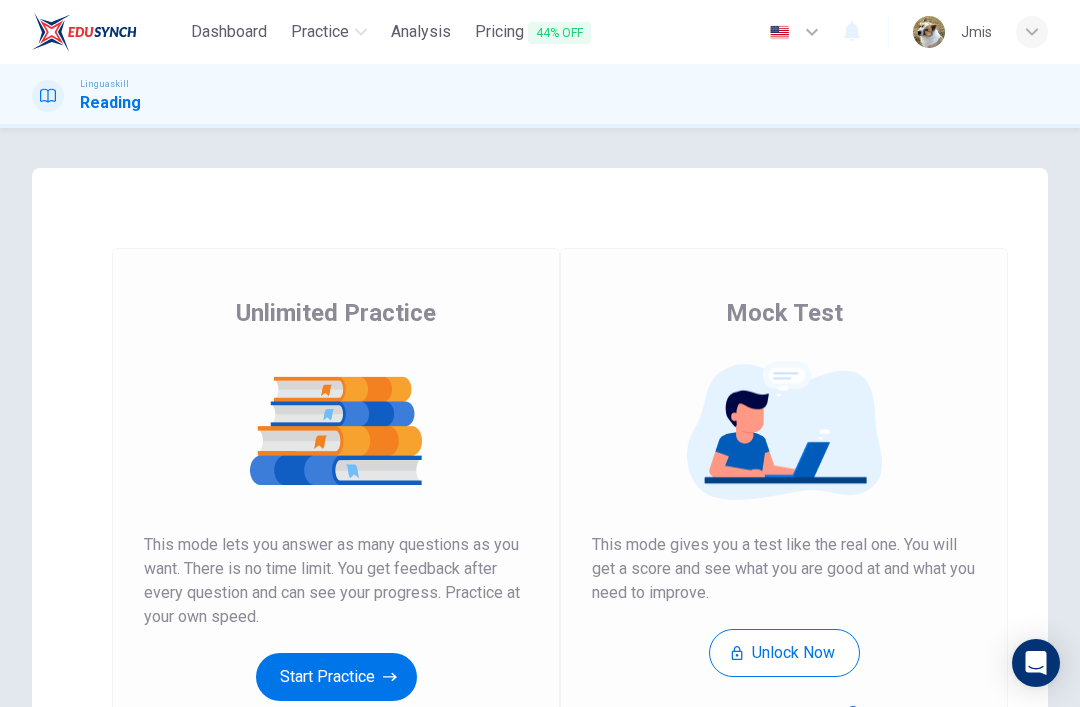 scroll, scrollTop: 0, scrollLeft: 0, axis: both 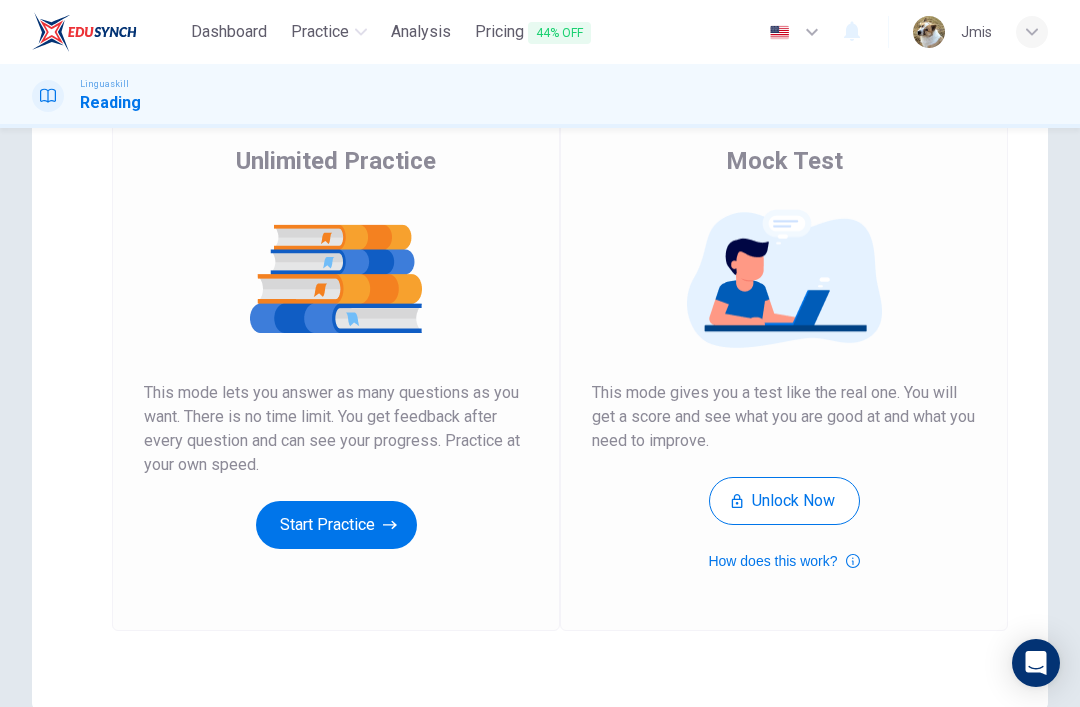 click on "Start Practice" at bounding box center (336, 525) 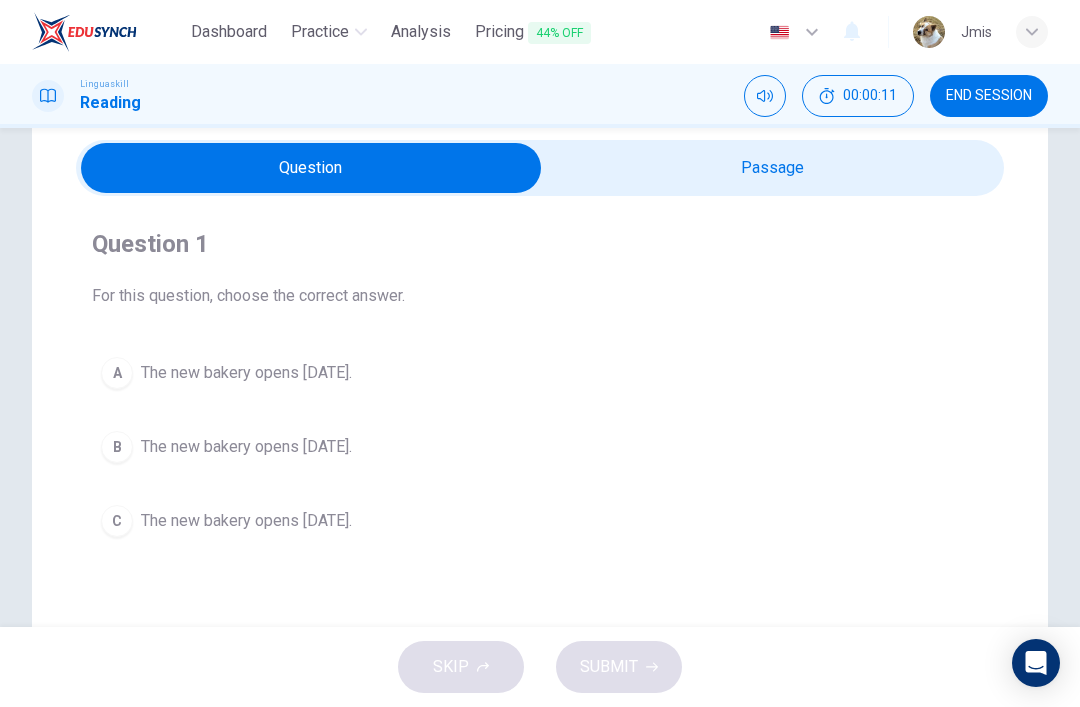 scroll, scrollTop: 73, scrollLeft: 0, axis: vertical 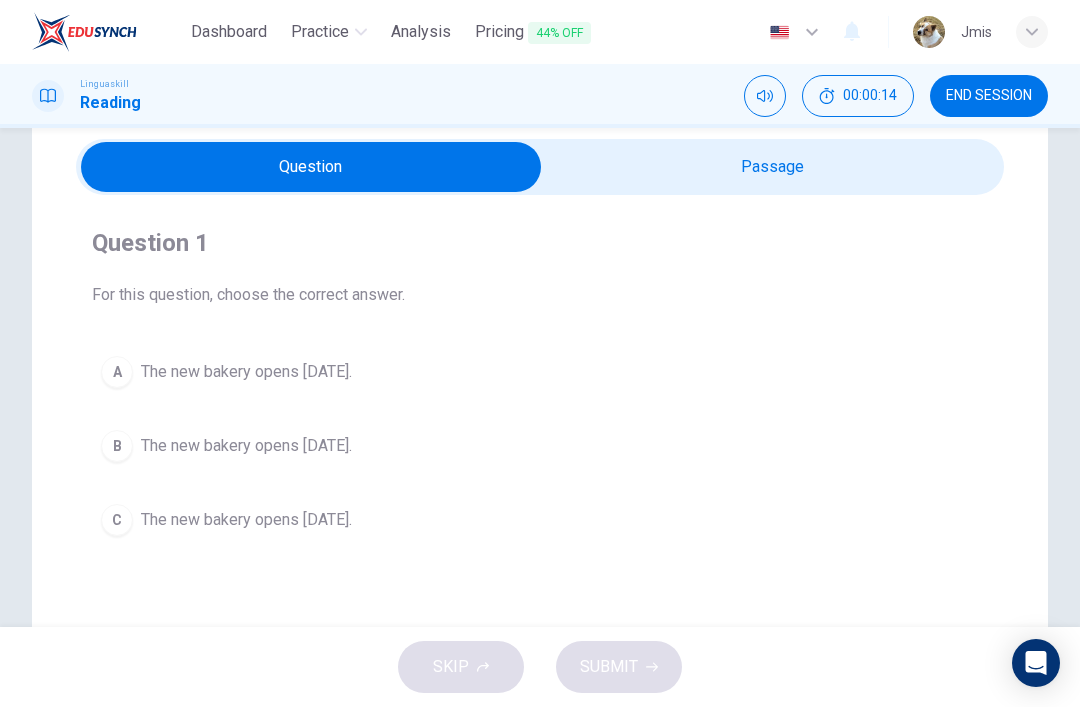 click at bounding box center (311, 167) 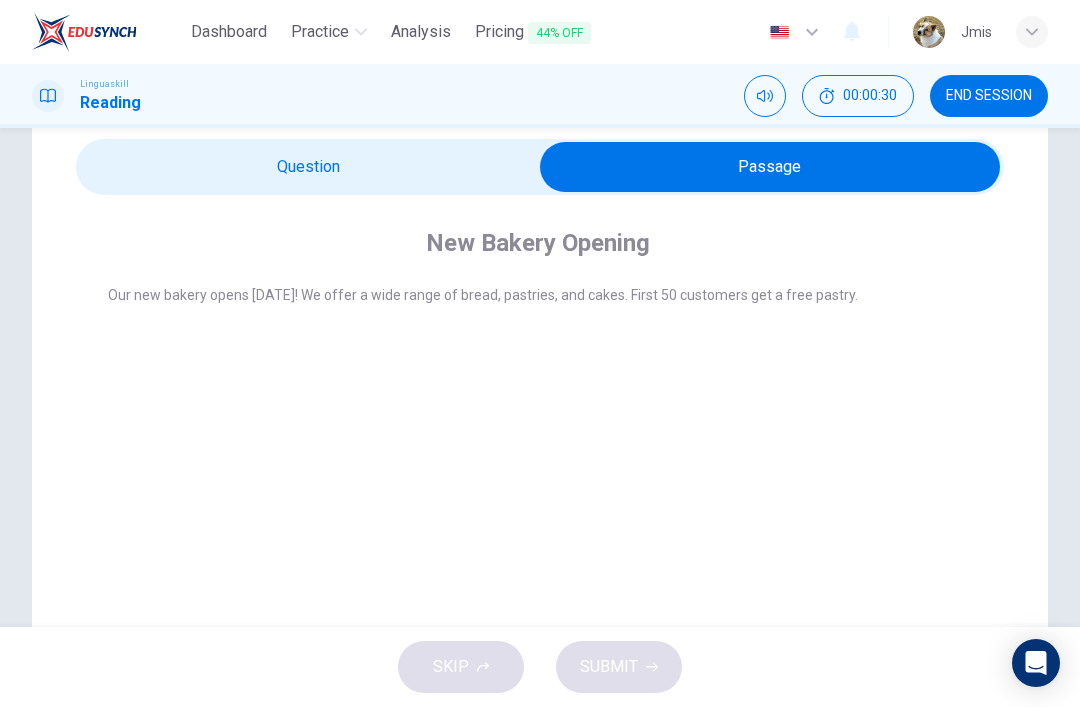 click at bounding box center (770, 167) 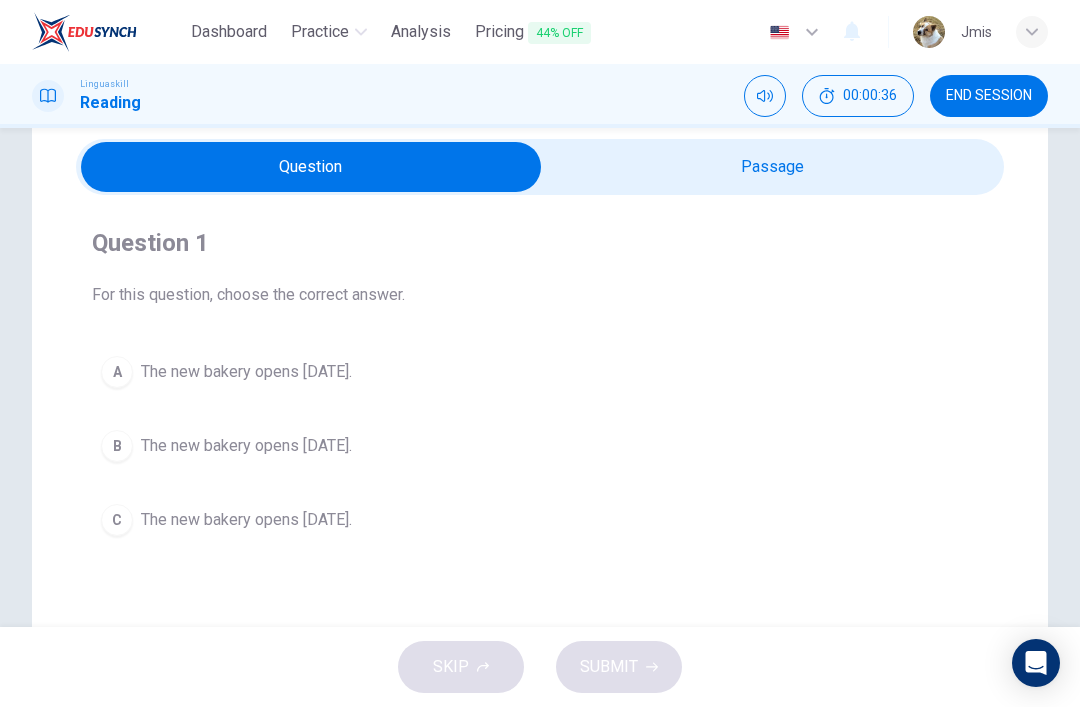 click on "B" at bounding box center [117, 446] 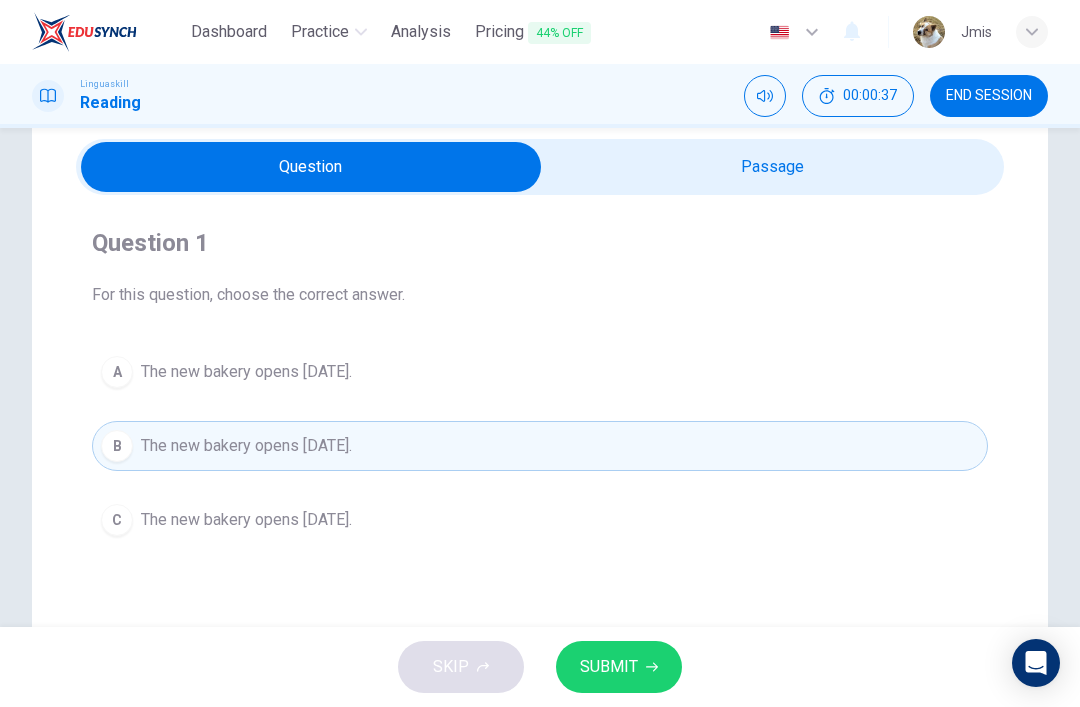 click 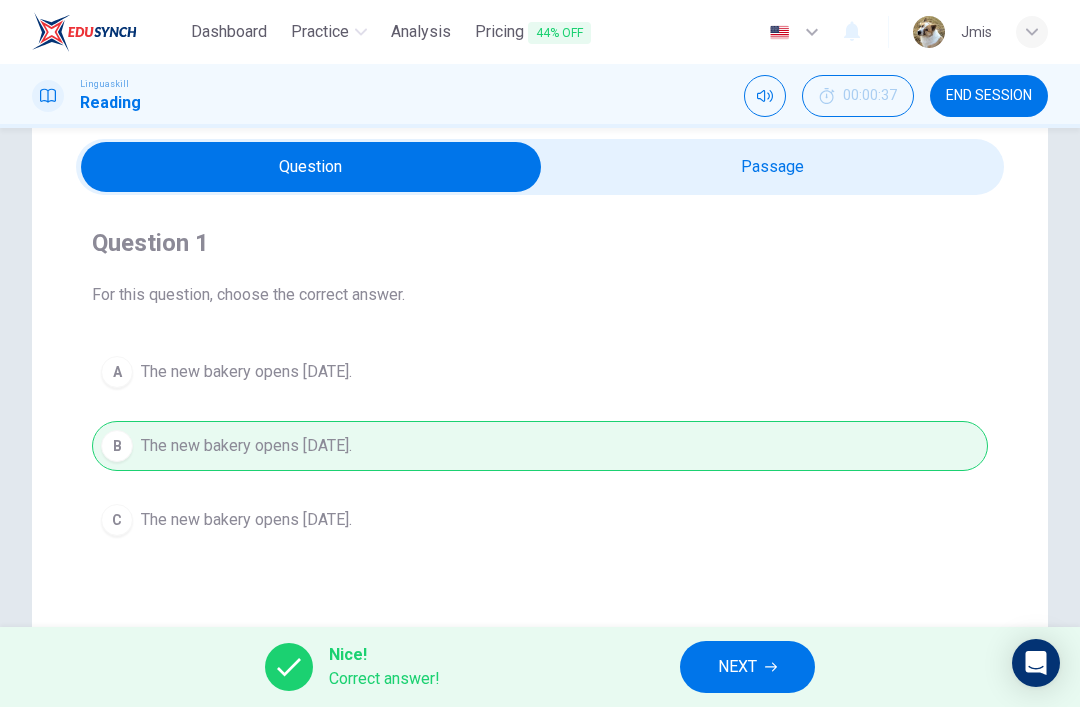 click on "NEXT" at bounding box center [747, 667] 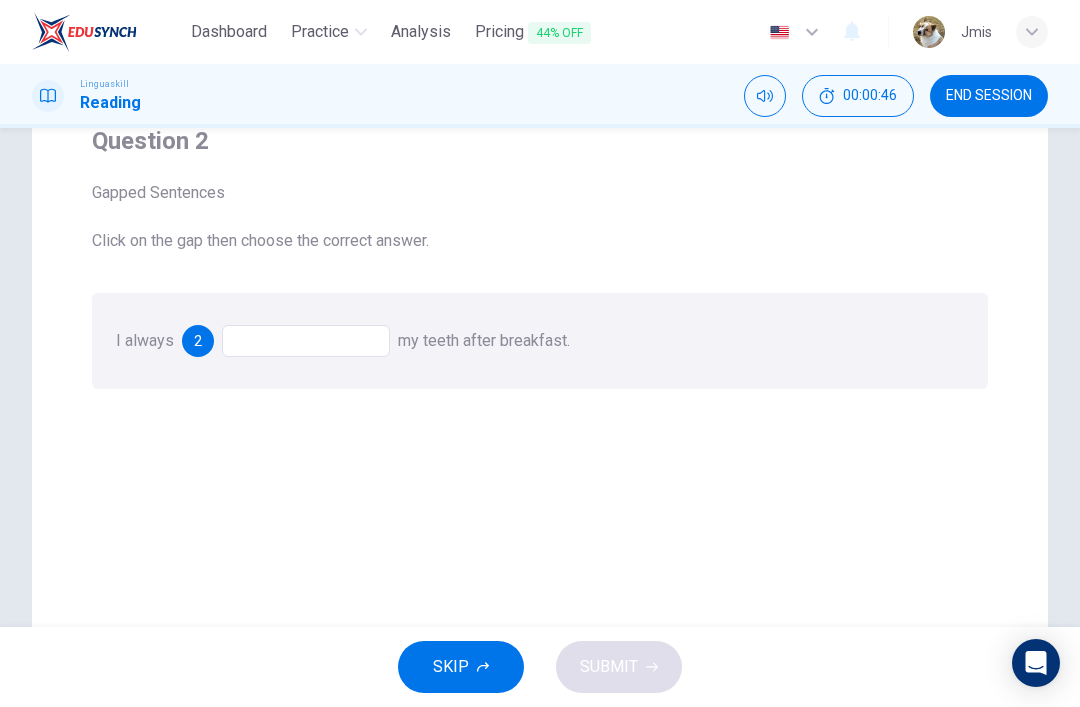 scroll, scrollTop: 115, scrollLeft: 0, axis: vertical 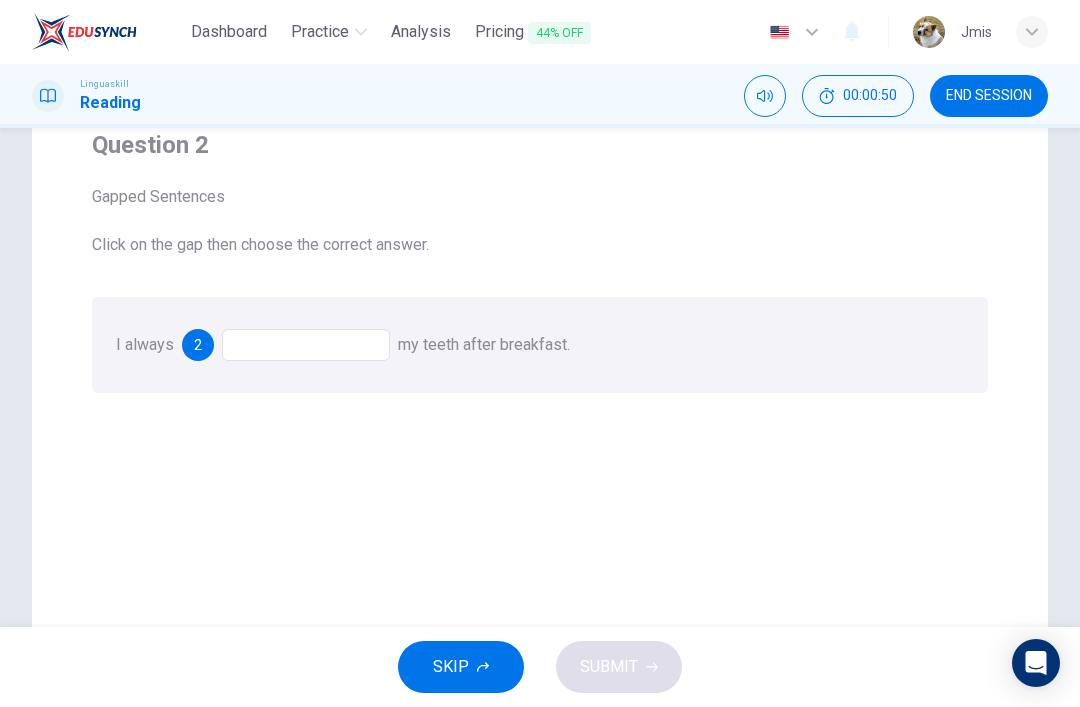 click at bounding box center [306, 345] 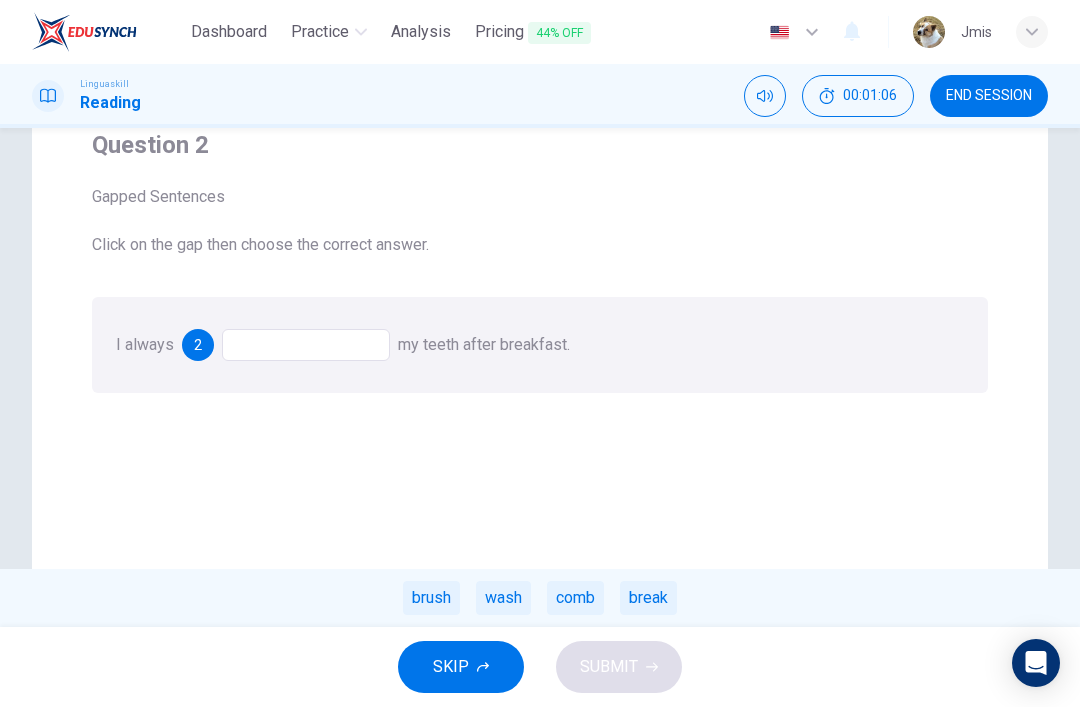 click on "wash" at bounding box center [503, 598] 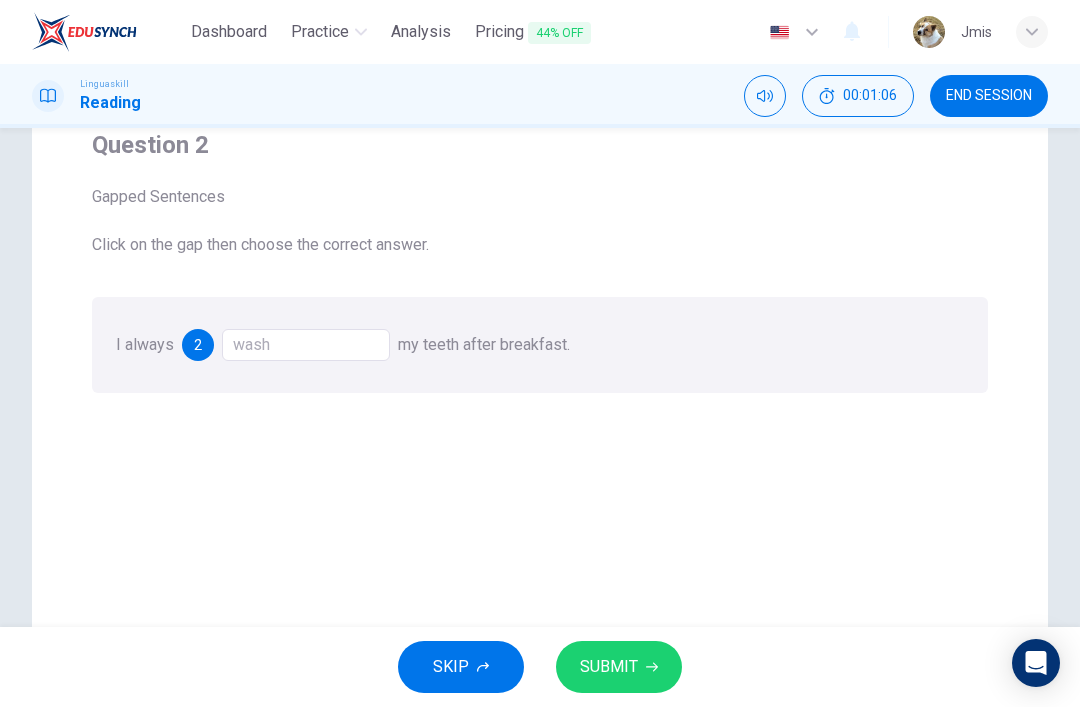 click on "SUBMIT" at bounding box center (619, 667) 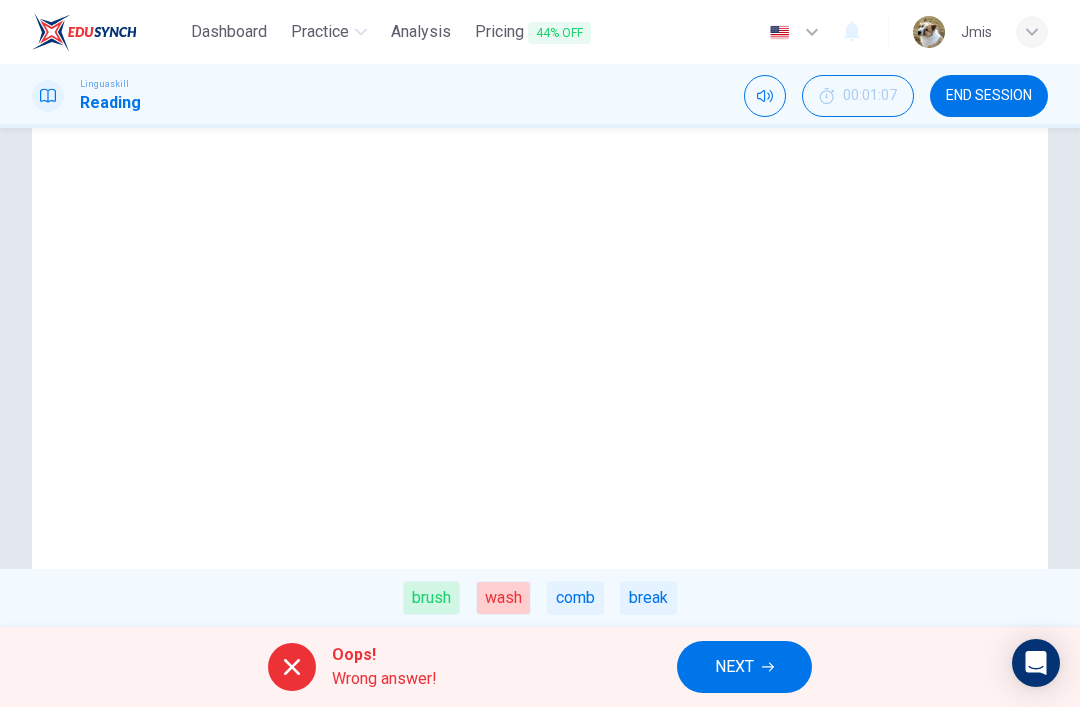 scroll, scrollTop: 386, scrollLeft: 0, axis: vertical 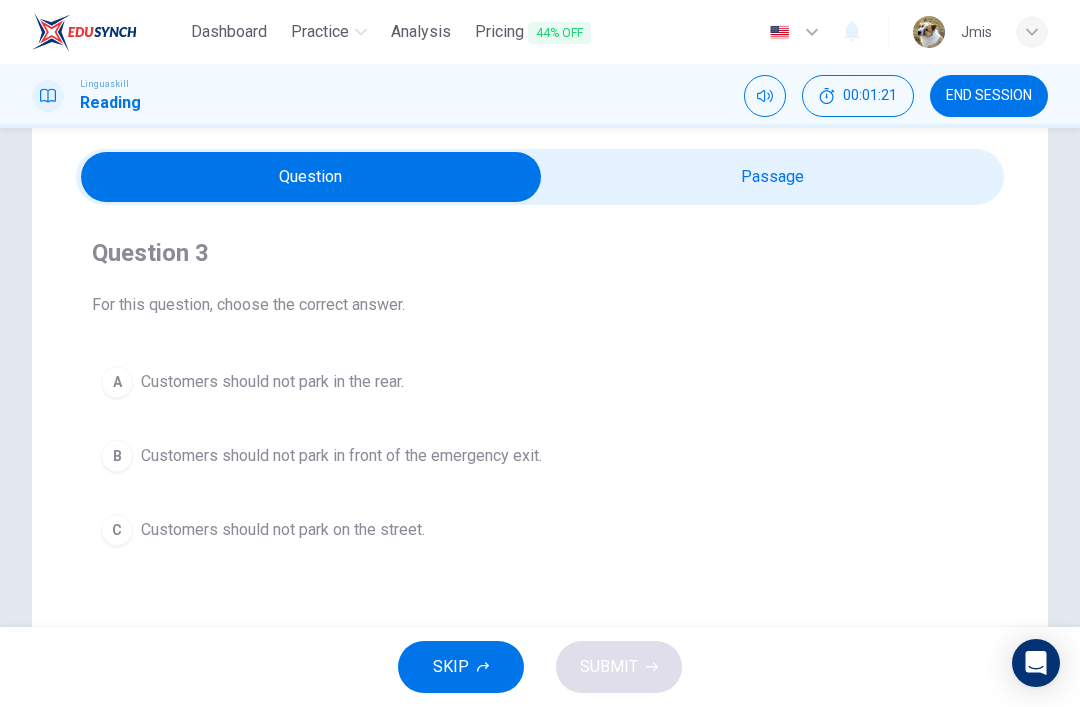 click at bounding box center (311, 177) 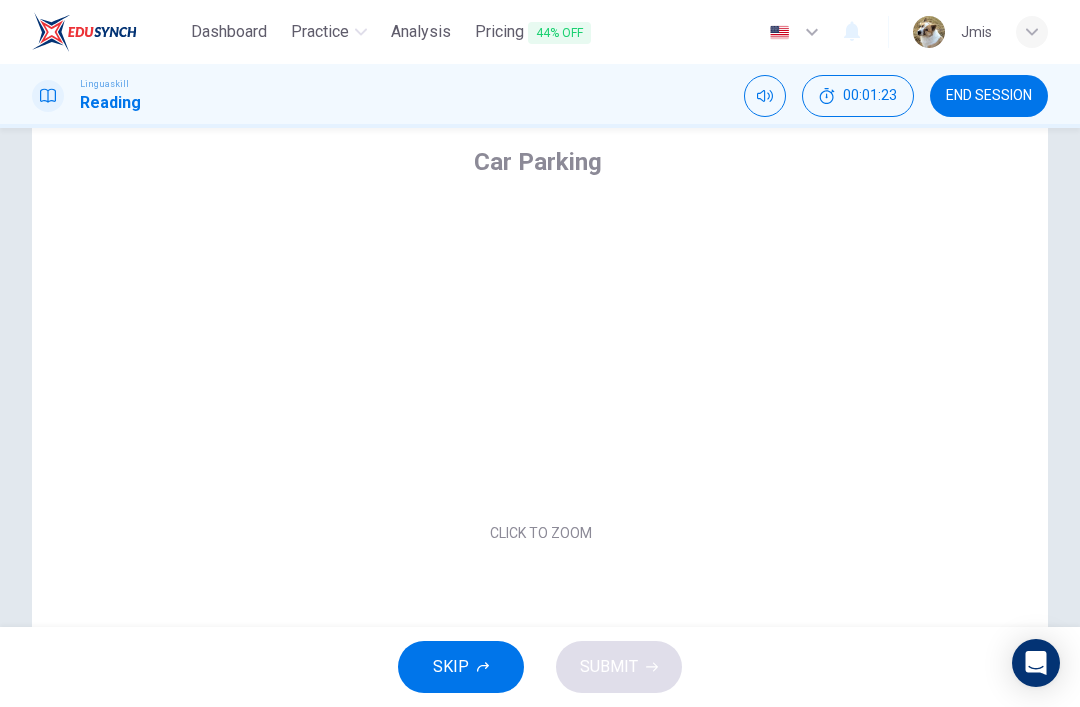 scroll, scrollTop: 66, scrollLeft: 0, axis: vertical 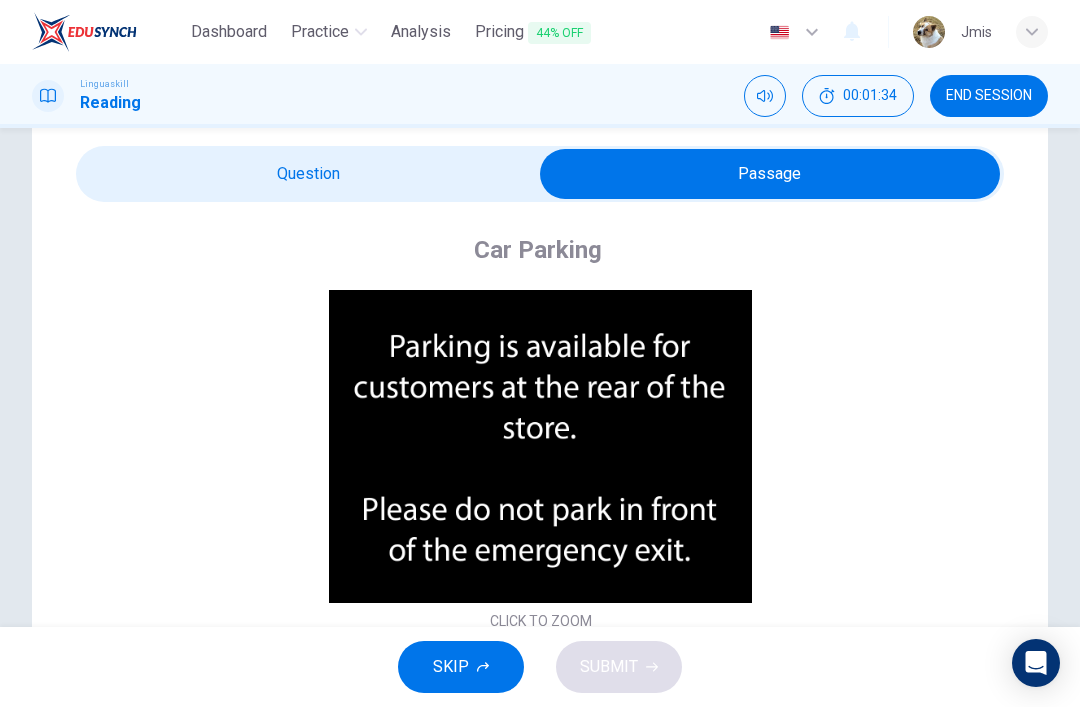 click at bounding box center [770, 174] 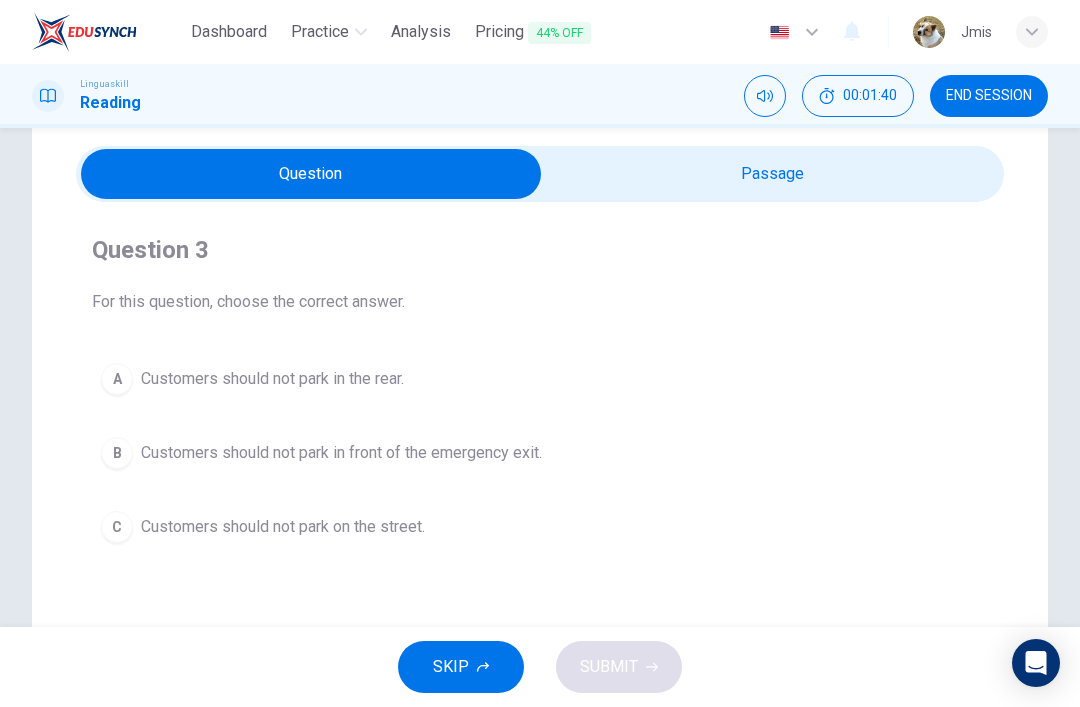 click on "Customers should not park in front of the emergency exit." at bounding box center (341, 453) 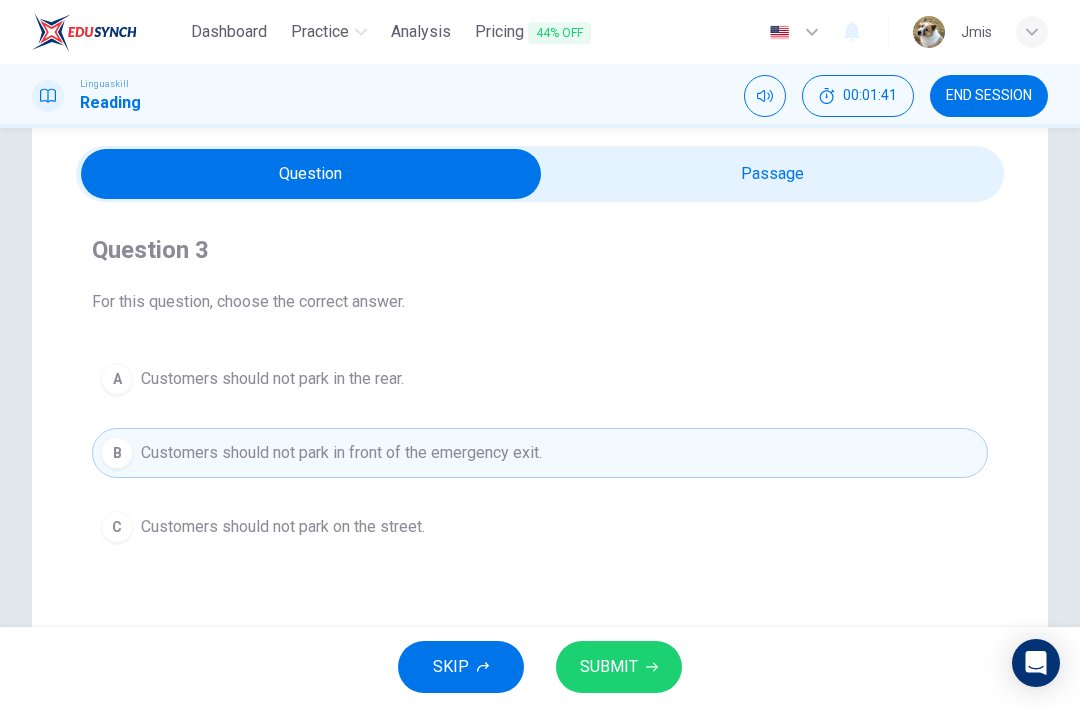 click on "SUBMIT" at bounding box center [619, 667] 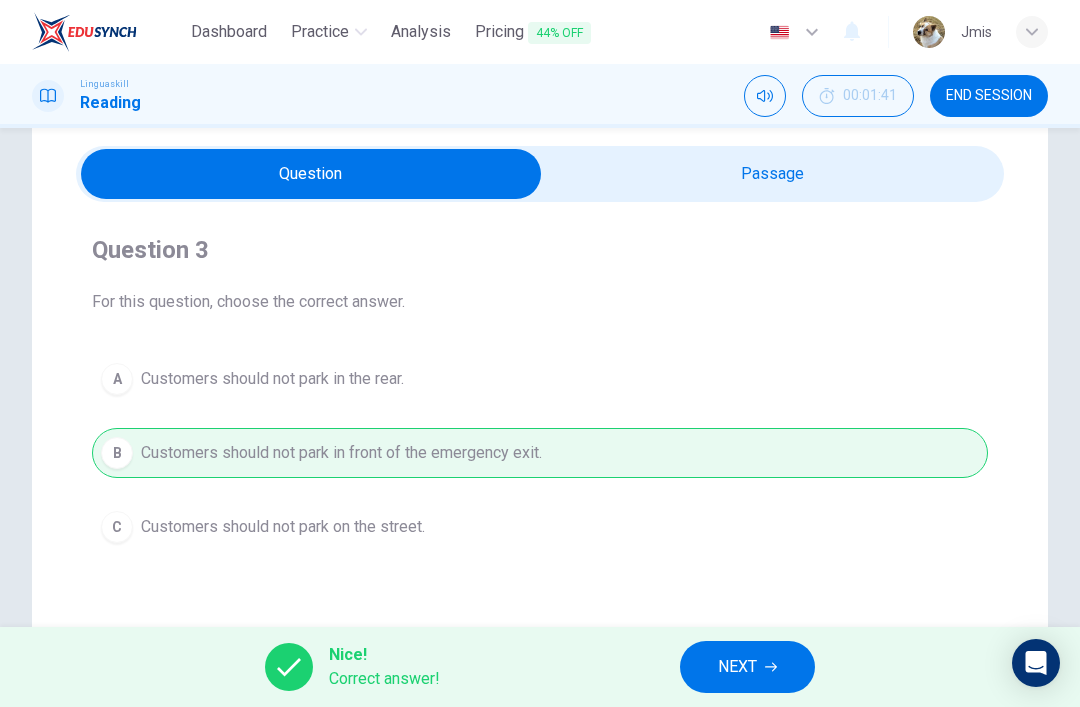 click on "NEXT" at bounding box center (737, 667) 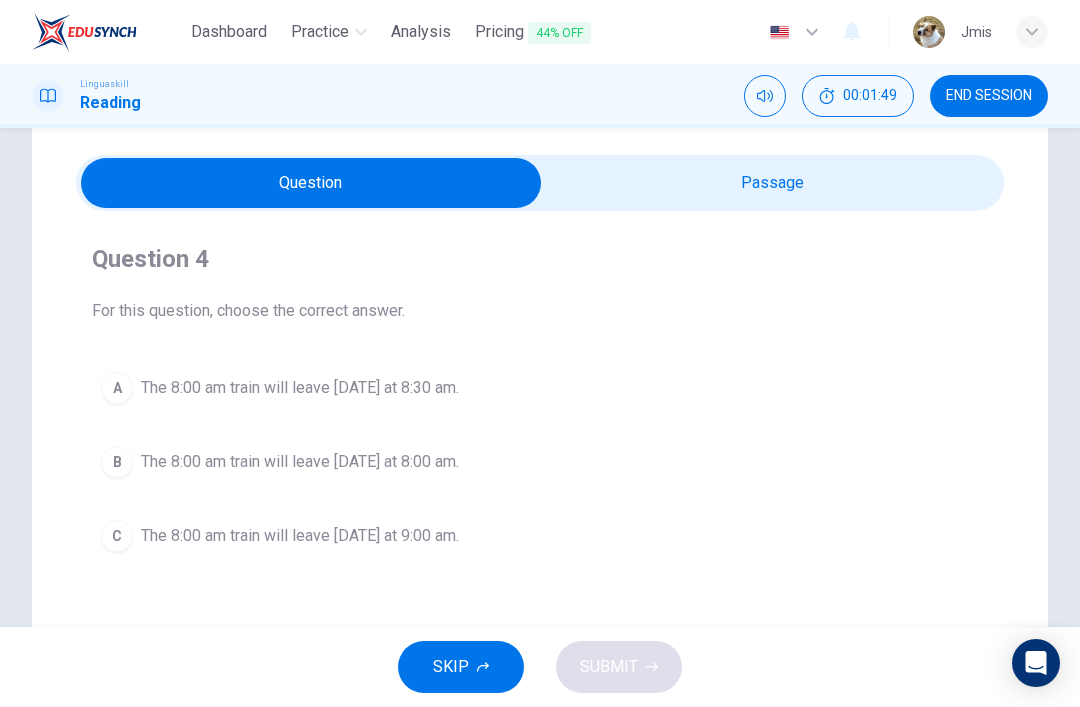 scroll, scrollTop: 56, scrollLeft: 0, axis: vertical 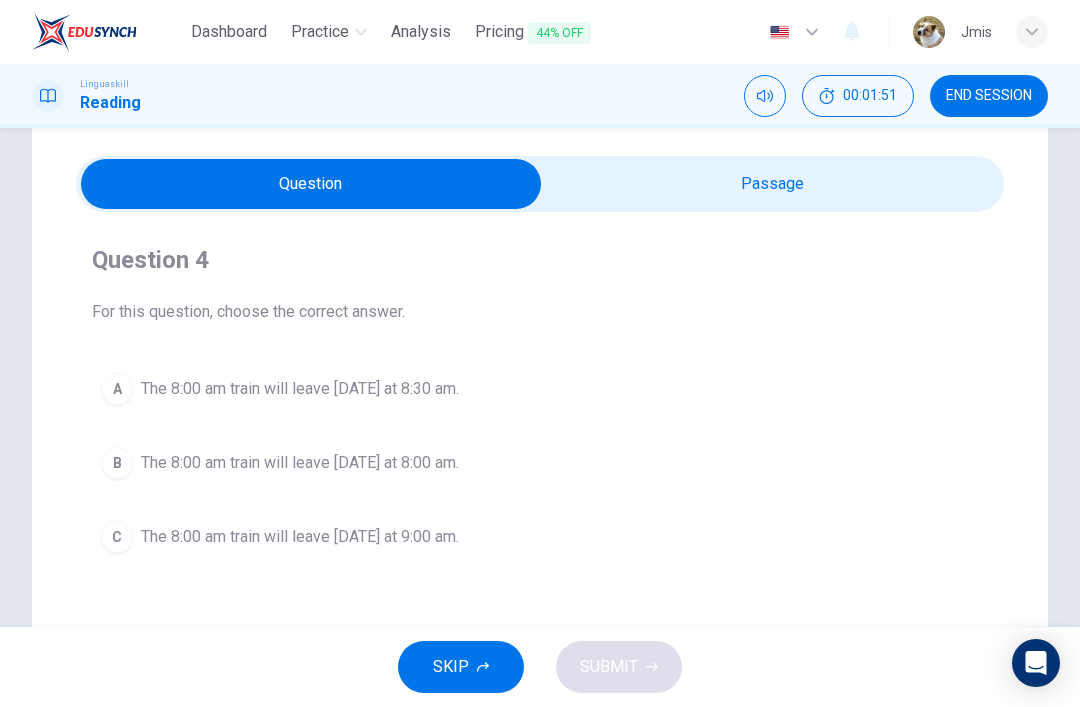 click at bounding box center [311, 184] 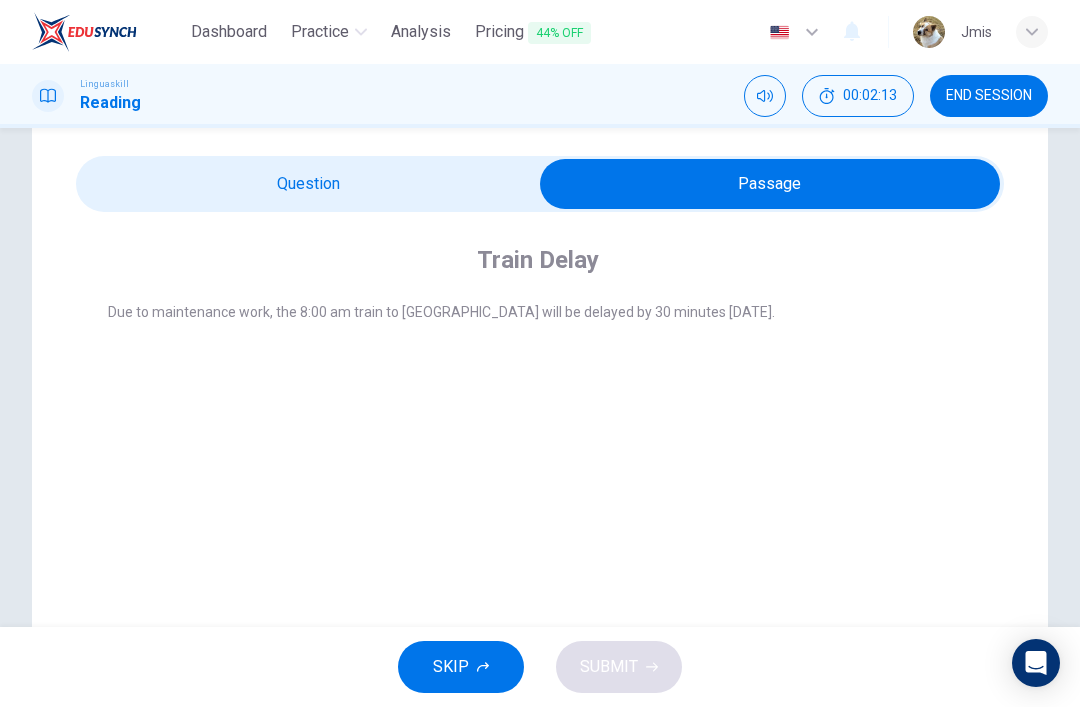 click at bounding box center [770, 184] 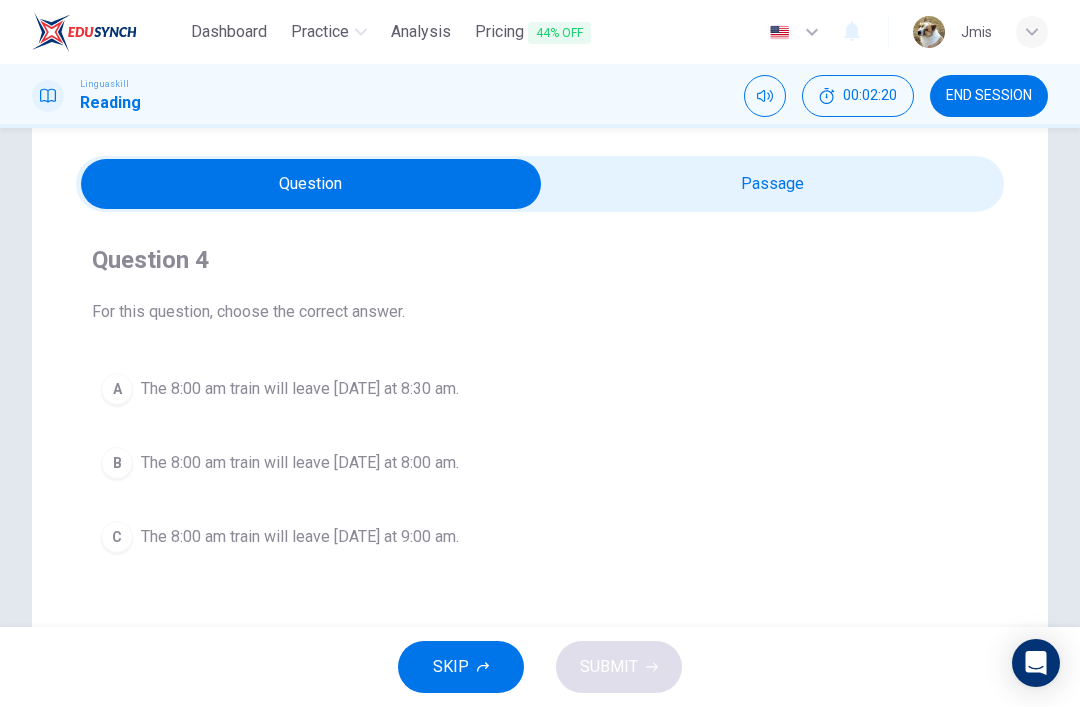 click on "The 8:00 am train will leave [DATE] at 8:30 am." at bounding box center (300, 389) 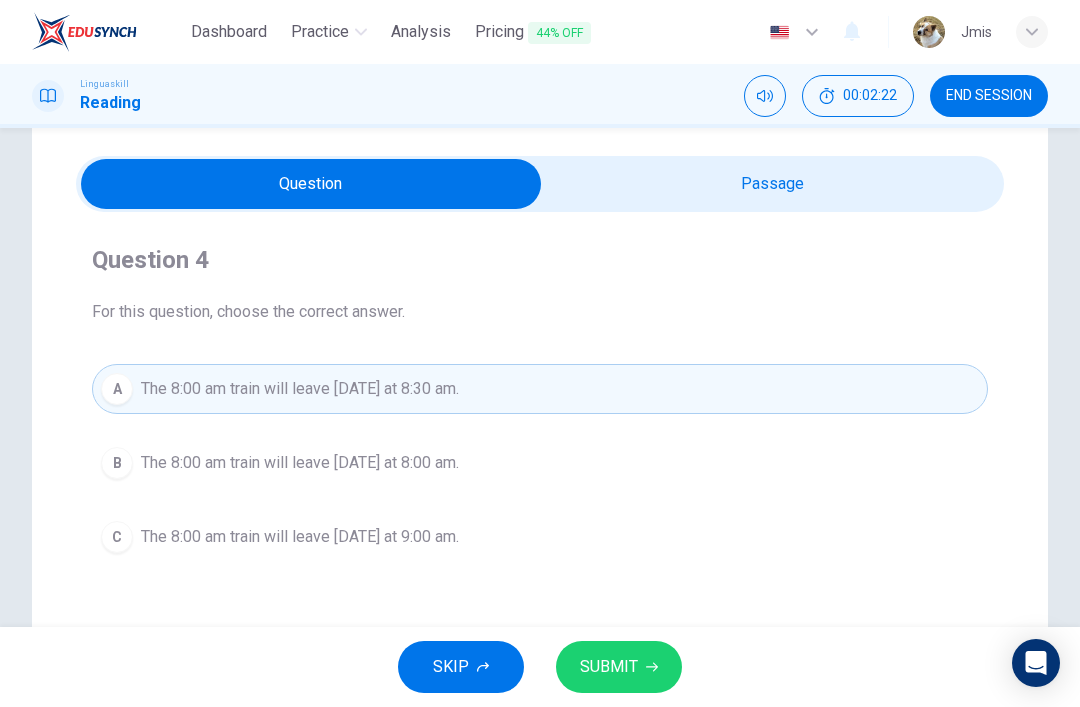click on "SUBMIT" at bounding box center [609, 667] 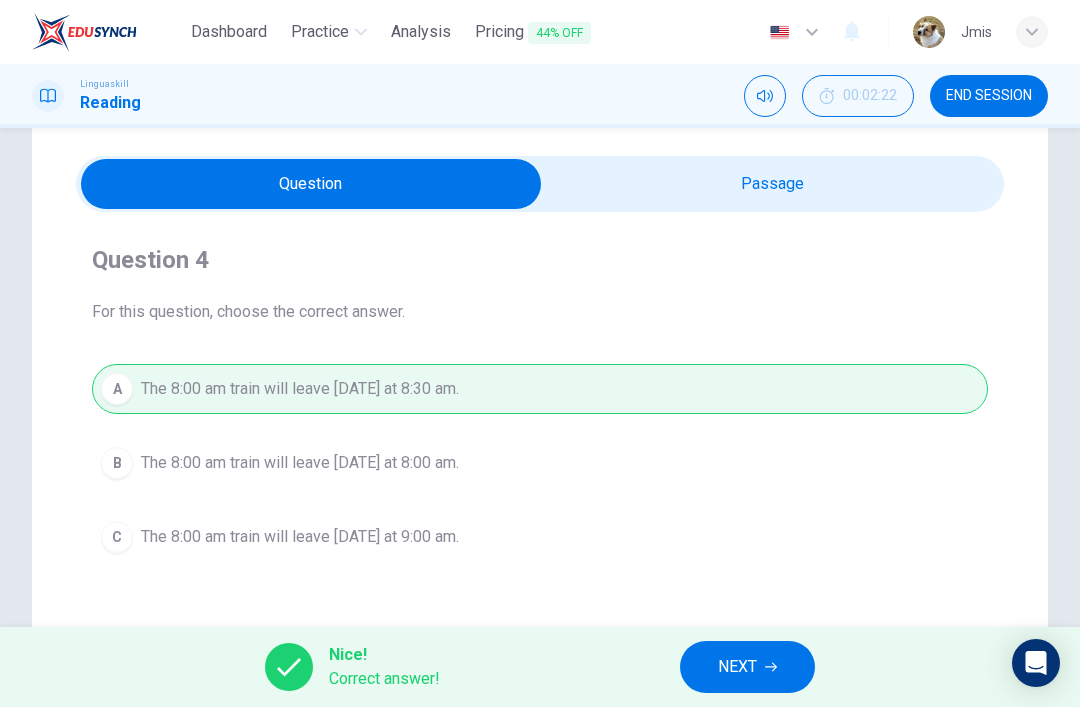click on "NEXT" at bounding box center (737, 667) 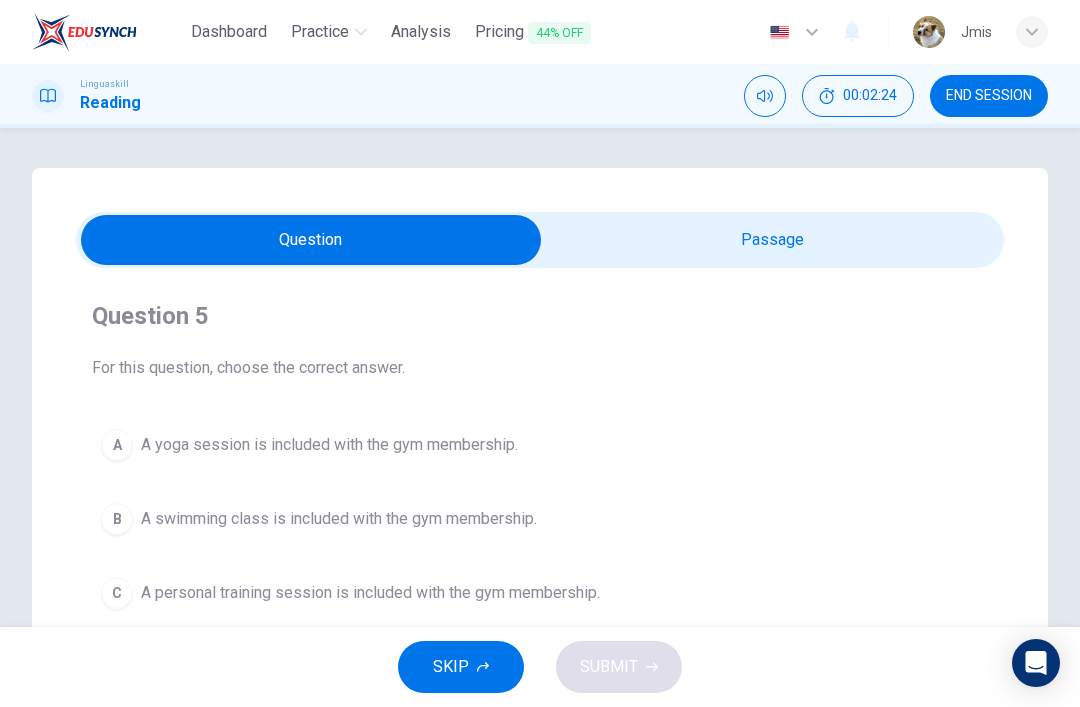 scroll, scrollTop: 0, scrollLeft: 0, axis: both 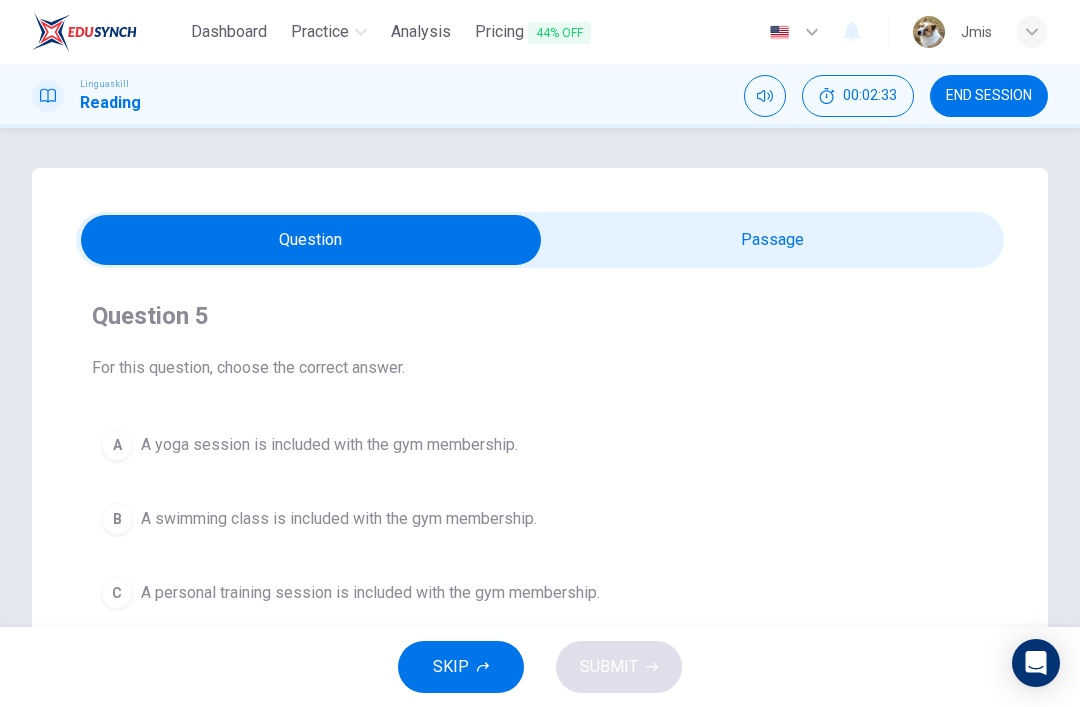 click at bounding box center [311, 240] 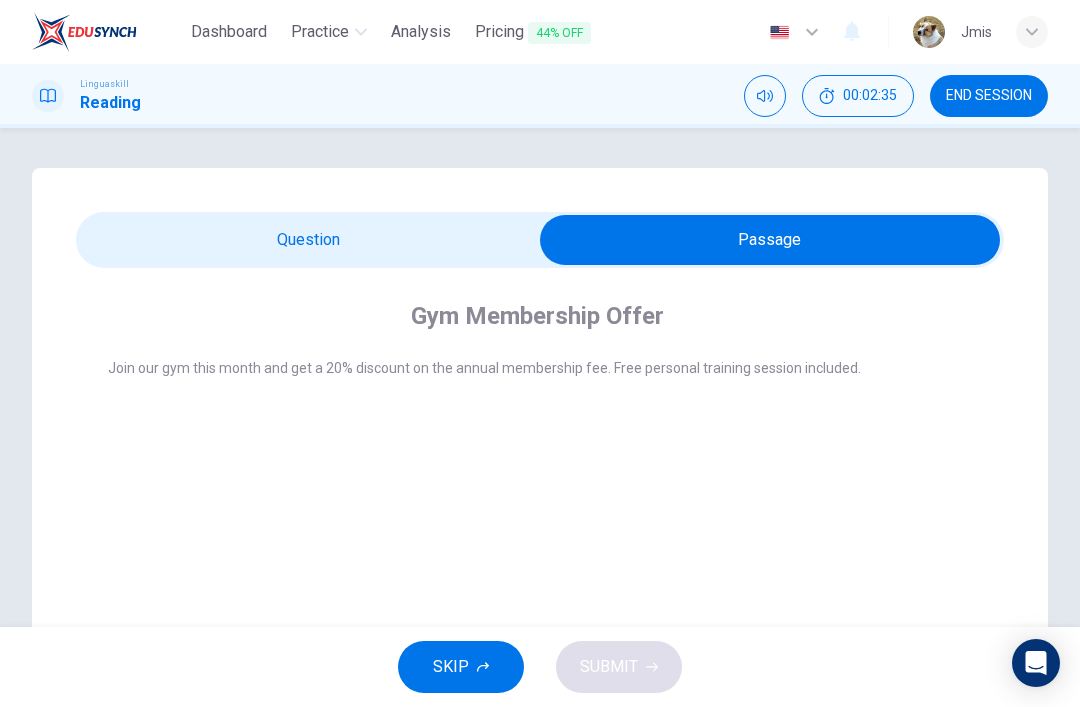 click at bounding box center [770, 240] 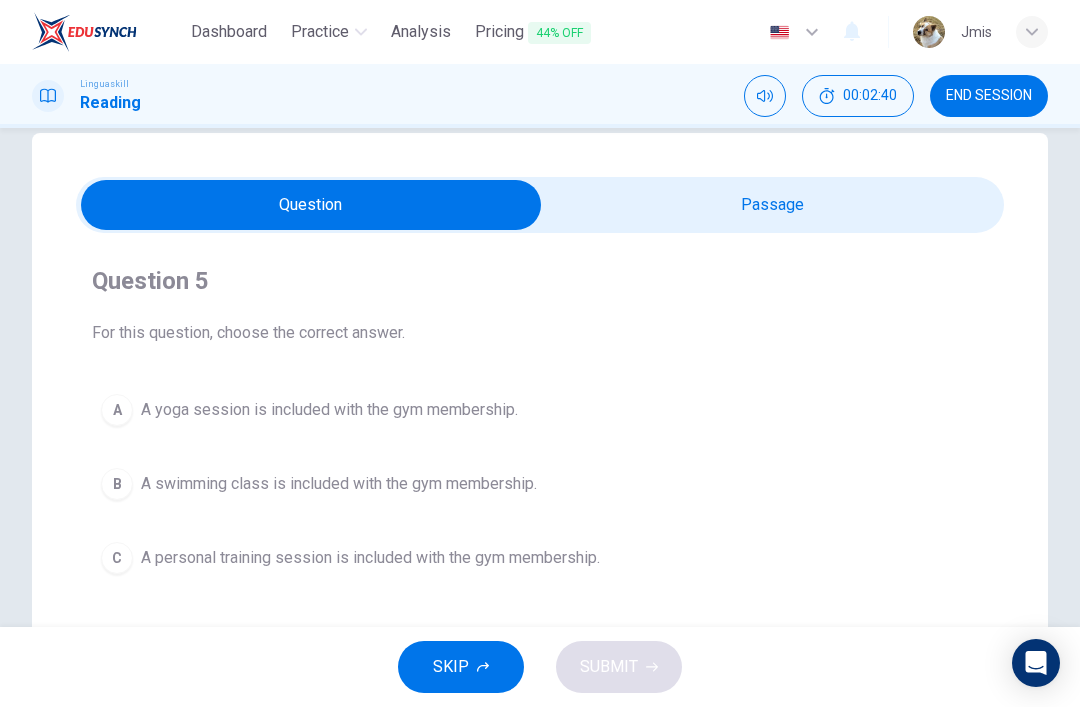 scroll, scrollTop: 34, scrollLeft: 0, axis: vertical 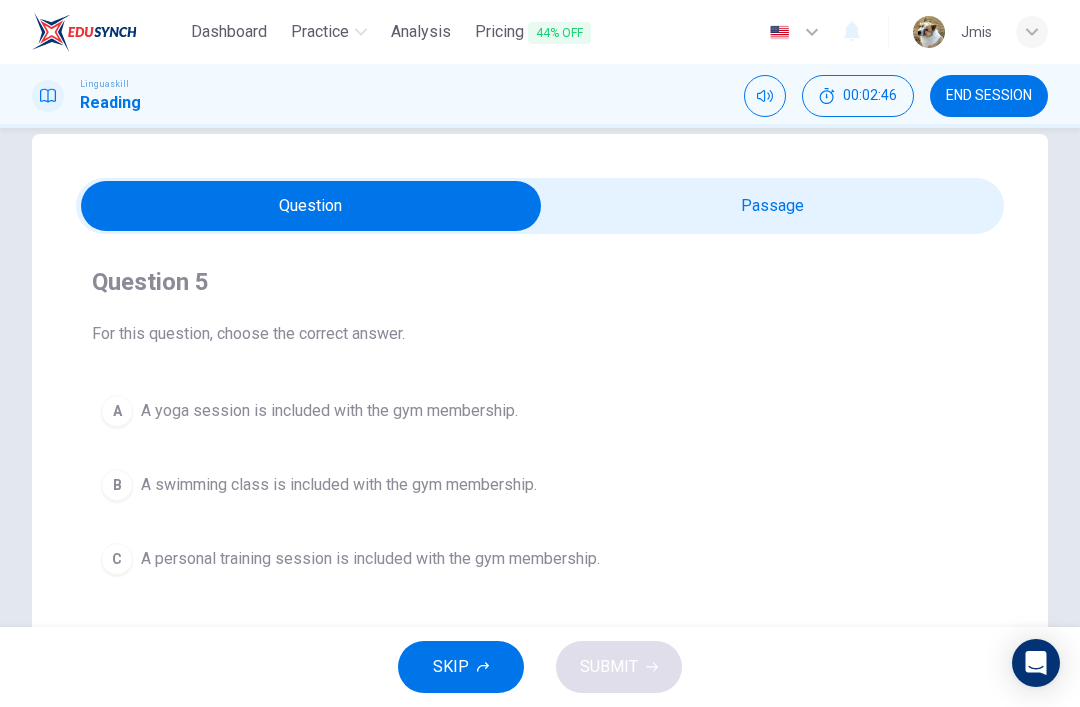 click at bounding box center (311, 206) 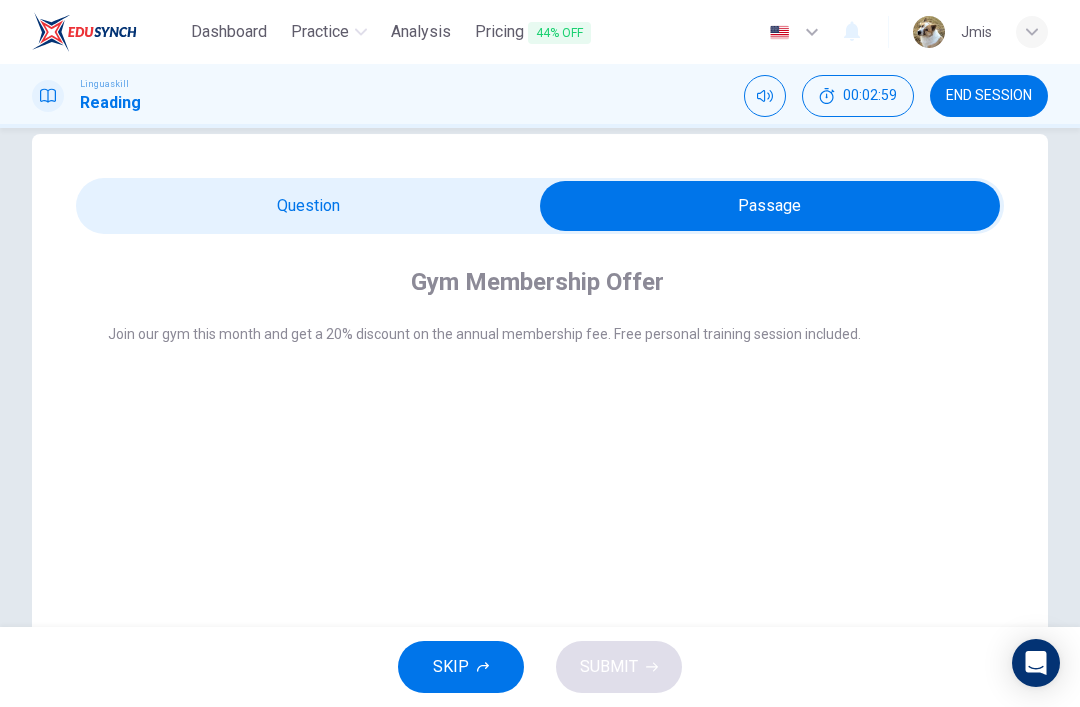 click at bounding box center [770, 206] 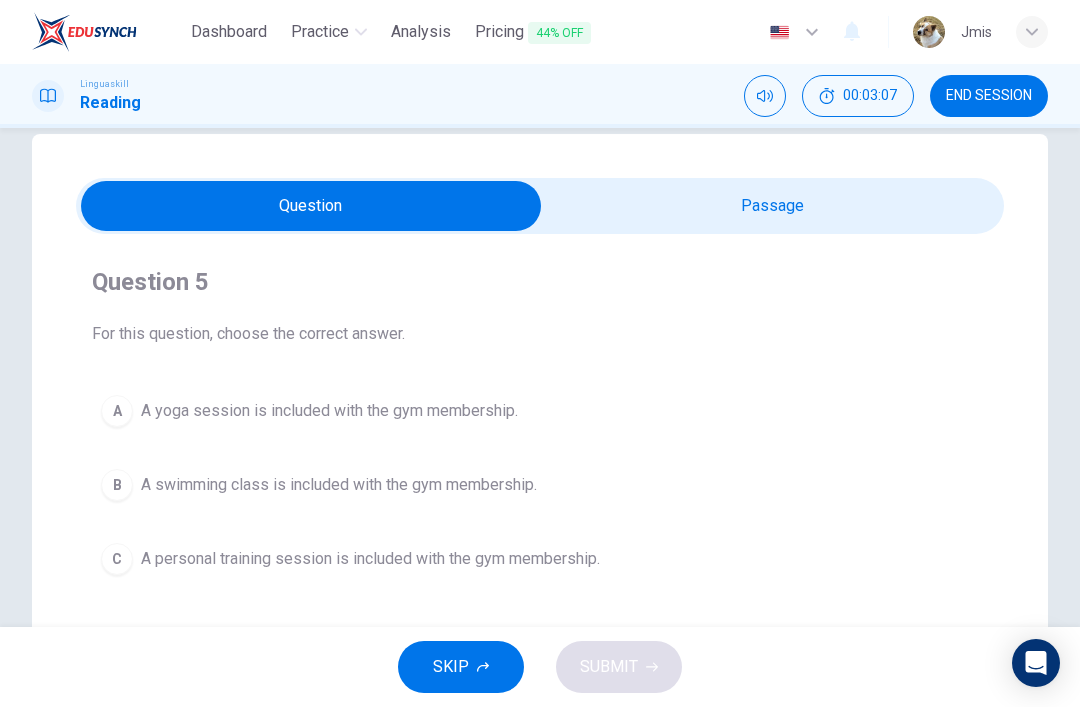 click on "A personal training session is included with the gym membership." at bounding box center [370, 559] 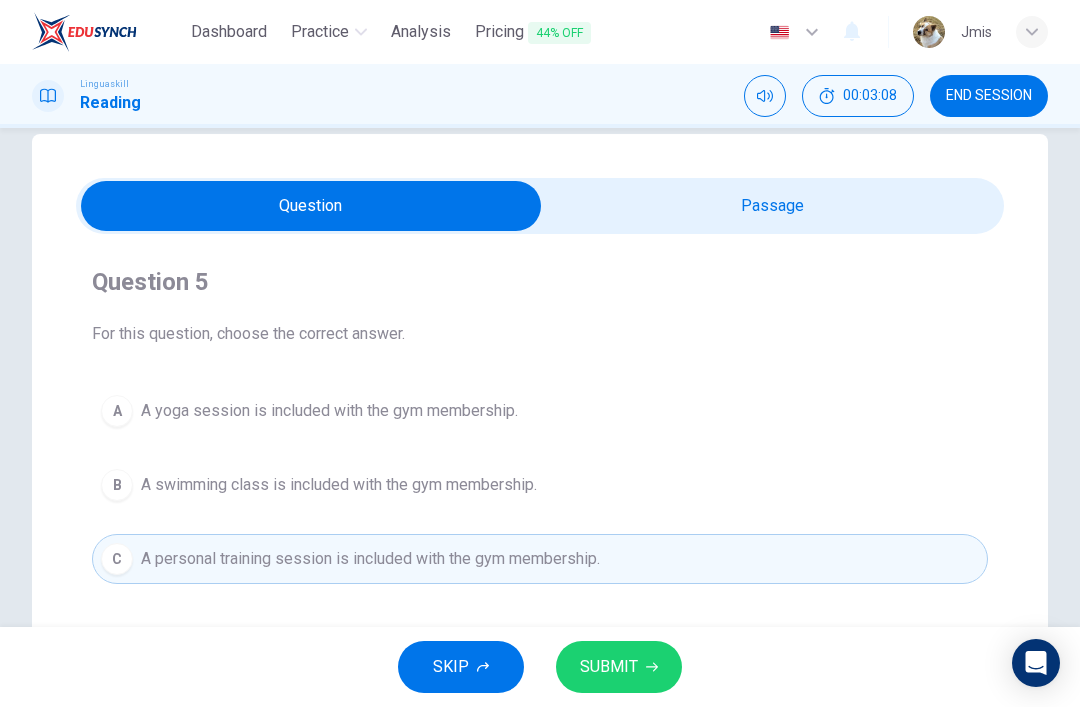 click on "SUBMIT" at bounding box center (609, 667) 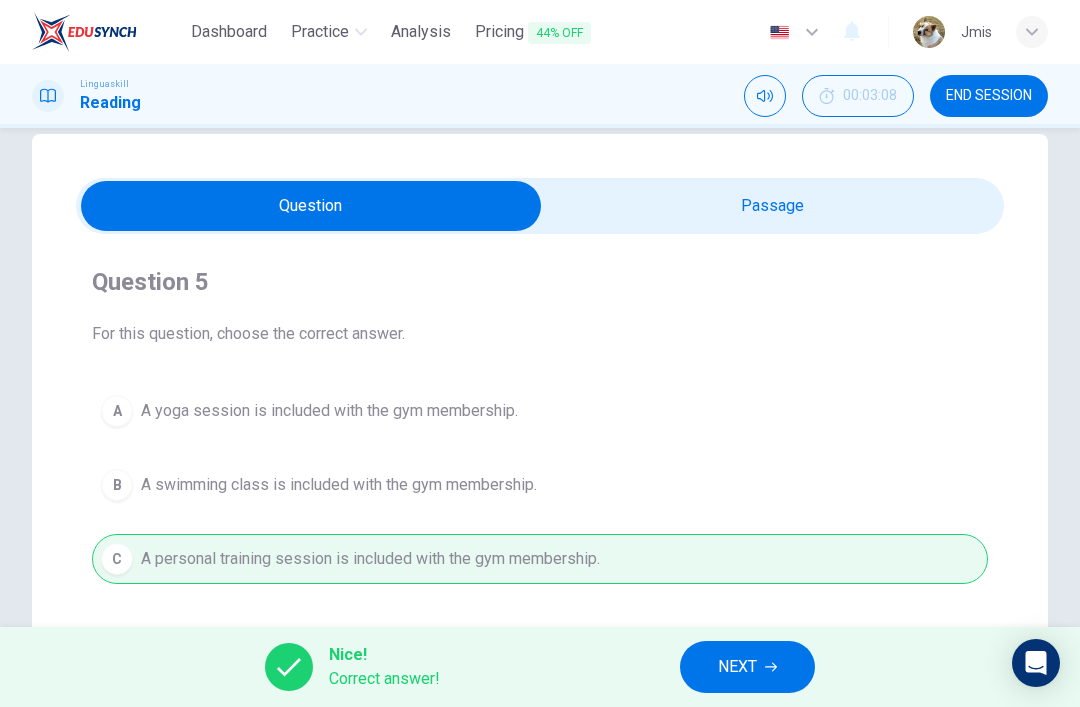 click on "NEXT" at bounding box center [737, 667] 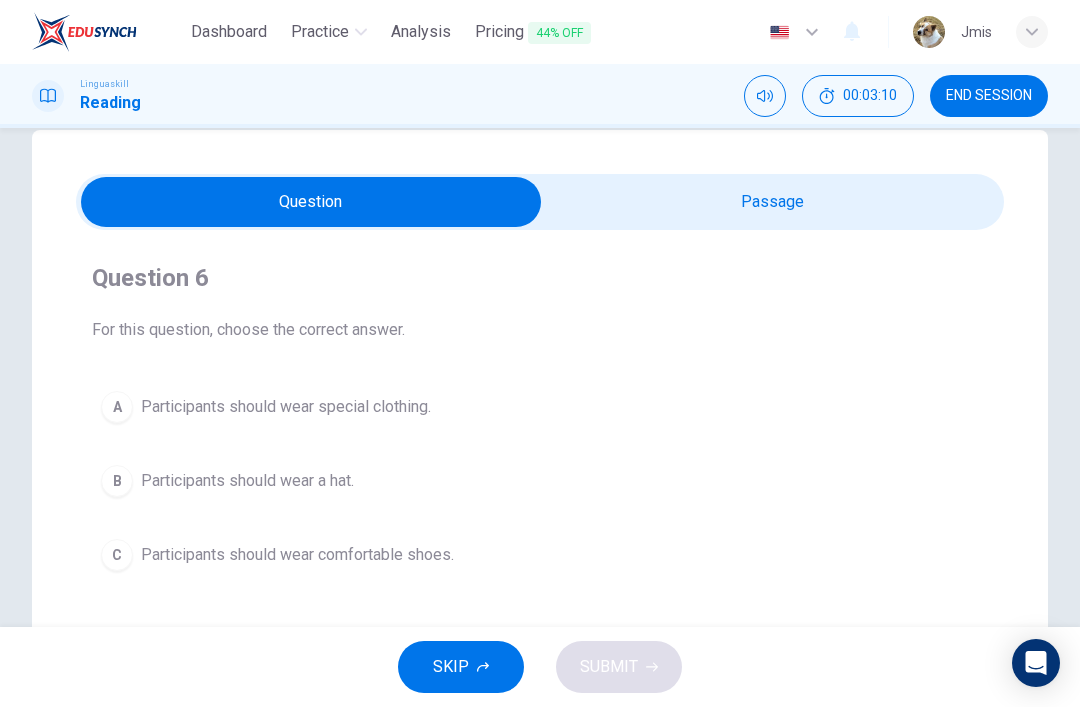 scroll, scrollTop: 39, scrollLeft: 0, axis: vertical 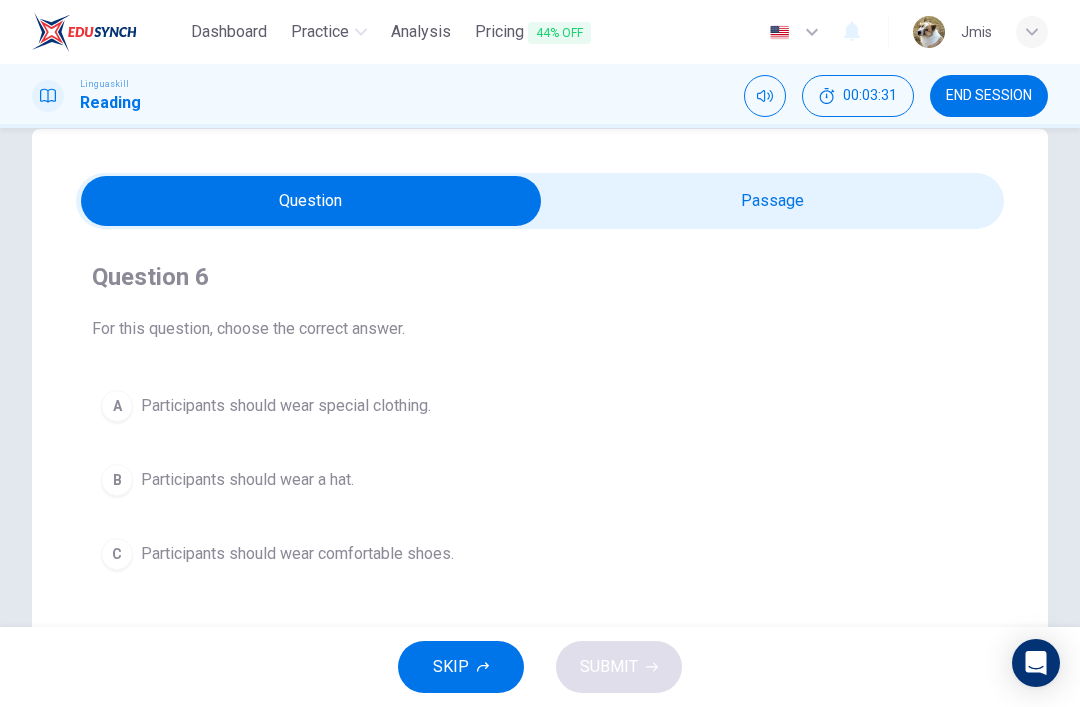 click at bounding box center [311, 201] 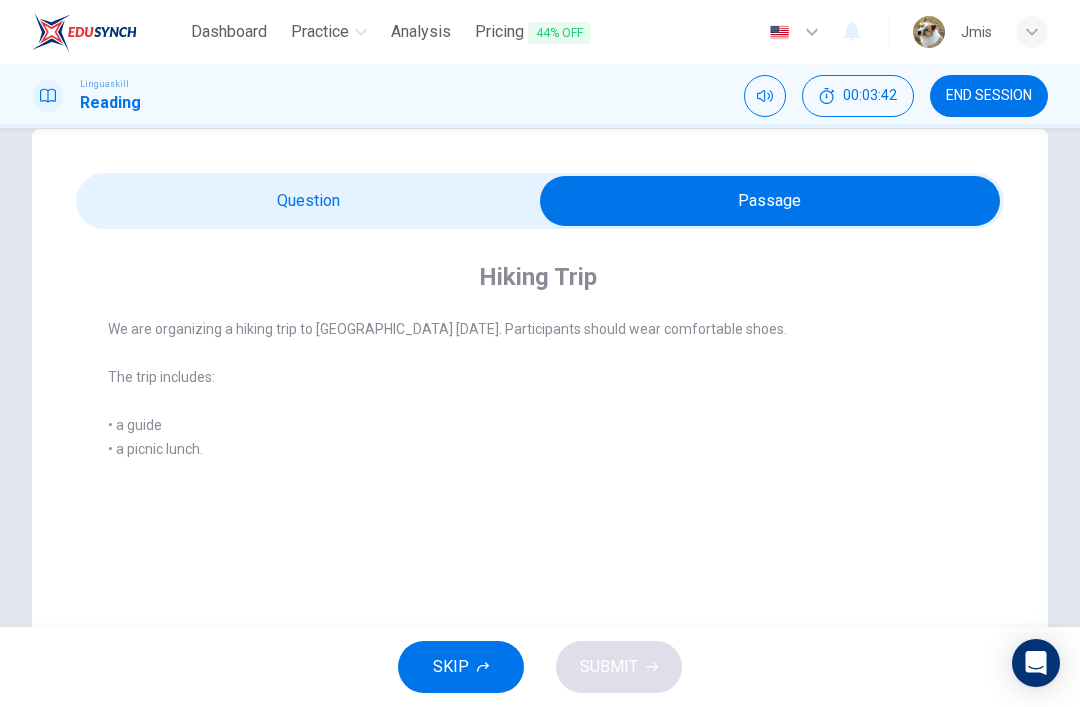 click at bounding box center (770, 201) 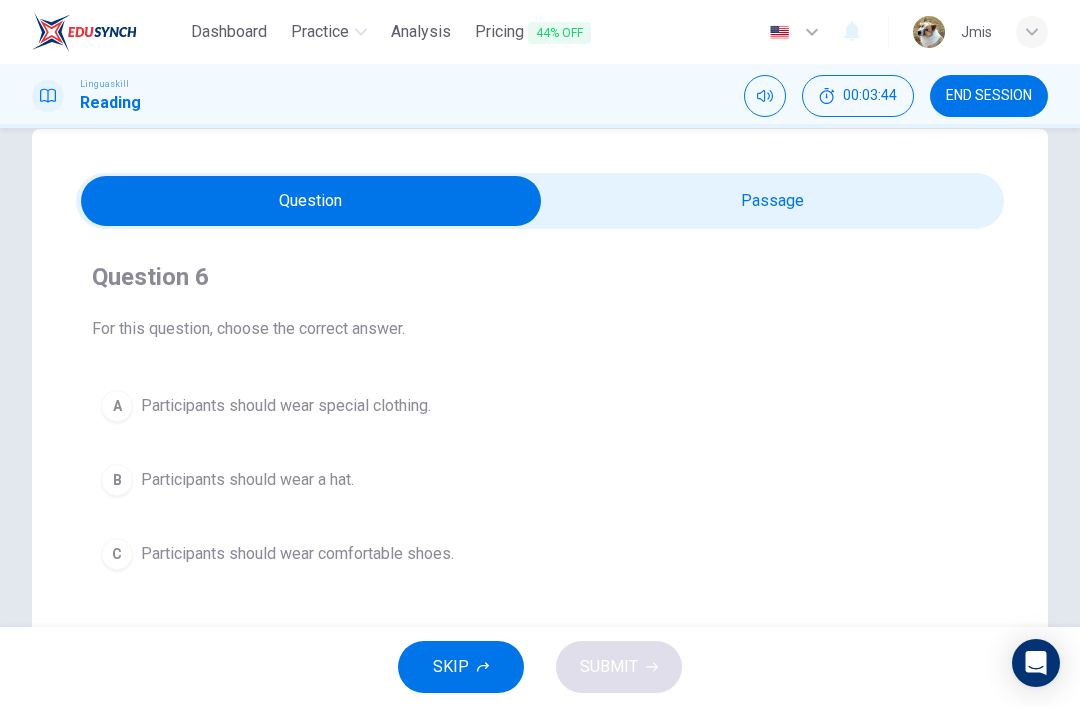 click on "C Participants should wear comfortable shoes." at bounding box center [540, 554] 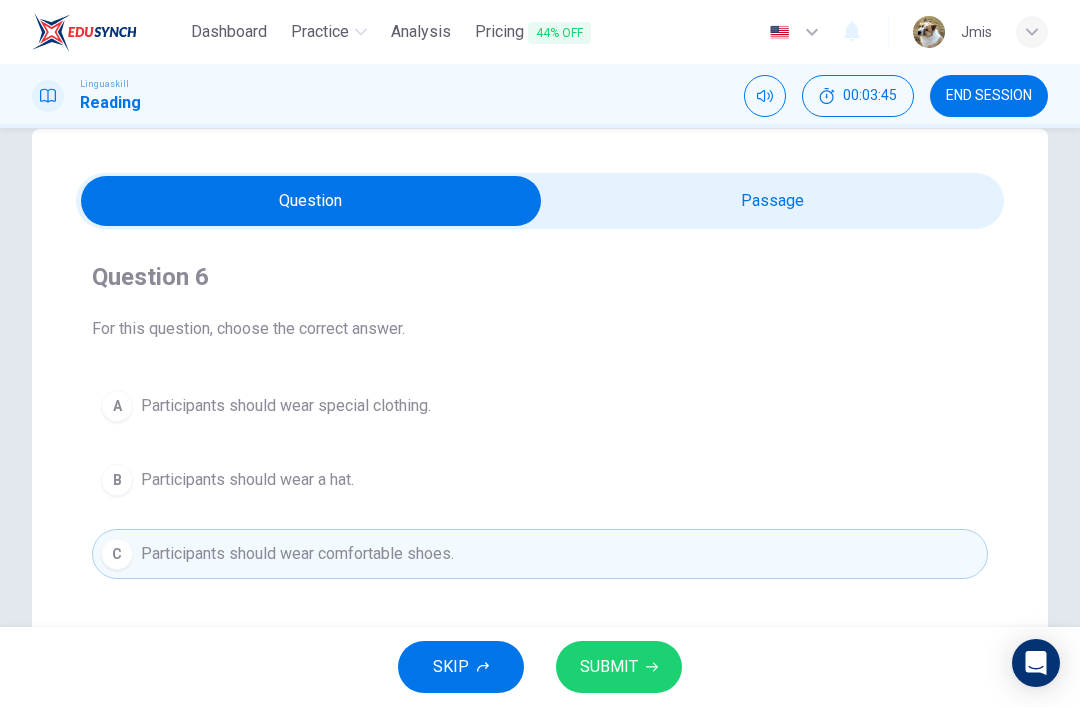 click on "SUBMIT" at bounding box center (619, 667) 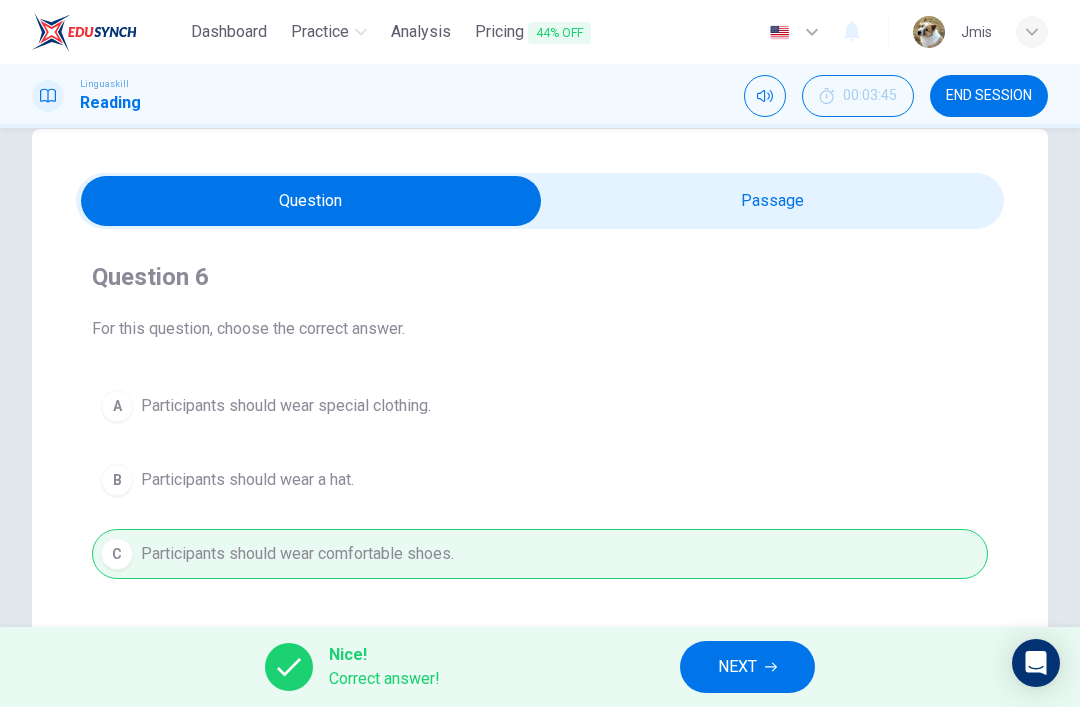 click on "NEXT" at bounding box center [737, 667] 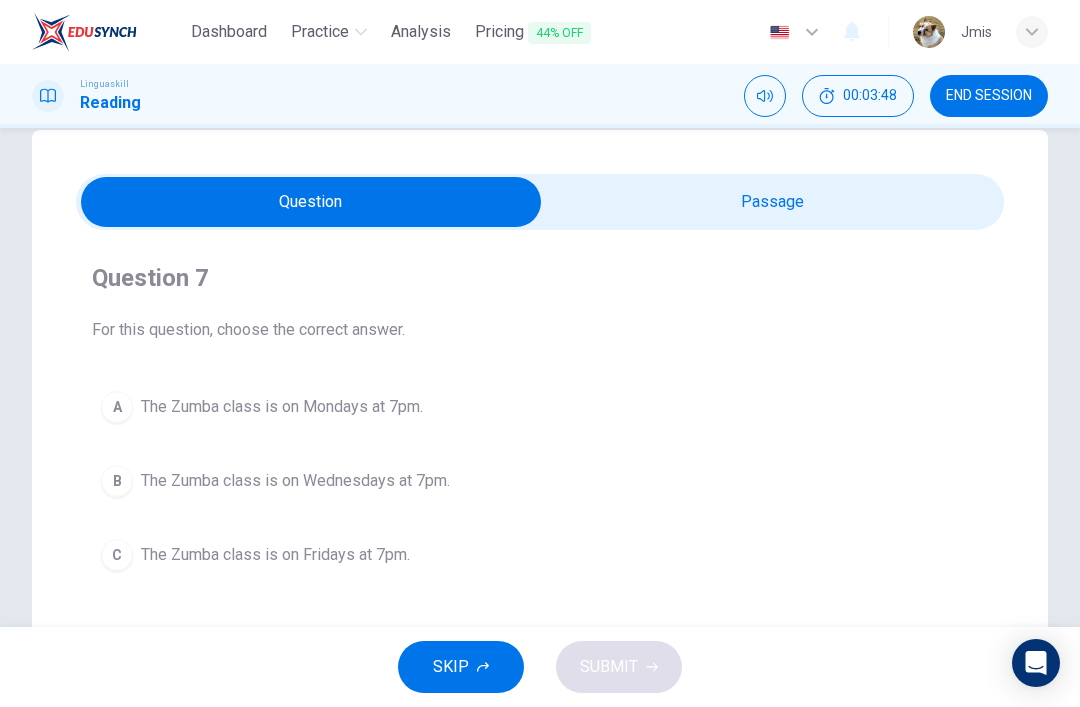 scroll, scrollTop: 39, scrollLeft: 0, axis: vertical 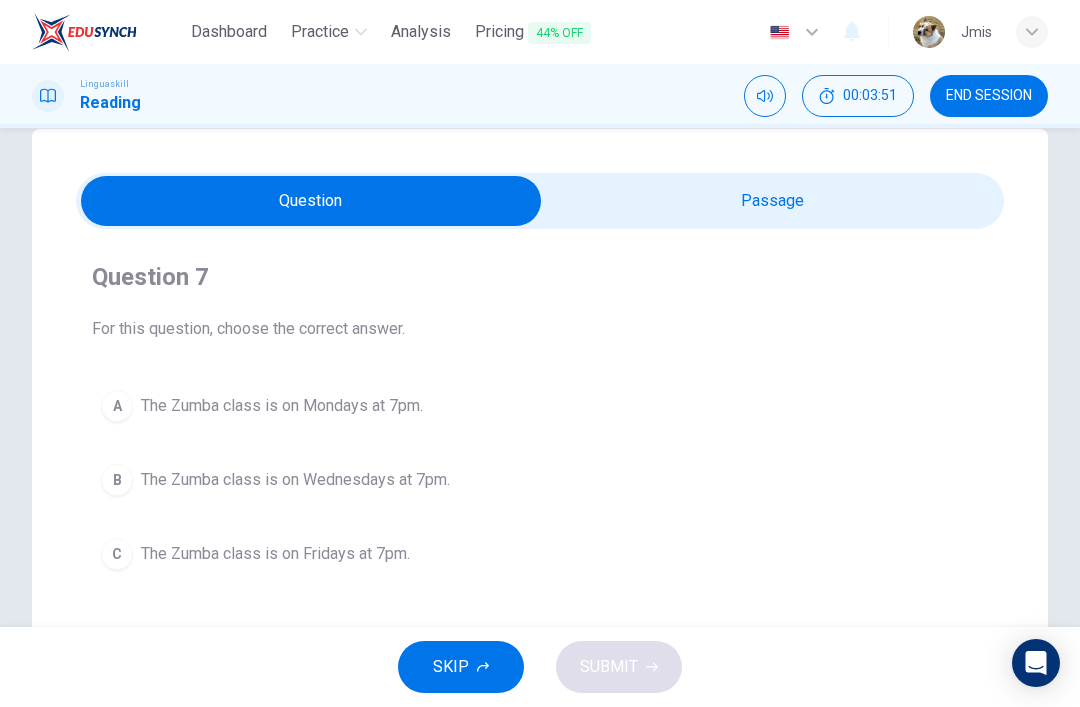 click at bounding box center [311, 201] 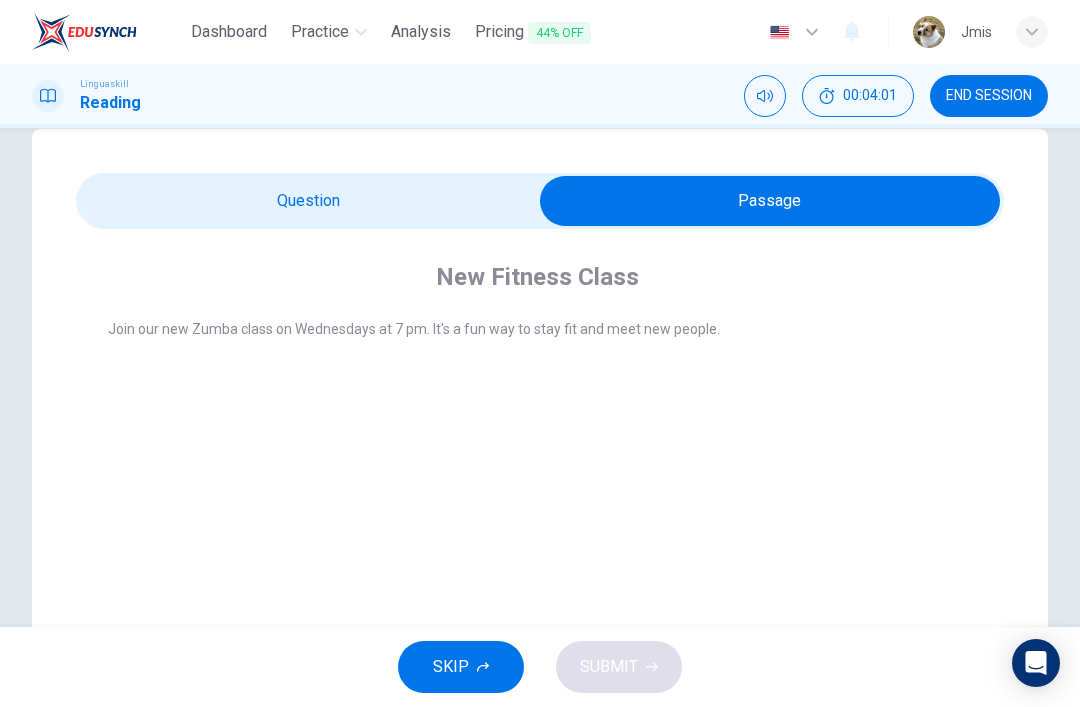 click at bounding box center [770, 201] 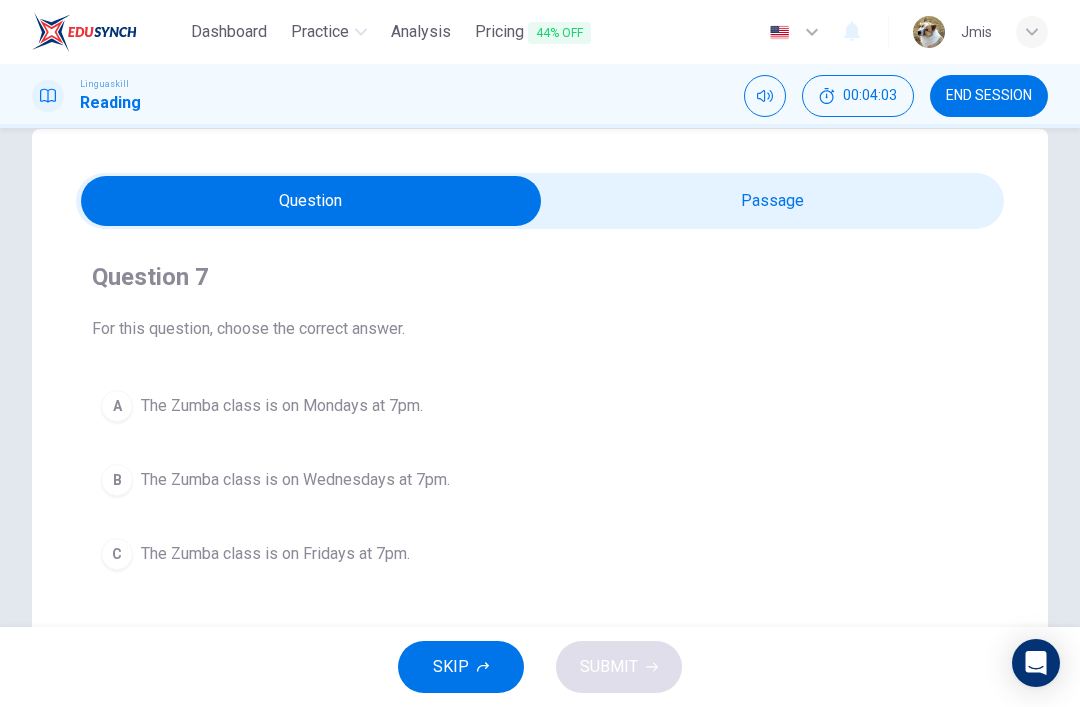 click at bounding box center [311, 201] 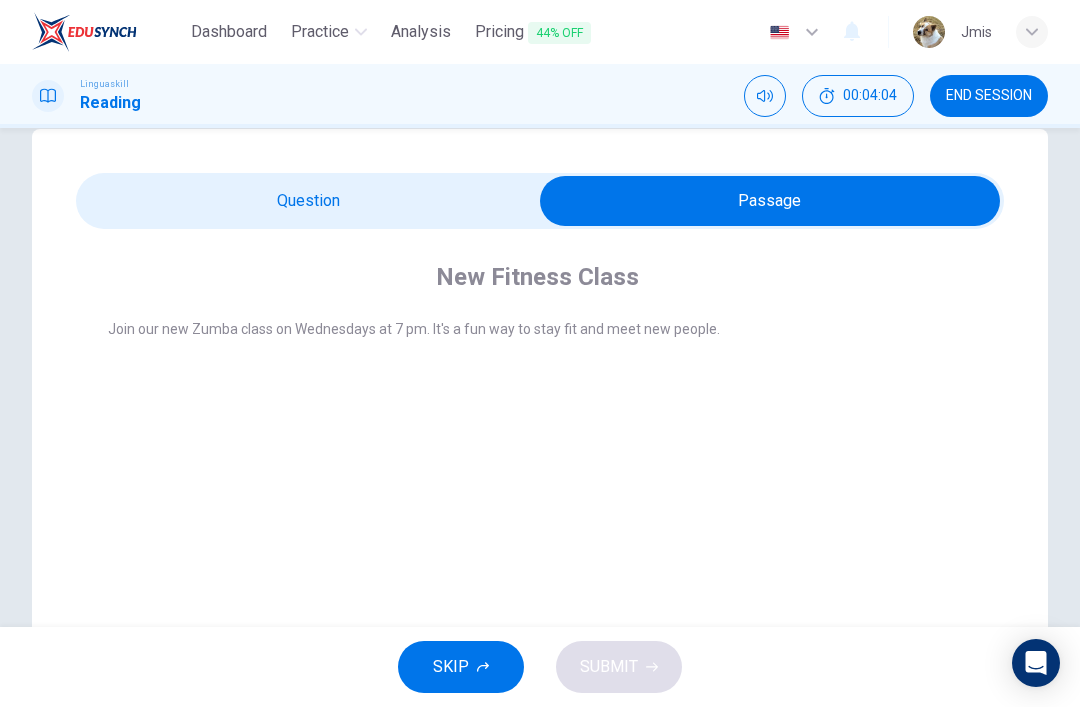 click at bounding box center [770, 201] 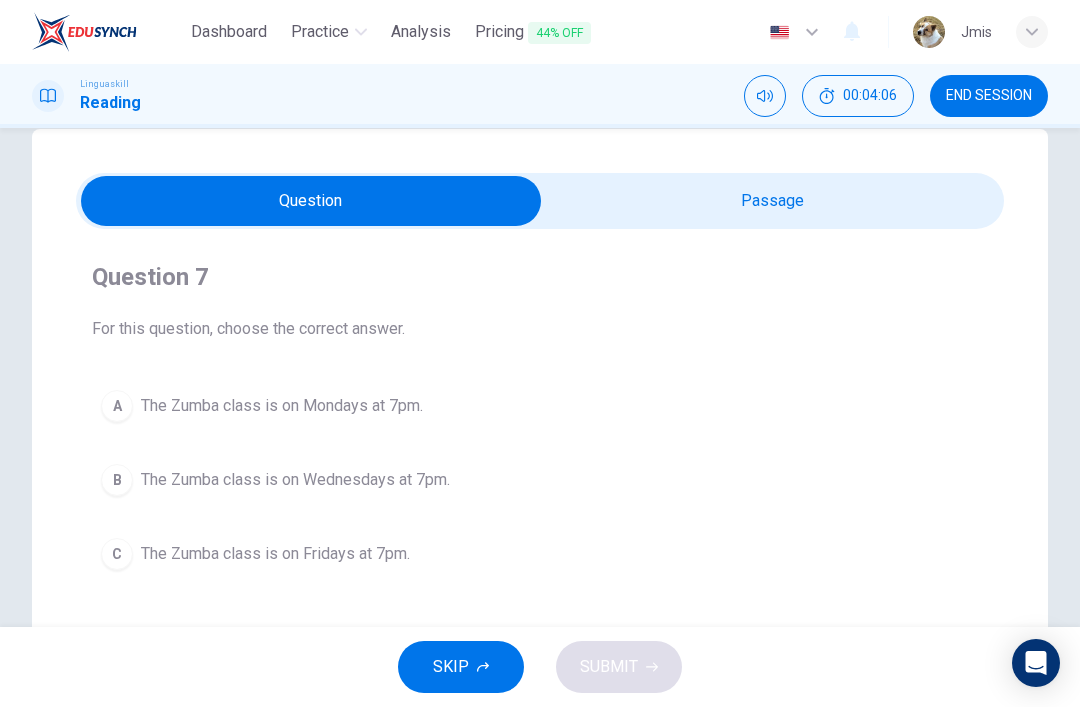 click on "The Zumba class is on Wednesdays at 7pm." at bounding box center (295, 480) 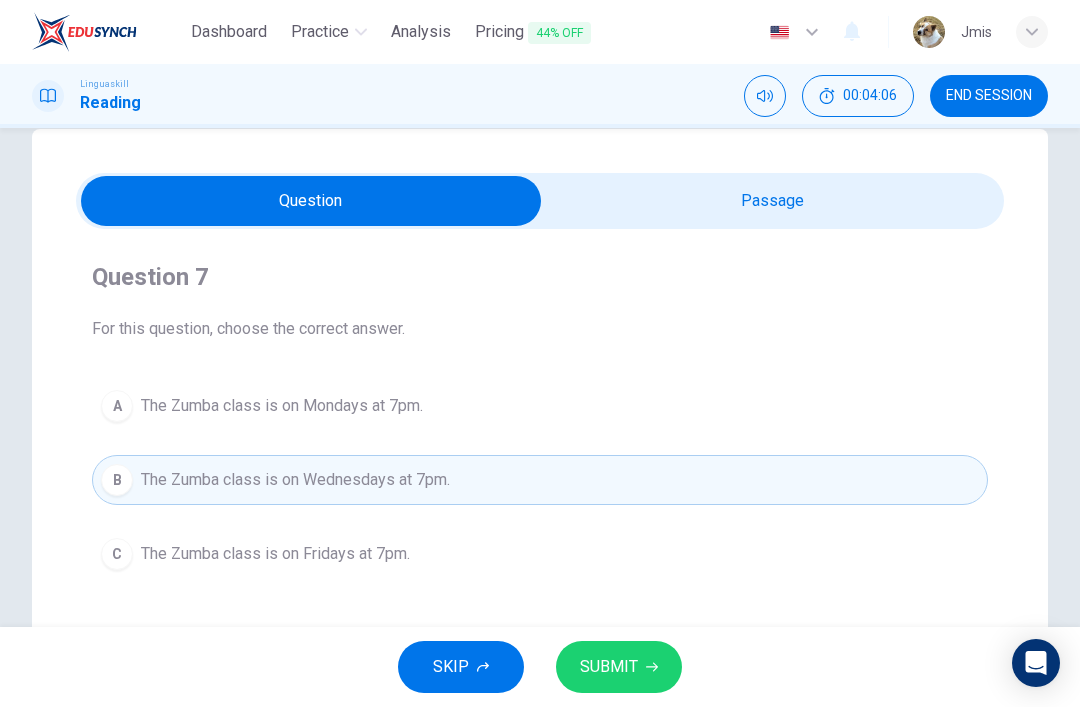 click on "SUBMIT" at bounding box center (609, 667) 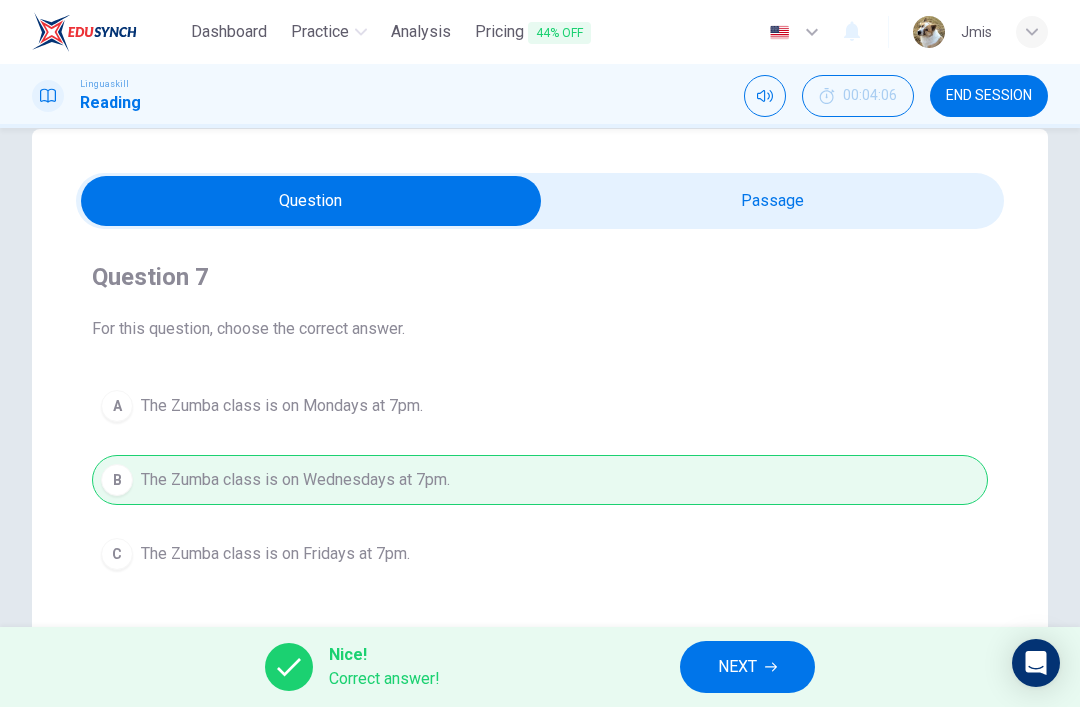 click on "NEXT" at bounding box center [747, 667] 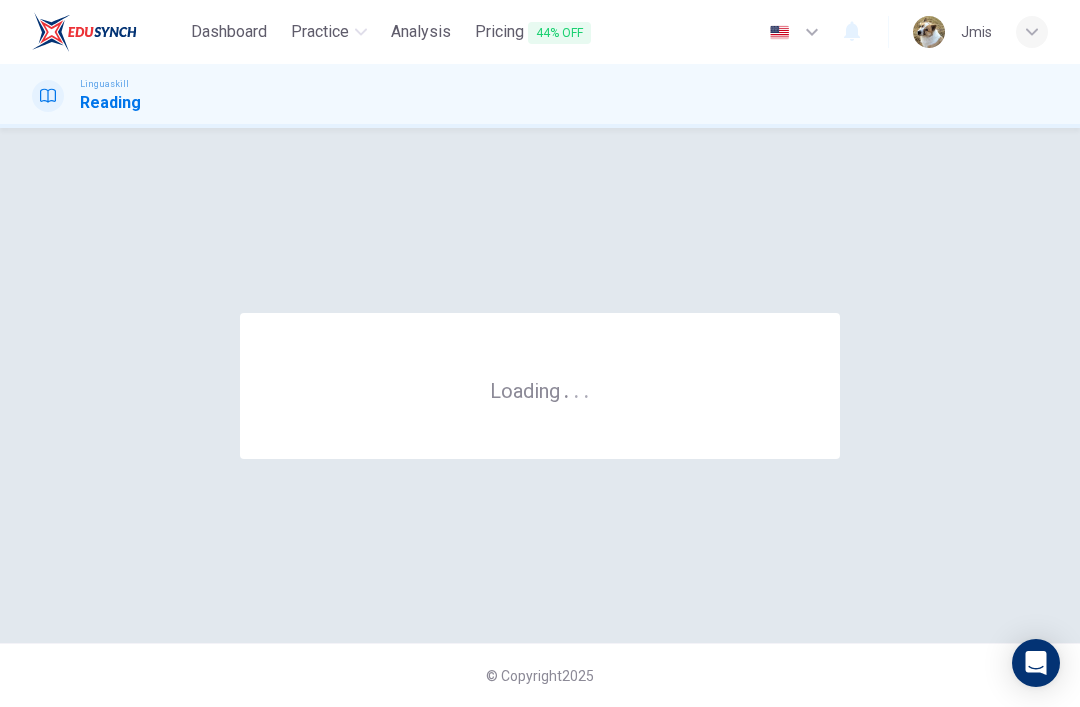 scroll, scrollTop: 0, scrollLeft: 0, axis: both 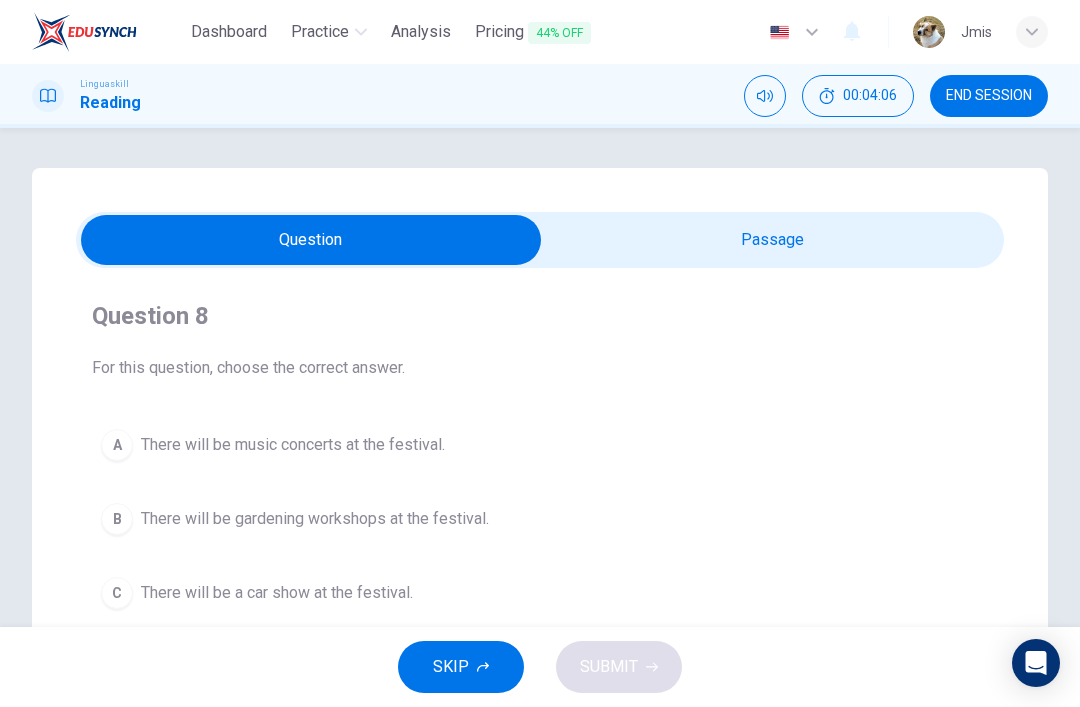 click at bounding box center [311, 240] 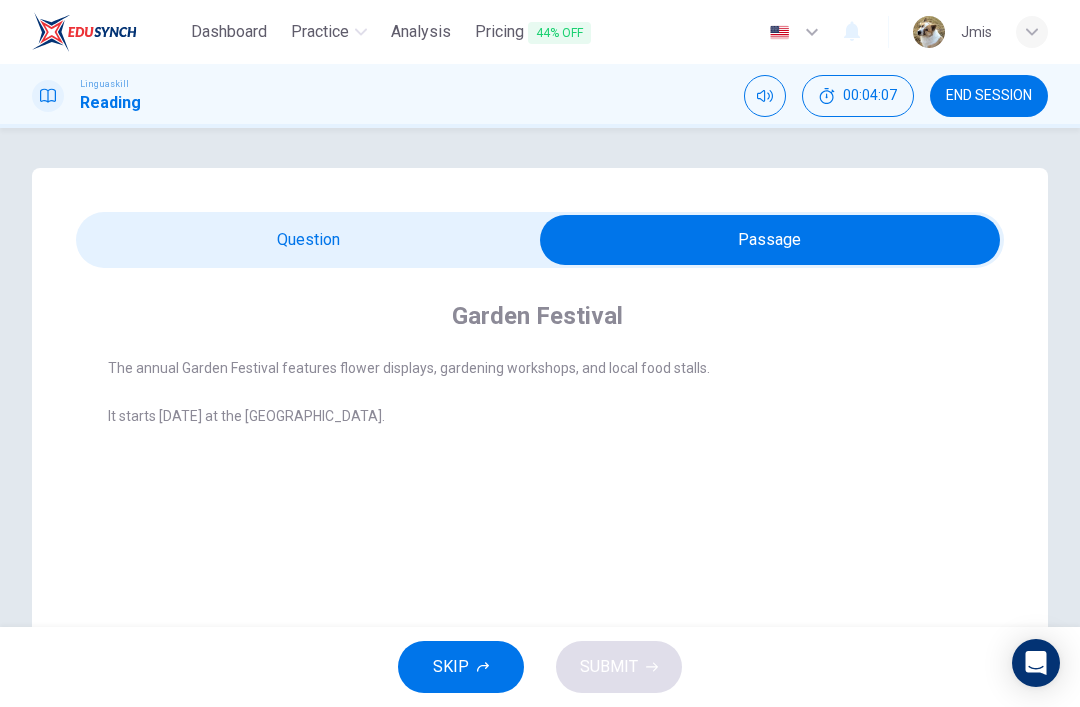 click at bounding box center [770, 240] 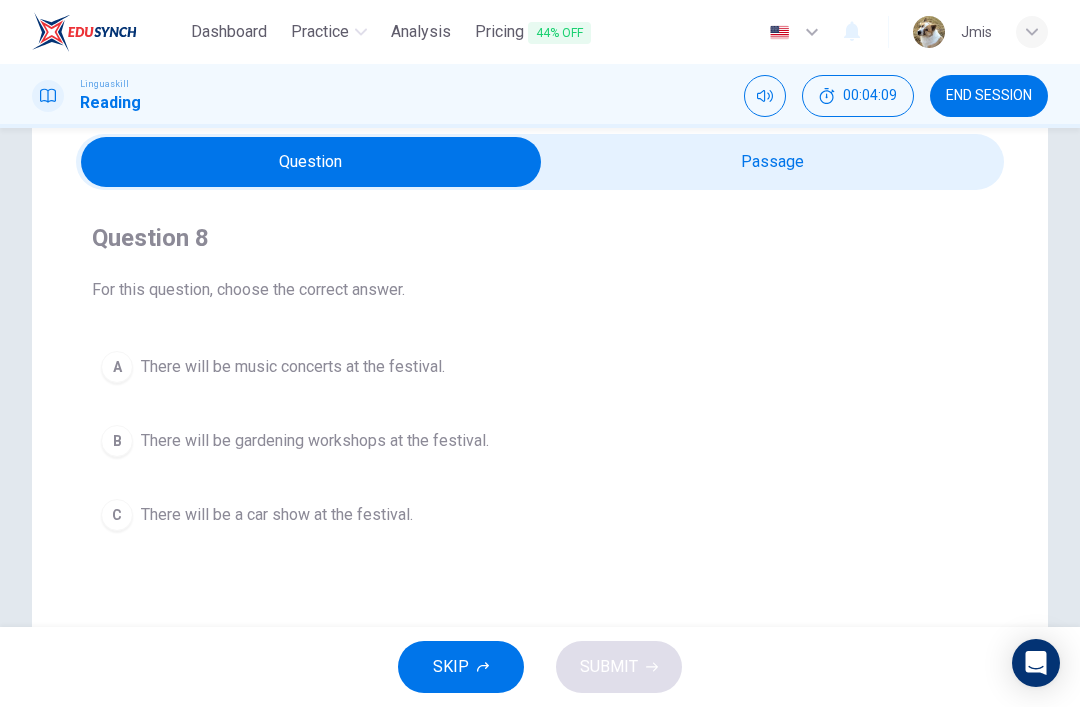 scroll, scrollTop: 79, scrollLeft: 0, axis: vertical 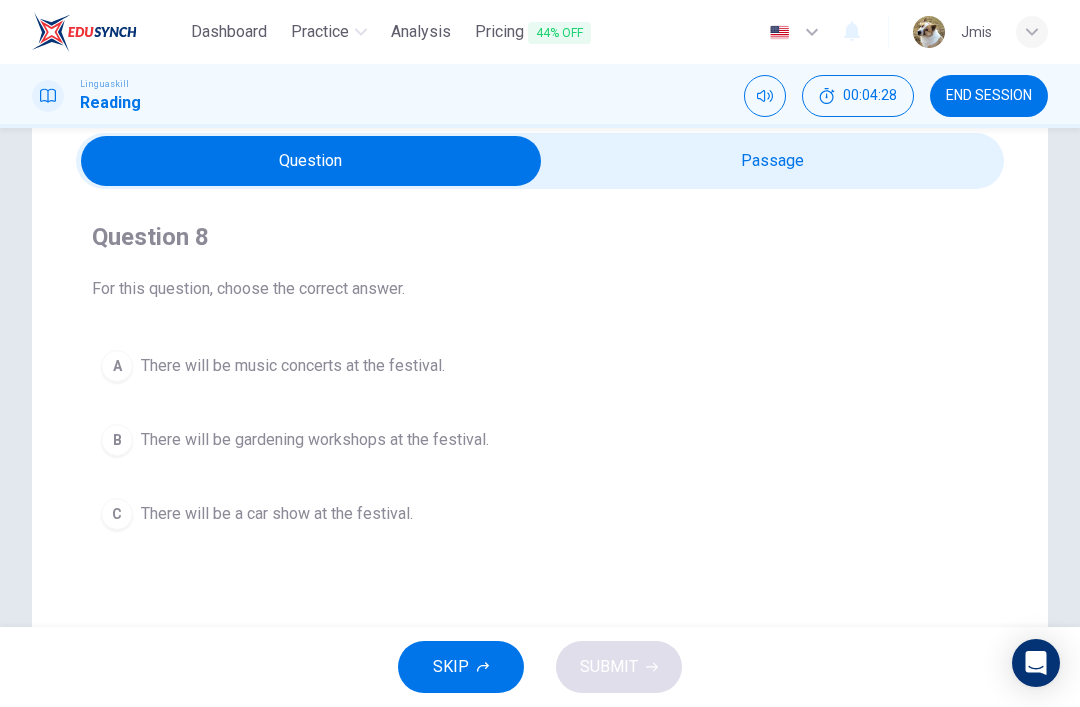 click at bounding box center (311, 161) 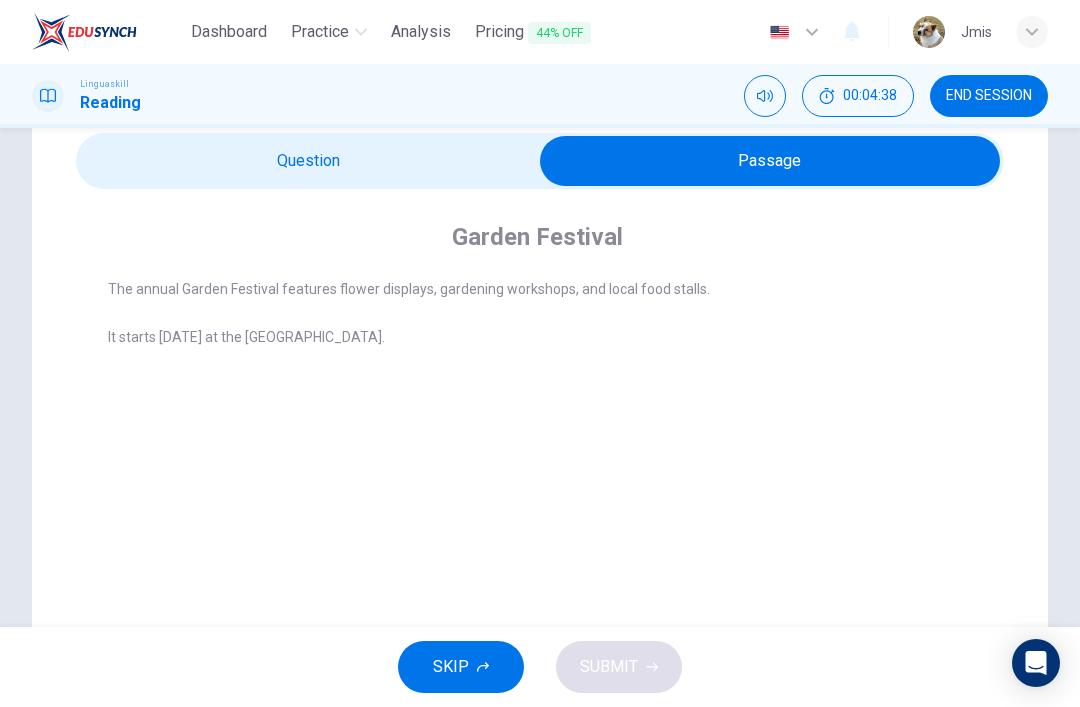 click at bounding box center (770, 161) 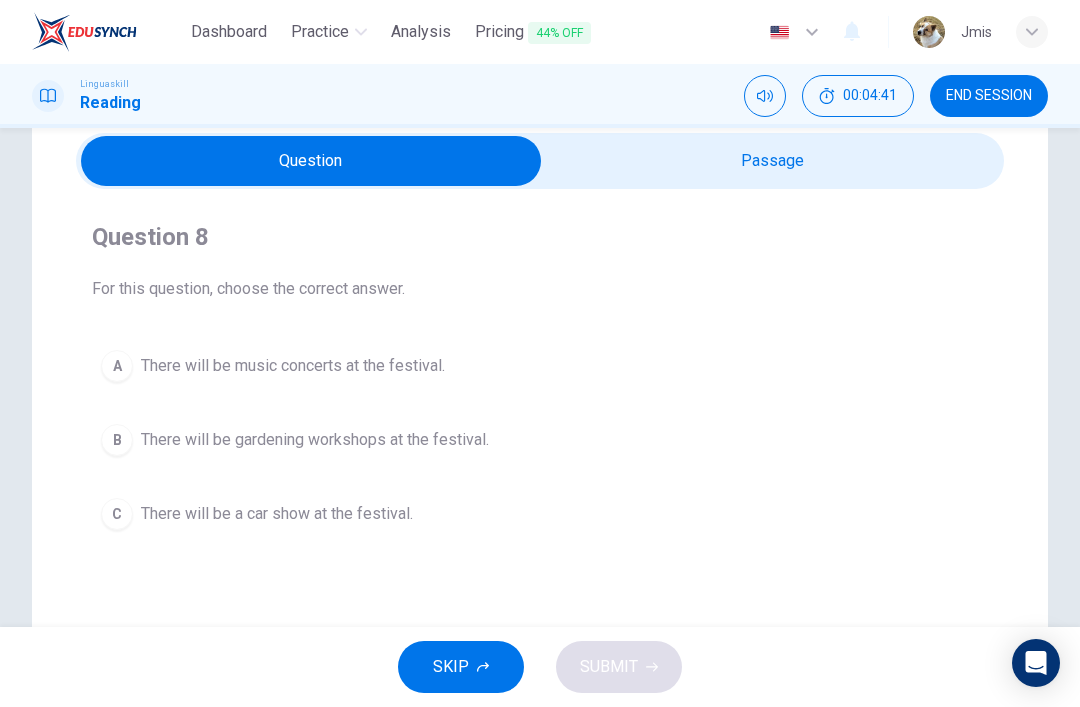 click on "There will be gardening workshops at the festival." at bounding box center [315, 440] 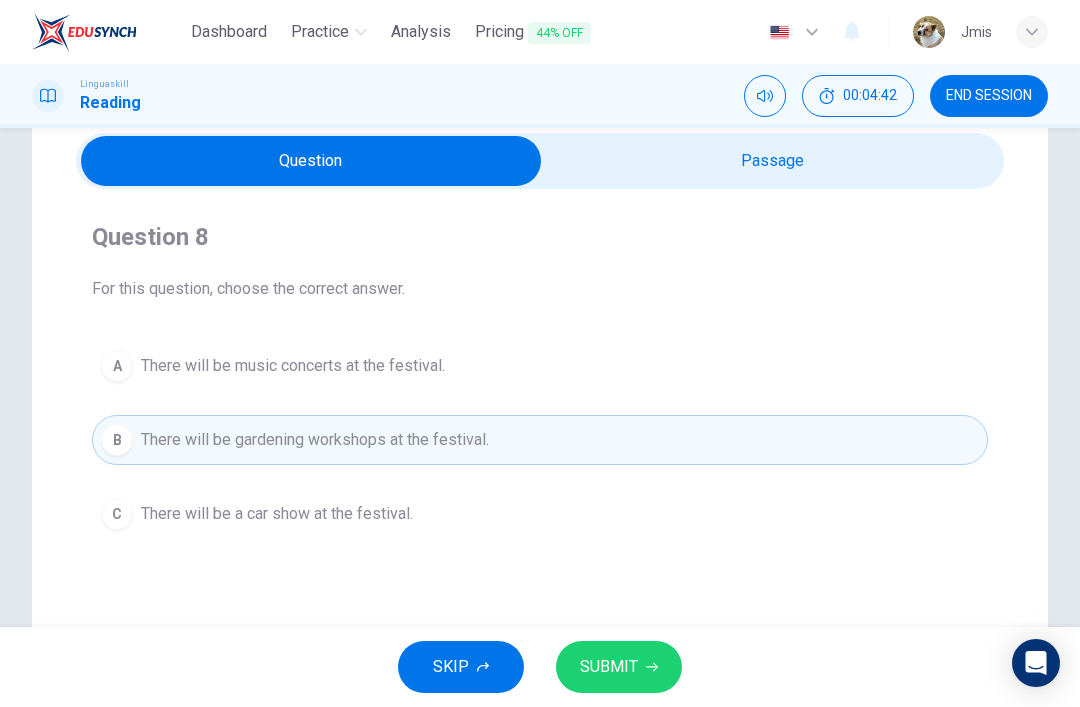 click on "SKIP SUBMIT" at bounding box center (540, 667) 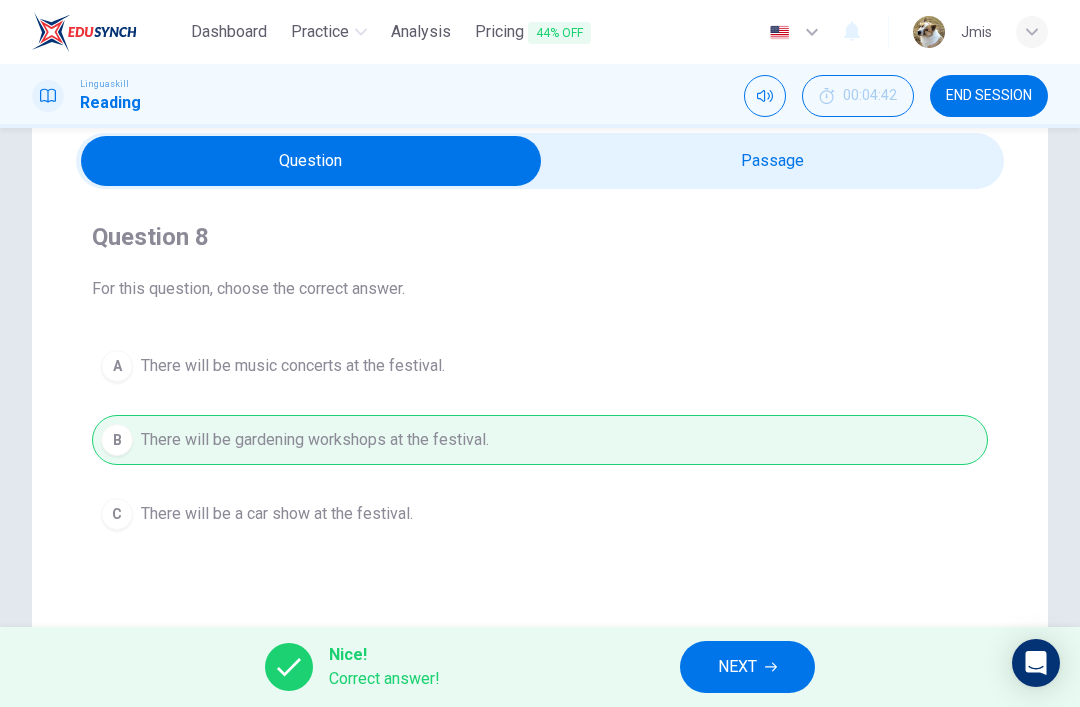 click on "NEXT" at bounding box center (747, 667) 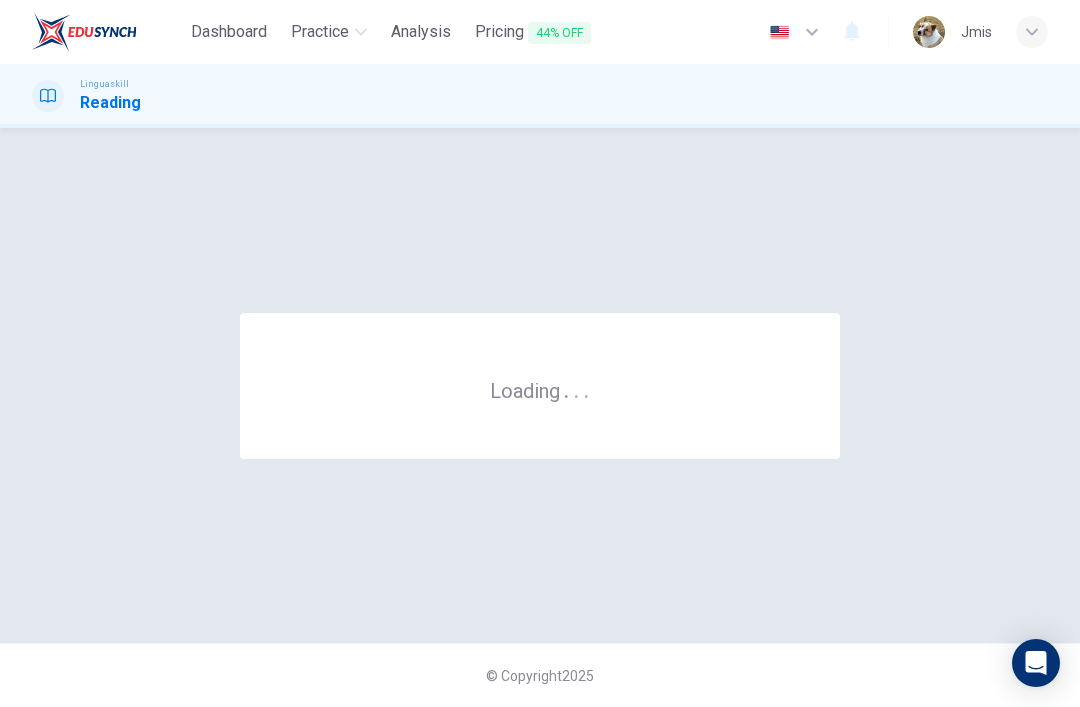 scroll, scrollTop: 0, scrollLeft: 0, axis: both 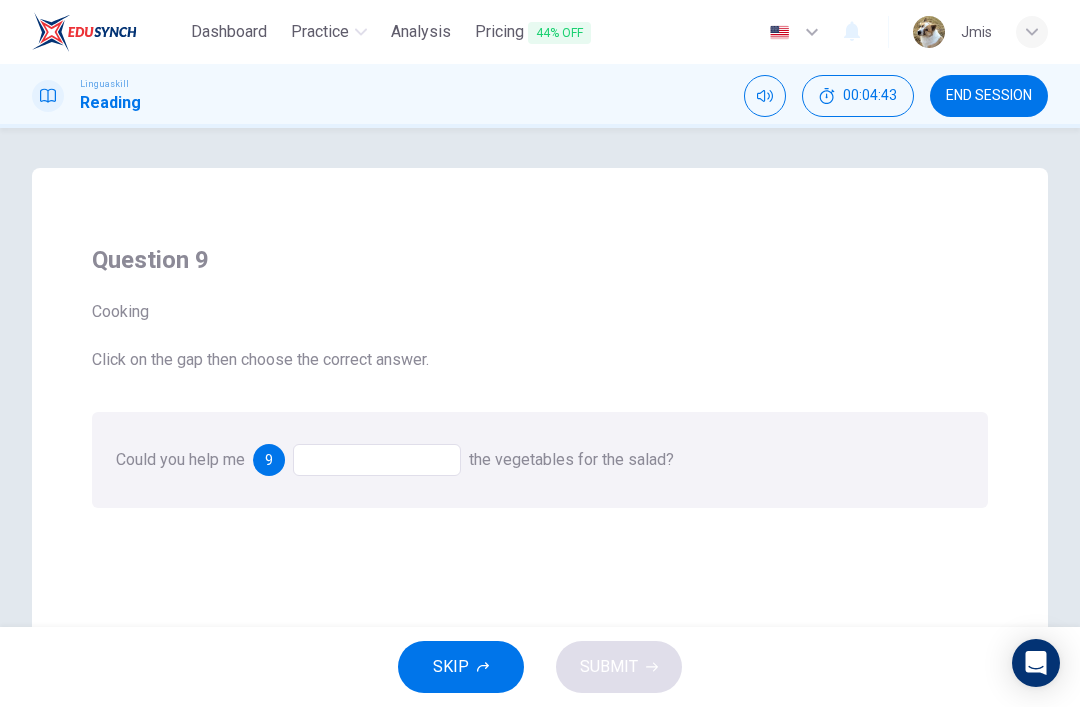 click on "9" at bounding box center [269, 460] 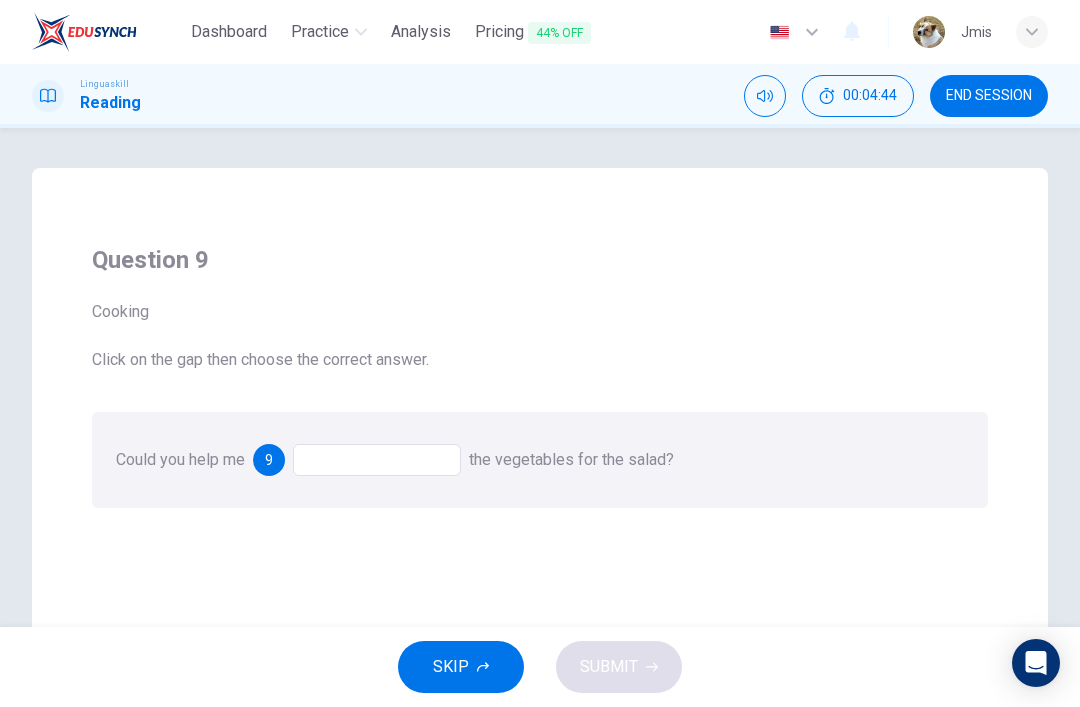 click at bounding box center [377, 460] 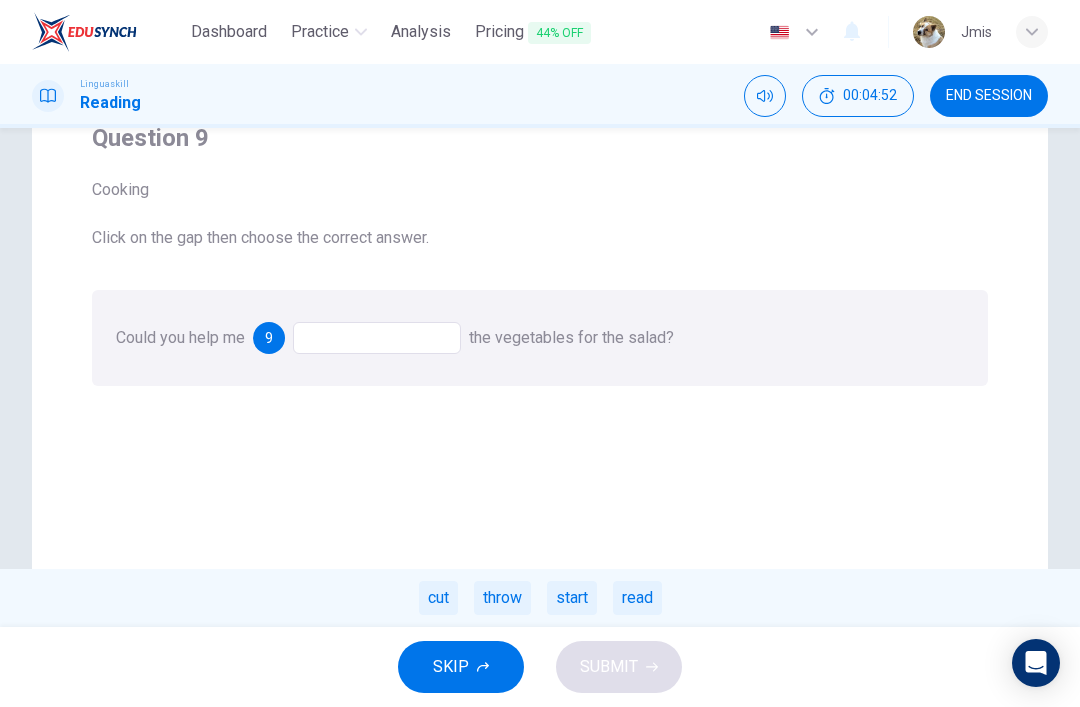 scroll, scrollTop: 123, scrollLeft: 0, axis: vertical 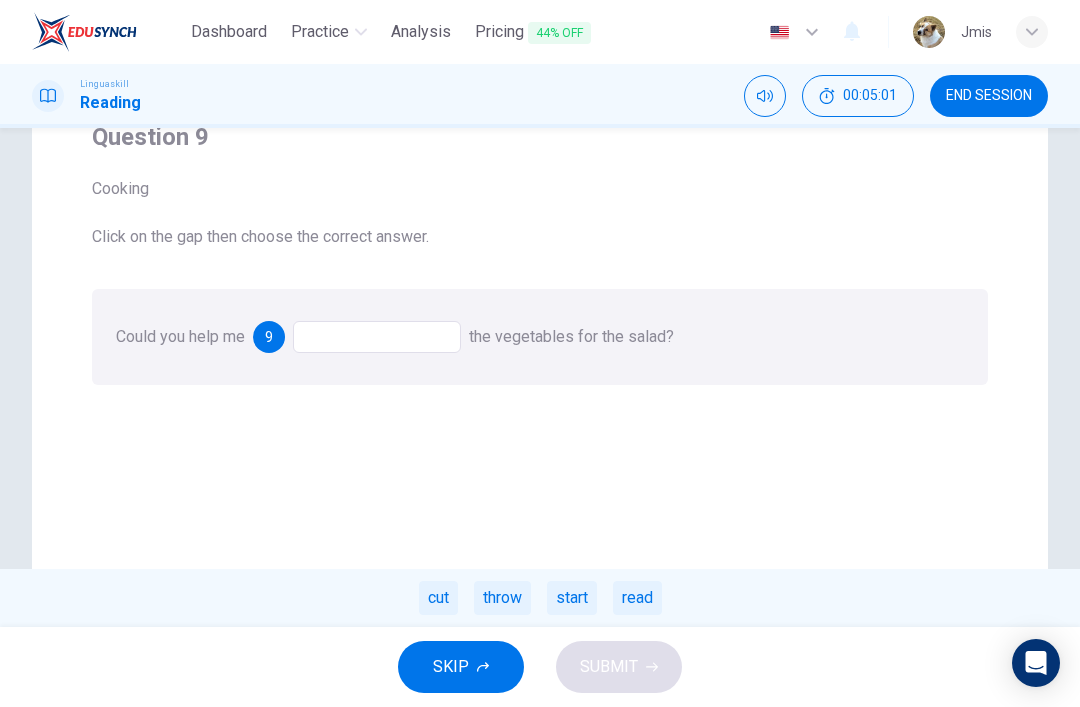 click on "cut" at bounding box center (438, 598) 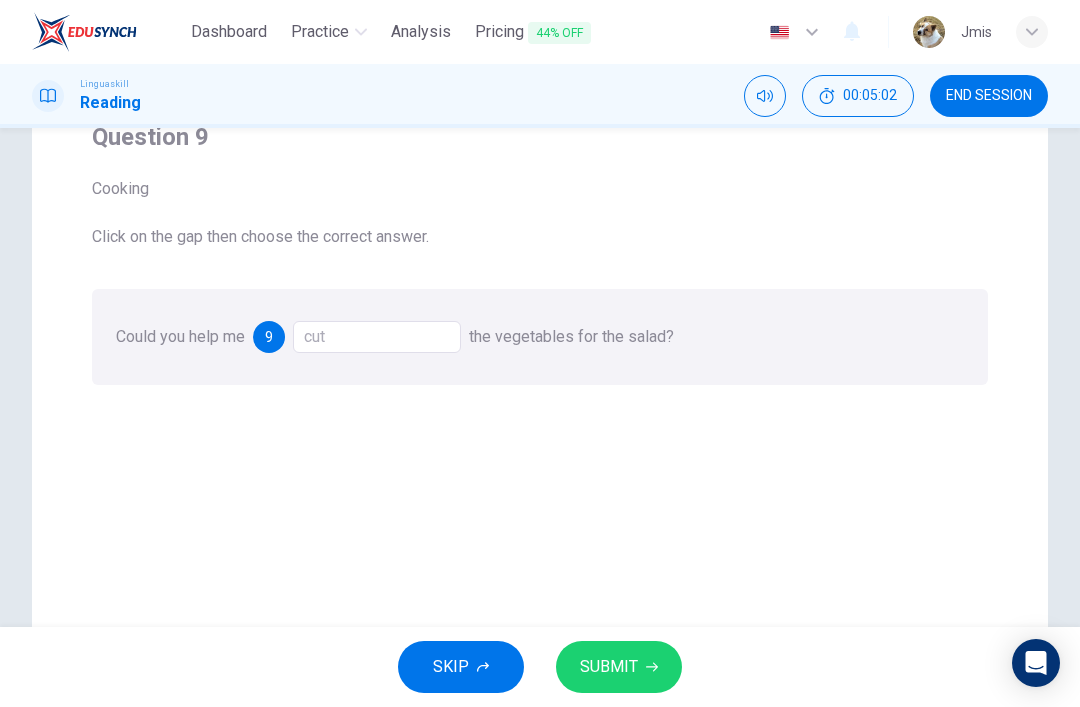 click on "SUBMIT" at bounding box center [609, 667] 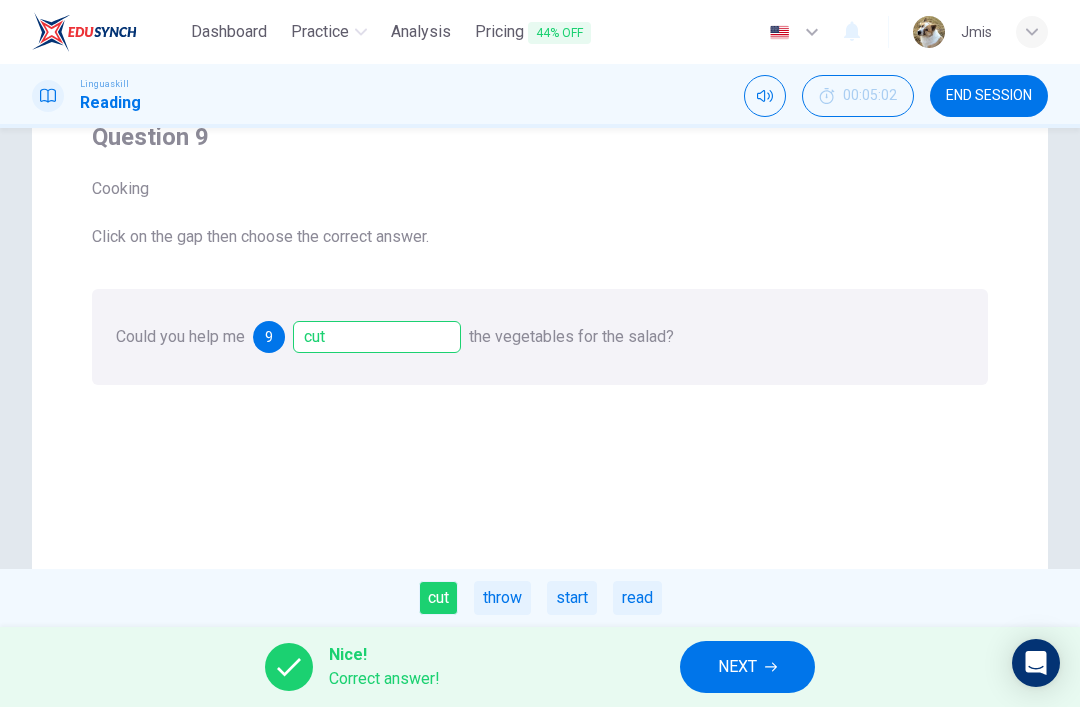 click on "NEXT" at bounding box center (737, 667) 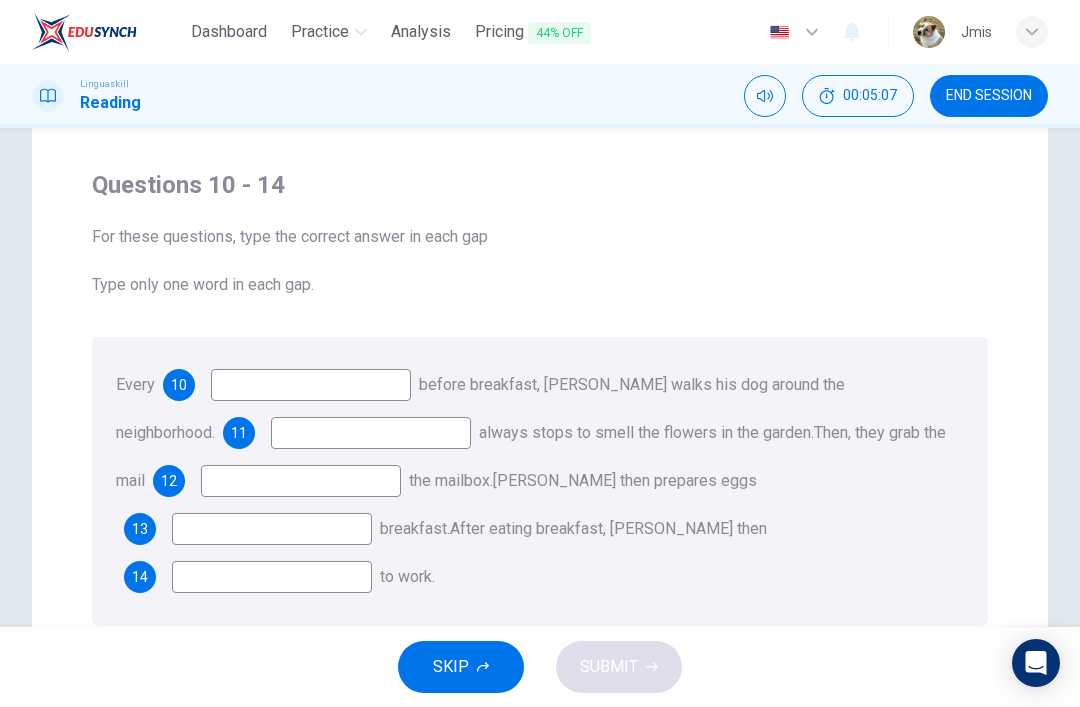 scroll, scrollTop: 78, scrollLeft: 0, axis: vertical 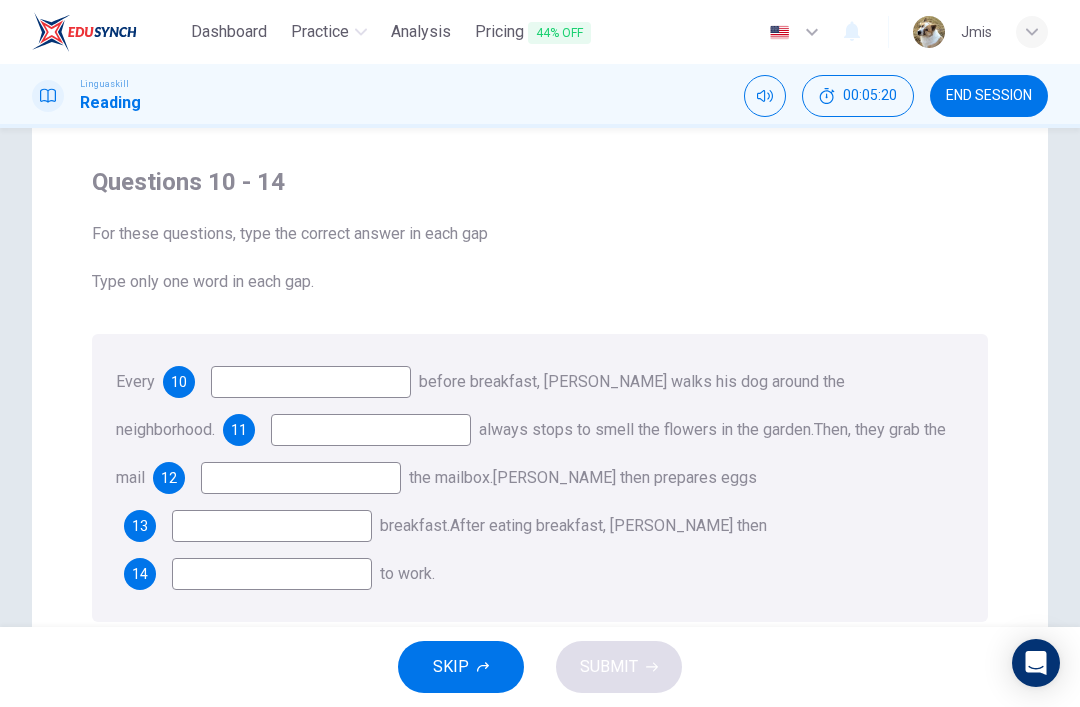 click on "10" at bounding box center [179, 382] 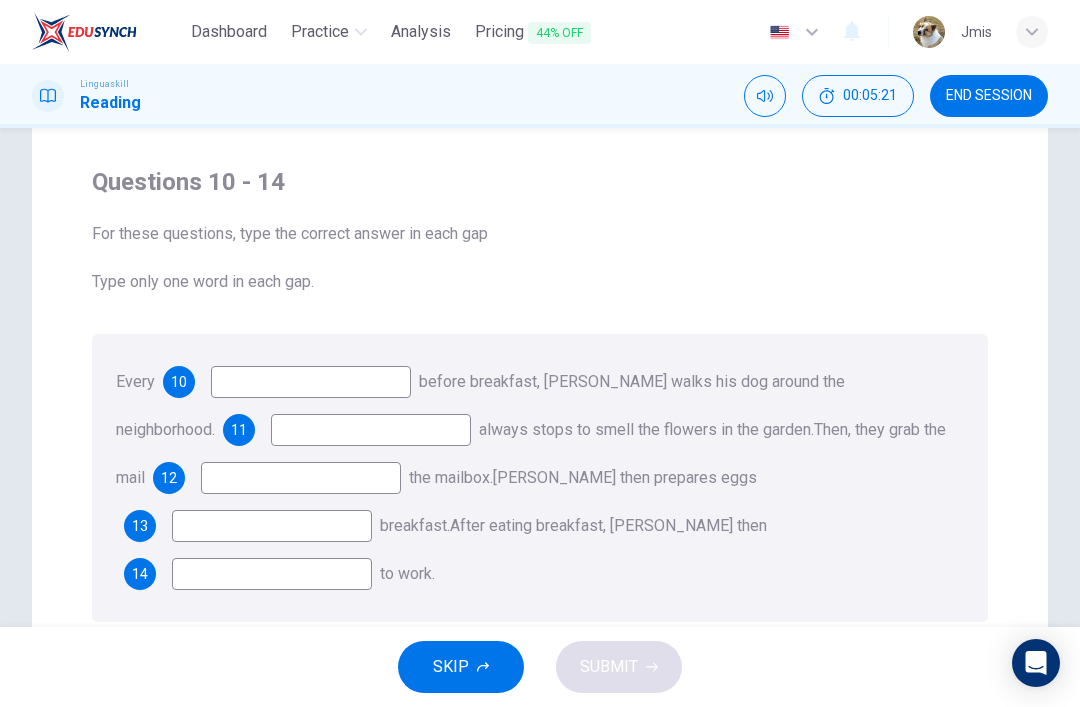 click at bounding box center (311, 382) 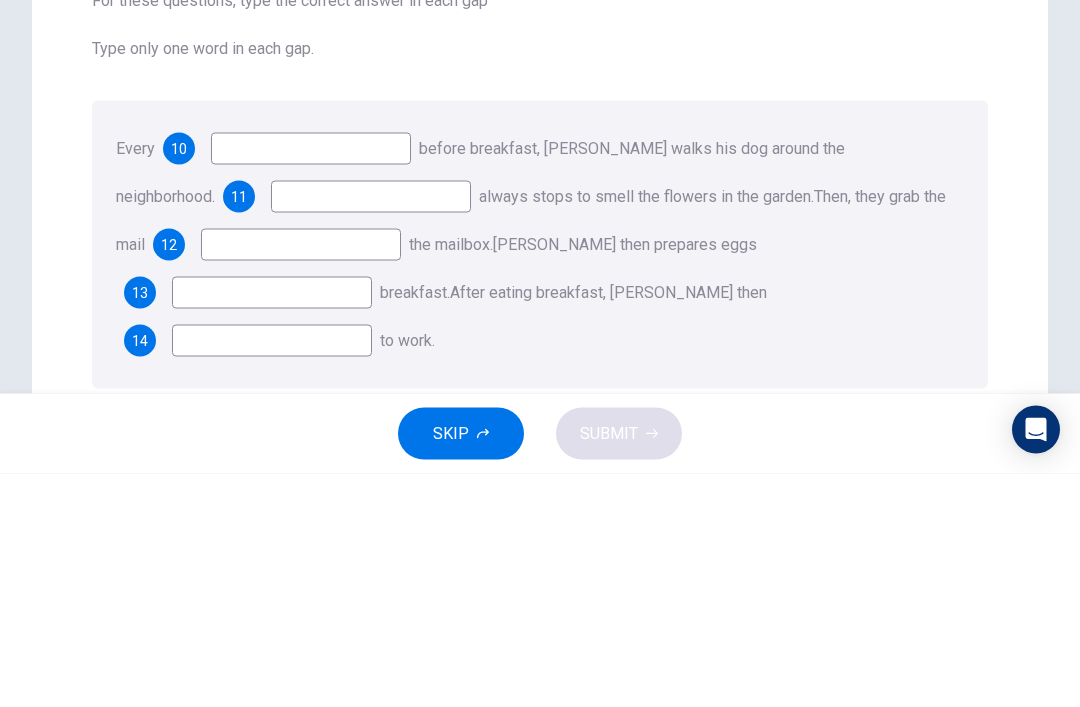 click on "10" at bounding box center (179, 382) 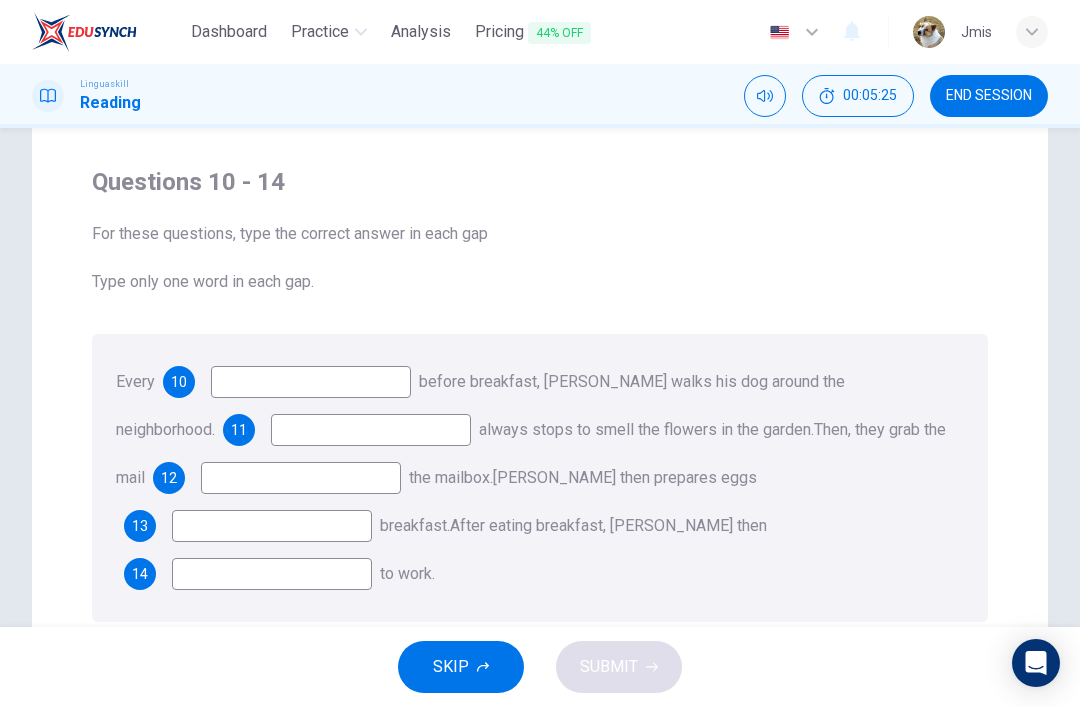 click on "10" at bounding box center (179, 382) 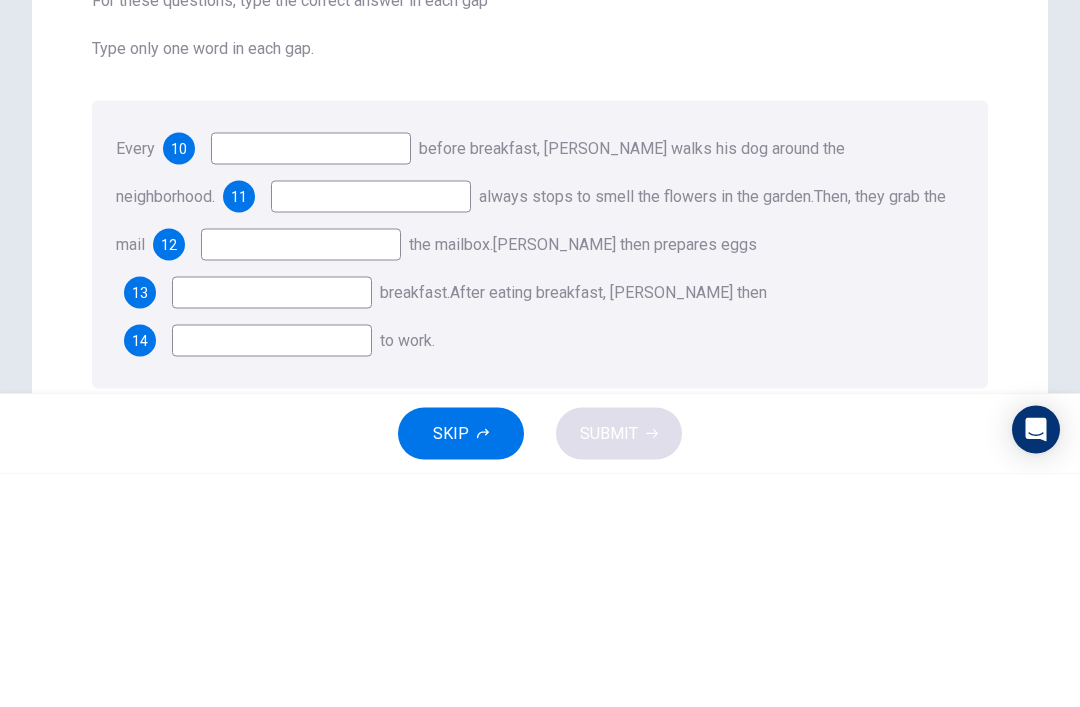 click on "Every  10  before breakfast, [PERSON_NAME] walks his dog around the neighborhood. 11  always stops to smell the flowers in the garden.  Then, they grab the mail  12  the mailbox. [PERSON_NAME] then prepares eggs  13  breakfast. After eating breakfast, [PERSON_NAME] then  14  to work." at bounding box center (540, 478) 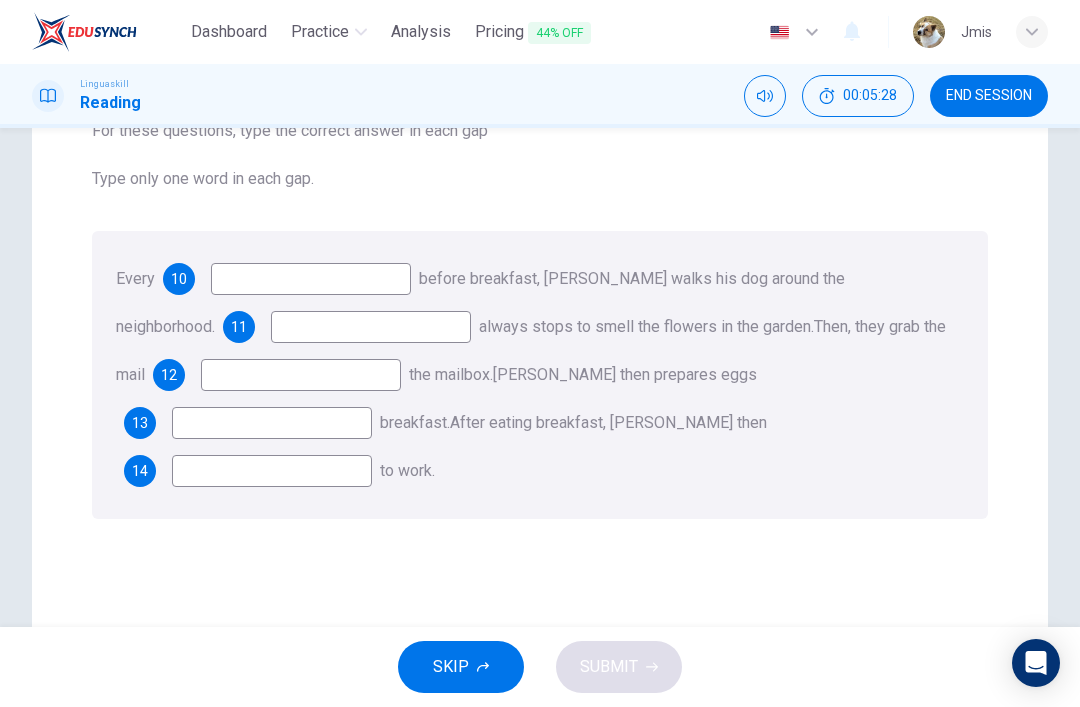 scroll, scrollTop: 183, scrollLeft: 0, axis: vertical 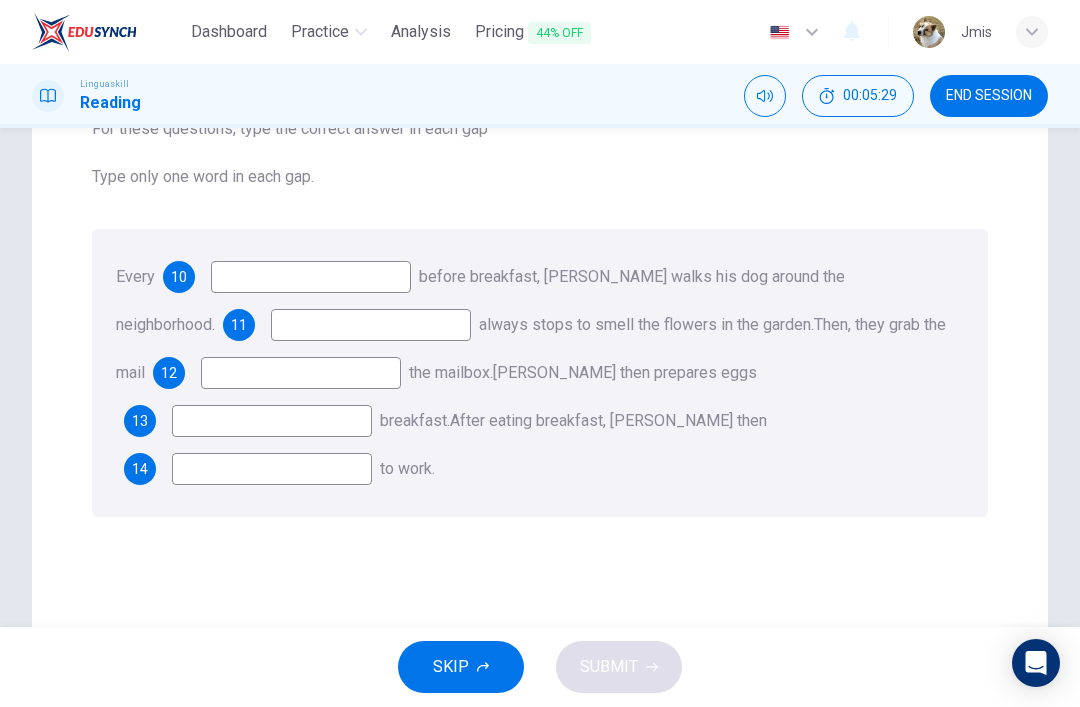 click on "11" at bounding box center (239, 325) 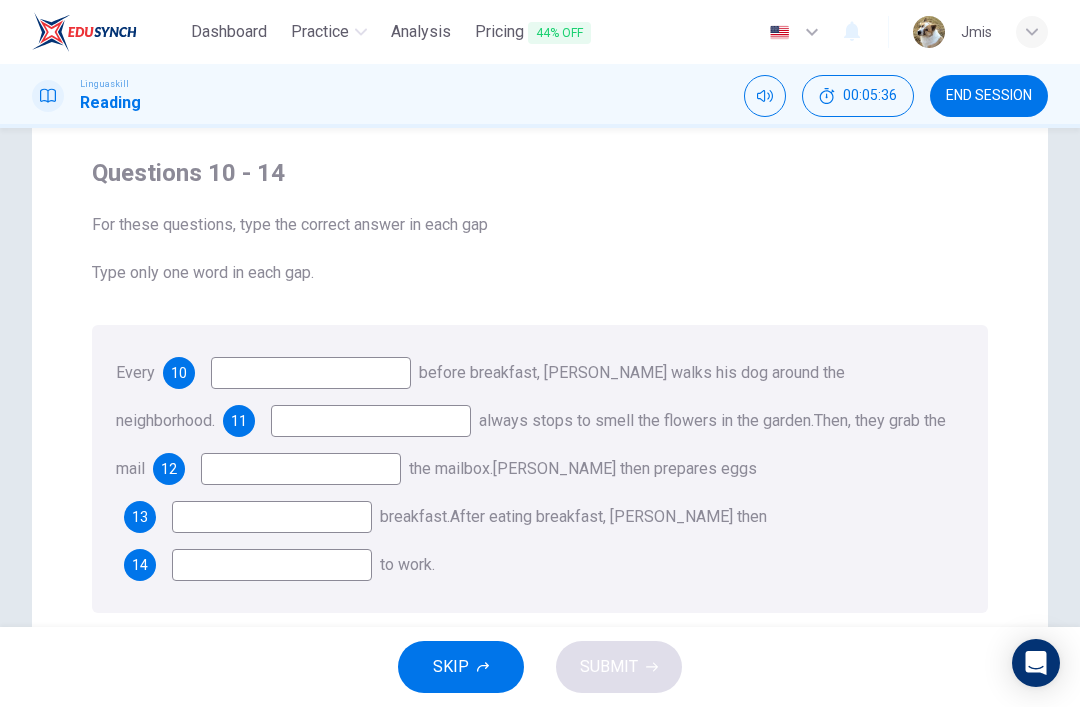 scroll, scrollTop: 93, scrollLeft: 0, axis: vertical 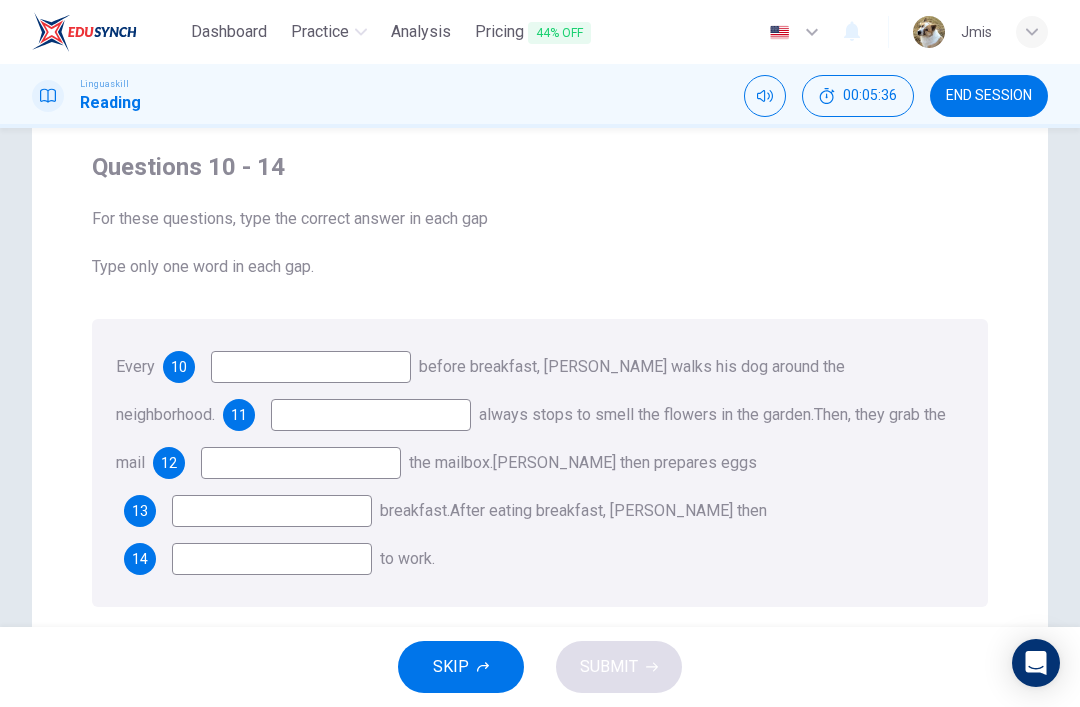 click at bounding box center (371, 415) 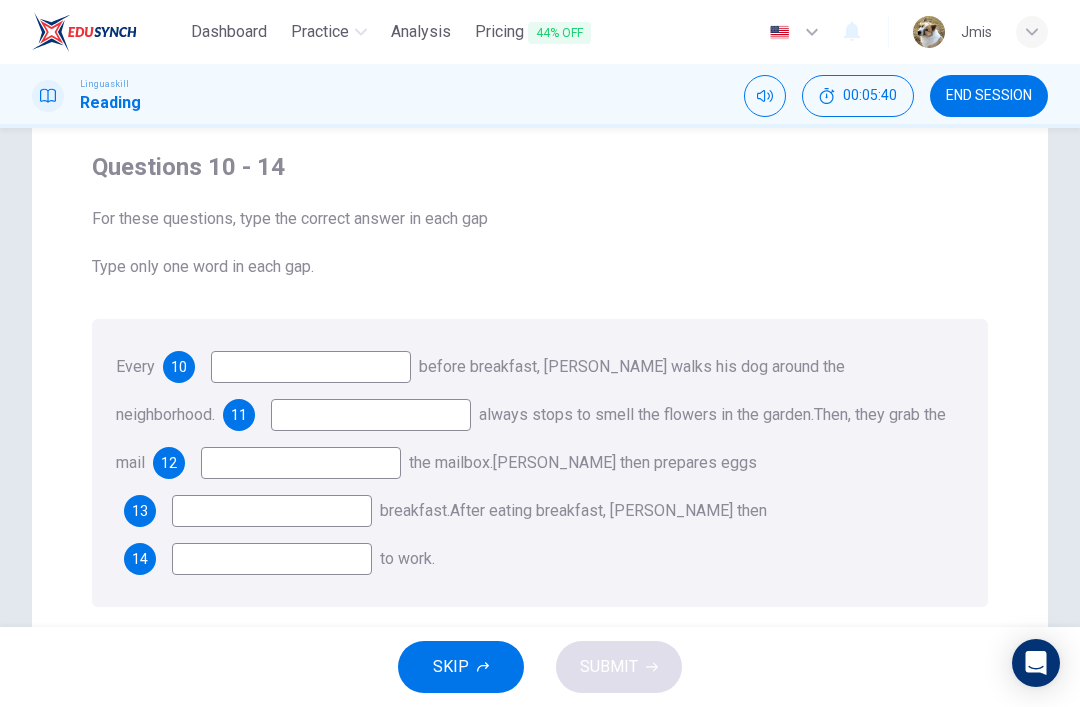 click on "14" at bounding box center [140, 559] 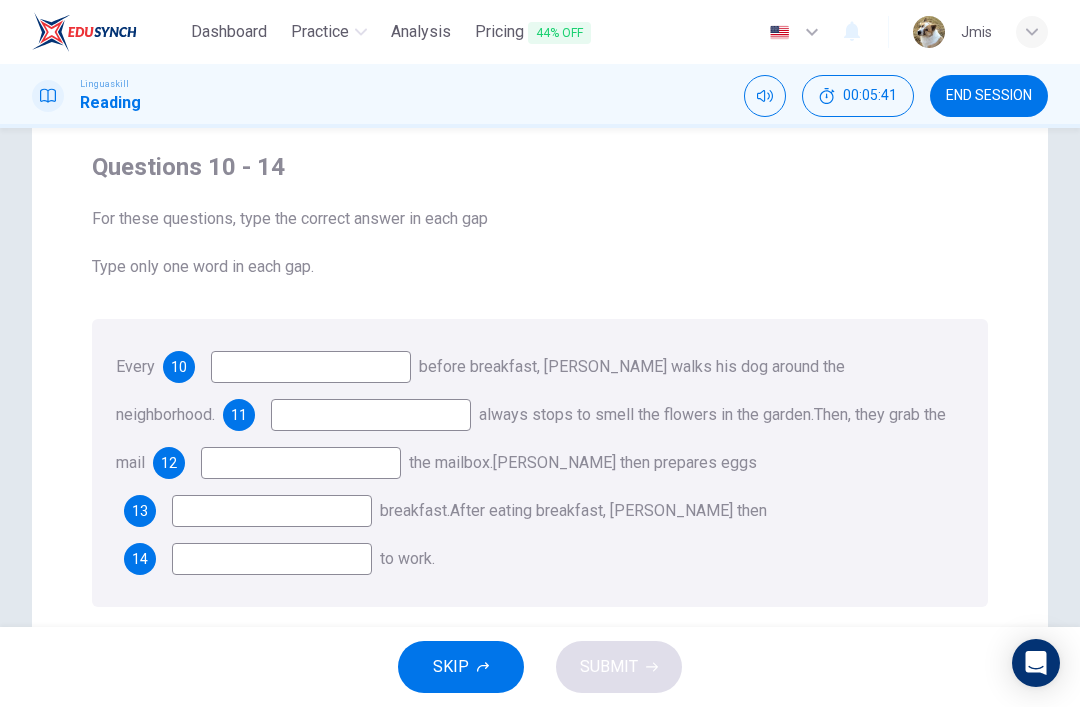 click at bounding box center (272, 511) 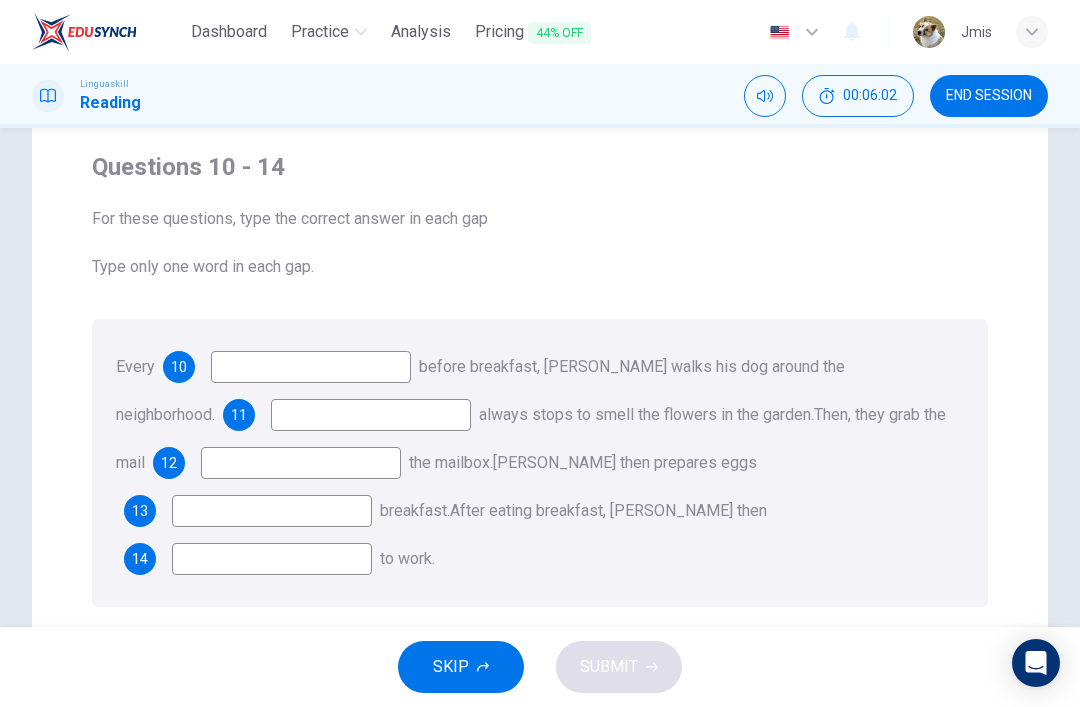 scroll, scrollTop: 210, scrollLeft: 0, axis: vertical 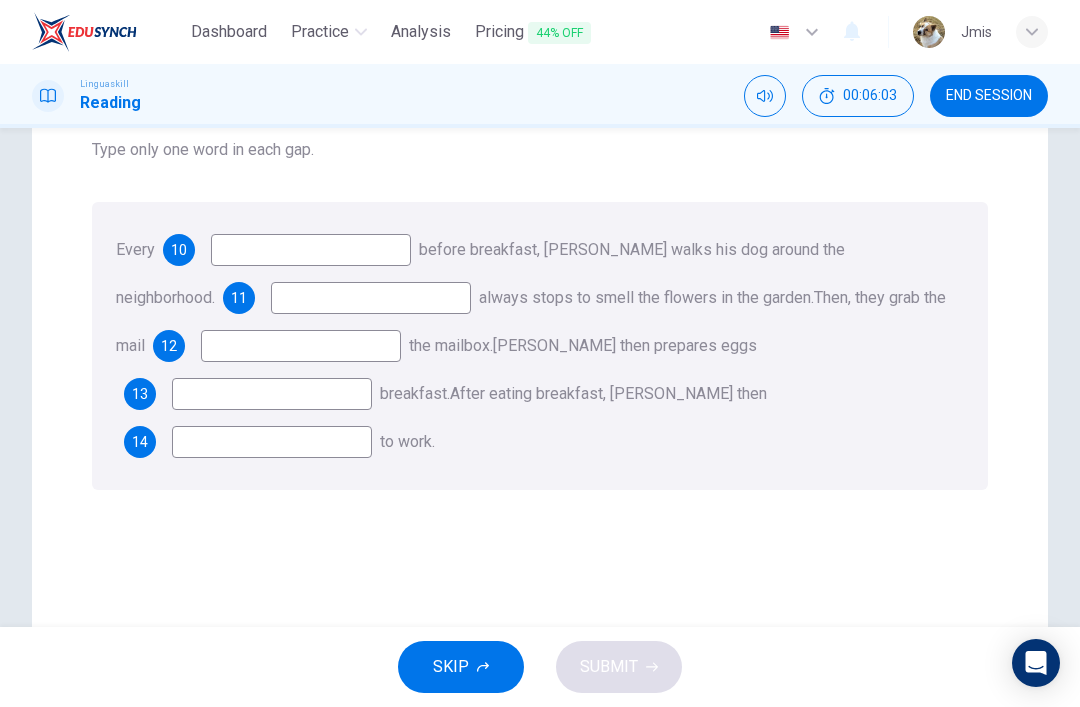 click at bounding box center (371, 298) 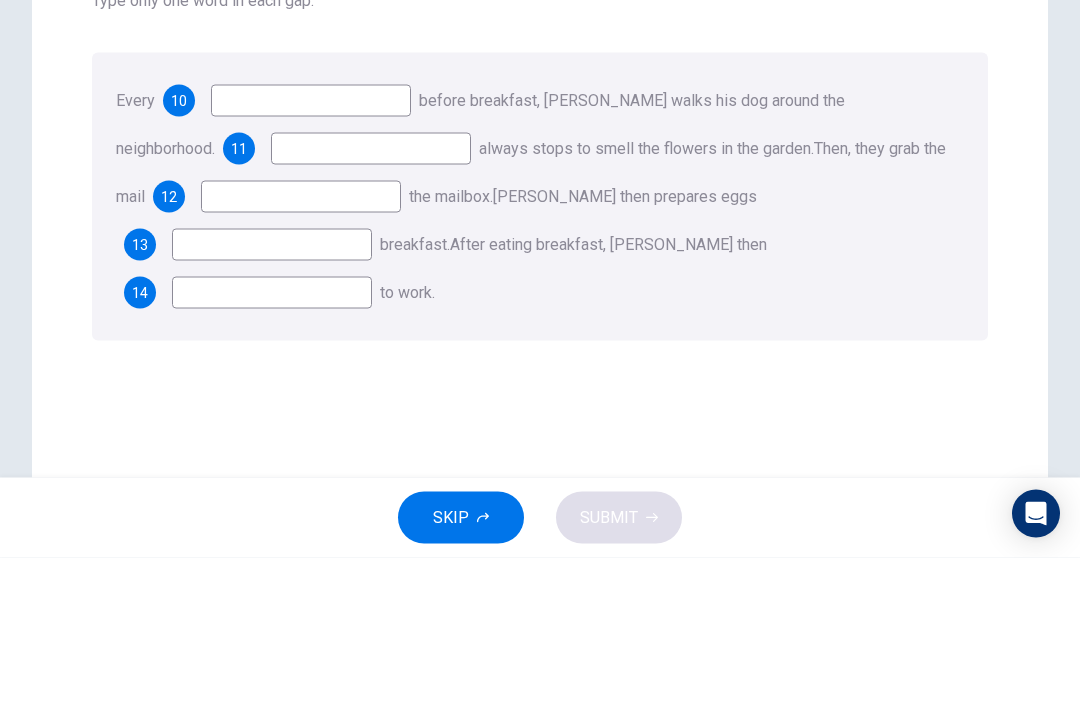 click on "12" at bounding box center [169, 346] 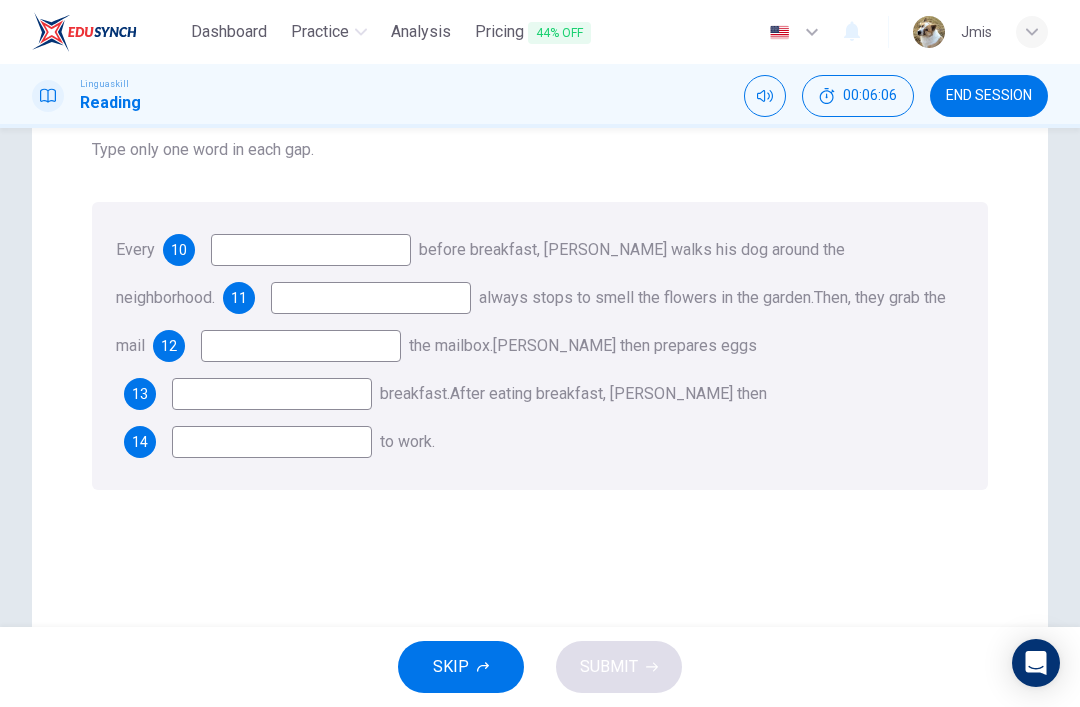 click on "11" at bounding box center [239, 298] 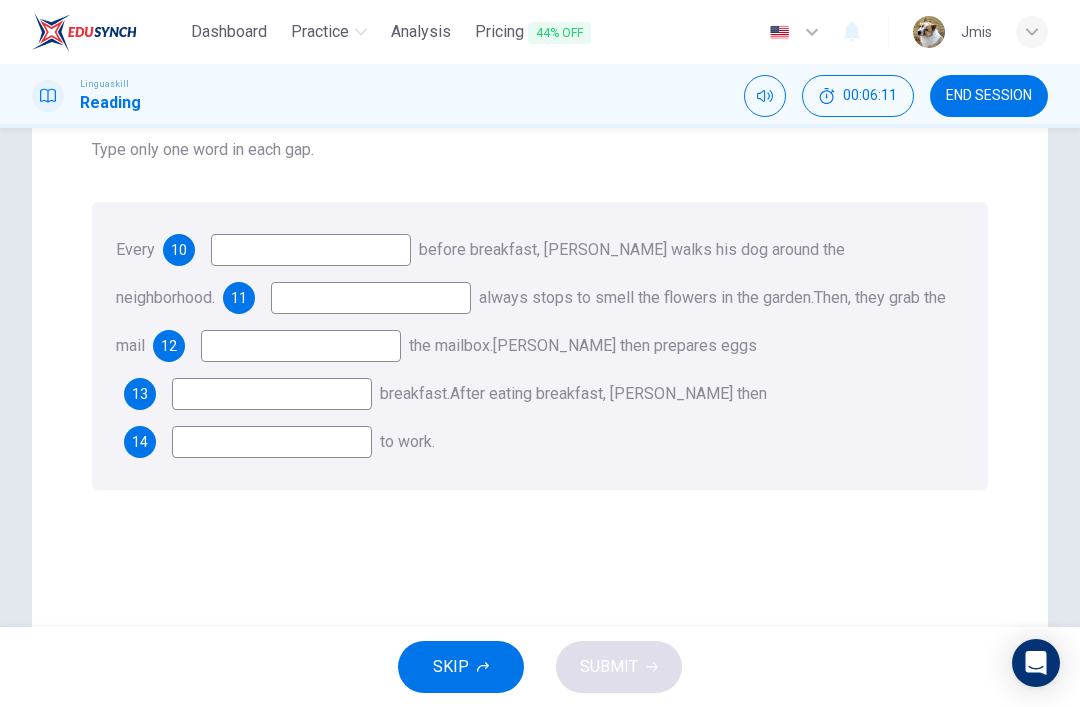 click 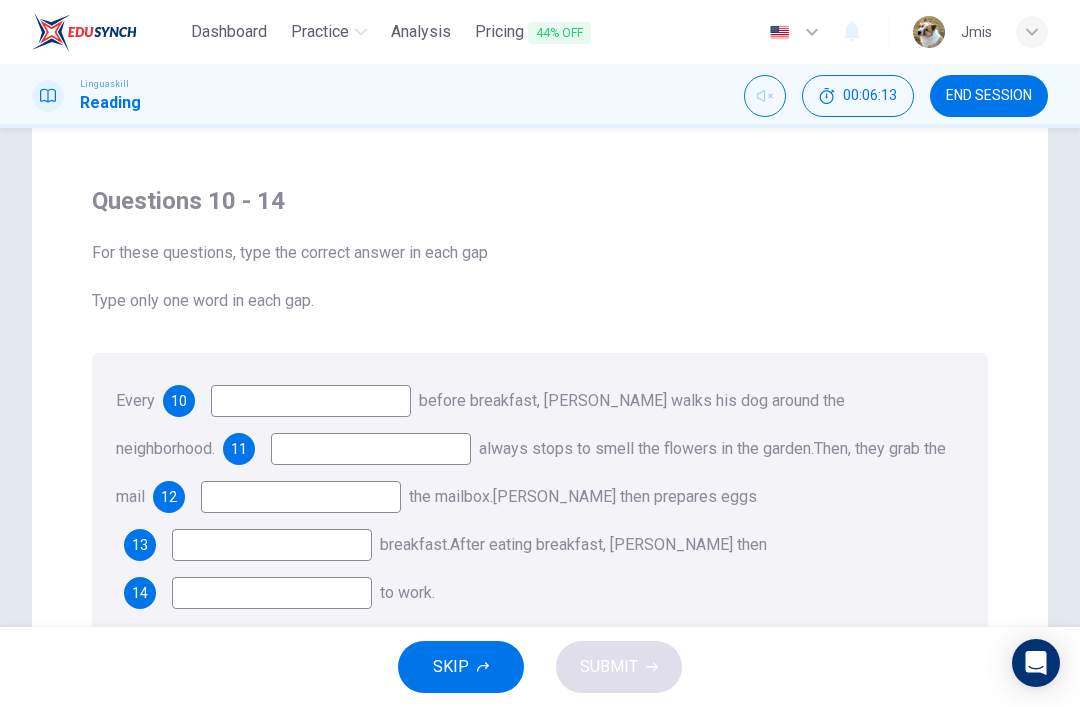 scroll, scrollTop: 58, scrollLeft: 0, axis: vertical 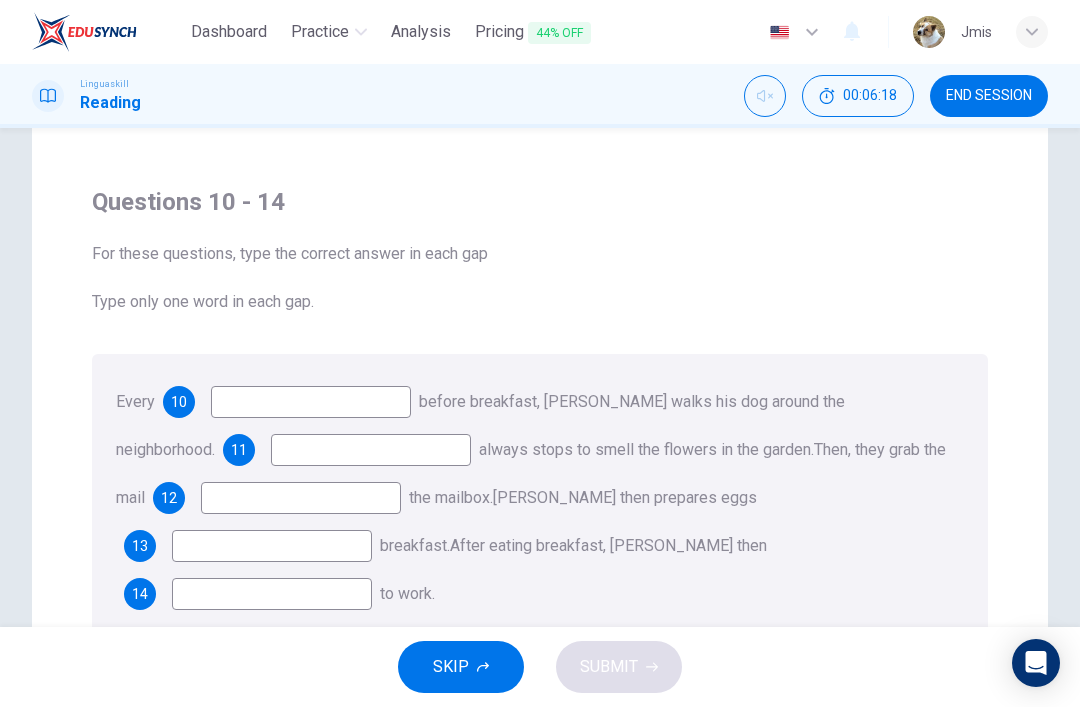 click 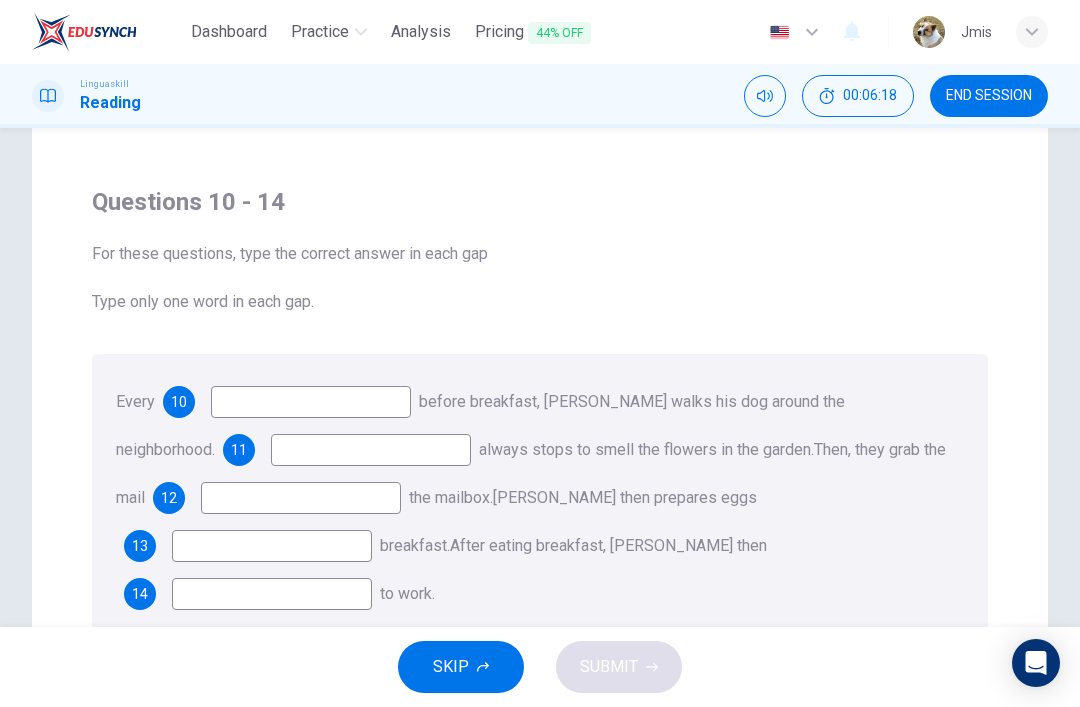 click 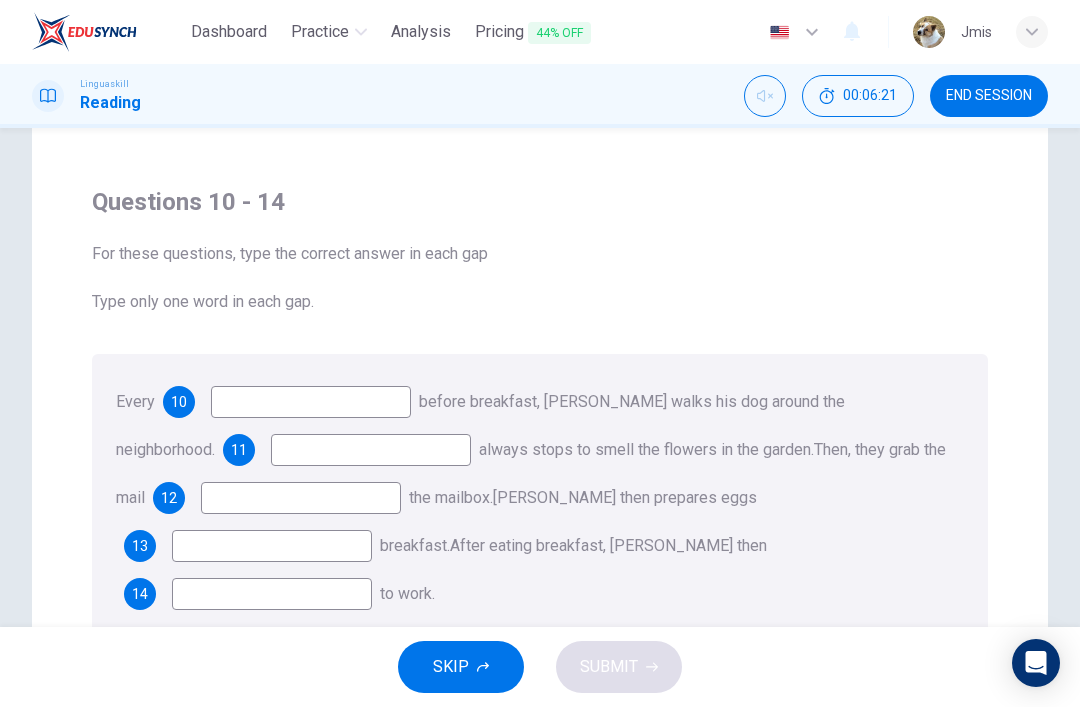 click at bounding box center [765, 96] 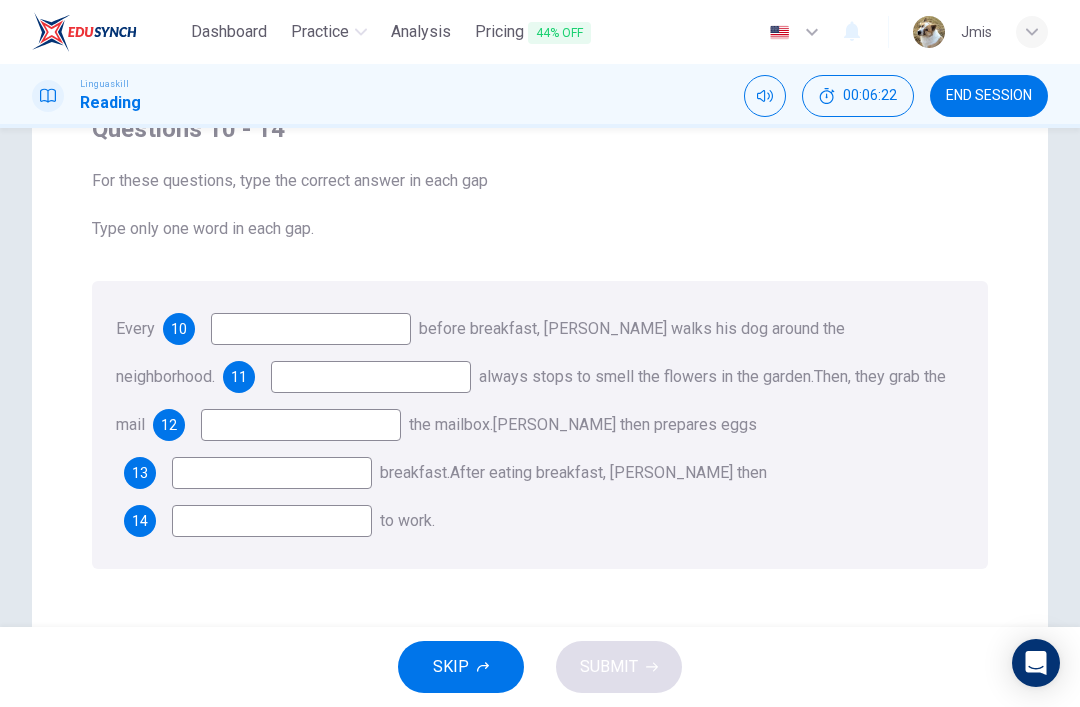 scroll, scrollTop: 130, scrollLeft: 0, axis: vertical 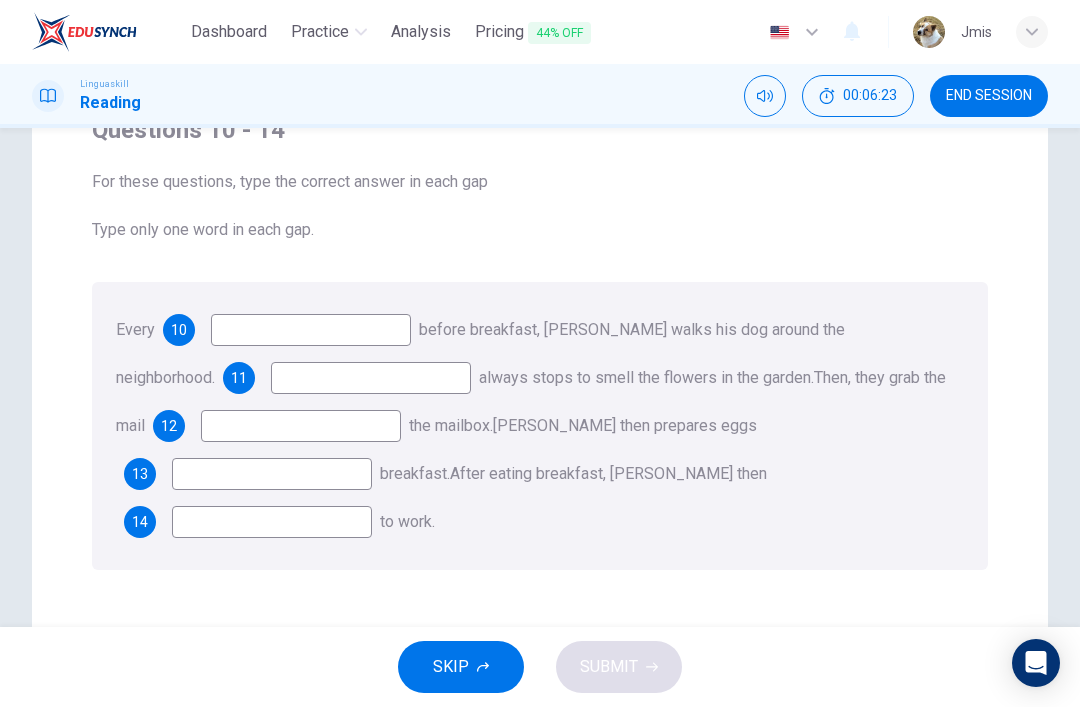 click on "SKIP" at bounding box center [461, 667] 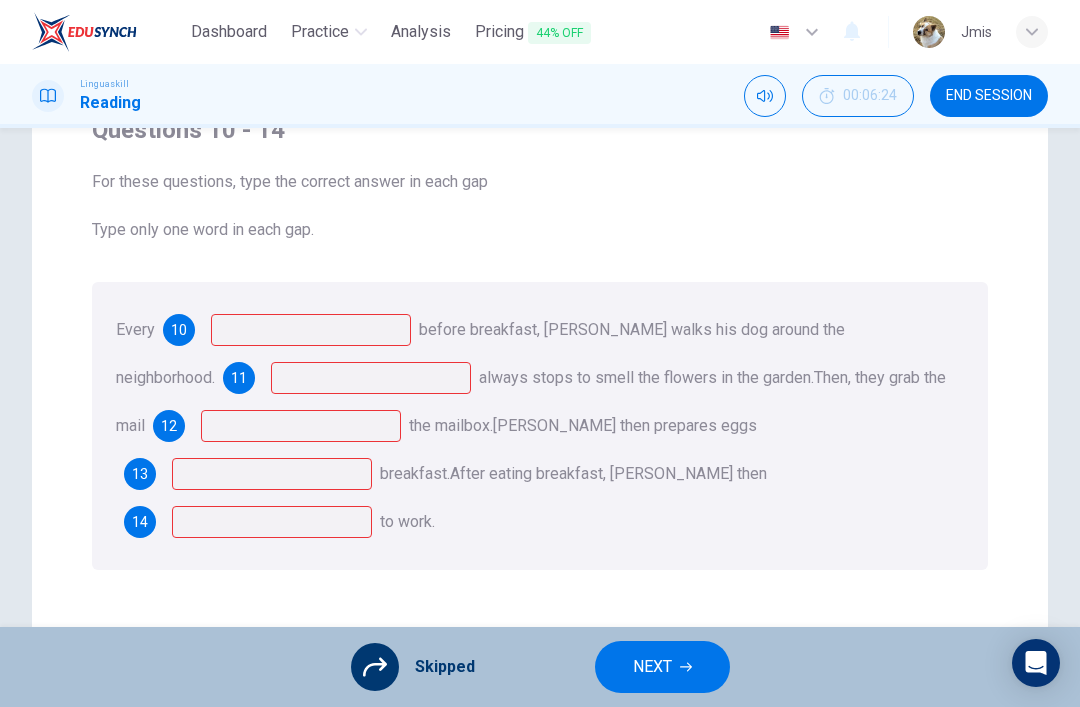 click on "NEXT" at bounding box center (662, 667) 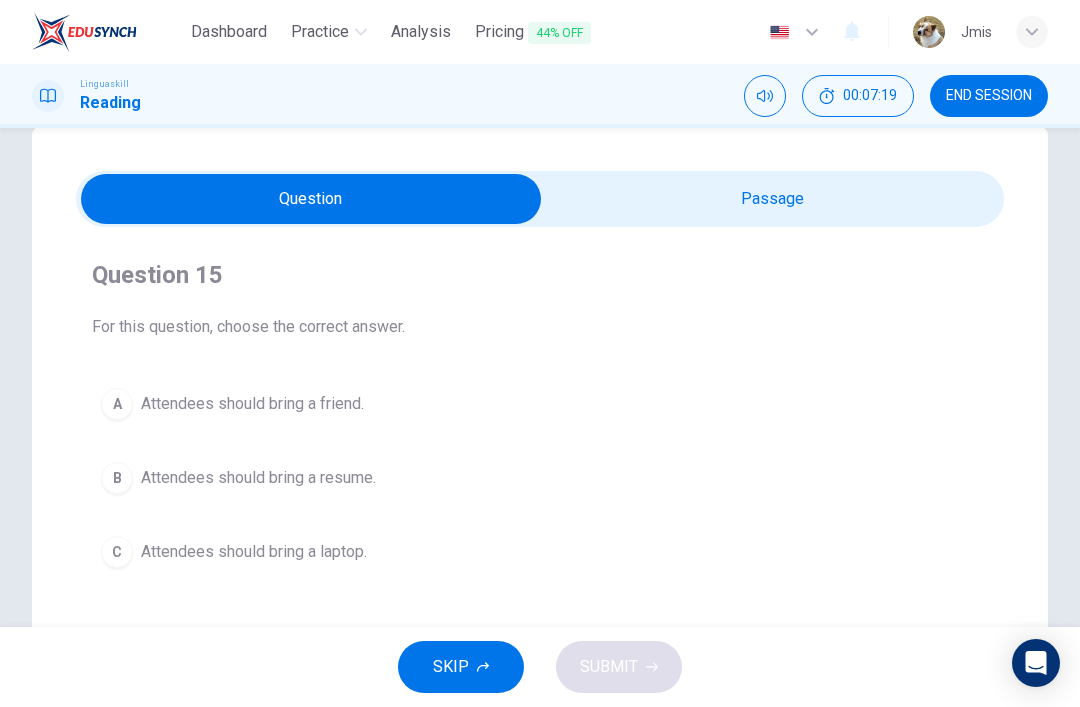 scroll, scrollTop: 42, scrollLeft: 0, axis: vertical 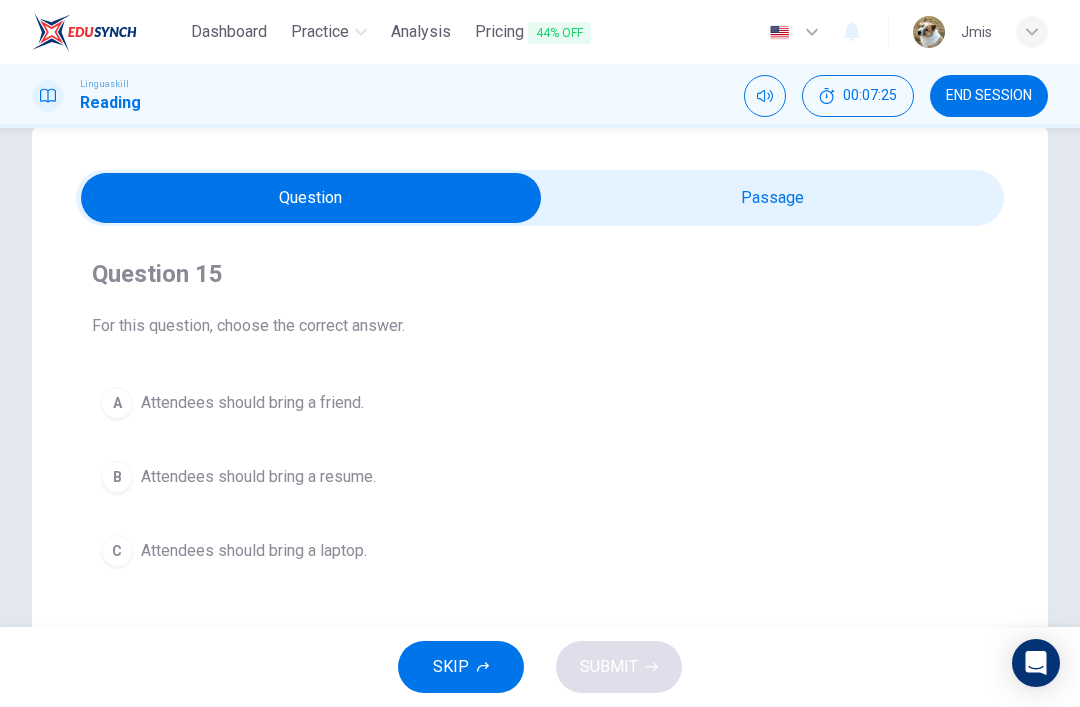 click at bounding box center [311, 198] 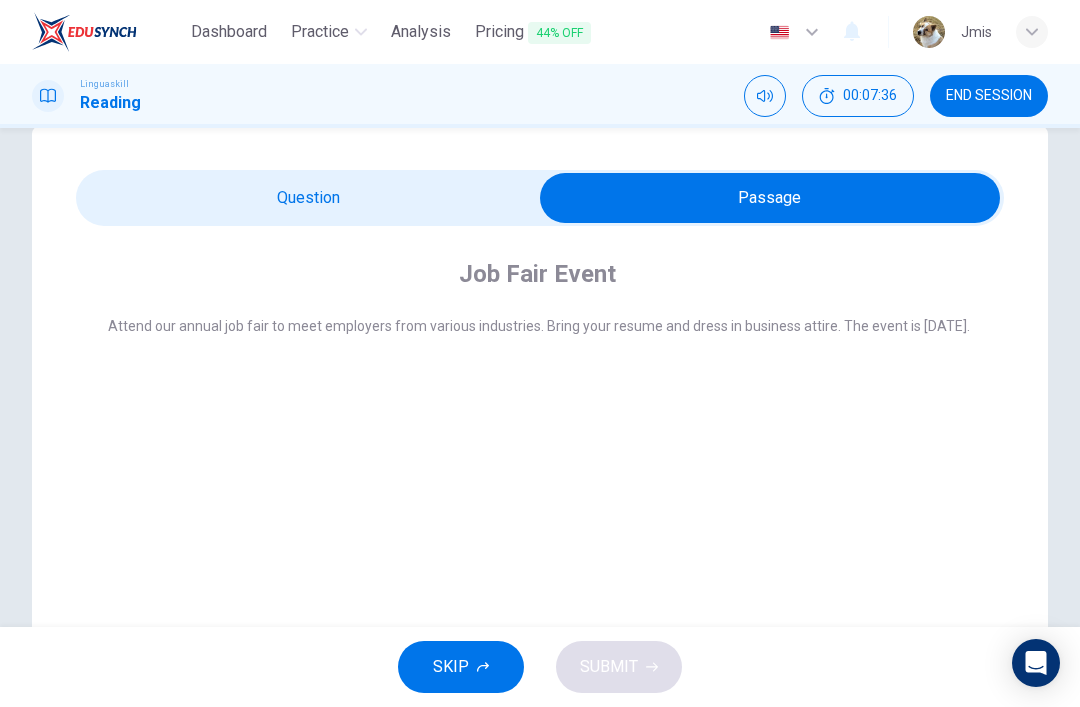 click at bounding box center [770, 198] 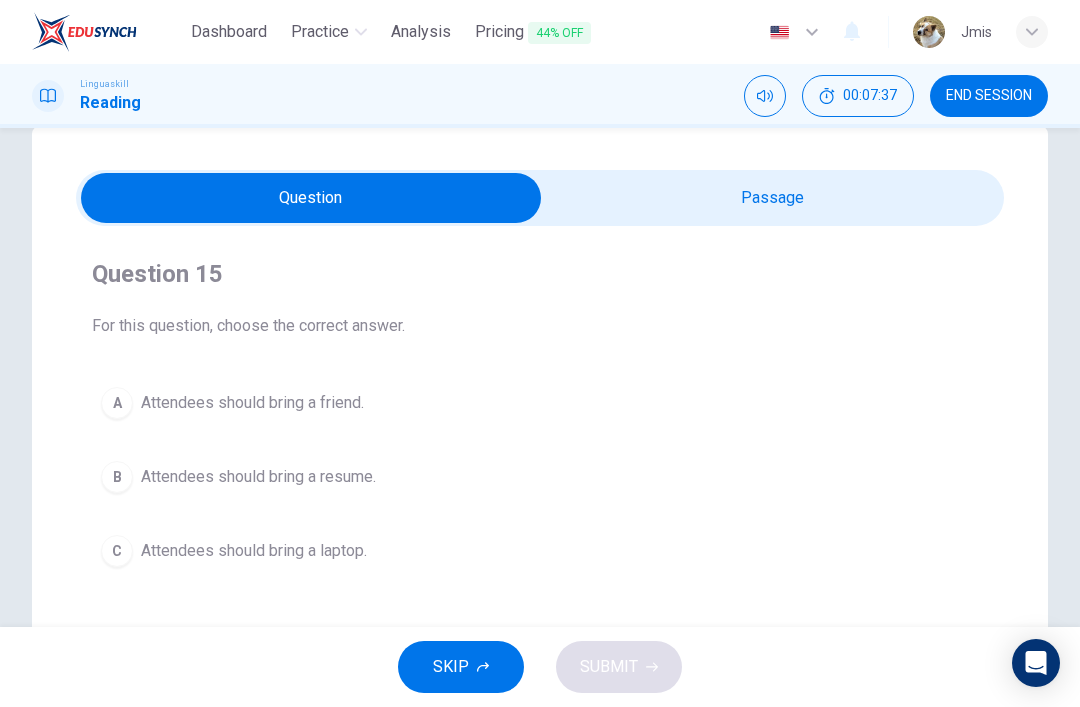 click on "Attendees should bring a resume." at bounding box center [258, 477] 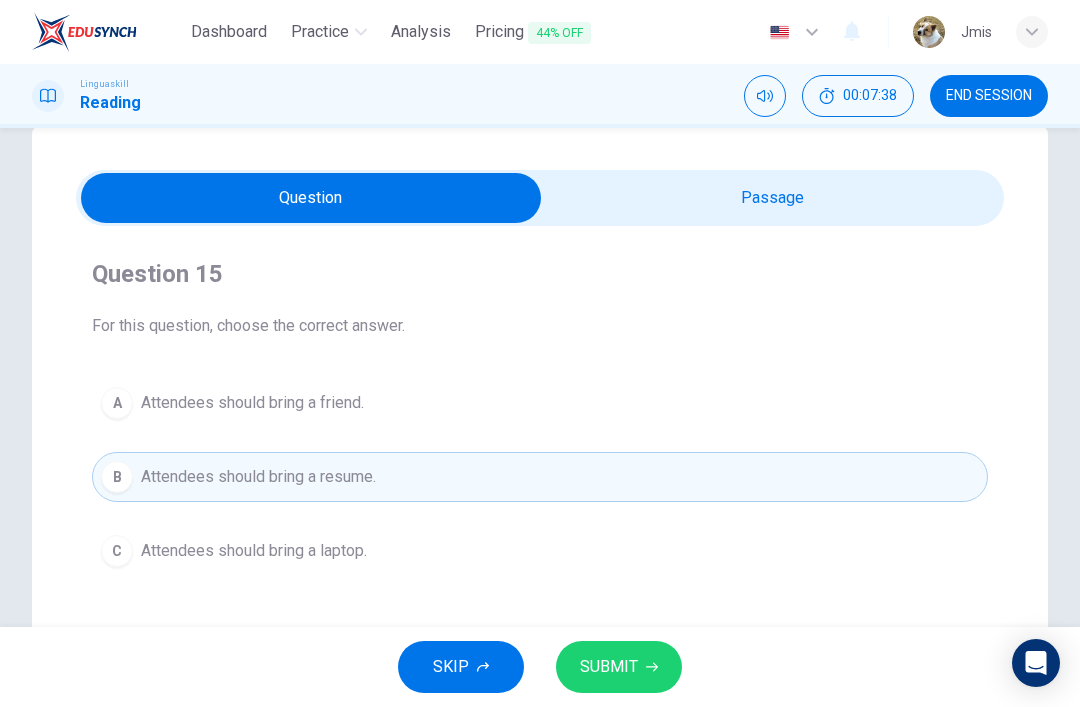 click on "SUBMIT" at bounding box center (609, 667) 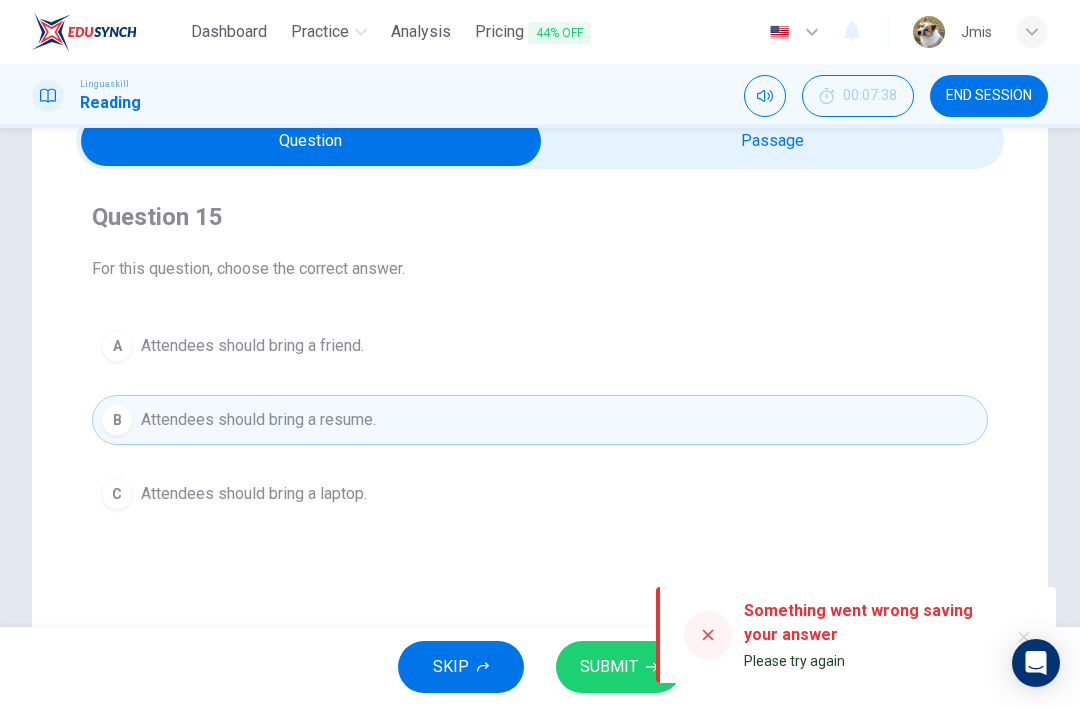 scroll, scrollTop: 91, scrollLeft: 0, axis: vertical 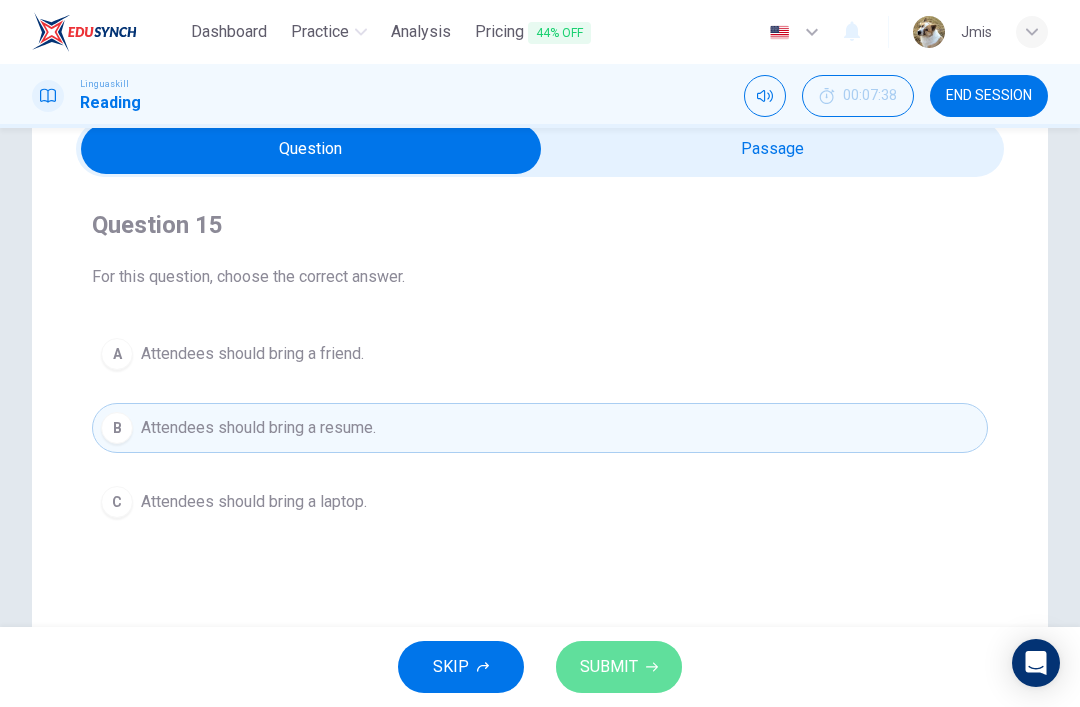 click on "SUBMIT" at bounding box center [609, 667] 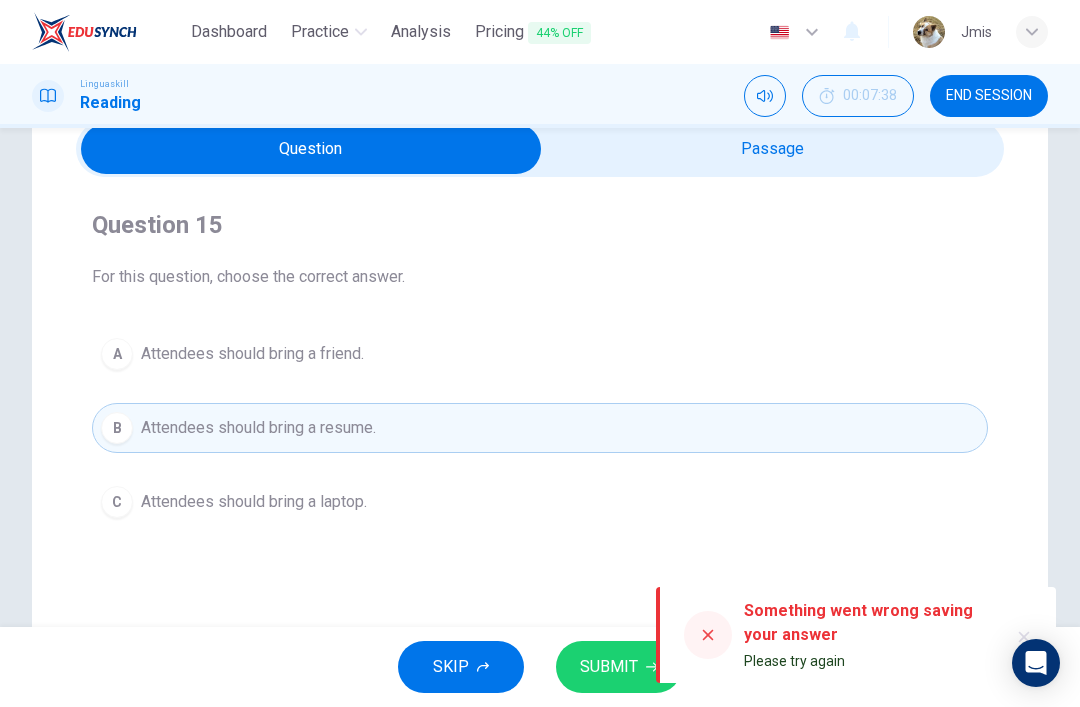 click on "SUBMIT" at bounding box center (609, 667) 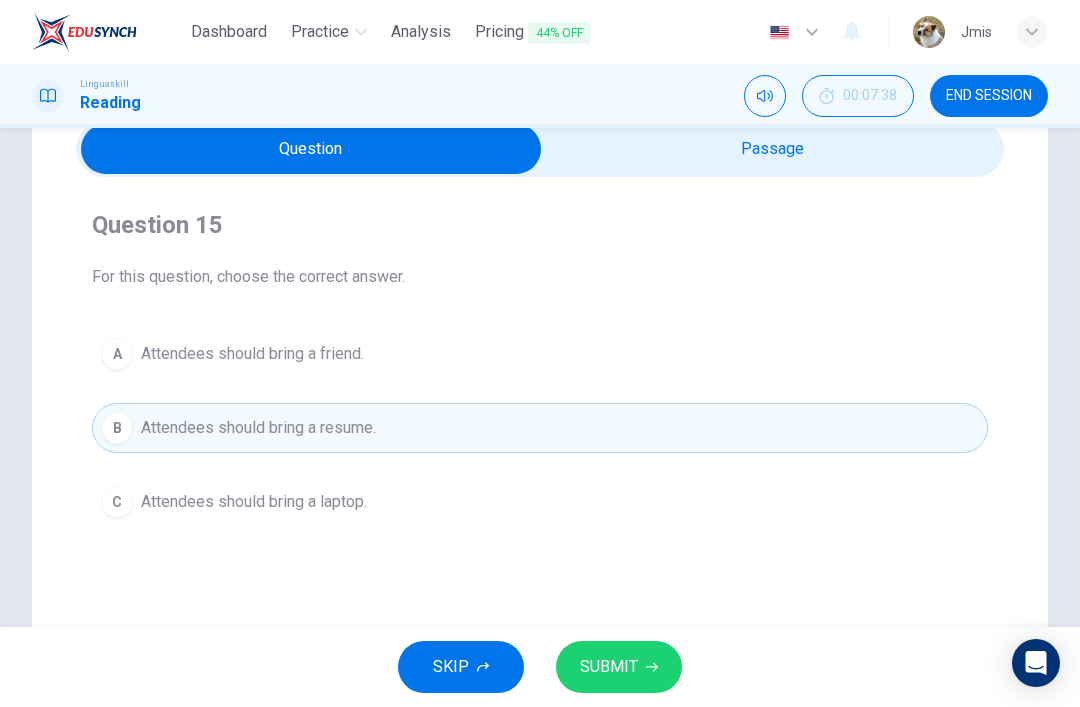 click 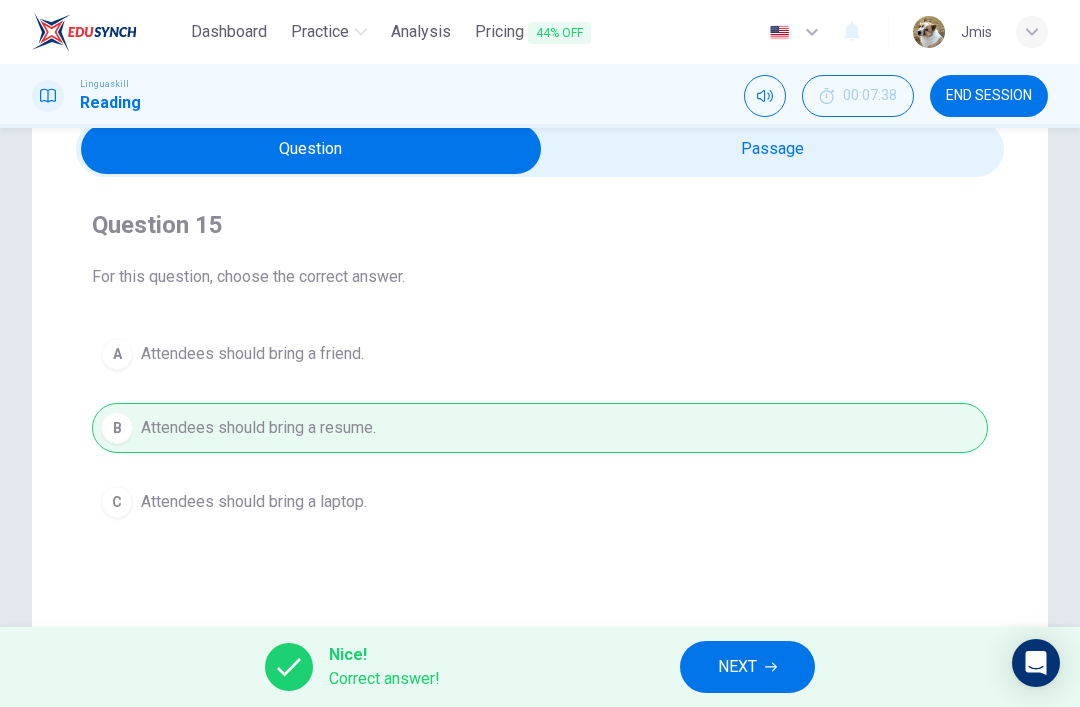 click on "Nice! Correct answer! NEXT" at bounding box center [540, 667] 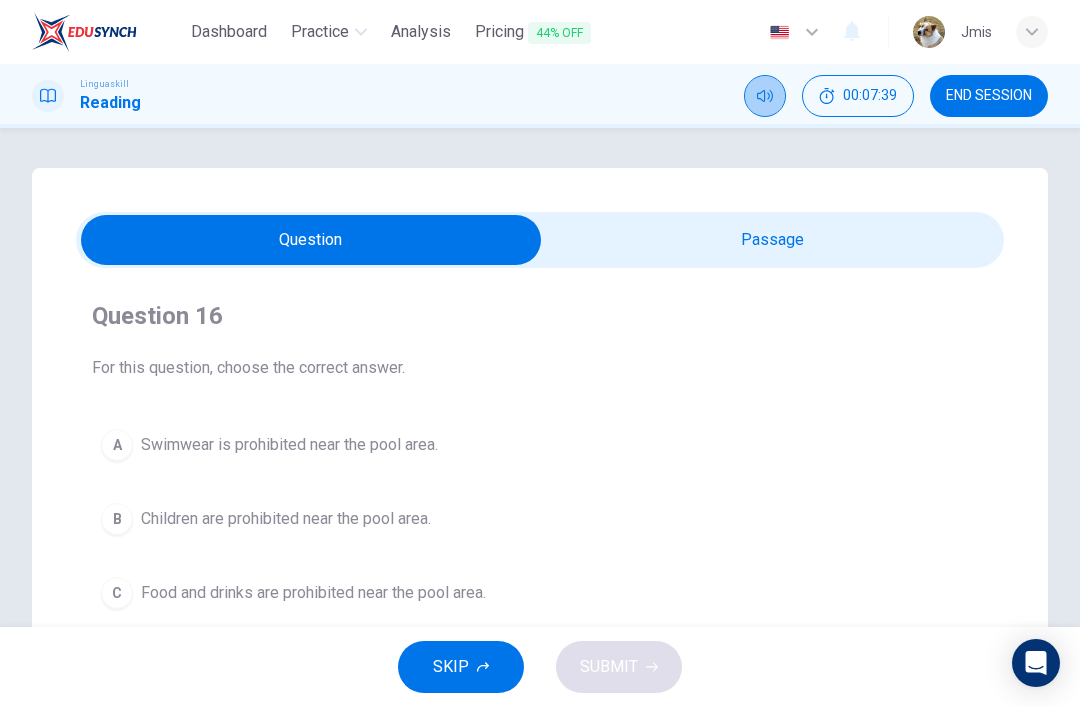 click 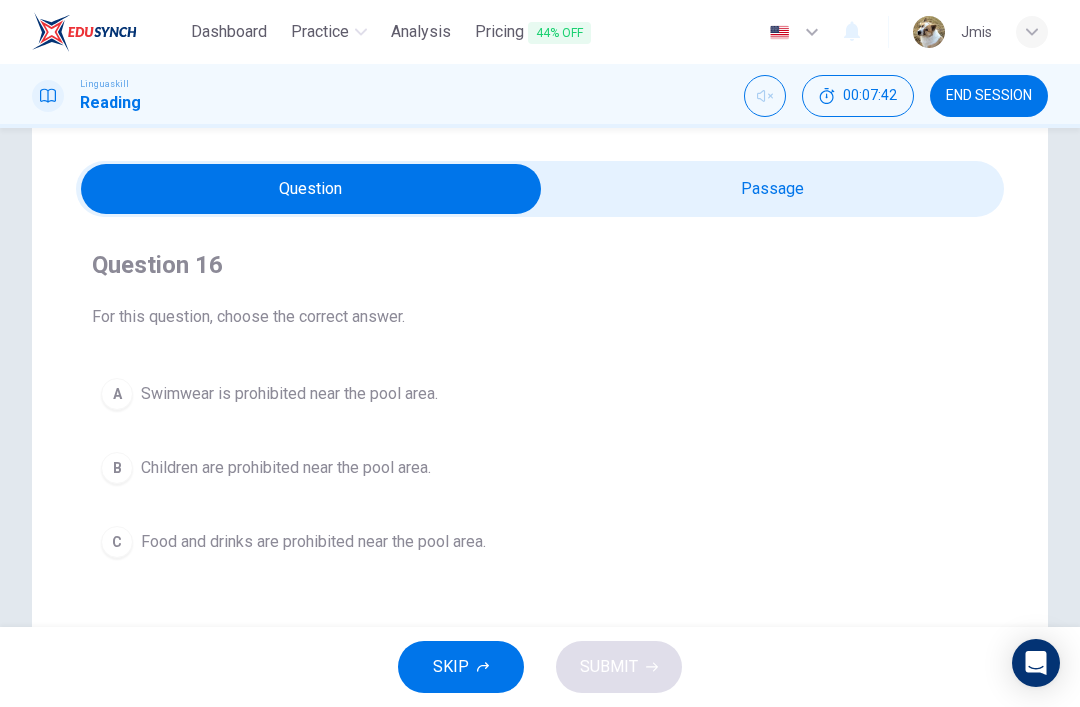 scroll, scrollTop: 50, scrollLeft: 0, axis: vertical 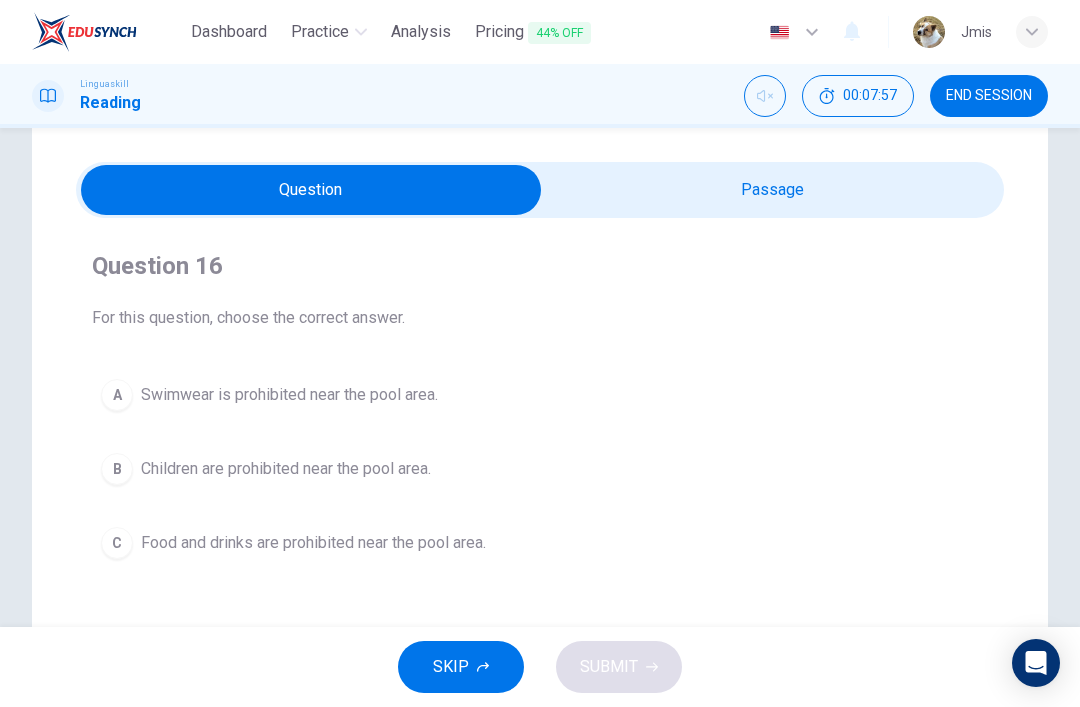 click at bounding box center (311, 190) 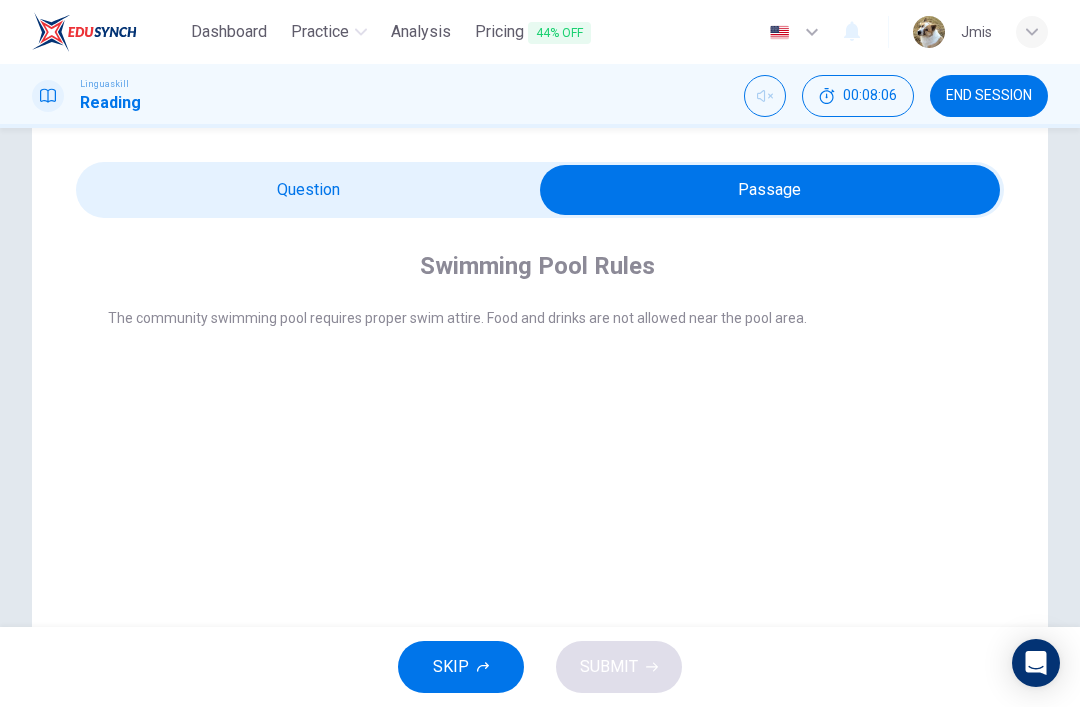click at bounding box center [770, 190] 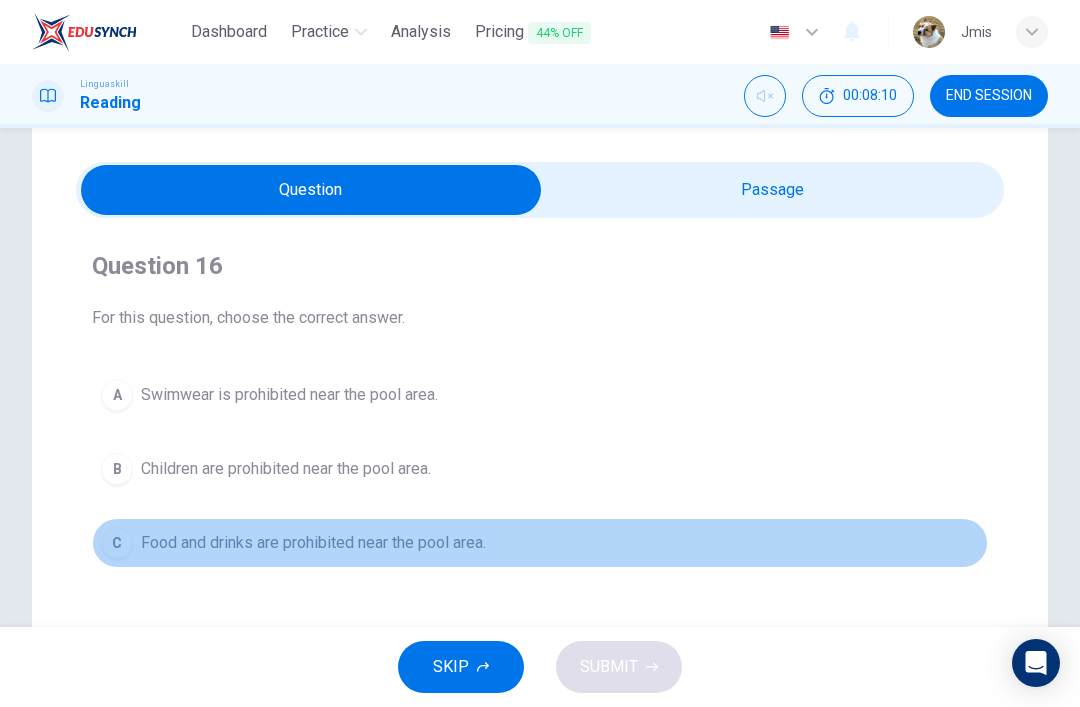 click on "Food and drinks are prohibited near the pool area." at bounding box center [313, 543] 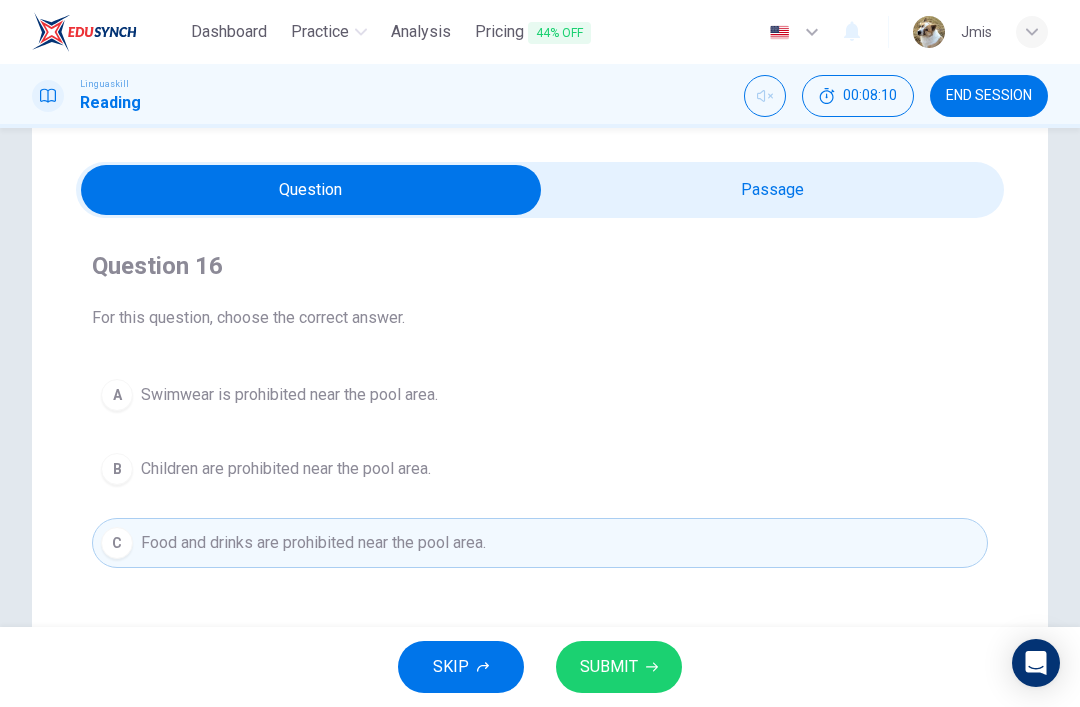click on "SUBMIT" at bounding box center [609, 667] 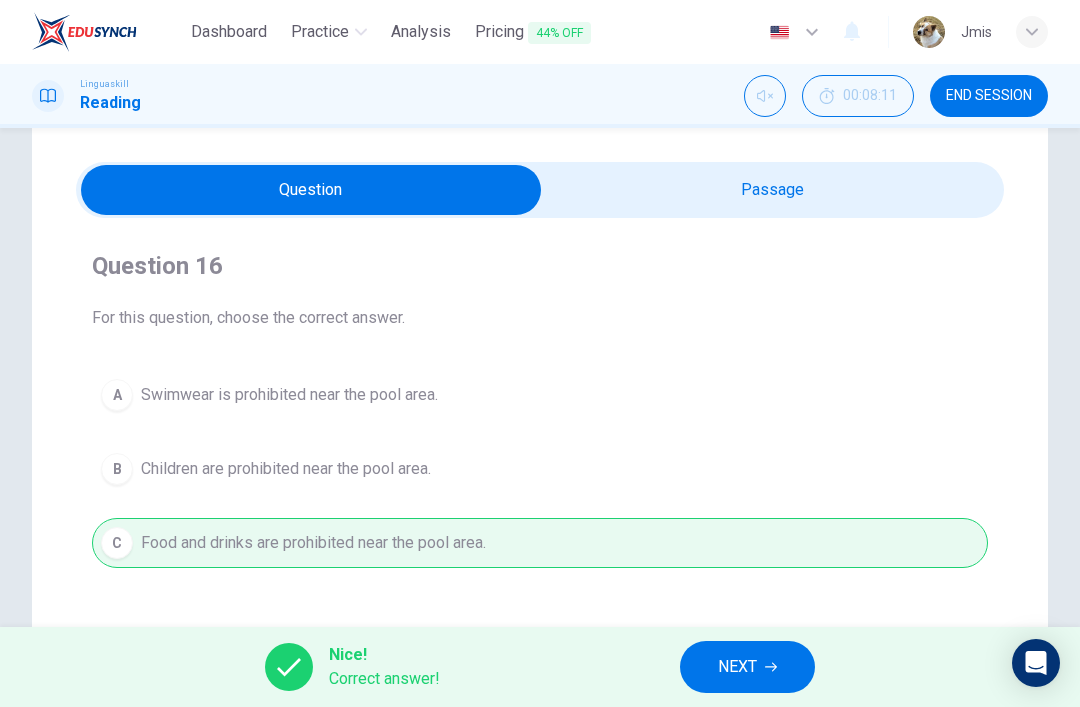 click on "NEXT" at bounding box center (747, 667) 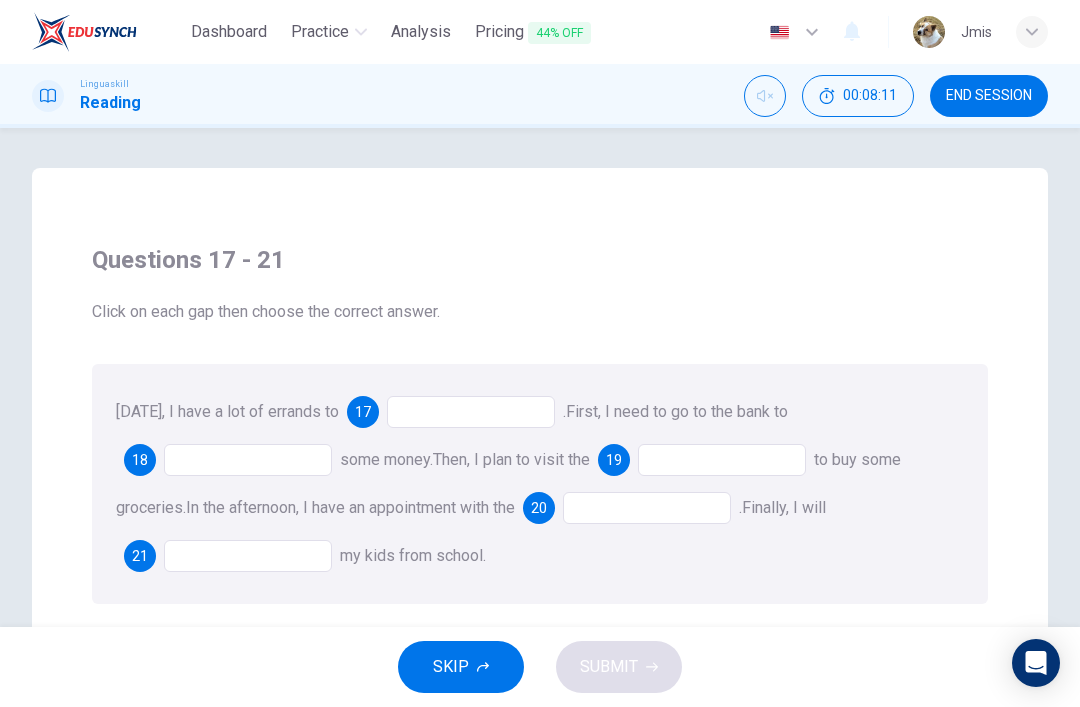 click at bounding box center [471, 412] 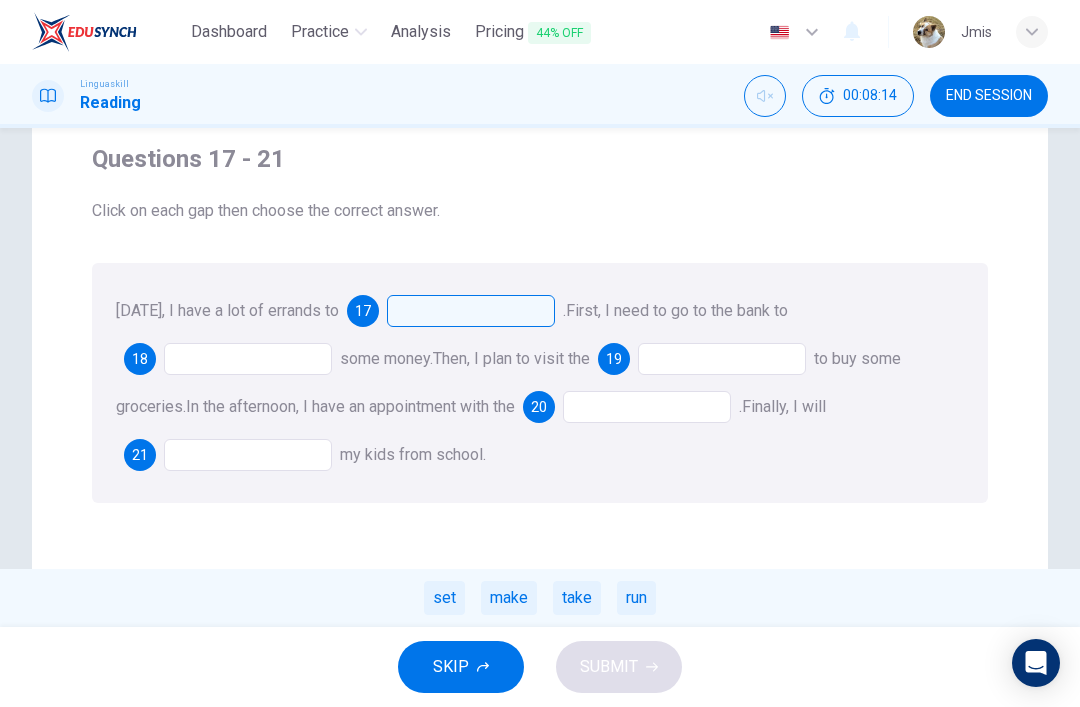 scroll, scrollTop: 100, scrollLeft: 0, axis: vertical 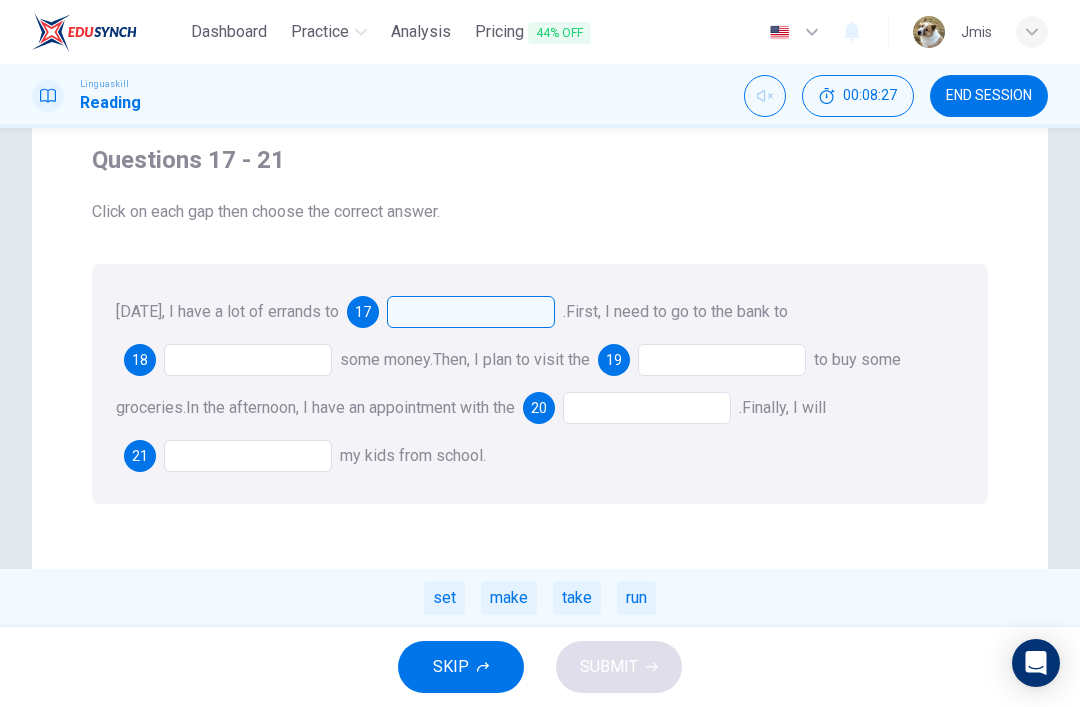 click at bounding box center [248, 360] 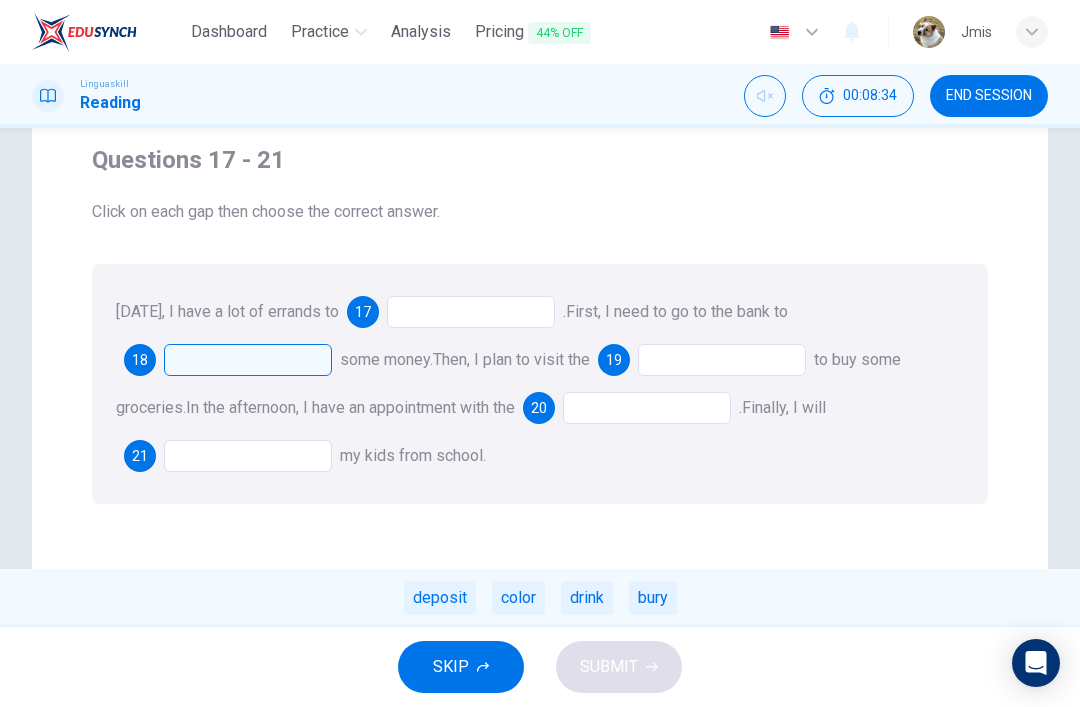 click on "deposit" at bounding box center (440, 598) 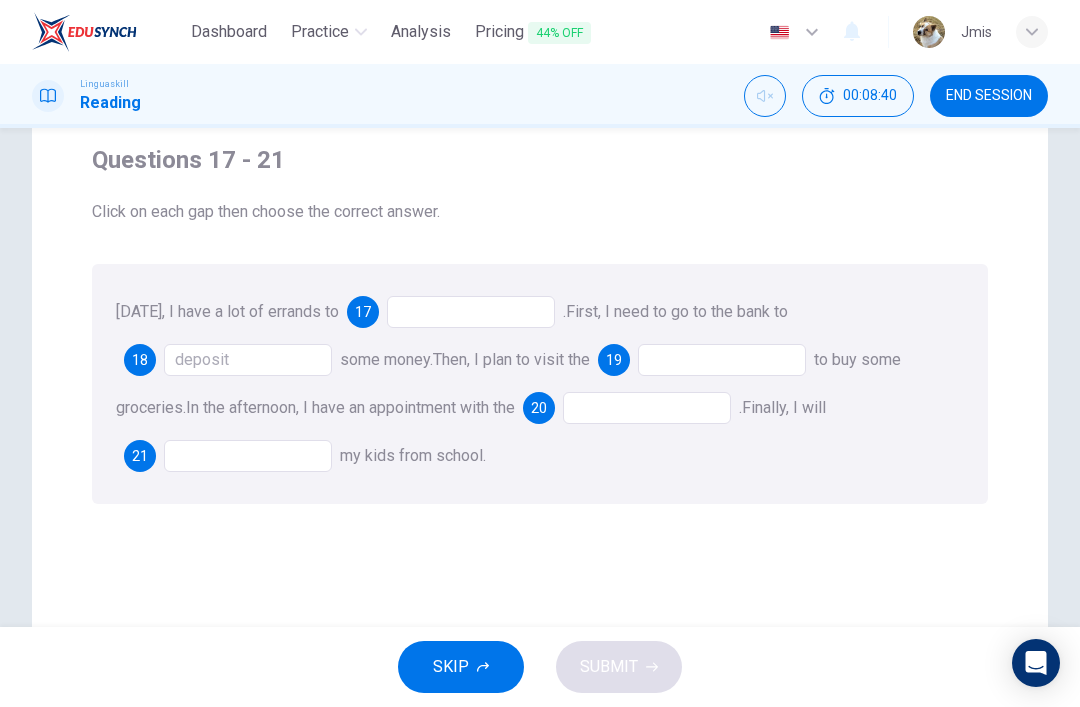 click at bounding box center [722, 360] 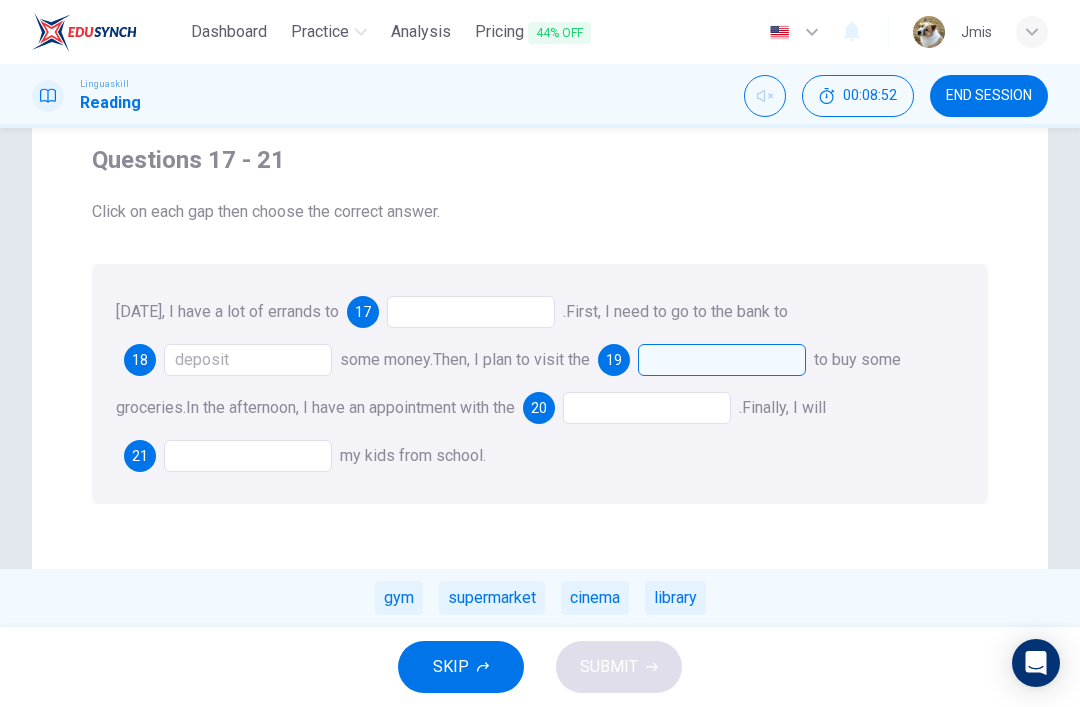 click on "supermarket" at bounding box center (492, 598) 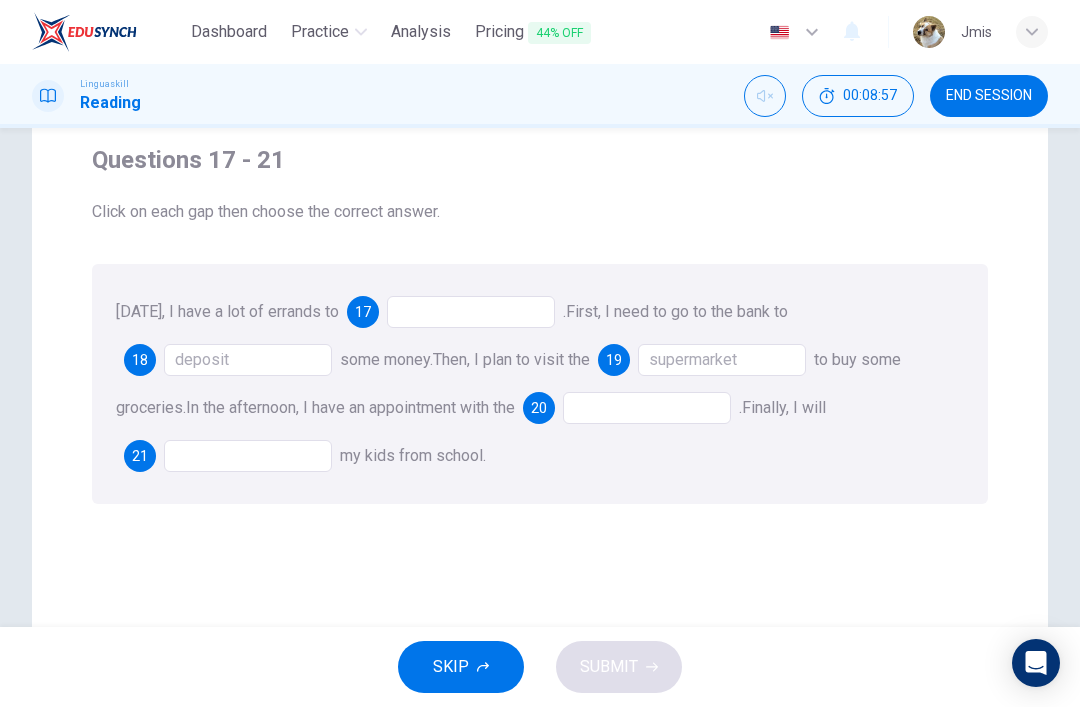 click at bounding box center [647, 408] 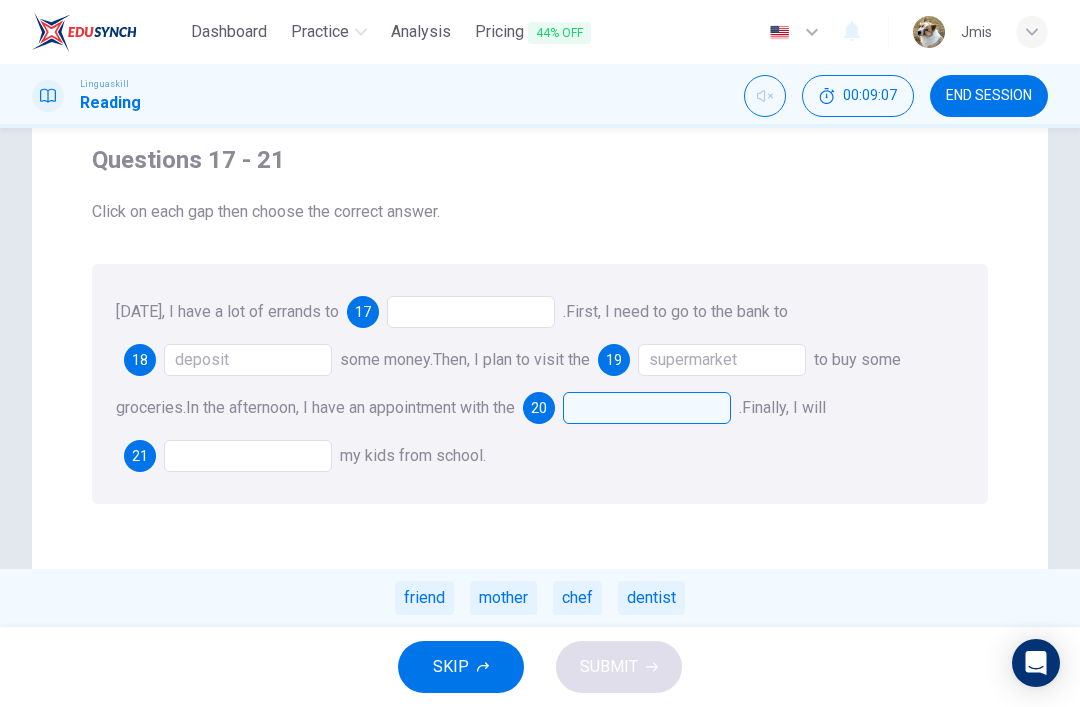 click at bounding box center (248, 456) 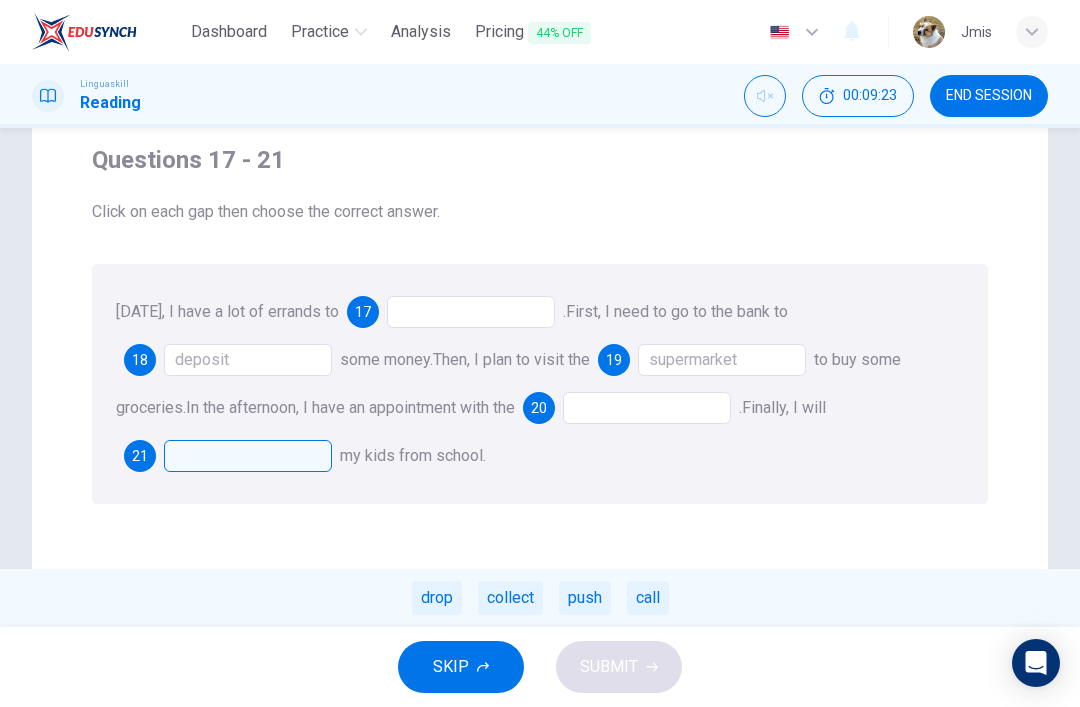click on "drop" at bounding box center (437, 598) 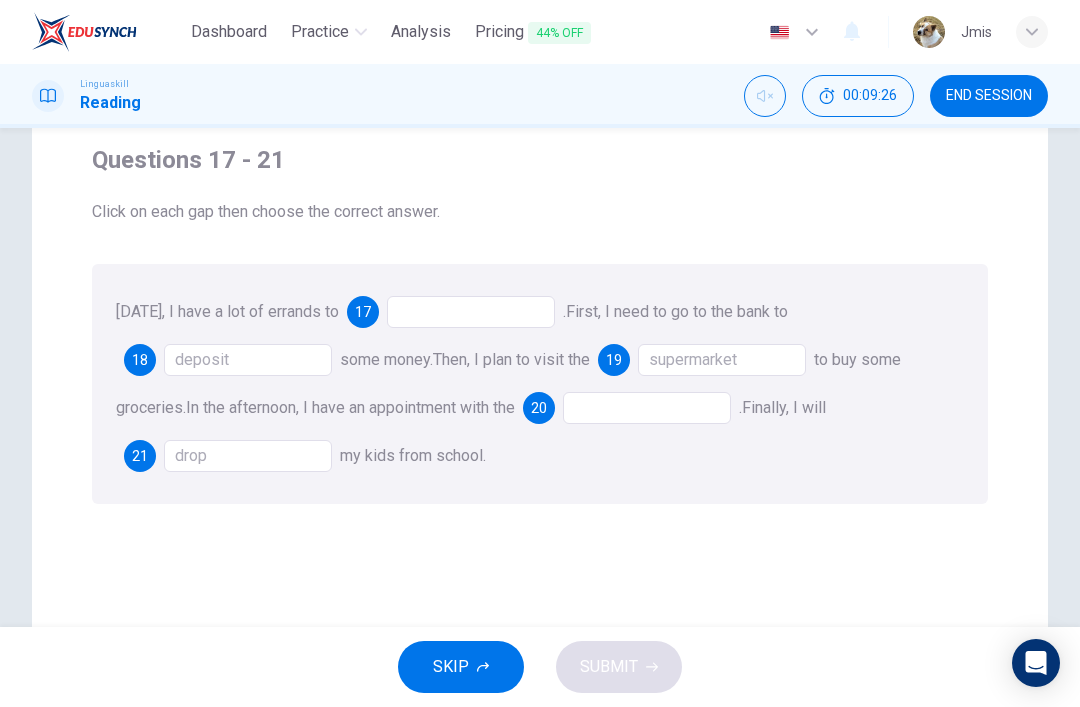 click at bounding box center [647, 408] 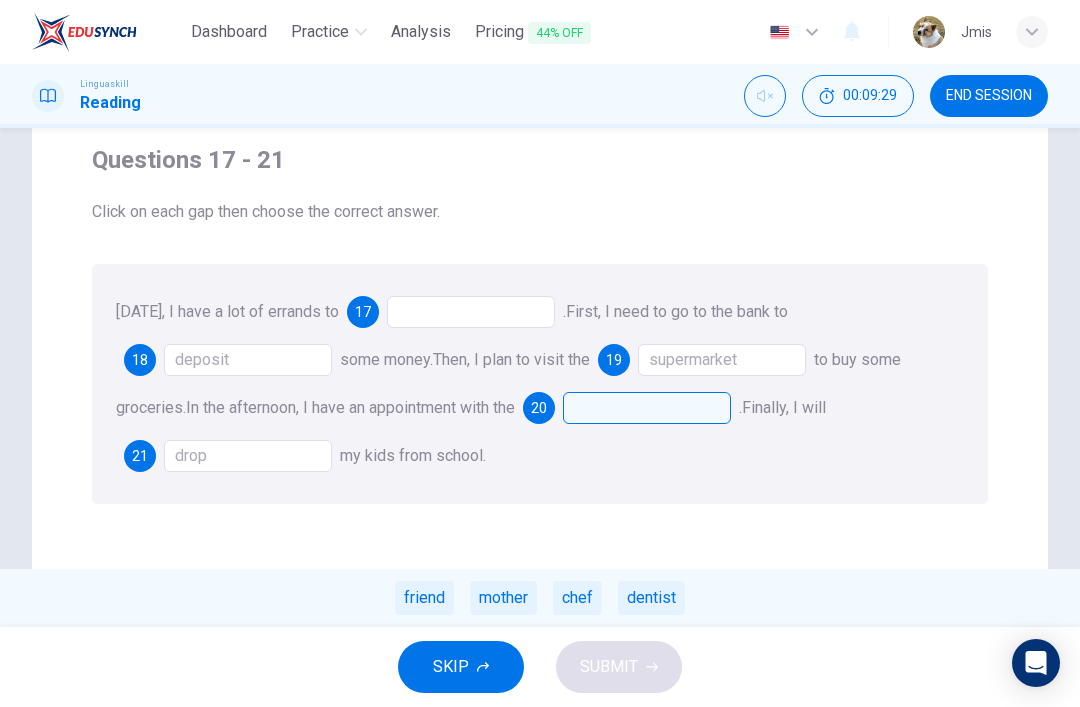 click on "dentist" at bounding box center [651, 598] 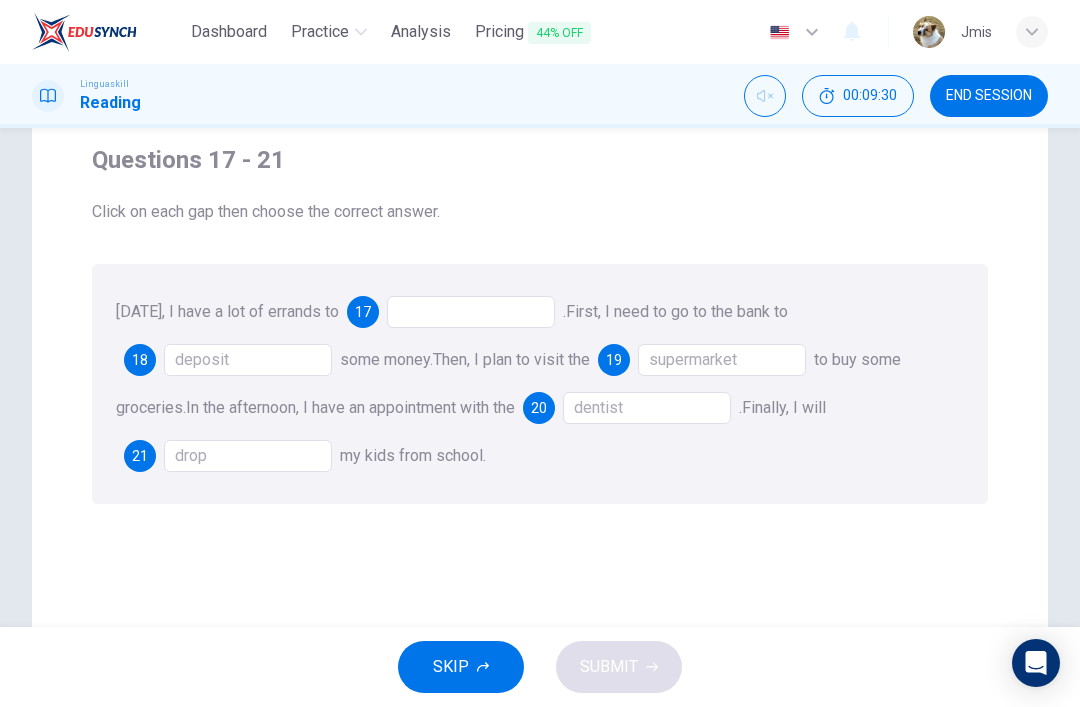 click at bounding box center (471, 312) 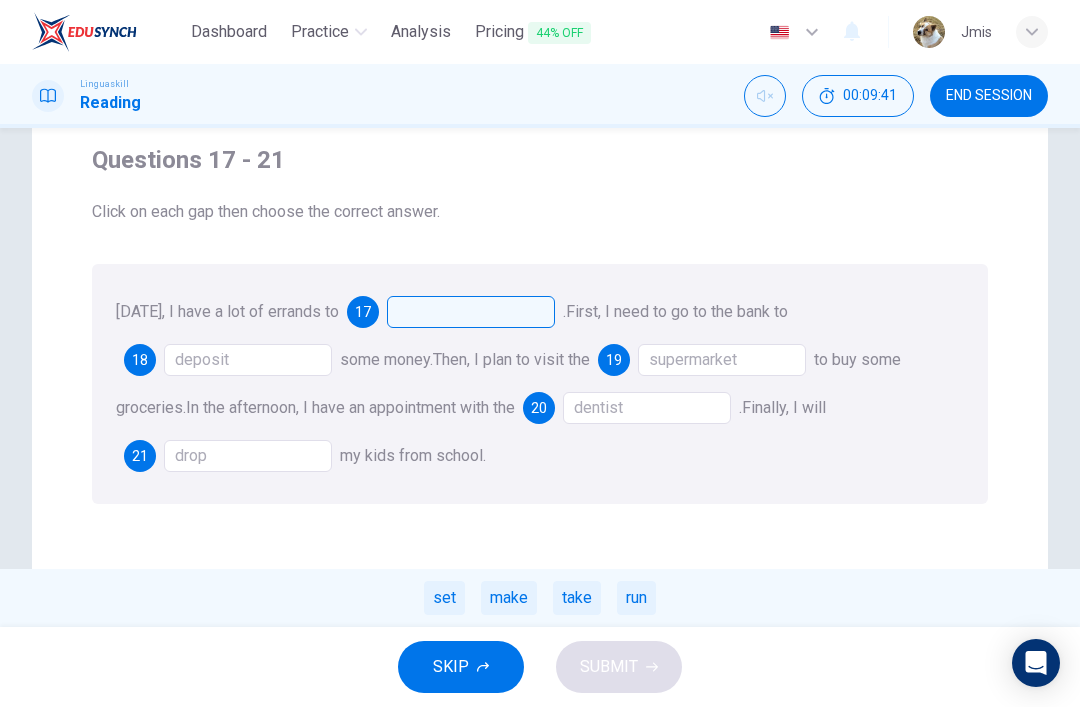 click on "set" at bounding box center [444, 598] 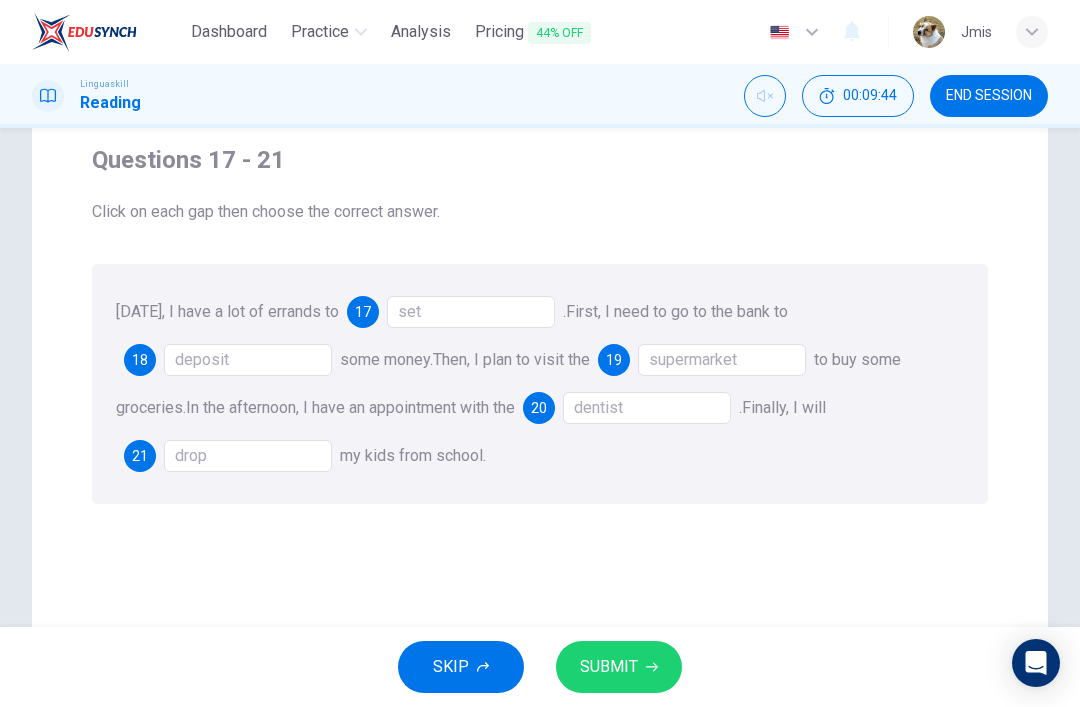 click on "SUBMIT" at bounding box center [609, 667] 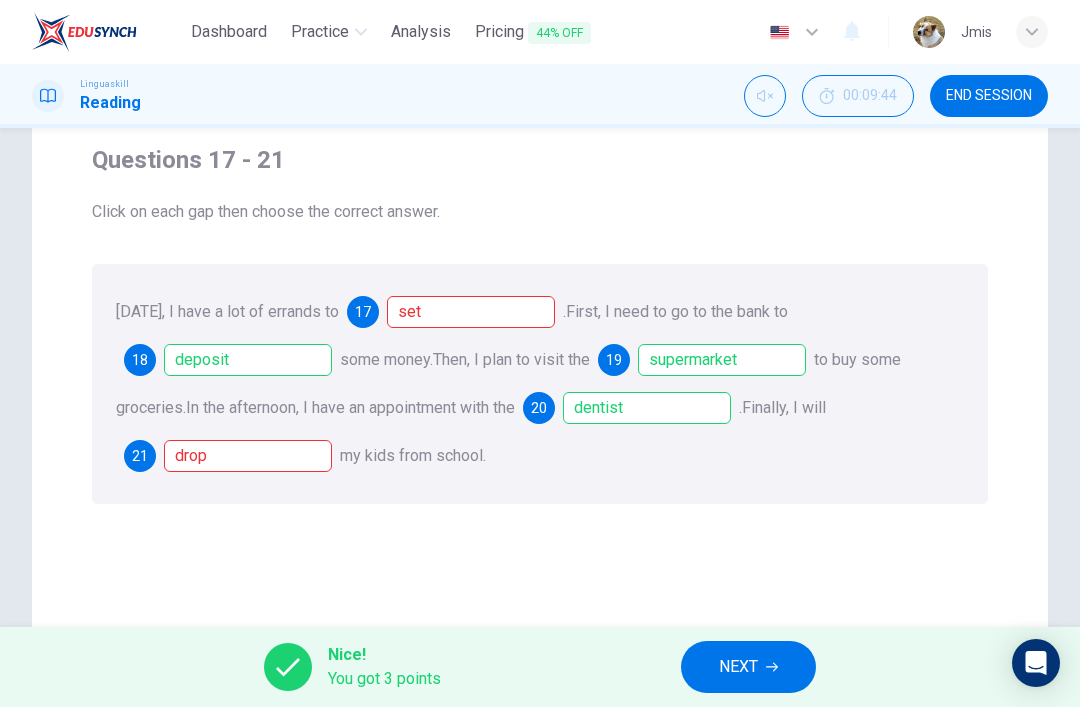 click on "set" at bounding box center [471, 312] 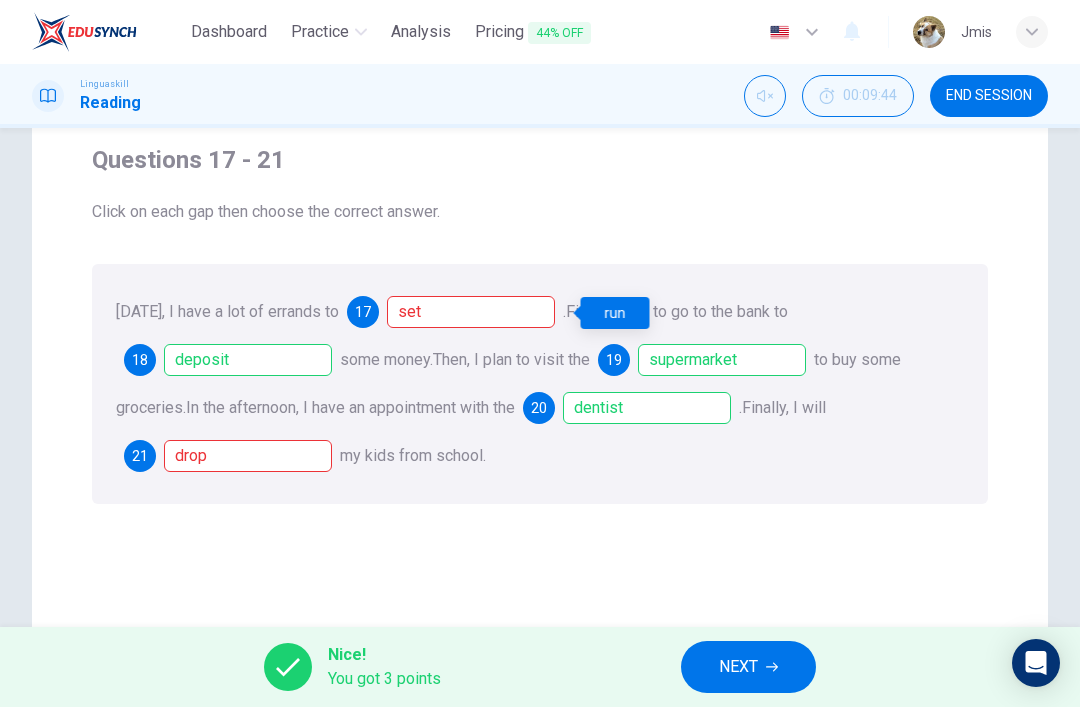 click on "drop" at bounding box center (248, 456) 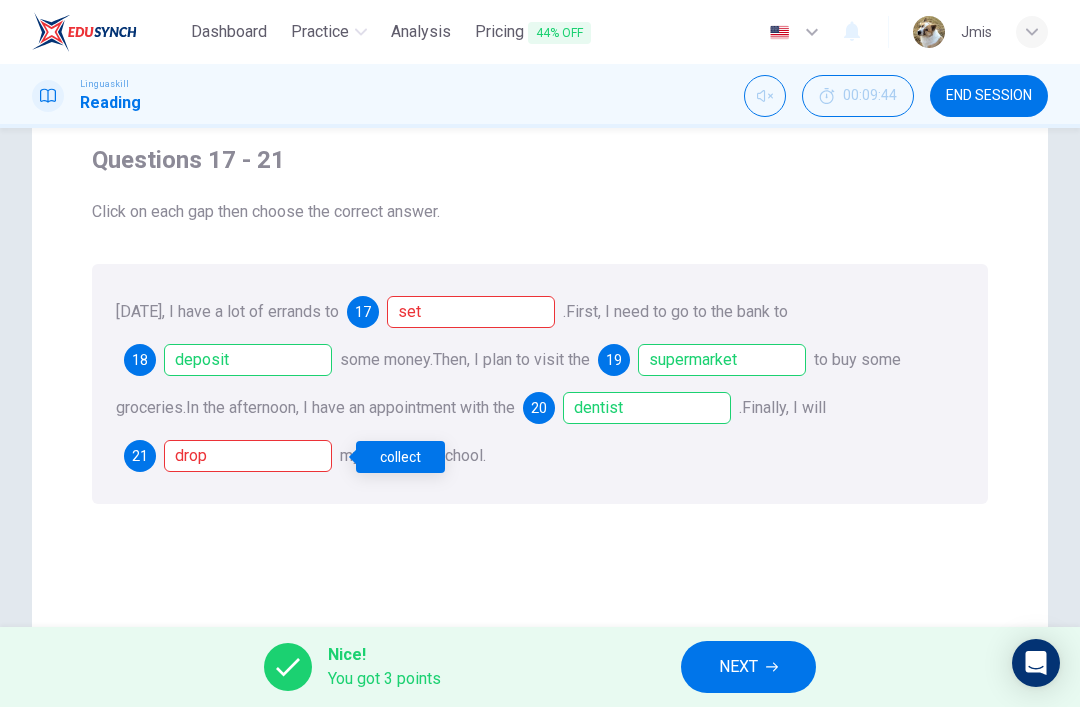 click on "Questions 17 - 21 Click on each gap then choose the correct answer. [DATE], I have a lot of errands to  17 set . First, I need to go to the bank to  18 deposit  some money. Then, I plan to visit the  19 supermarket  to buy some groceries. In the afternoon, I have an appointment with the  20 dentist . Finally, I will  21 drop  my kids from school." at bounding box center (540, 470) 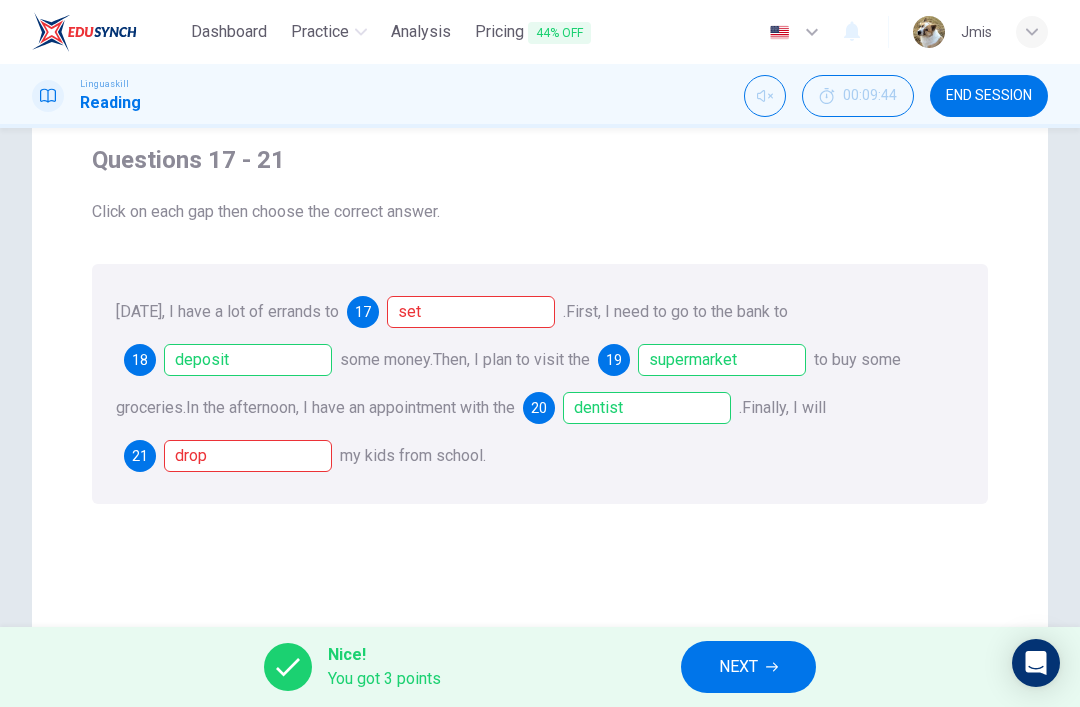 click on "Nice! You got 3
points NEXT" at bounding box center (540, 667) 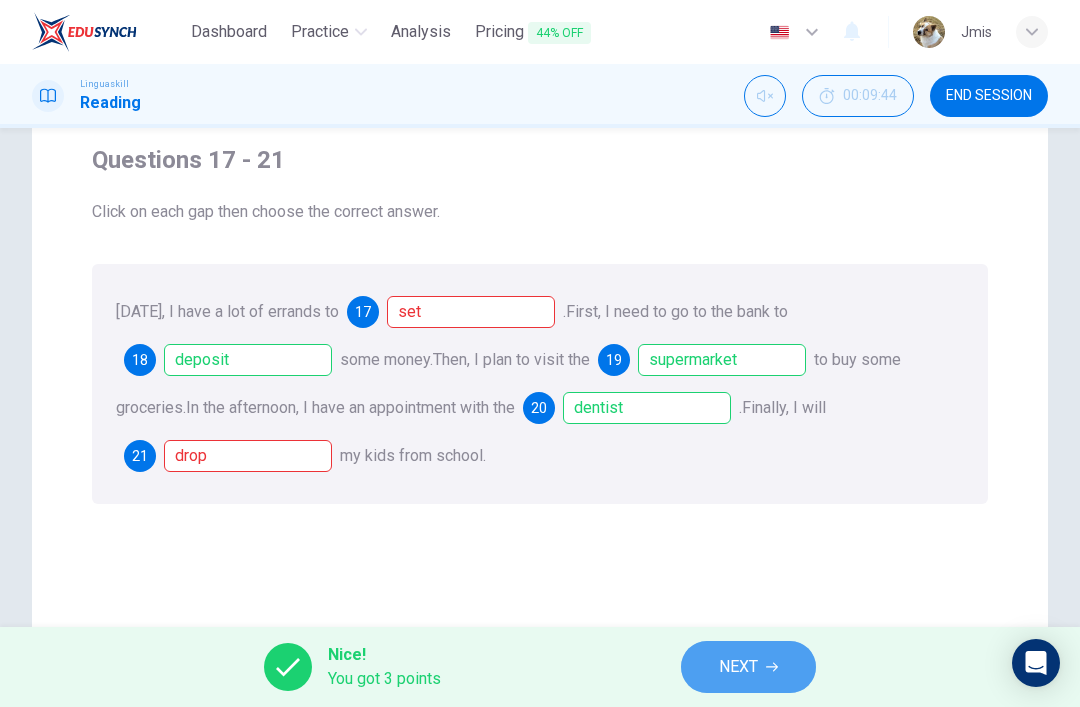 click on "NEXT" at bounding box center (738, 667) 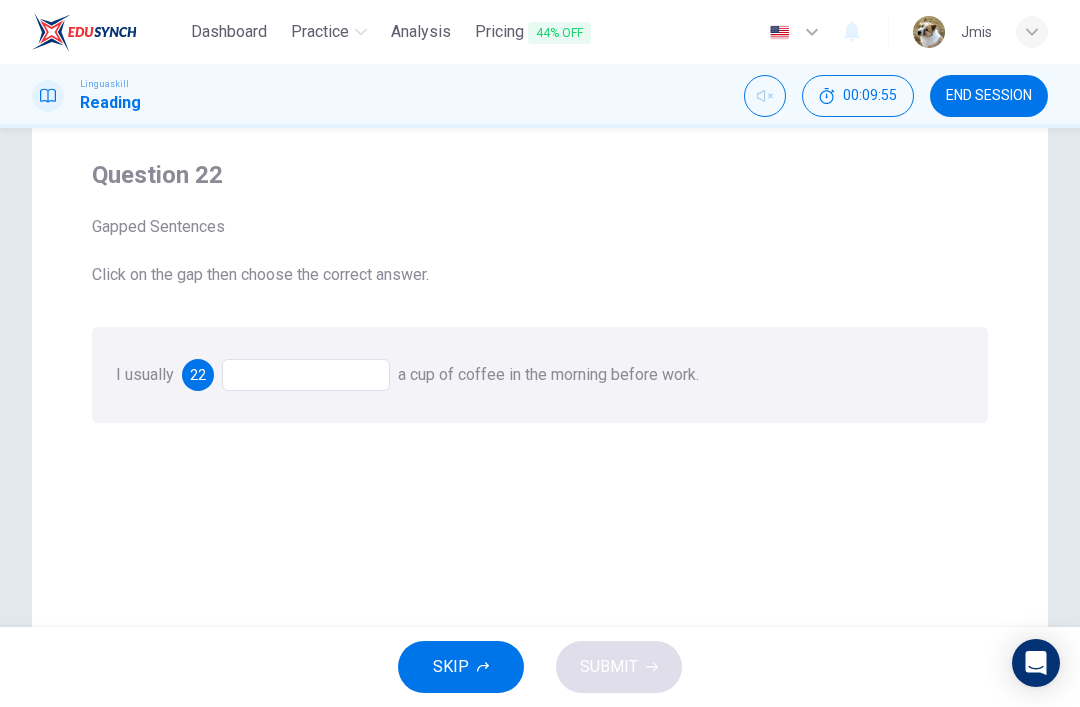 scroll, scrollTop: 84, scrollLeft: 0, axis: vertical 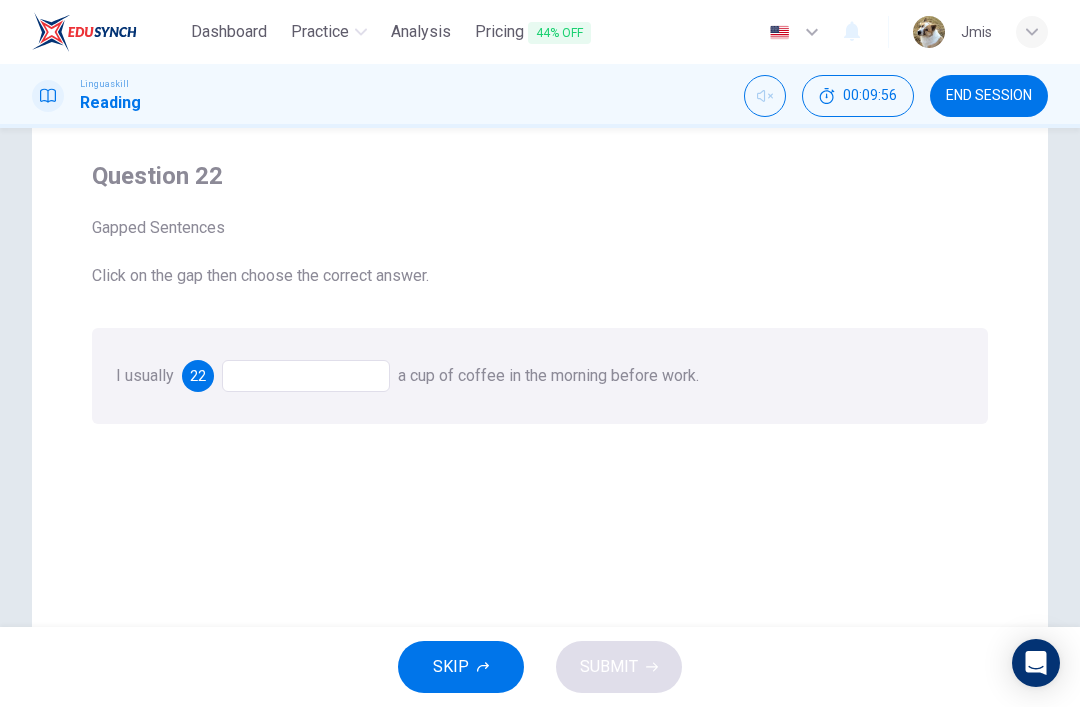 click at bounding box center (306, 376) 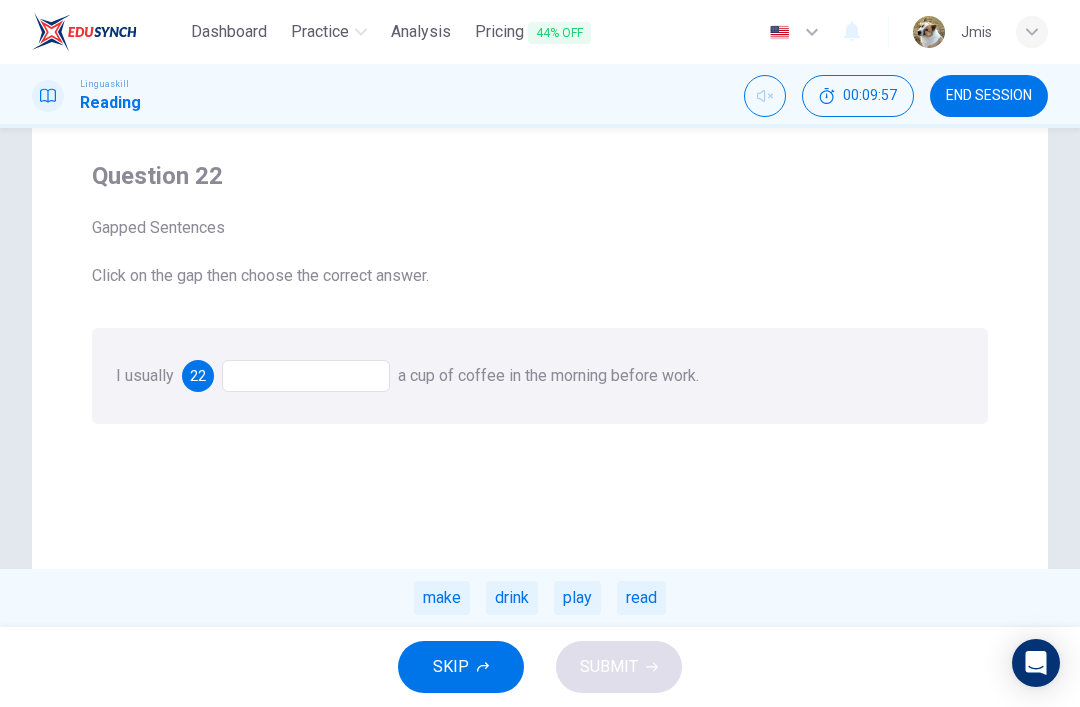 click on "drink" at bounding box center [512, 598] 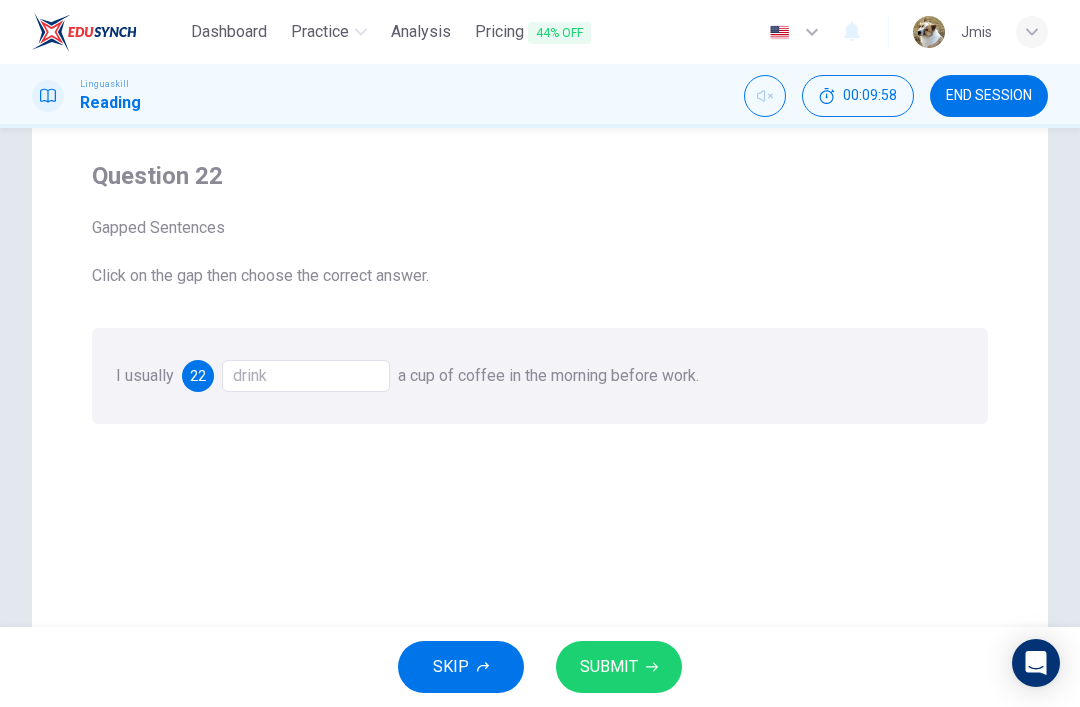 click on "SUBMIT" at bounding box center (619, 667) 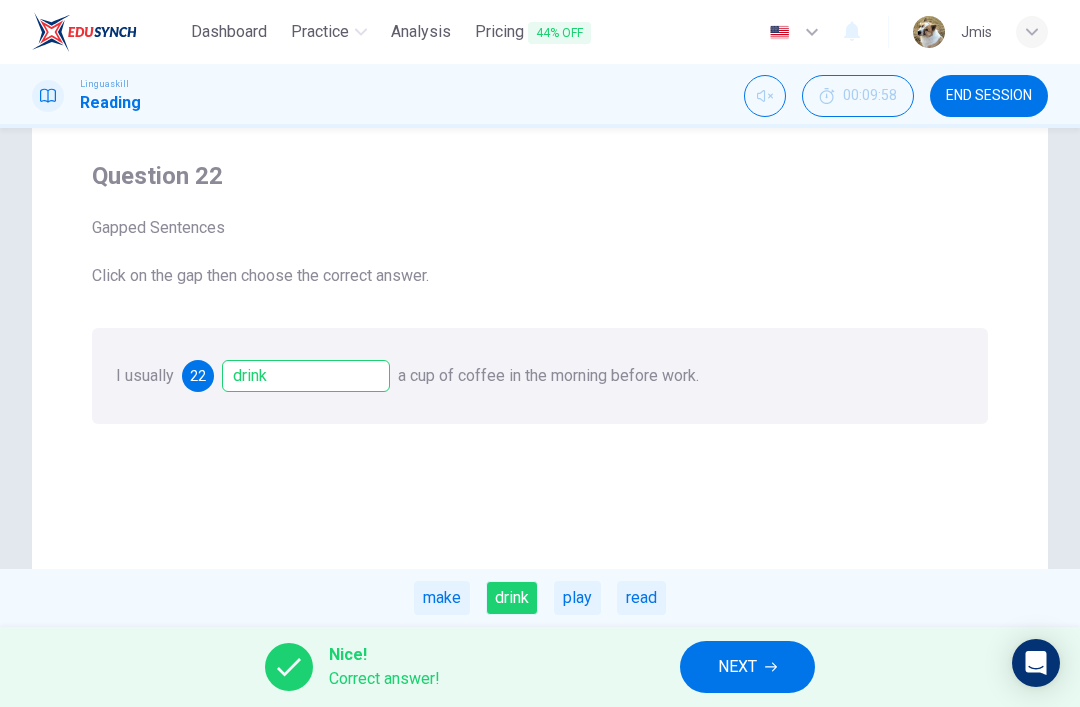 click on "NEXT" at bounding box center [747, 667] 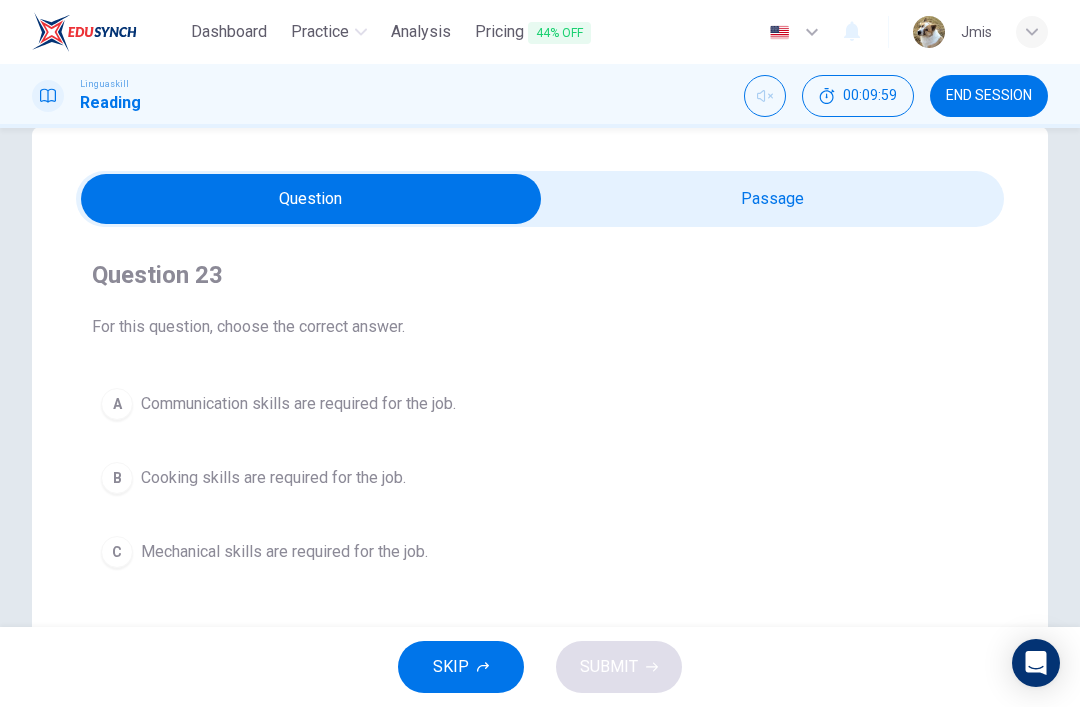 scroll, scrollTop: 43, scrollLeft: 0, axis: vertical 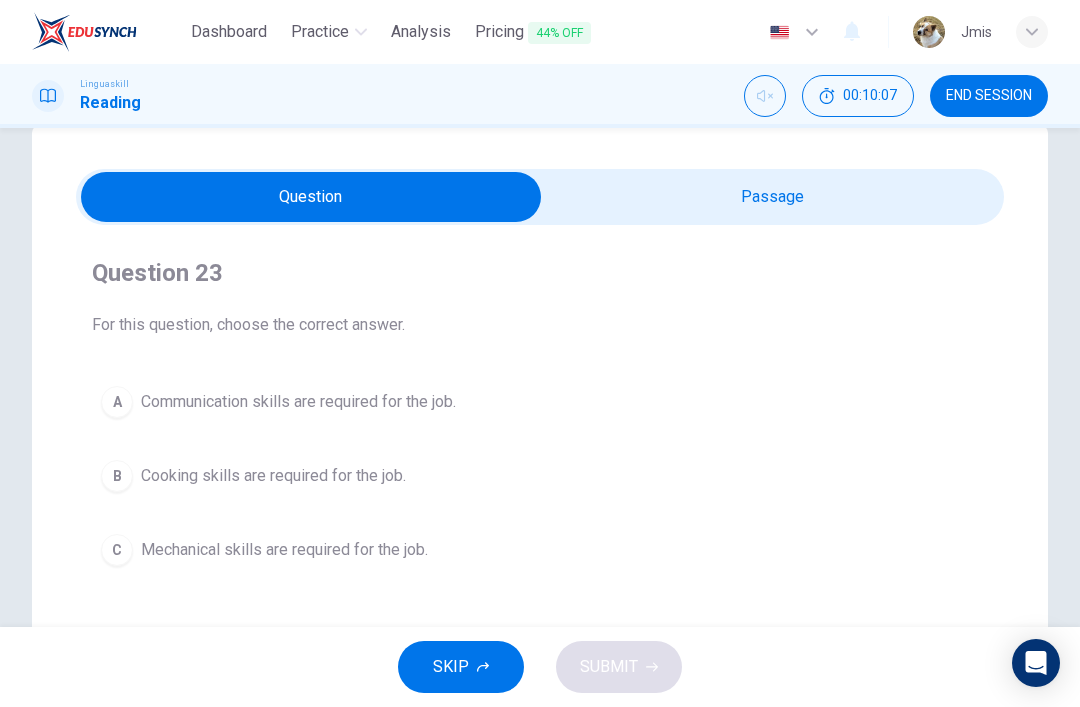 click at bounding box center [311, 197] 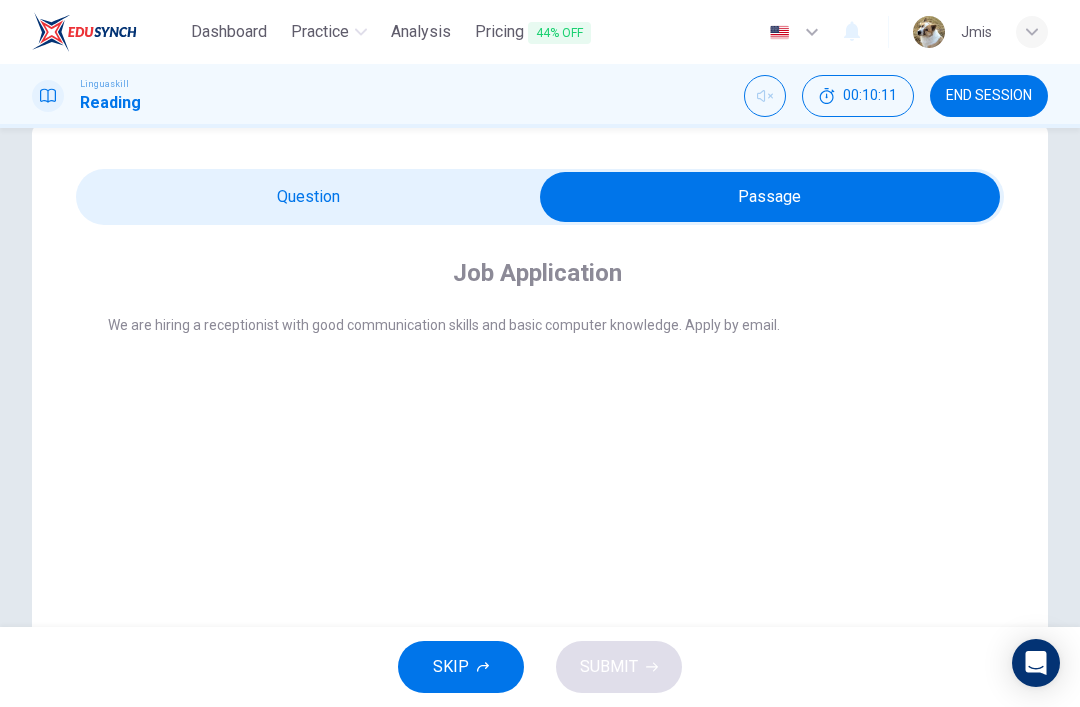 click at bounding box center (770, 197) 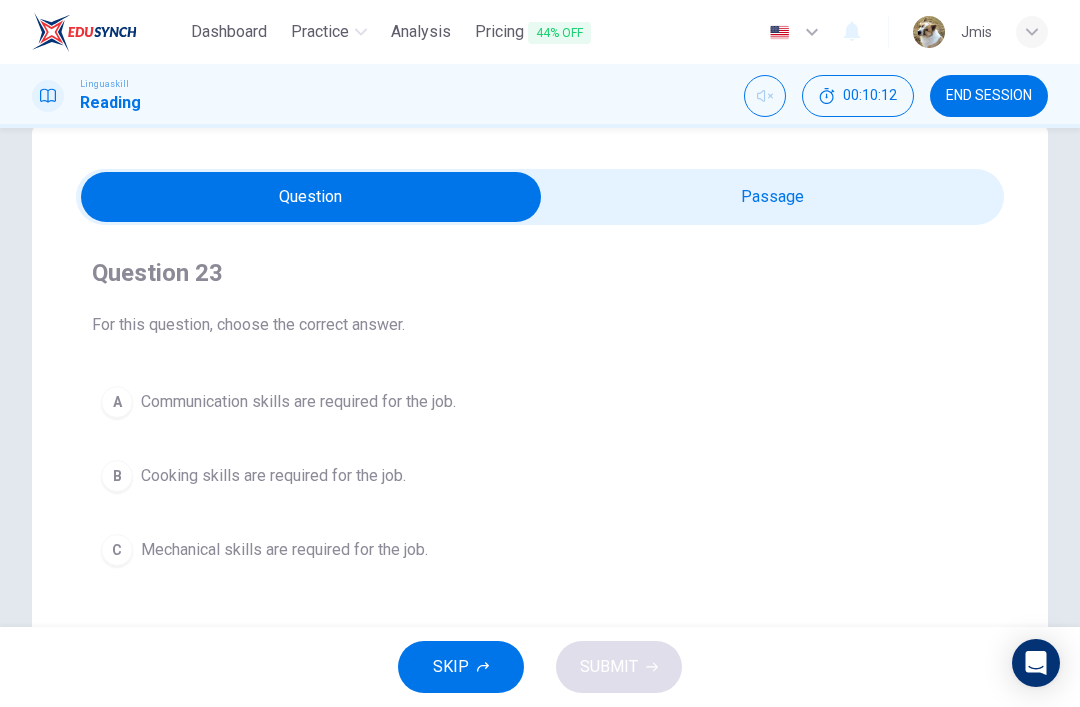 click on "Communication skills are required for the job." at bounding box center (298, 402) 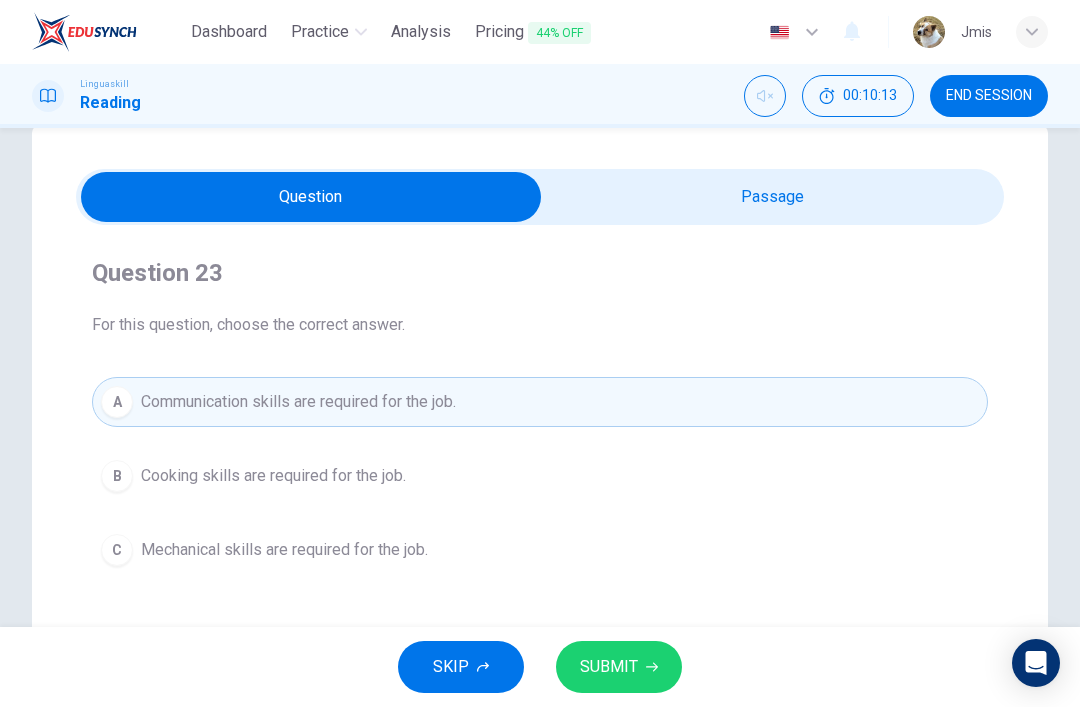 click on "SUBMIT" at bounding box center [619, 667] 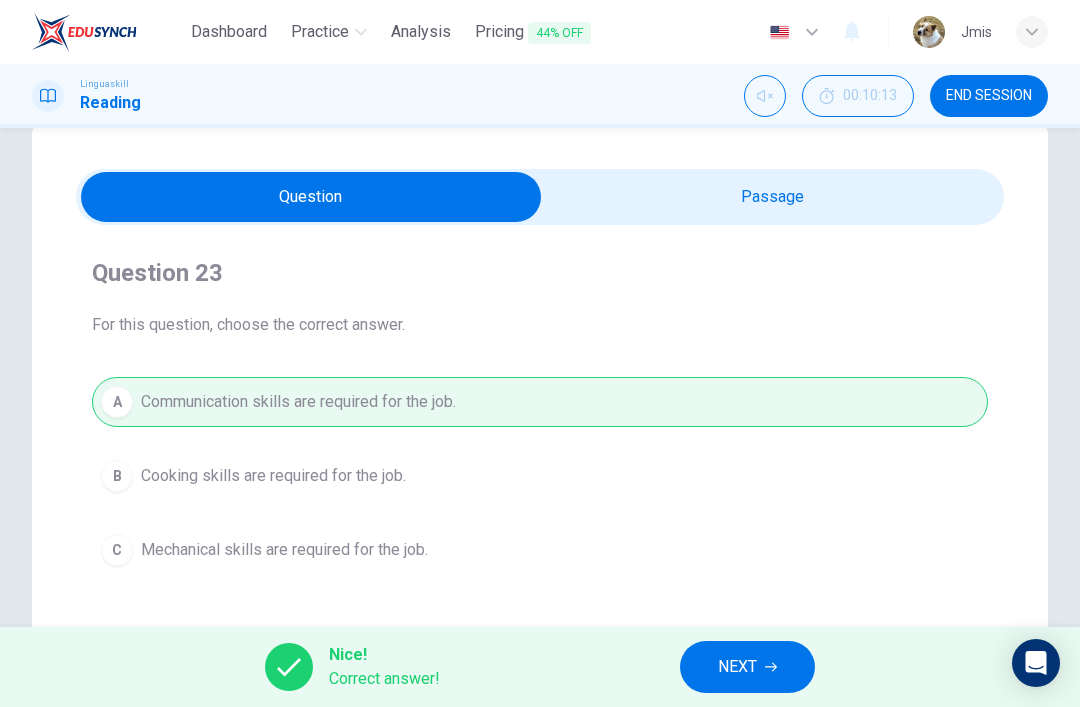 click on "NEXT" at bounding box center (747, 667) 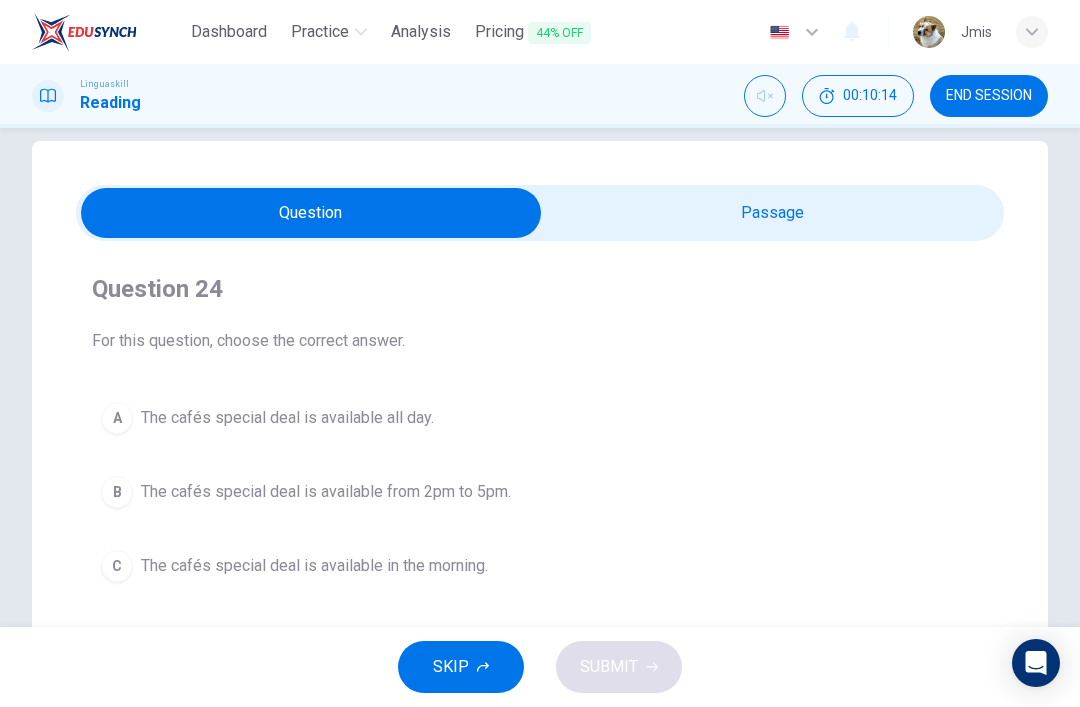 scroll, scrollTop: 35, scrollLeft: 0, axis: vertical 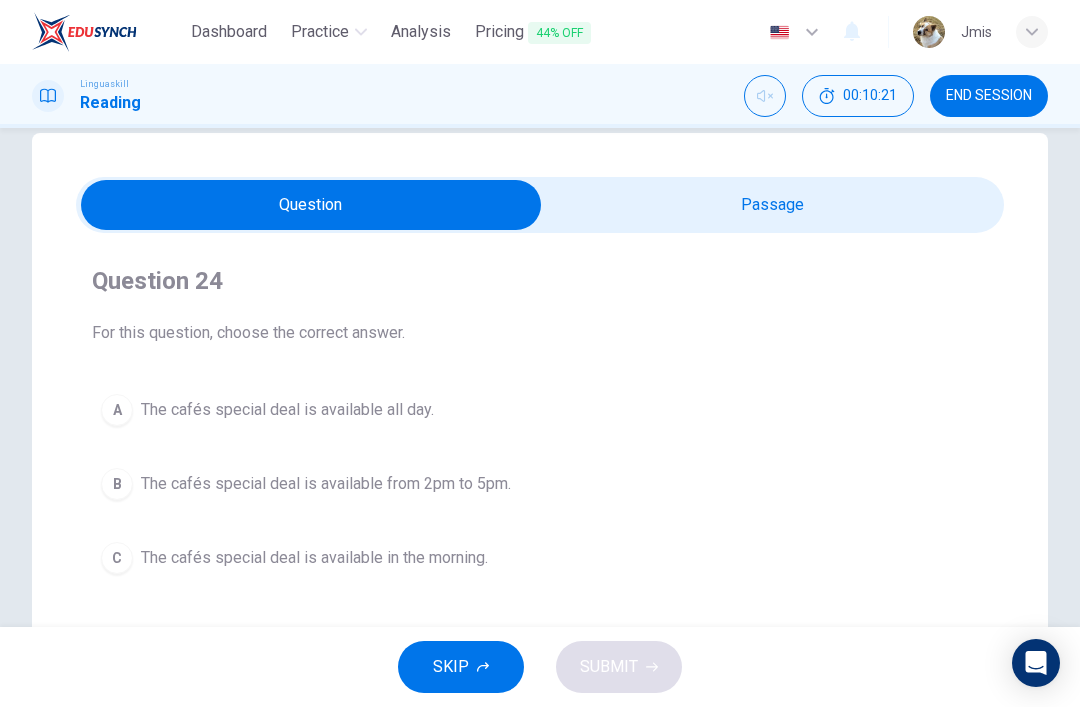 click at bounding box center (311, 205) 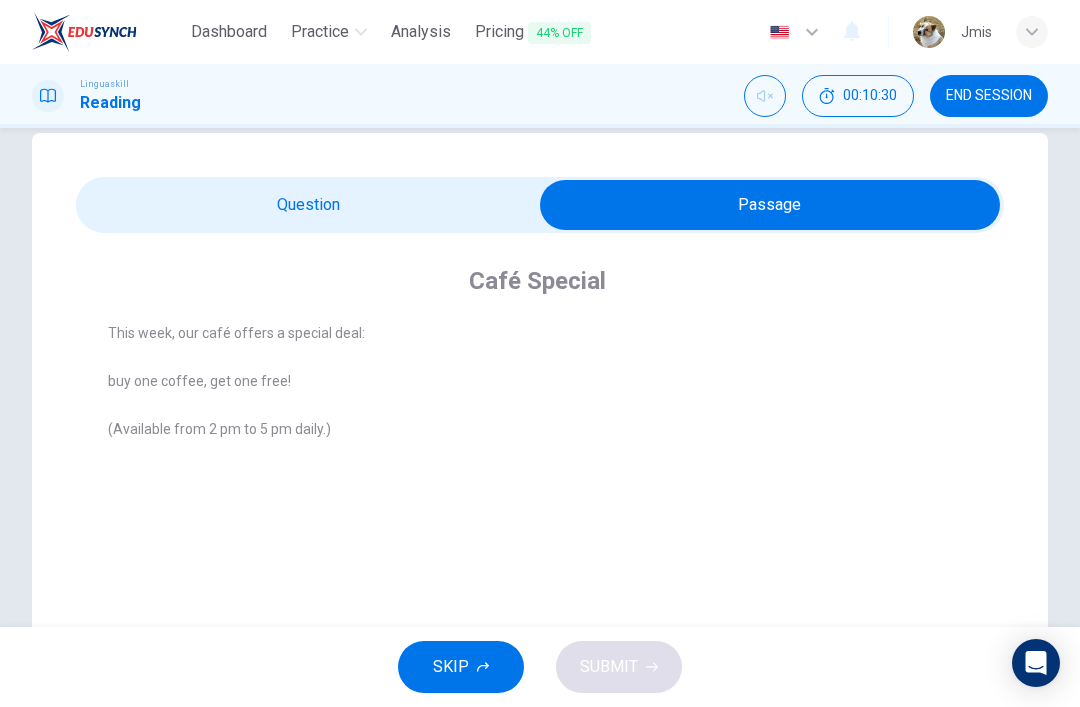 click at bounding box center [770, 205] 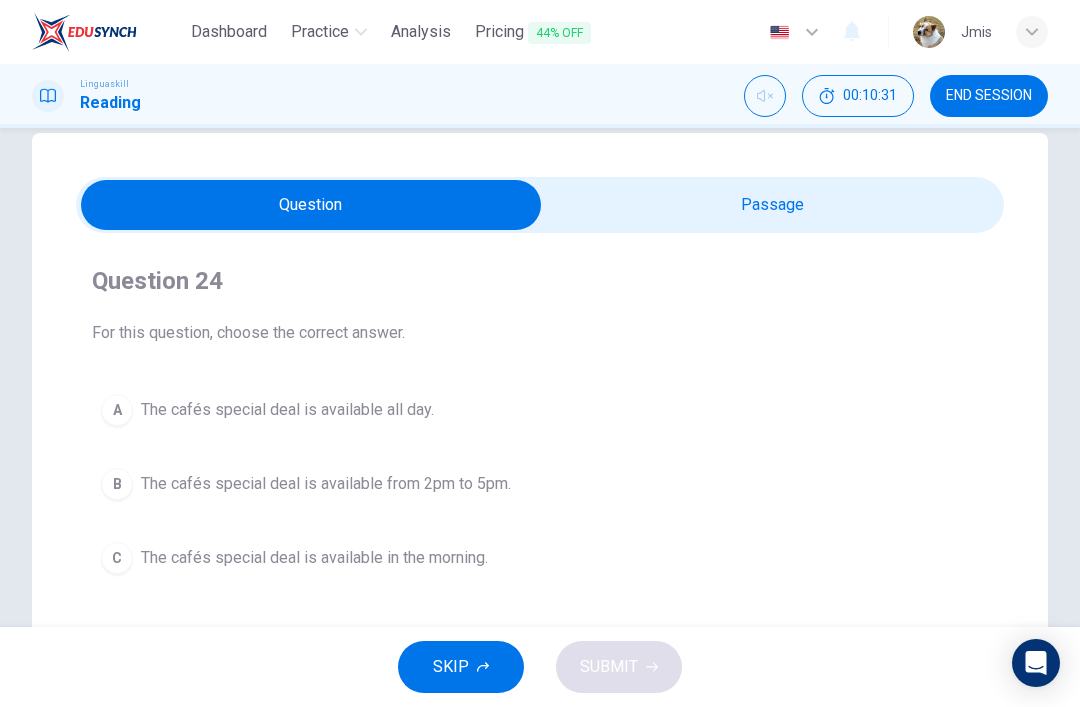 click on "The cafés special deal is available from 2pm to 5pm." at bounding box center [326, 484] 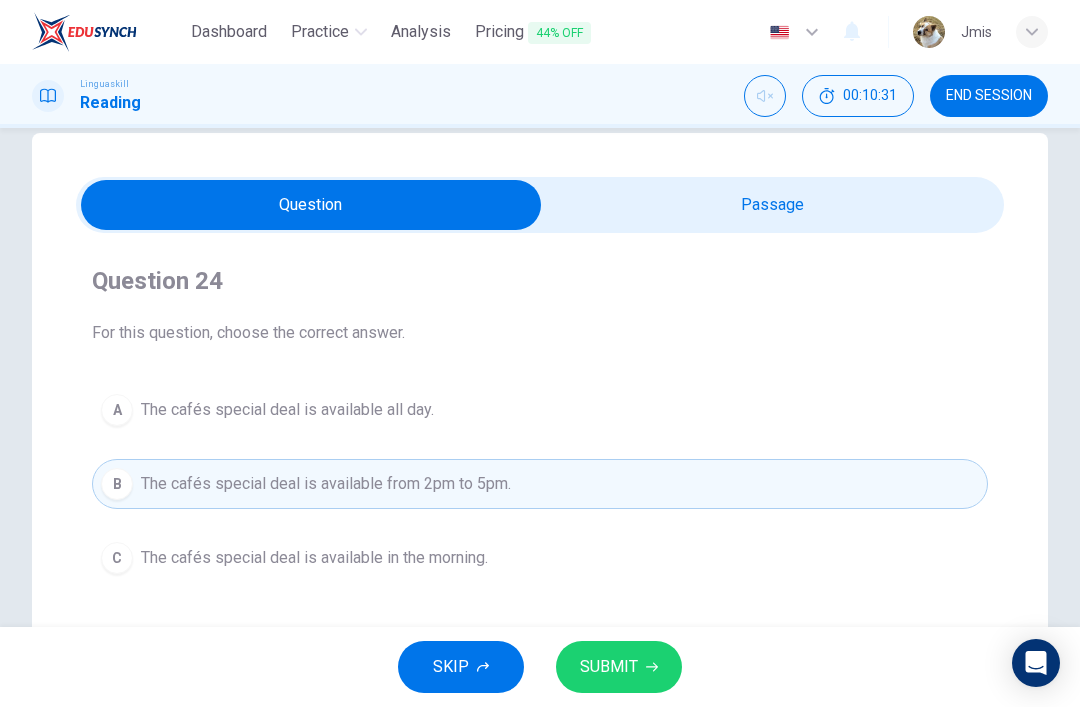 click 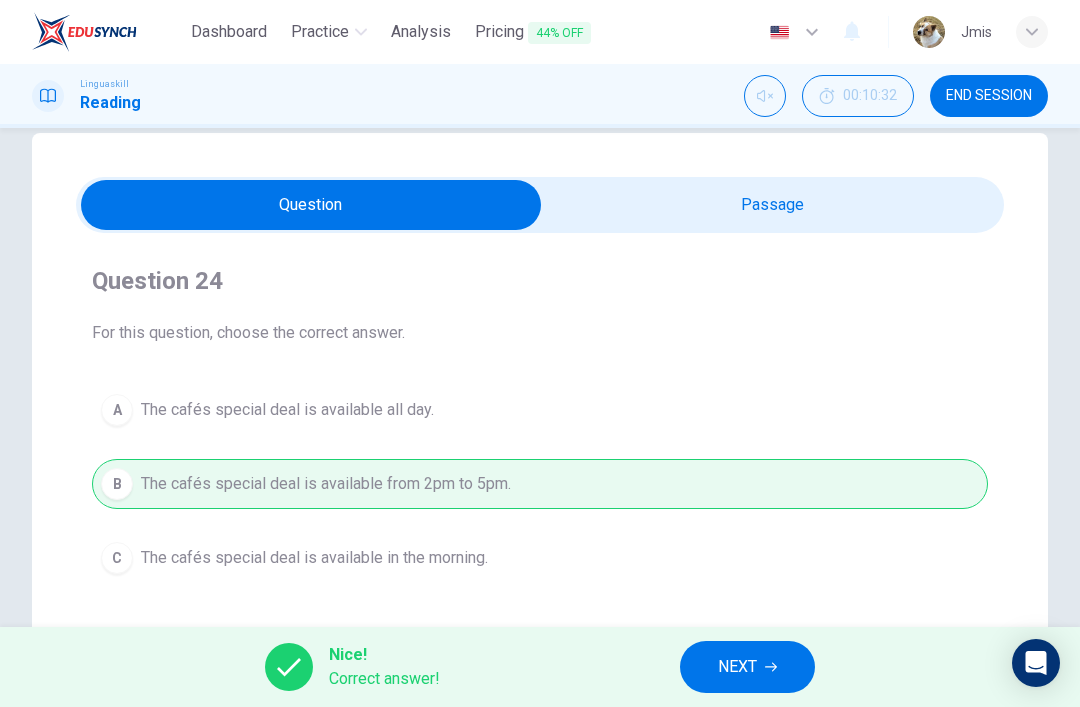 click on "NEXT" at bounding box center (747, 667) 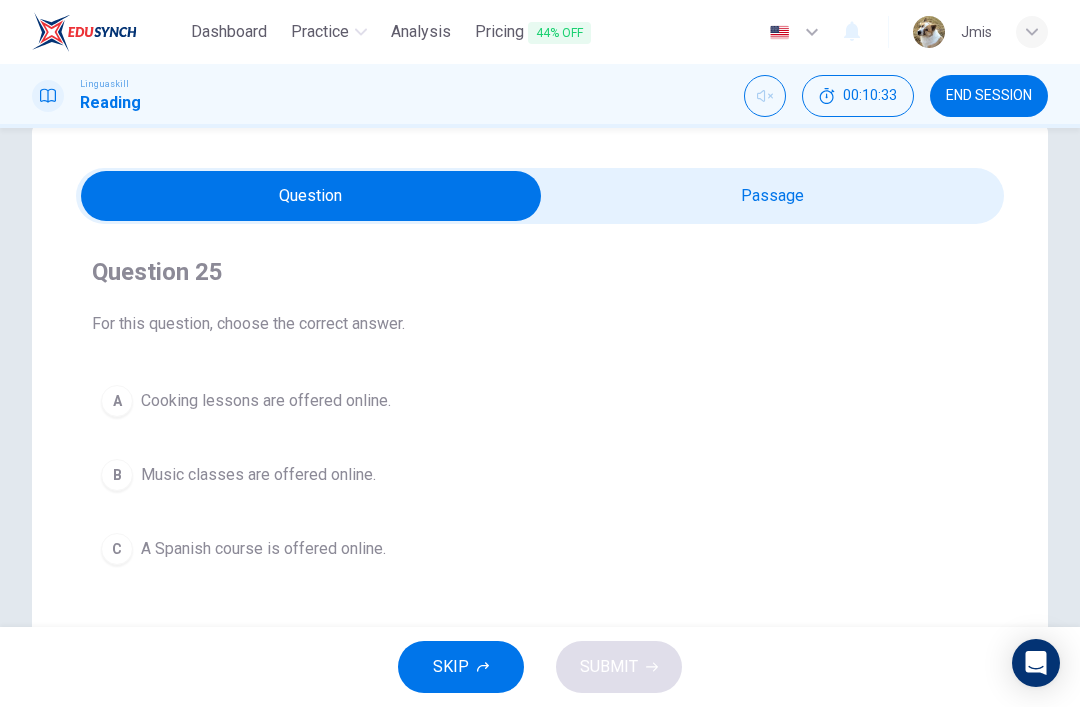 scroll, scrollTop: 46, scrollLeft: 0, axis: vertical 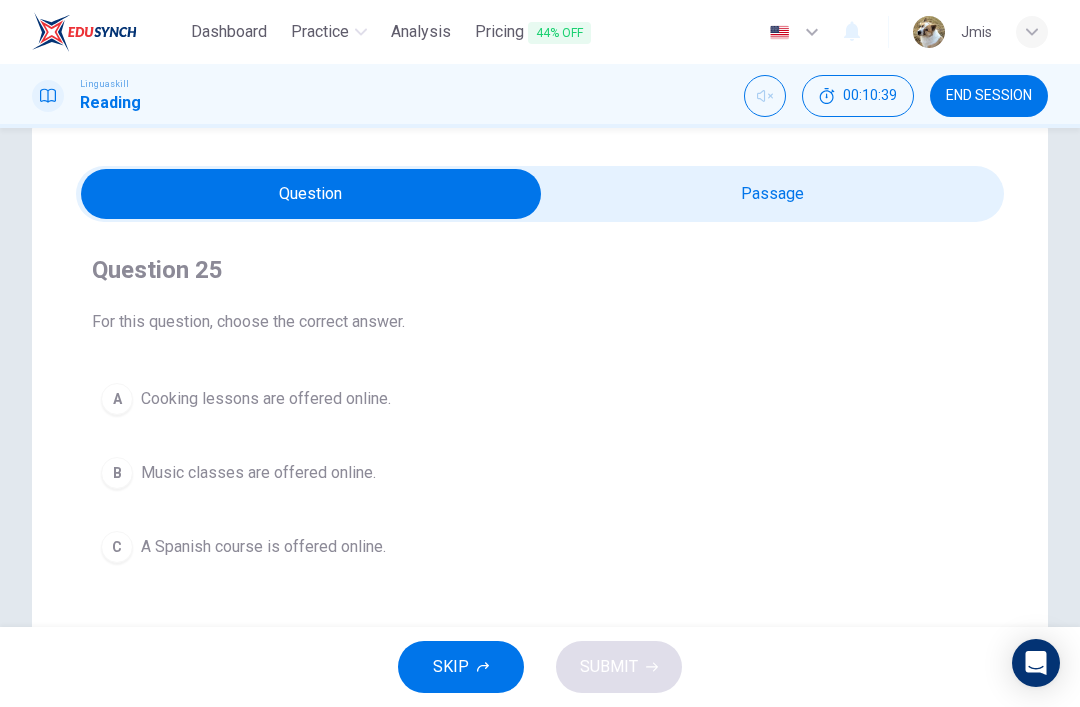 click at bounding box center (311, 194) 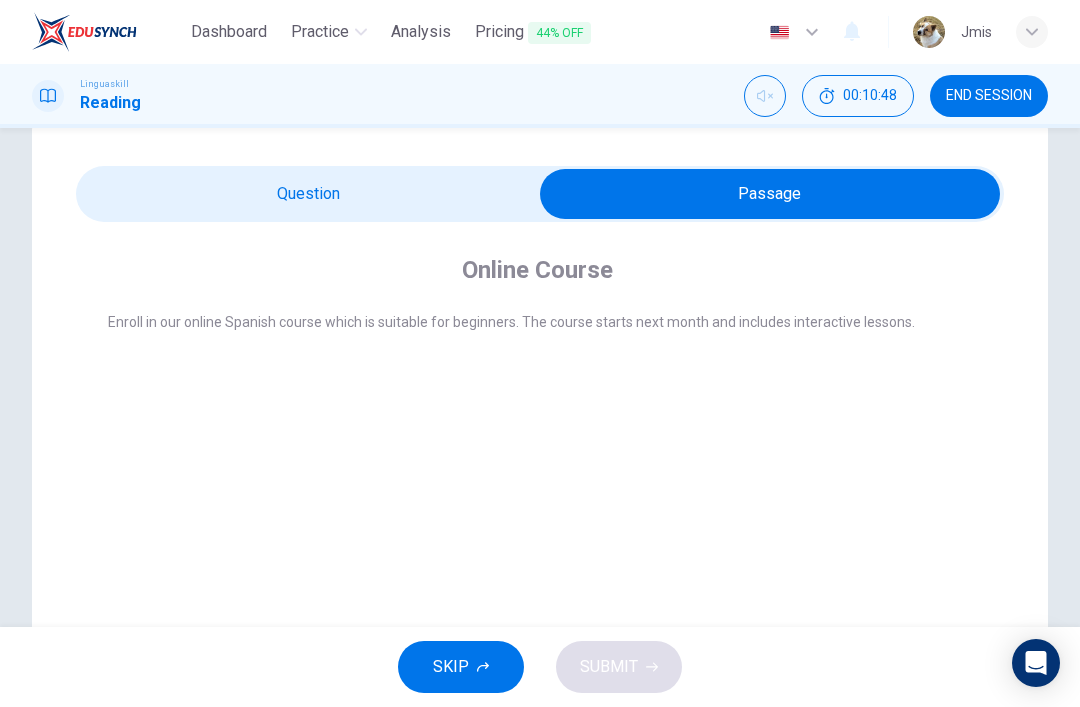 click at bounding box center (770, 194) 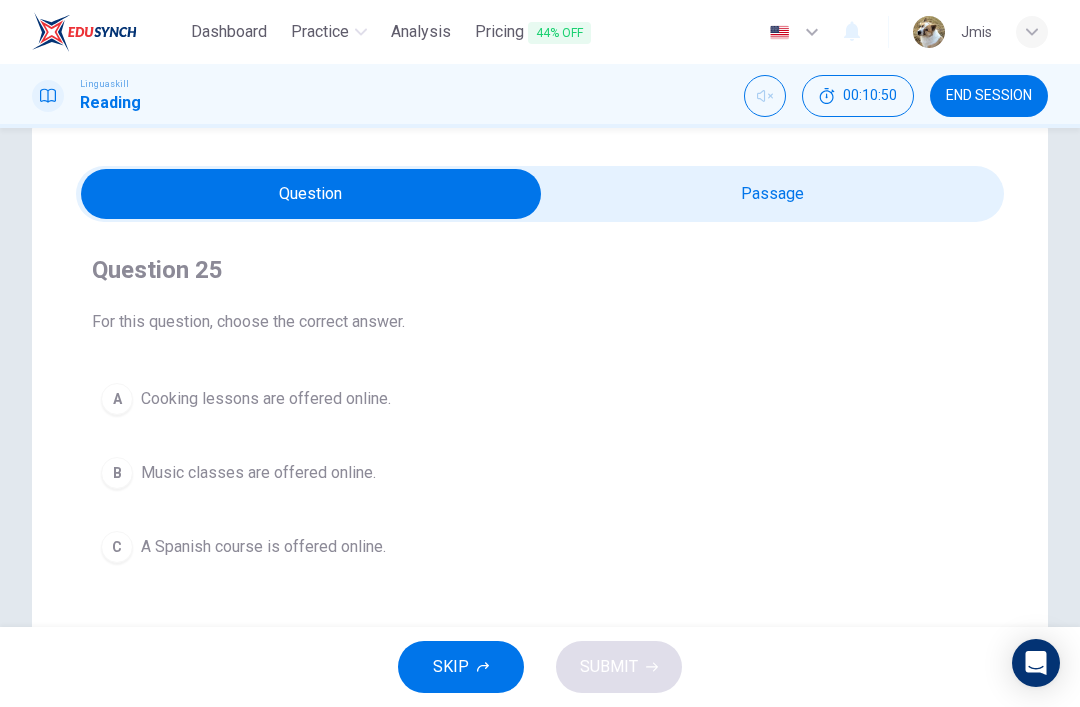 click on "A Spanish course is offered online." at bounding box center (263, 547) 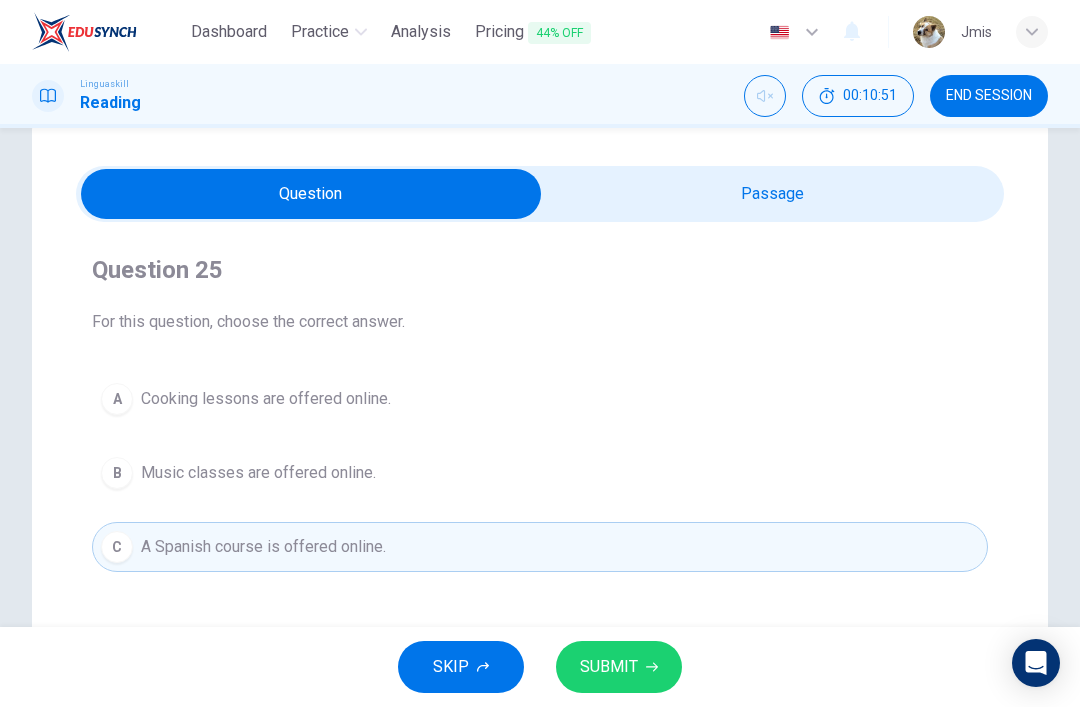 click on "SUBMIT" at bounding box center (619, 667) 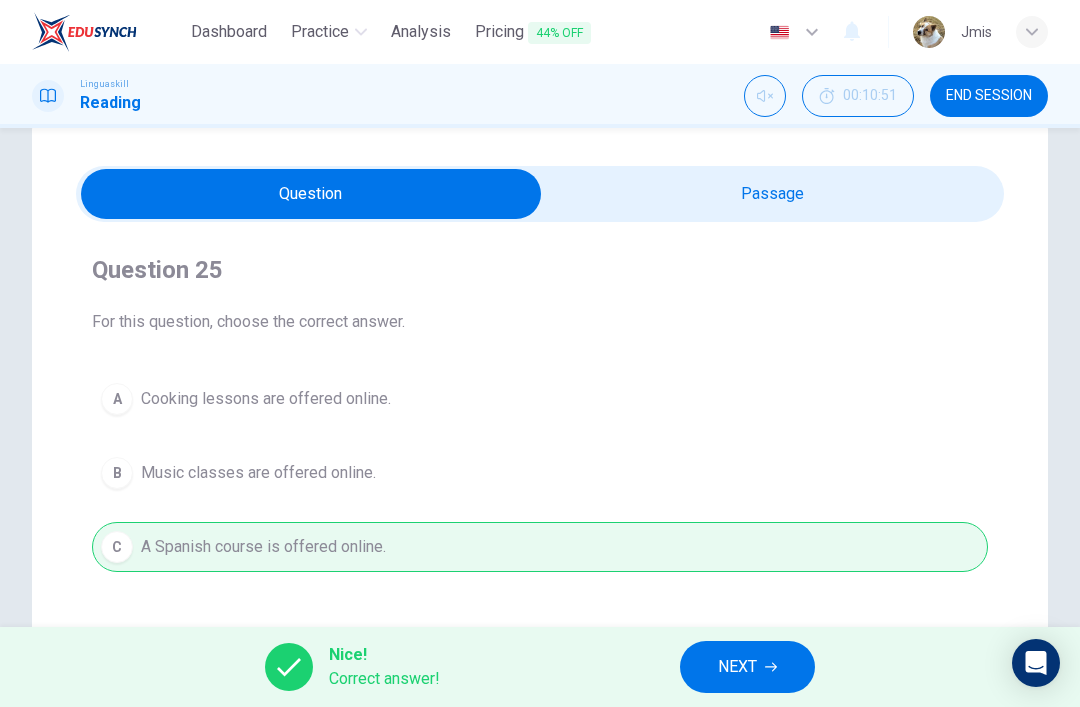 click on "NEXT" at bounding box center [737, 667] 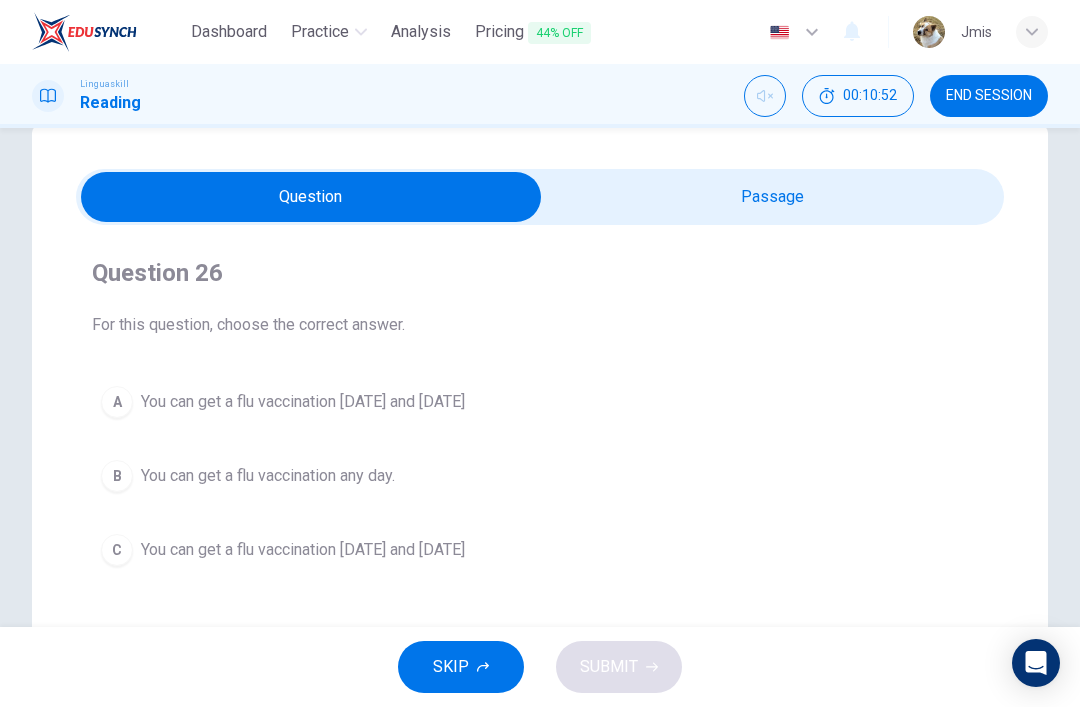 scroll, scrollTop: 45, scrollLeft: 0, axis: vertical 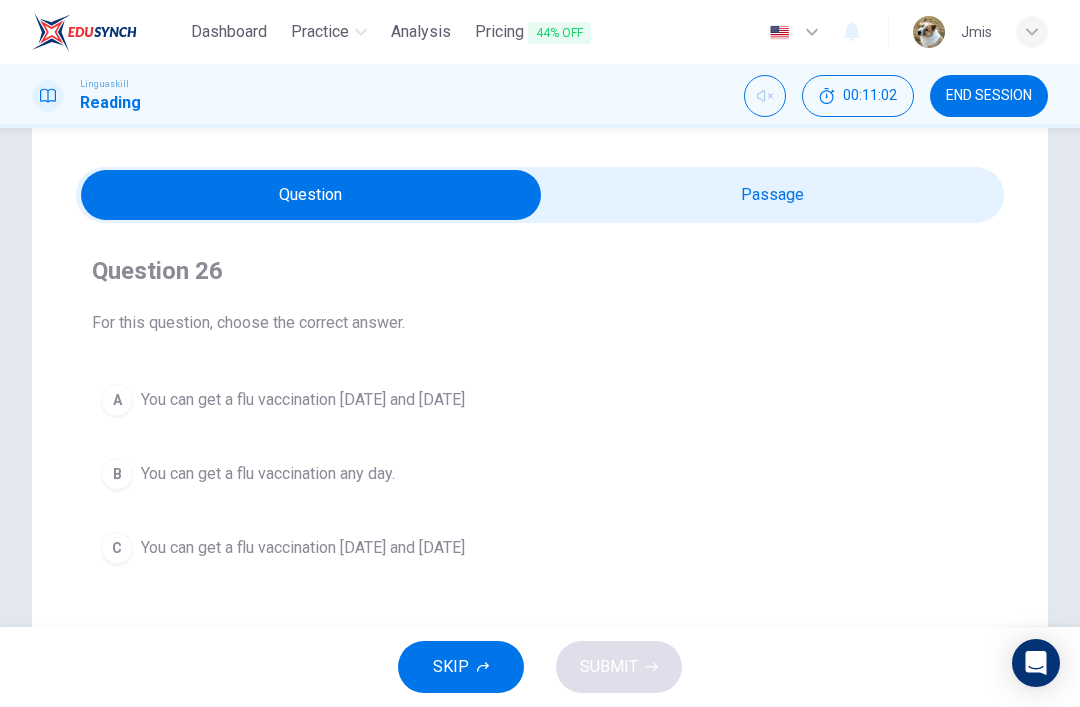 click at bounding box center (311, 195) 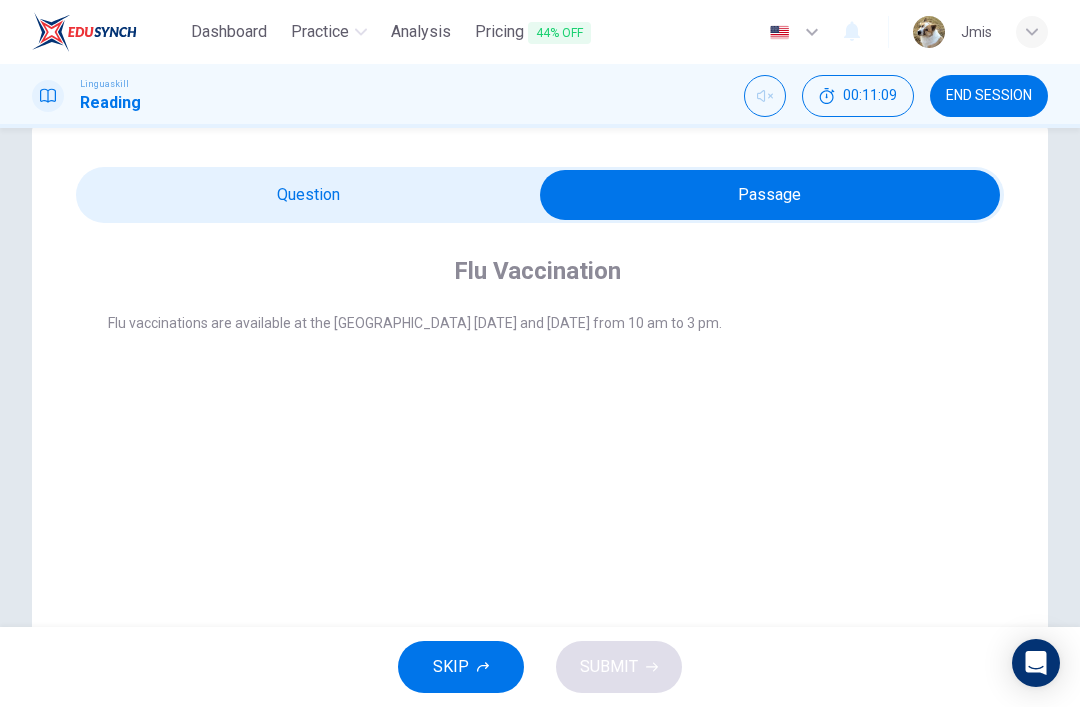 click at bounding box center (770, 195) 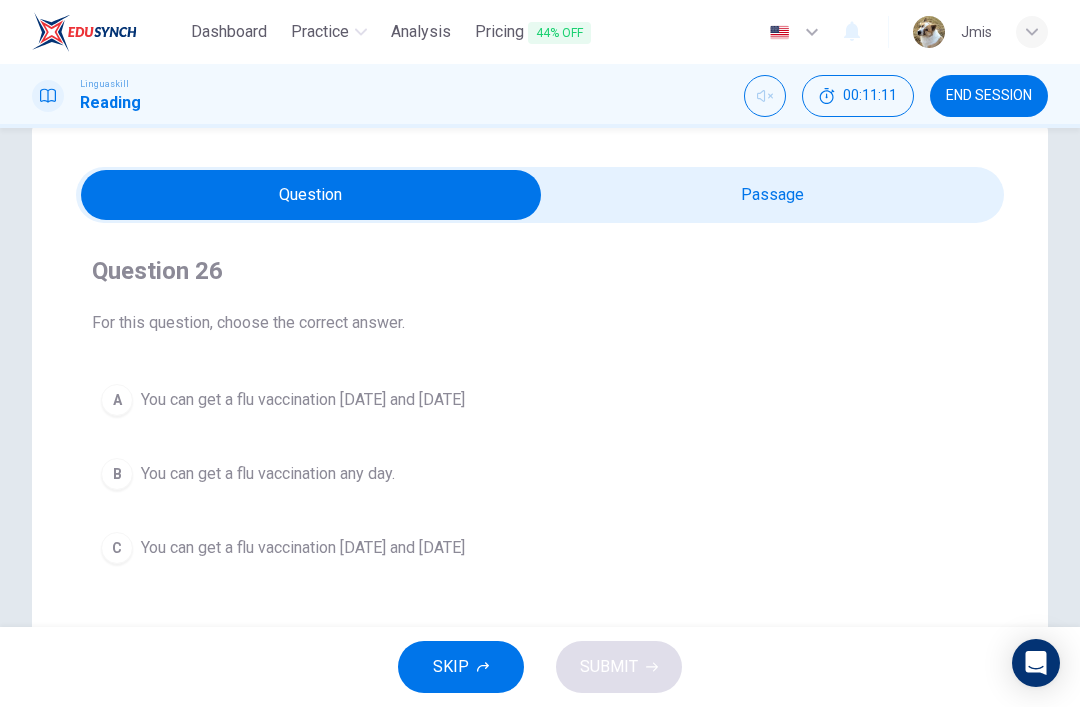 click on "You can get a flu vaccination [DATE] and [DATE]" at bounding box center [303, 400] 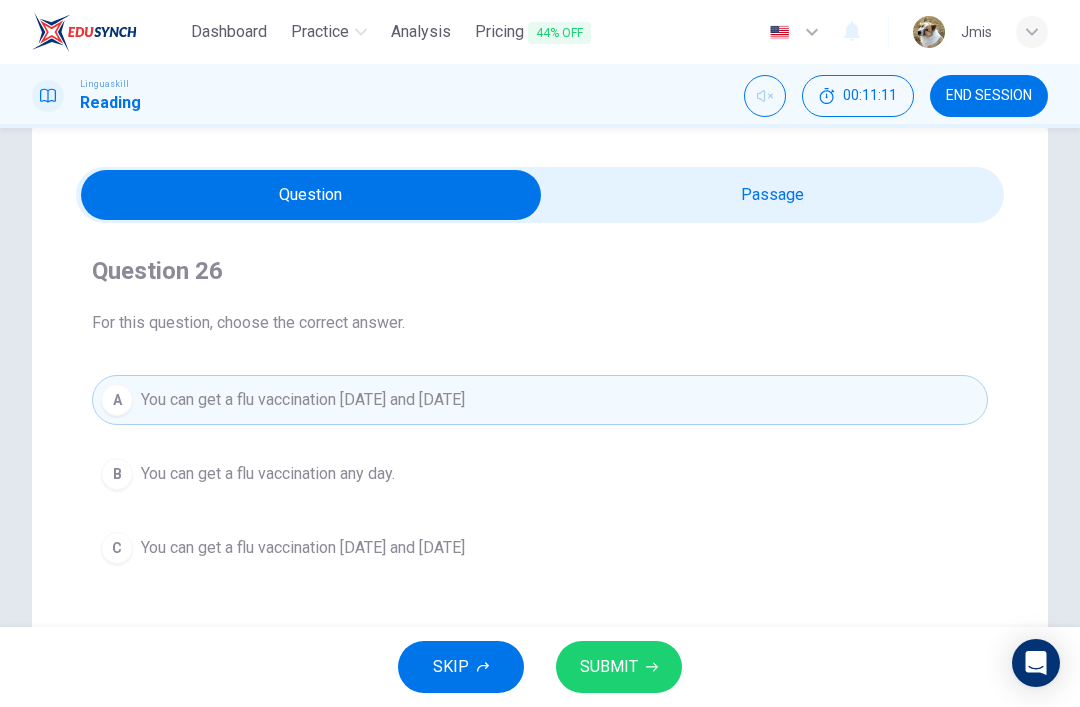 click on "SUBMIT" at bounding box center [609, 667] 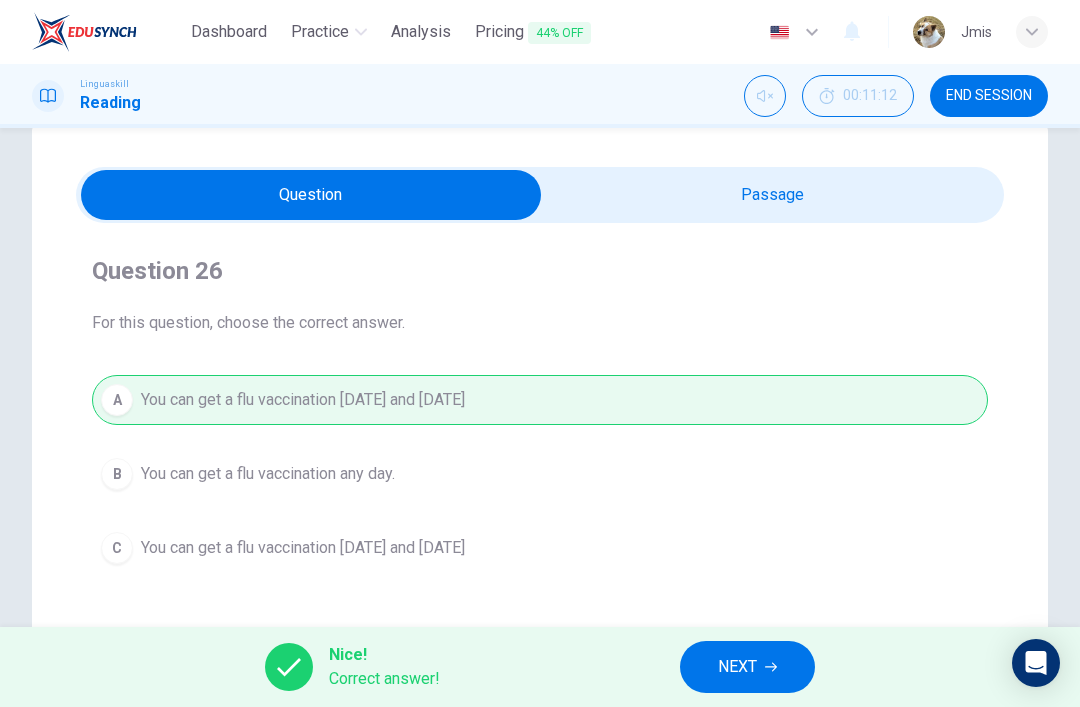 click on "NEXT" at bounding box center (737, 667) 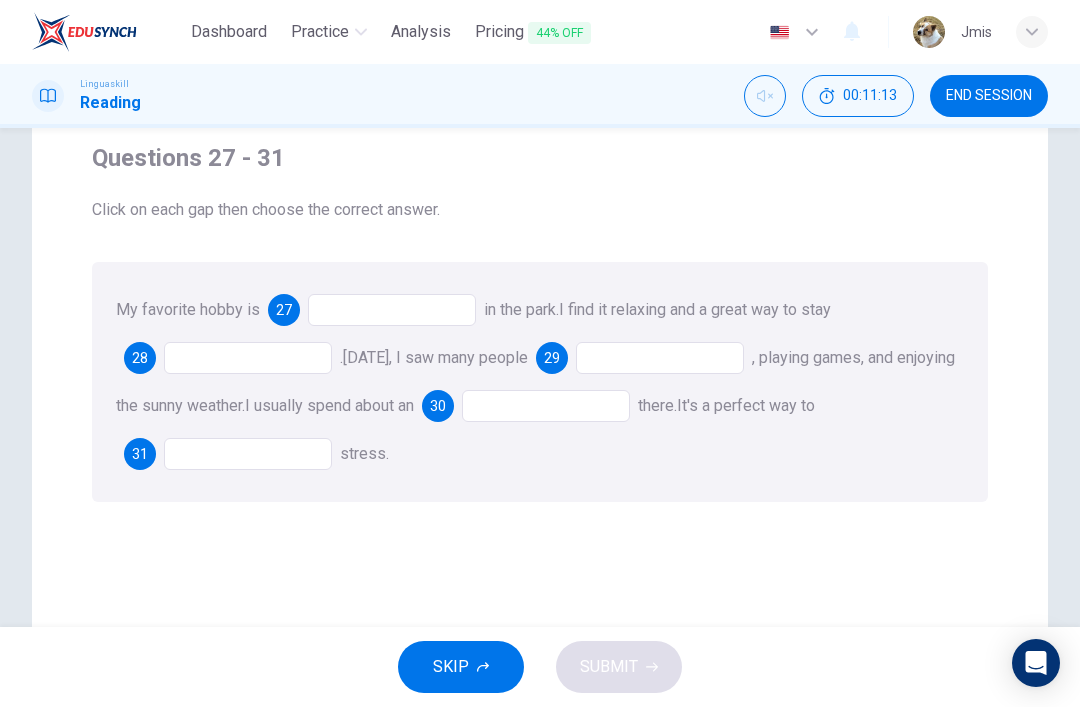scroll, scrollTop: 102, scrollLeft: 0, axis: vertical 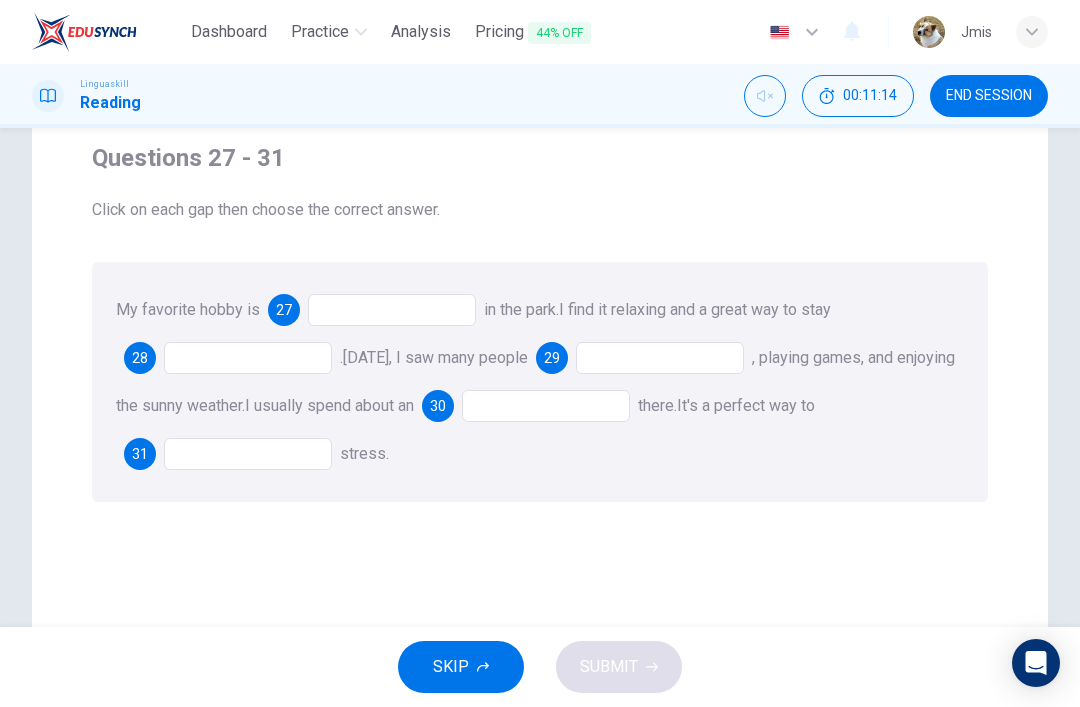 click at bounding box center (392, 310) 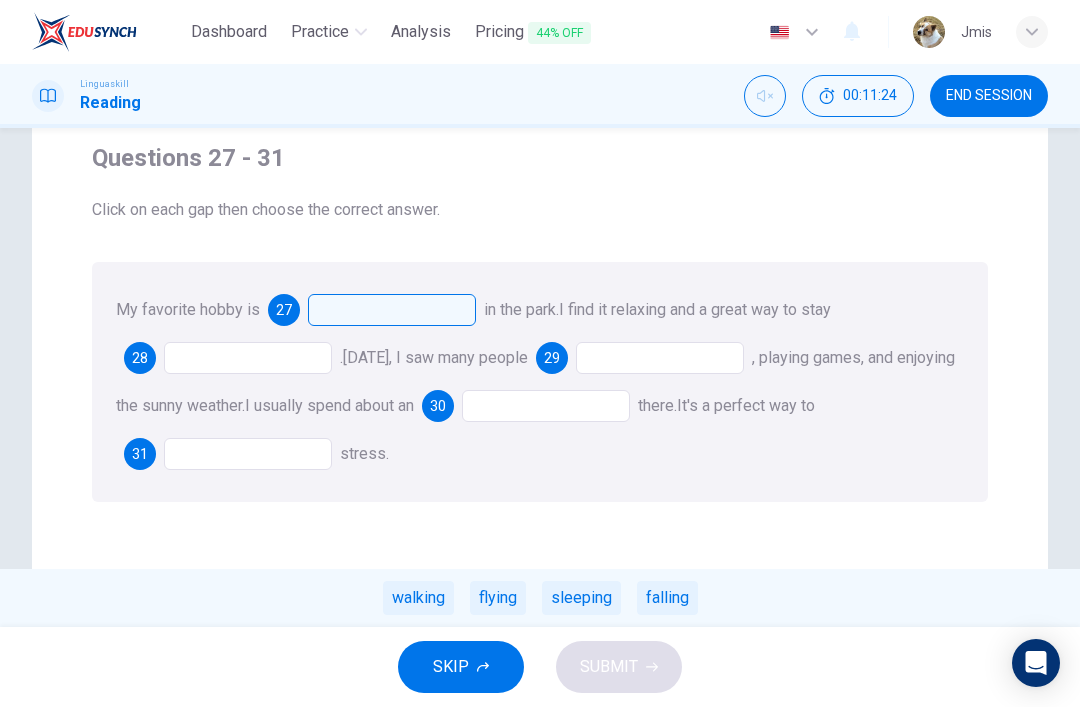click on "walking" at bounding box center (418, 598) 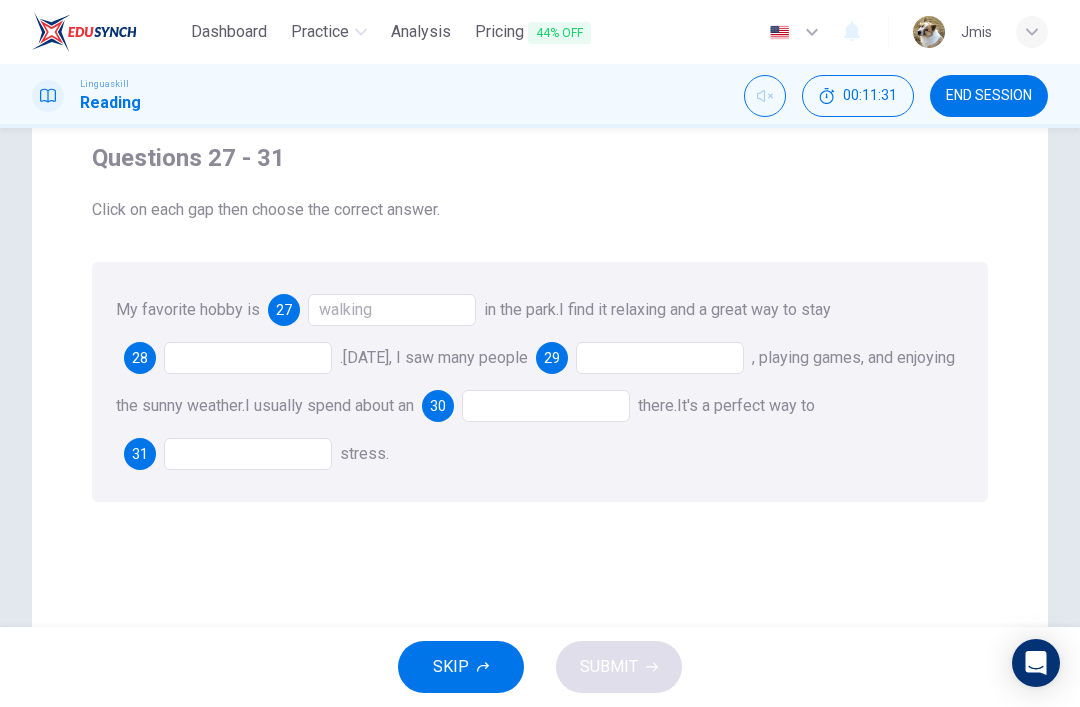 click at bounding box center (248, 358) 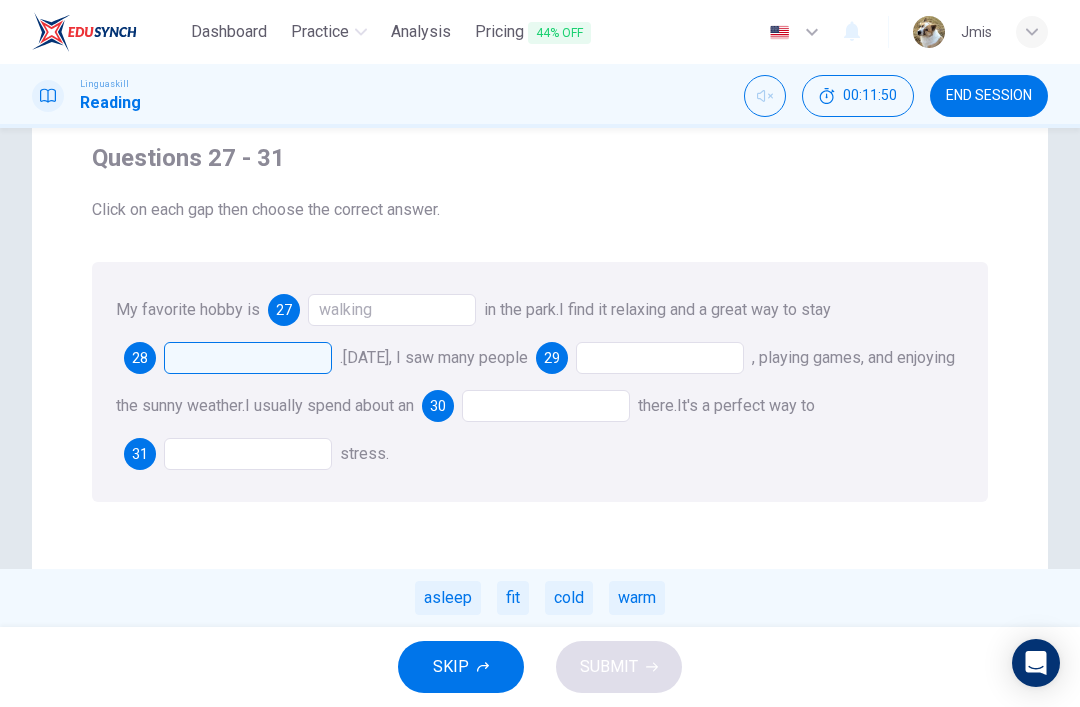 click on "fit" at bounding box center [513, 598] 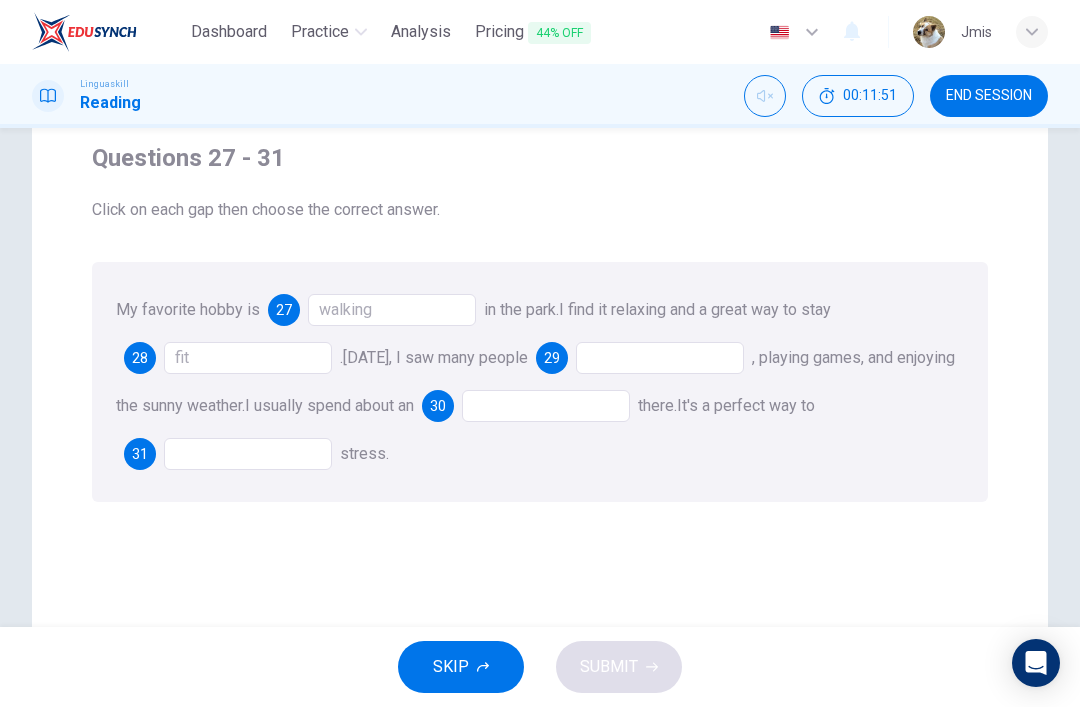 click on "fit" at bounding box center (248, 358) 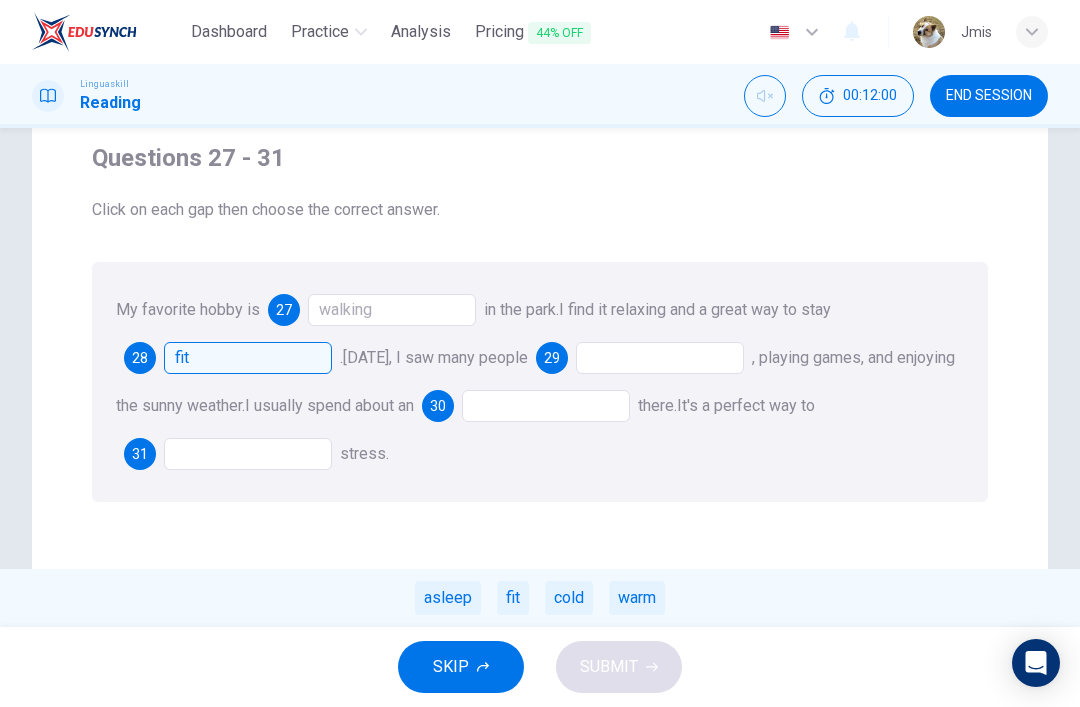 click at bounding box center [660, 358] 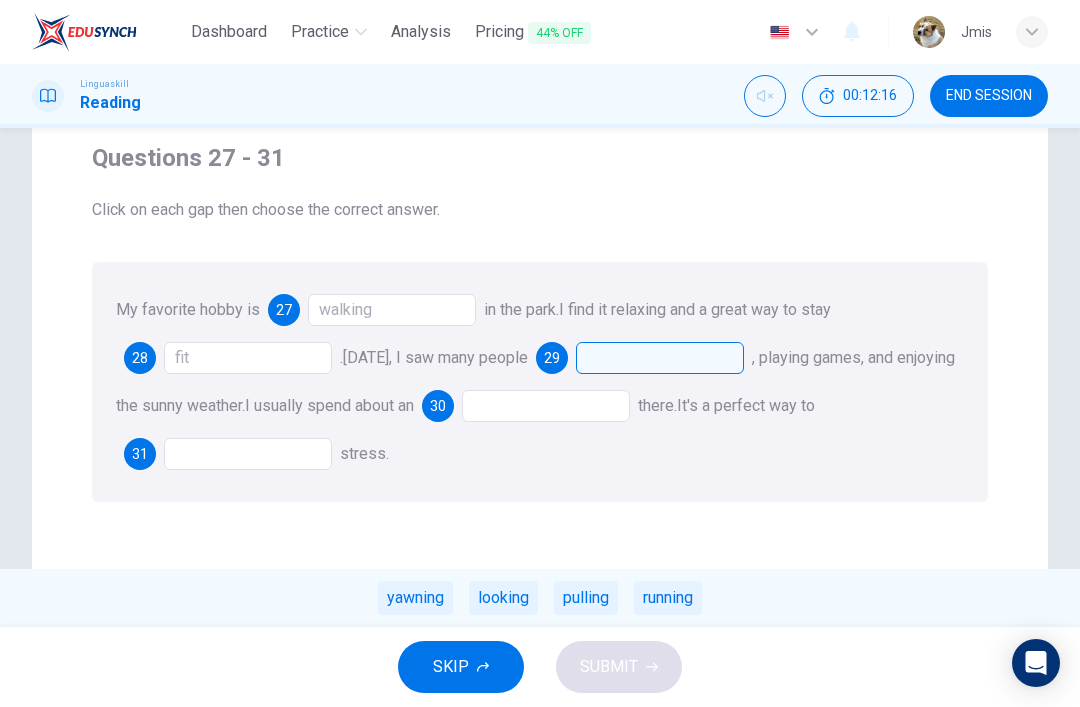 click on "running" at bounding box center [668, 598] 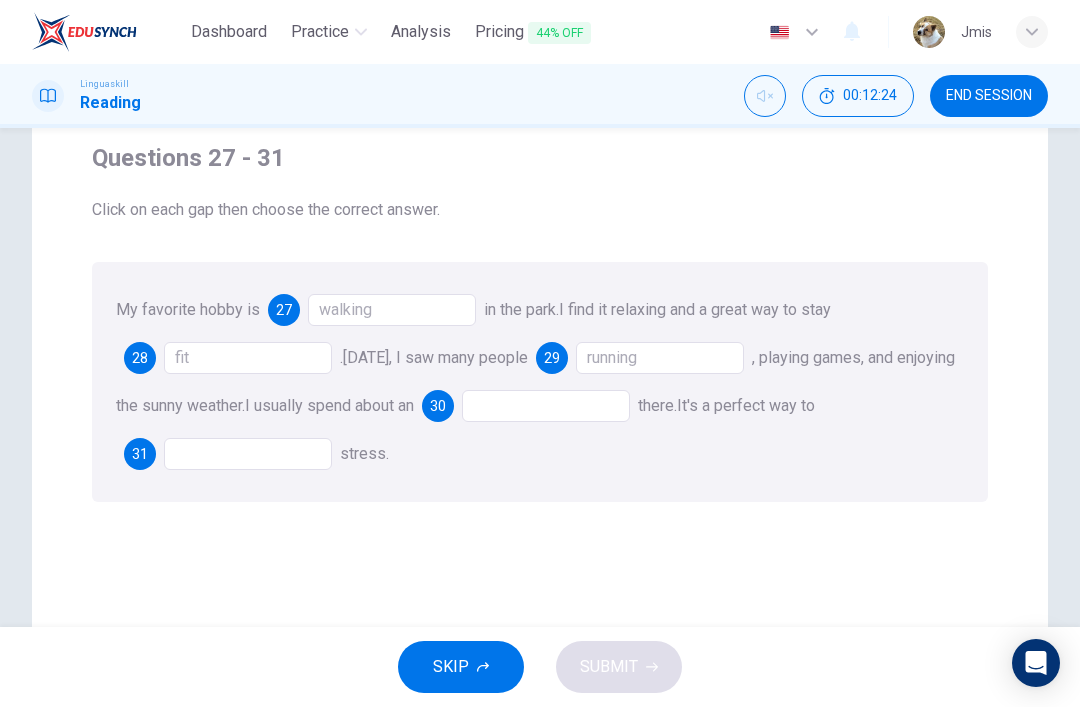 click at bounding box center (546, 406) 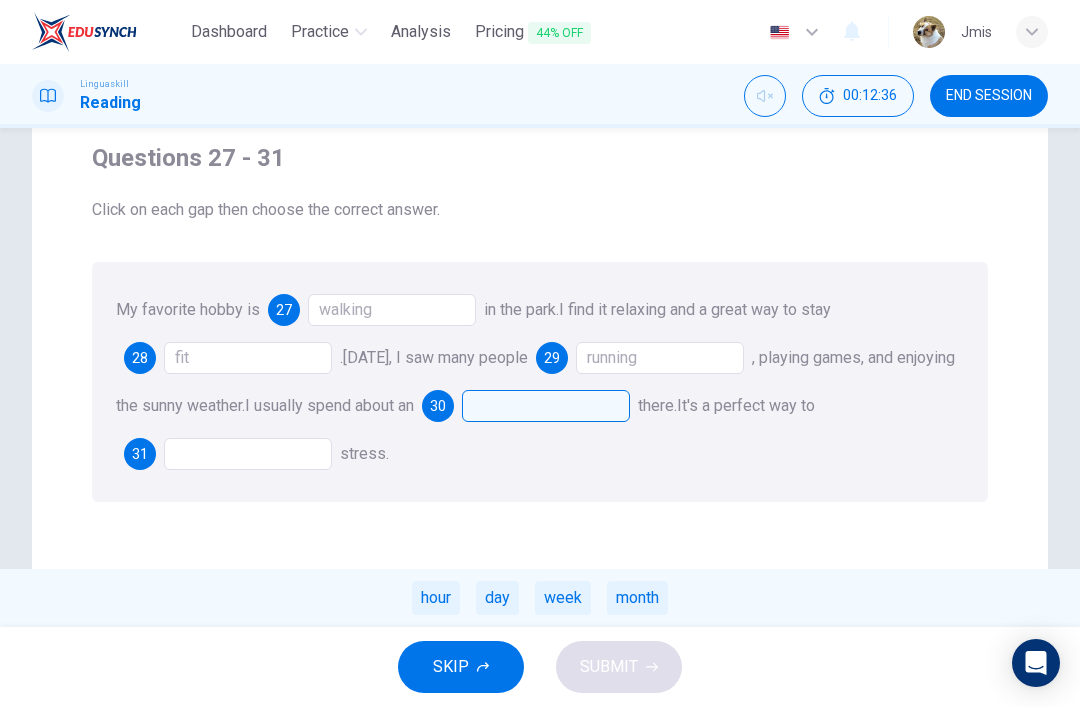 click on "hour" at bounding box center (436, 598) 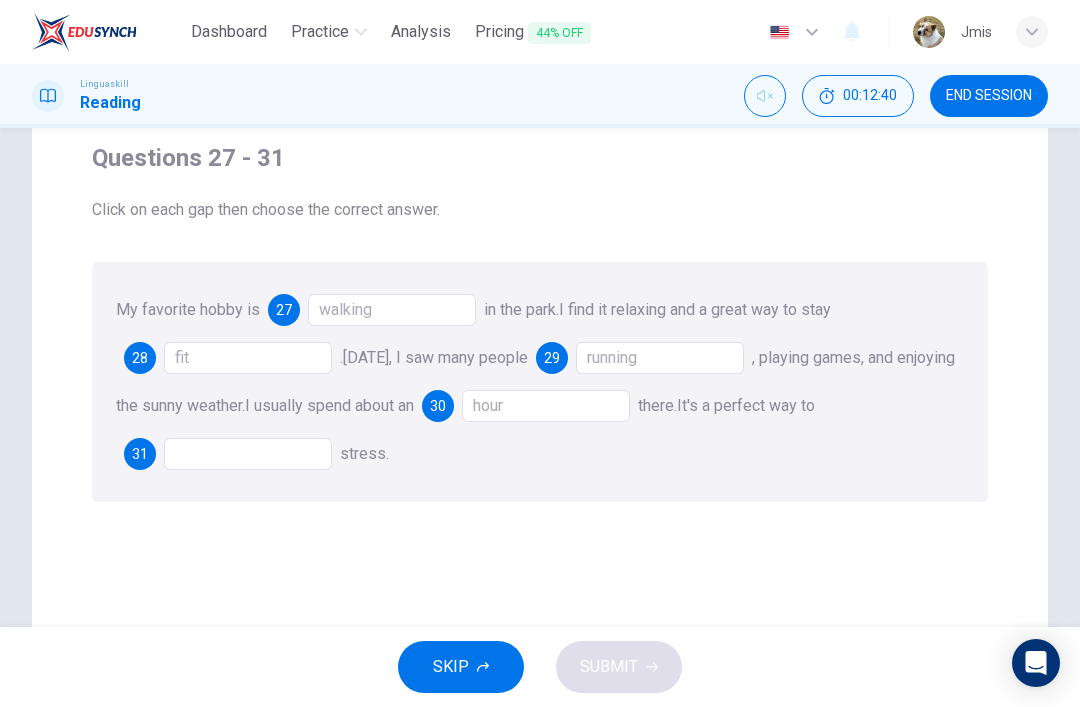 click at bounding box center [248, 454] 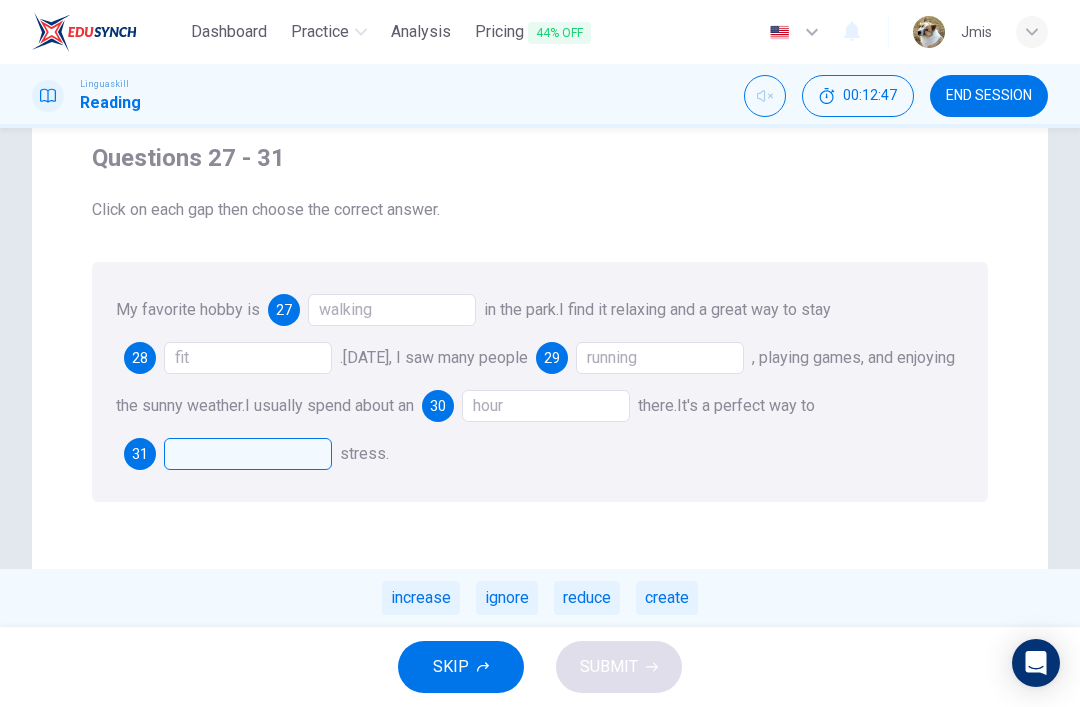 click on "reduce" at bounding box center (587, 598) 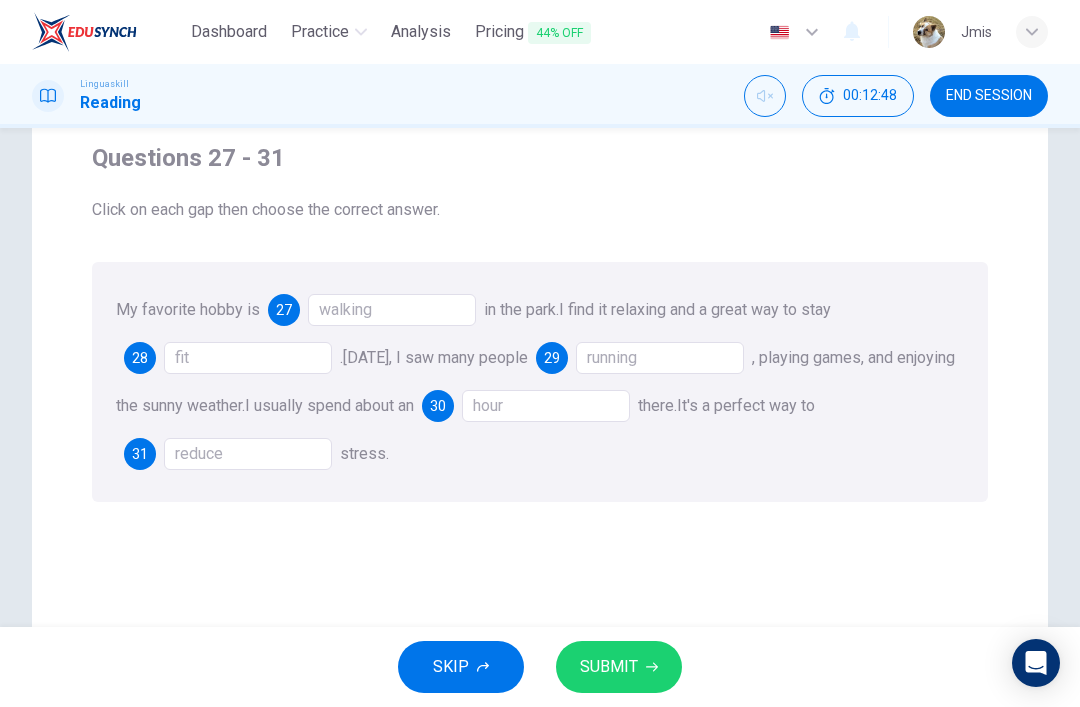 click 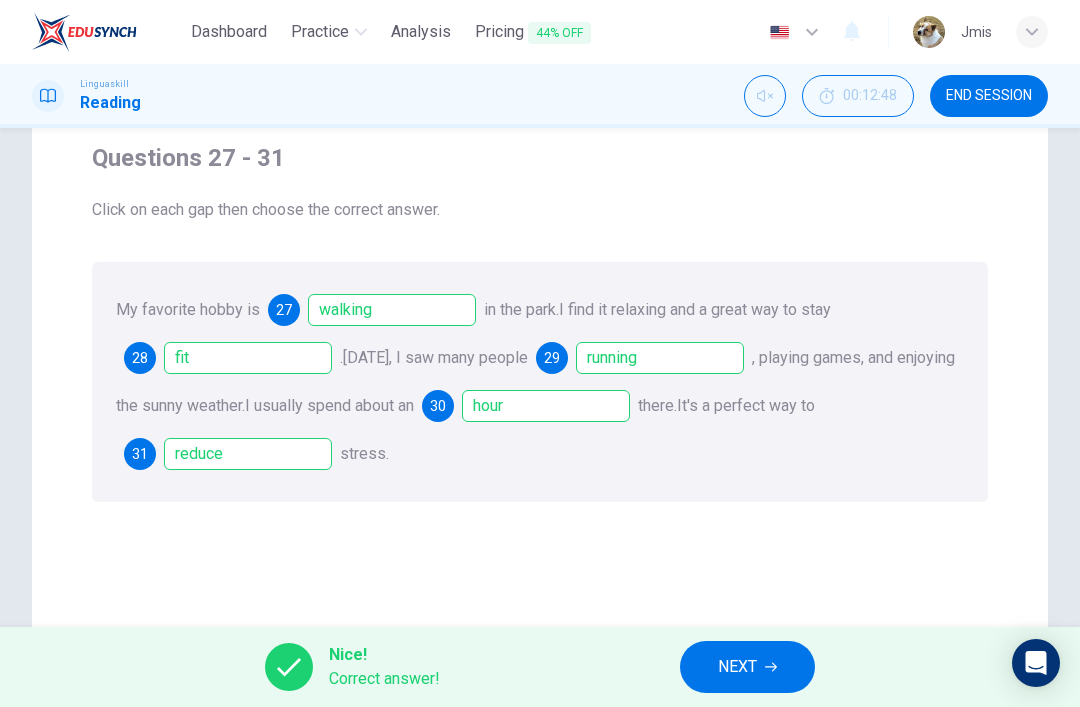 click on "NEXT" at bounding box center [737, 667] 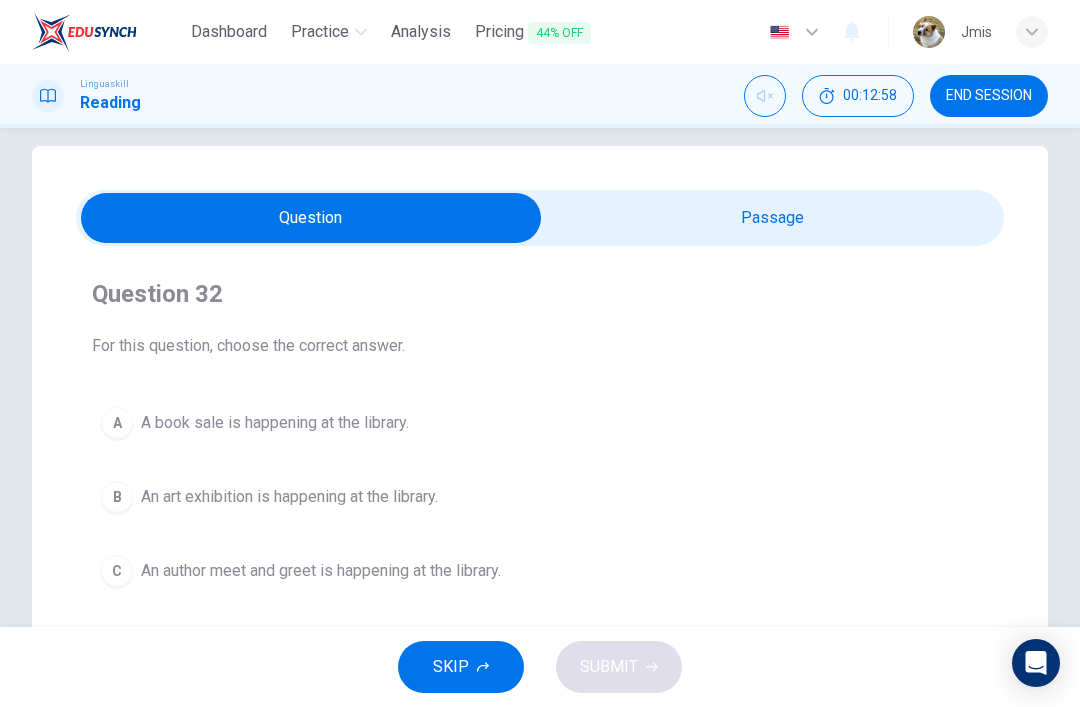 scroll, scrollTop: 23, scrollLeft: 0, axis: vertical 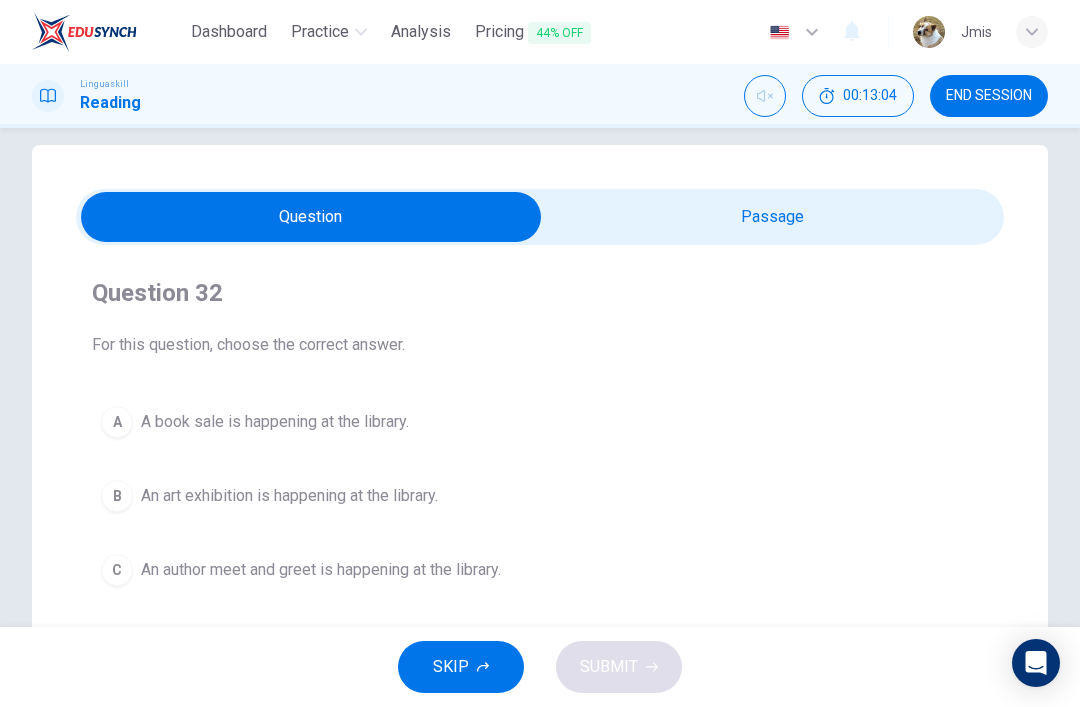 click at bounding box center (311, 217) 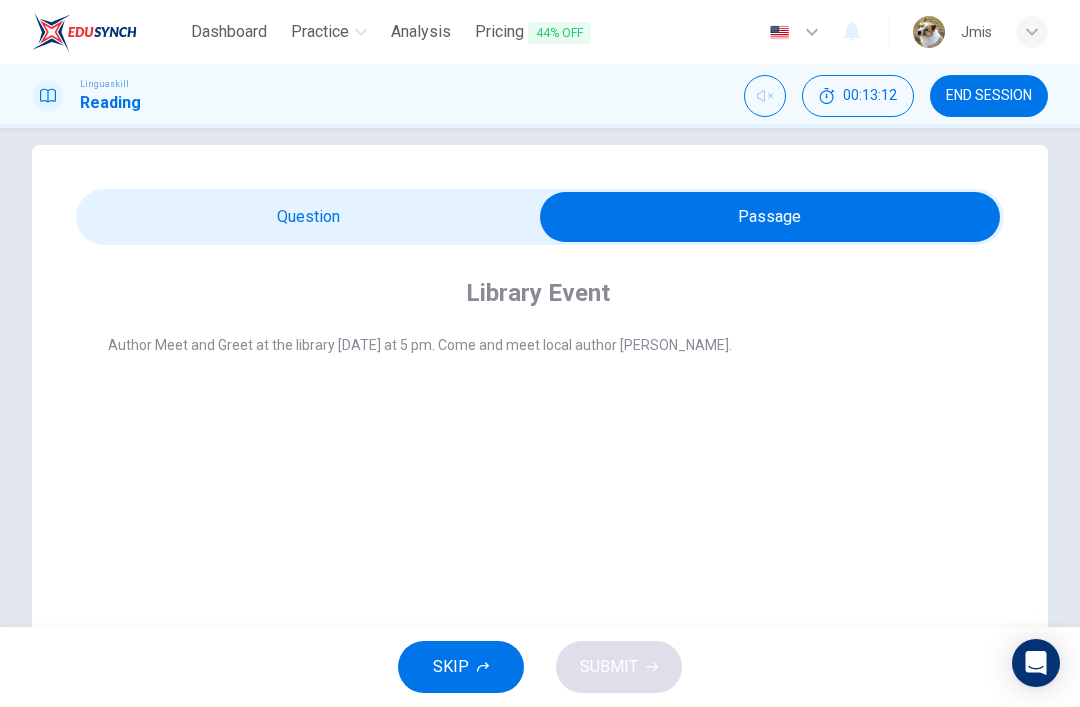 click on "Library Event Author Meet and Greet at the library [DATE] at 5 pm. Come and meet local author [PERSON_NAME]. Question 32 For this question, choose the correct answer. A A book sale is happening at the library.  B An art exhibition is happening at the library. C An author meet and greet is happening at the library." at bounding box center [540, 547] 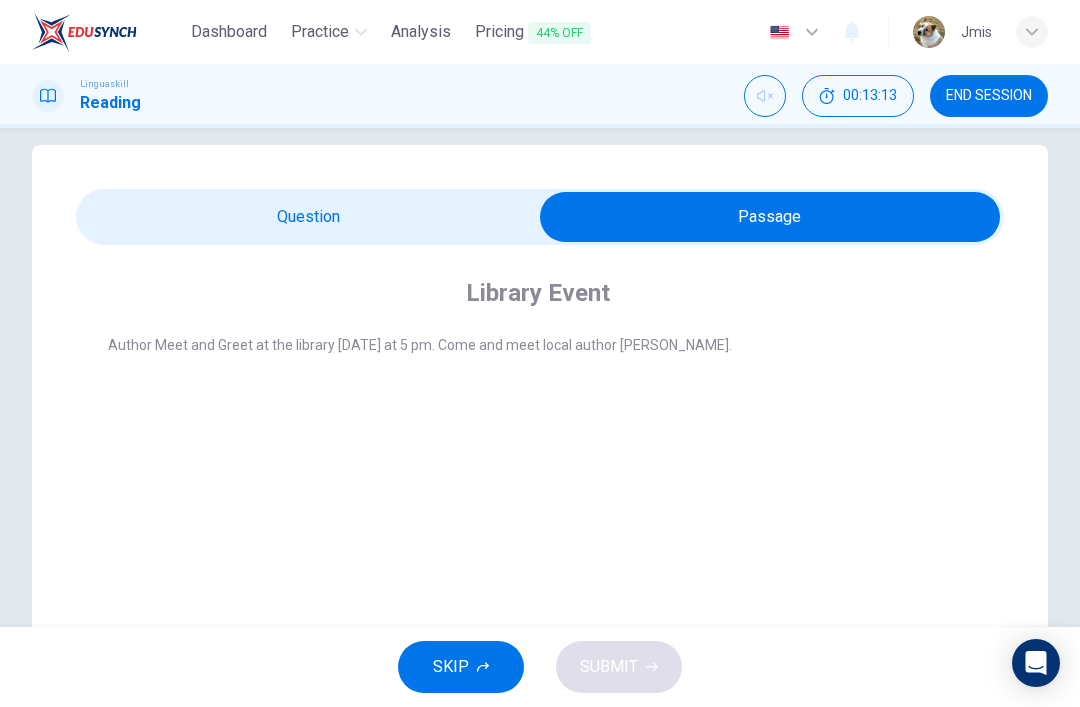 click at bounding box center (770, 217) 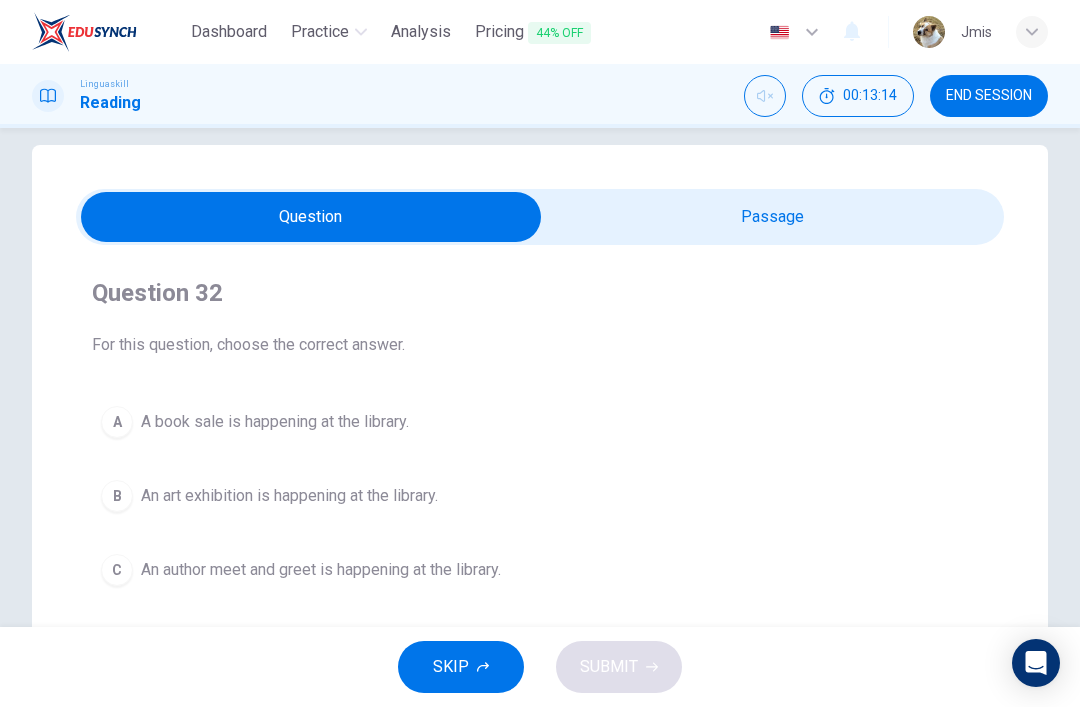 click at bounding box center [311, 217] 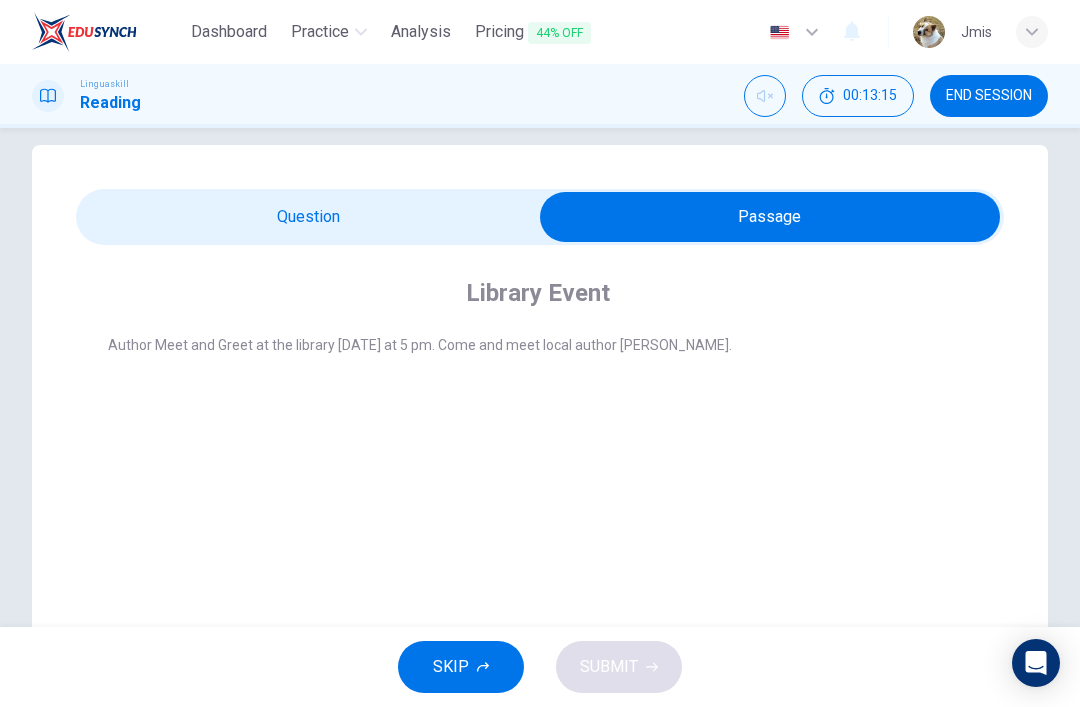 click at bounding box center (770, 217) 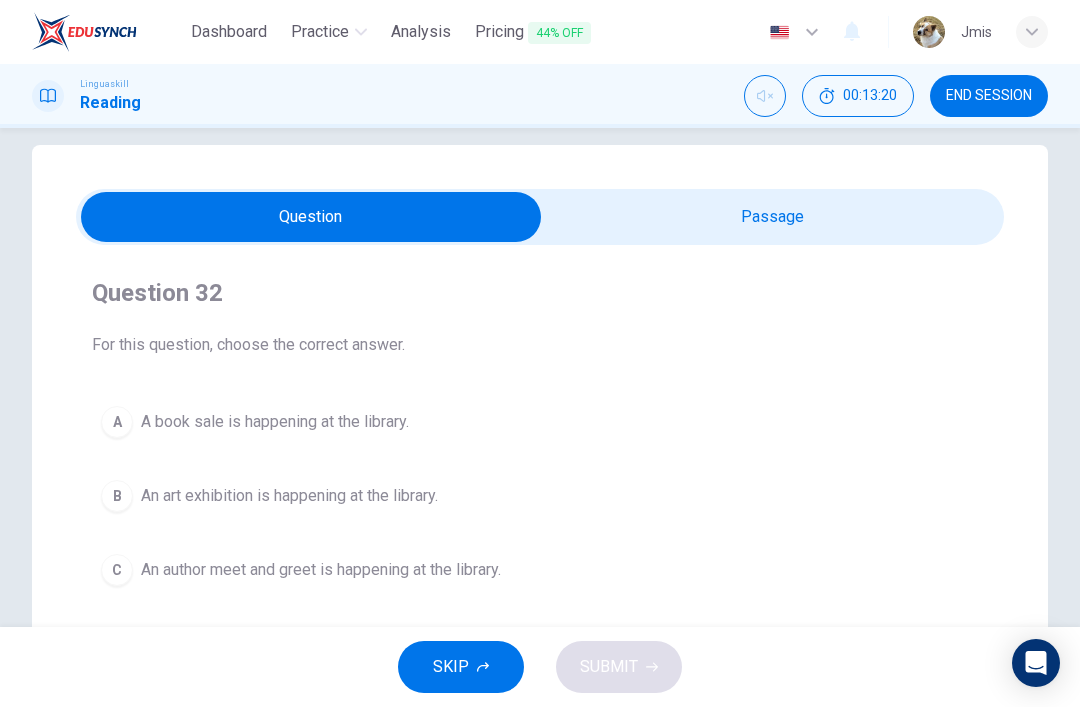 click on "An author meet and greet is happening at the library." at bounding box center (321, 570) 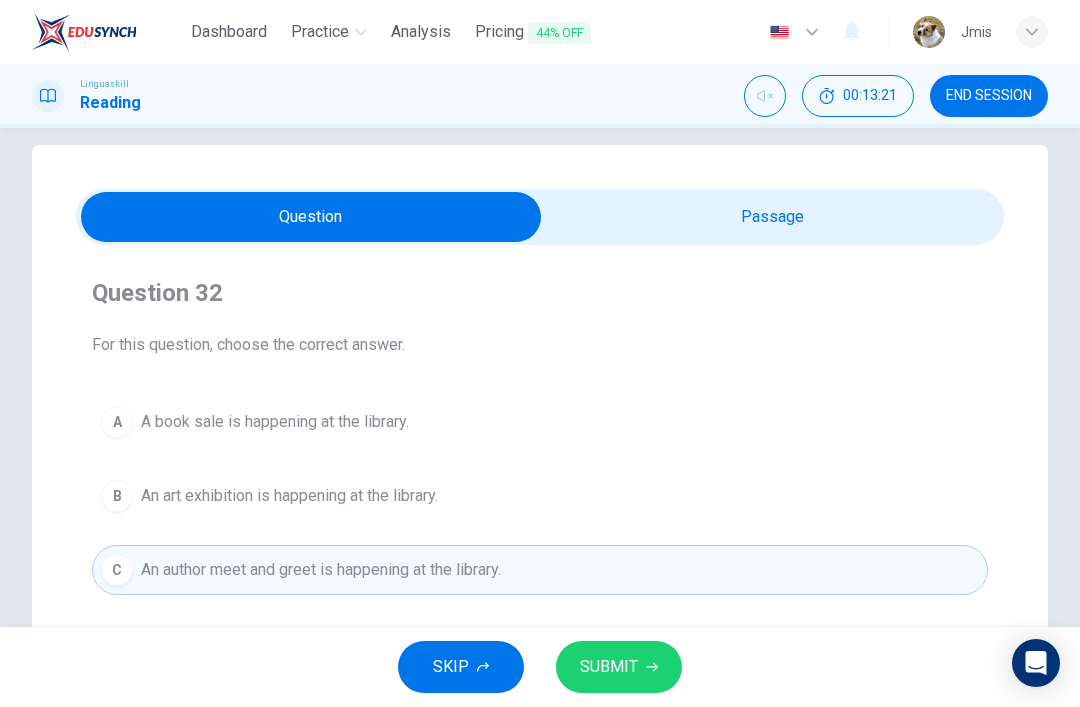 click on "SUBMIT" at bounding box center [609, 667] 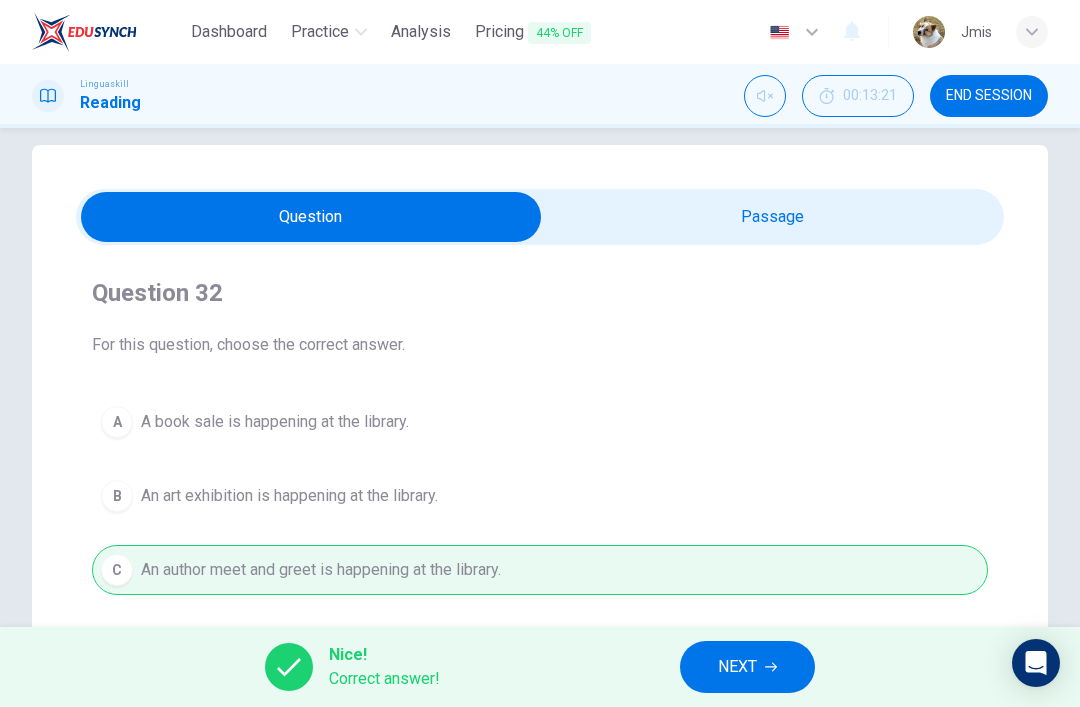 click on "NEXT" at bounding box center (747, 667) 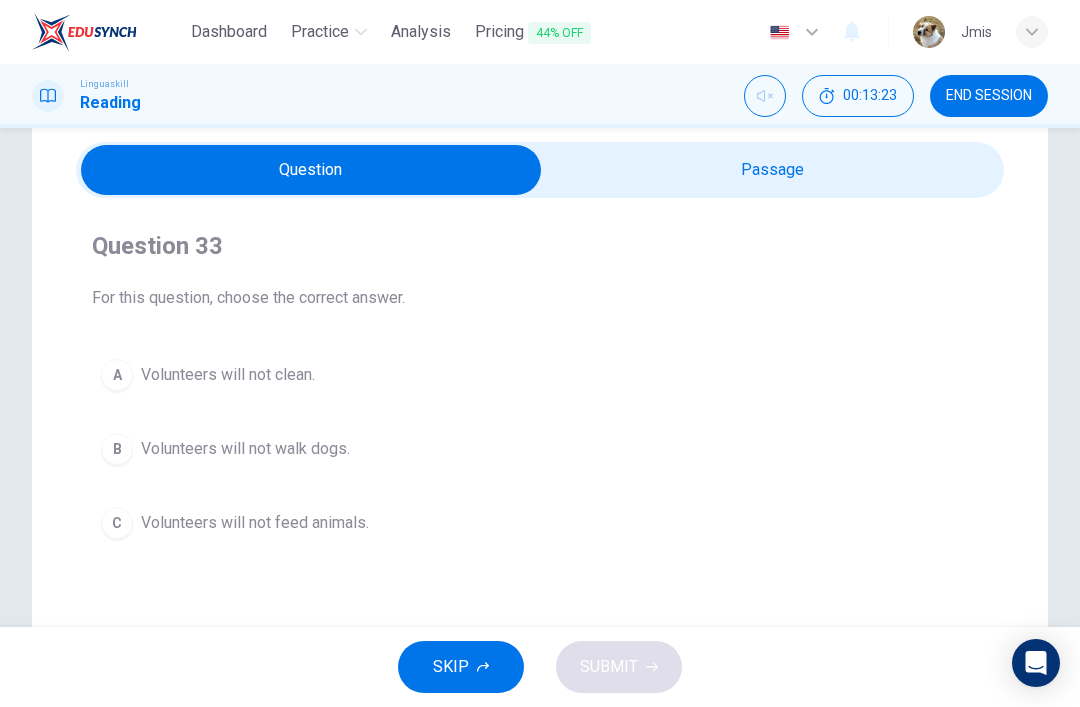 scroll, scrollTop: 71, scrollLeft: 0, axis: vertical 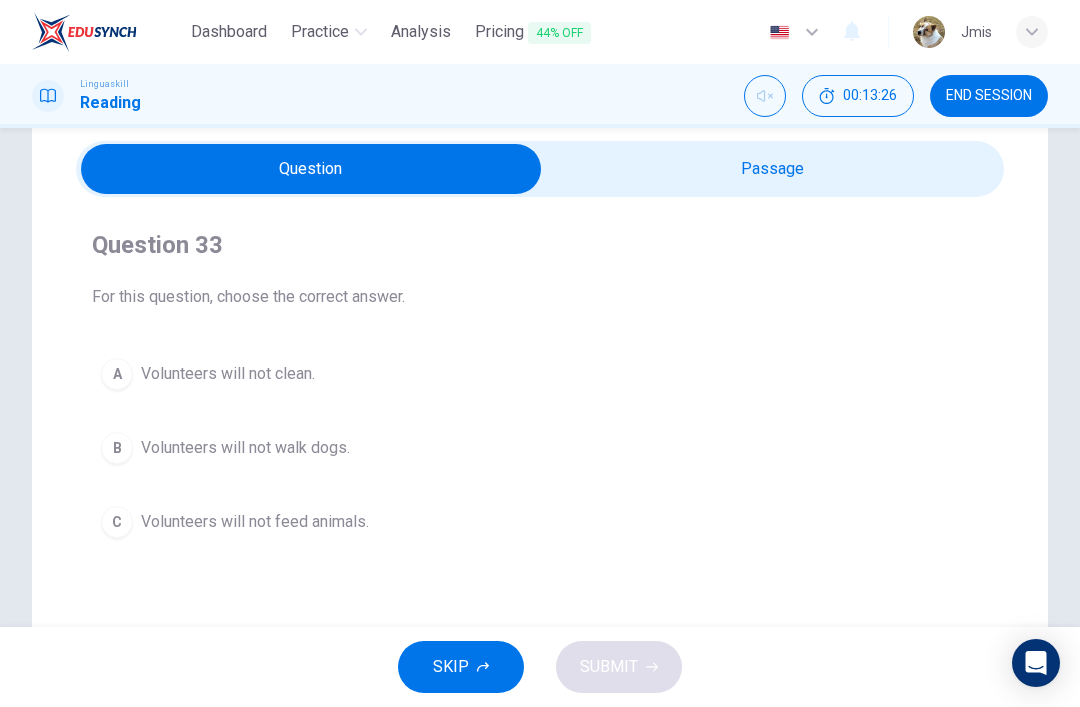 click at bounding box center [311, 169] 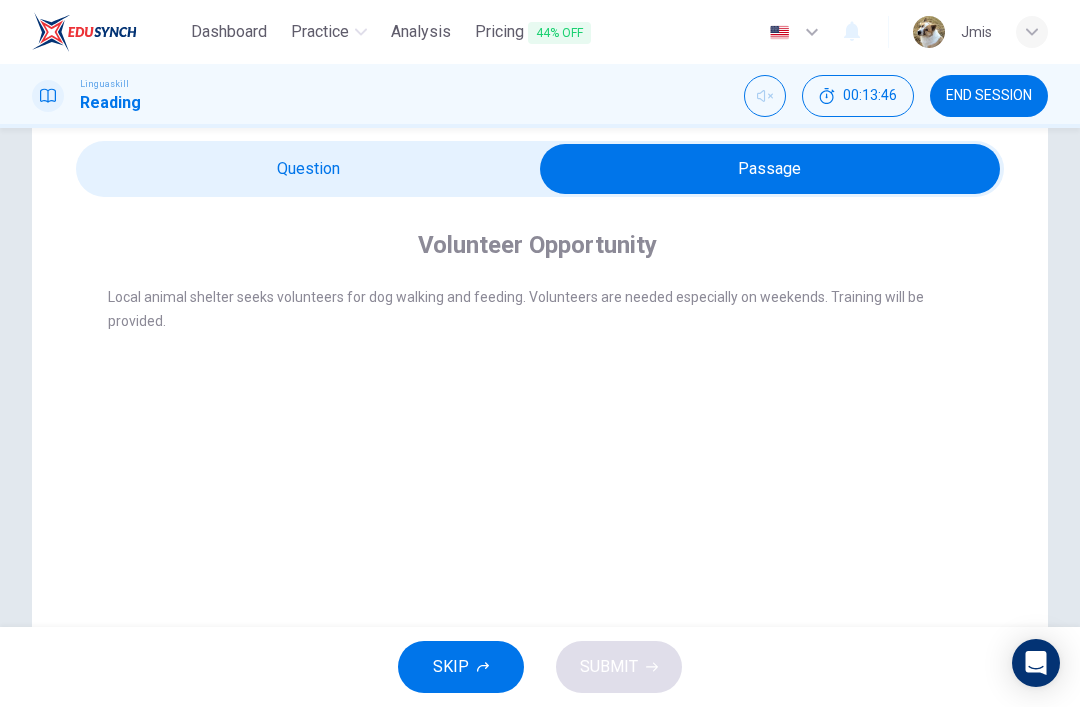 click at bounding box center (770, 169) 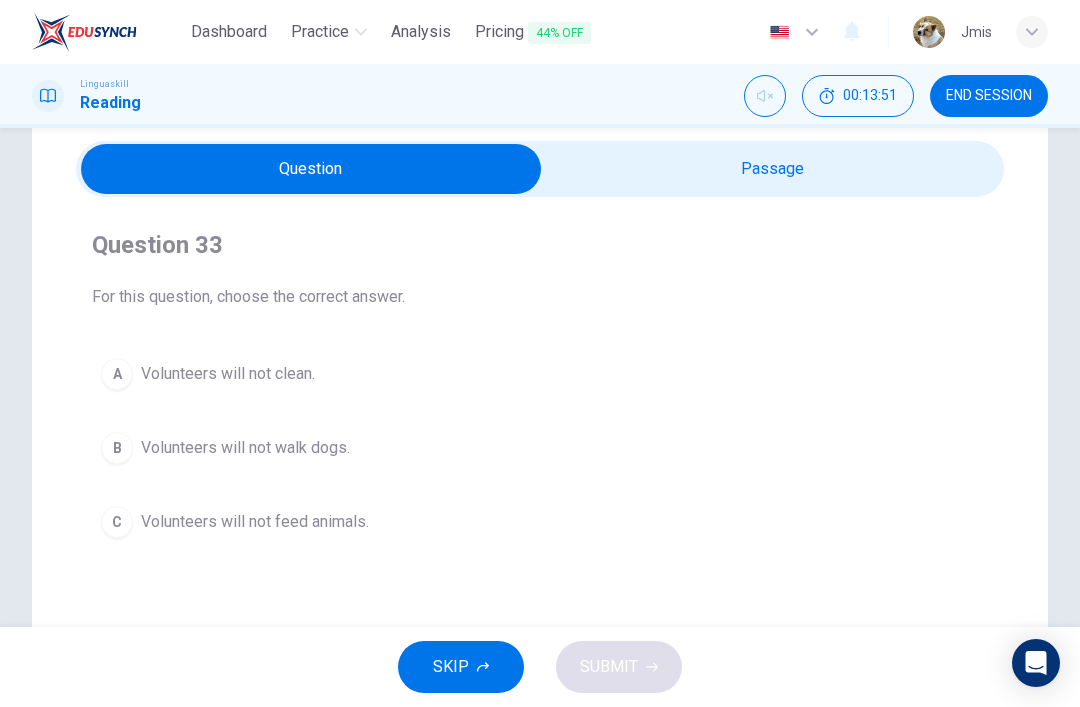 click at bounding box center [311, 169] 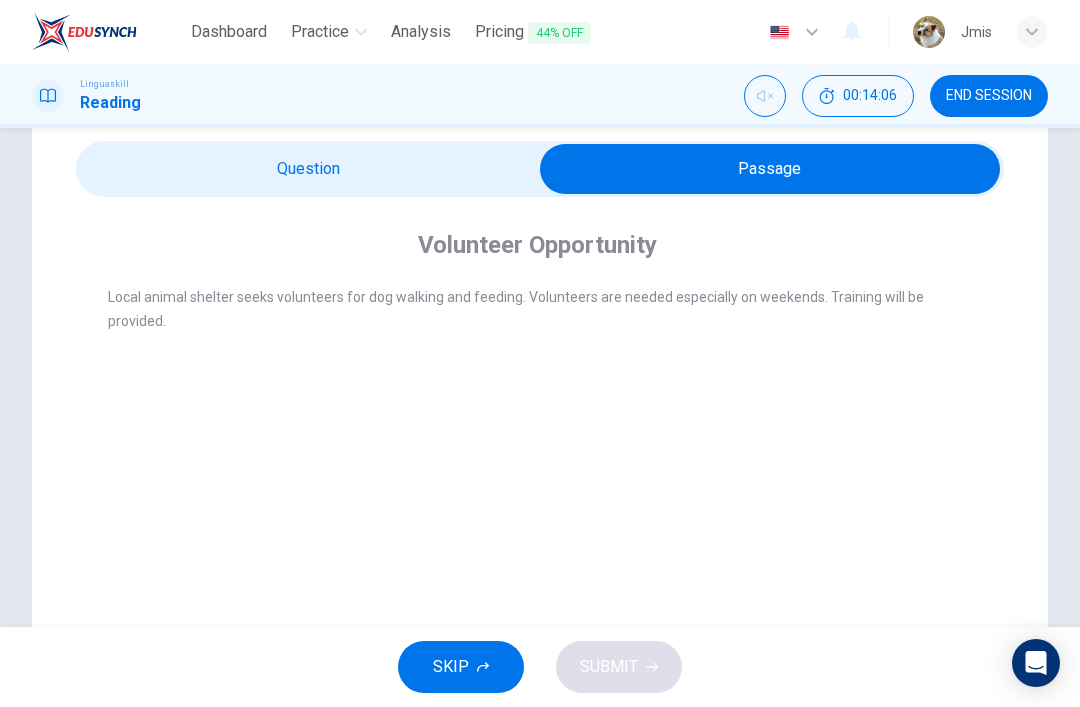 click at bounding box center [770, 169] 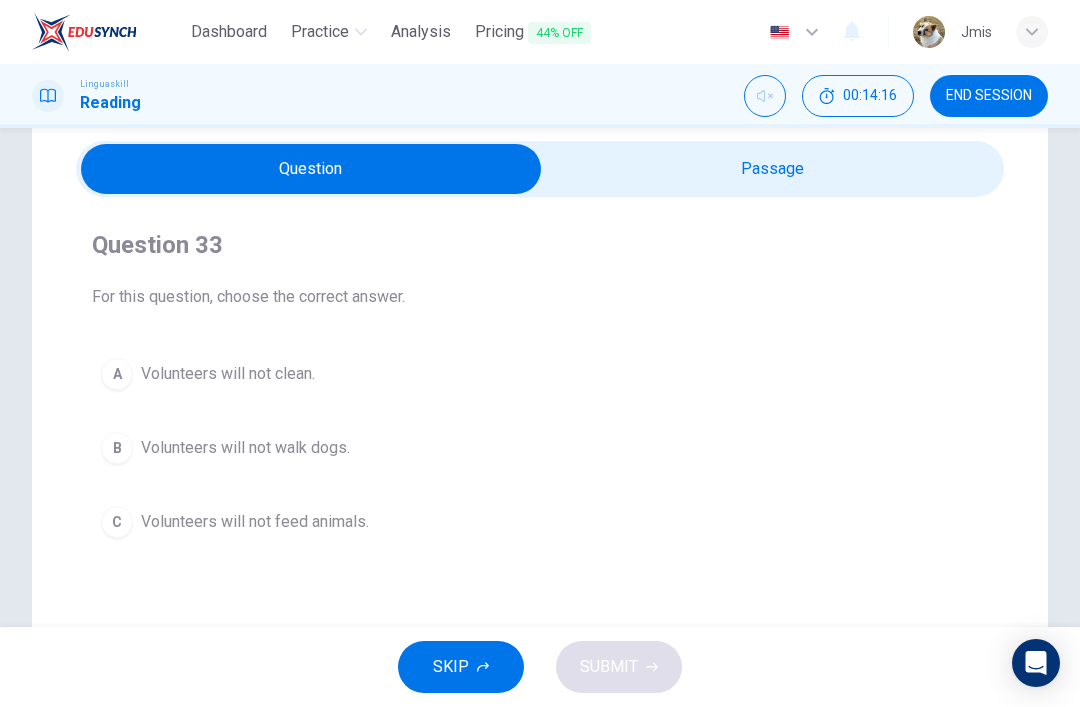 click at bounding box center (311, 169) 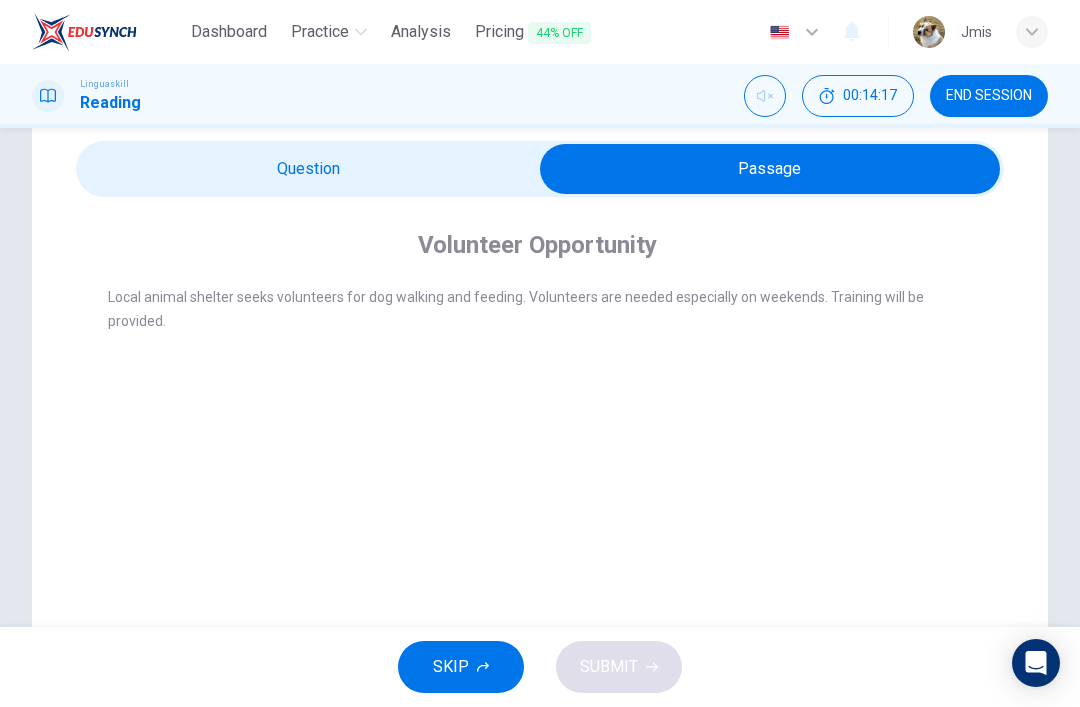 click at bounding box center (770, 169) 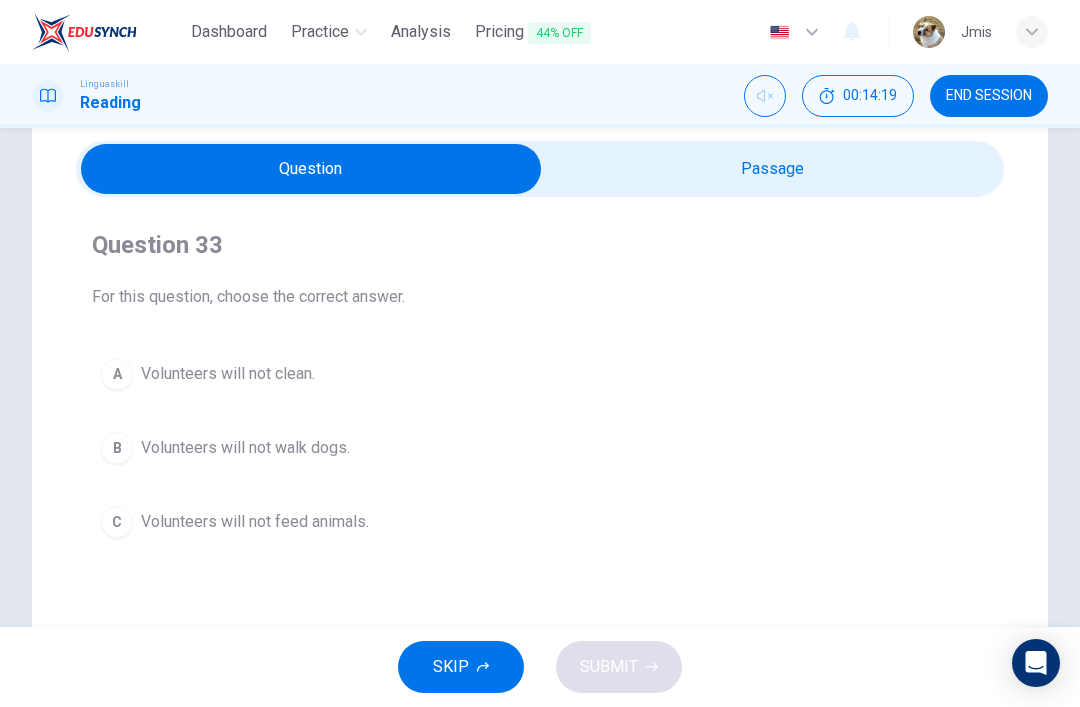 click on "Volunteers will not clean." at bounding box center (228, 374) 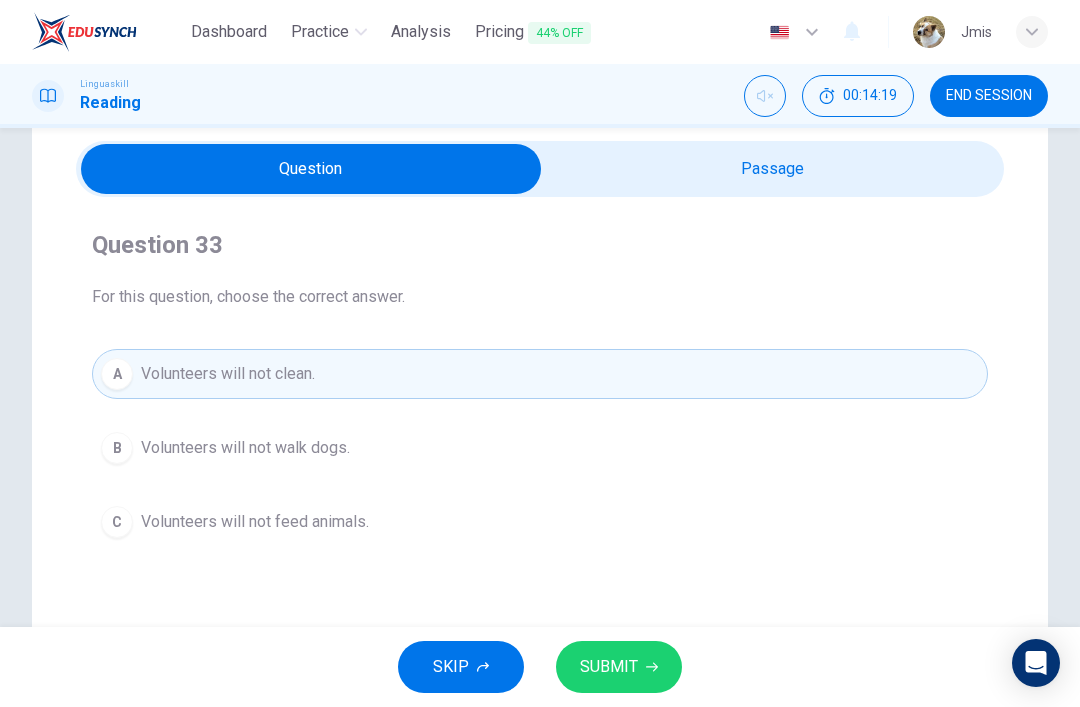 click on "SUBMIT" at bounding box center [619, 667] 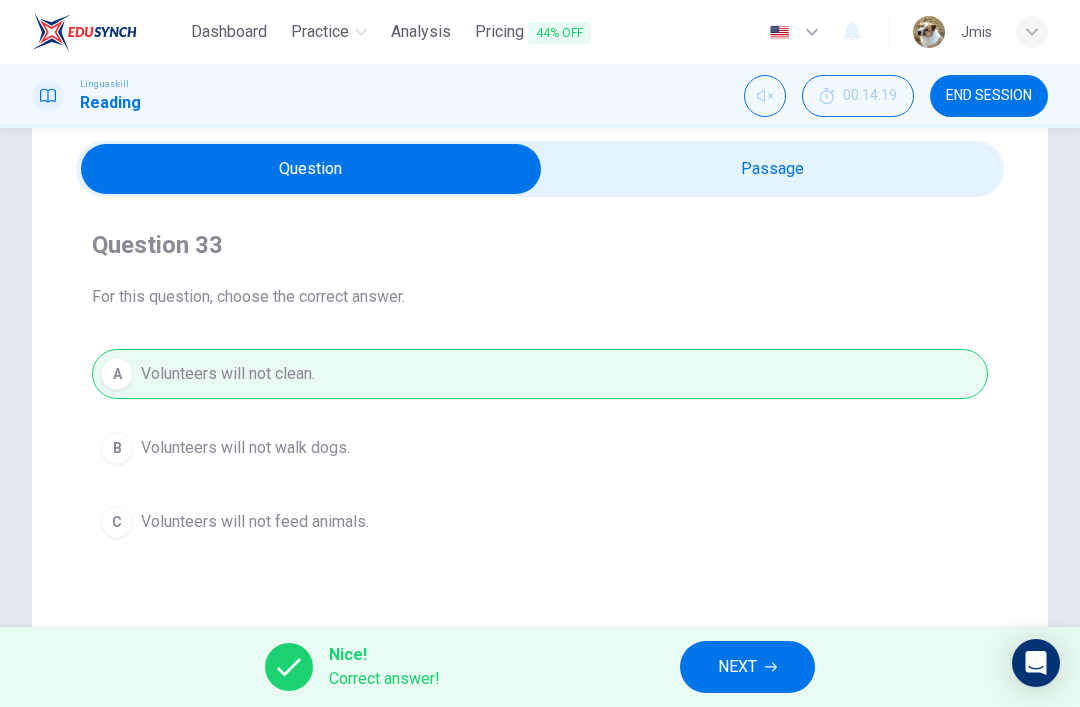 click on "NEXT" at bounding box center [747, 667] 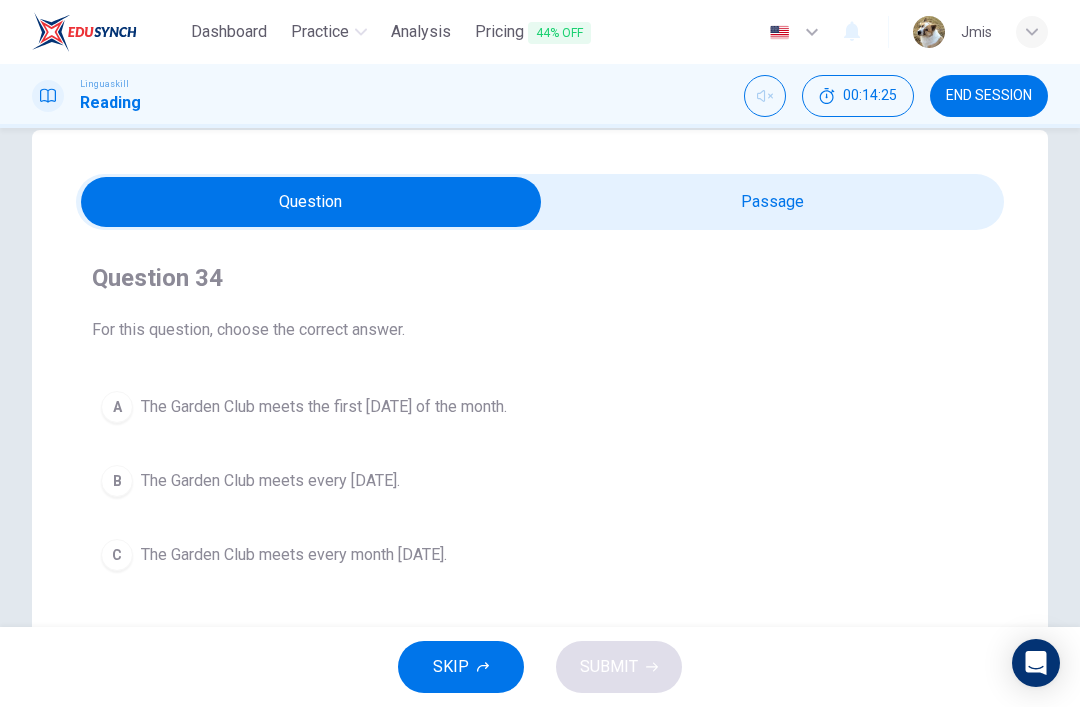 scroll, scrollTop: 37, scrollLeft: 0, axis: vertical 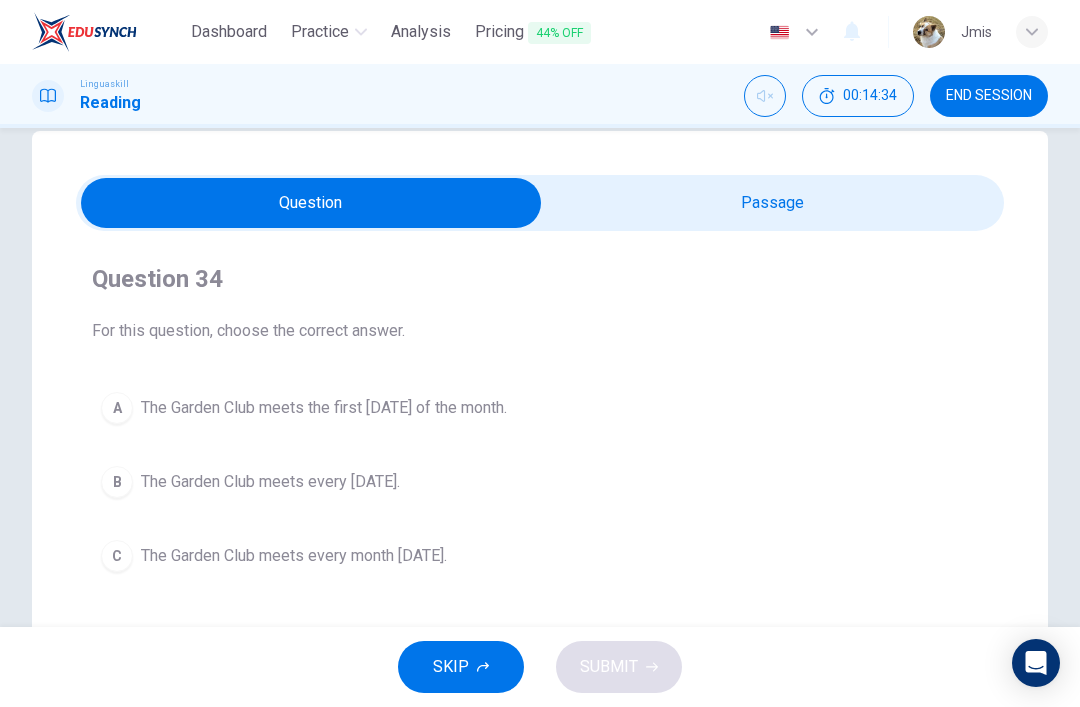 click at bounding box center (311, 203) 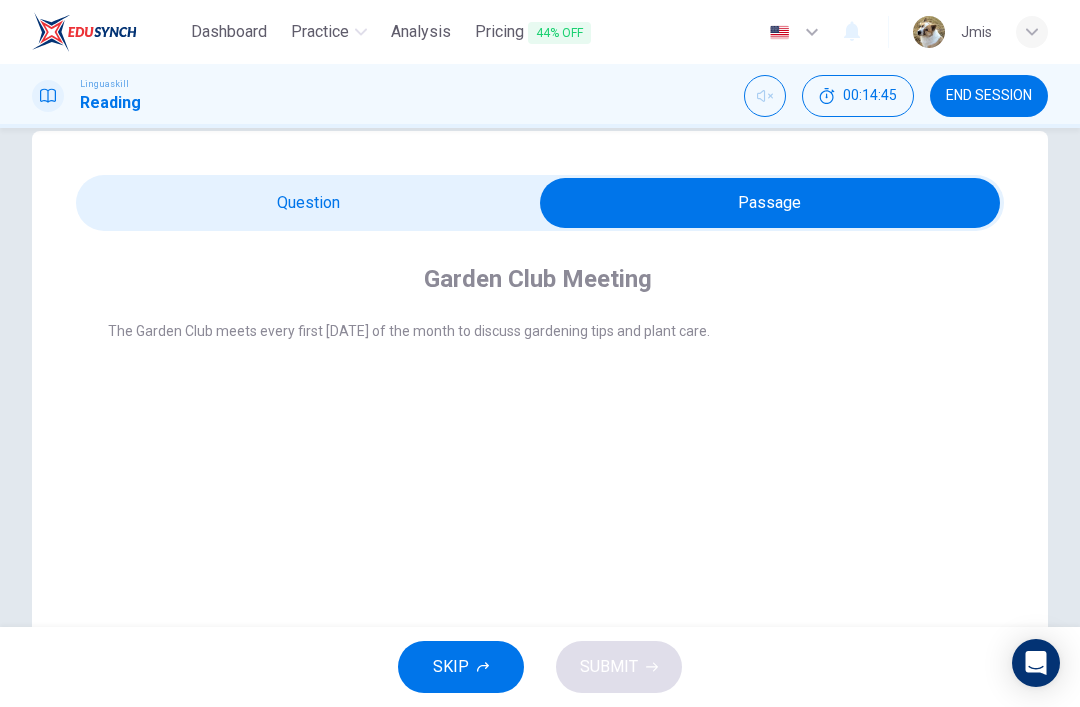 click at bounding box center (770, 203) 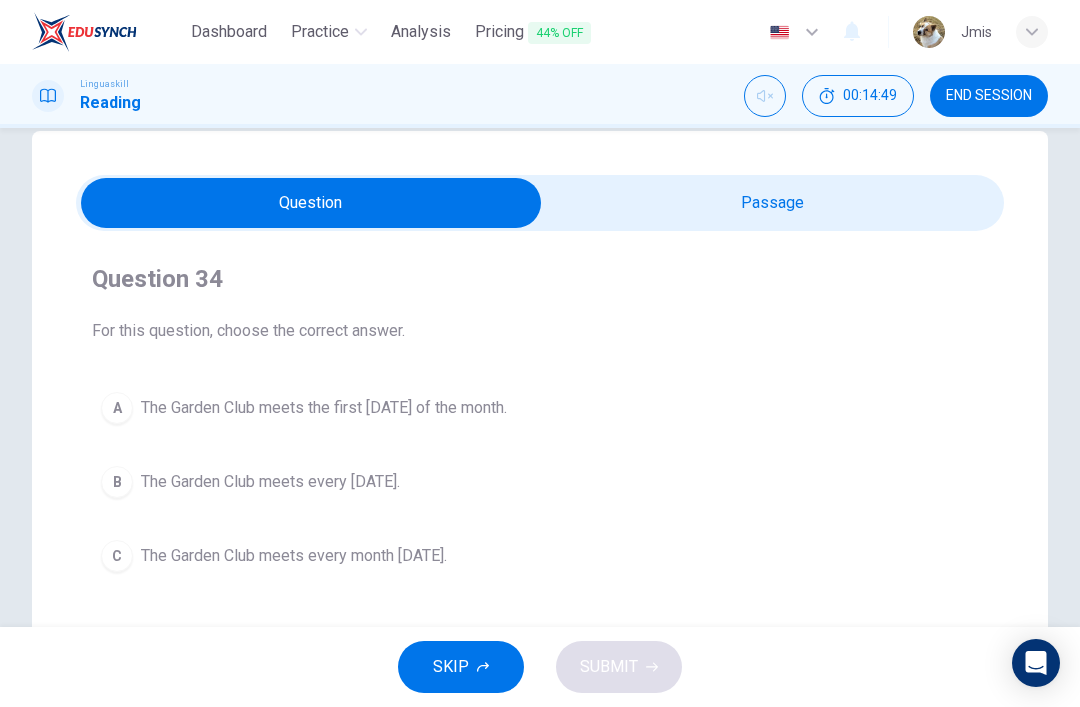 click on "The Garden Club meets the first [DATE] of the month." at bounding box center (324, 408) 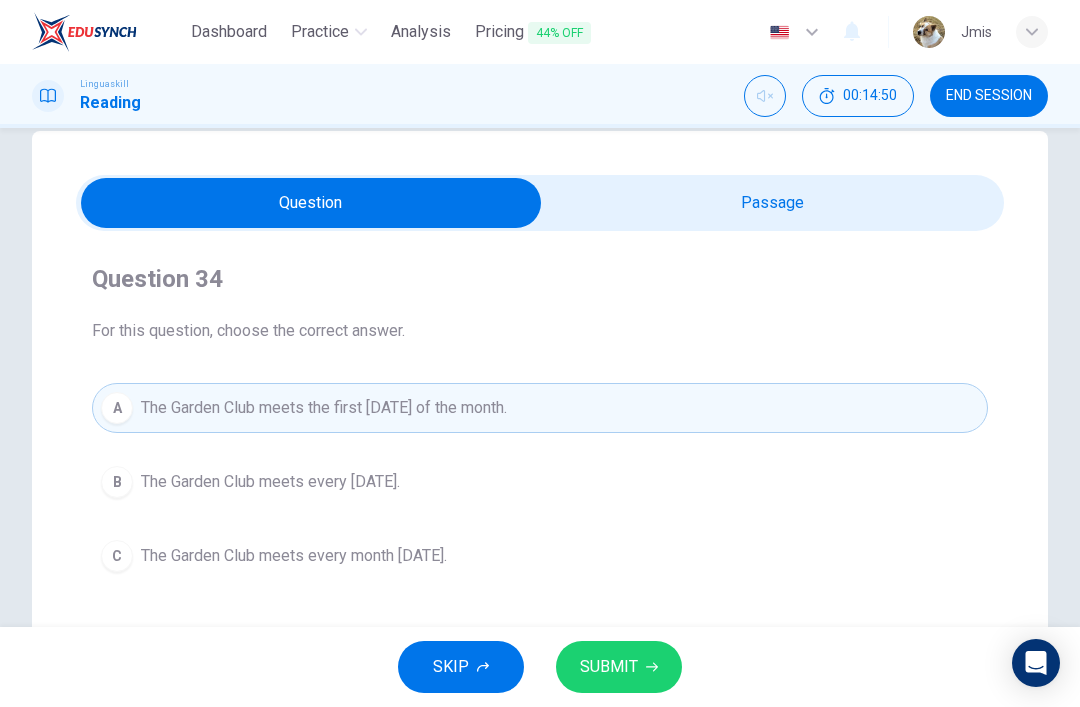 click on "SUBMIT" at bounding box center [609, 667] 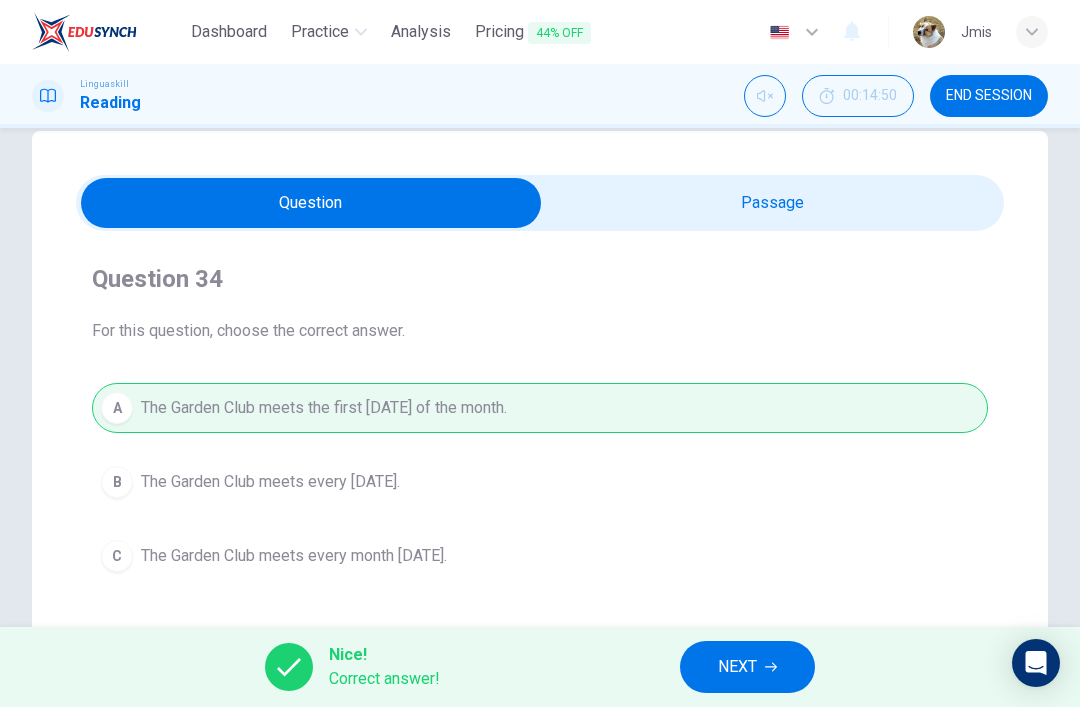 click on "NEXT" at bounding box center [747, 667] 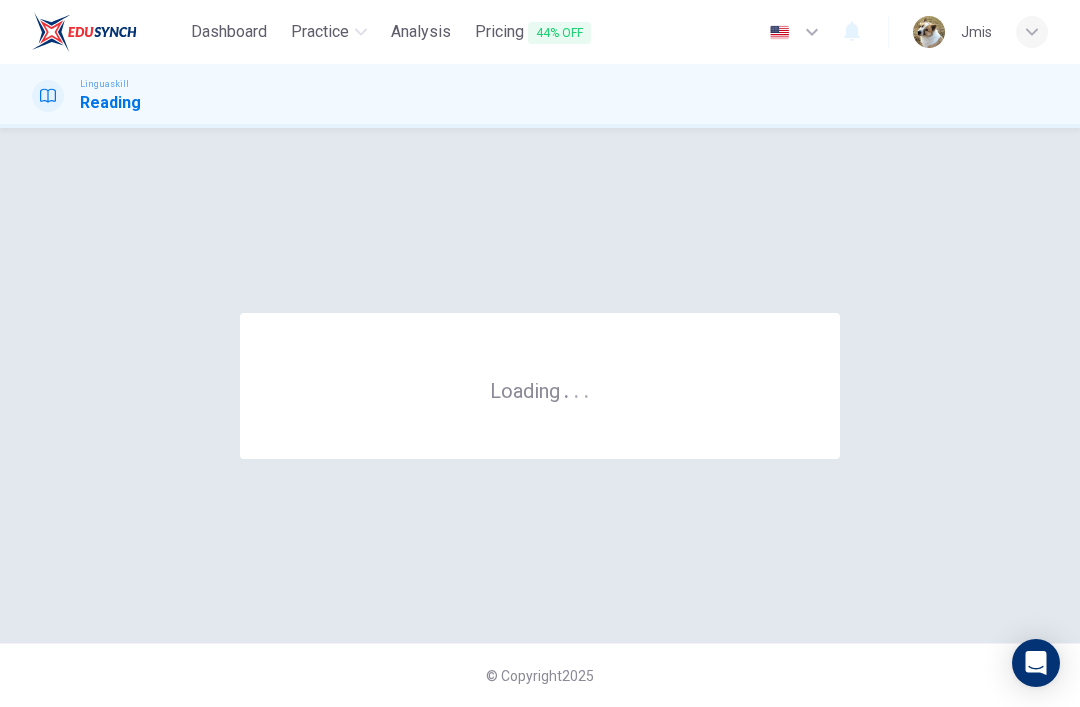 scroll, scrollTop: 0, scrollLeft: 0, axis: both 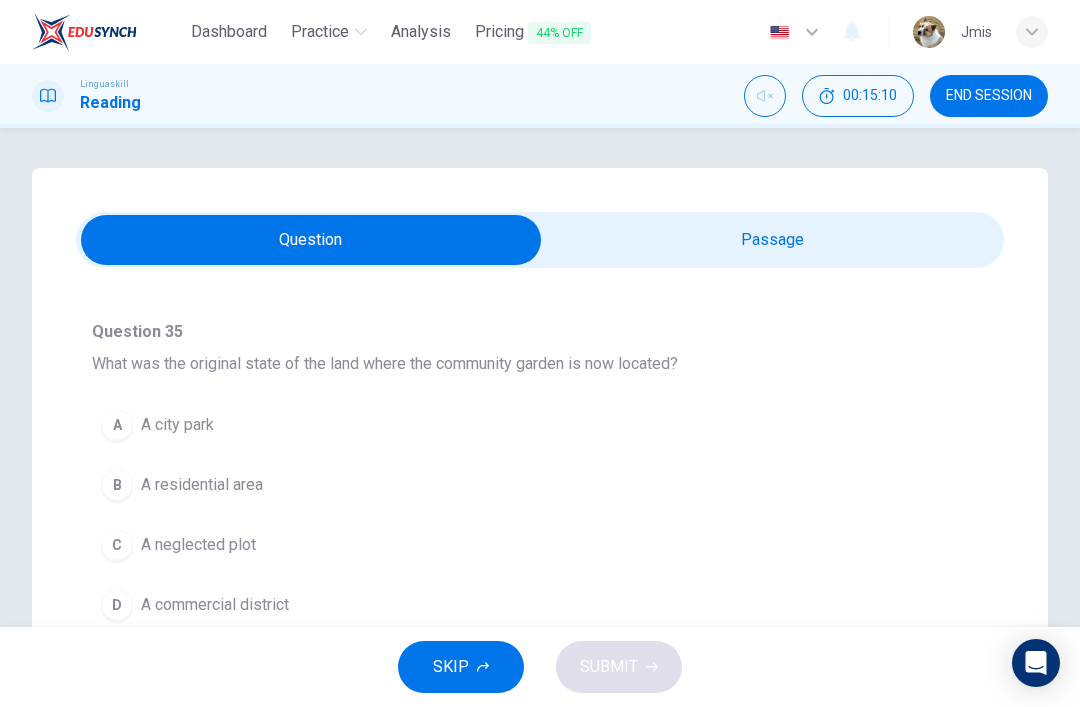 click at bounding box center [311, 240] 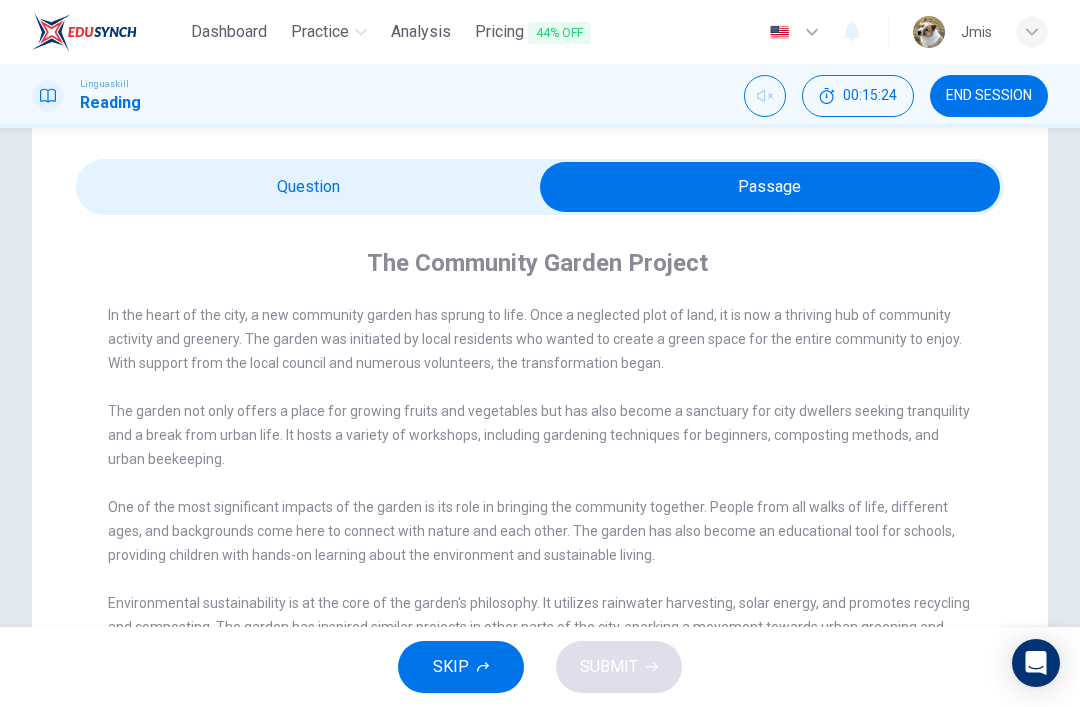 scroll, scrollTop: 43, scrollLeft: 0, axis: vertical 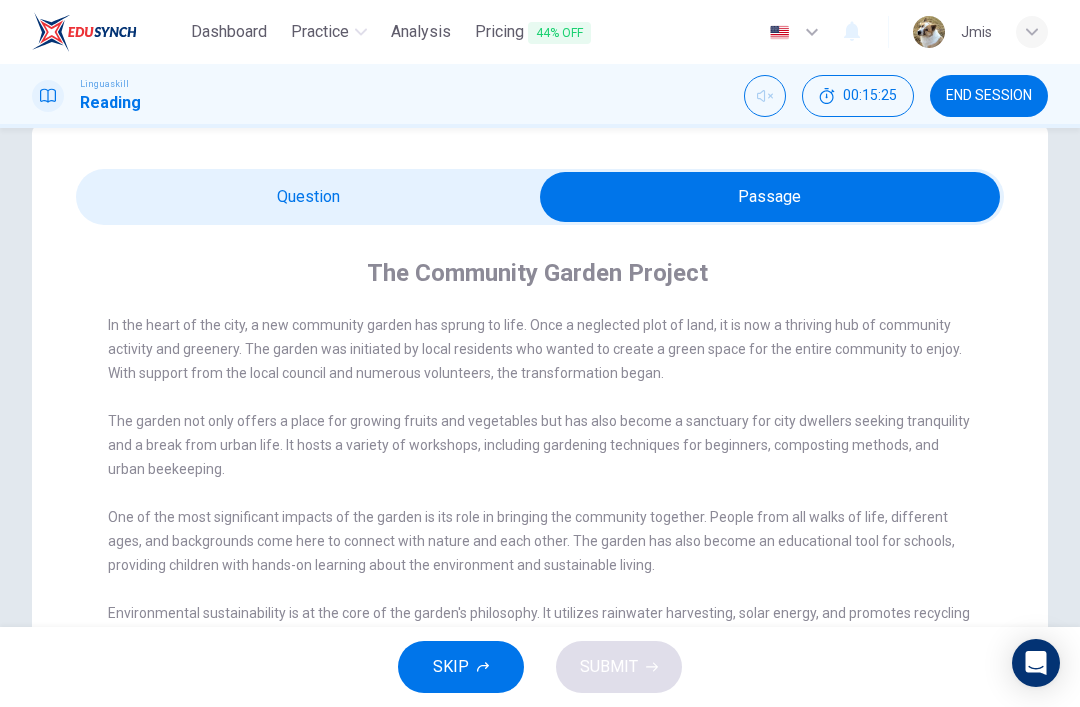 click at bounding box center (770, 197) 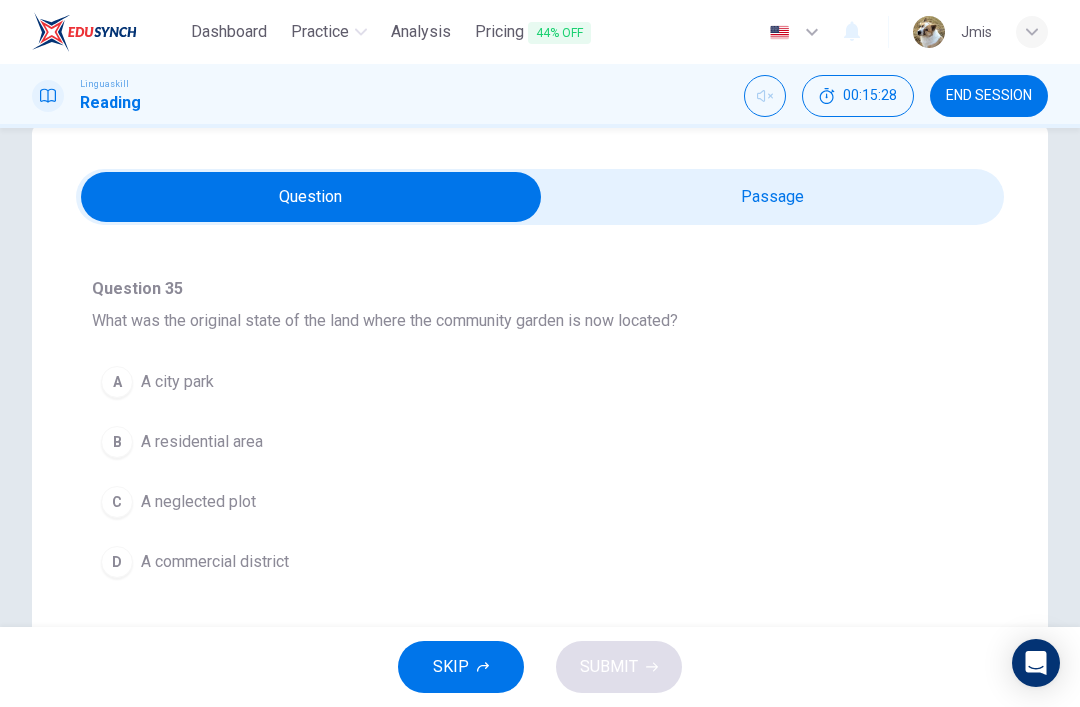 click at bounding box center (311, 197) 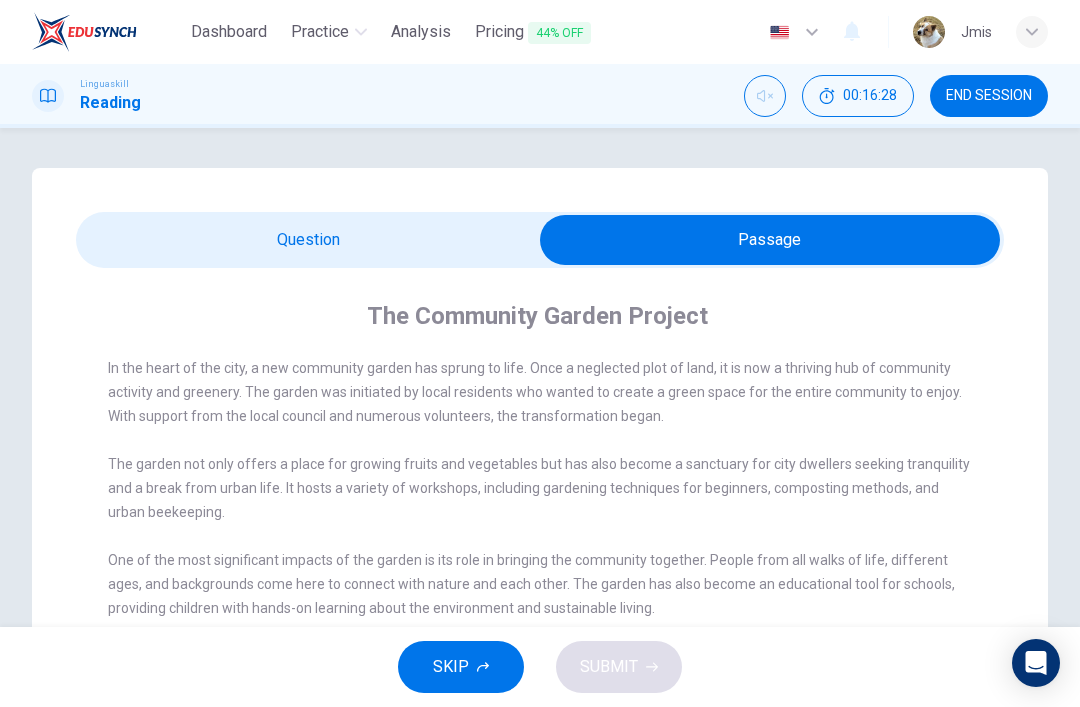 scroll, scrollTop: 0, scrollLeft: 0, axis: both 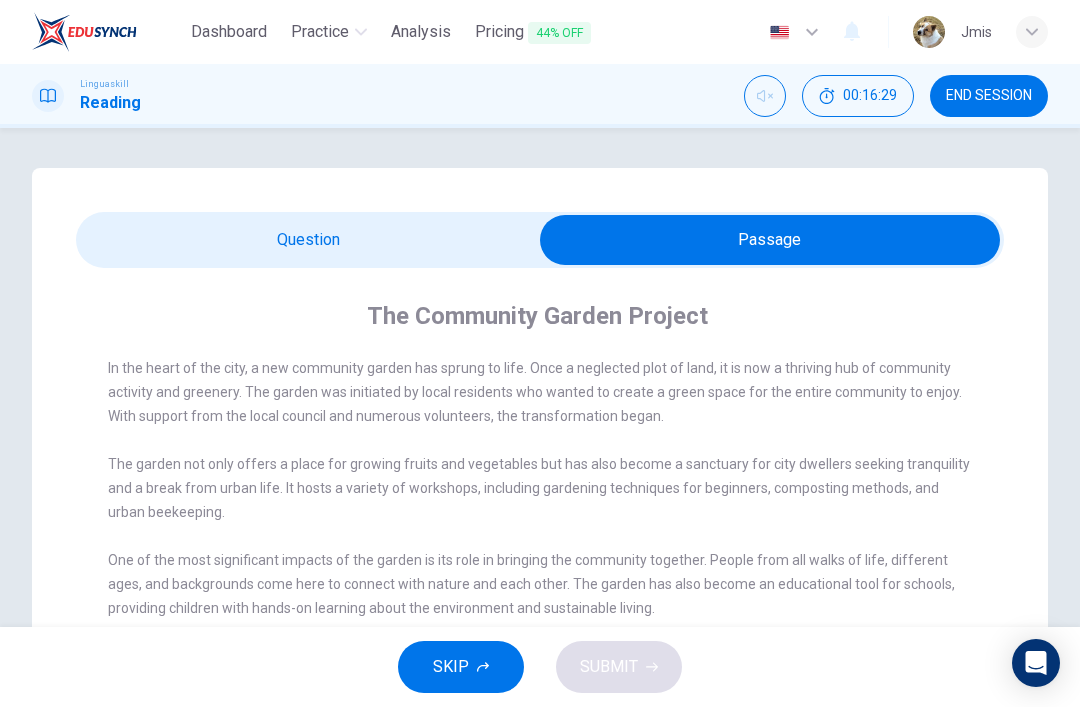 click at bounding box center (770, 240) 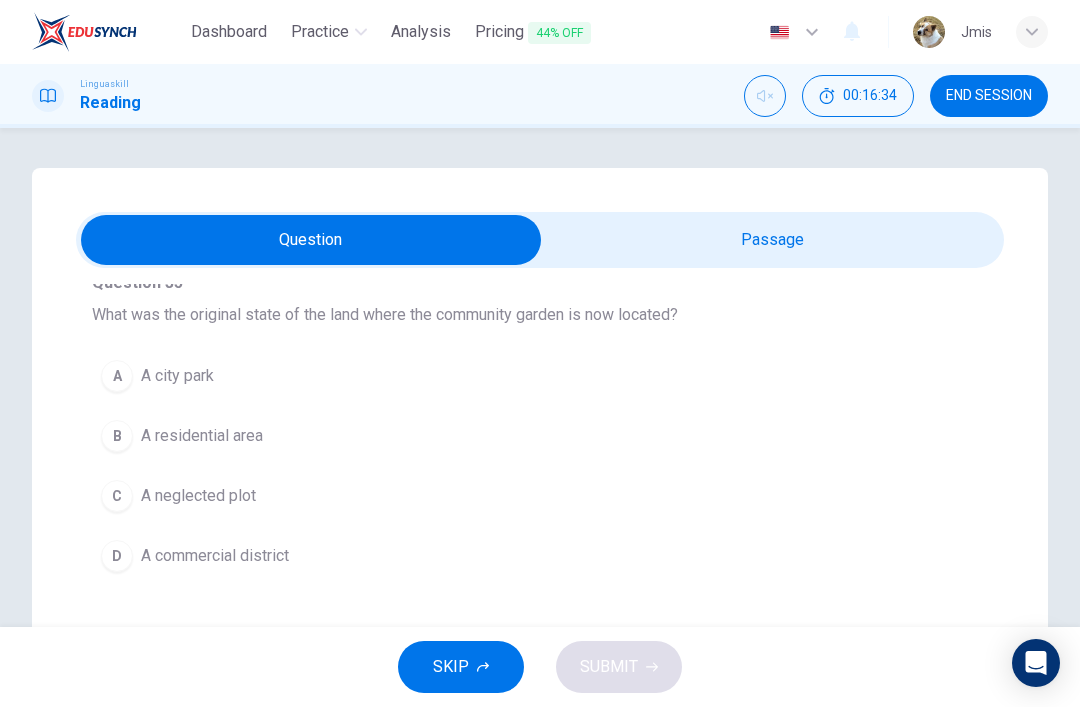 scroll, scrollTop: 148, scrollLeft: 0, axis: vertical 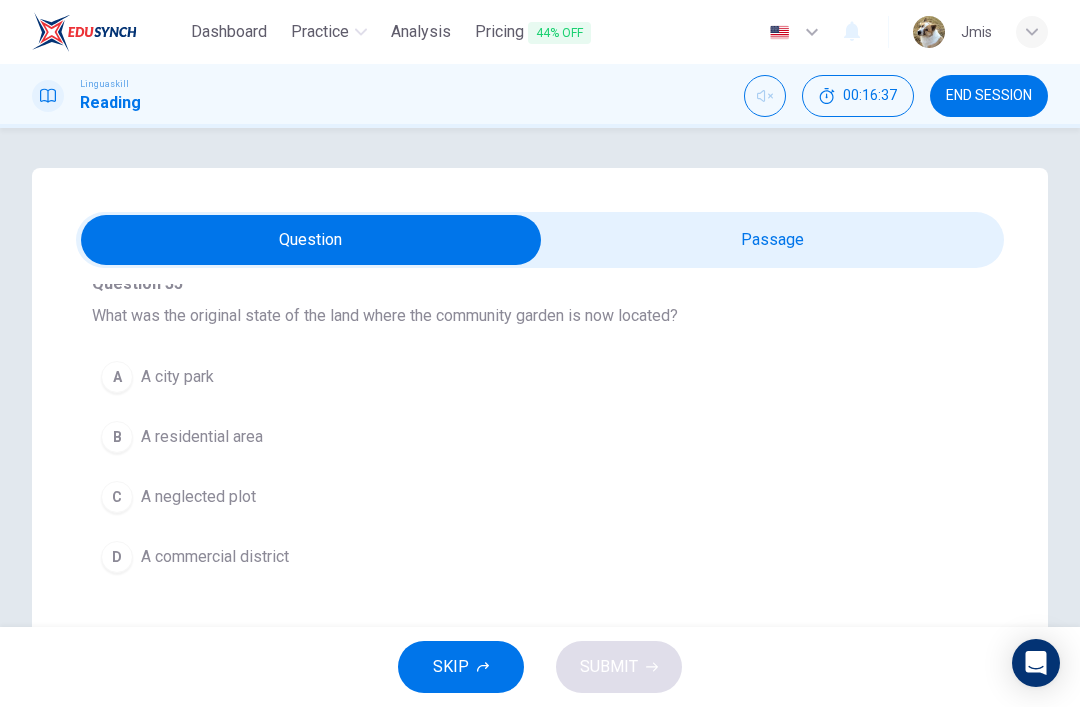 click on "A neglected plot" at bounding box center (198, 497) 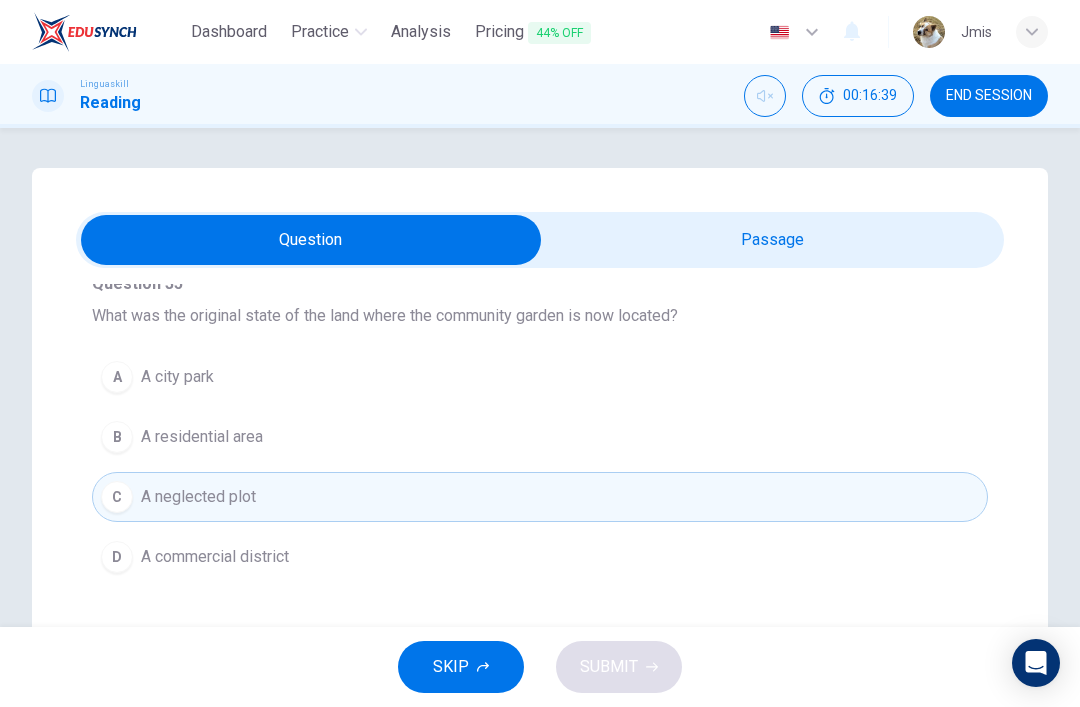 click on "SKIP SUBMIT" at bounding box center (540, 667) 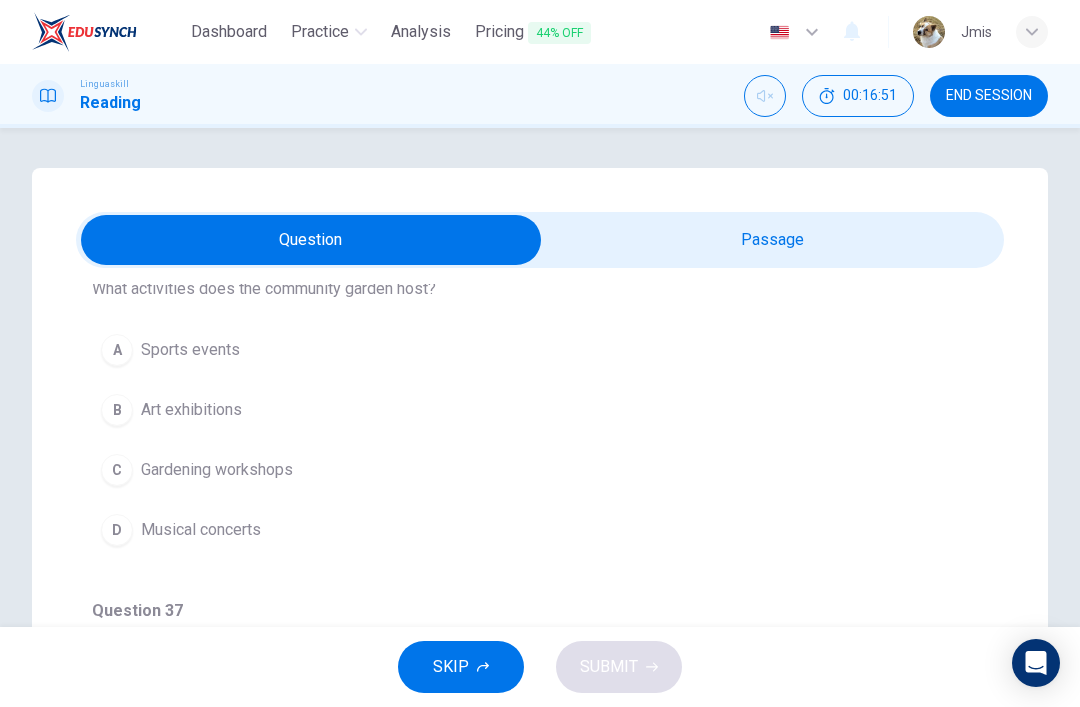 scroll, scrollTop: 530, scrollLeft: 0, axis: vertical 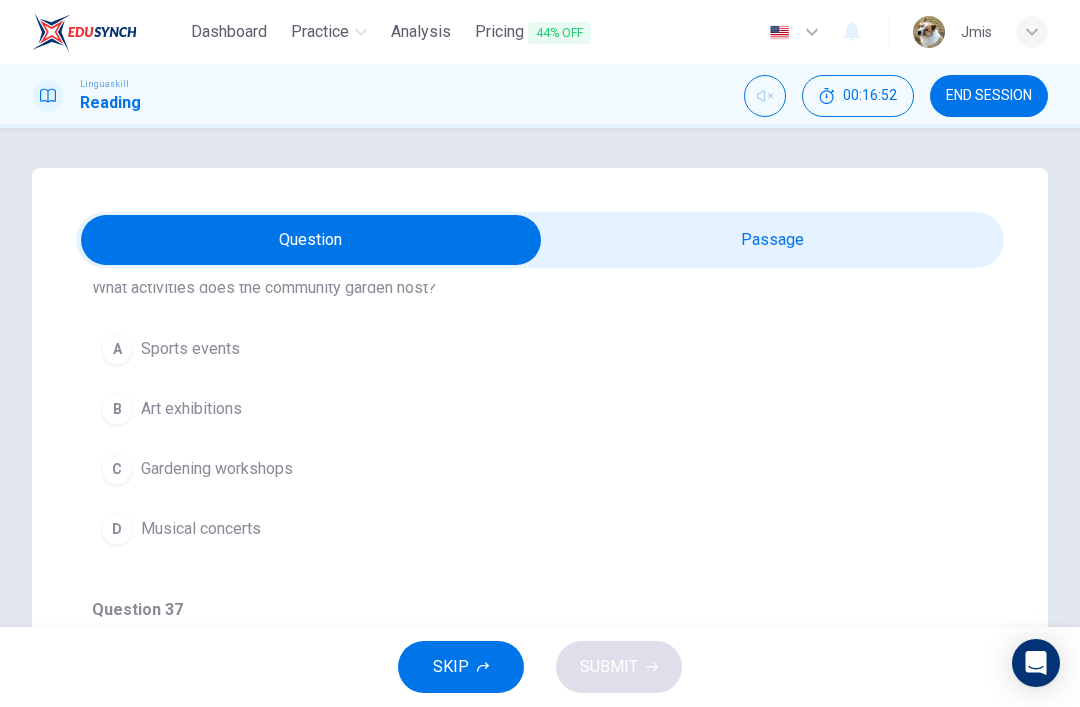 click on "Gardening workshops" at bounding box center [217, 469] 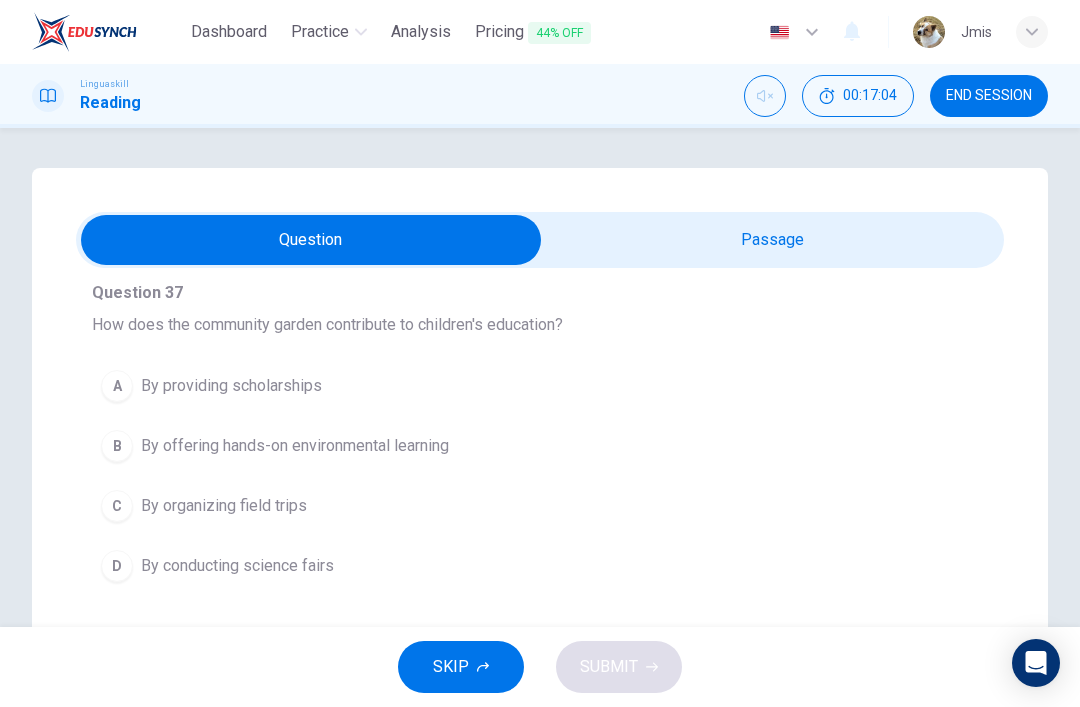 scroll, scrollTop: 848, scrollLeft: 0, axis: vertical 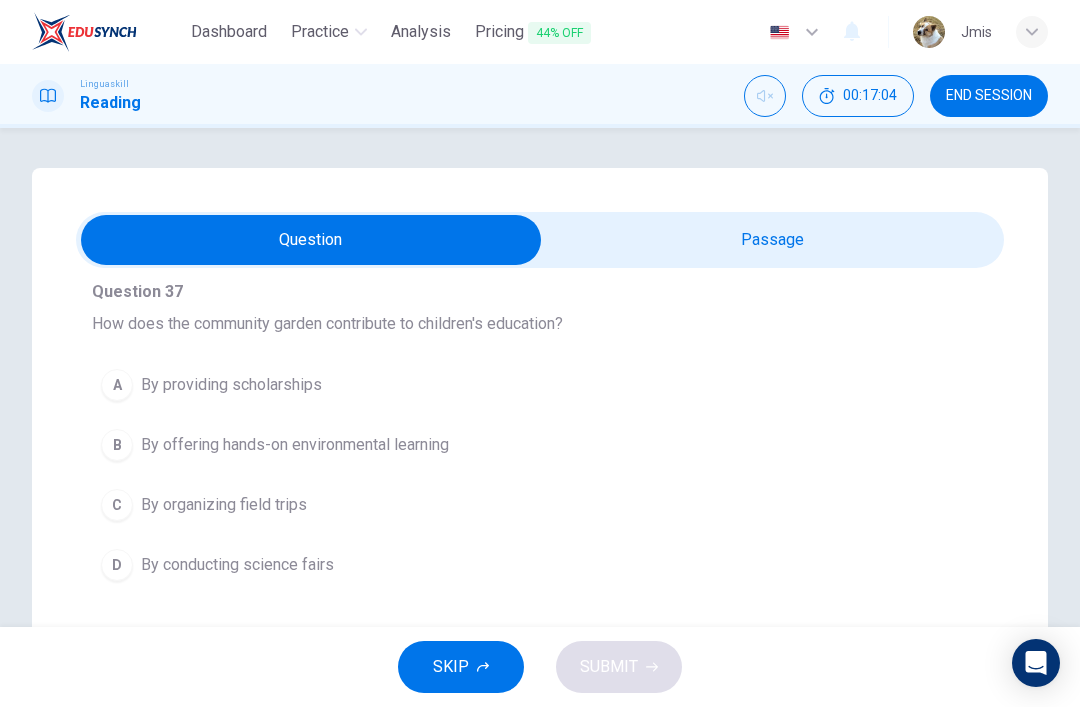 click on "By offering hands-on environmental learning" at bounding box center (295, 445) 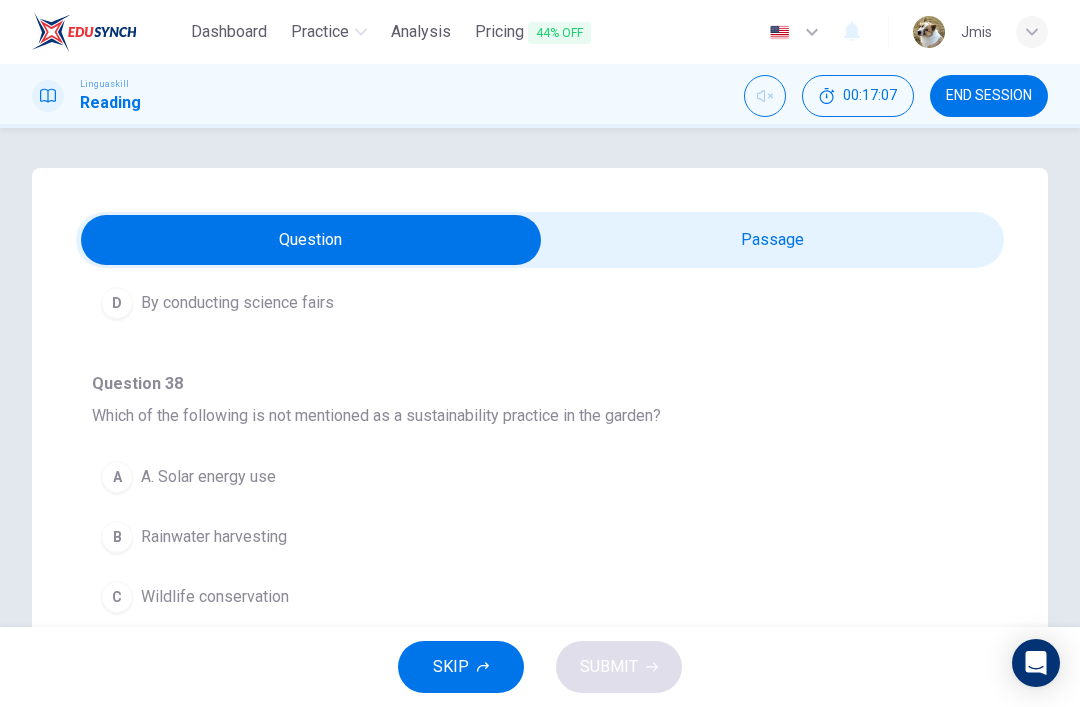 scroll, scrollTop: 1110, scrollLeft: 0, axis: vertical 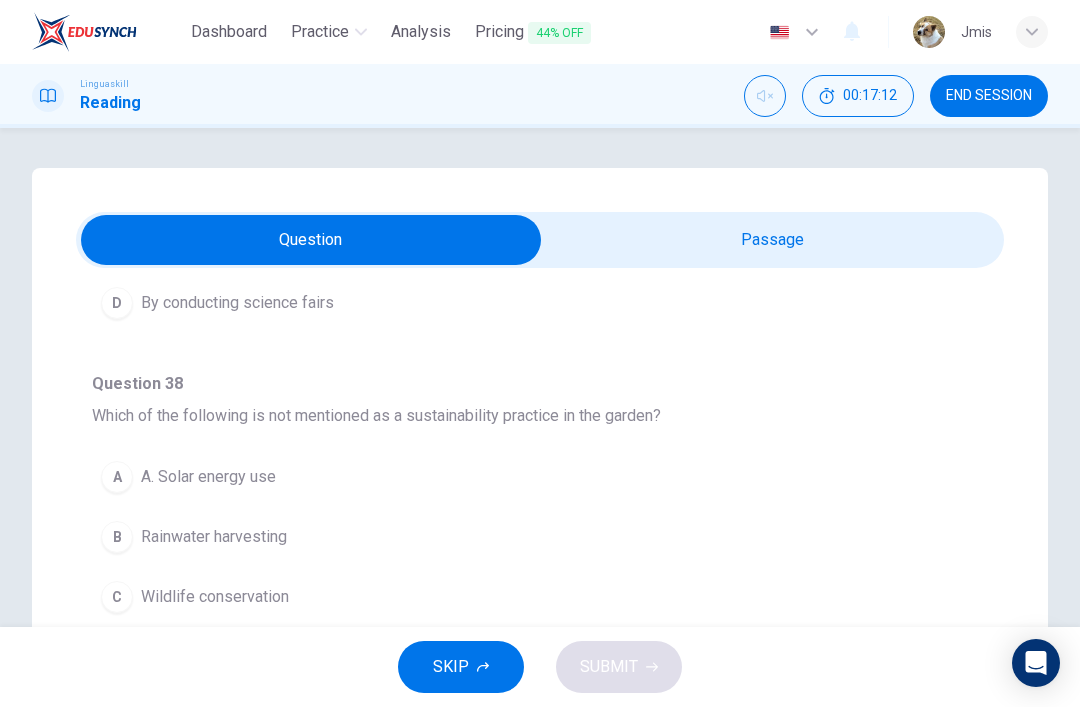 click on "A. Solar energy use" at bounding box center (208, 477) 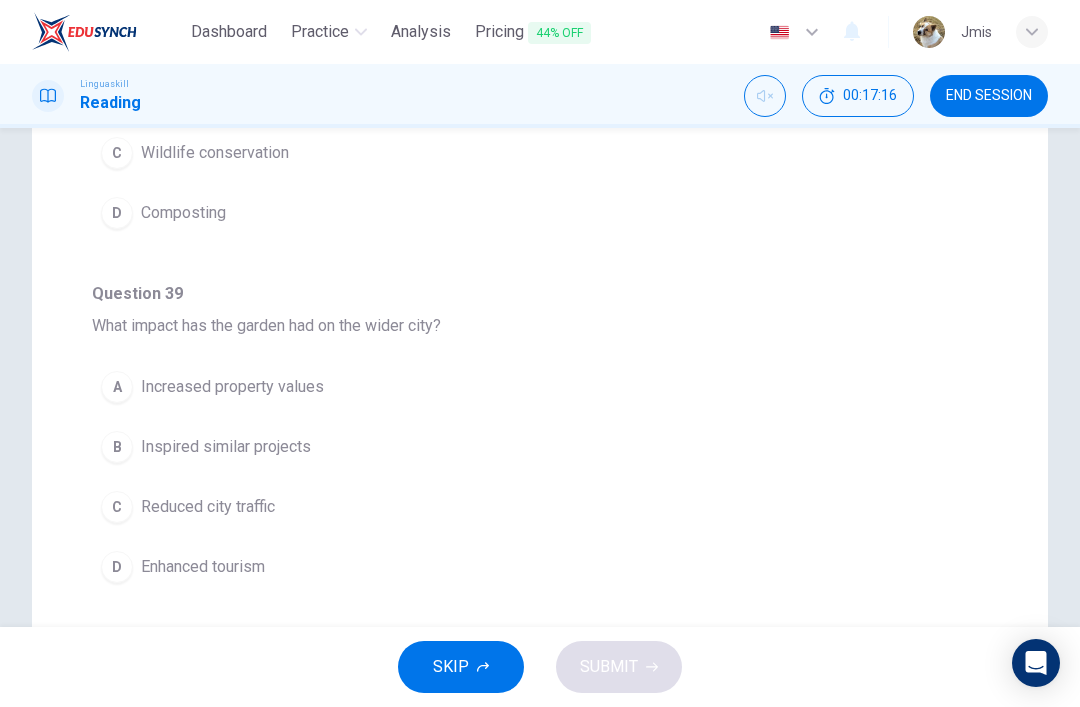scroll, scrollTop: 446, scrollLeft: 0, axis: vertical 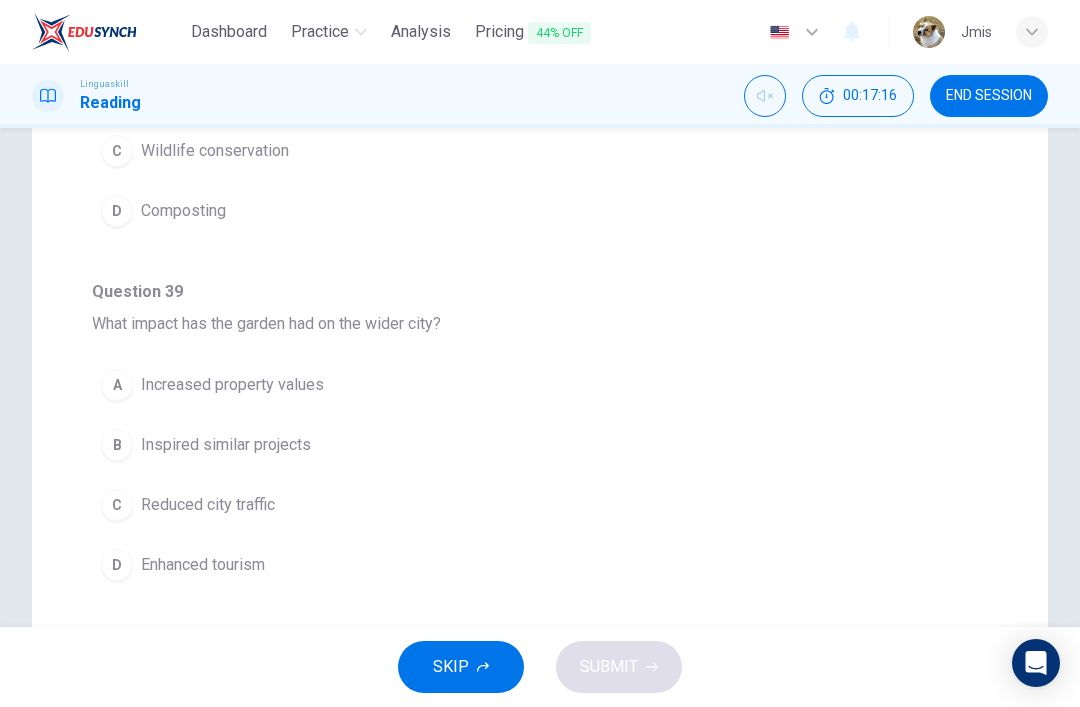 click on "A Increased property values" at bounding box center (540, 385) 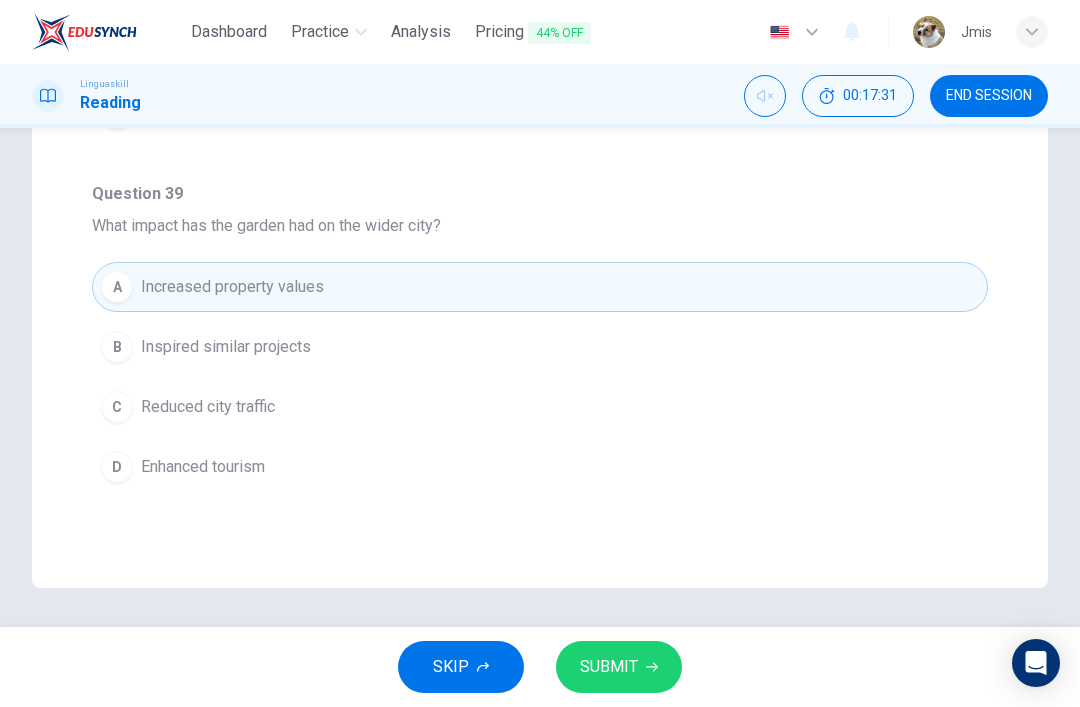 scroll, scrollTop: 543, scrollLeft: 0, axis: vertical 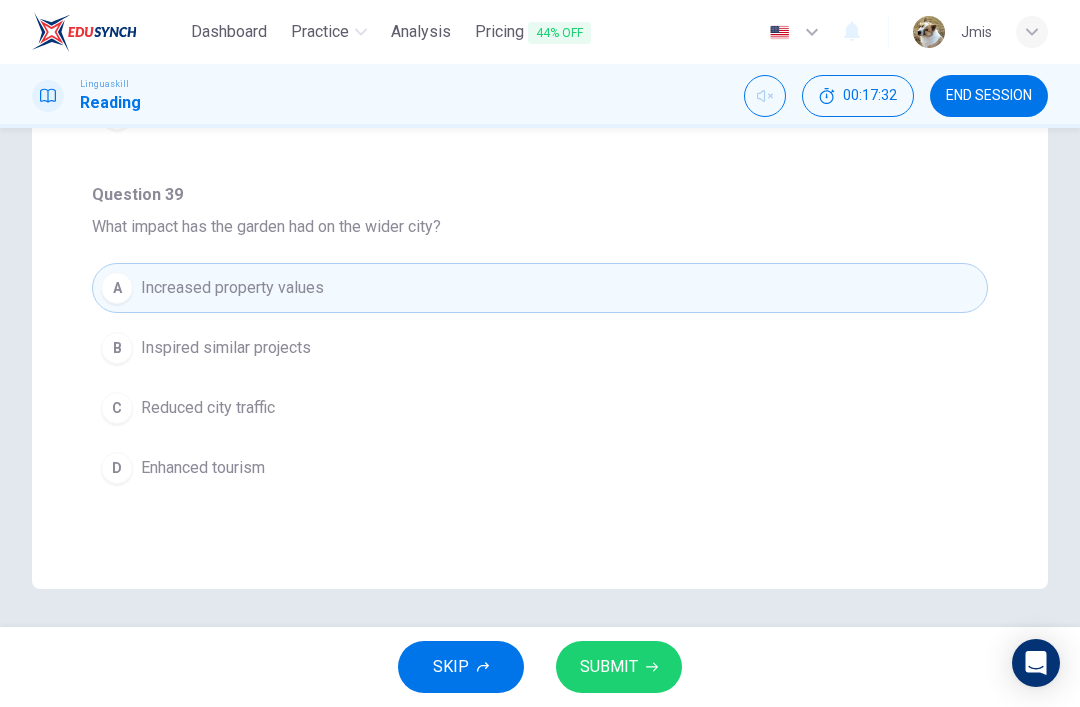 click on "Enhanced tourism" at bounding box center [203, 468] 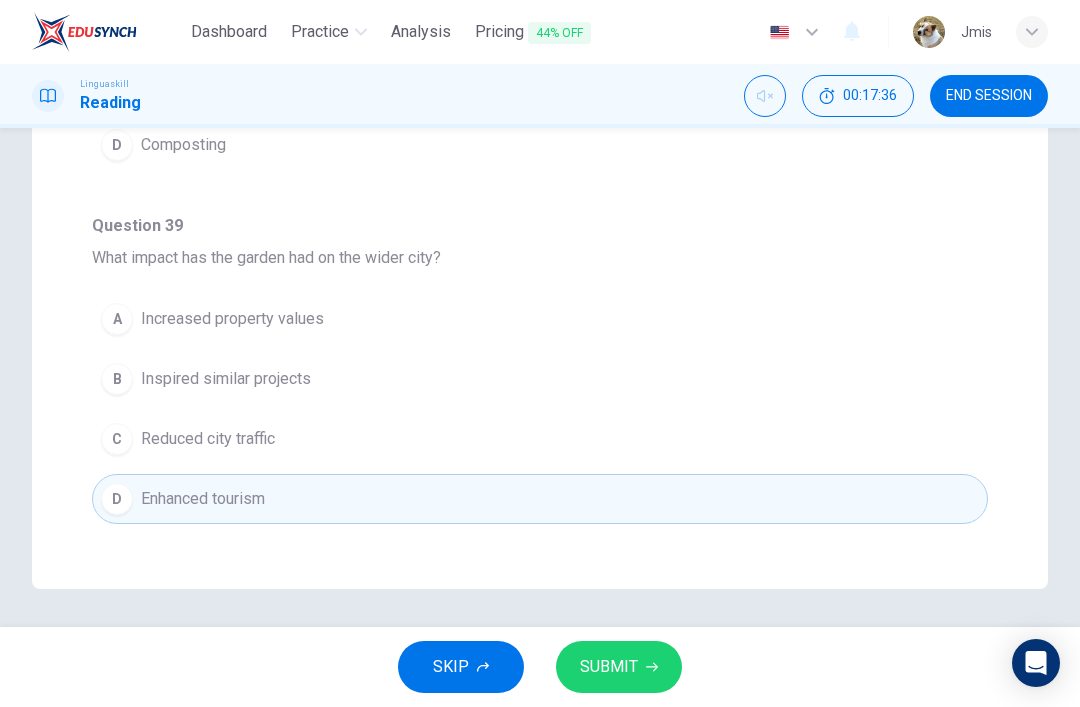 scroll, scrollTop: 1076, scrollLeft: 0, axis: vertical 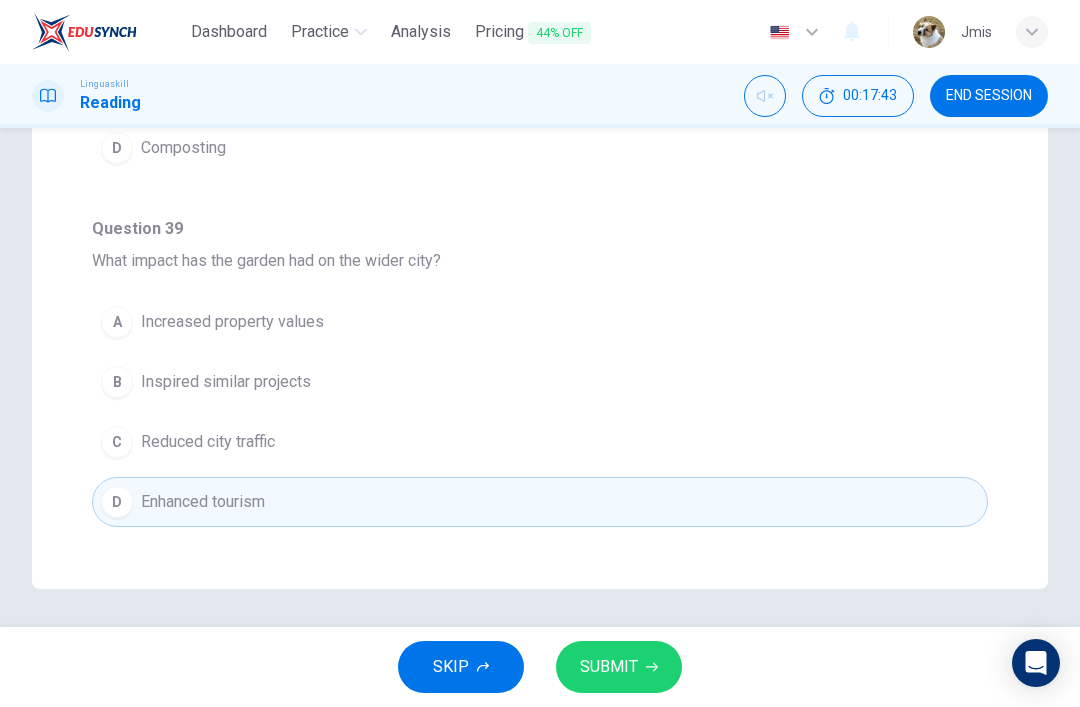 click on "SUBMIT" at bounding box center (619, 667) 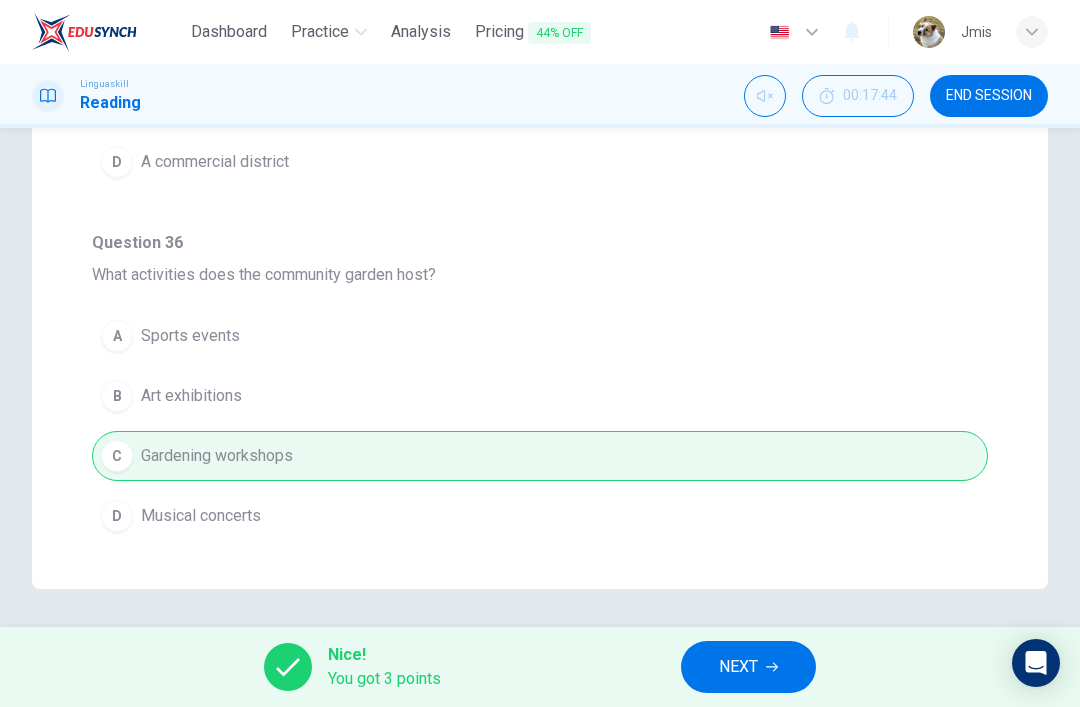 scroll, scrollTop: 0, scrollLeft: 0, axis: both 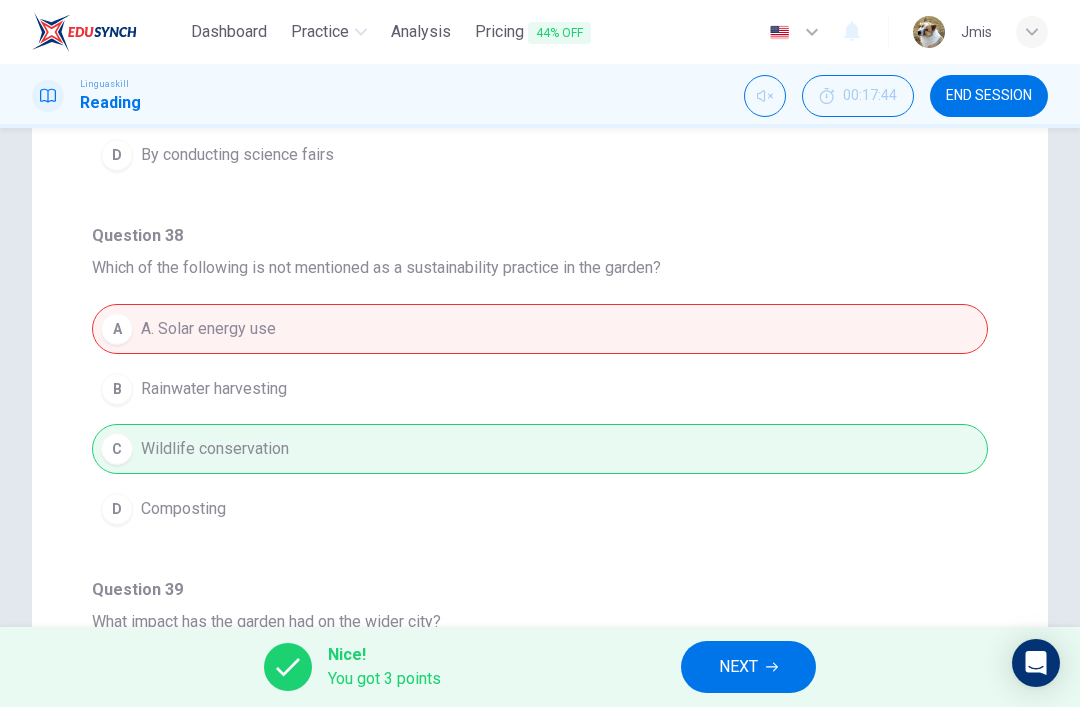 click on "NEXT" at bounding box center [738, 667] 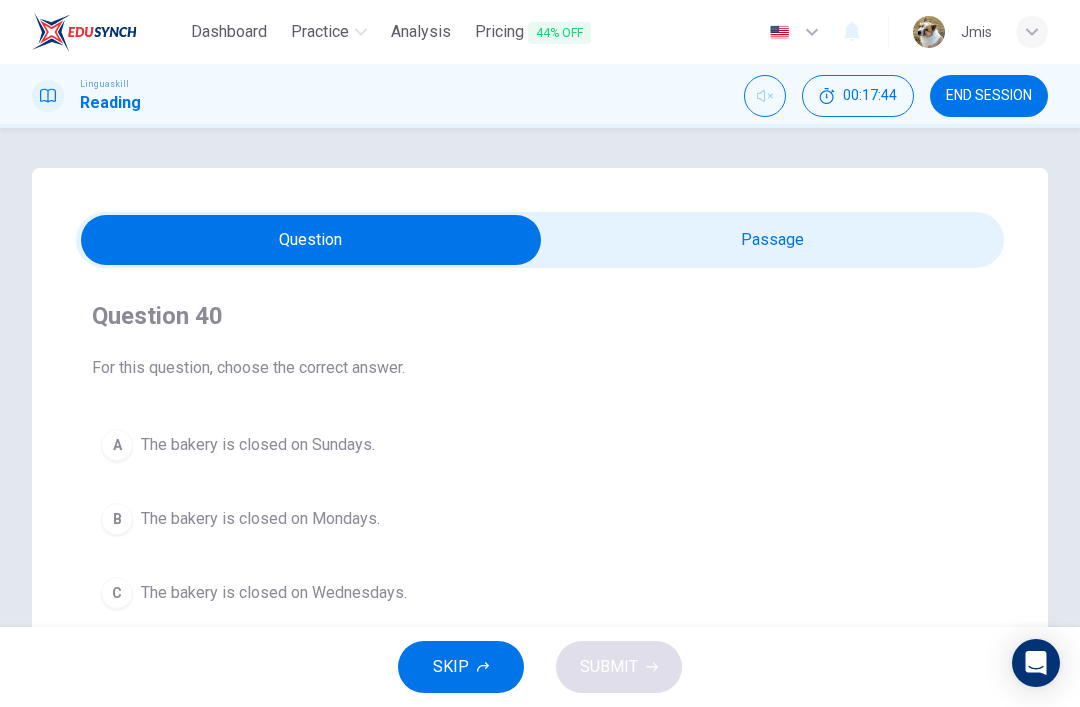 click at bounding box center (311, 240) 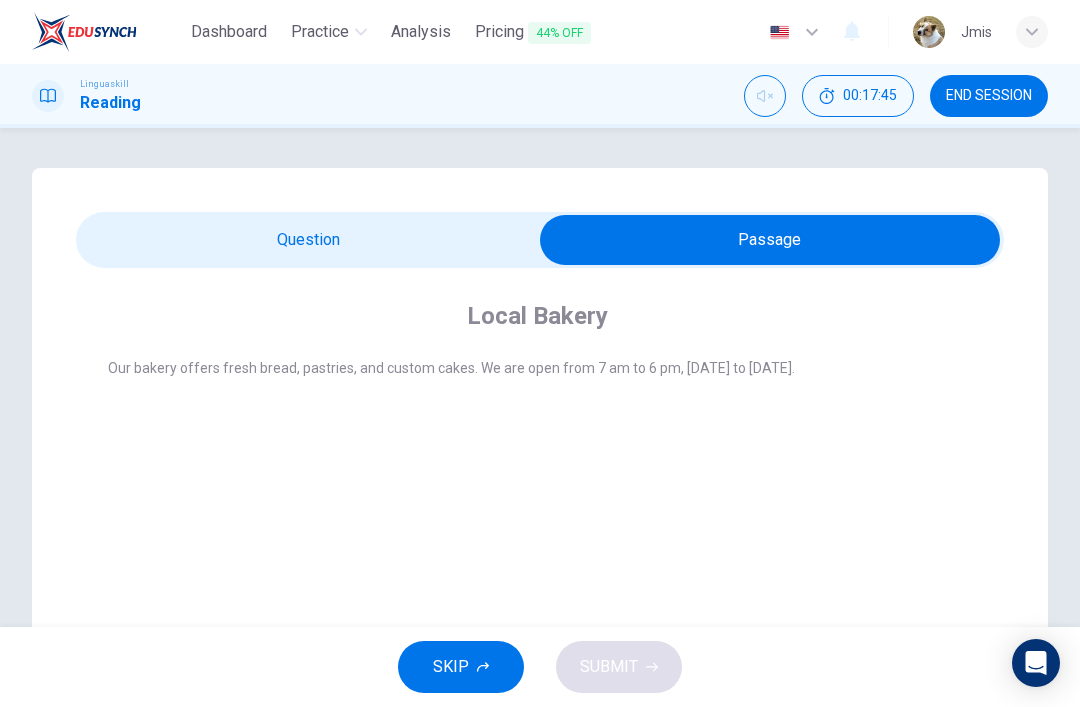 click at bounding box center [770, 240] 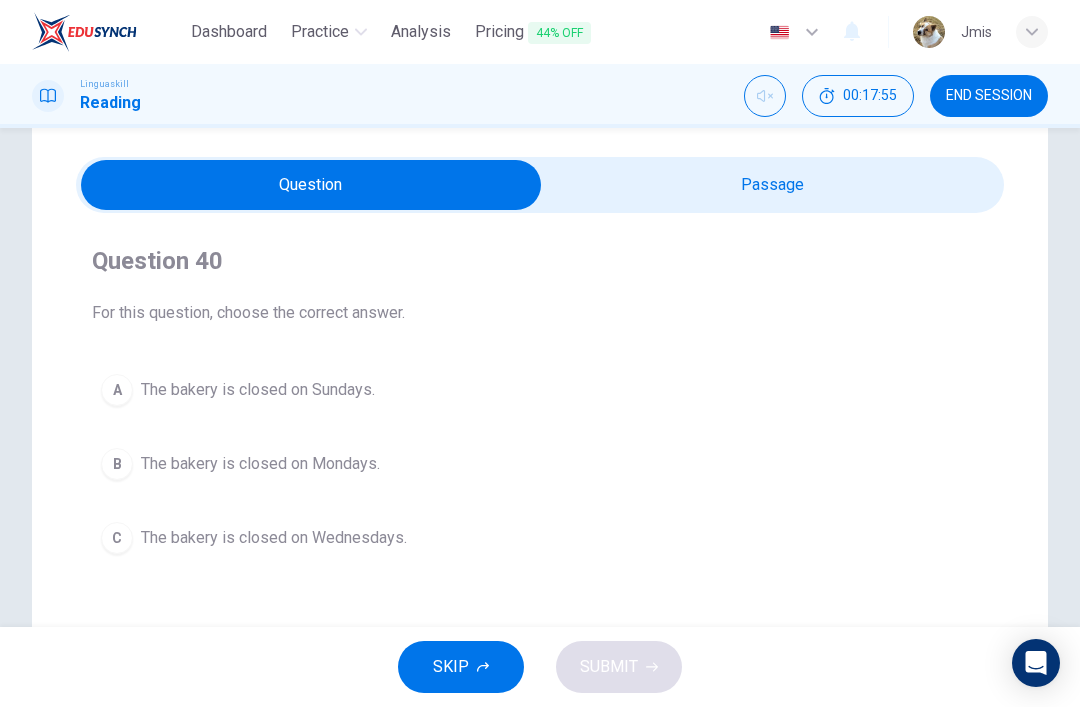 scroll, scrollTop: 52, scrollLeft: 0, axis: vertical 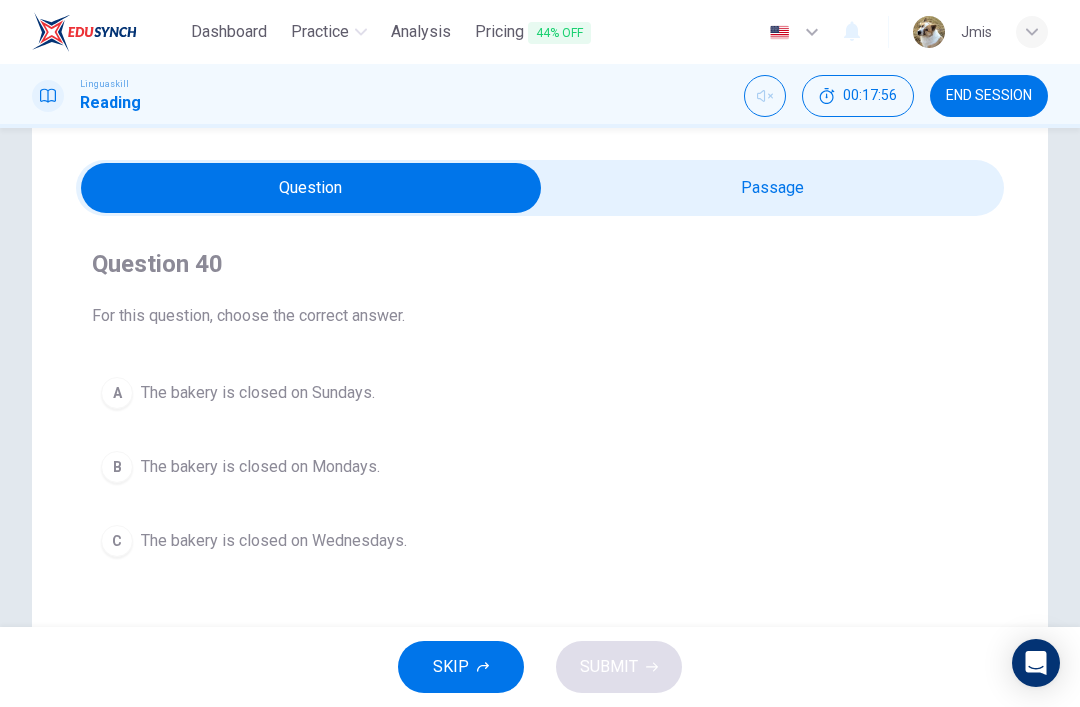click at bounding box center (311, 188) 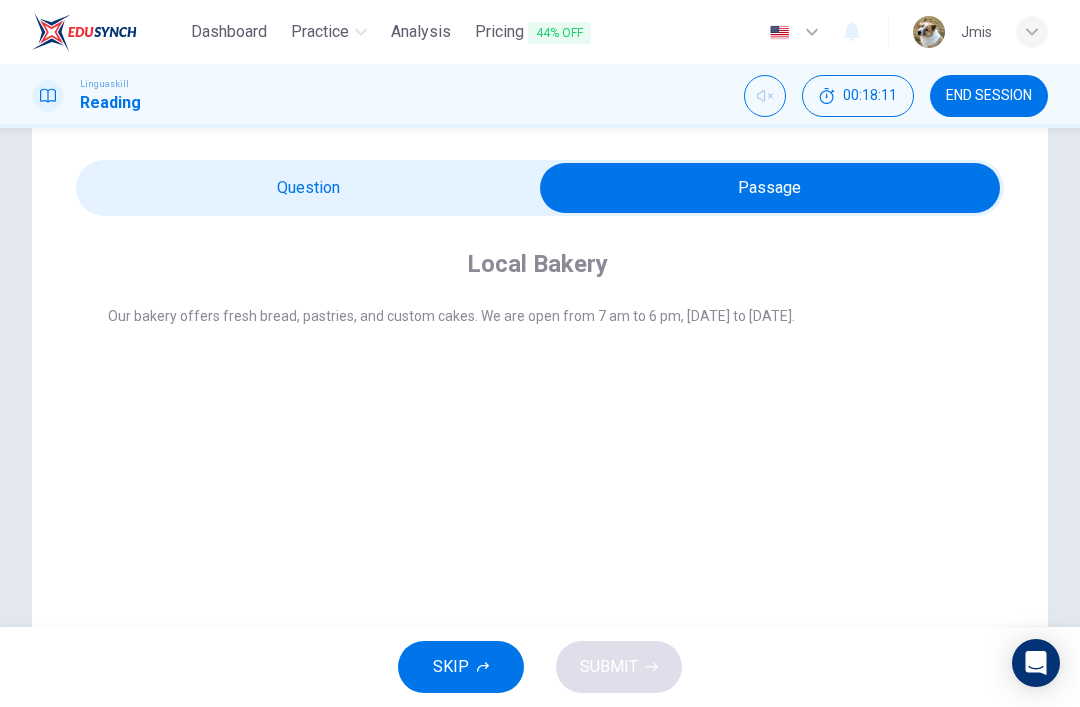 click at bounding box center [770, 188] 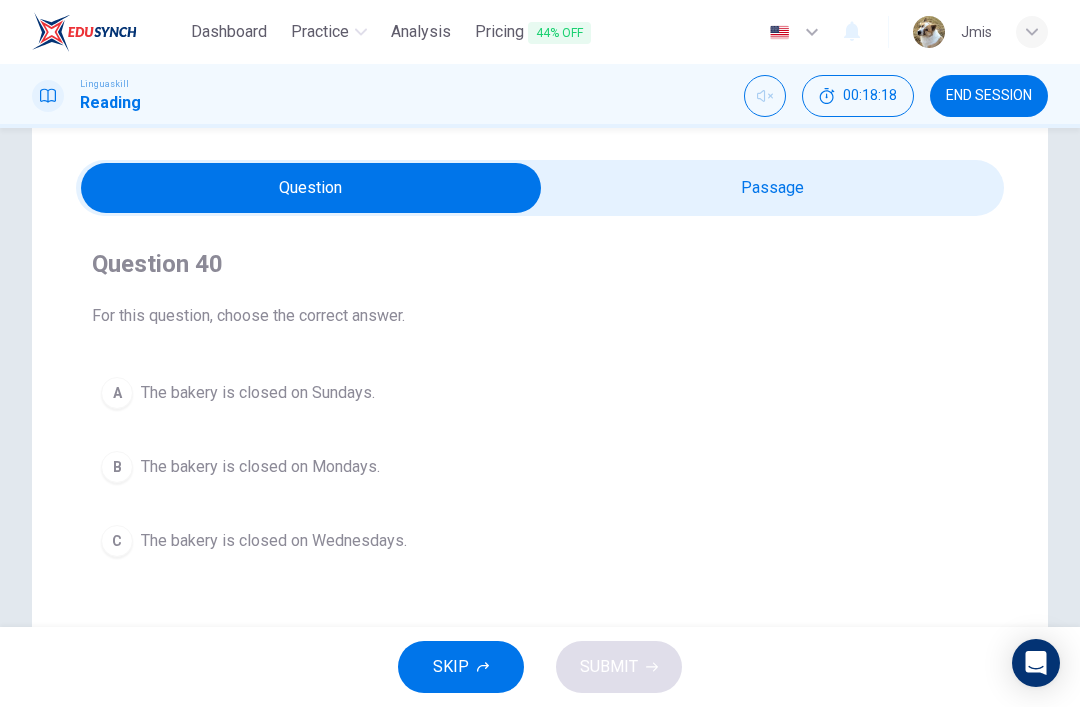click on "A The bakery is closed on Sundays." at bounding box center (540, 393) 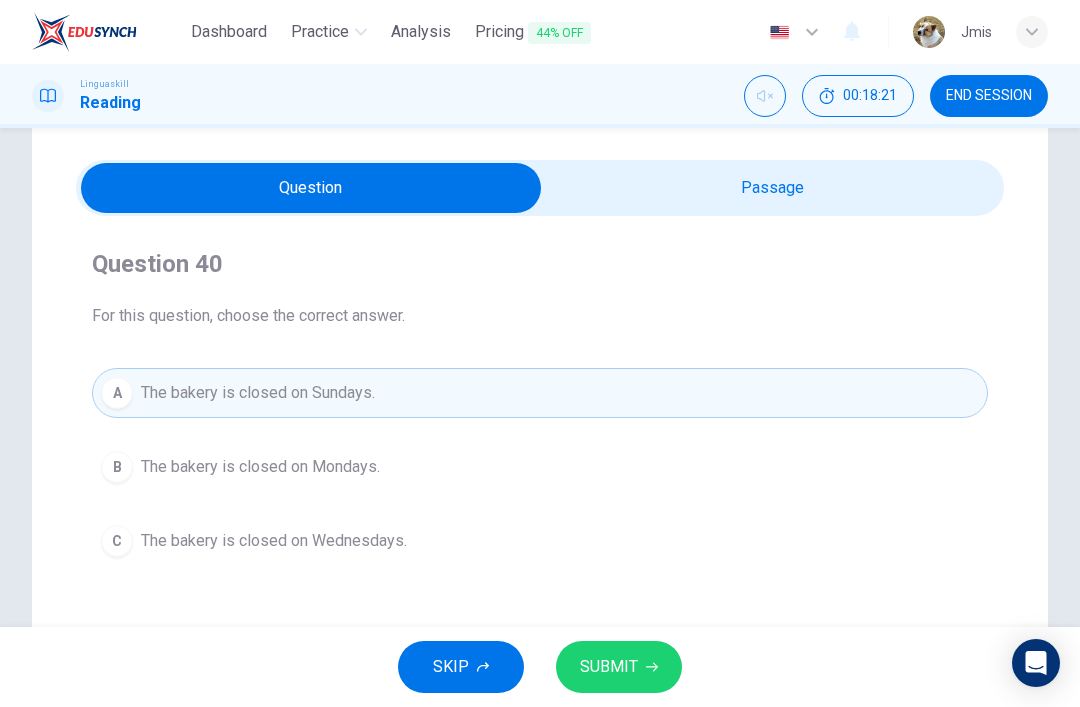 click on "SUBMIT" at bounding box center [619, 667] 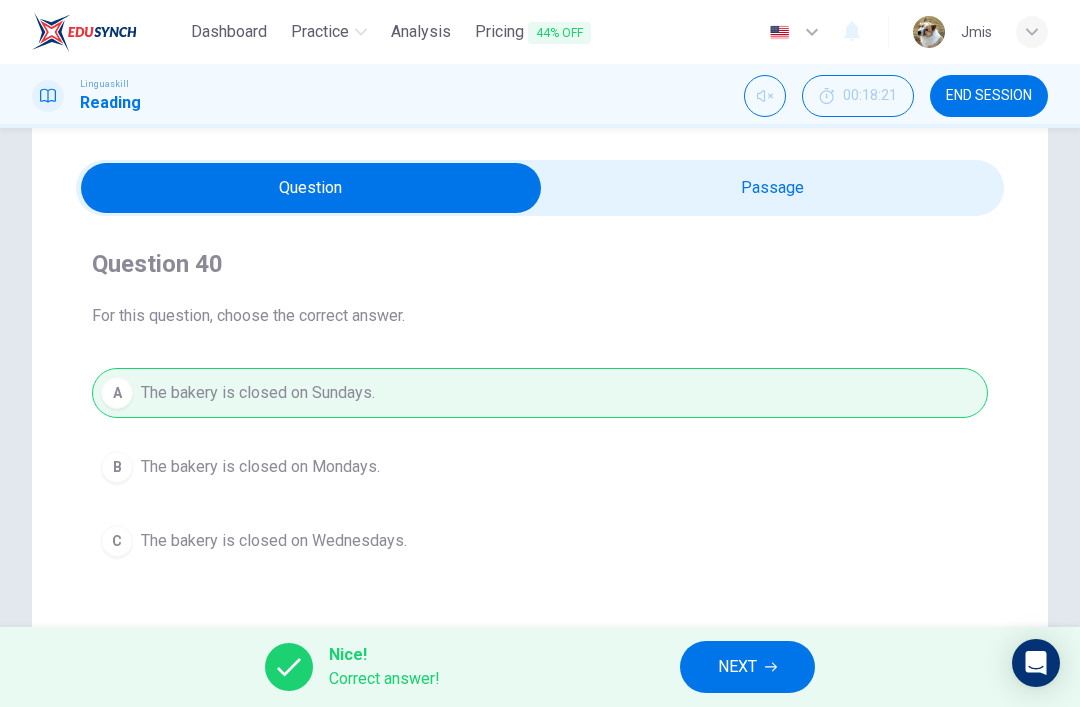 click on "NEXT" at bounding box center [747, 667] 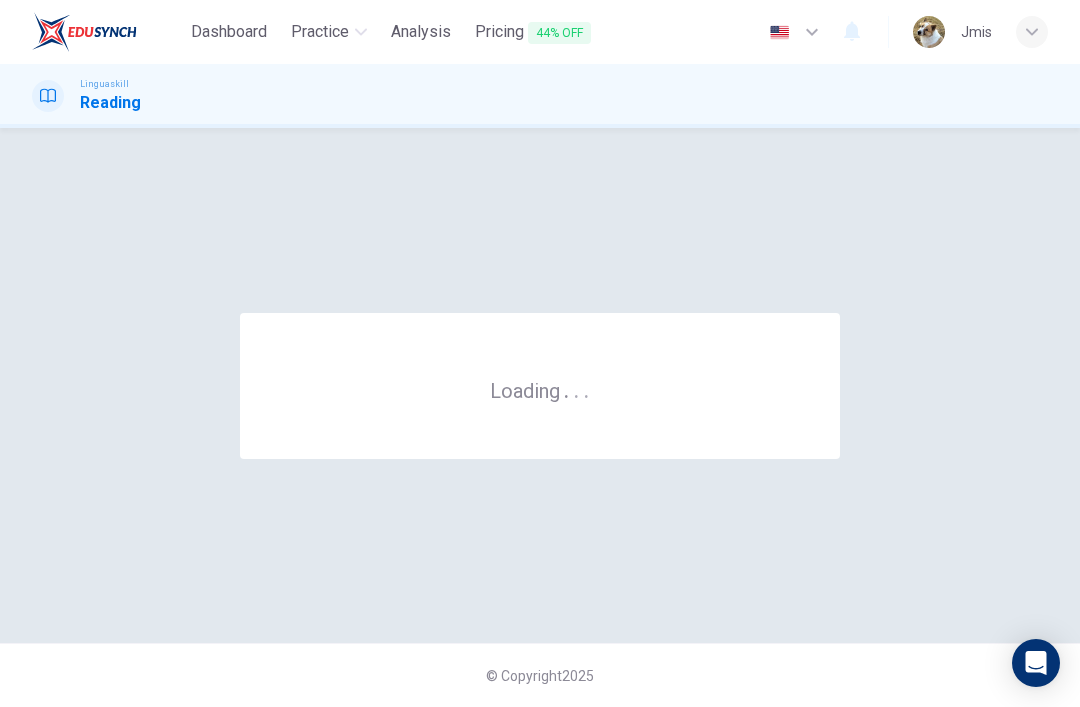 scroll, scrollTop: 0, scrollLeft: 0, axis: both 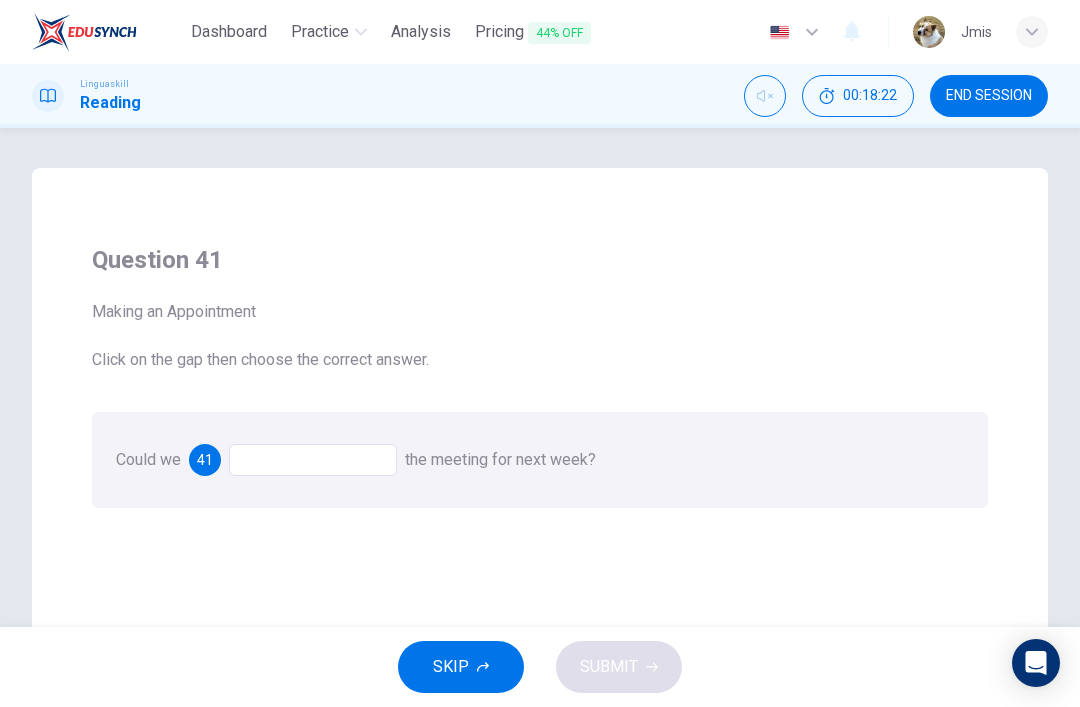 click at bounding box center (313, 460) 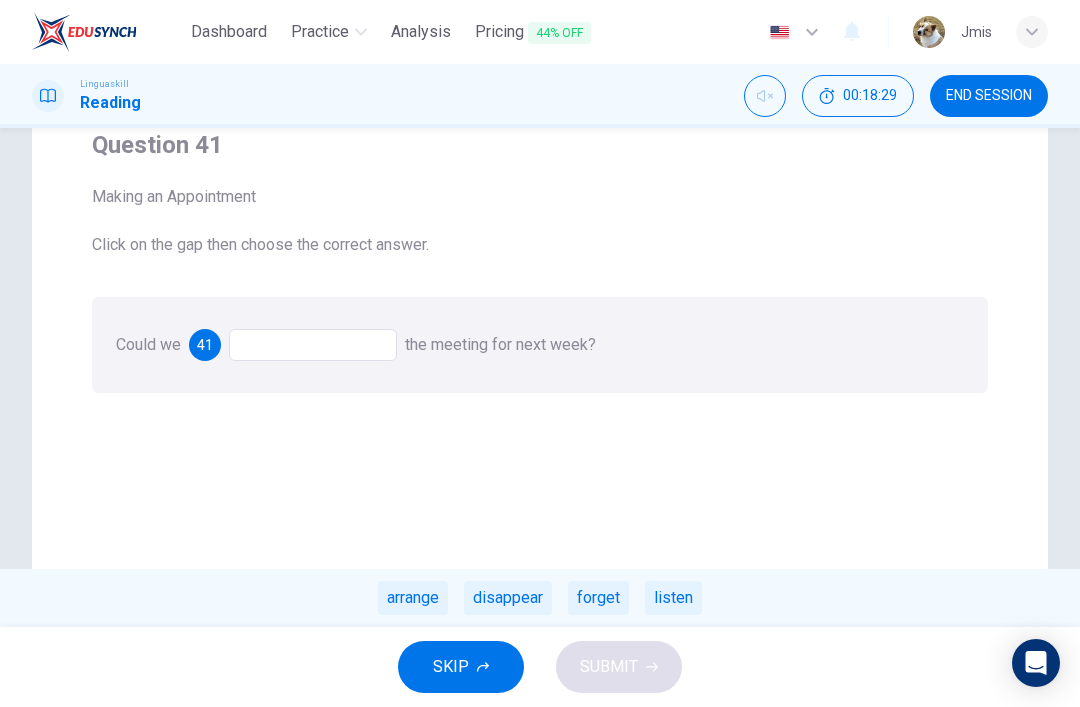 scroll, scrollTop: 114, scrollLeft: 0, axis: vertical 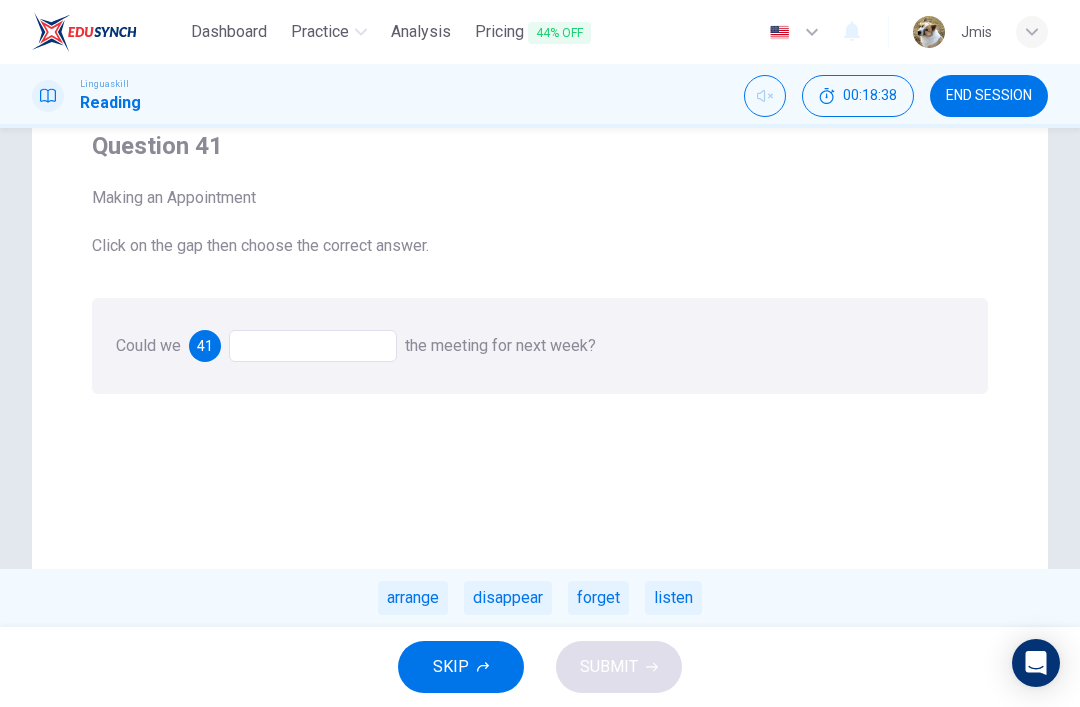 click on "arrange" at bounding box center [413, 598] 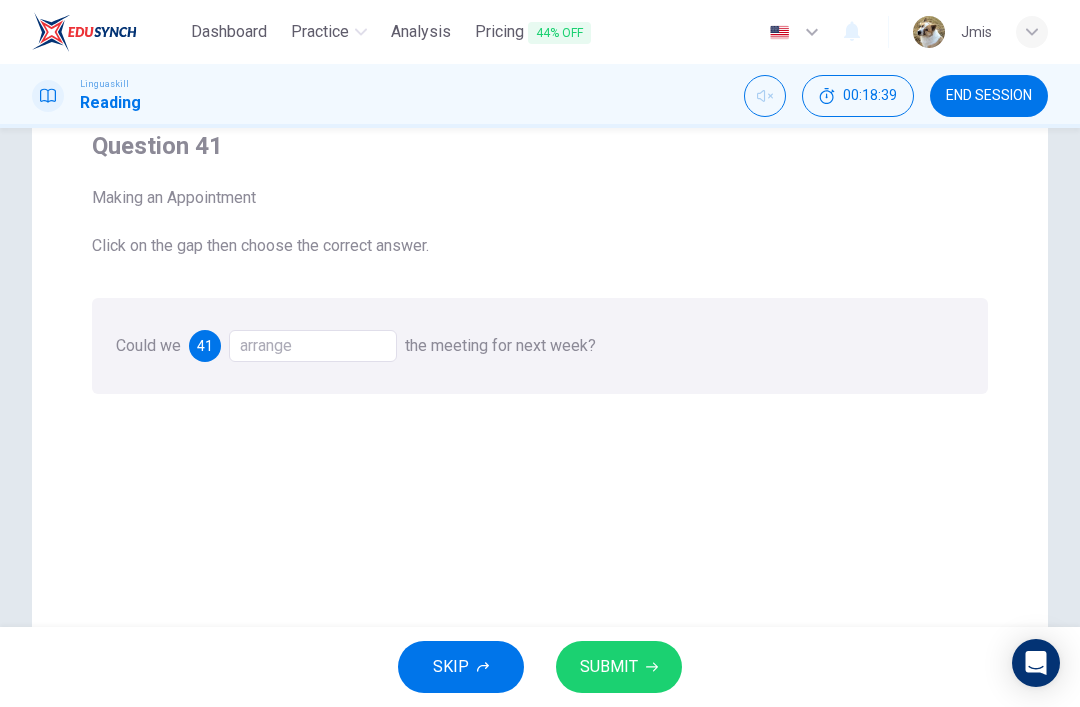 click on "arrange" at bounding box center [313, 346] 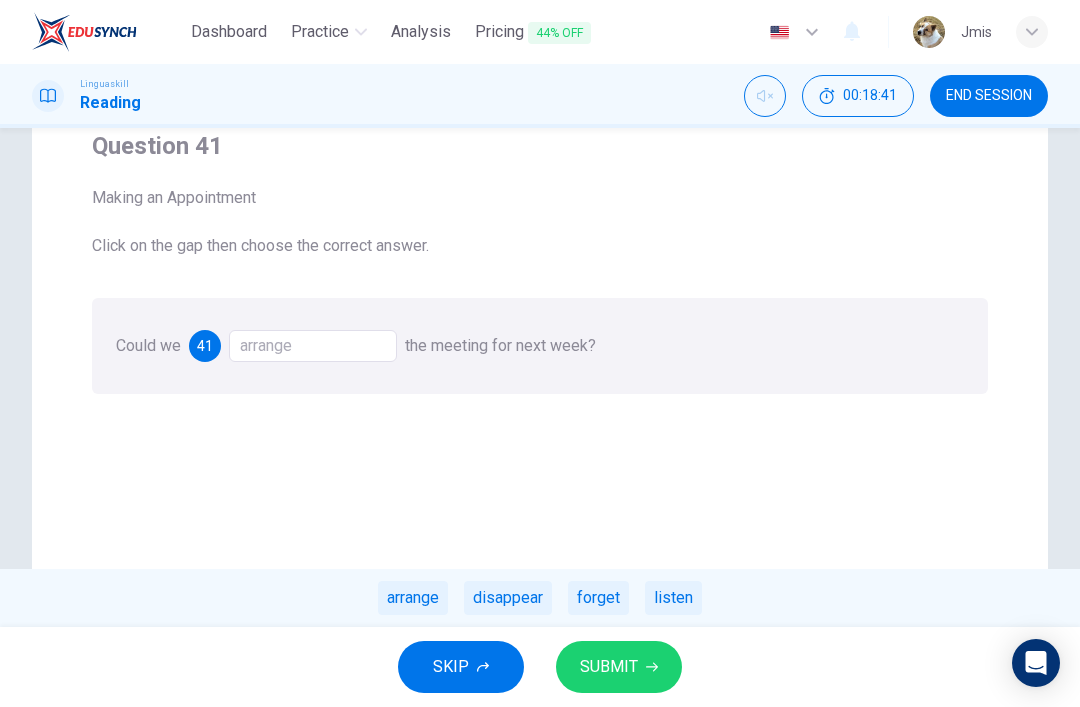 click on "SUBMIT" at bounding box center (619, 667) 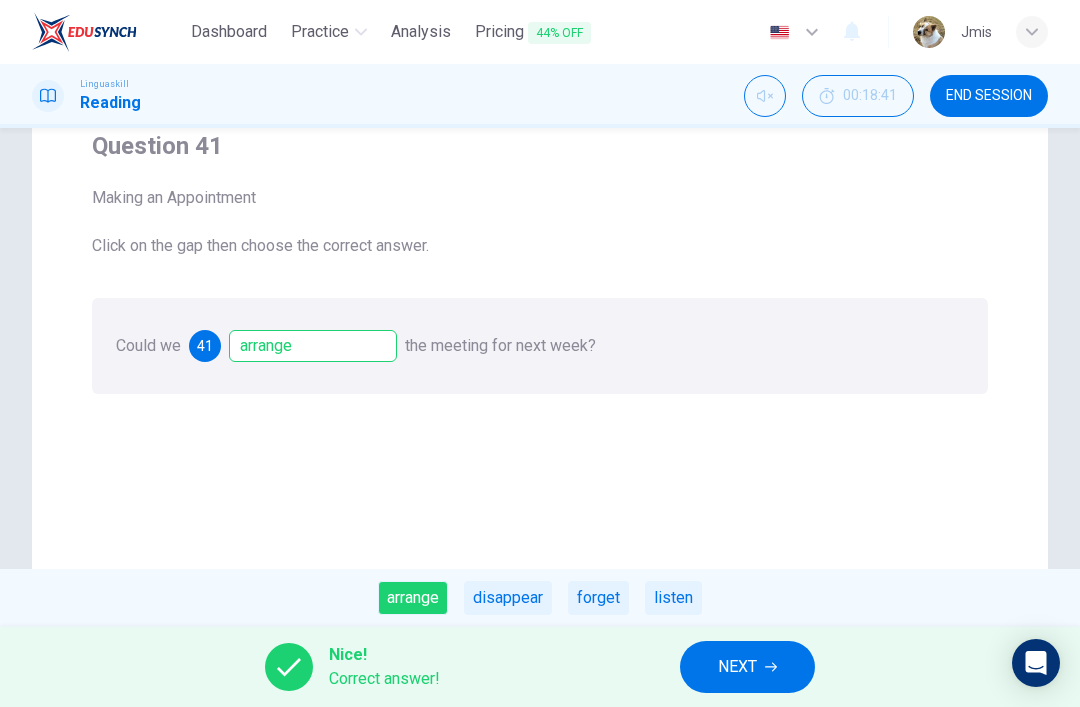 click on "NEXT" at bounding box center [747, 667] 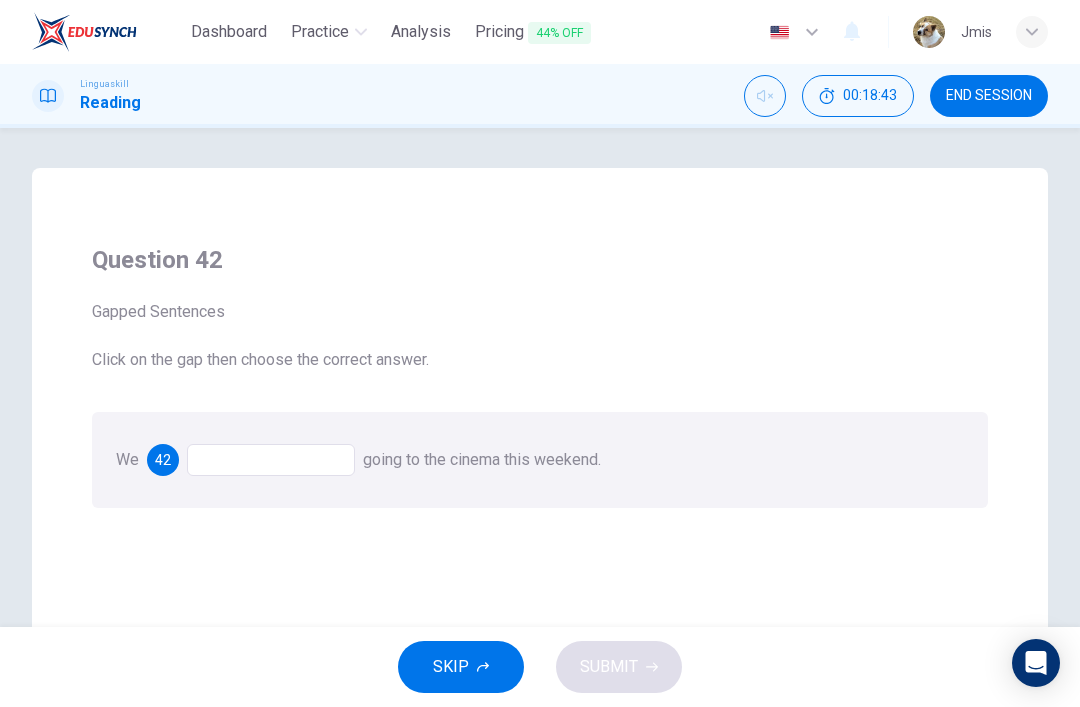 click at bounding box center [271, 460] 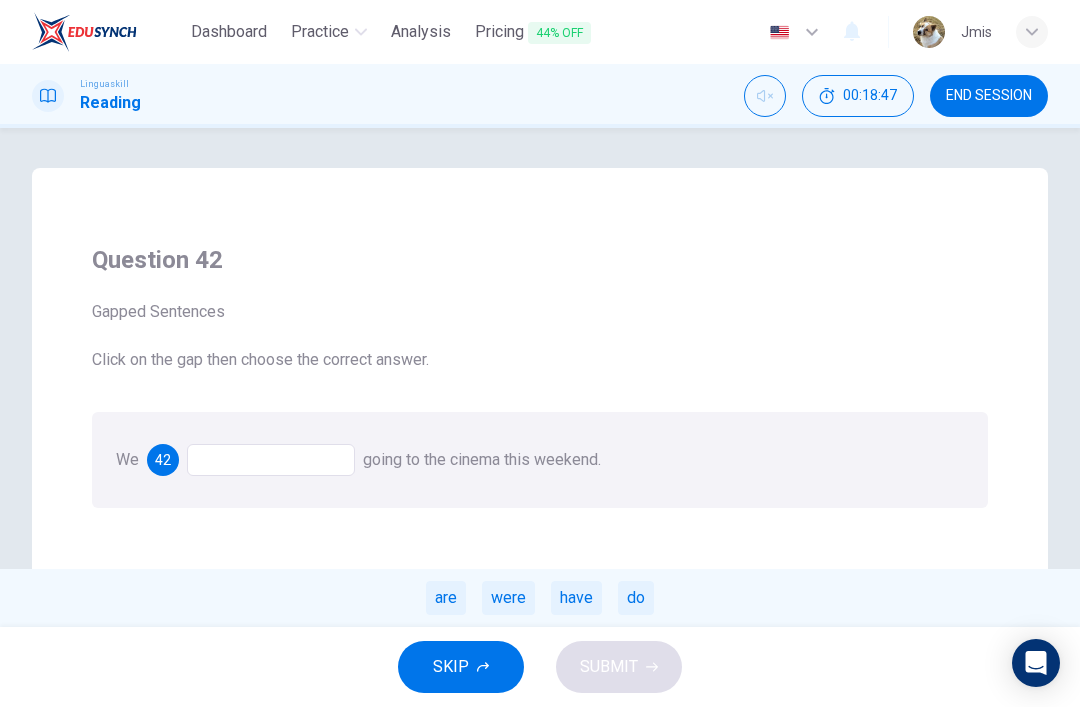 click on "are" at bounding box center [446, 598] 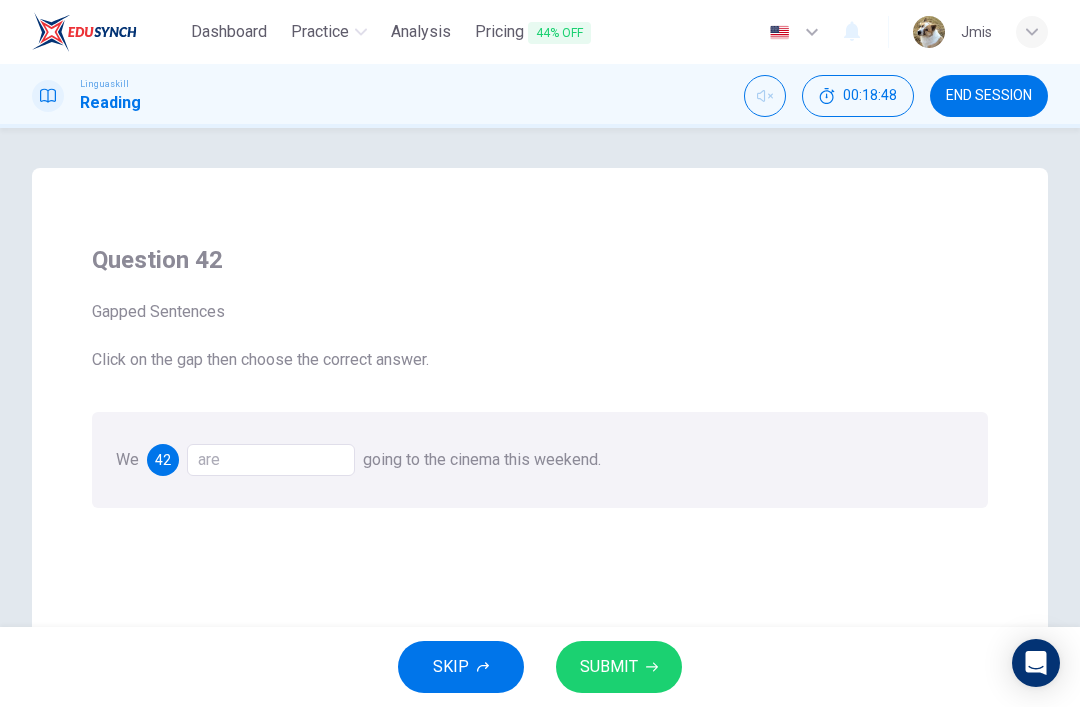 click on "SUBMIT" at bounding box center (619, 667) 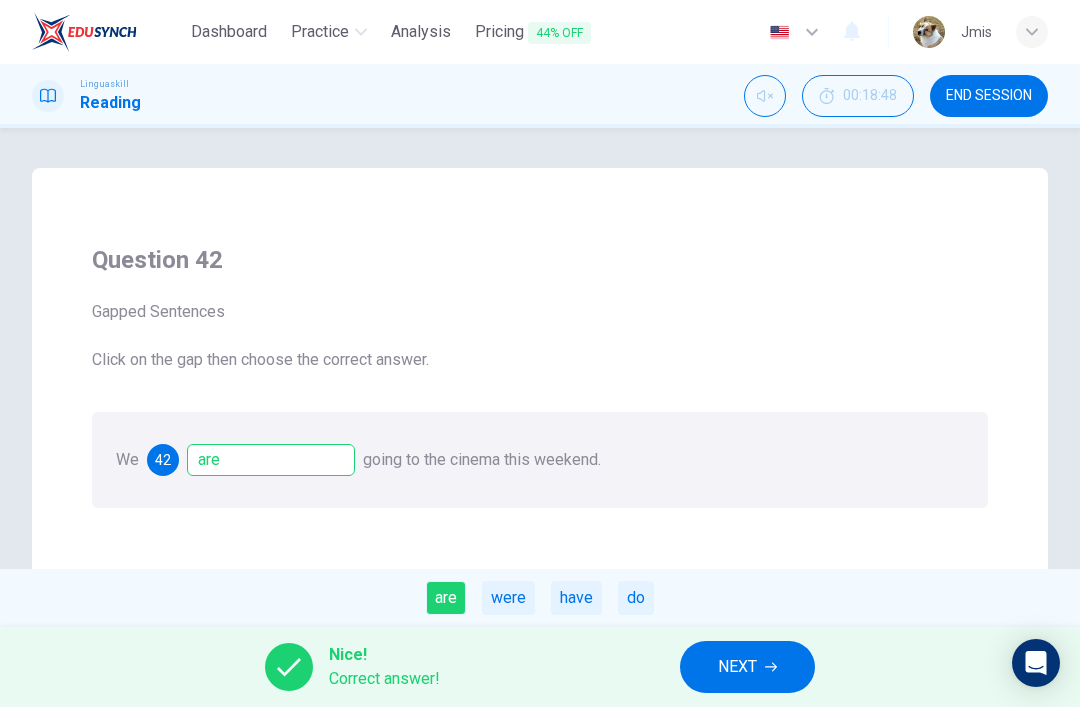 click on "NEXT" at bounding box center (737, 667) 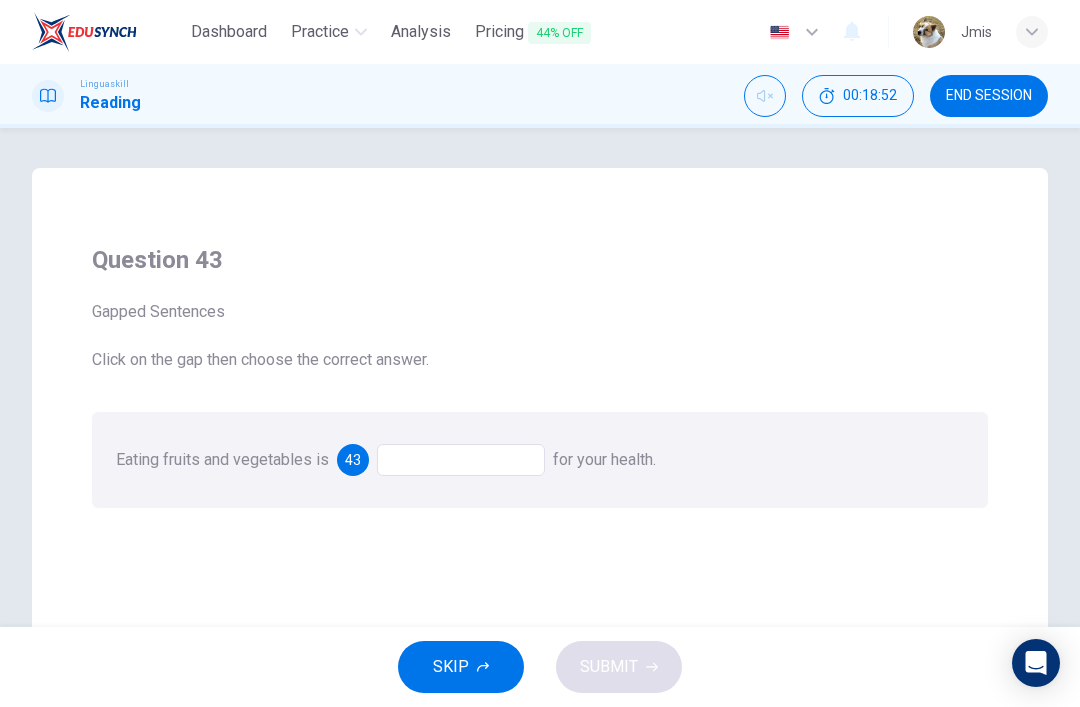click at bounding box center (461, 460) 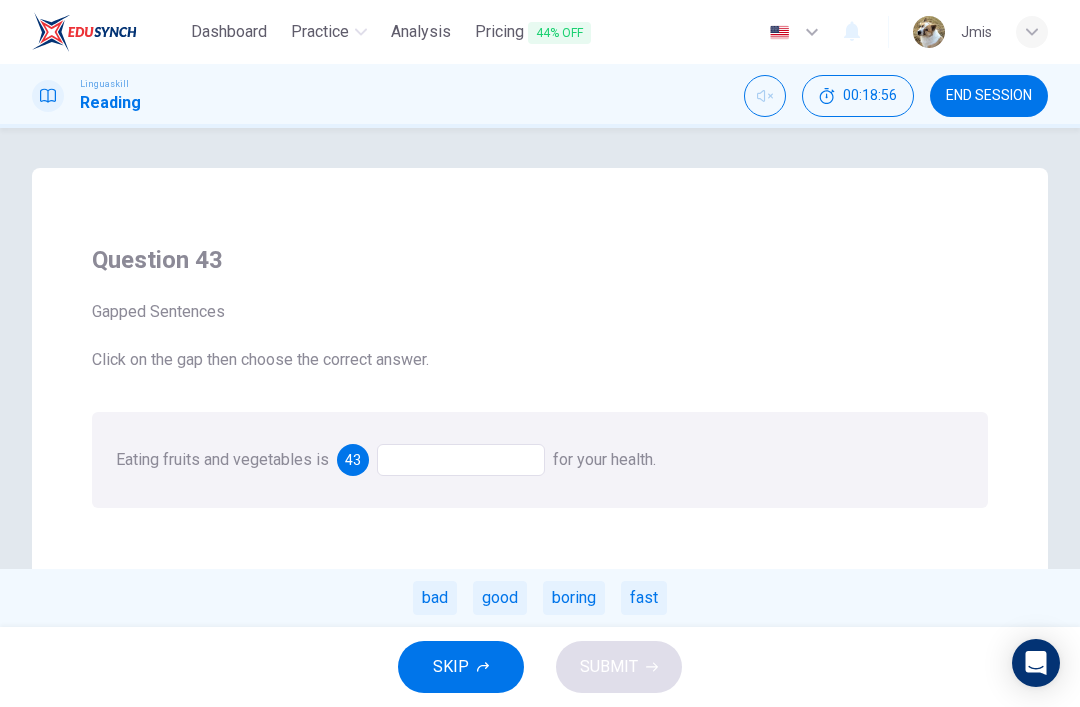 click on "good" at bounding box center [500, 598] 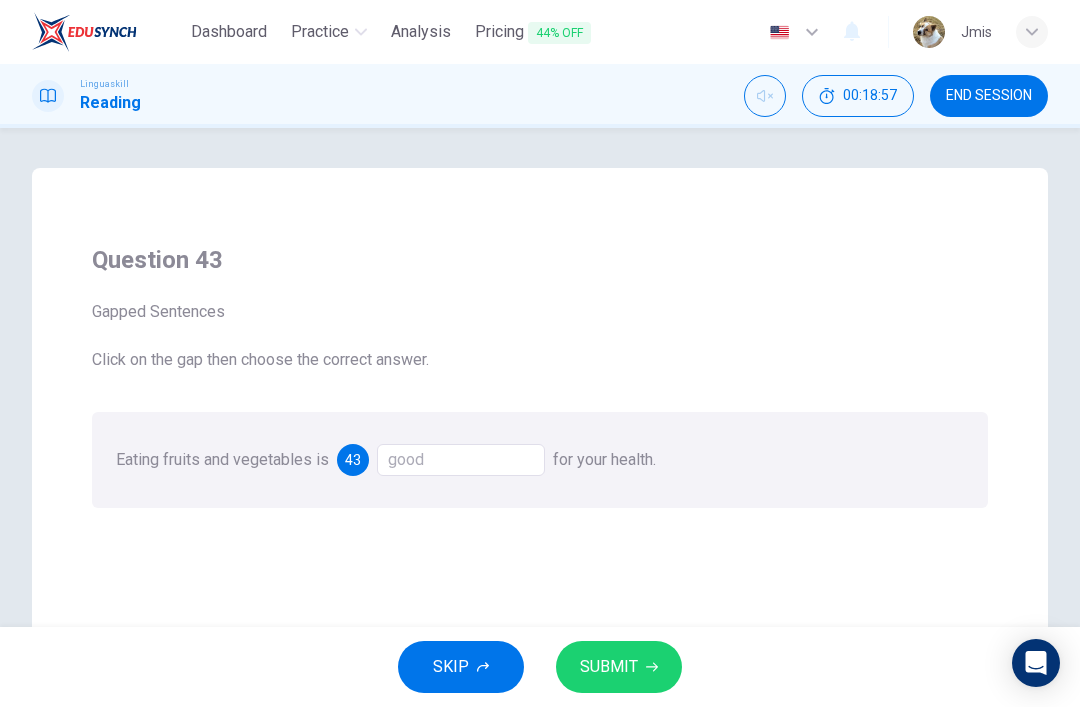click on "SUBMIT" at bounding box center (609, 667) 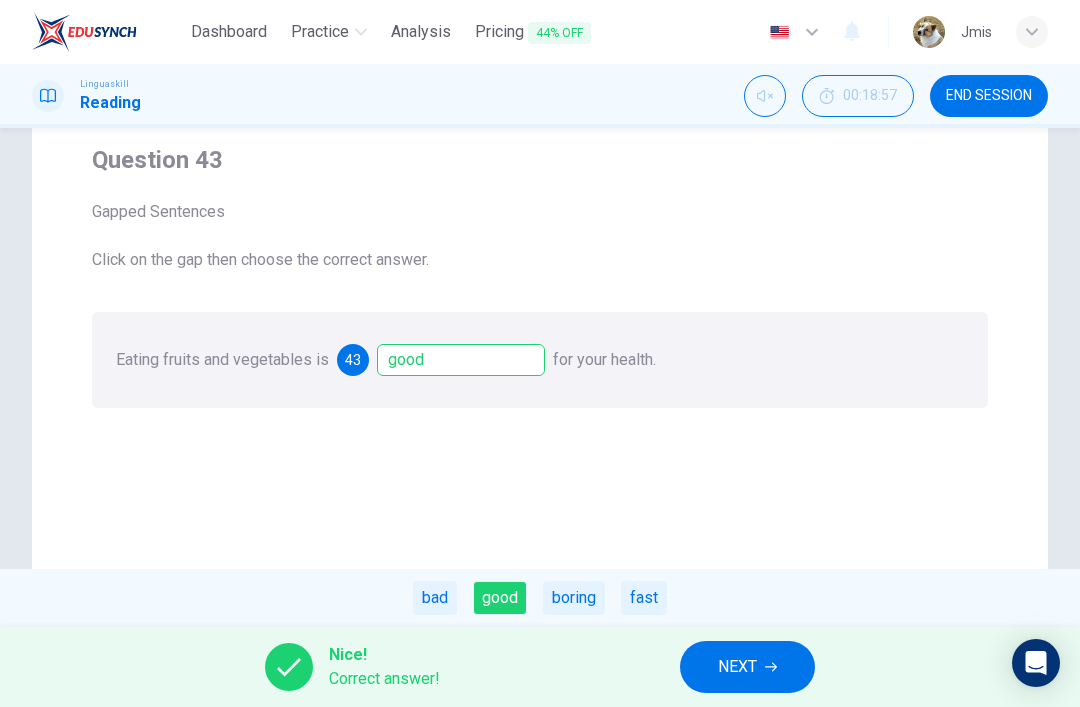 scroll, scrollTop: 101, scrollLeft: 0, axis: vertical 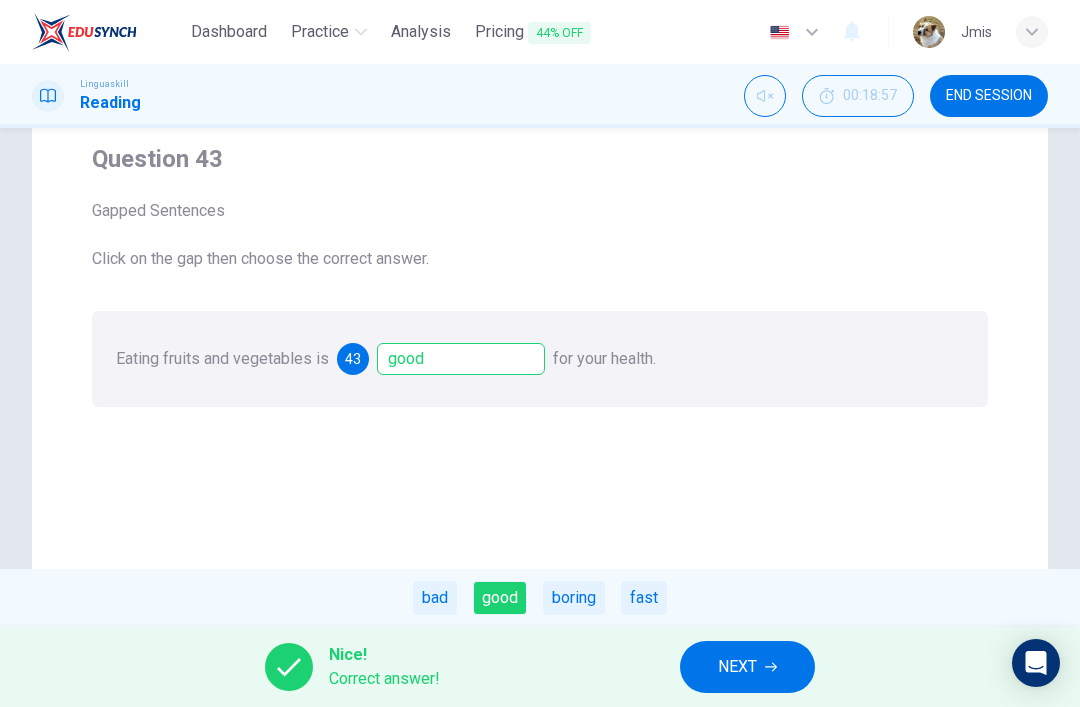 click on "NEXT" at bounding box center [737, 667] 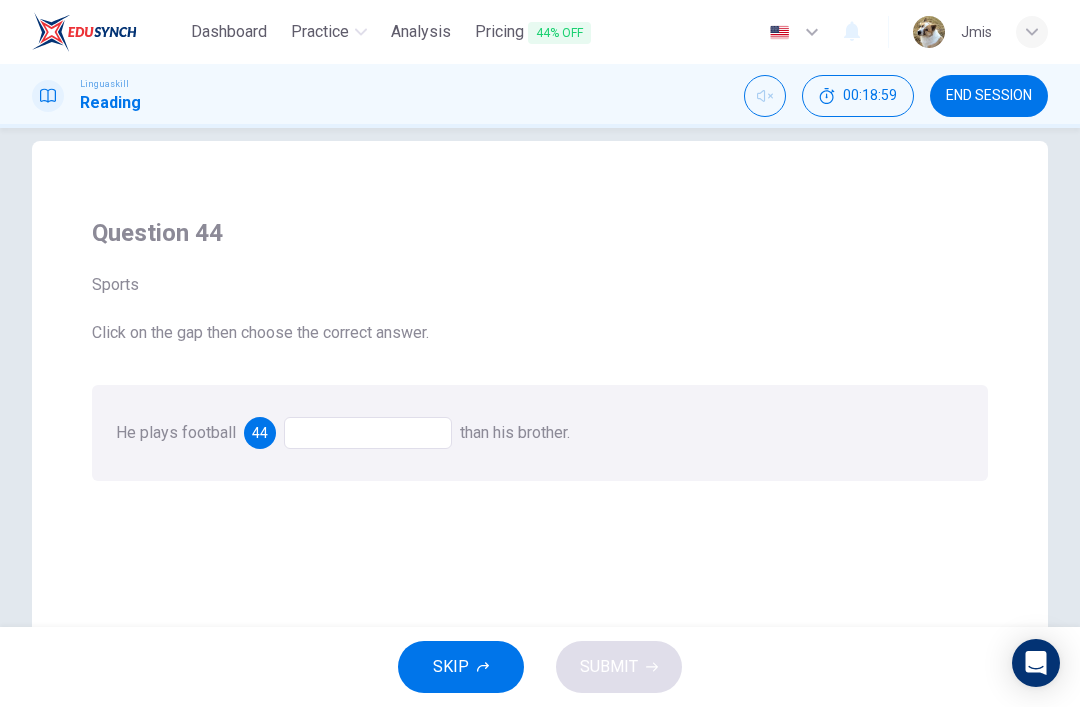 scroll, scrollTop: 25, scrollLeft: 0, axis: vertical 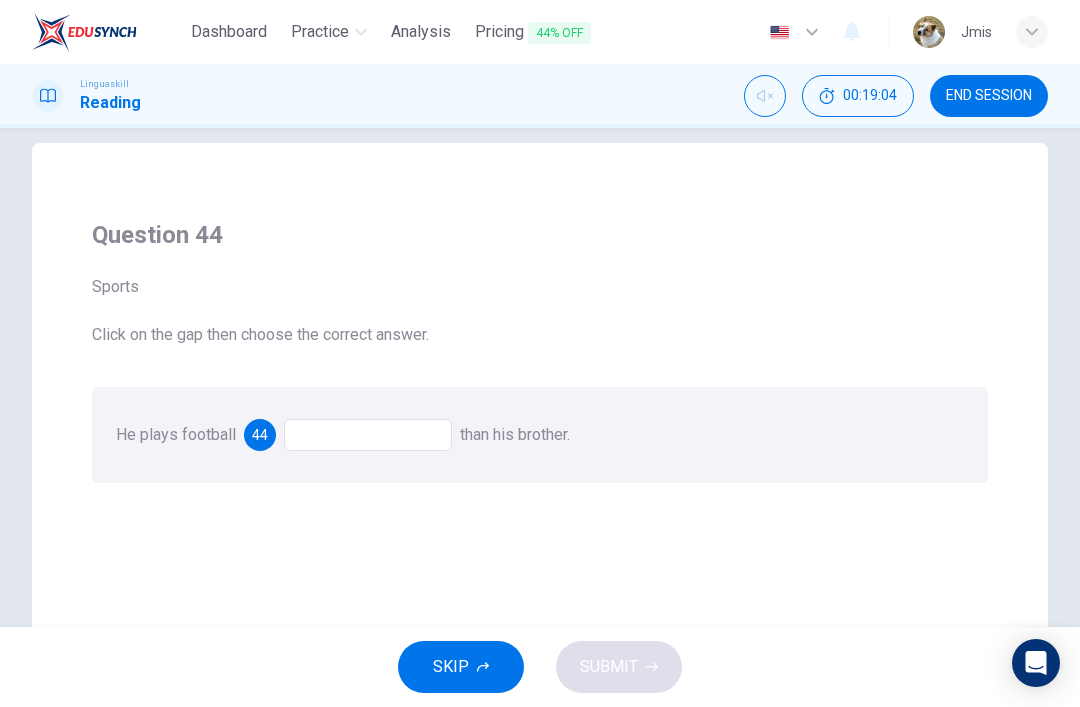 click at bounding box center [368, 435] 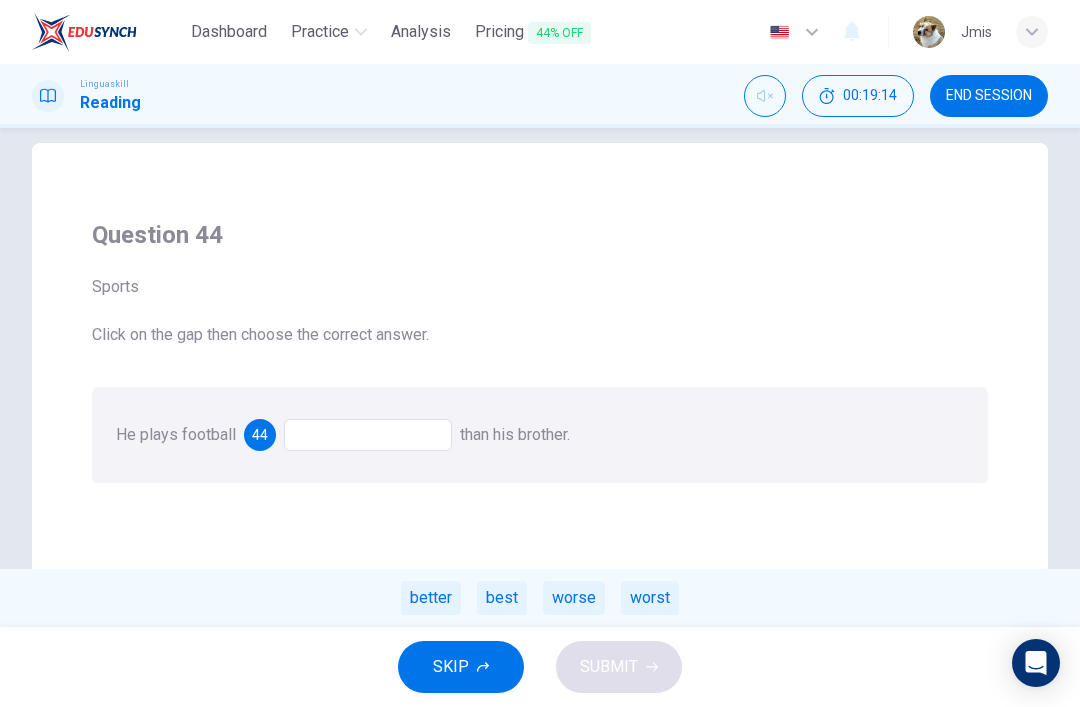 click on "better" at bounding box center (431, 598) 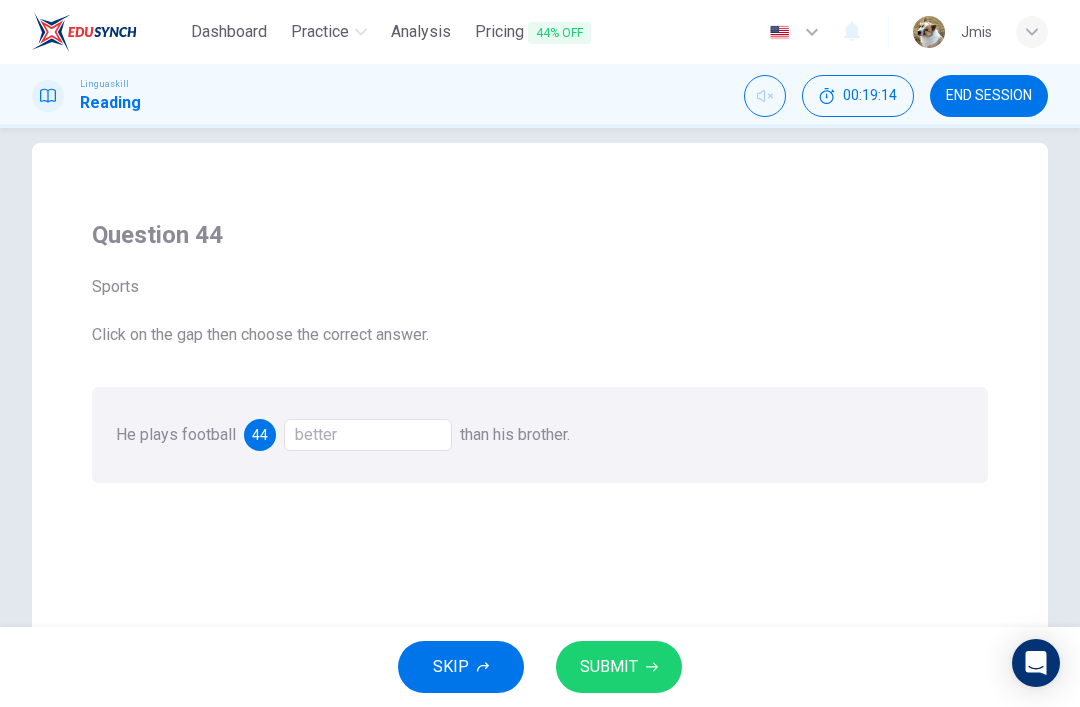 click on "SUBMIT" at bounding box center (609, 667) 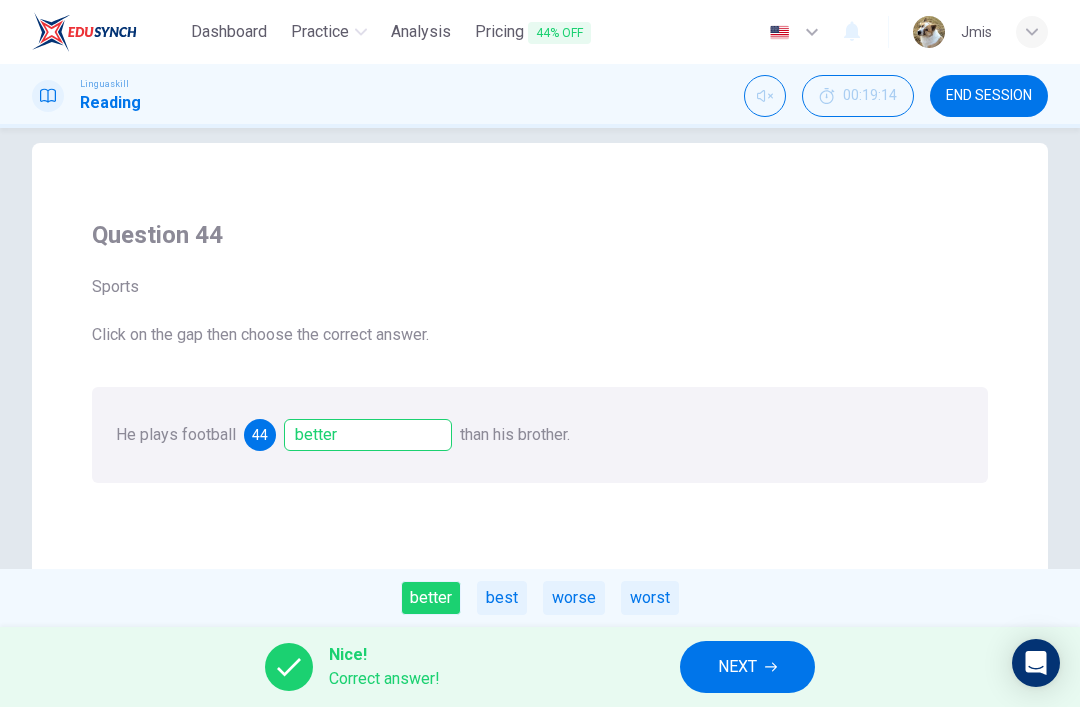 click on "NEXT" at bounding box center (737, 667) 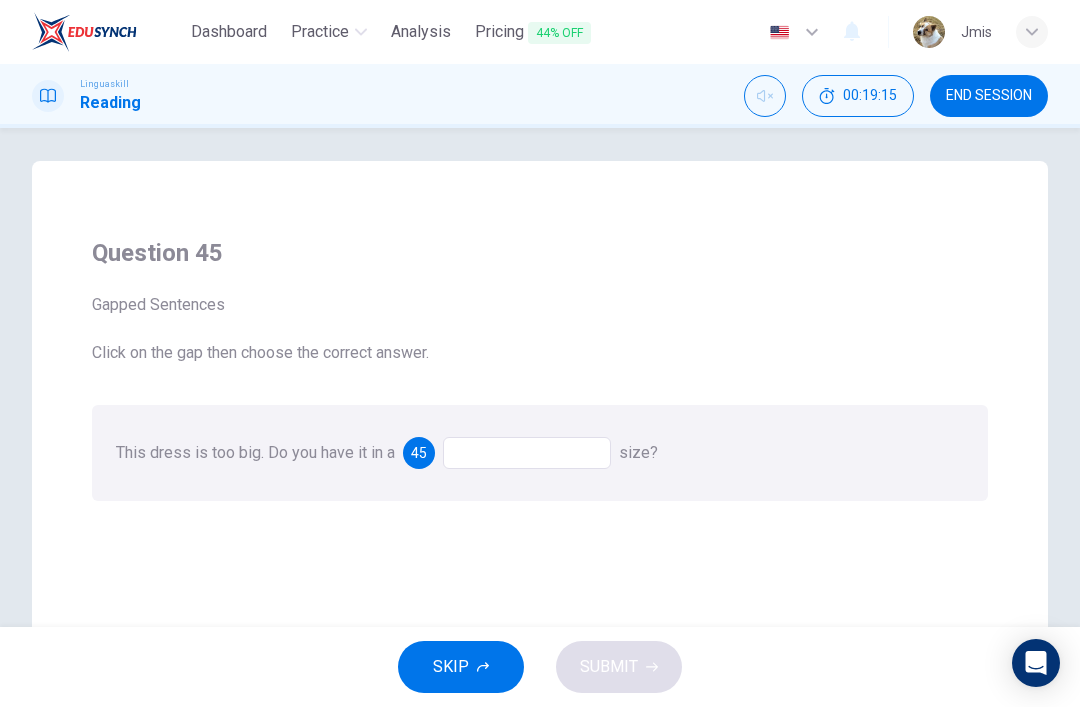scroll, scrollTop: 8, scrollLeft: 0, axis: vertical 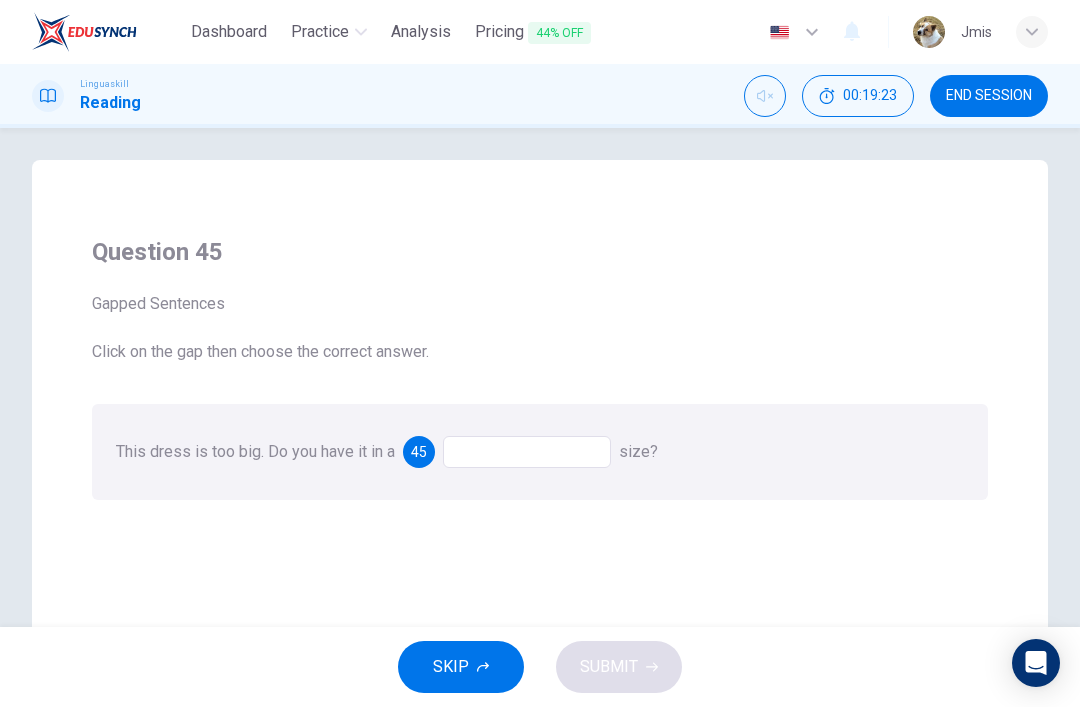 click at bounding box center (527, 452) 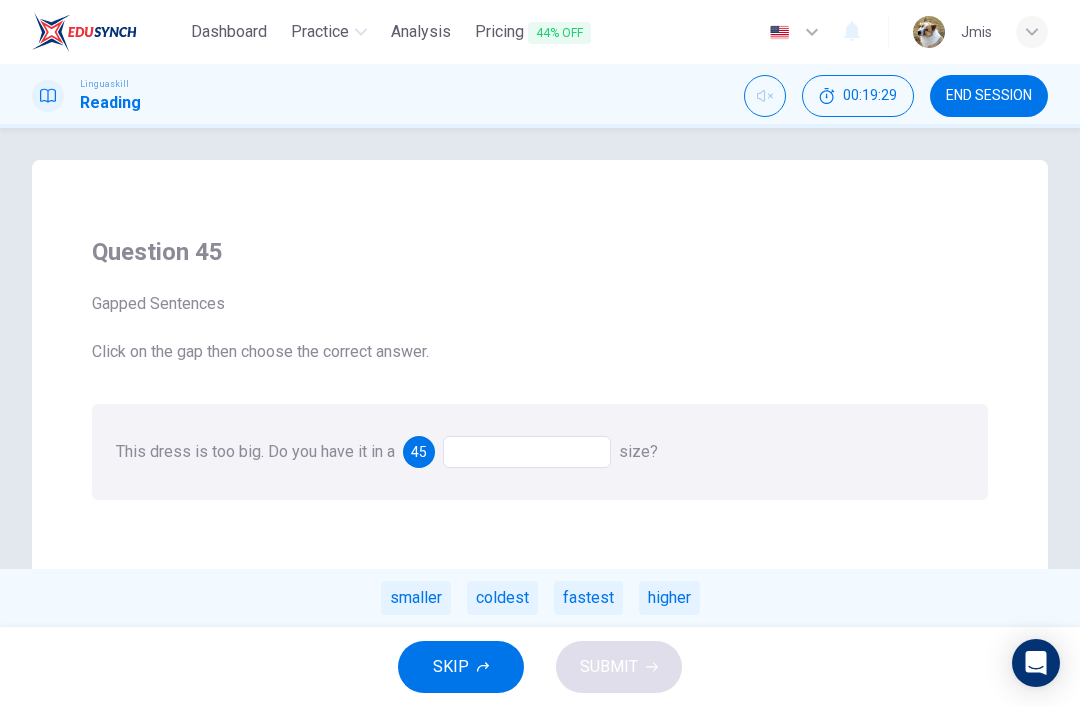 click on "smaller" at bounding box center [416, 598] 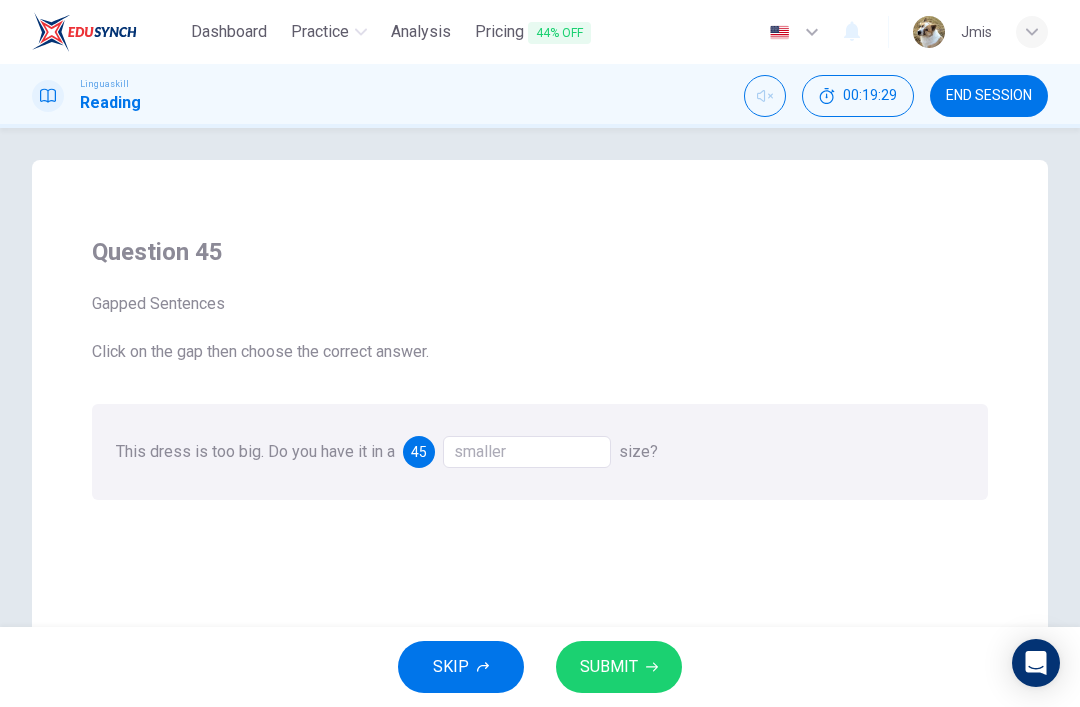 click on "SUBMIT" at bounding box center (609, 667) 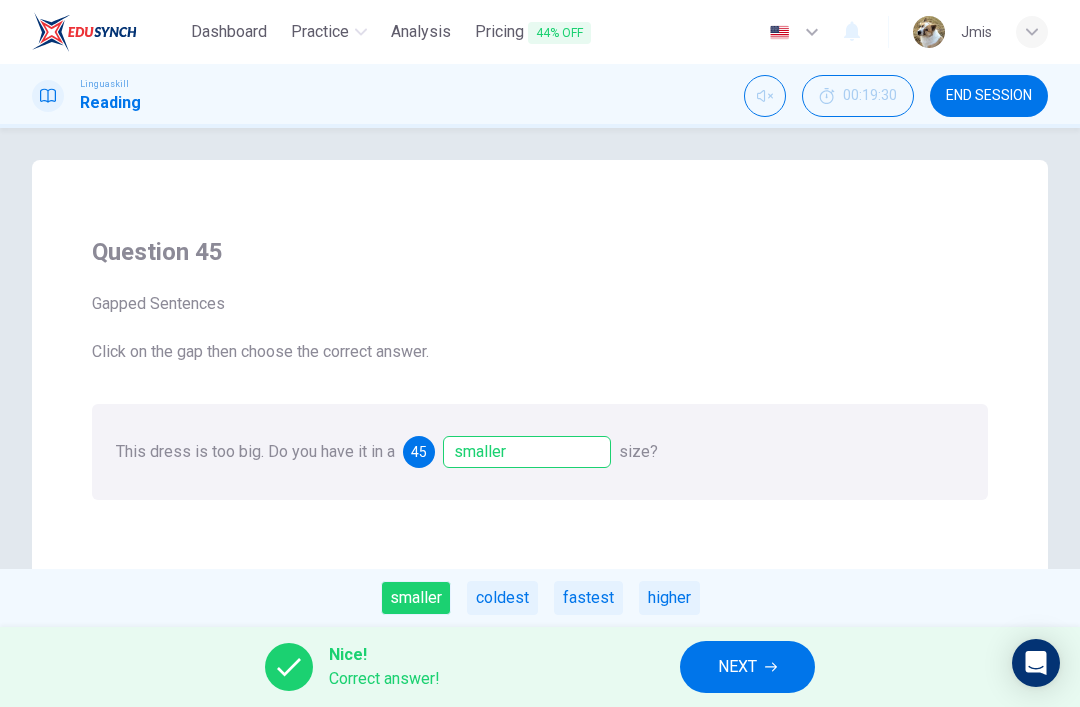 click on "NEXT" at bounding box center [747, 667] 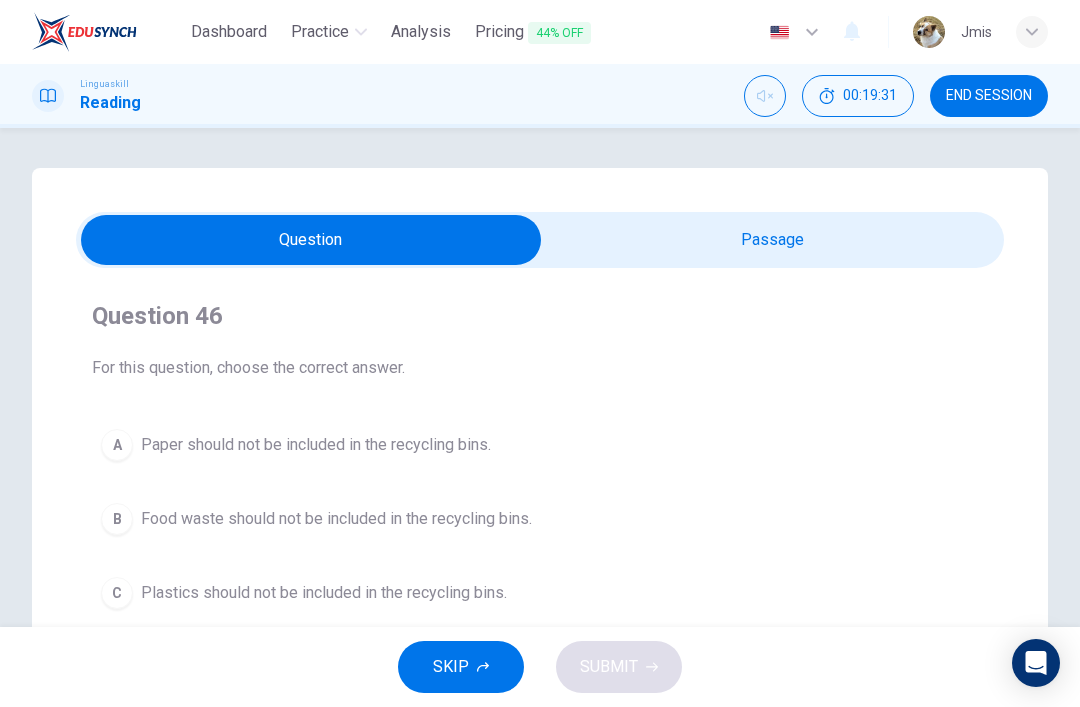 scroll, scrollTop: 0, scrollLeft: 0, axis: both 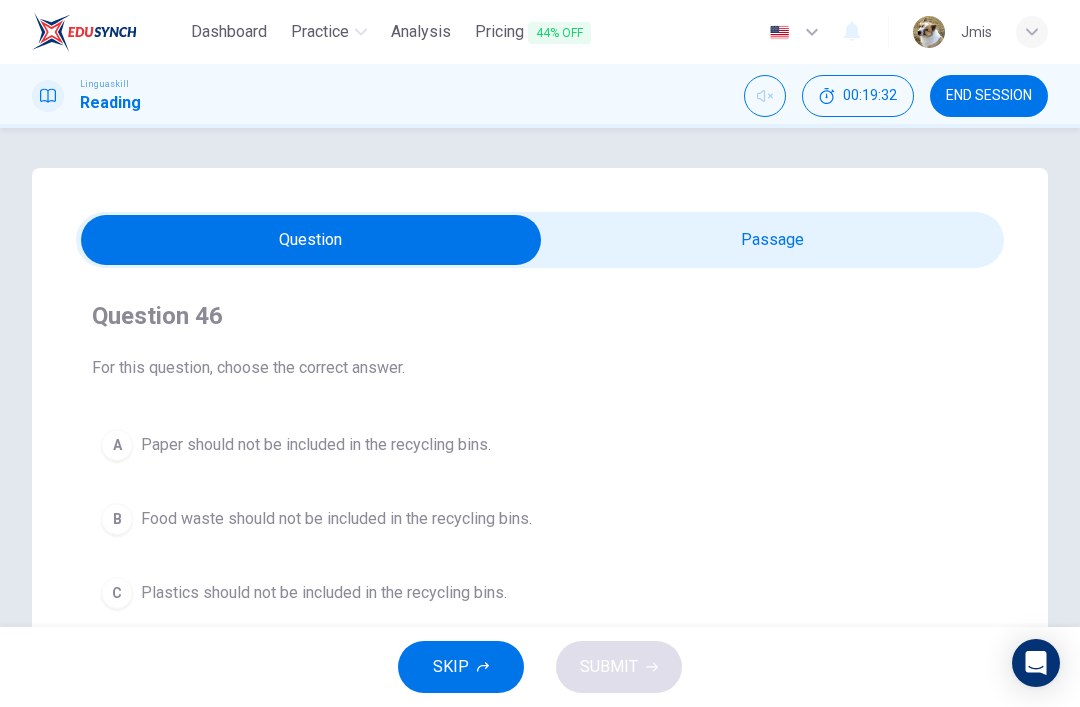 click at bounding box center (311, 240) 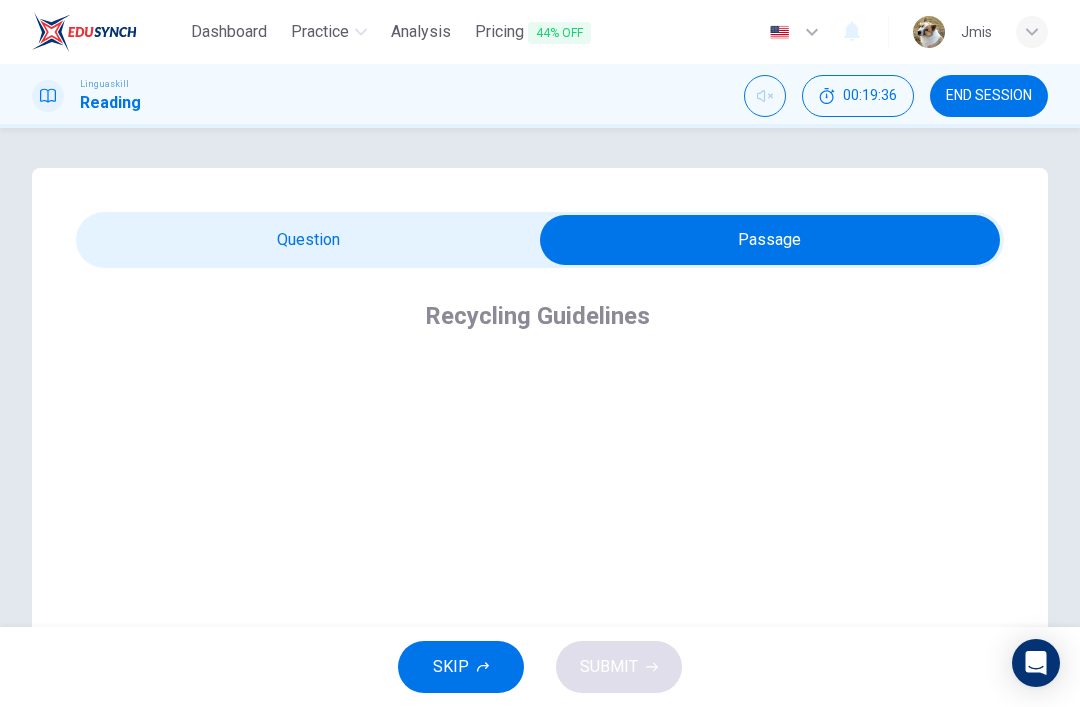 scroll, scrollTop: 0, scrollLeft: 0, axis: both 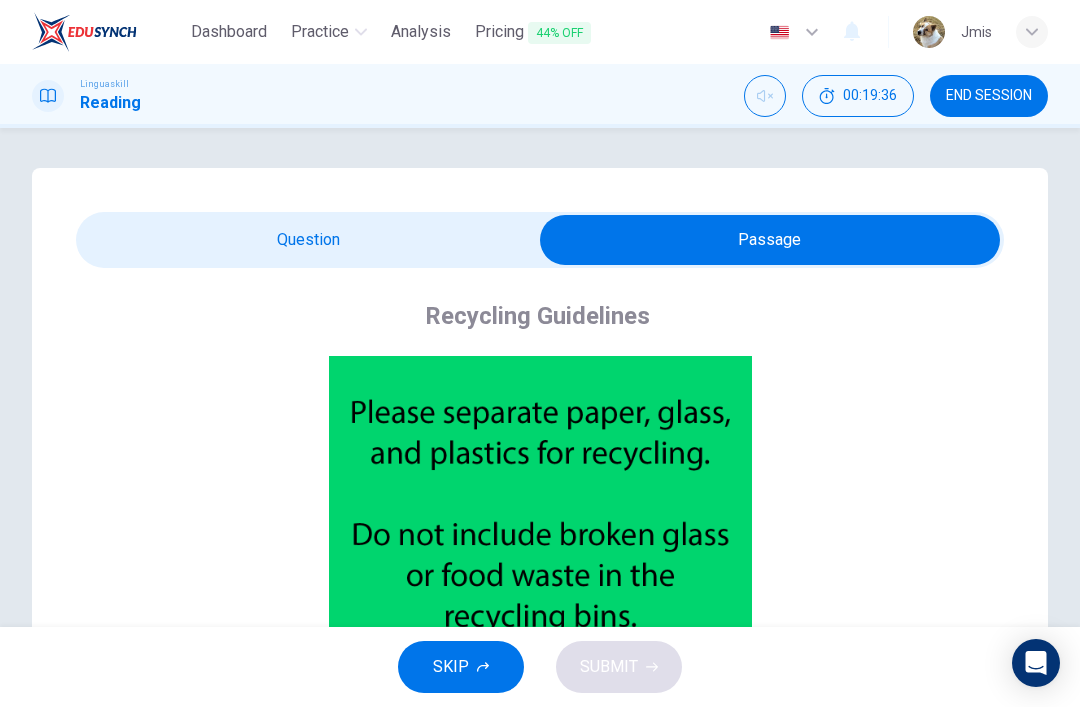 click at bounding box center (770, 240) 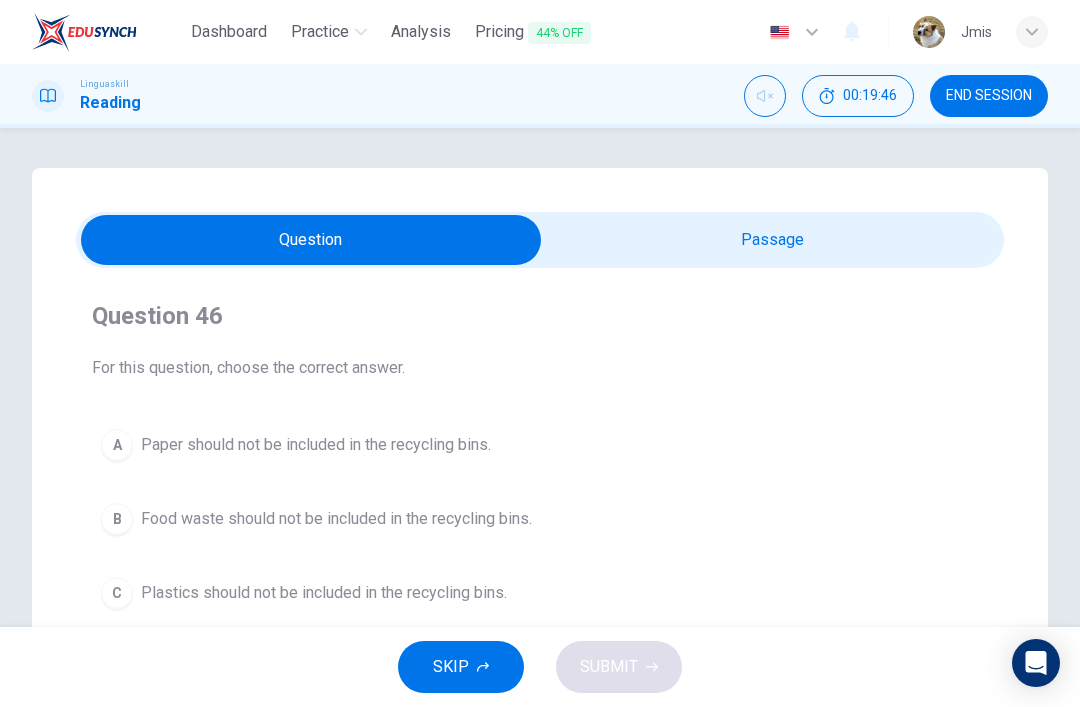 click at bounding box center (311, 240) 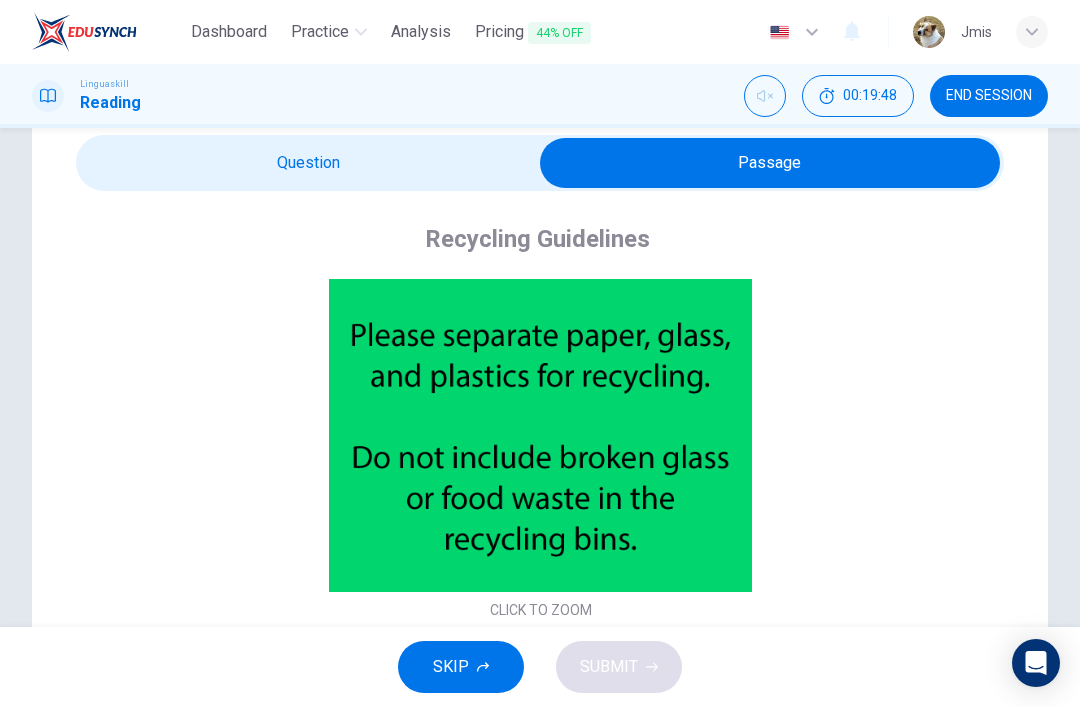 scroll, scrollTop: 78, scrollLeft: 0, axis: vertical 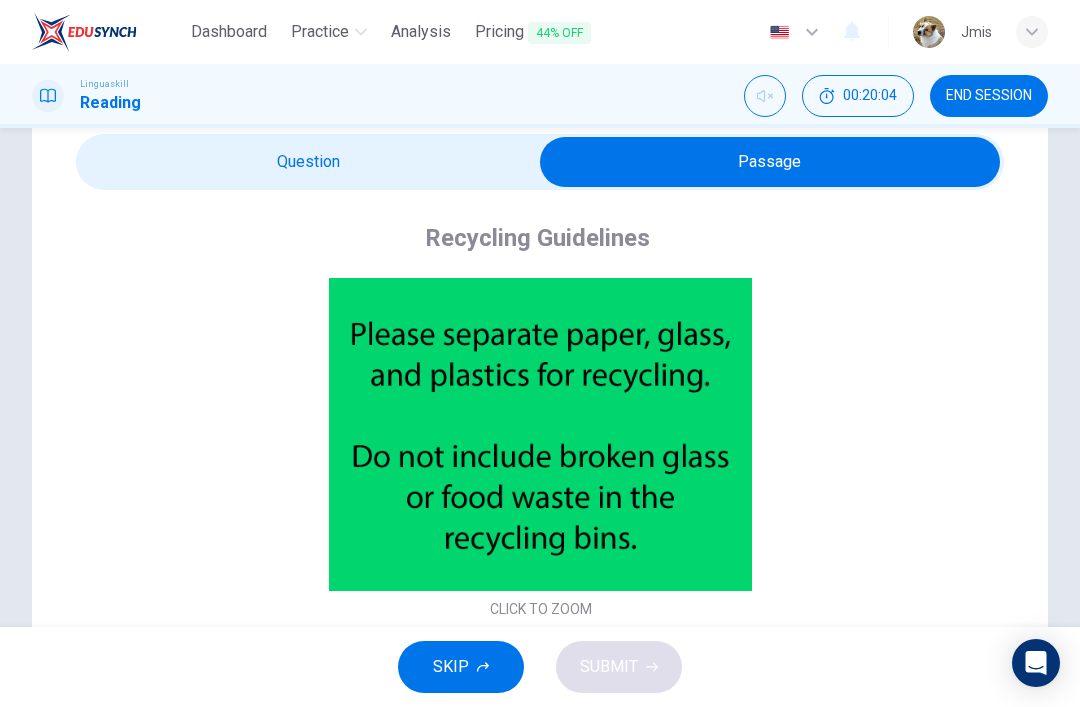 click at bounding box center (770, 162) 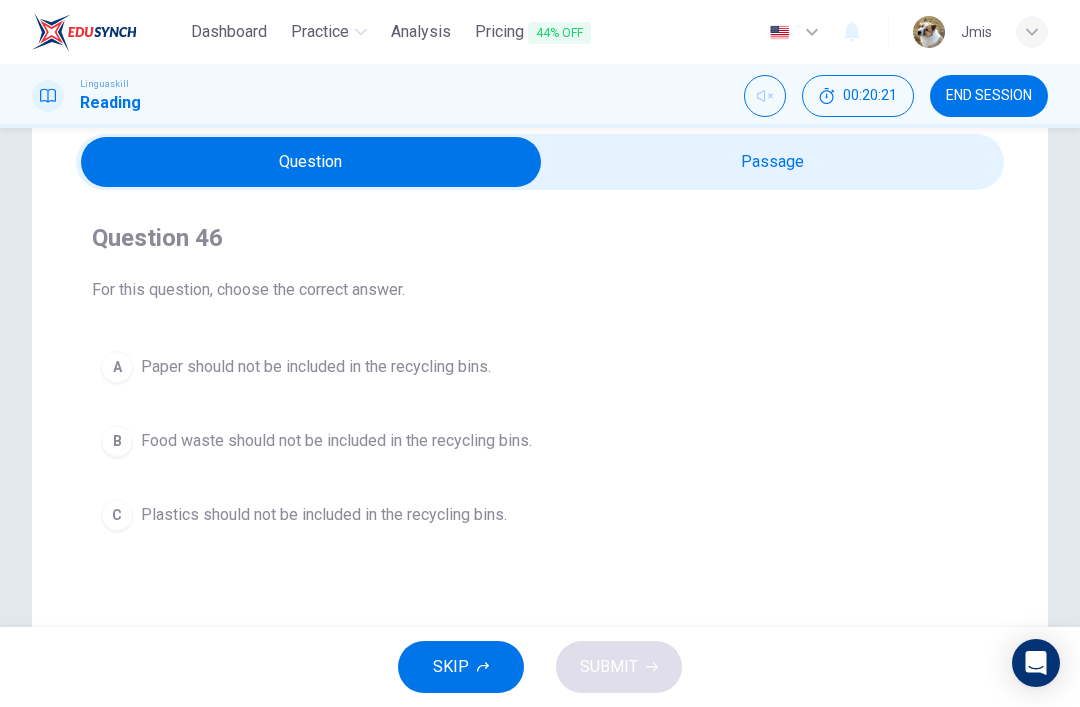 click on "Food waste should not be included in the recycling bins." at bounding box center [336, 441] 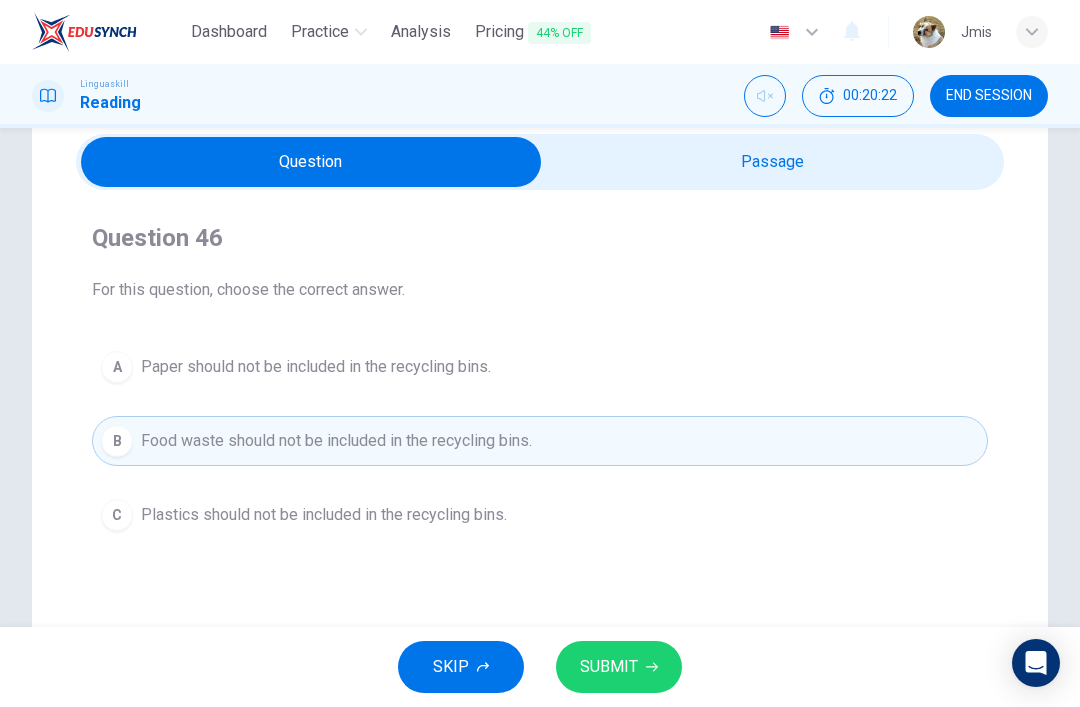 click on "SUBMIT" at bounding box center (609, 667) 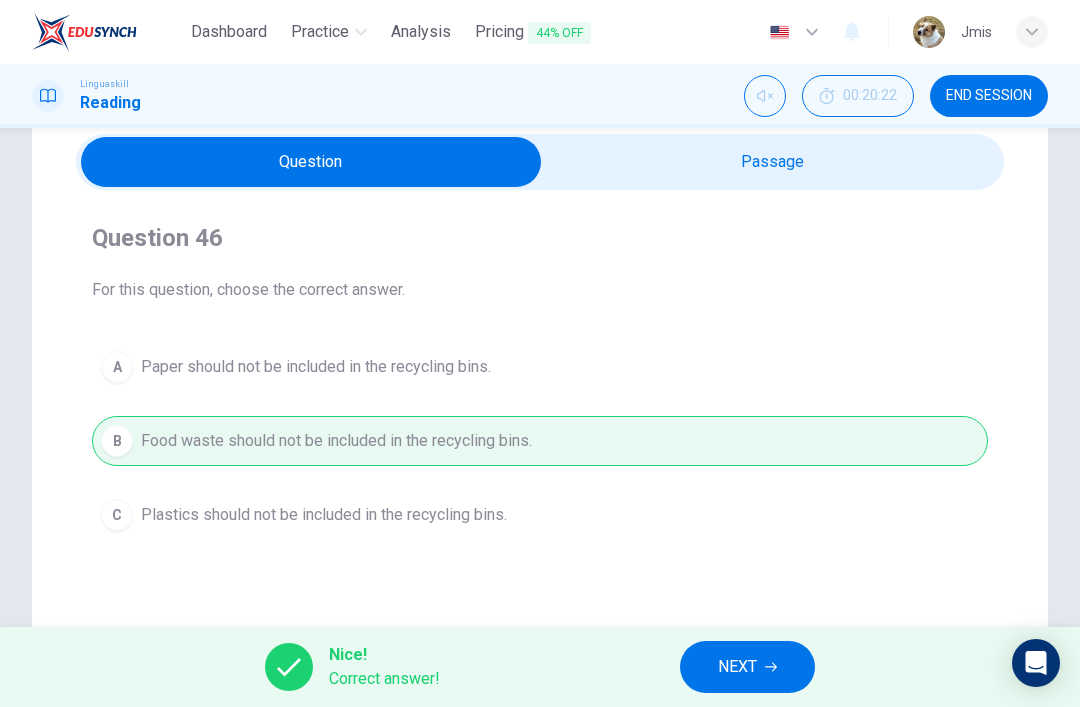 click on "NEXT" at bounding box center [737, 667] 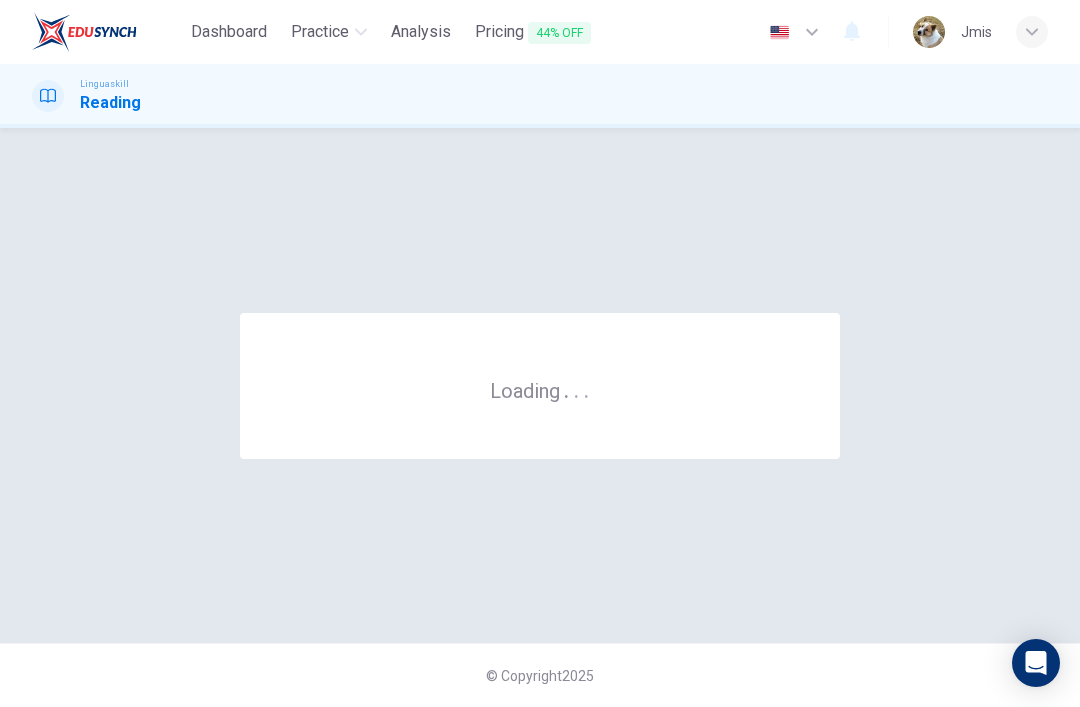 scroll, scrollTop: 0, scrollLeft: 0, axis: both 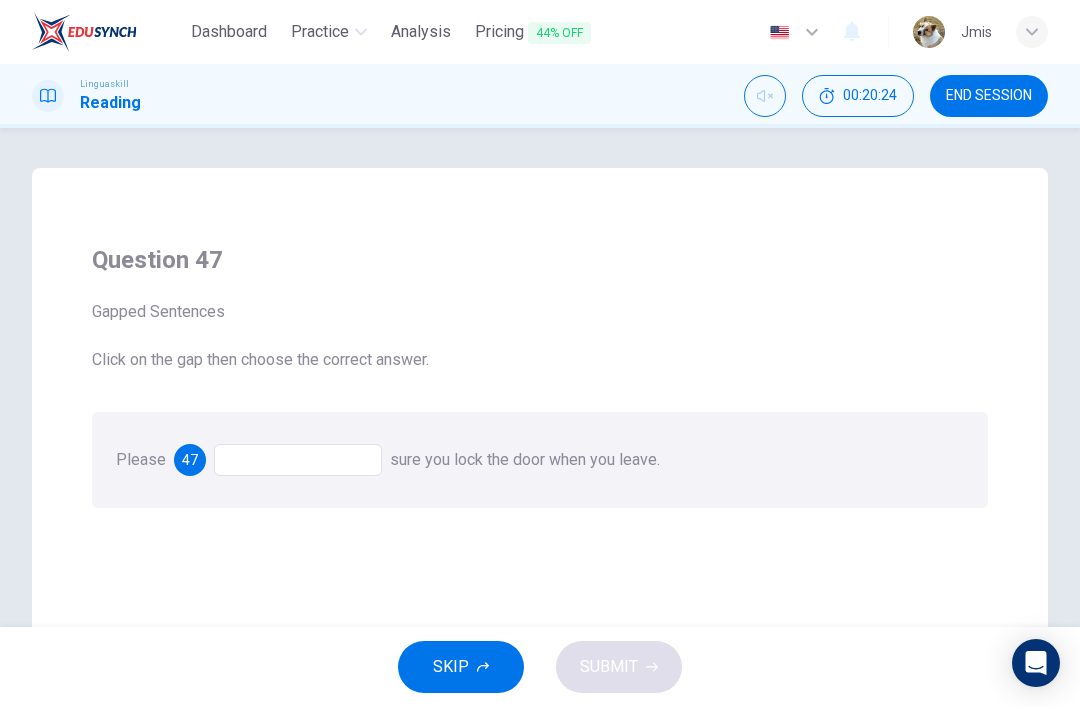 click at bounding box center (298, 460) 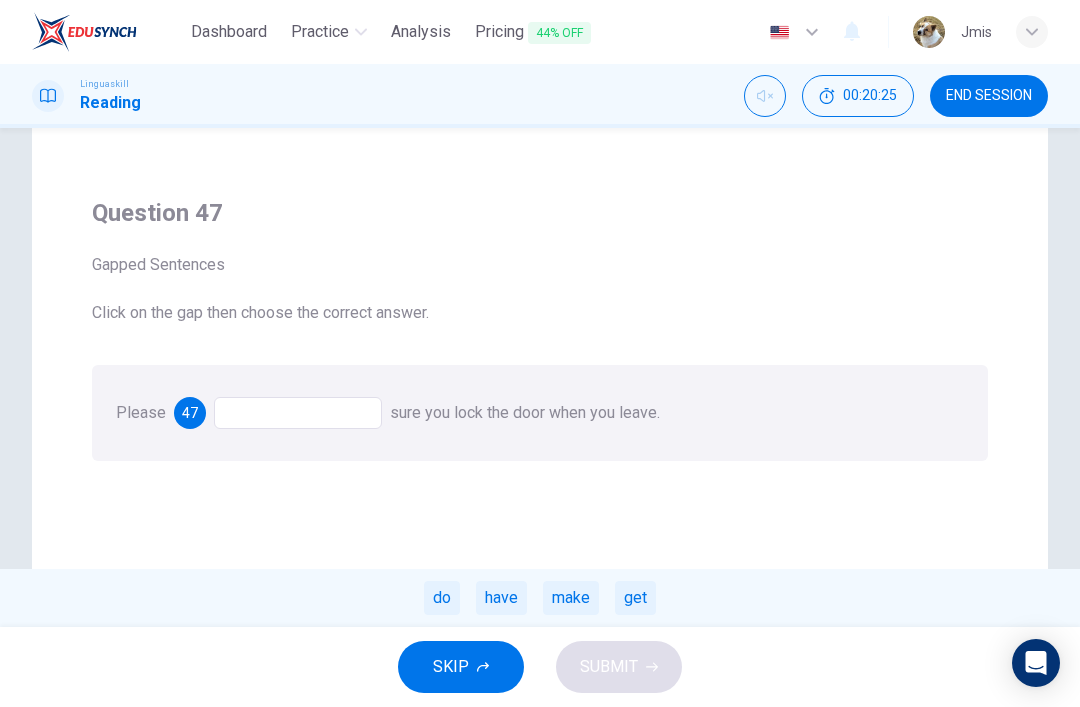 scroll, scrollTop: 50, scrollLeft: 0, axis: vertical 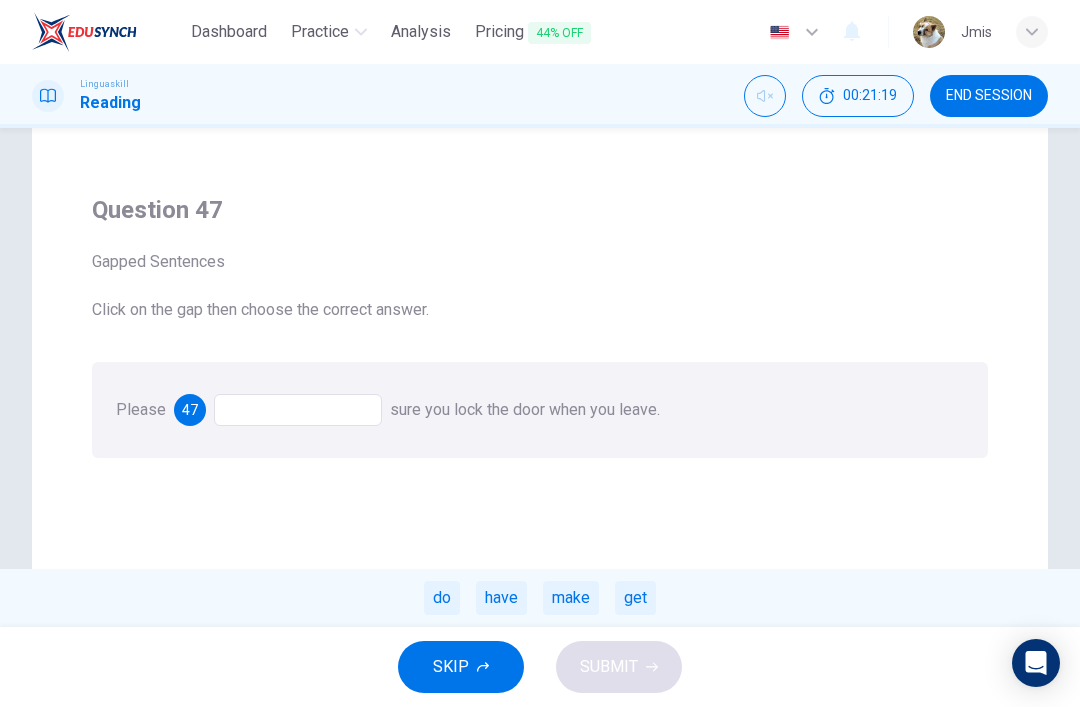 click on "make" at bounding box center (571, 598) 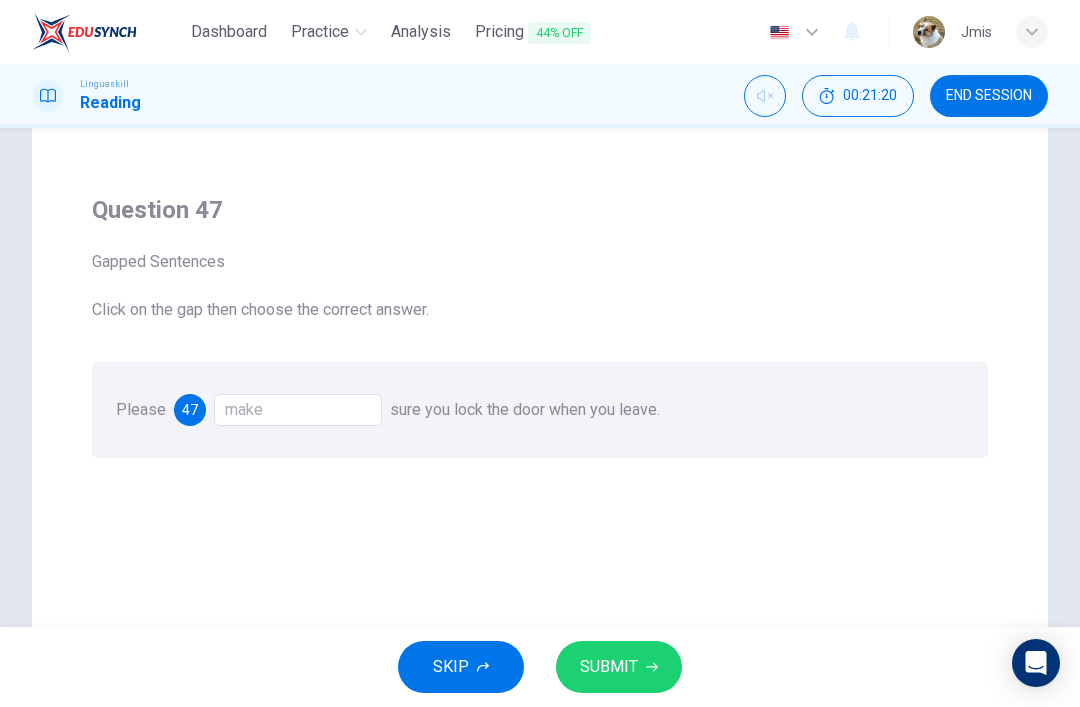 click 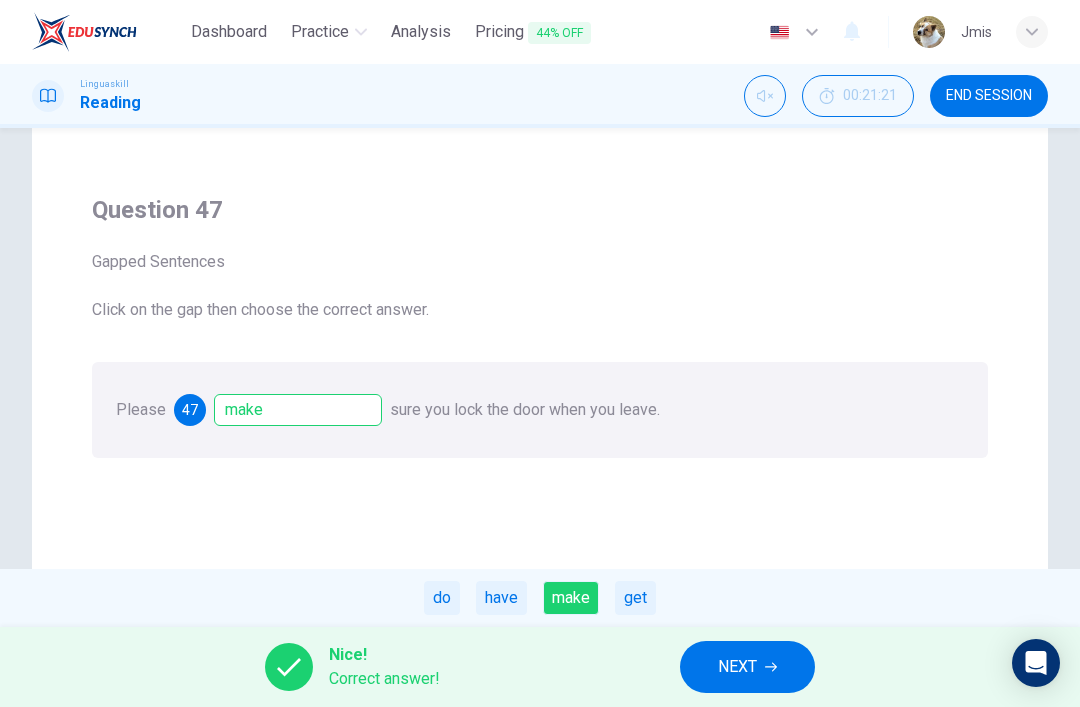 click on "NEXT" at bounding box center (737, 667) 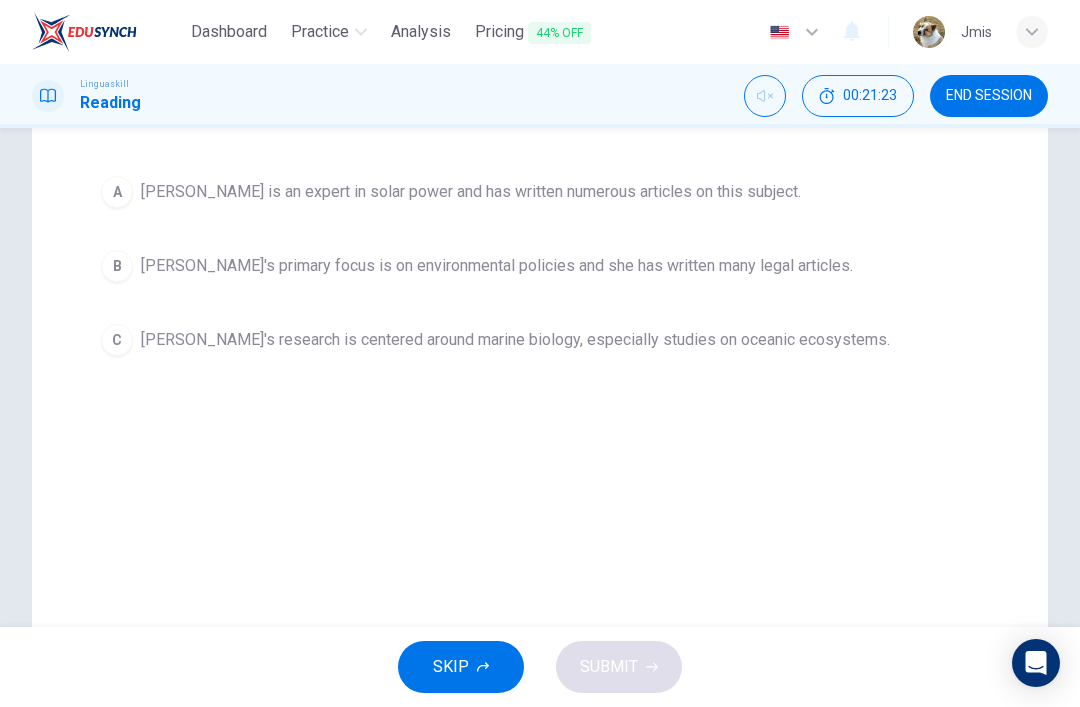 scroll, scrollTop: 62, scrollLeft: 0, axis: vertical 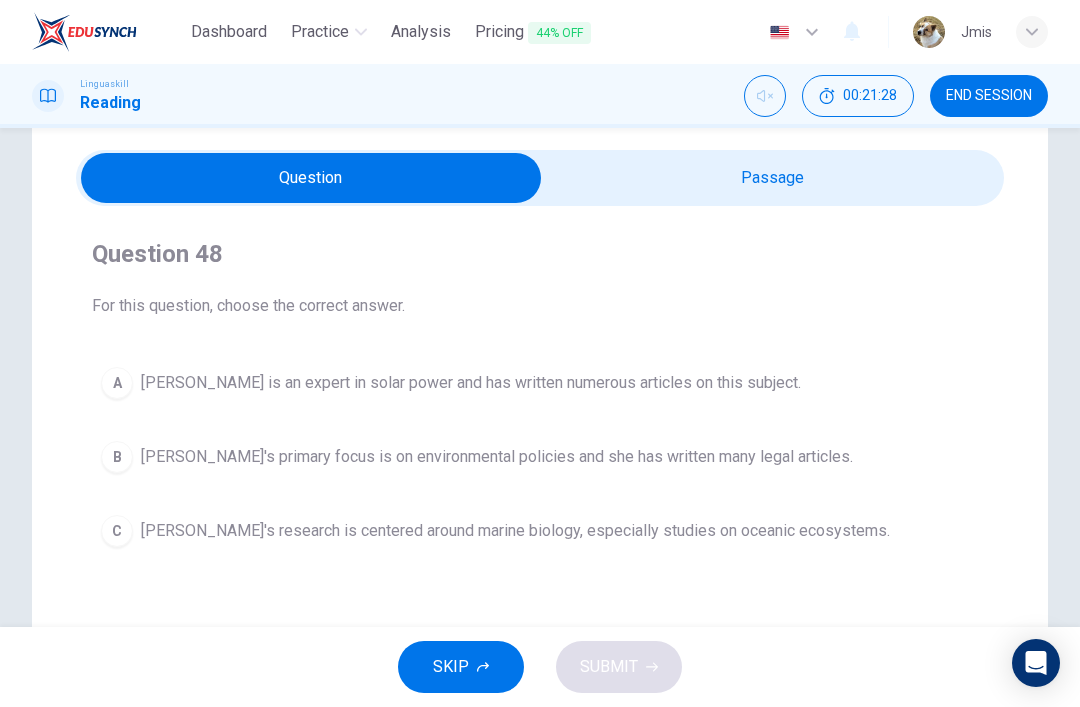 click at bounding box center (311, 178) 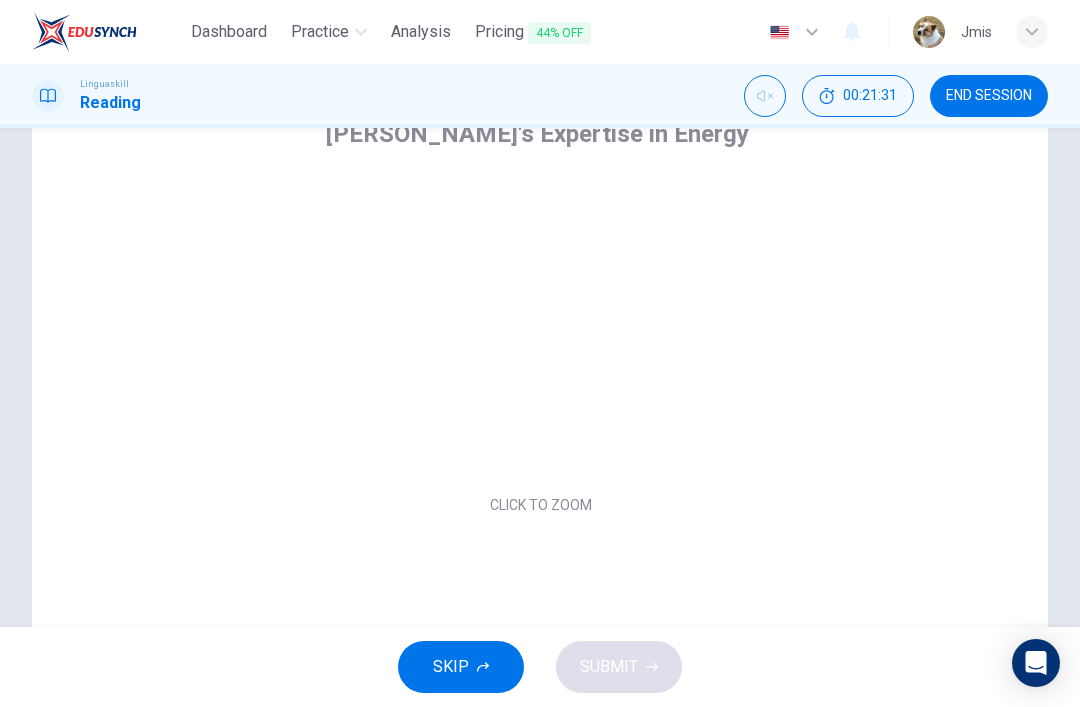 scroll, scrollTop: 183, scrollLeft: 0, axis: vertical 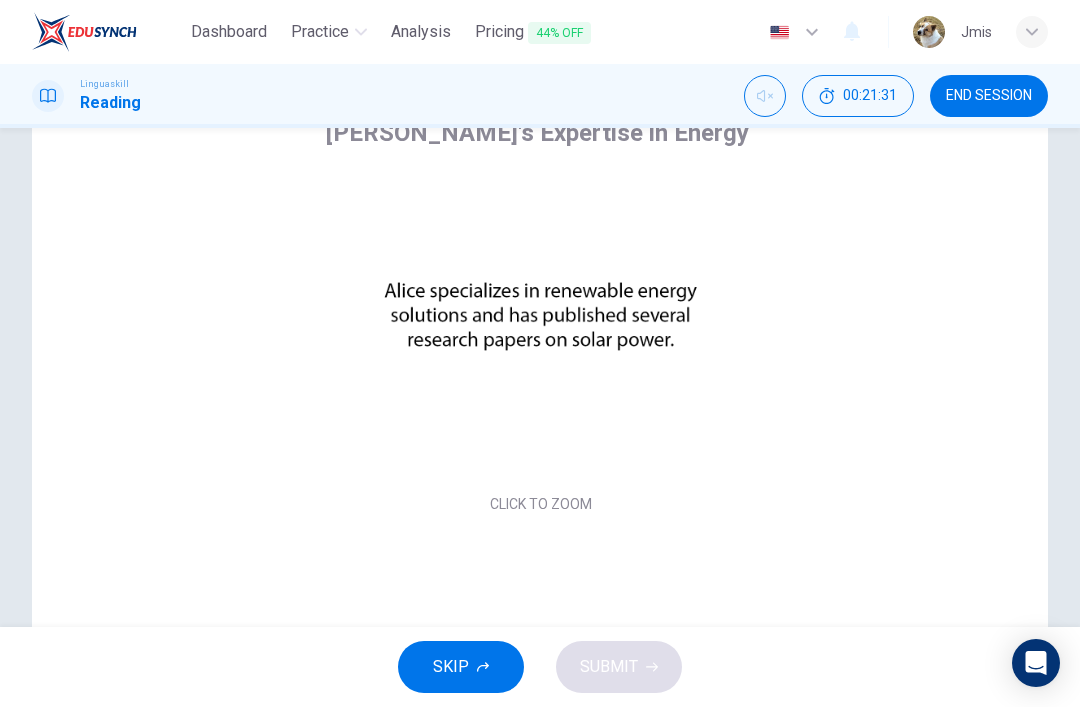 click on "Click to Zoom" at bounding box center [541, 346] 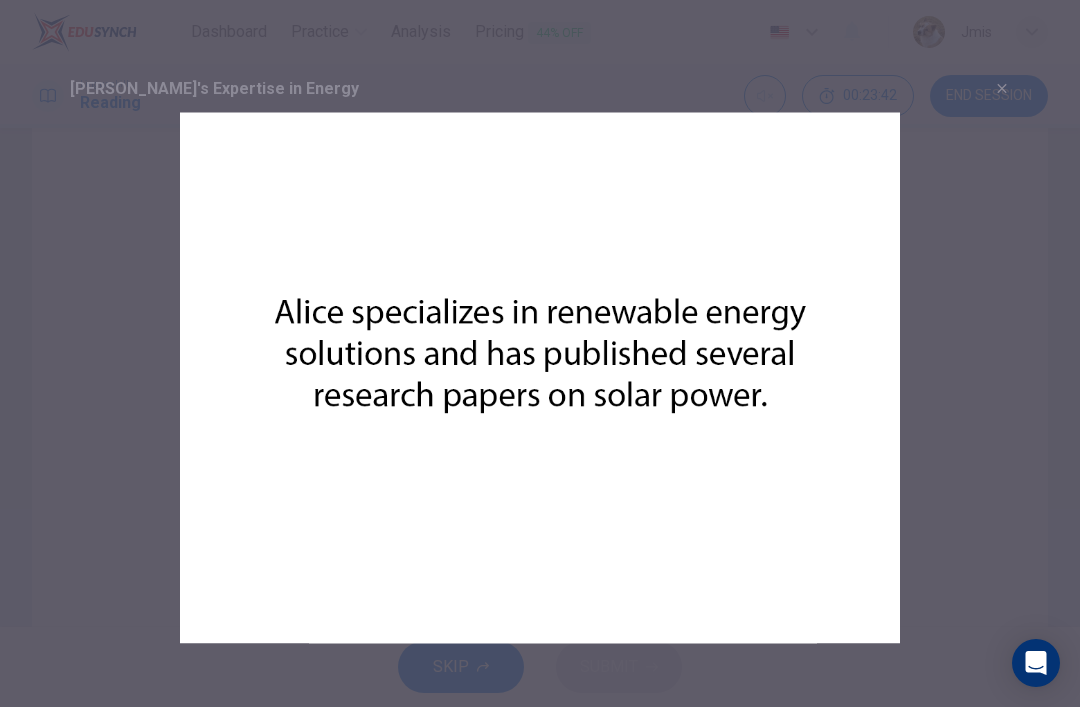 click at bounding box center (540, 353) 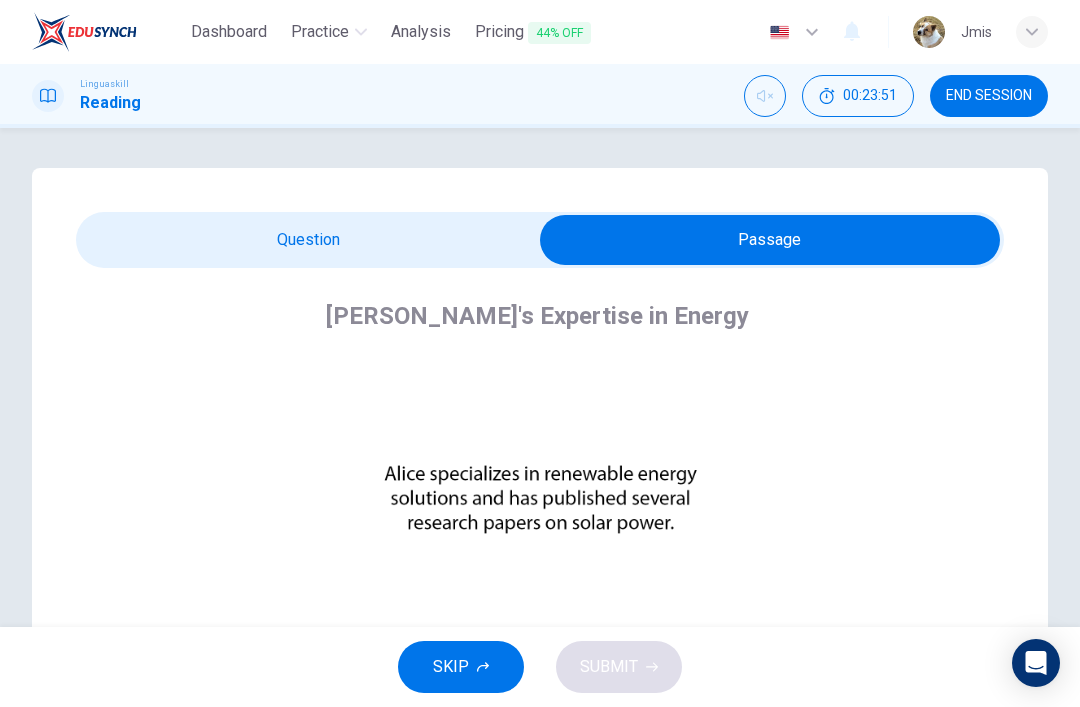 scroll, scrollTop: 0, scrollLeft: 0, axis: both 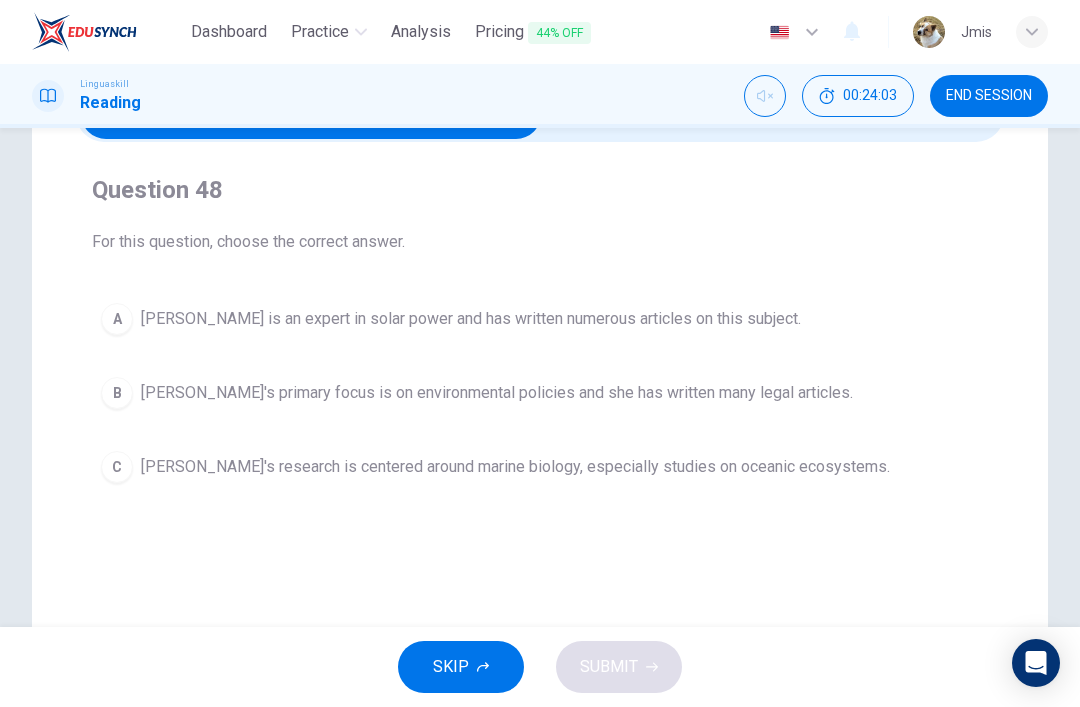 click on "A [PERSON_NAME] is an expert in solar power and has written numerous articles on this subject." at bounding box center (540, 319) 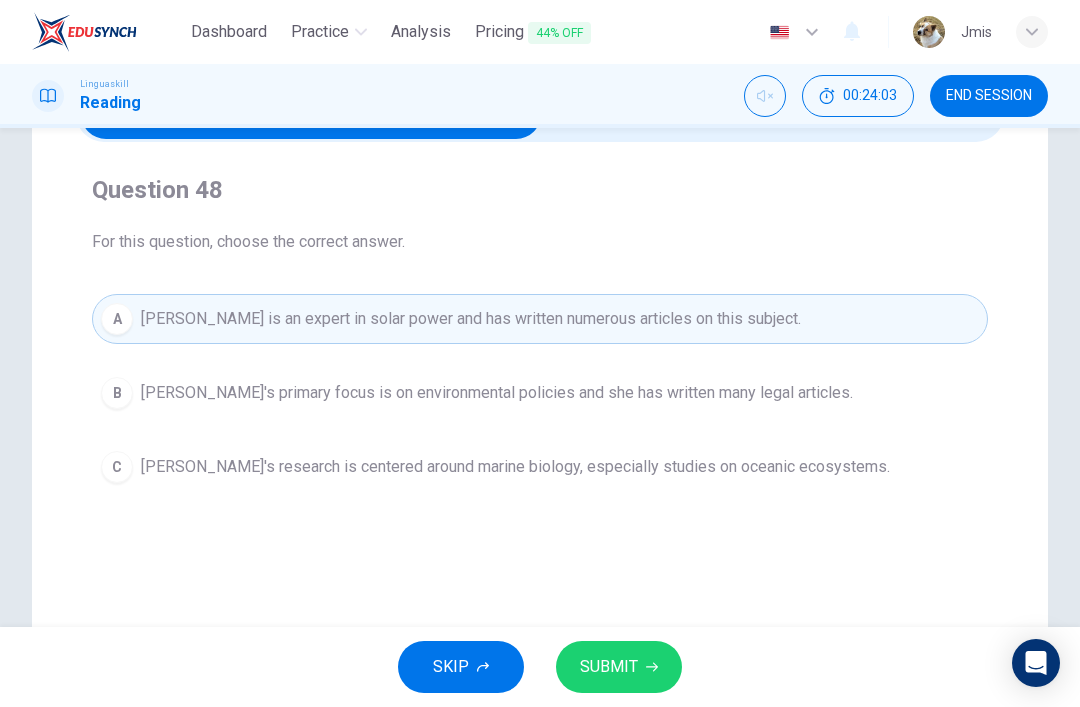 click on "SKIP SUBMIT" at bounding box center [540, 667] 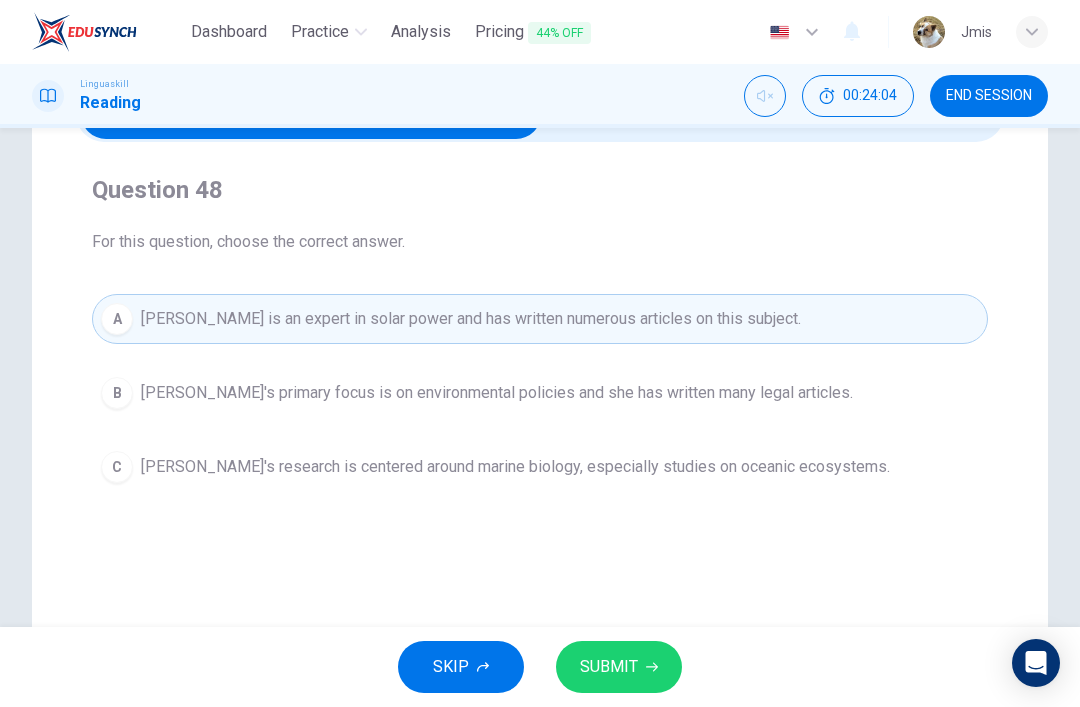 click on "SUBMIT" at bounding box center (619, 667) 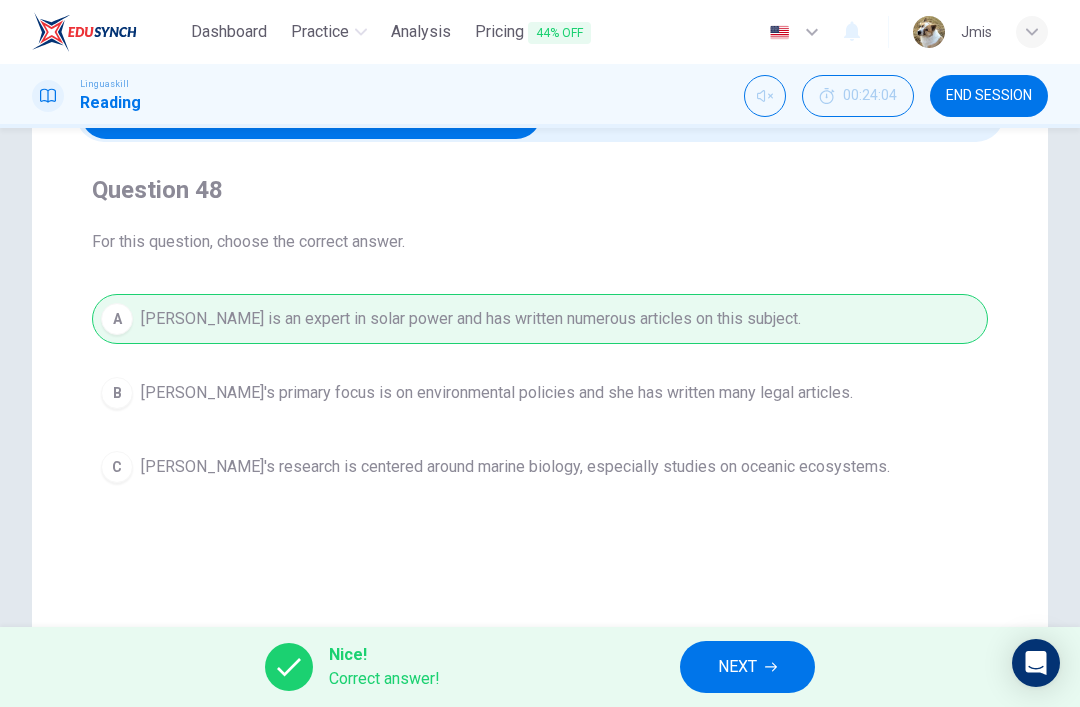 click on "NEXT" at bounding box center [747, 667] 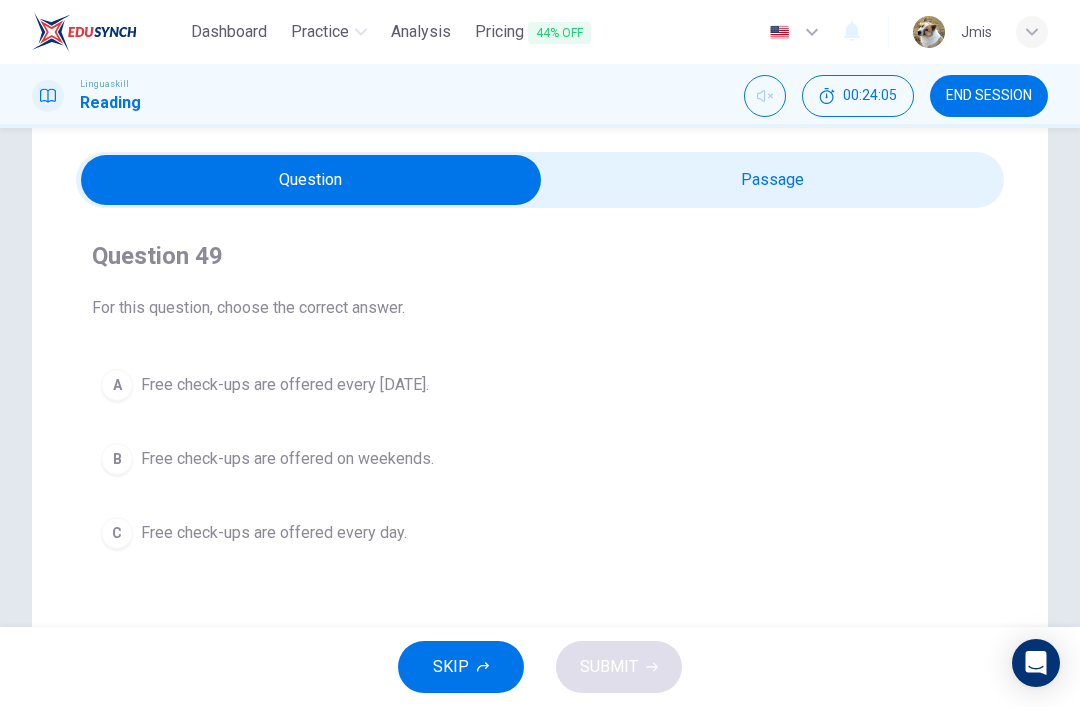 scroll, scrollTop: 67, scrollLeft: 0, axis: vertical 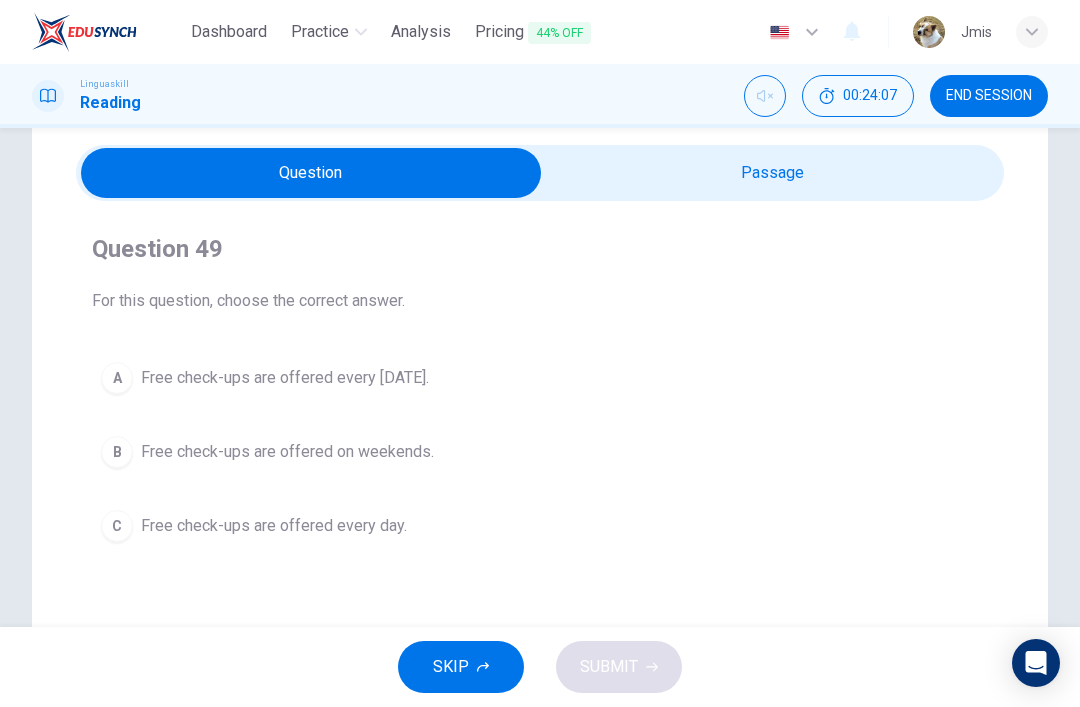 click at bounding box center [311, 173] 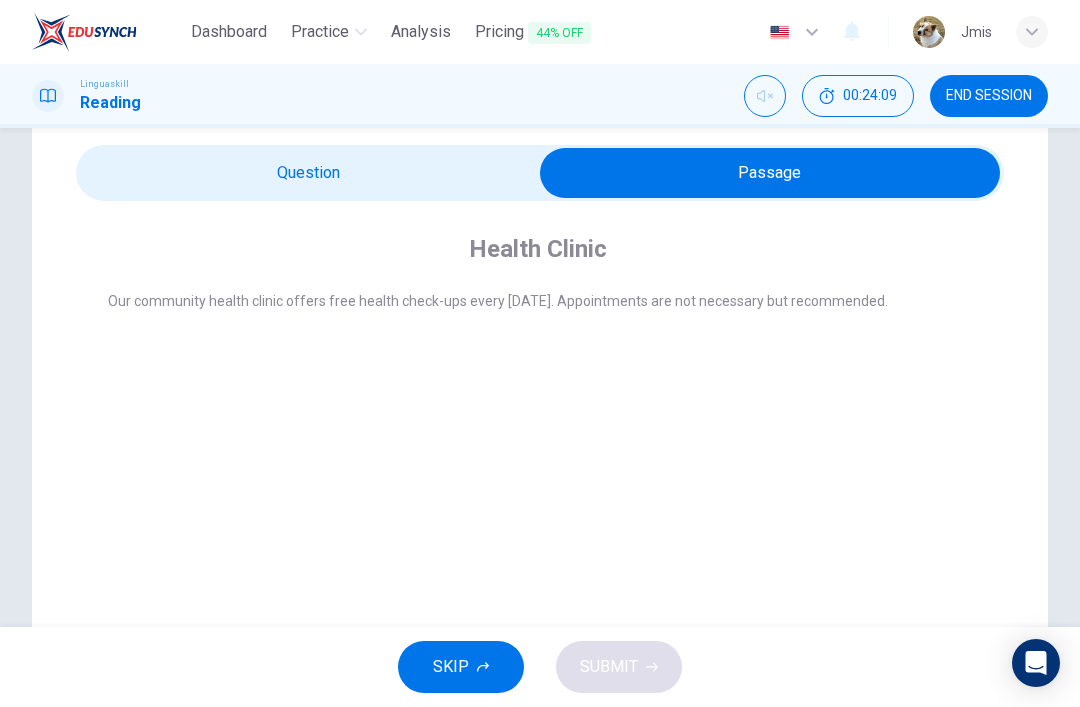 click at bounding box center [770, 173] 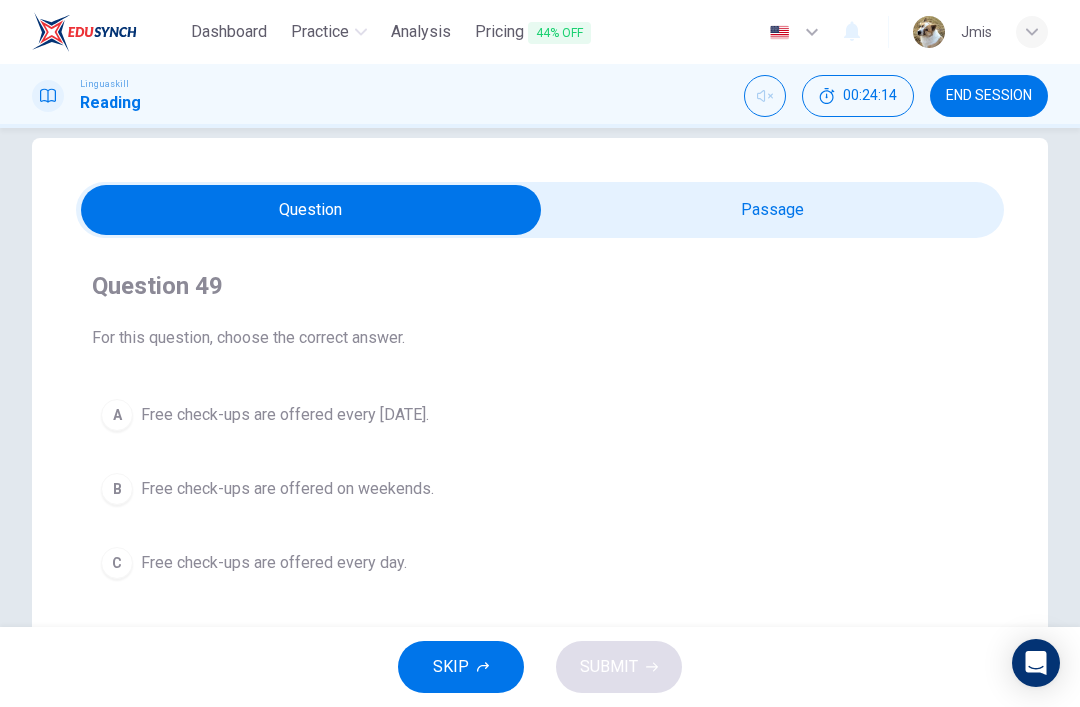 scroll, scrollTop: 35, scrollLeft: 0, axis: vertical 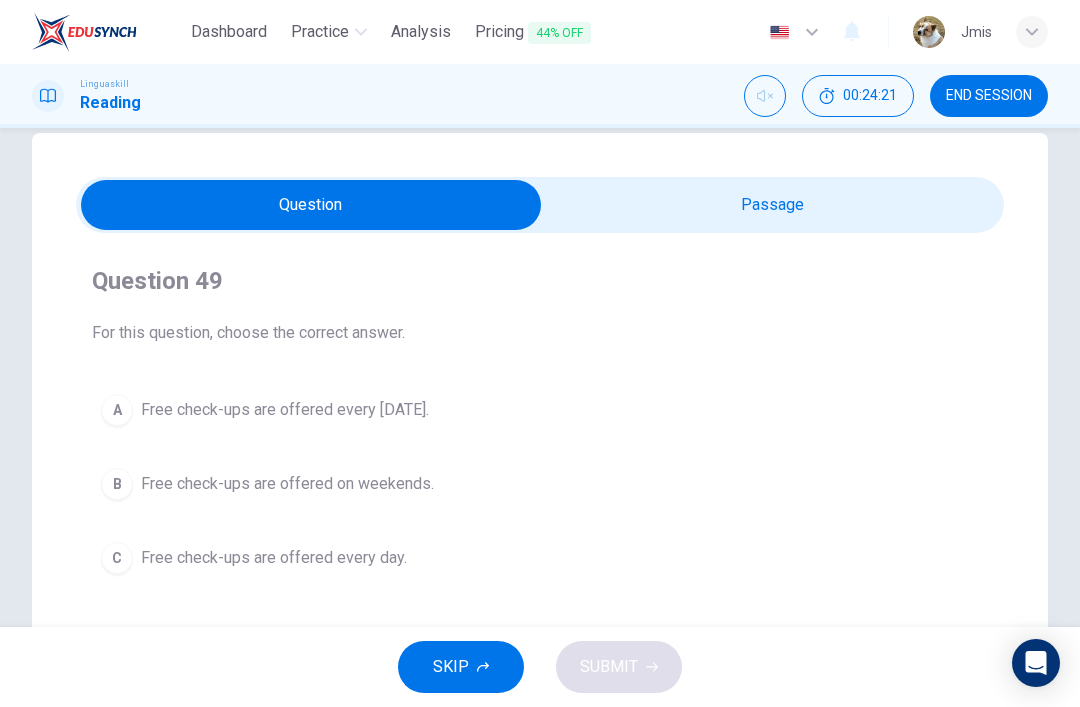click at bounding box center (311, 205) 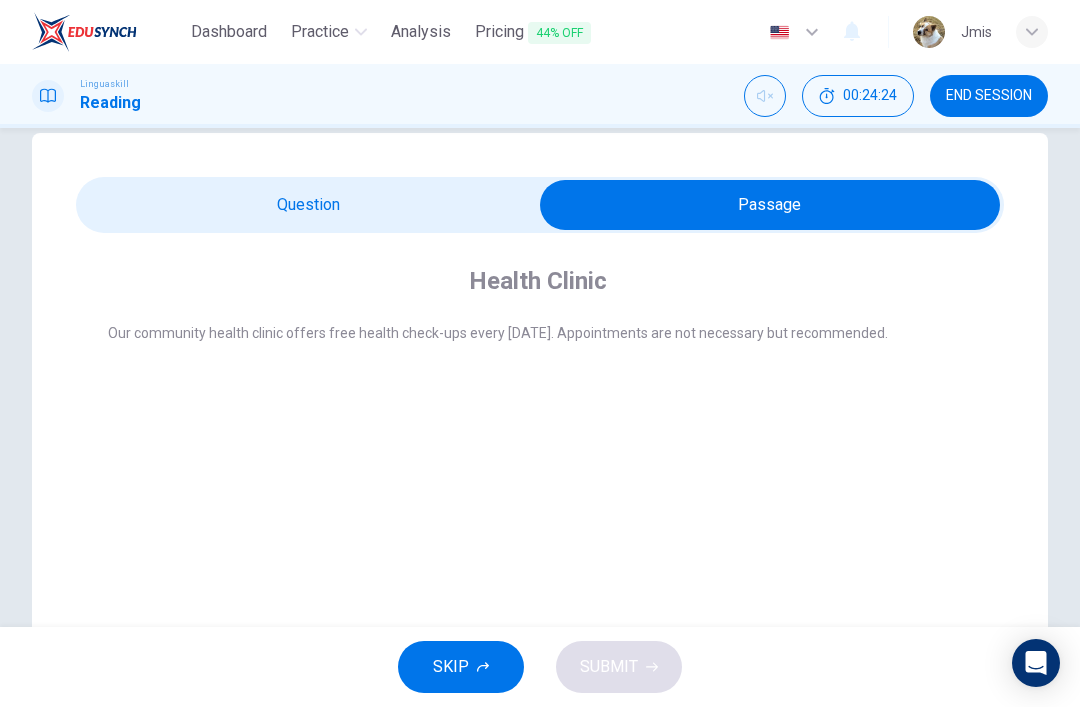 click at bounding box center [770, 205] 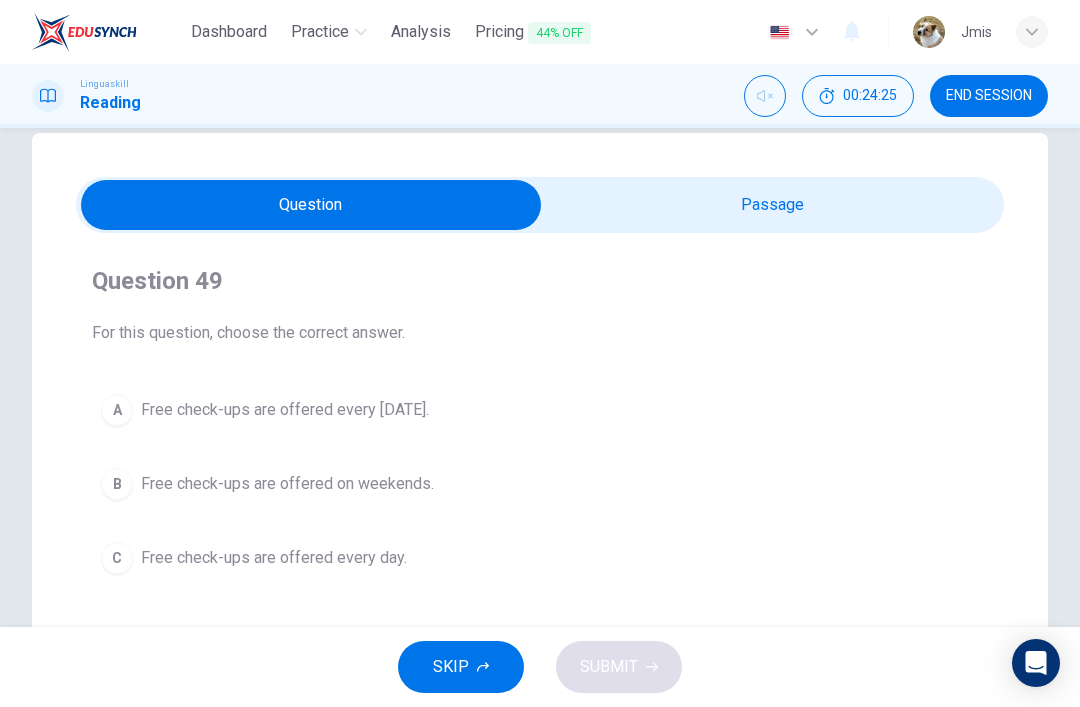 click on "Free check-ups are offered every [DATE]." at bounding box center (285, 410) 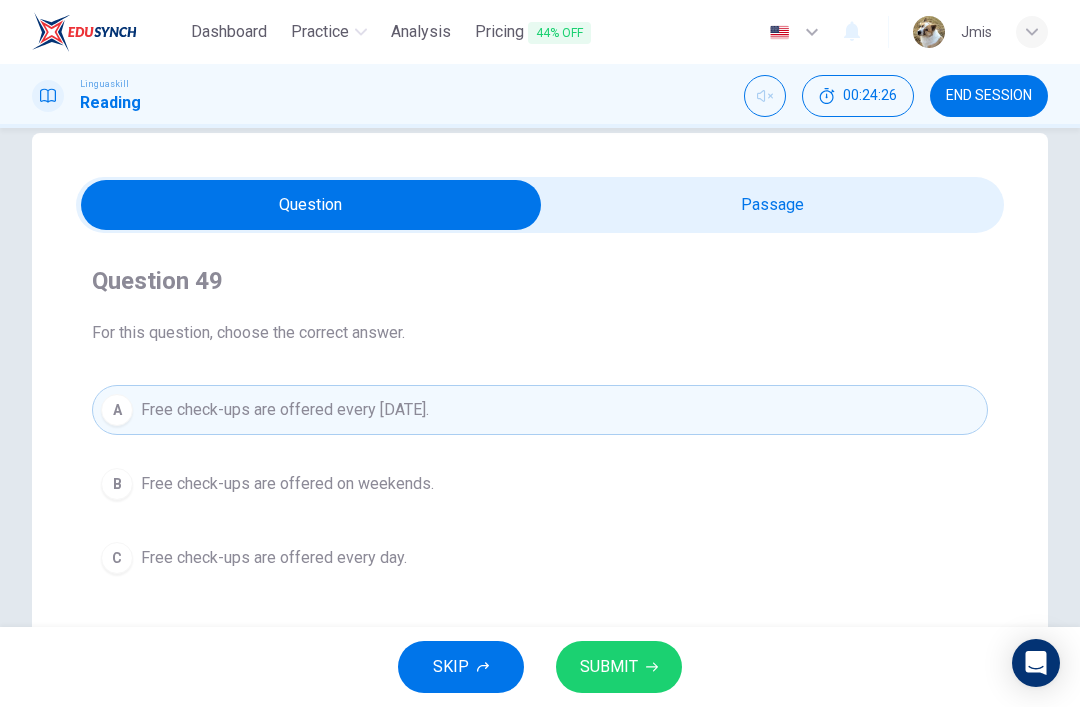 click on "SUBMIT" at bounding box center (609, 667) 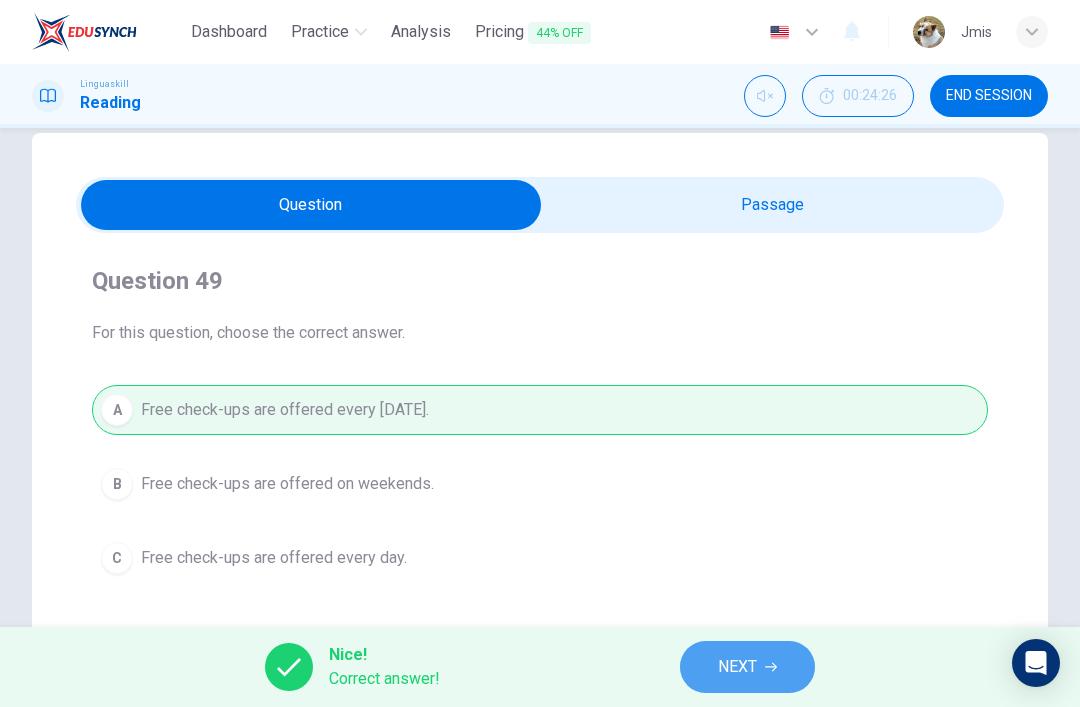 click on "NEXT" at bounding box center (747, 667) 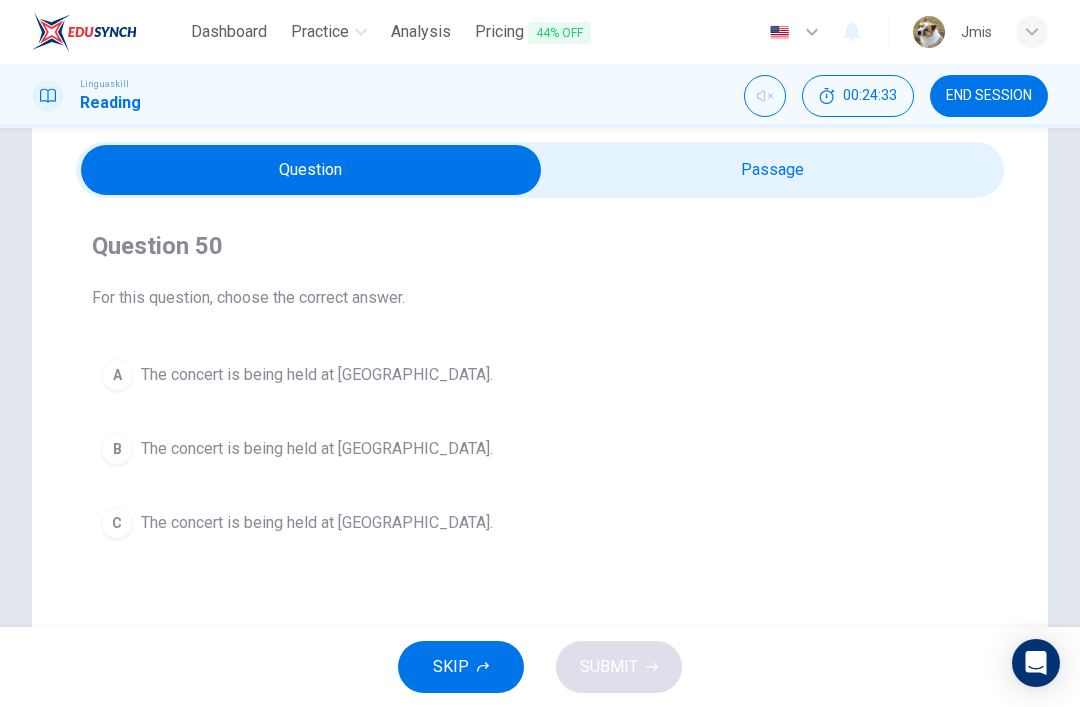 scroll, scrollTop: 69, scrollLeft: 0, axis: vertical 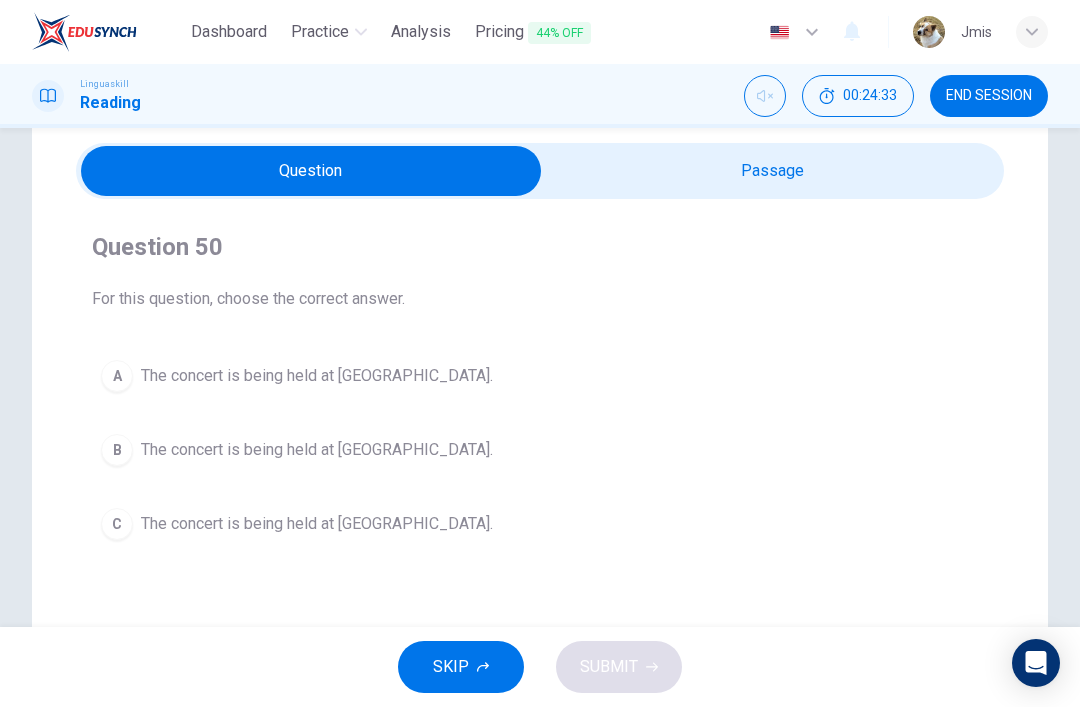 click at bounding box center (311, 171) 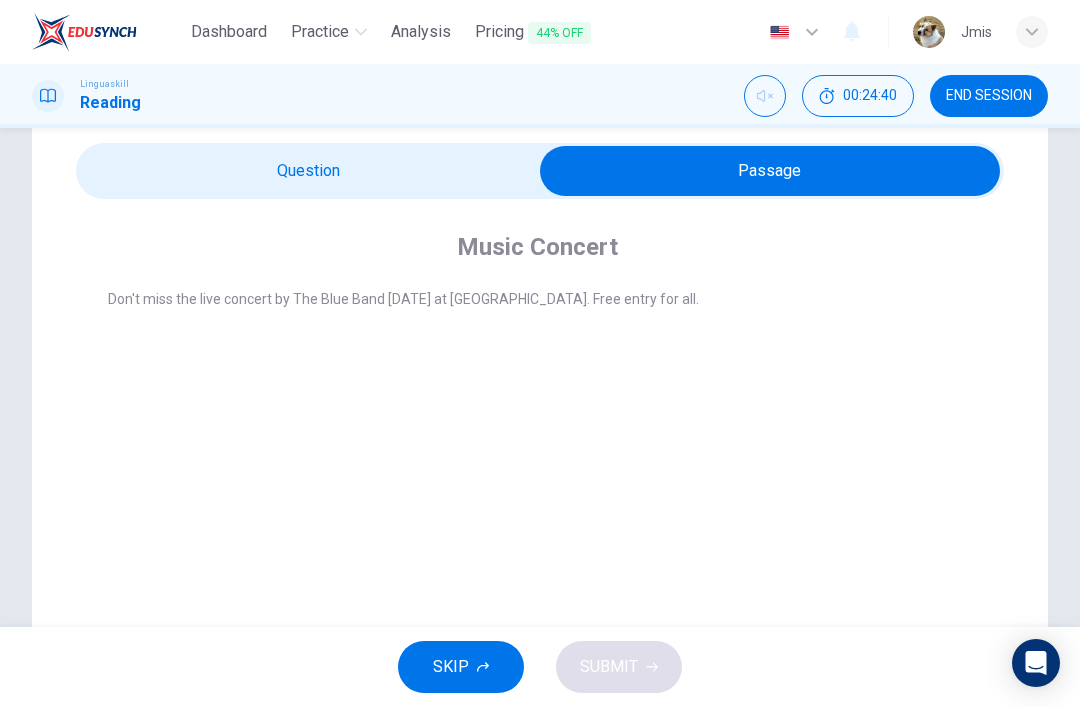 click on "Music Concert Don't miss the live concert by The Blue Band [DATE] at [GEOGRAPHIC_DATA]. Free entry for all. Question 50 For this question, choose the correct answer. A The concert is being held at [GEOGRAPHIC_DATA]. B The concert is being held at [GEOGRAPHIC_DATA] C The concert is being held at [GEOGRAPHIC_DATA]." at bounding box center [540, 501] 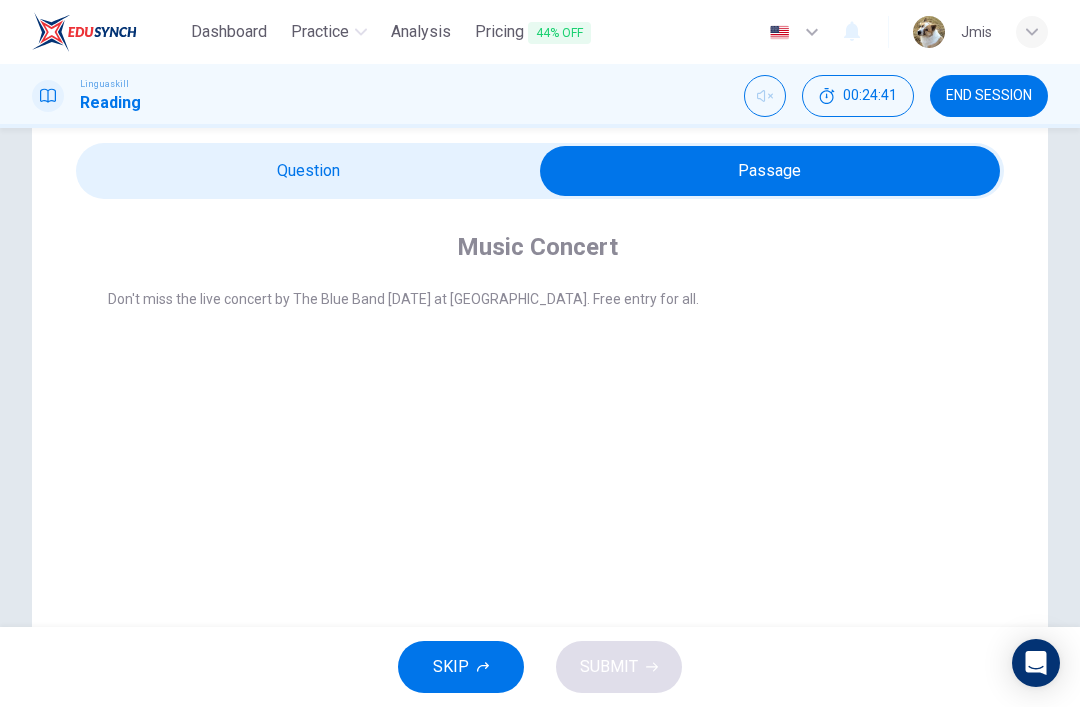 click at bounding box center [770, 171] 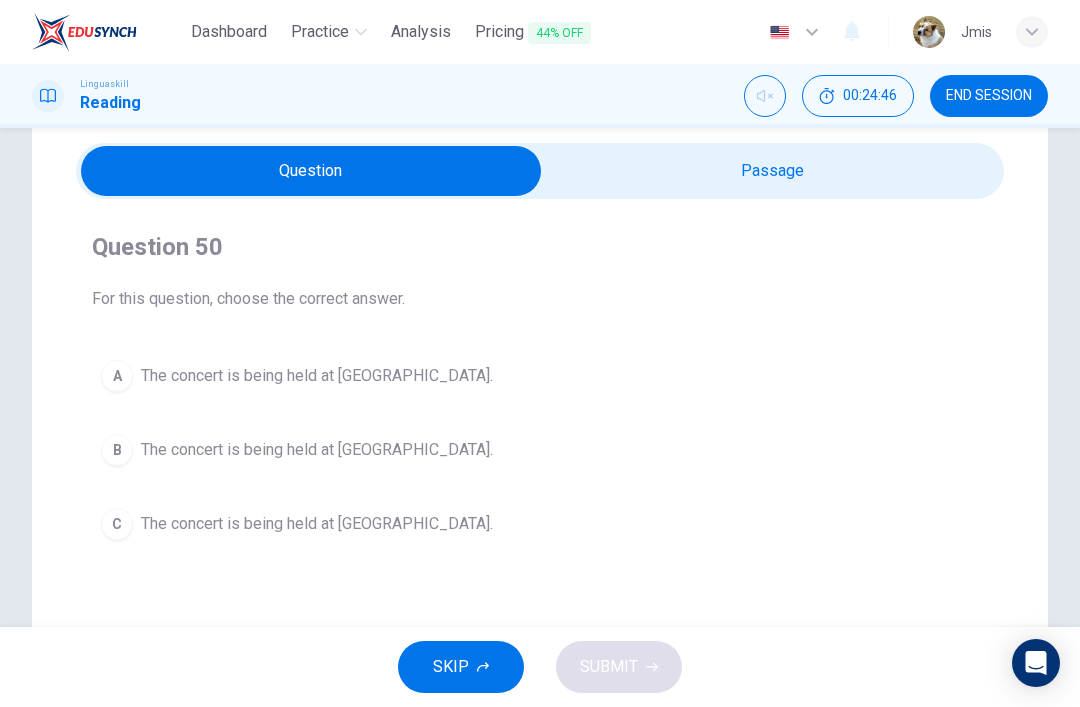 click at bounding box center [311, 171] 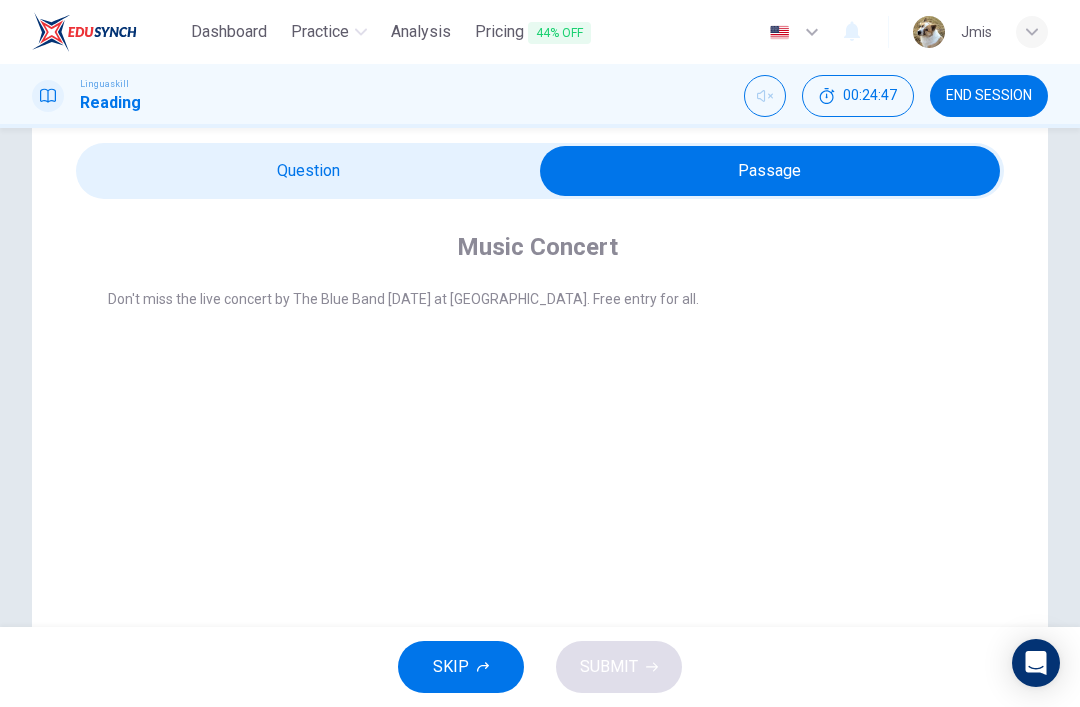 click at bounding box center [770, 171] 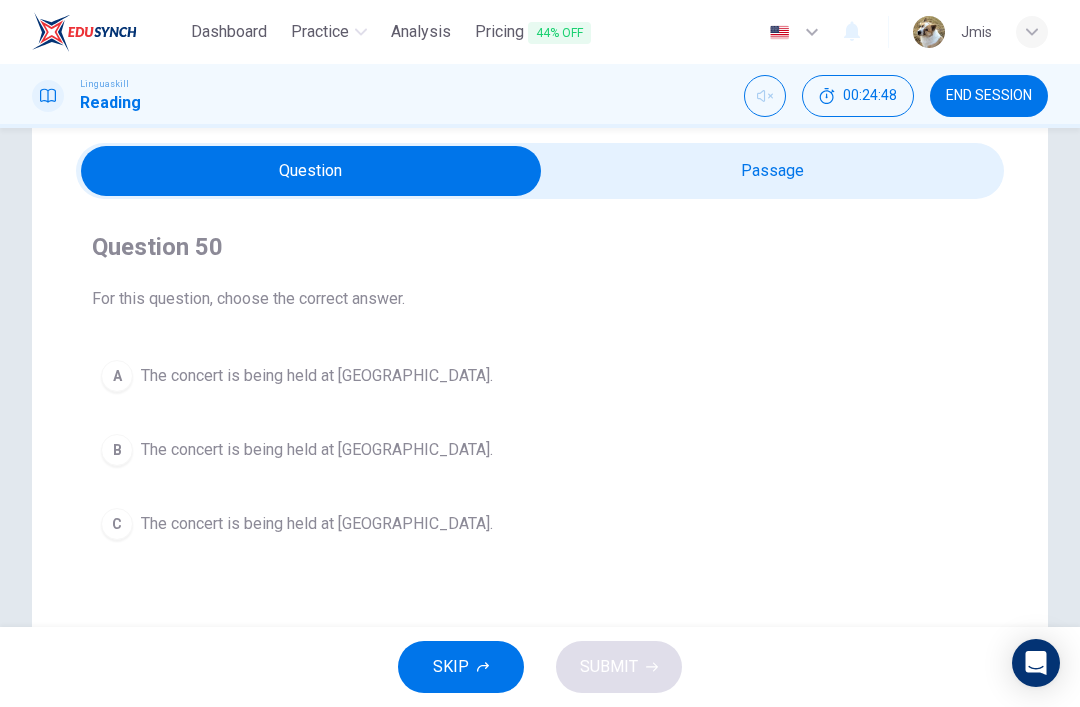 click at bounding box center [311, 171] 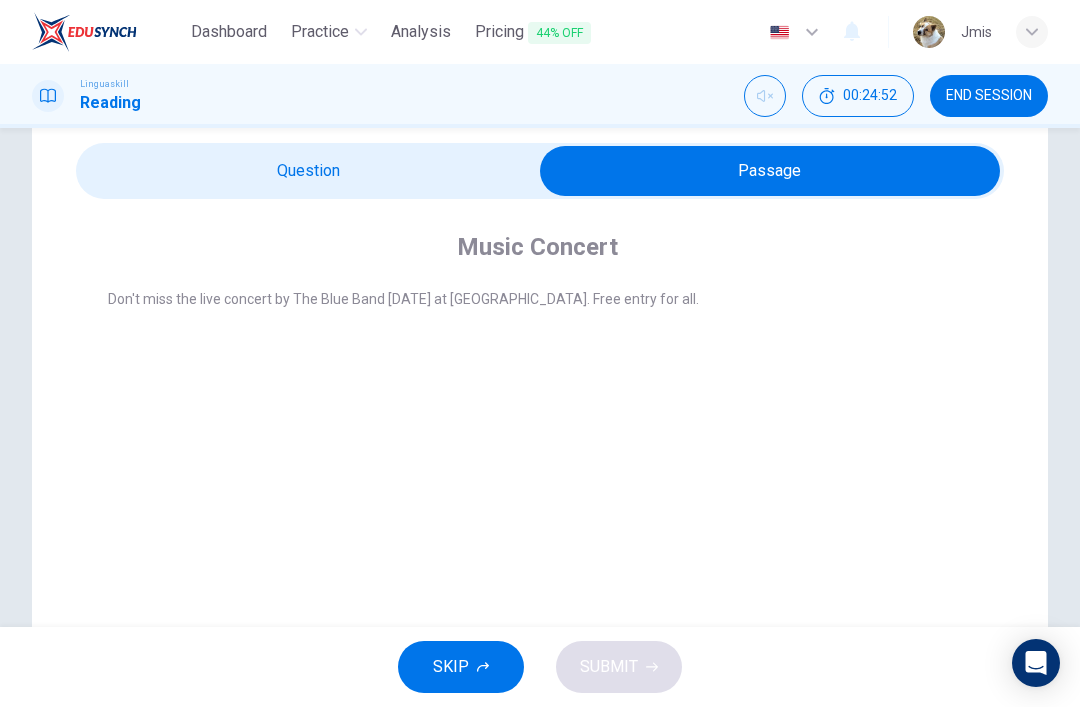 click on "Music Concert Don't miss the live concert by The Blue Band [DATE] at [GEOGRAPHIC_DATA]. Free entry for all. Question 50 For this question, choose the correct answer. A The concert is being held at [GEOGRAPHIC_DATA]. B The concert is being held at [GEOGRAPHIC_DATA] C The concert is being held at [GEOGRAPHIC_DATA]." at bounding box center (540, 501) 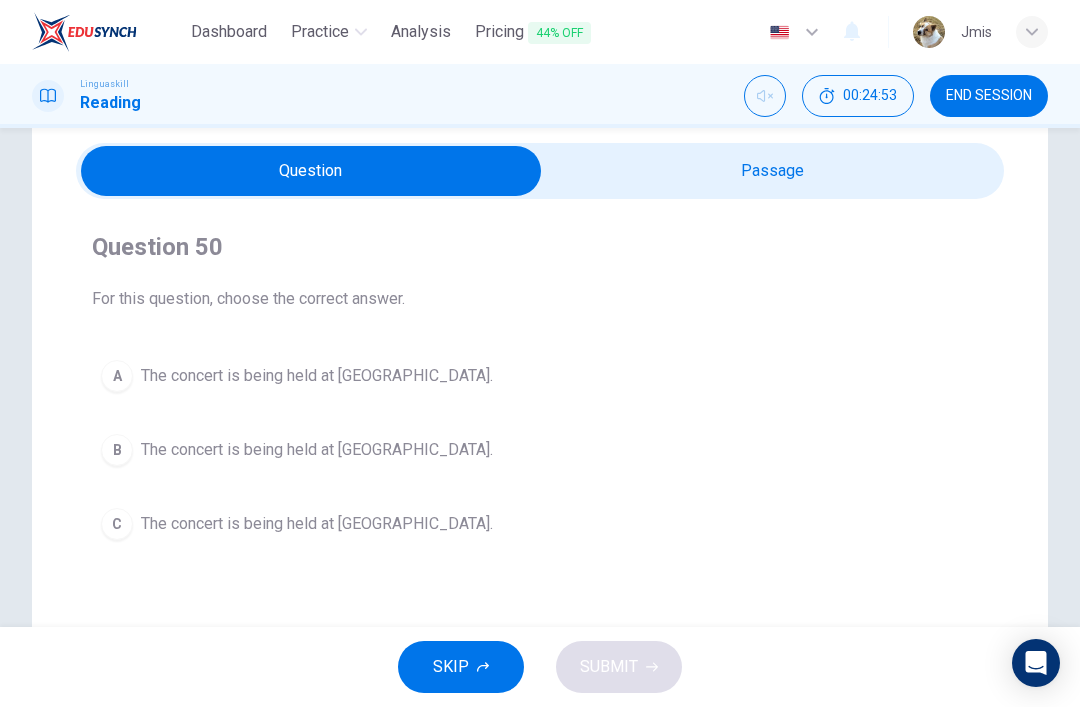 click on "The concert is being held at [GEOGRAPHIC_DATA]." at bounding box center [317, 376] 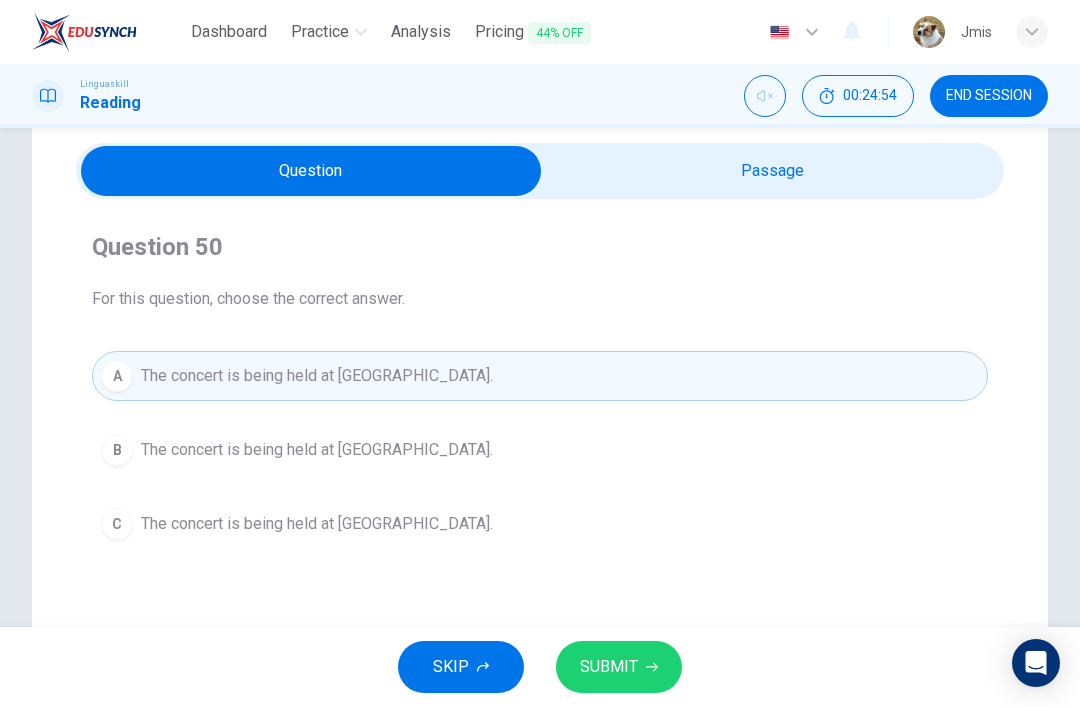 click on "C The concert is being held at [GEOGRAPHIC_DATA]." at bounding box center (540, 524) 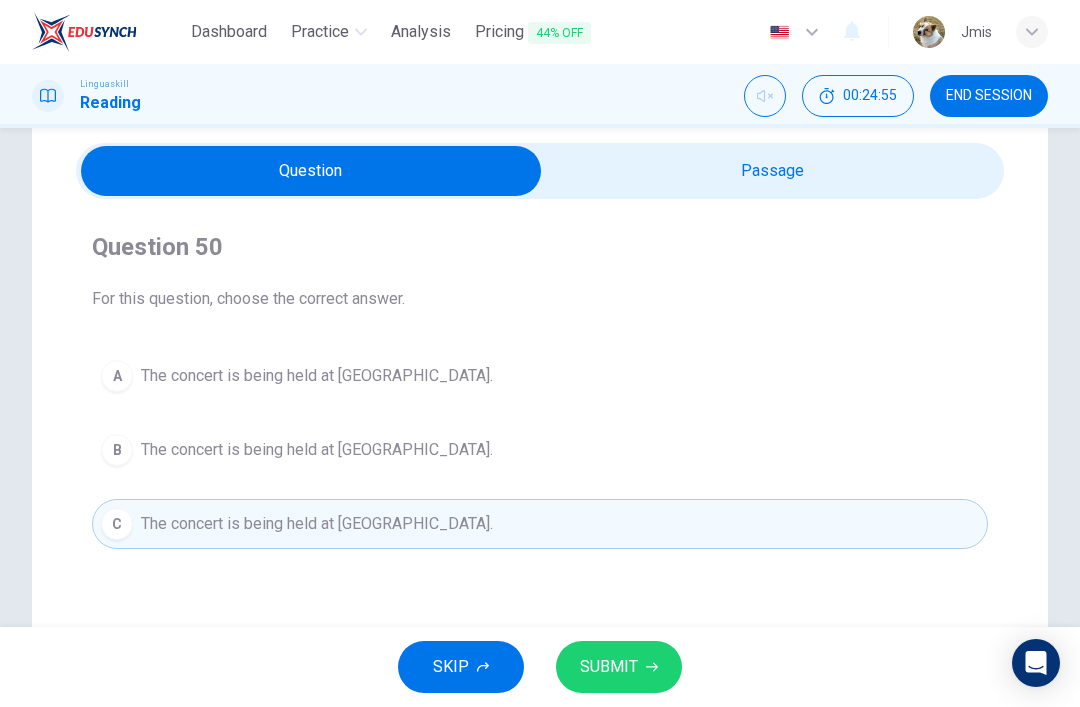 click on "SUBMIT" at bounding box center (609, 667) 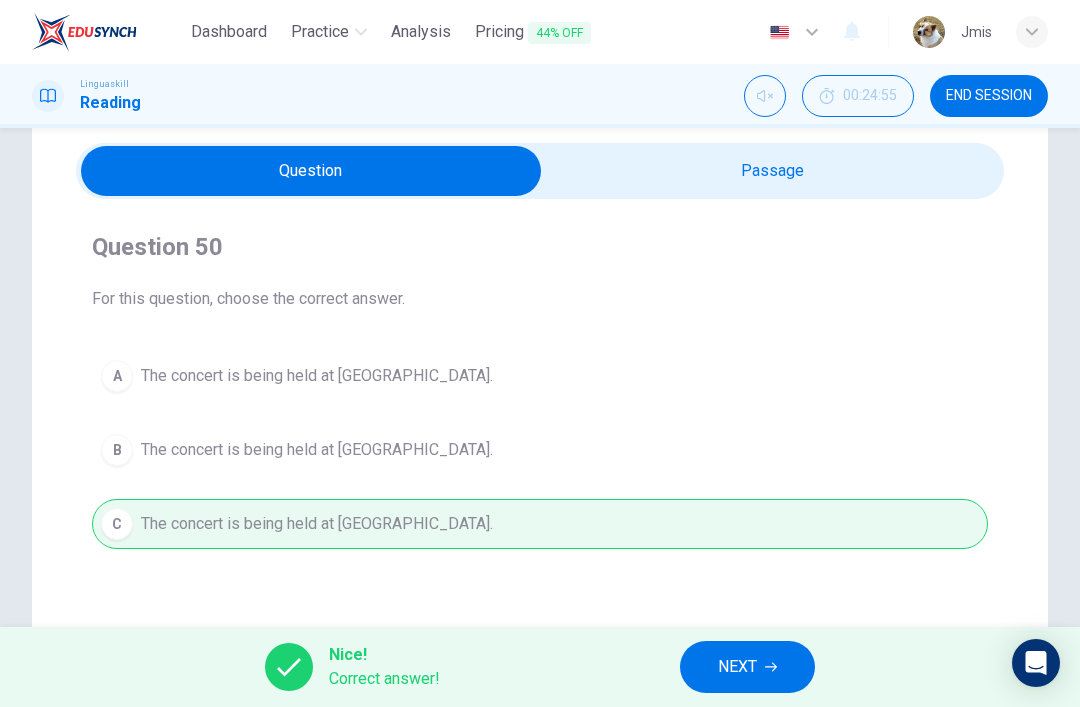 click on "NEXT" at bounding box center (747, 667) 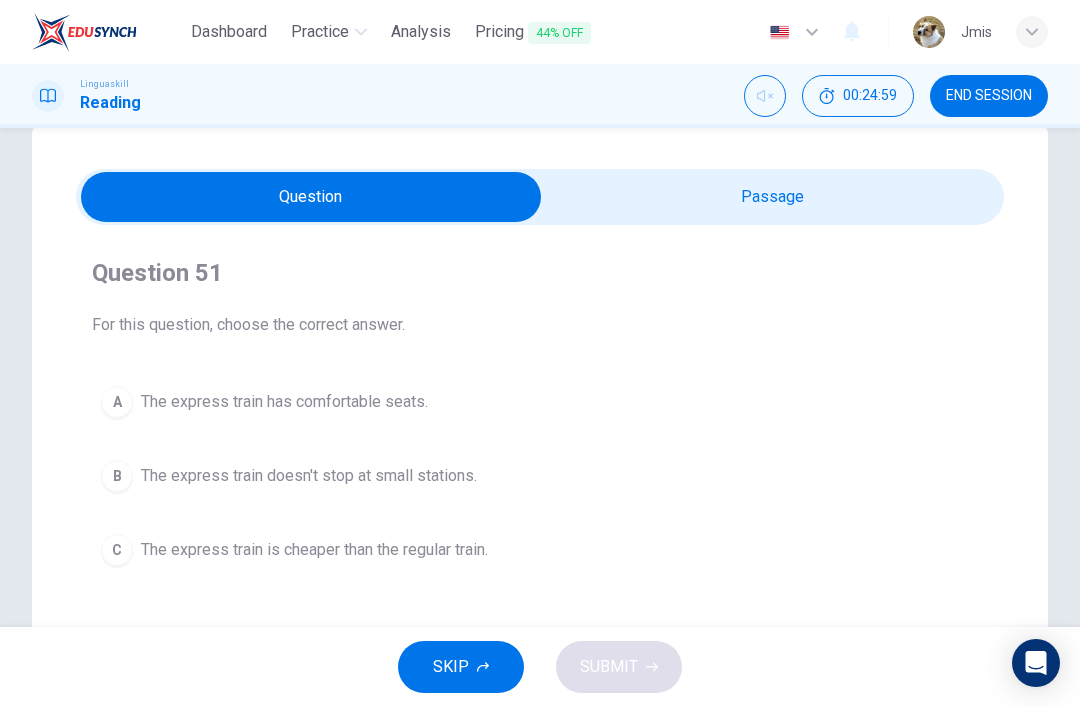 scroll, scrollTop: 44, scrollLeft: 0, axis: vertical 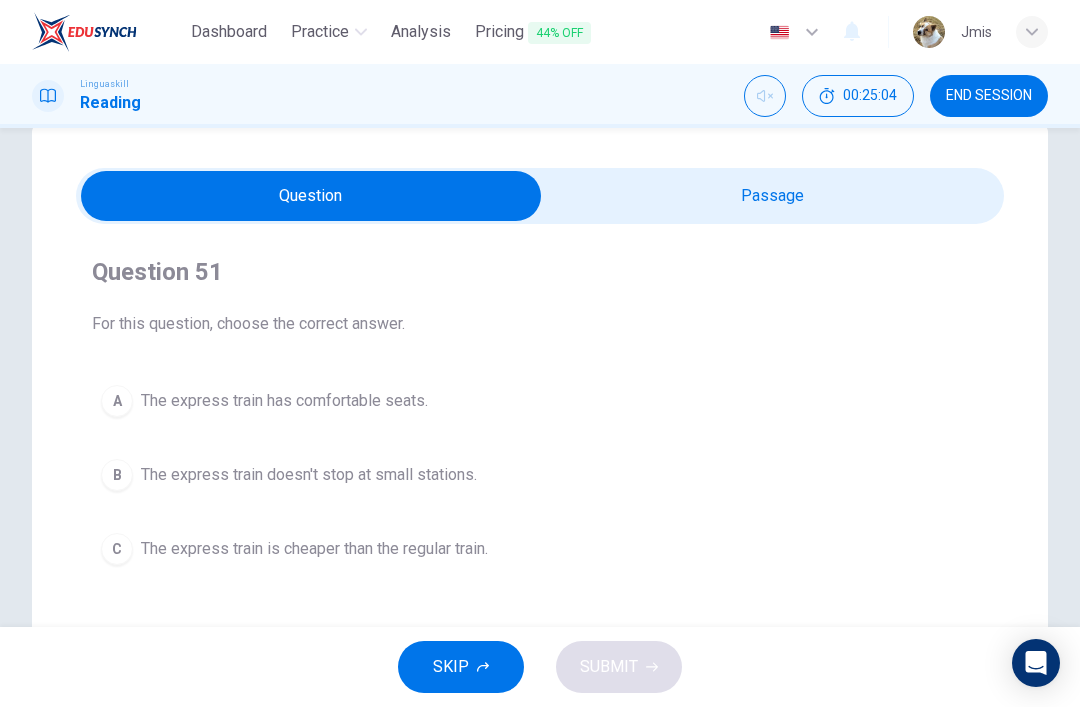 click at bounding box center (311, 196) 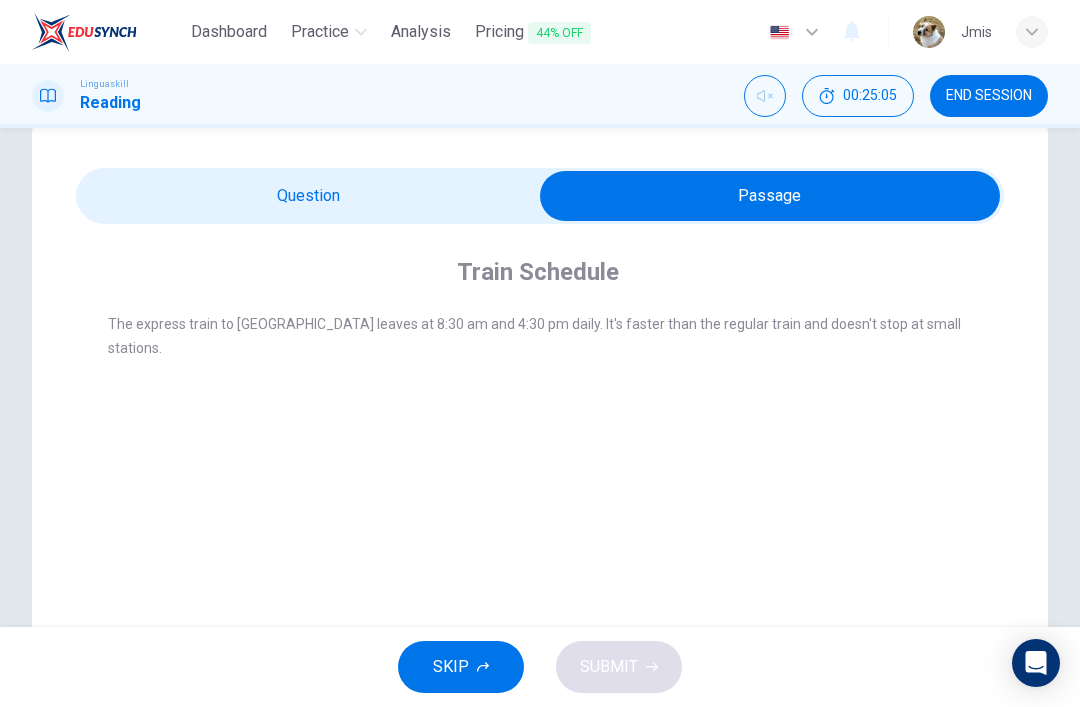 click at bounding box center [770, 196] 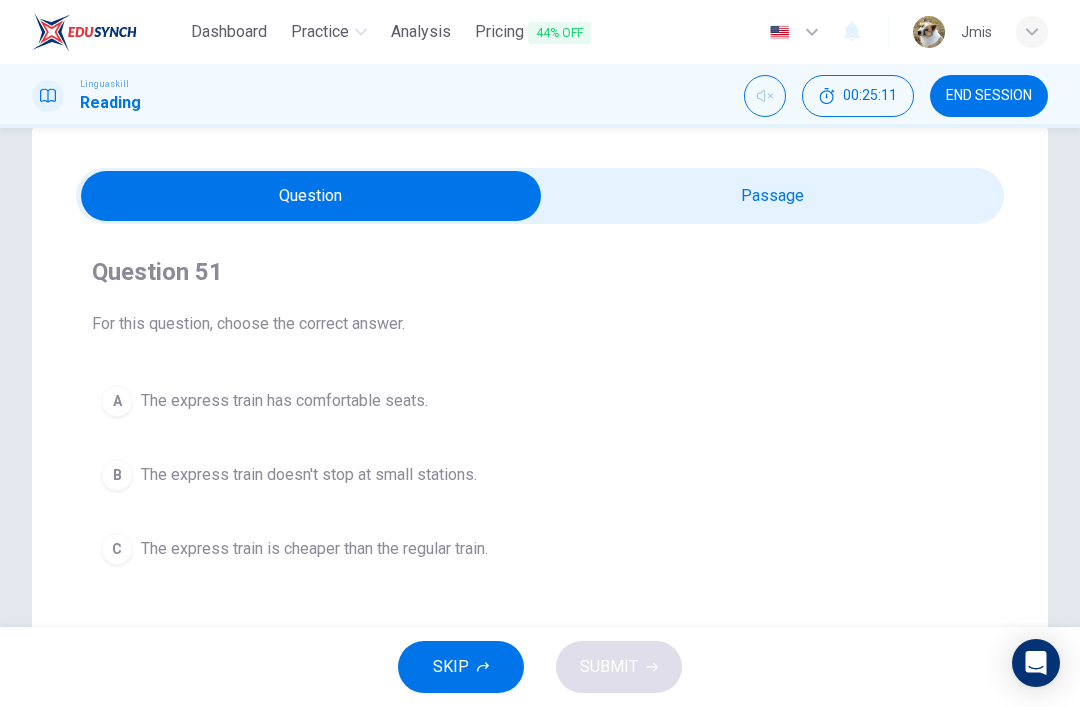 click at bounding box center [311, 196] 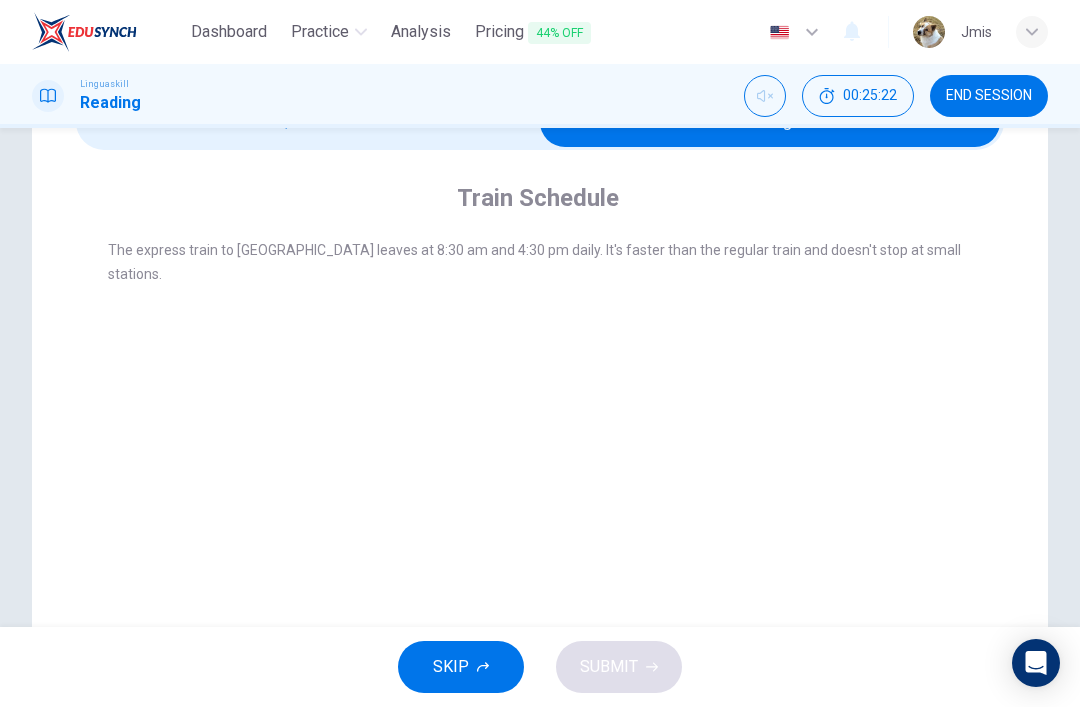 scroll, scrollTop: 108, scrollLeft: 0, axis: vertical 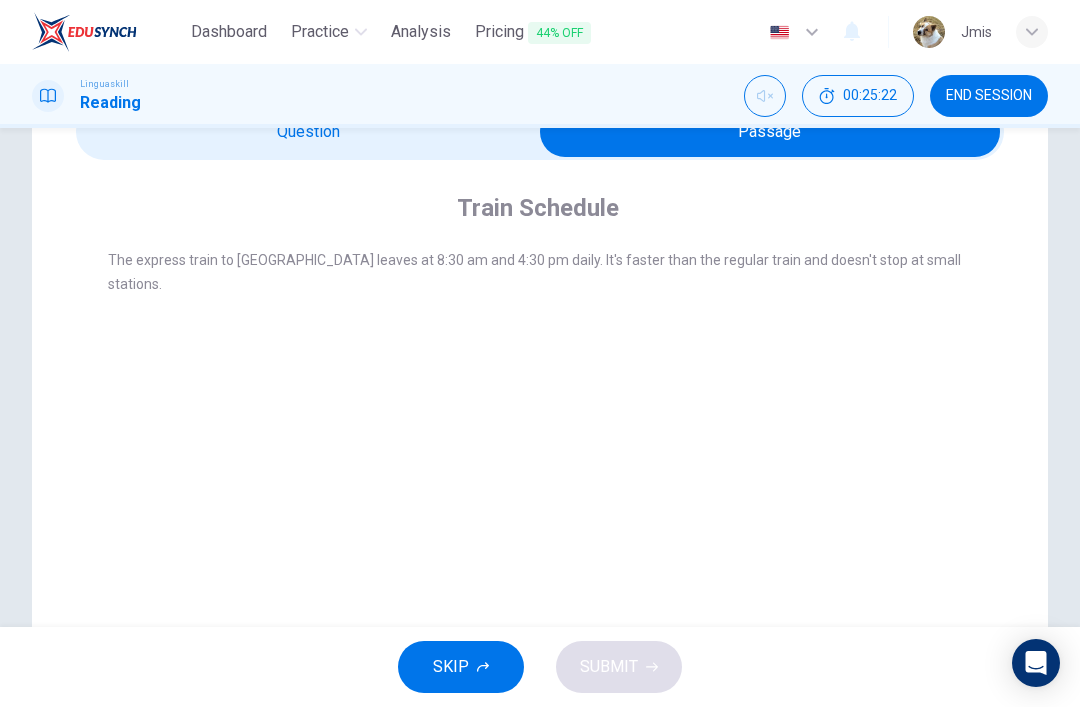 click at bounding box center (770, 132) 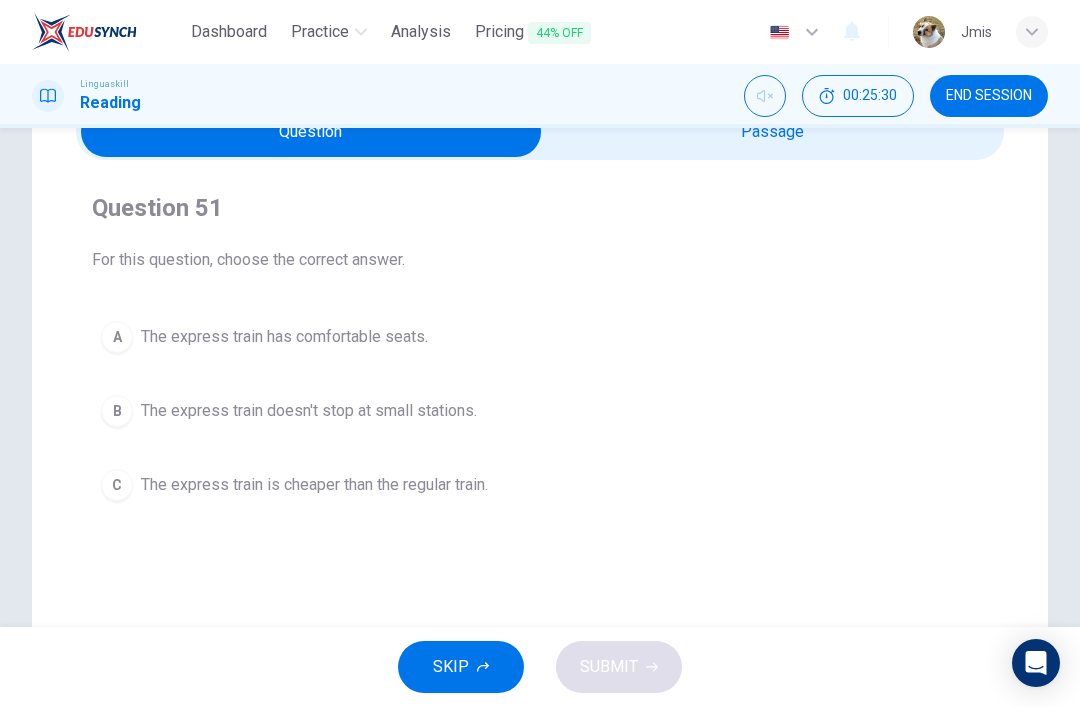 click on "The express train doesn't stop at small stations." at bounding box center (309, 411) 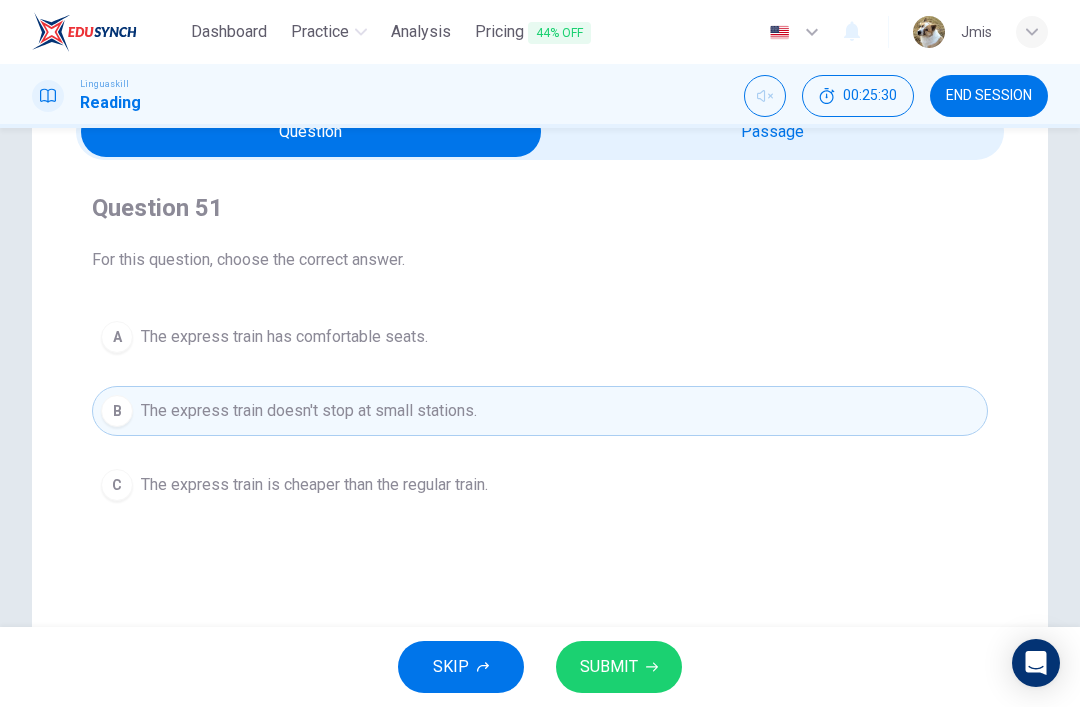 click on "SUBMIT" at bounding box center (609, 667) 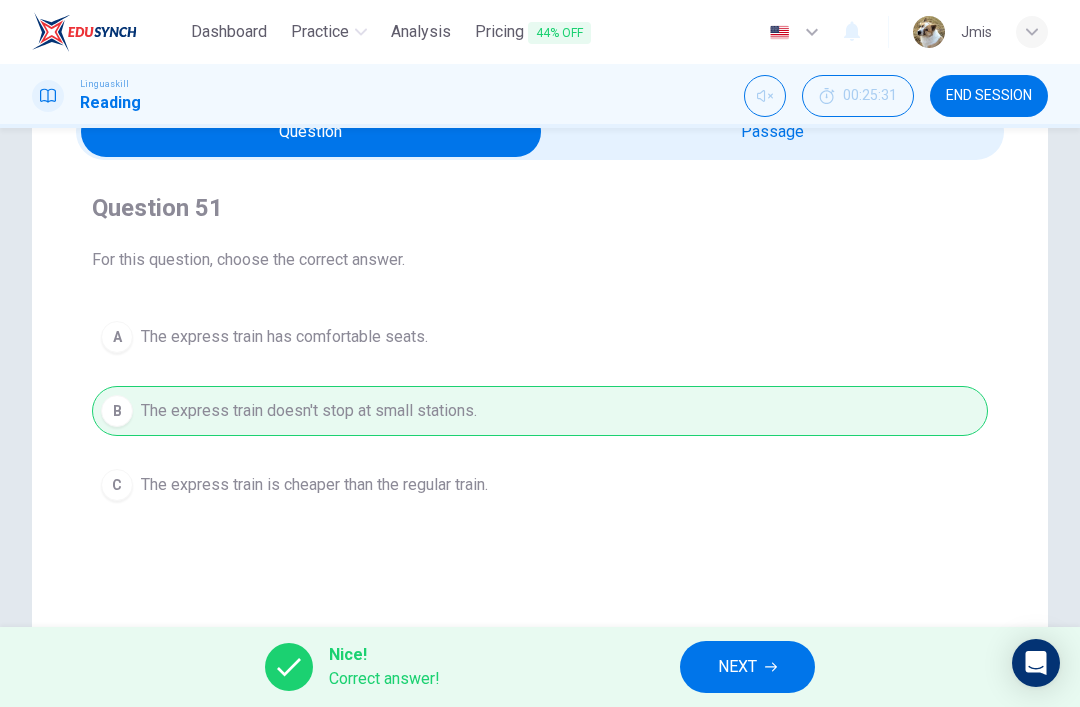 click on "NEXT" at bounding box center [737, 667] 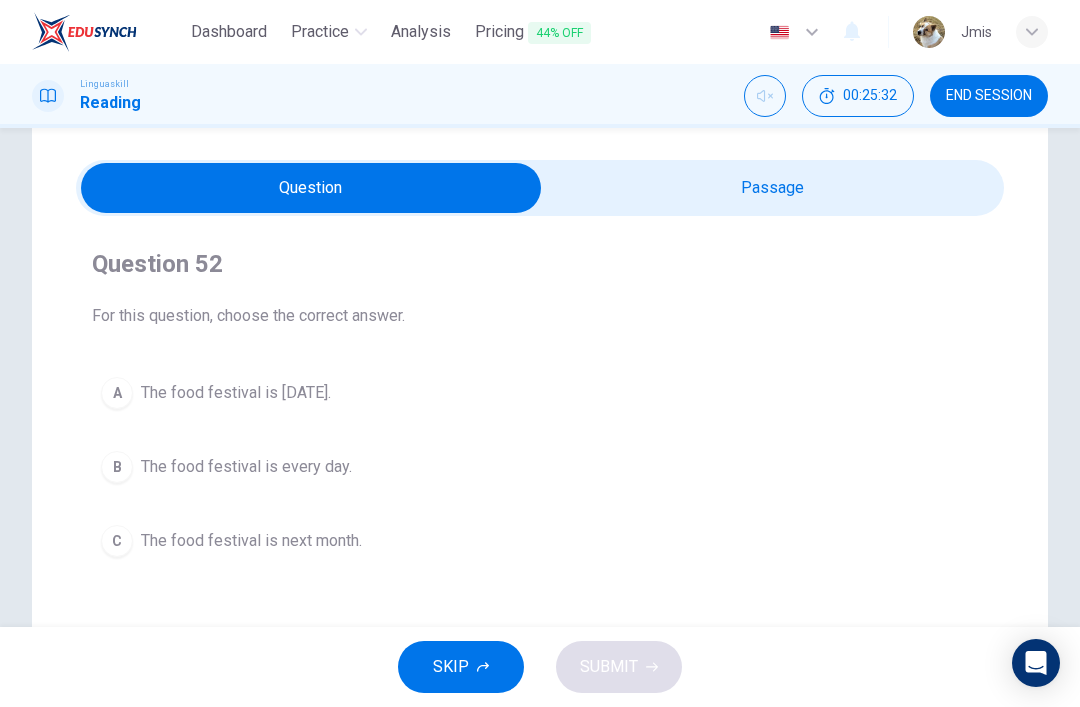 scroll, scrollTop: 53, scrollLeft: 0, axis: vertical 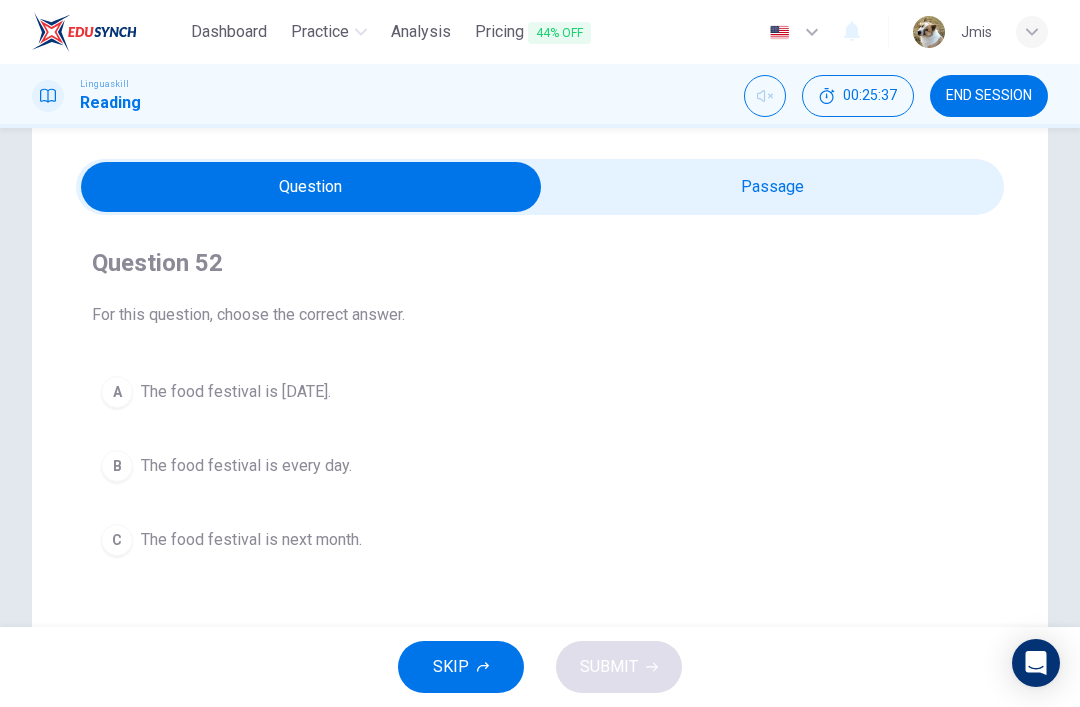 click at bounding box center [311, 187] 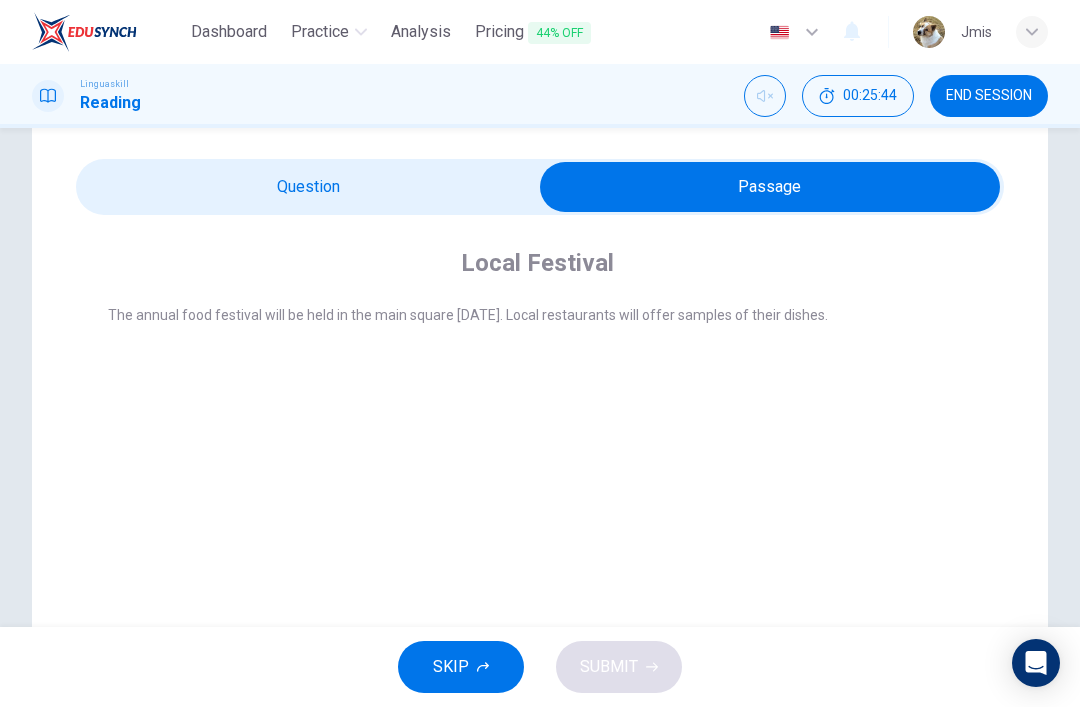 click at bounding box center (770, 187) 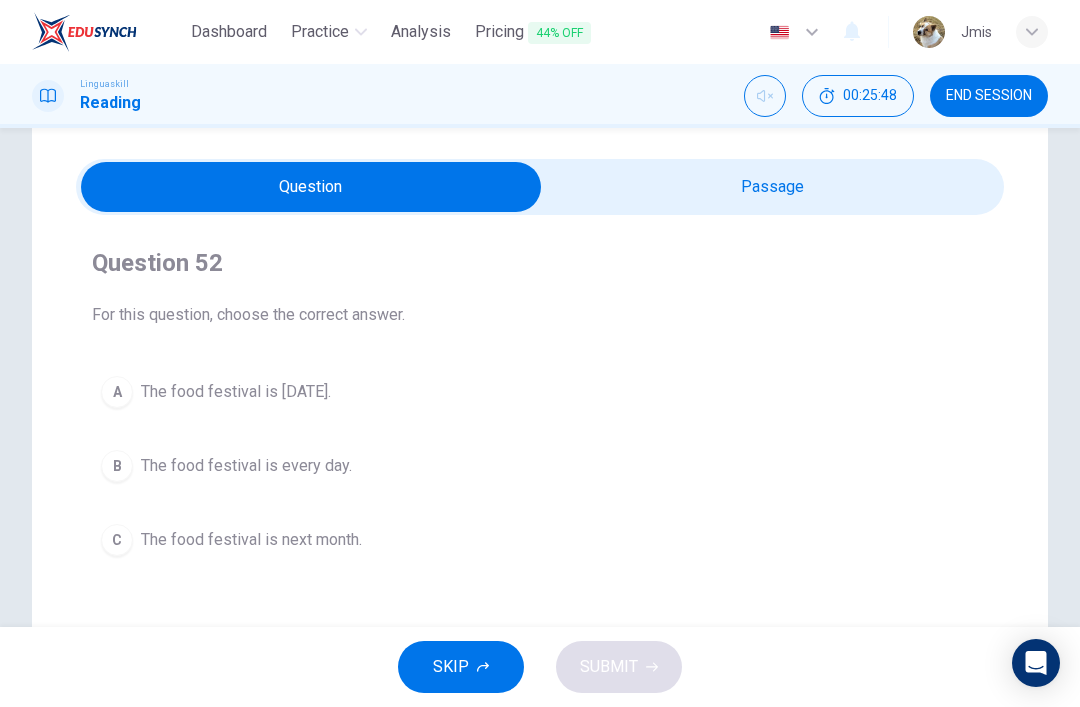 click on "A The food festival is [DATE]." at bounding box center [540, 392] 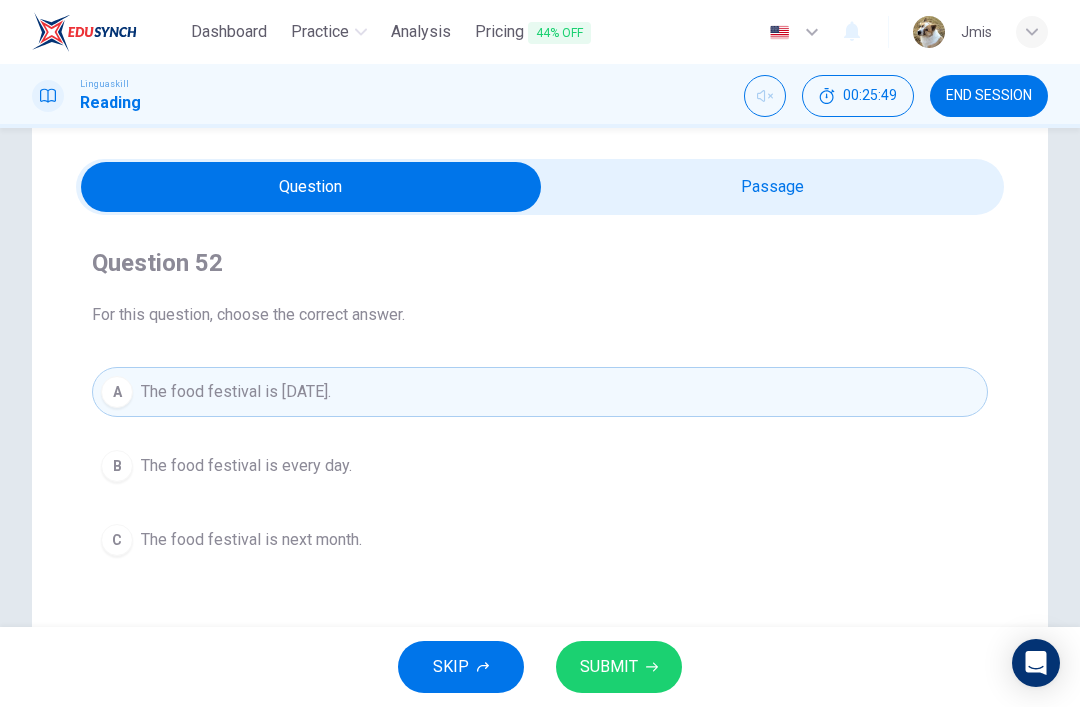 click on "SUBMIT" at bounding box center (609, 667) 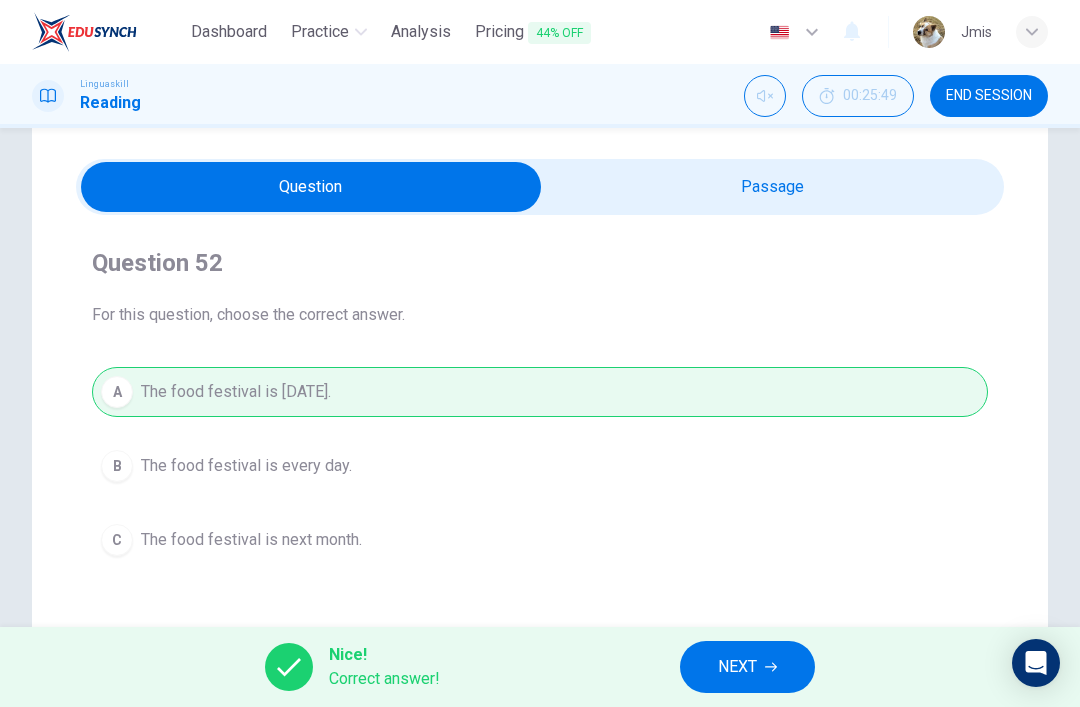 click on "NEXT" at bounding box center (747, 667) 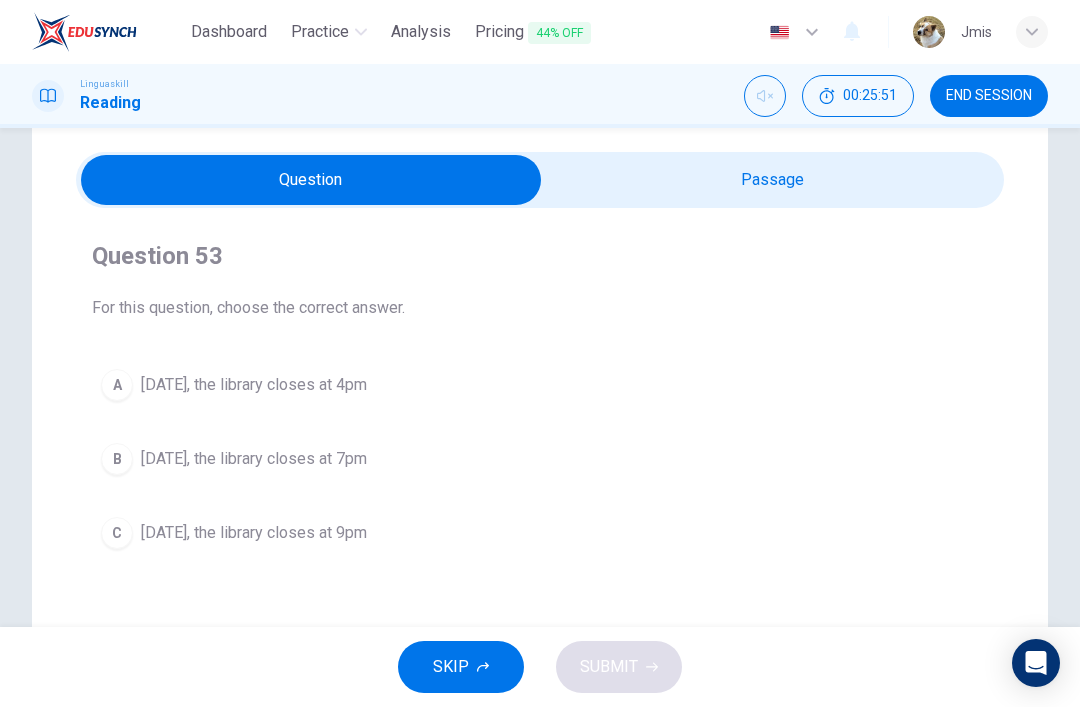 scroll, scrollTop: 64, scrollLeft: 0, axis: vertical 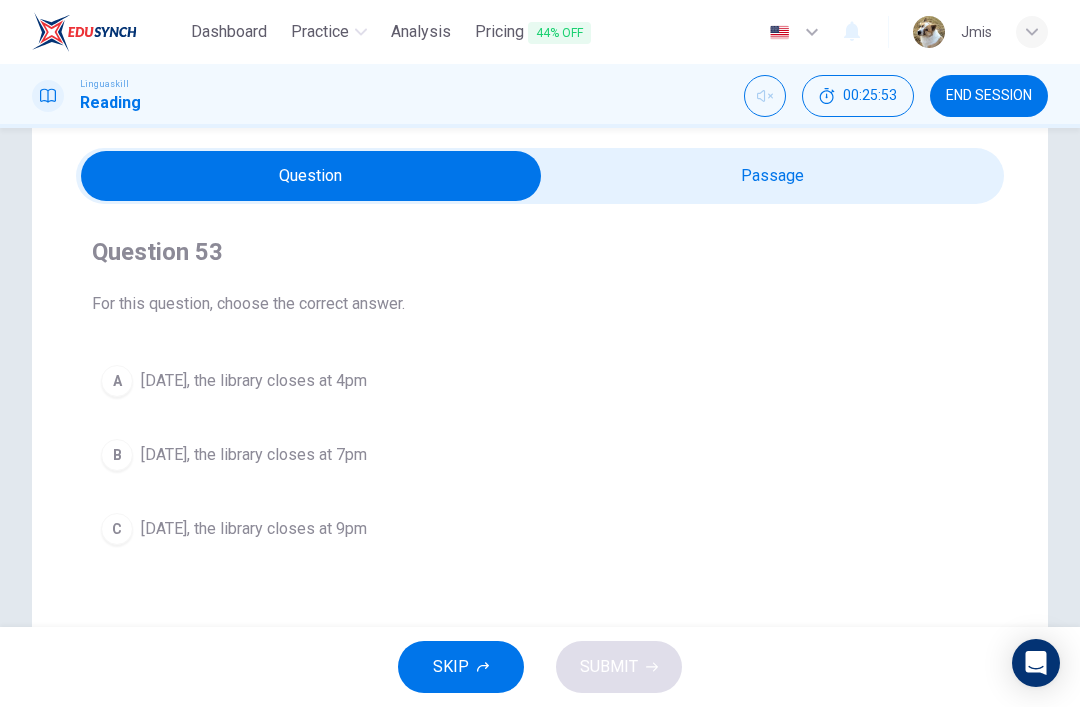 click at bounding box center (311, 176) 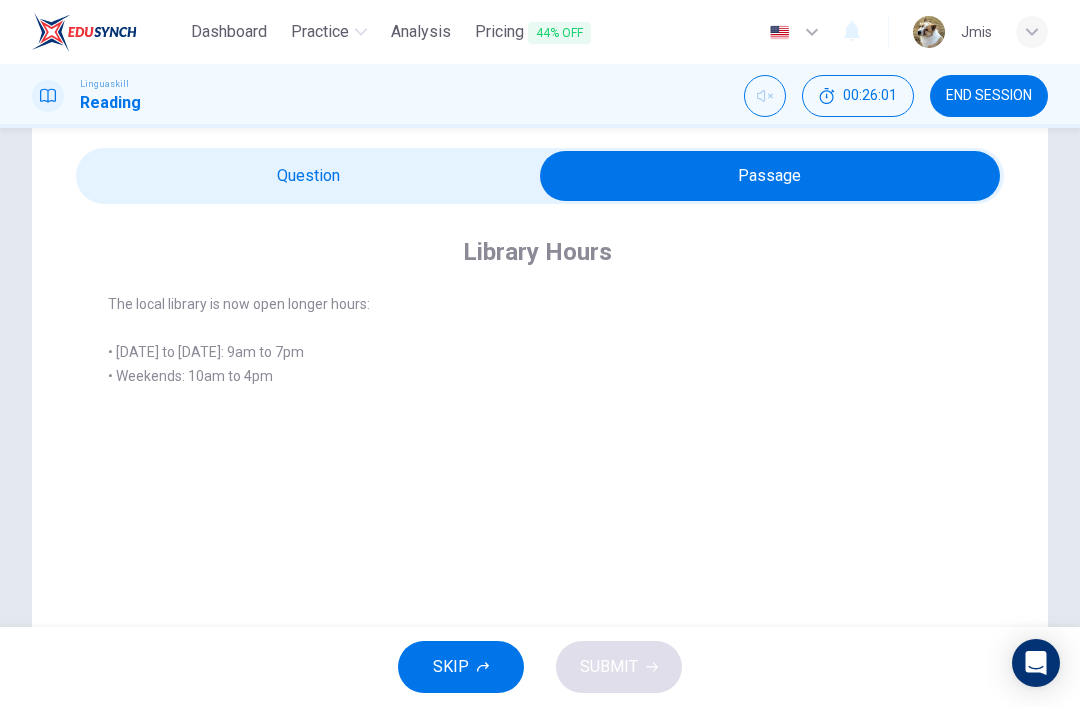 click at bounding box center [770, 176] 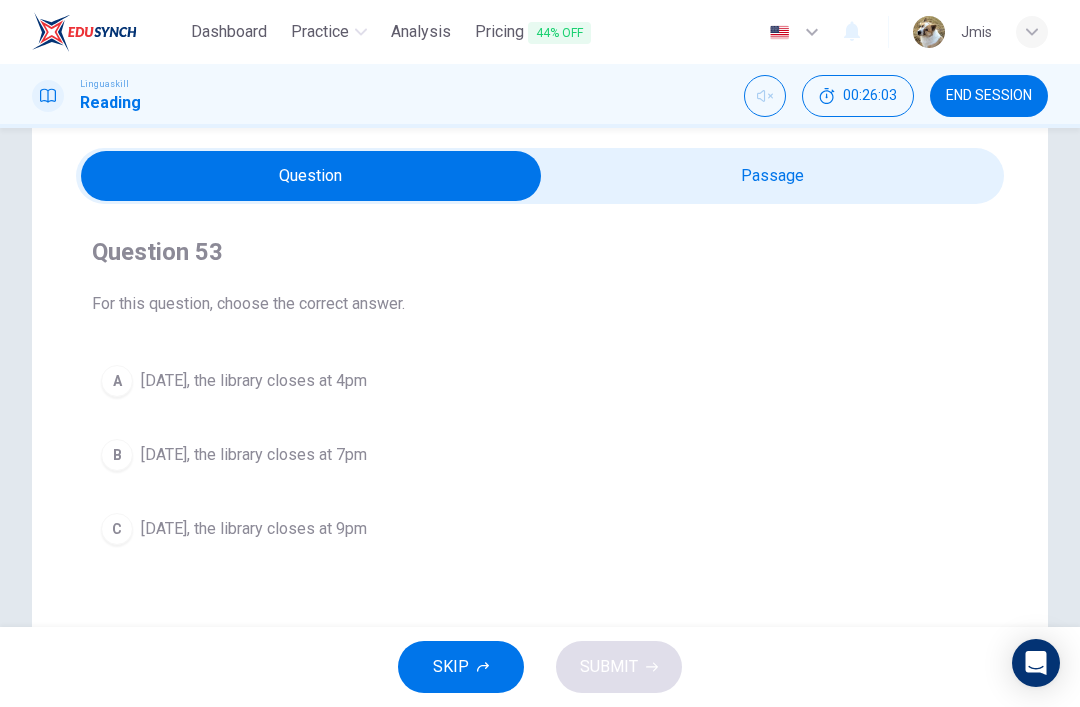 click at bounding box center [311, 176] 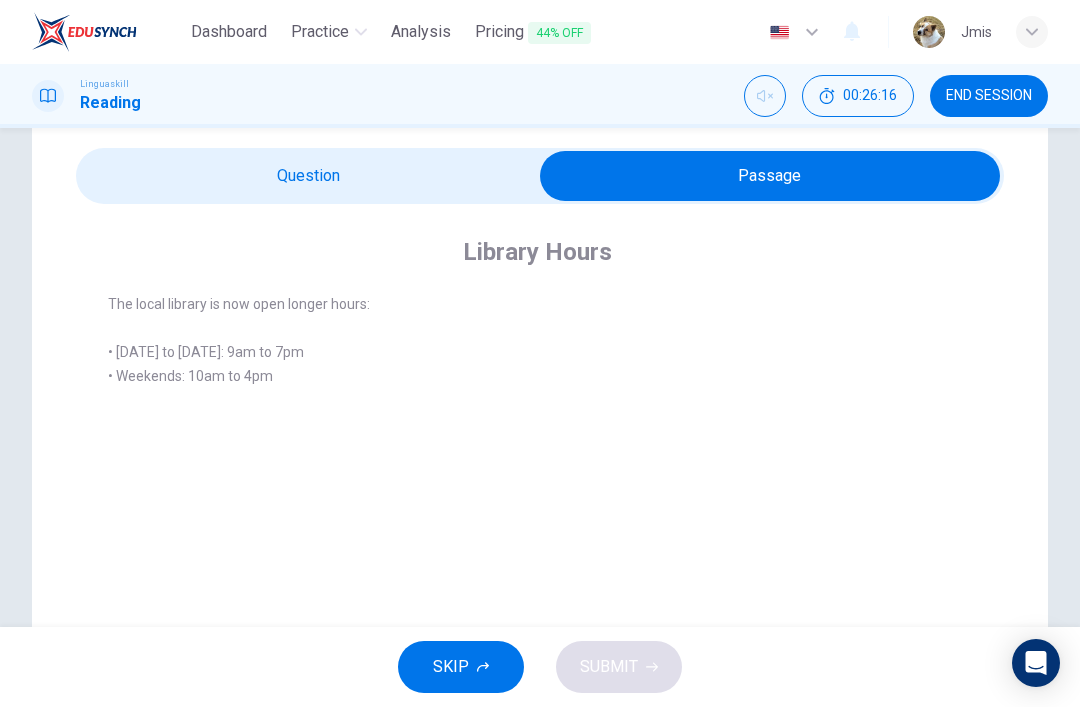 click at bounding box center [770, 176] 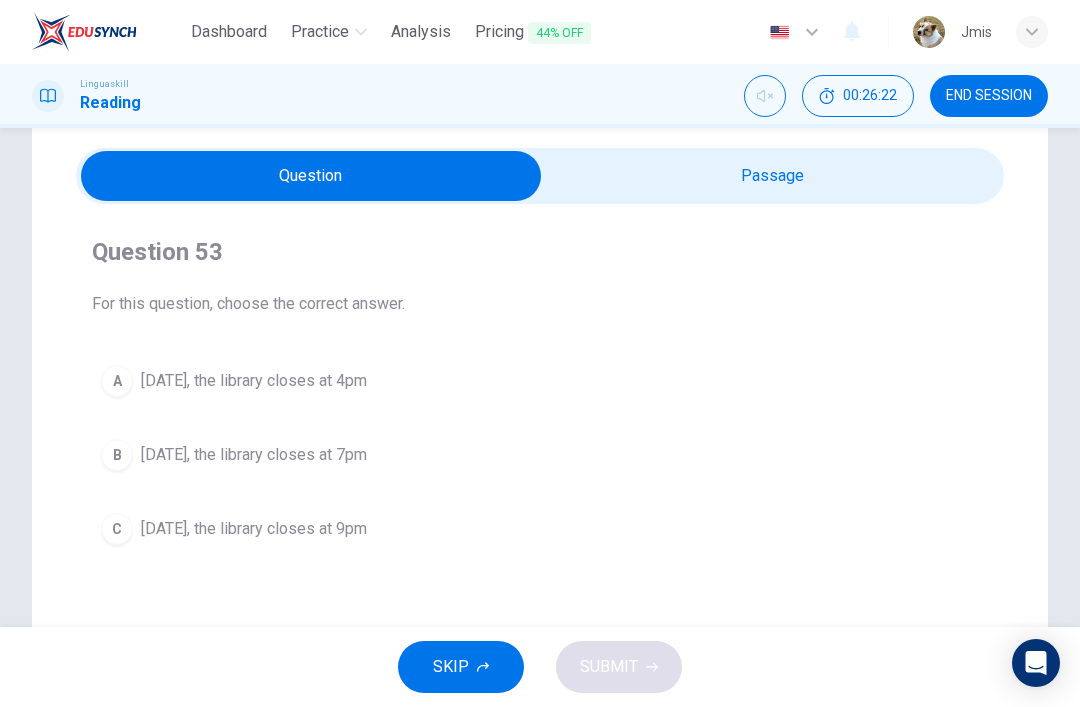 click at bounding box center [311, 176] 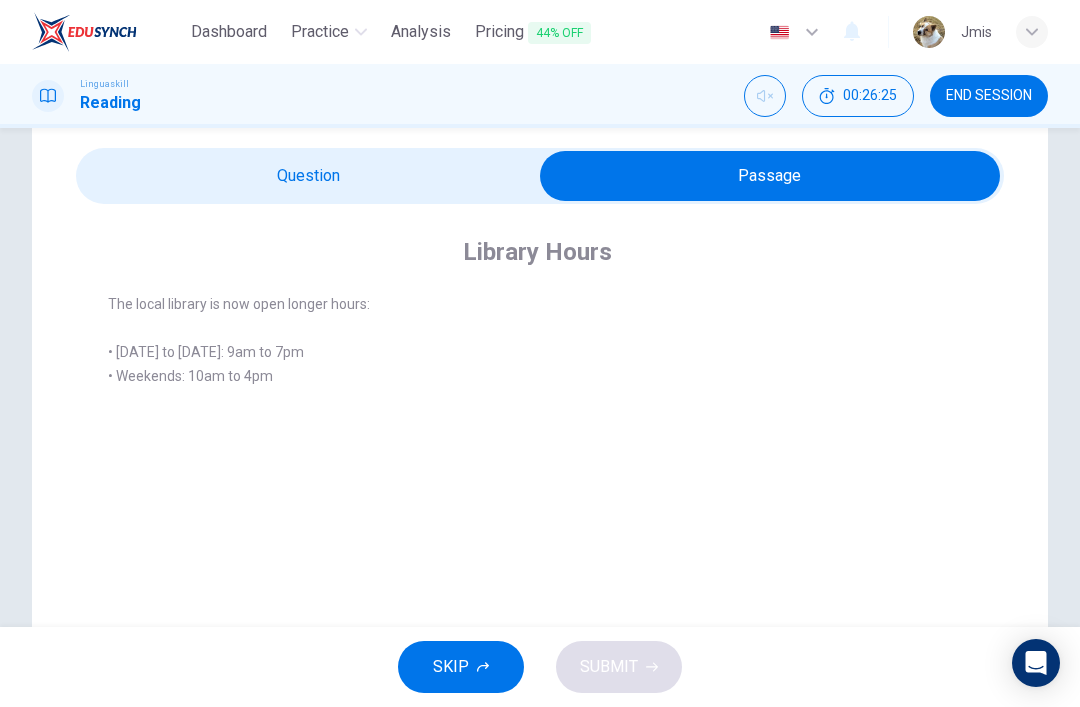 click at bounding box center (770, 176) 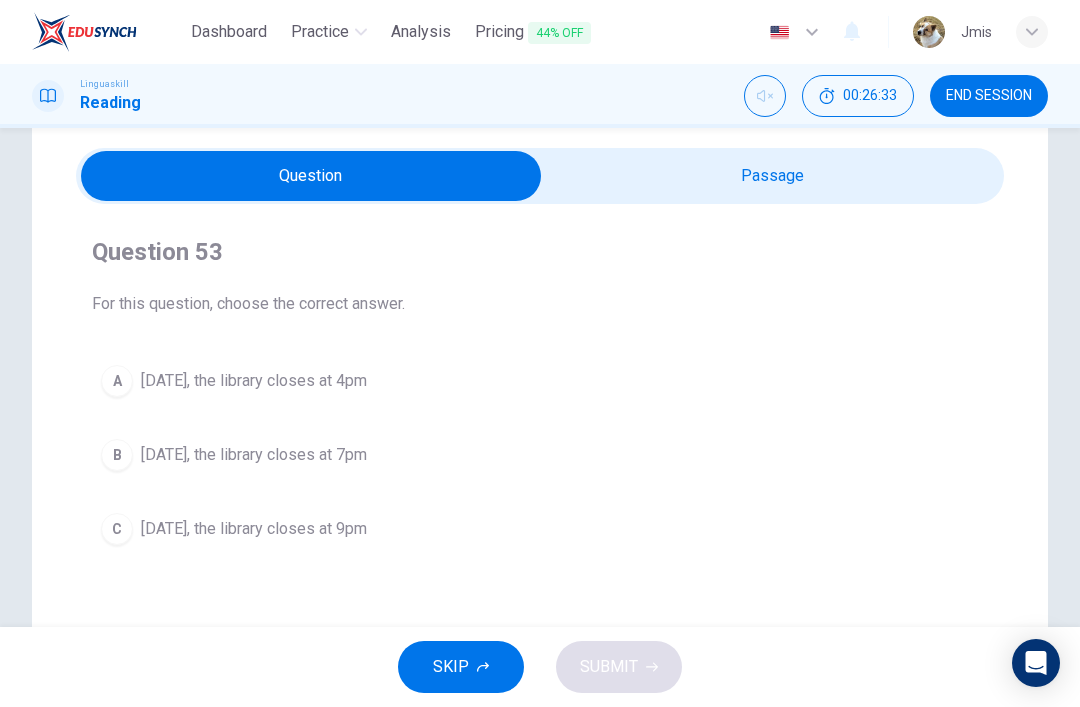 click at bounding box center (311, 176) 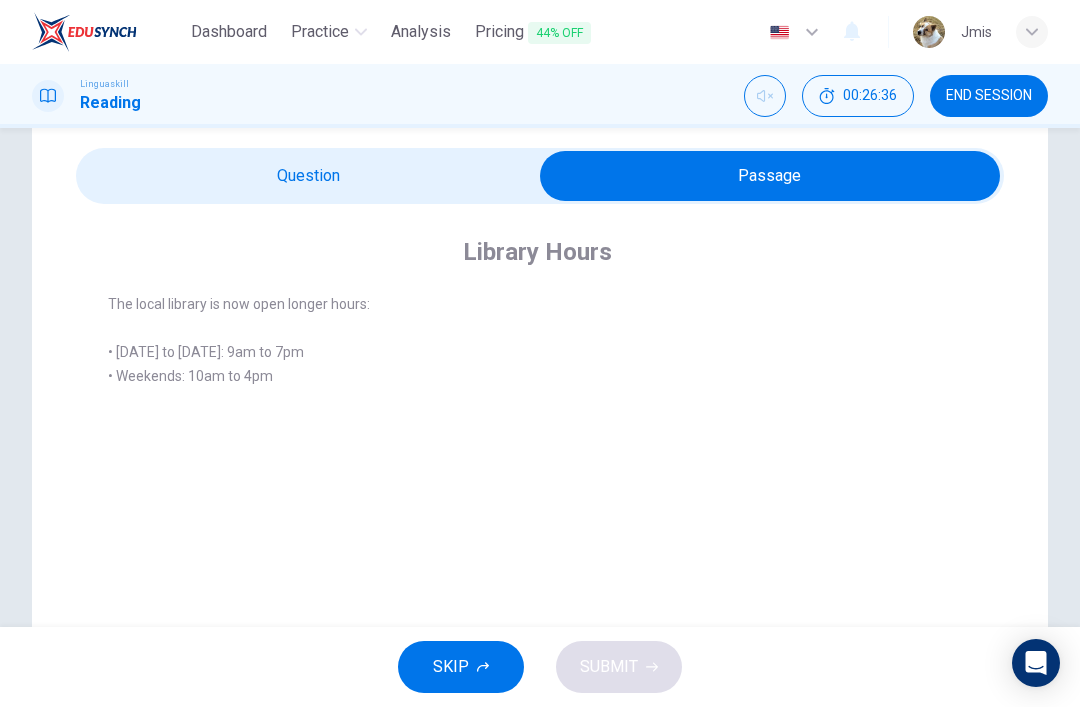 click at bounding box center [770, 176] 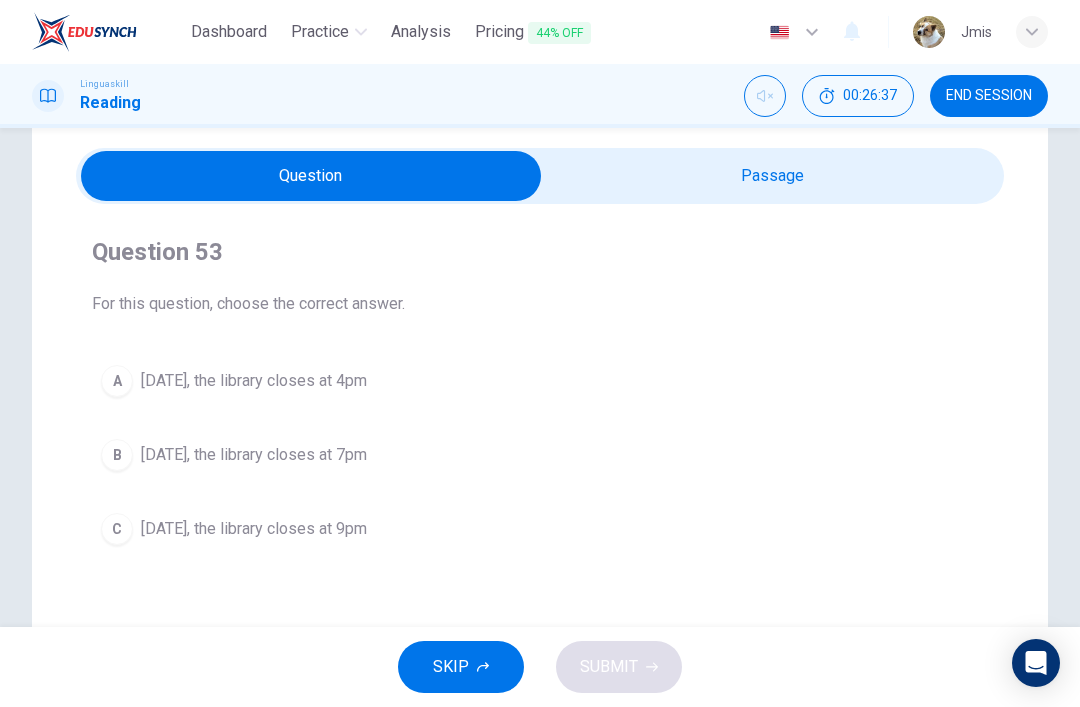 click on "[DATE], the library closes at 4pm" at bounding box center (254, 381) 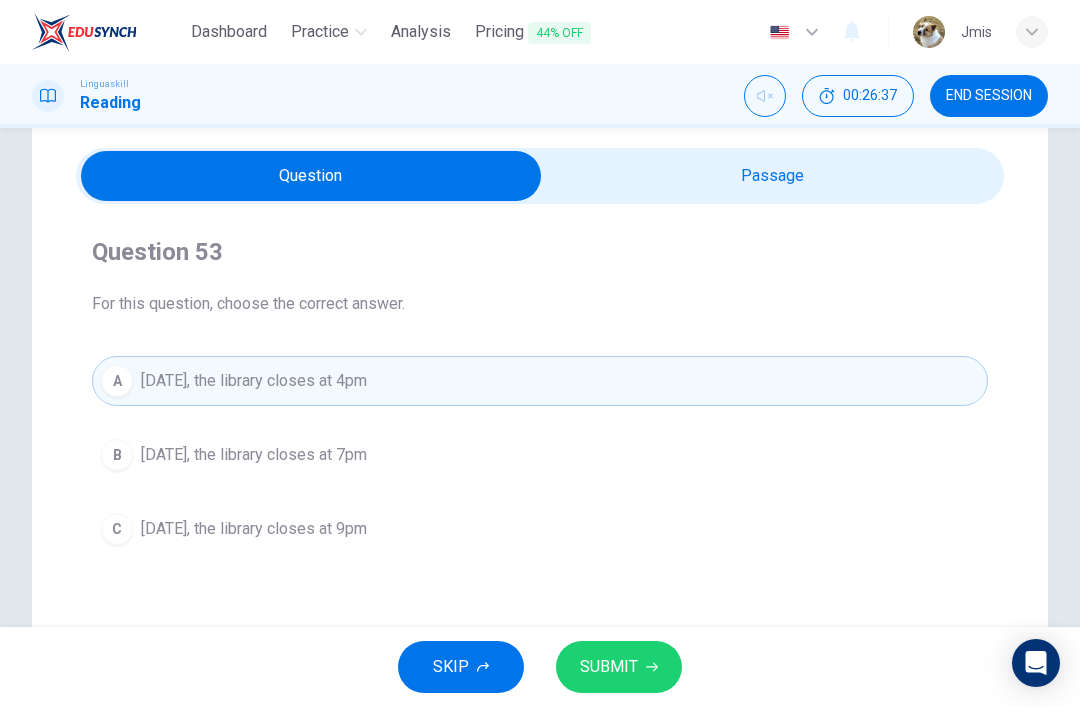 click on "SUBMIT" at bounding box center [609, 667] 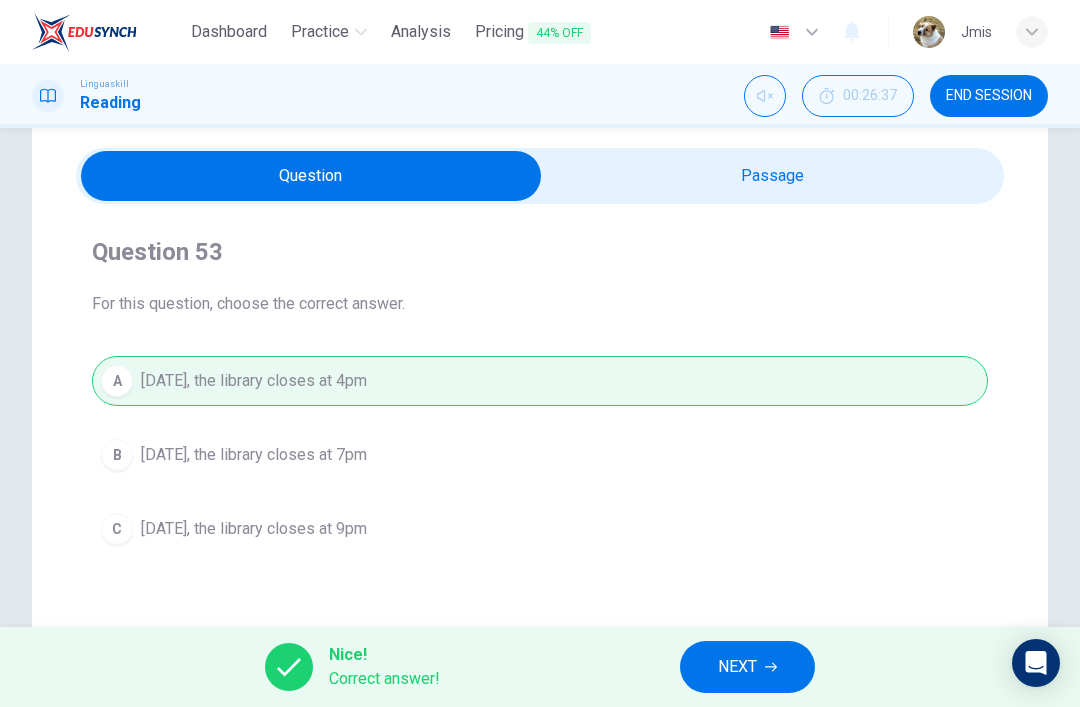 click on "NEXT" at bounding box center [747, 667] 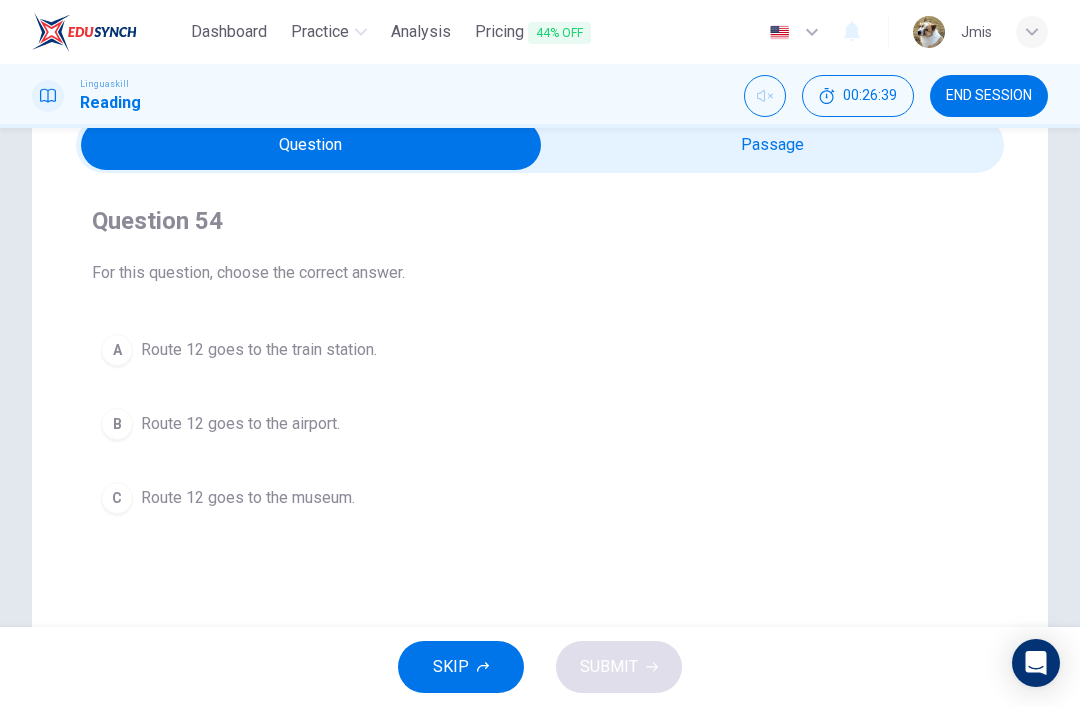 scroll, scrollTop: 99, scrollLeft: 0, axis: vertical 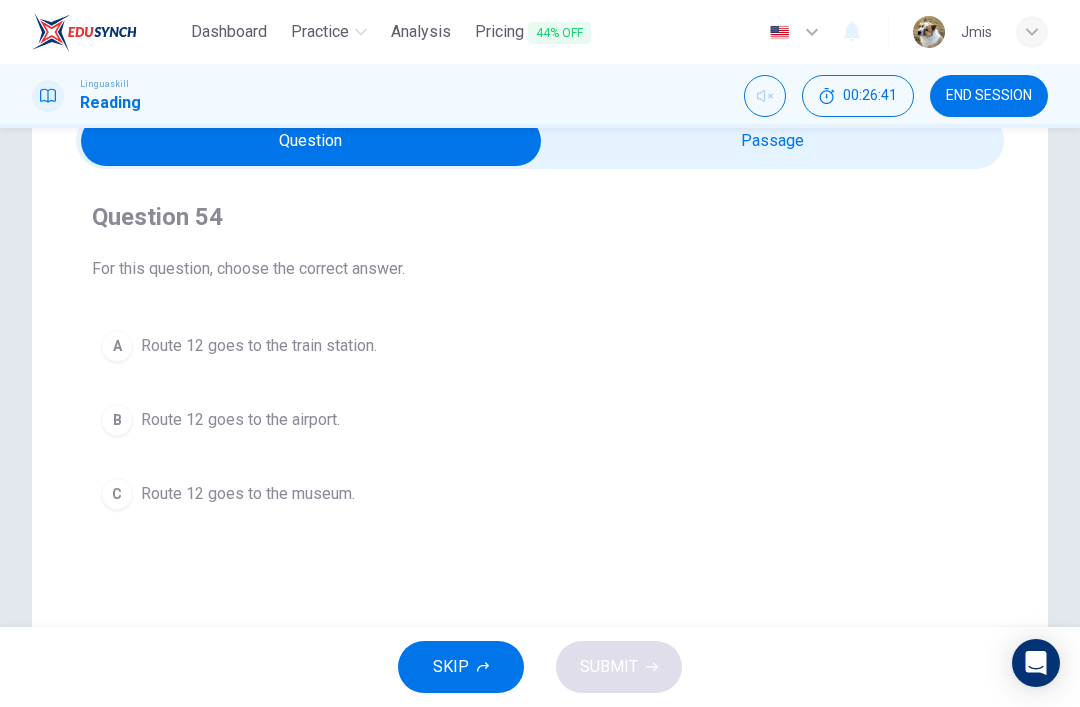click at bounding box center [311, 141] 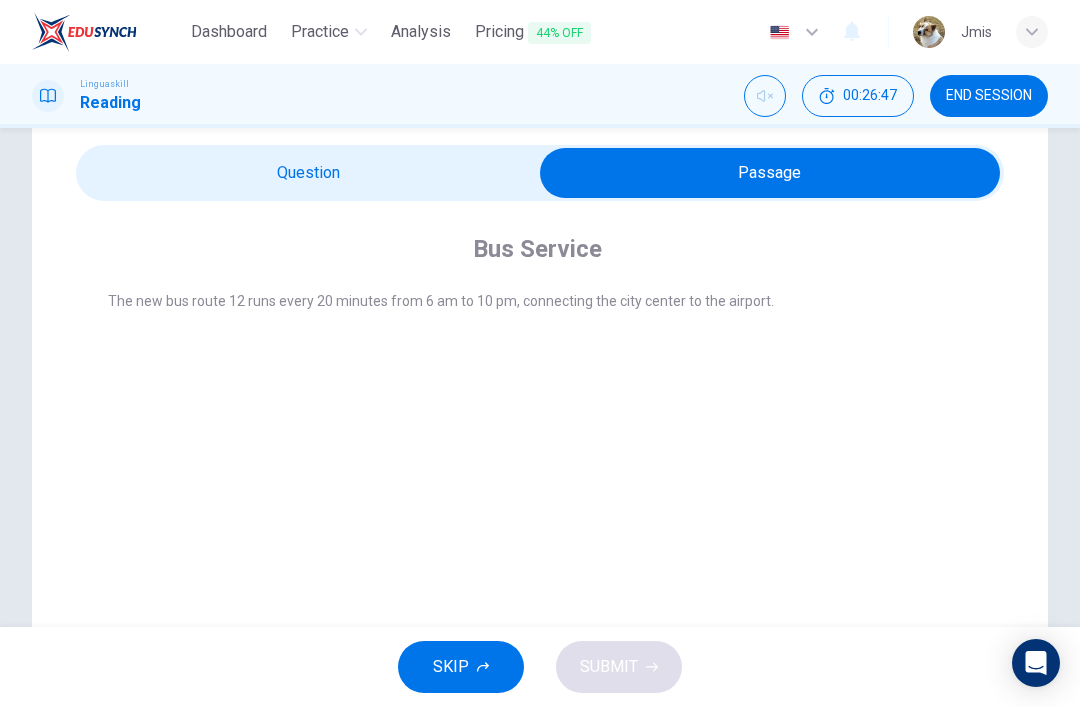 scroll, scrollTop: 62, scrollLeft: 0, axis: vertical 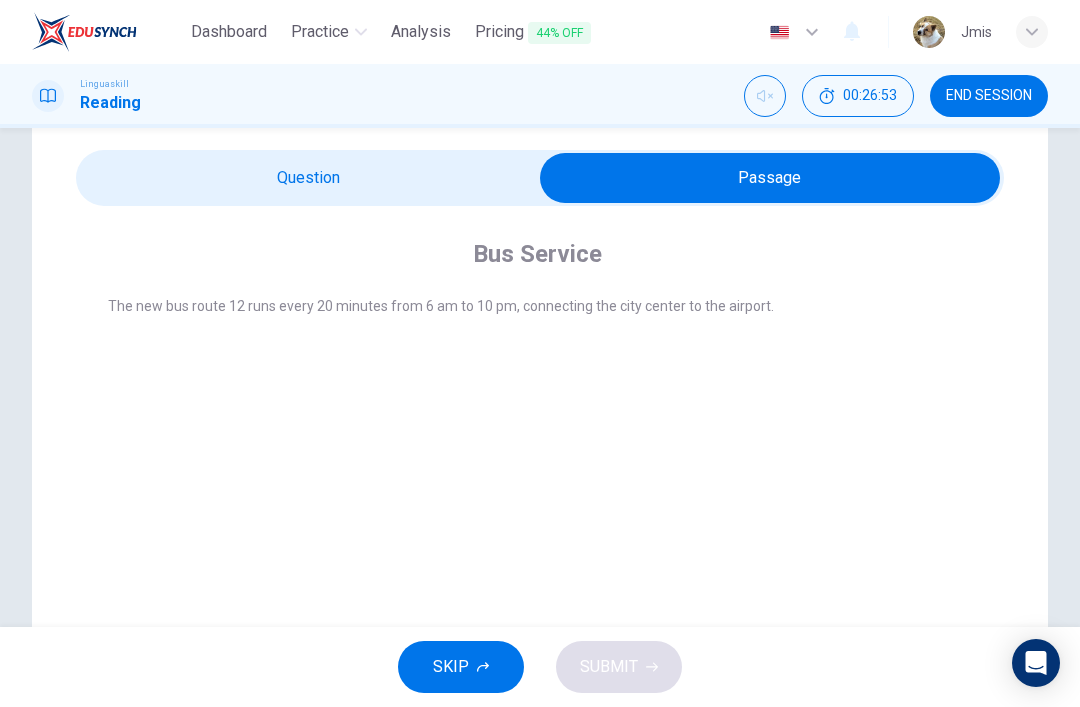 click at bounding box center (770, 178) 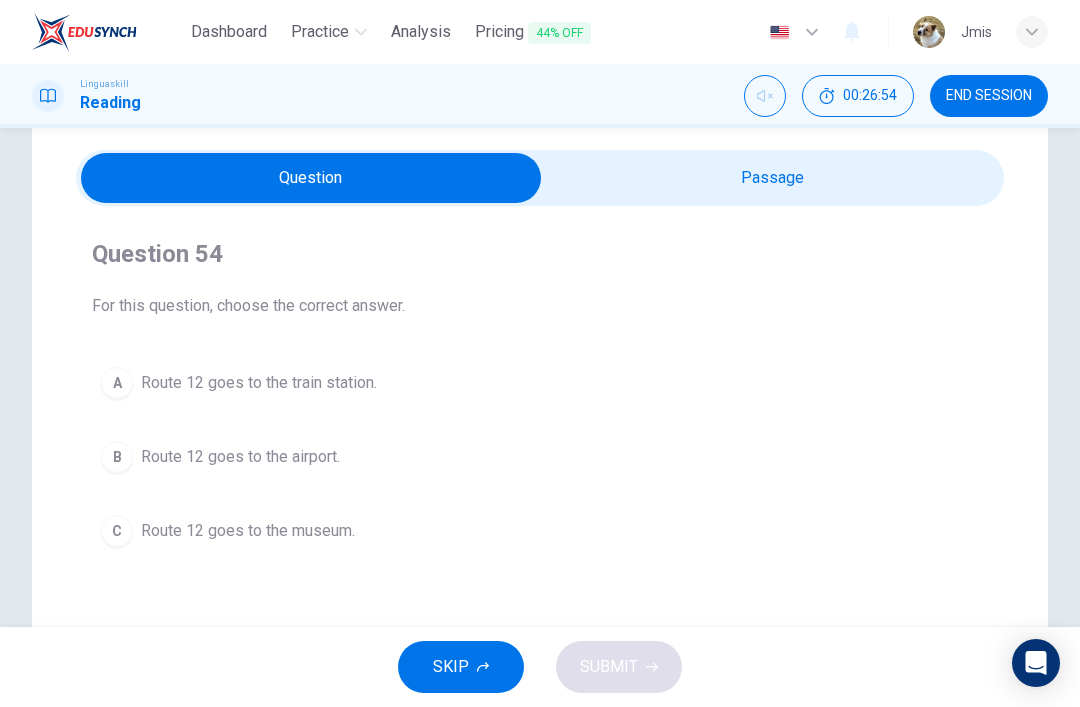click on "Route 12 goes to the airport." at bounding box center [240, 457] 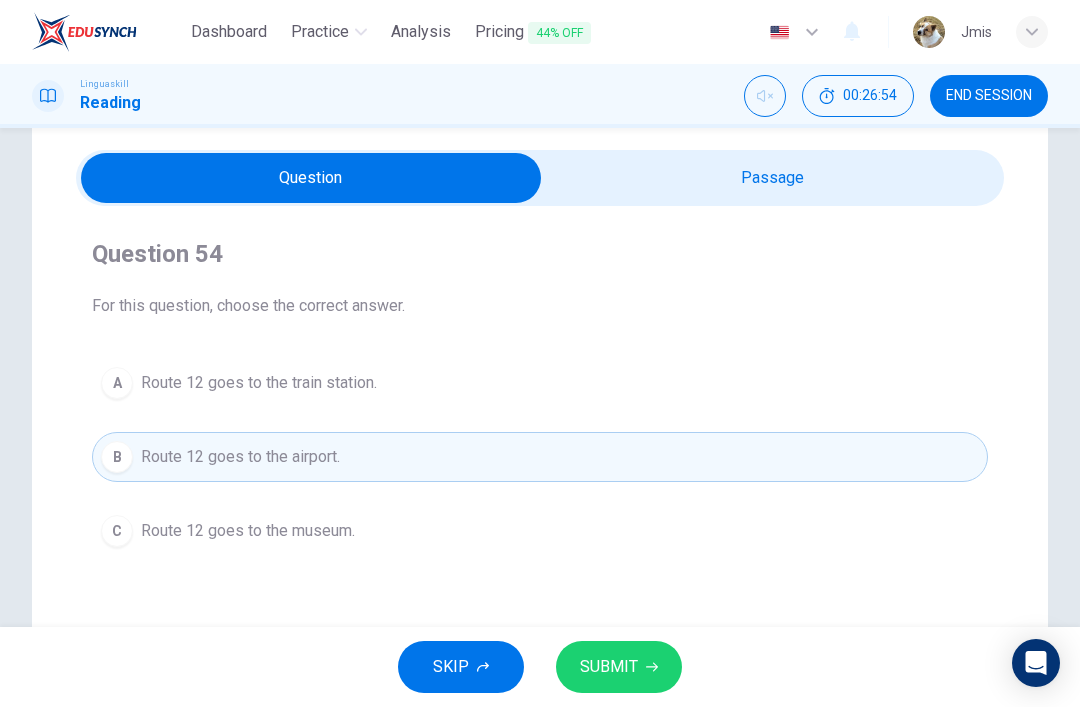 click on "SUBMIT" at bounding box center (609, 667) 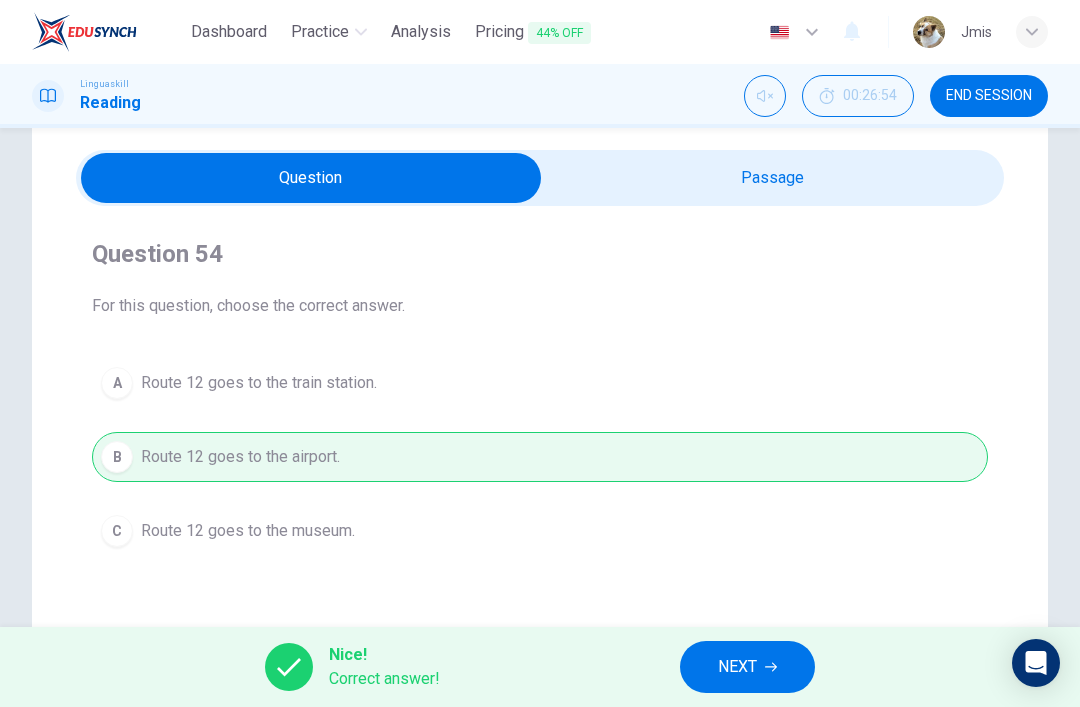 click on "NEXT" at bounding box center [747, 667] 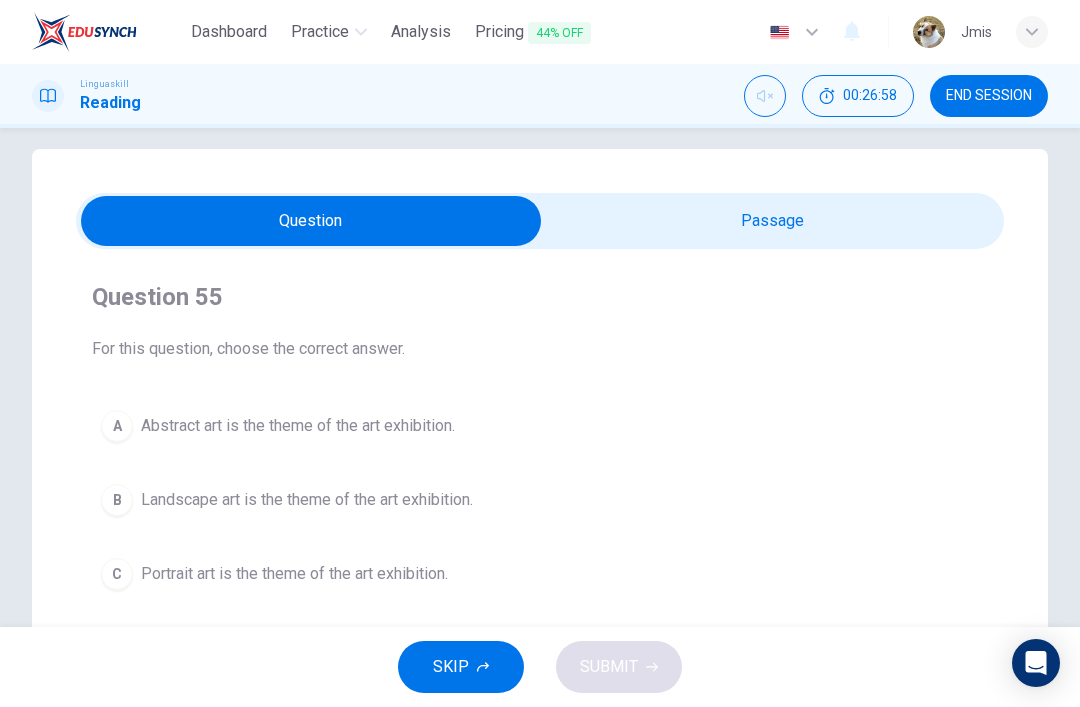 scroll, scrollTop: 18, scrollLeft: 0, axis: vertical 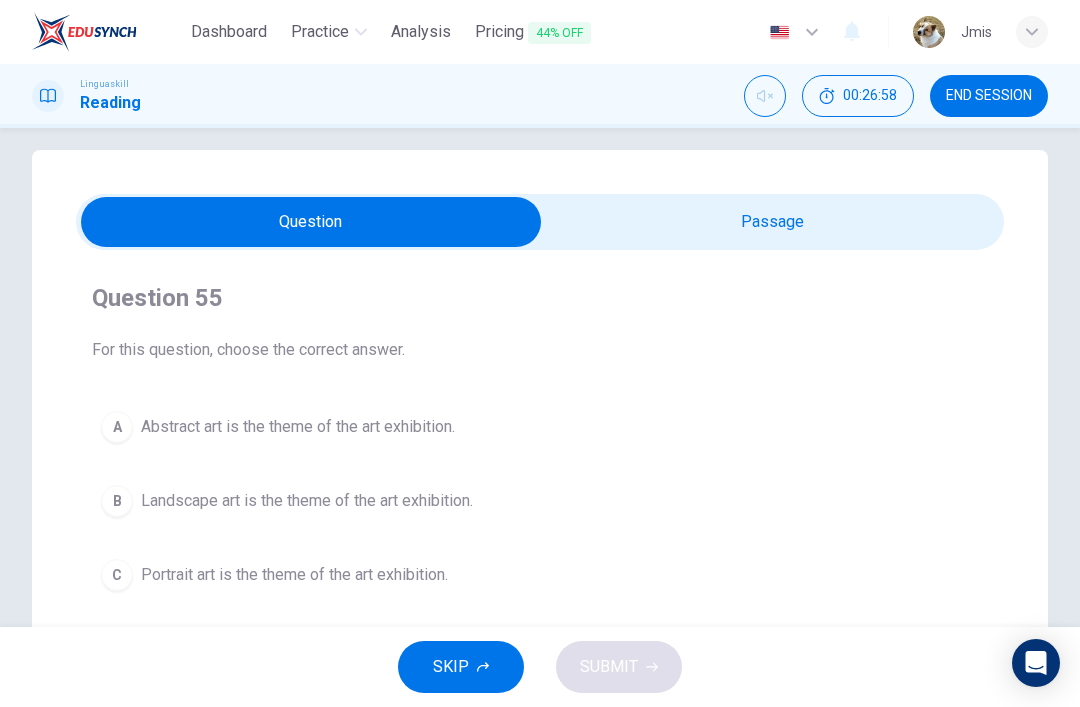 click at bounding box center (311, 222) 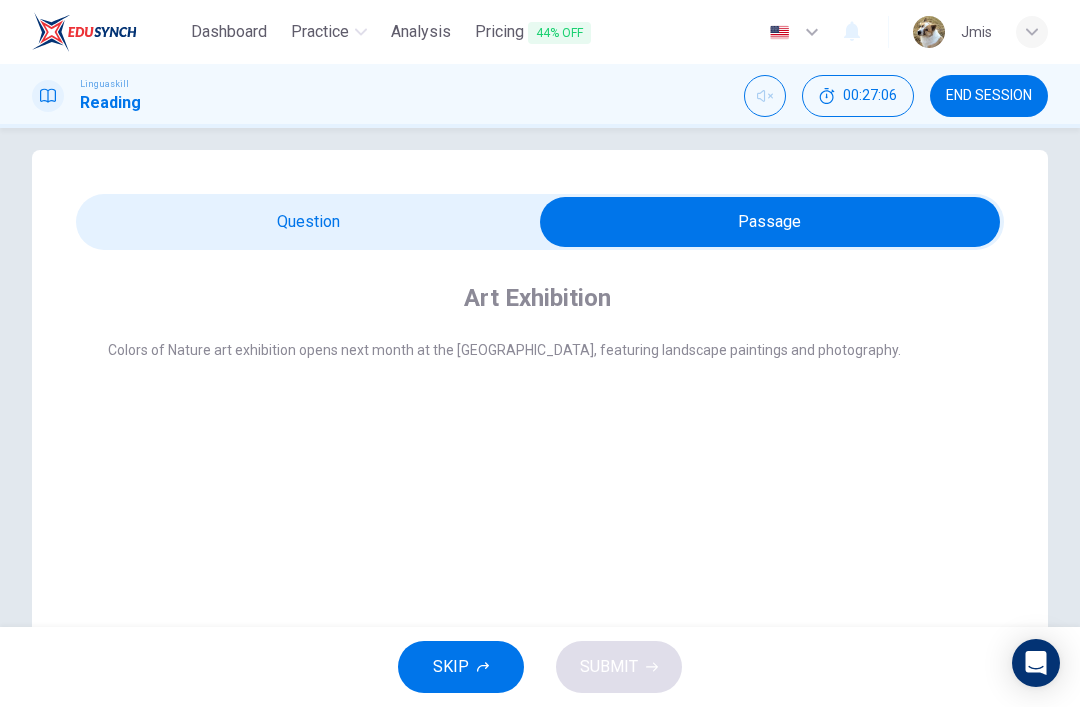 click at bounding box center (770, 222) 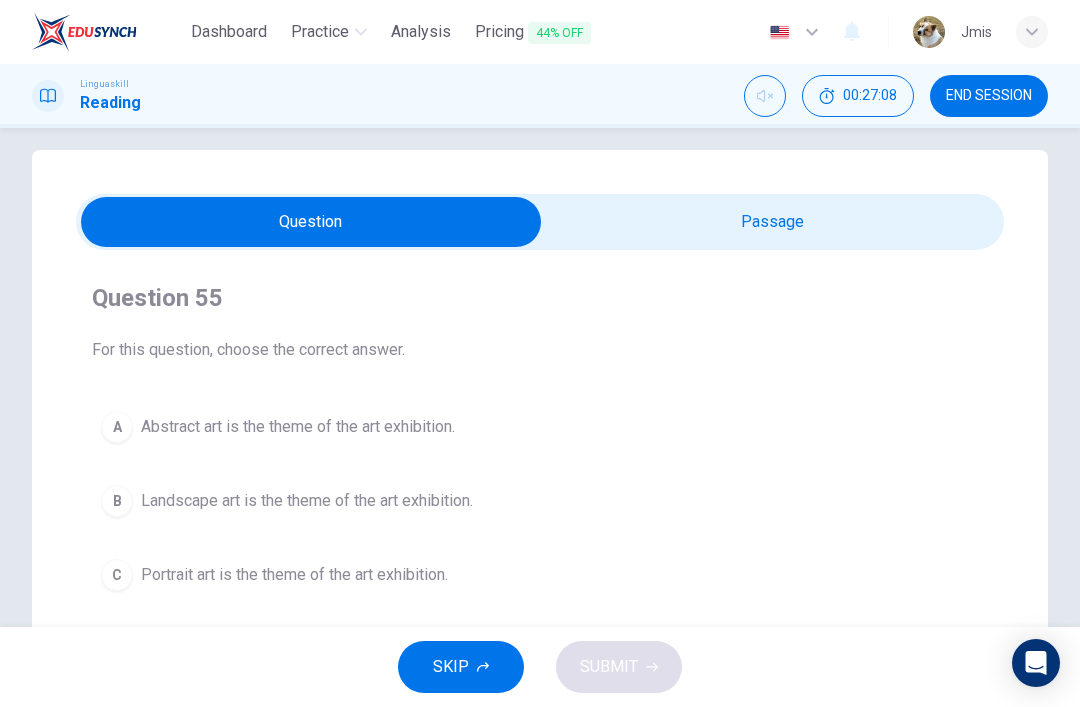 click at bounding box center (311, 222) 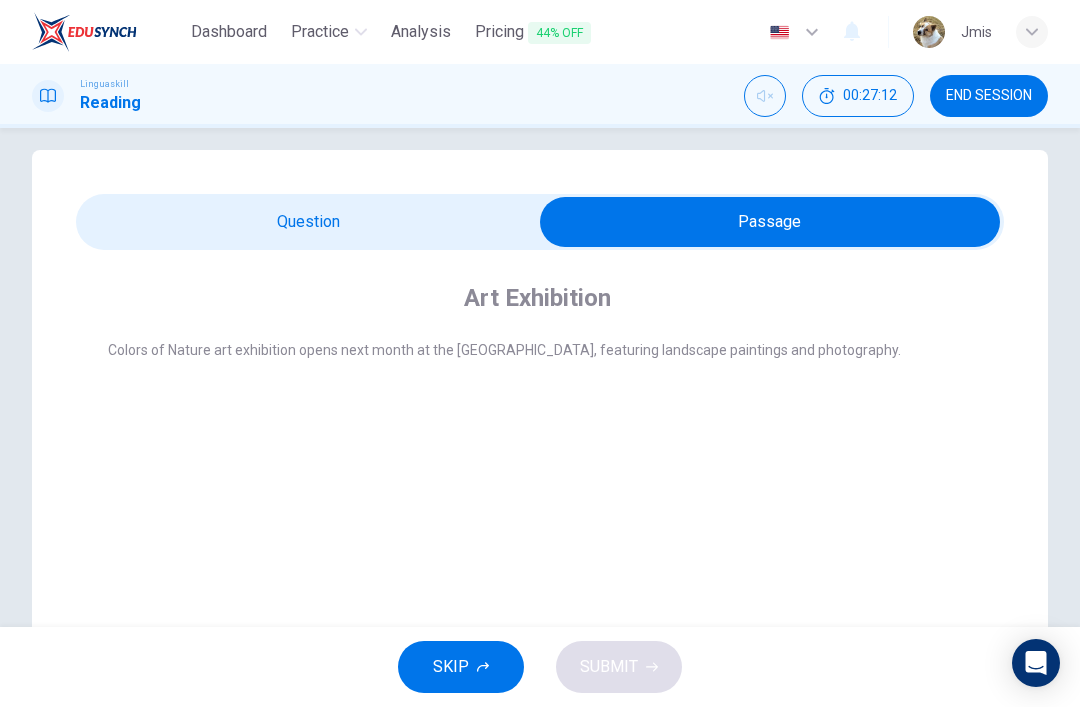 click at bounding box center (770, 222) 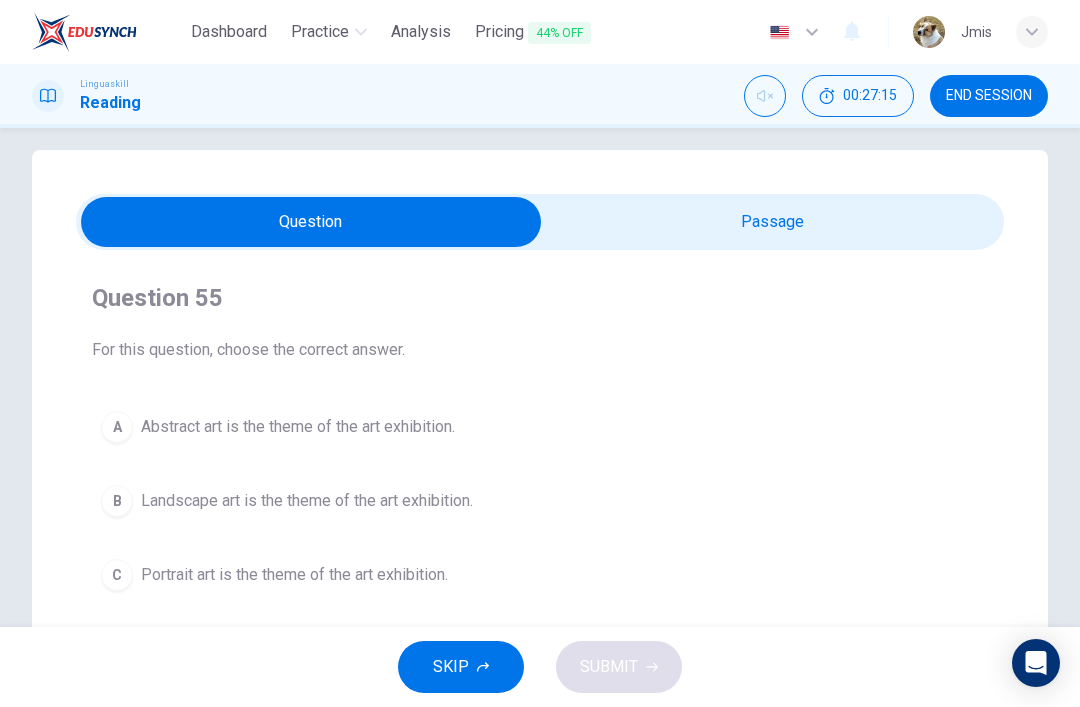 click on "Landscape art is the theme of the art exhibition." at bounding box center [307, 501] 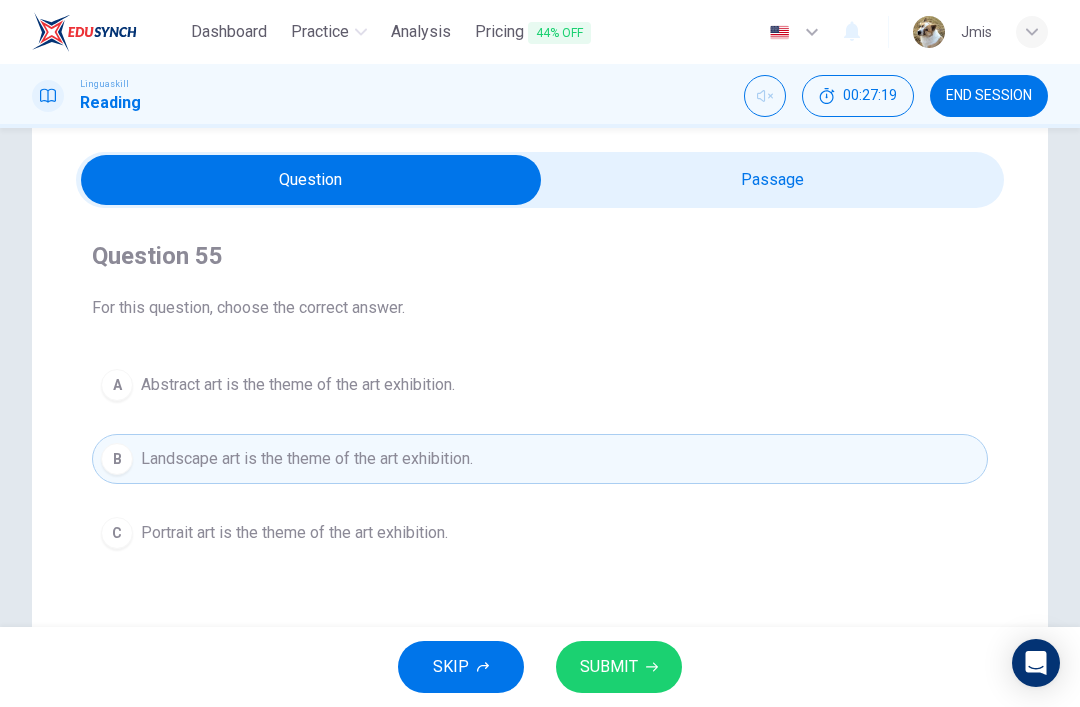 scroll, scrollTop: 61, scrollLeft: 0, axis: vertical 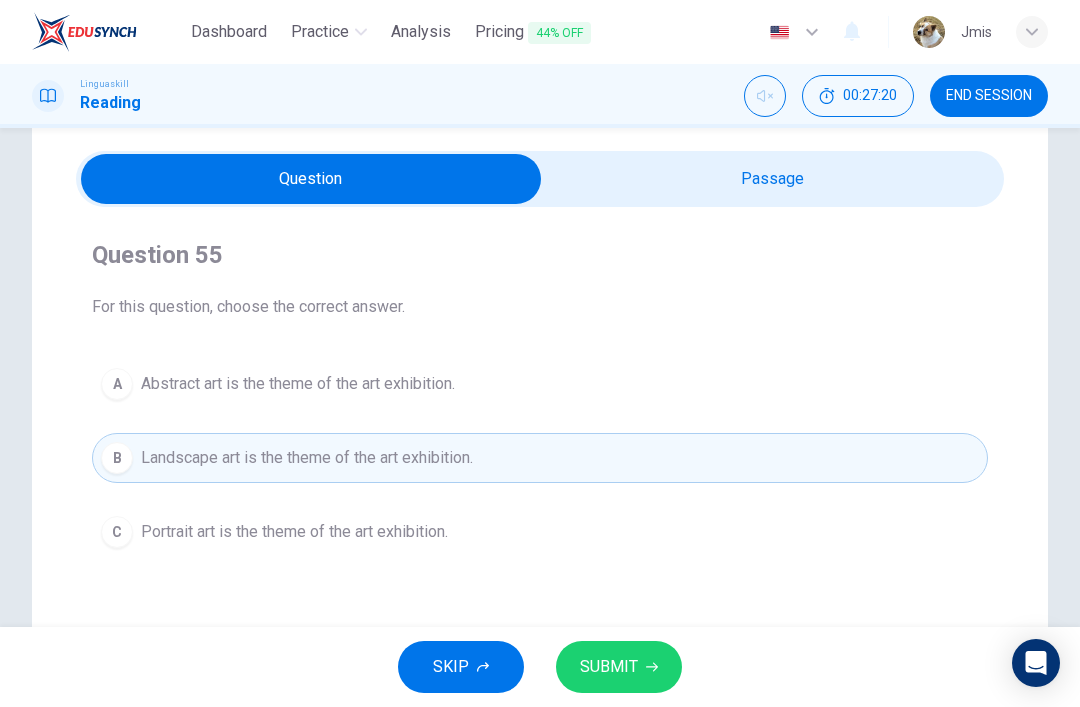click on "SUBMIT" at bounding box center (619, 667) 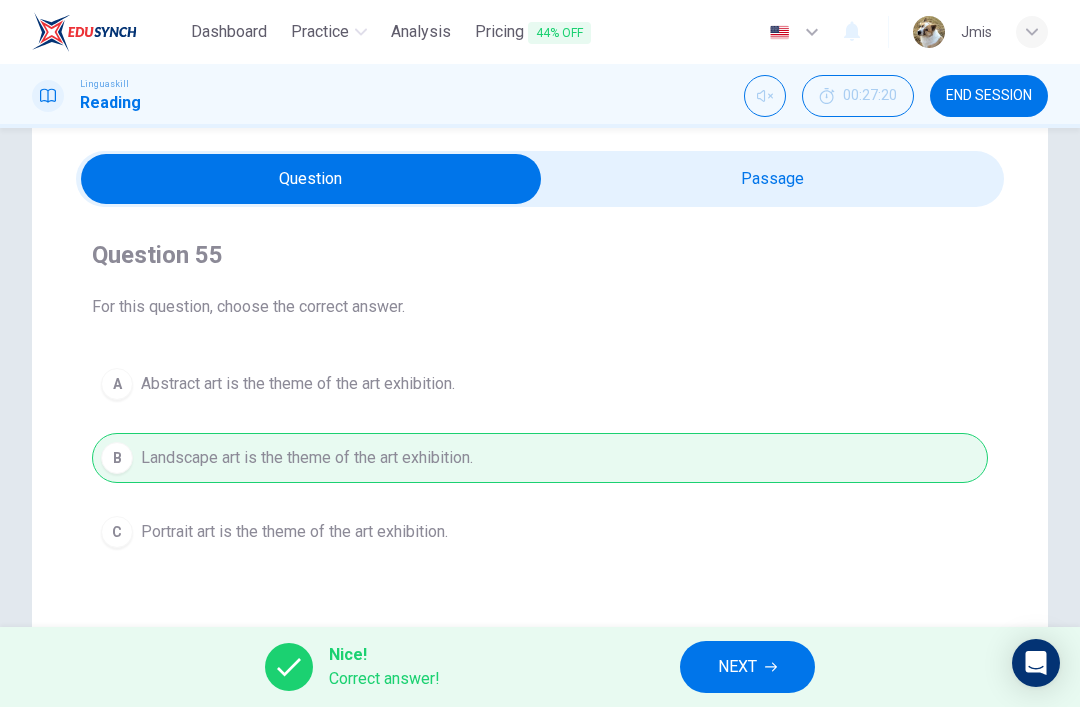 click on "NEXT" at bounding box center [747, 667] 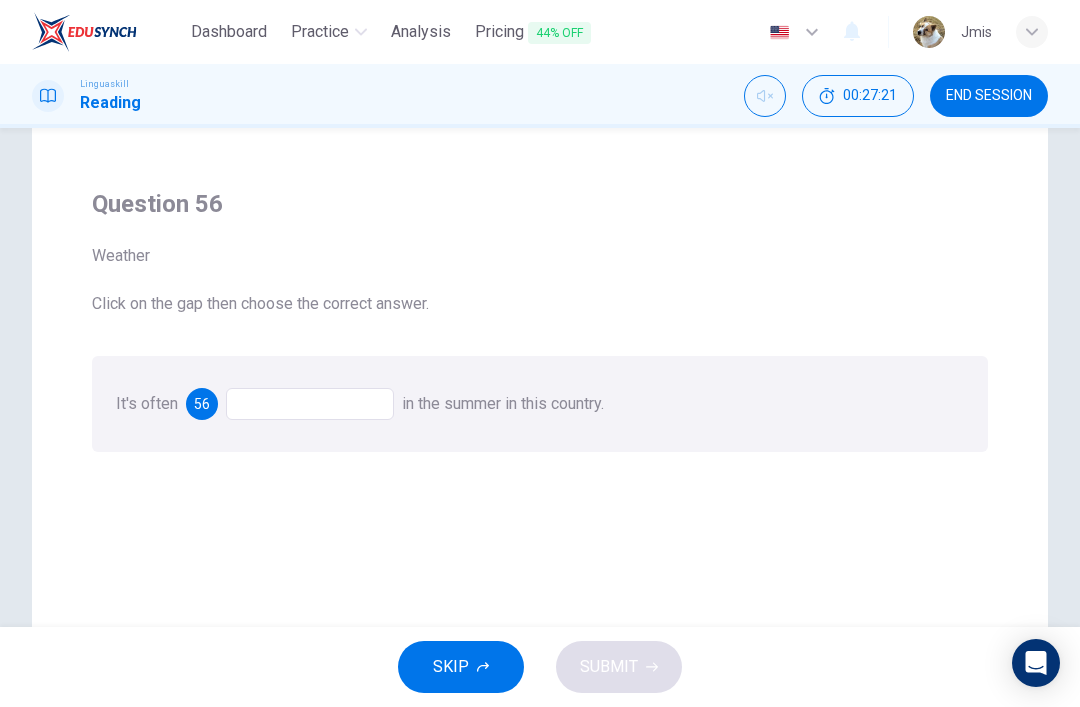 scroll, scrollTop: 59, scrollLeft: 0, axis: vertical 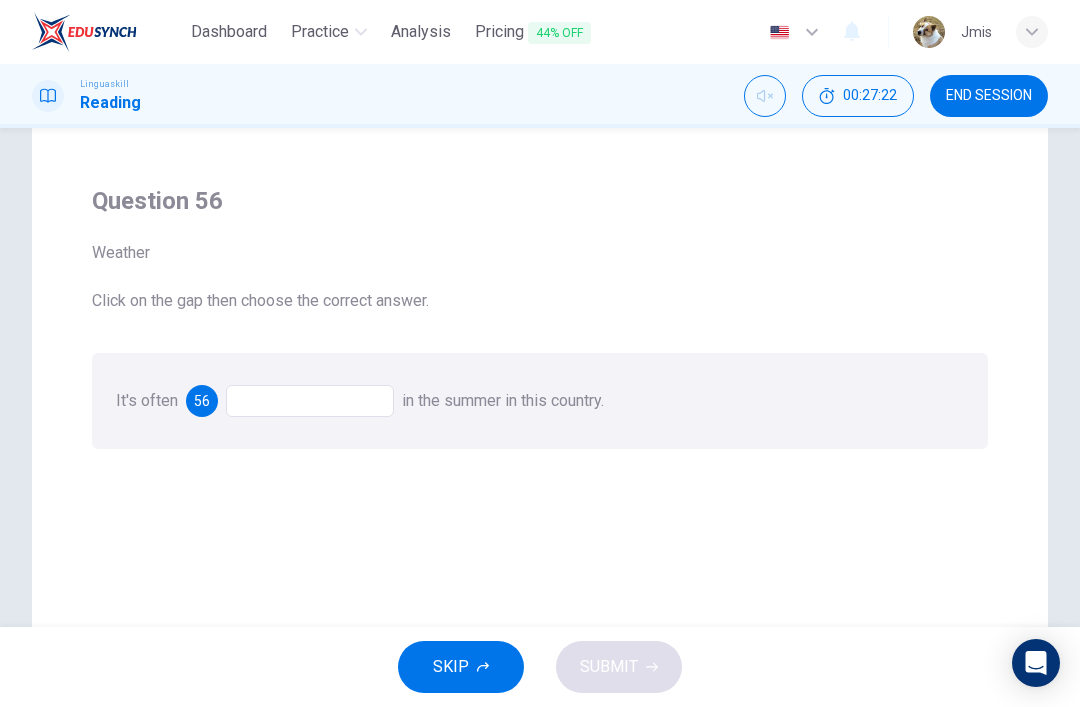 click at bounding box center [310, 401] 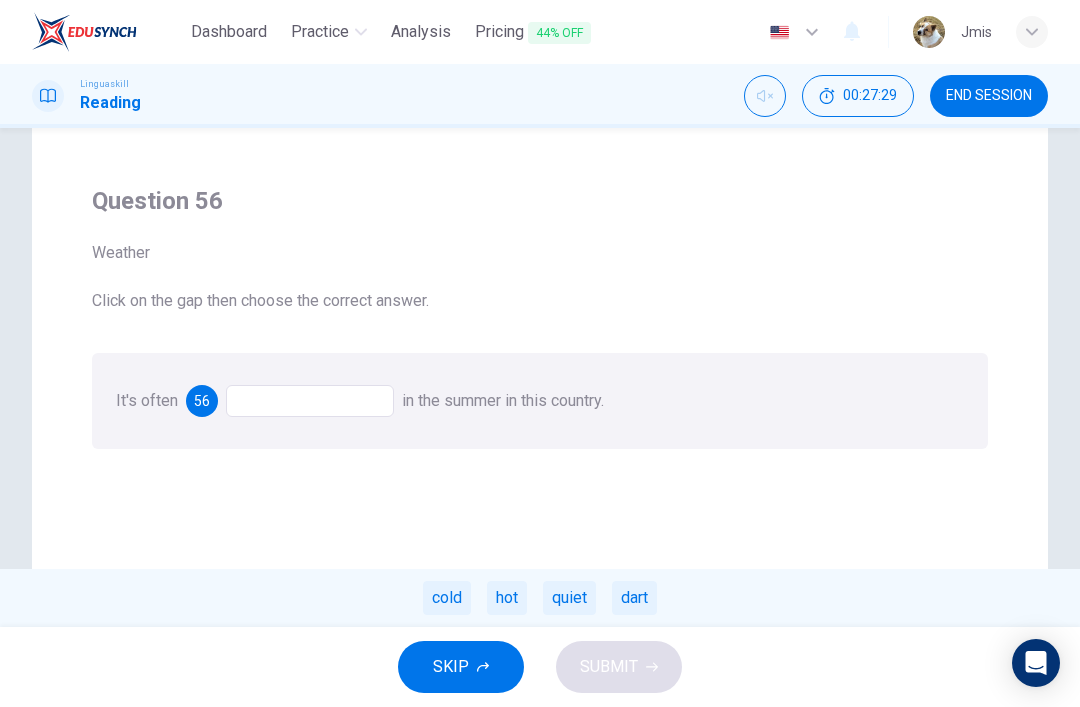 click on "hot" at bounding box center [507, 598] 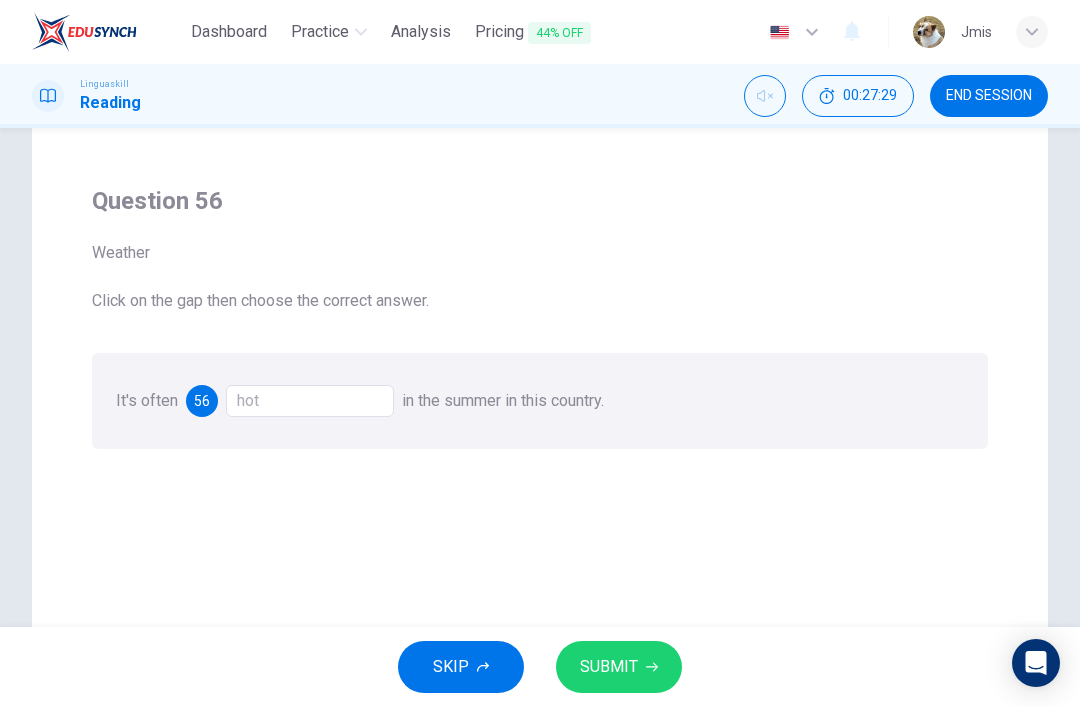 click on "SUBMIT" at bounding box center [619, 667] 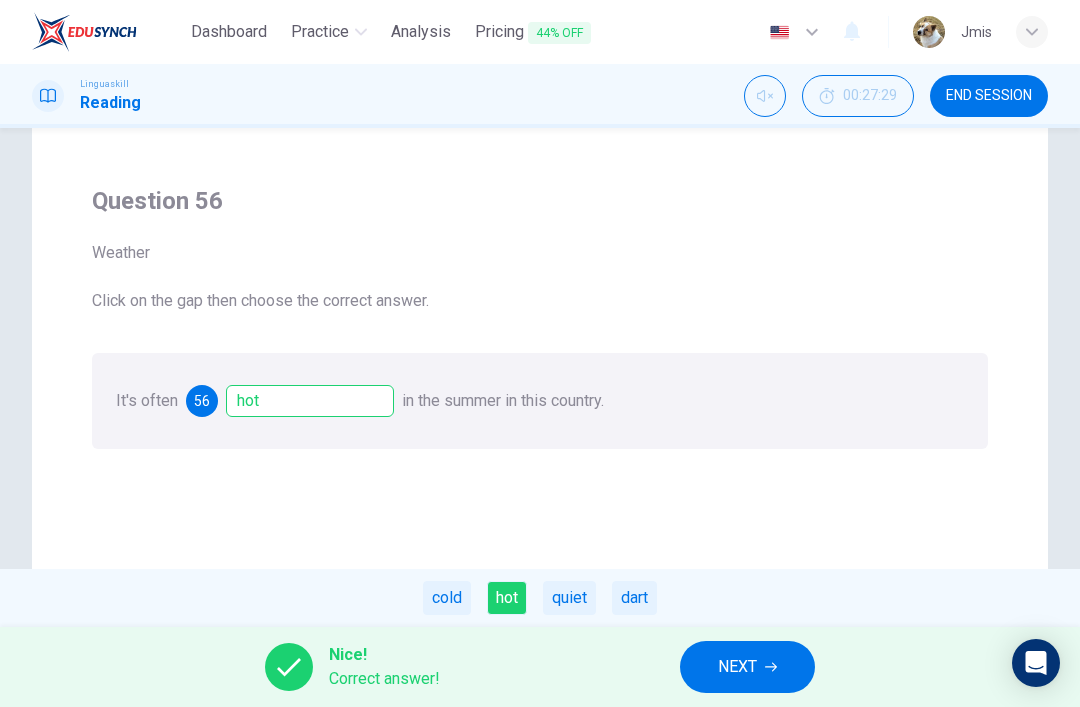 click on "NEXT" at bounding box center (737, 667) 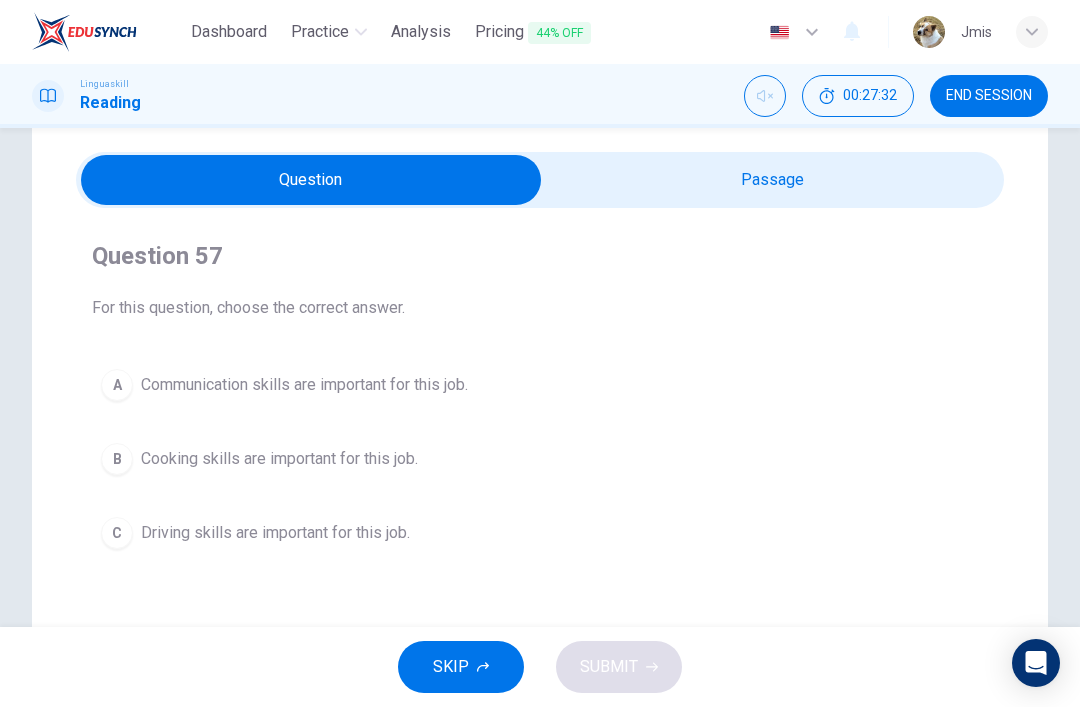 scroll, scrollTop: 59, scrollLeft: 0, axis: vertical 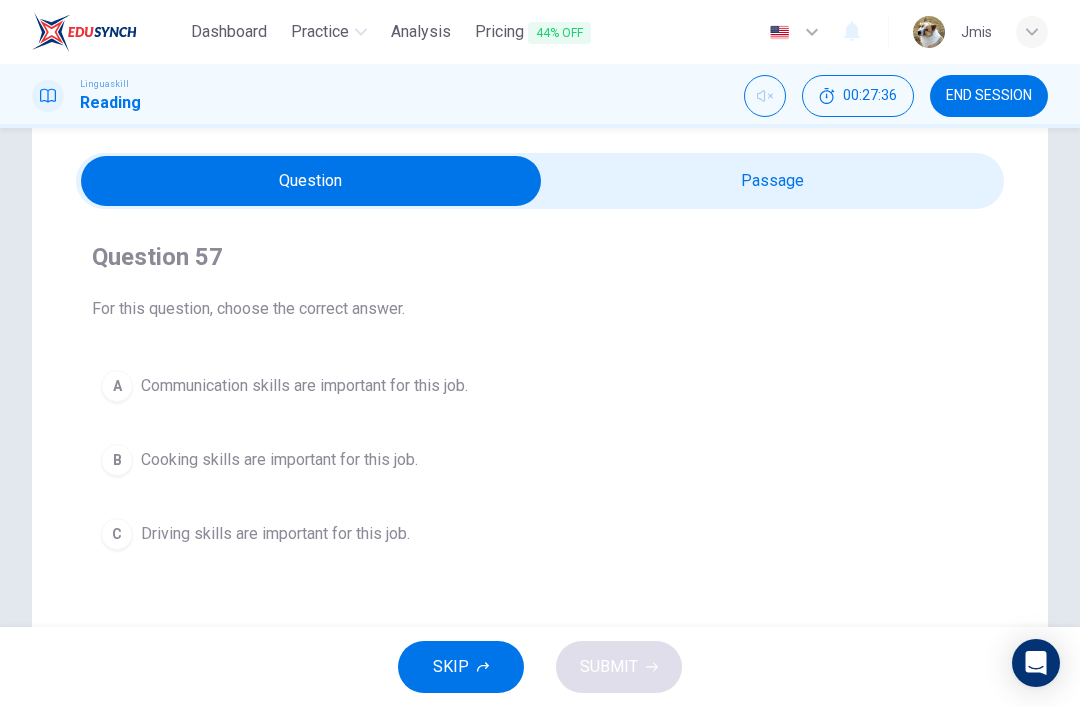 click at bounding box center [311, 181] 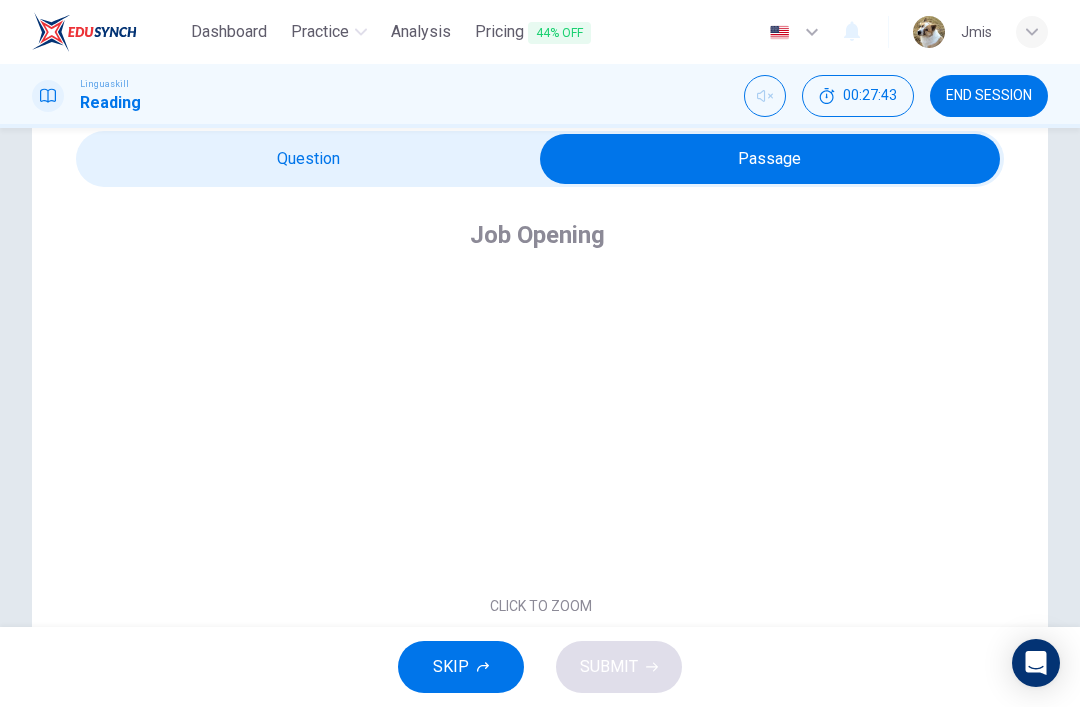 scroll, scrollTop: 82, scrollLeft: 0, axis: vertical 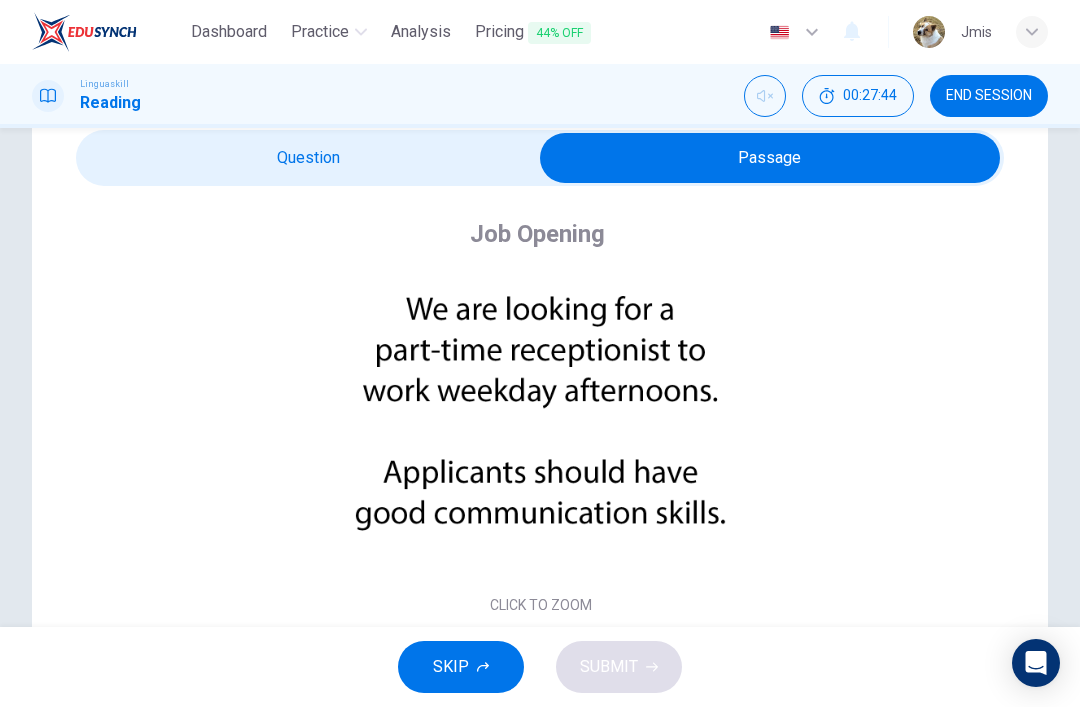 click at bounding box center (770, 158) 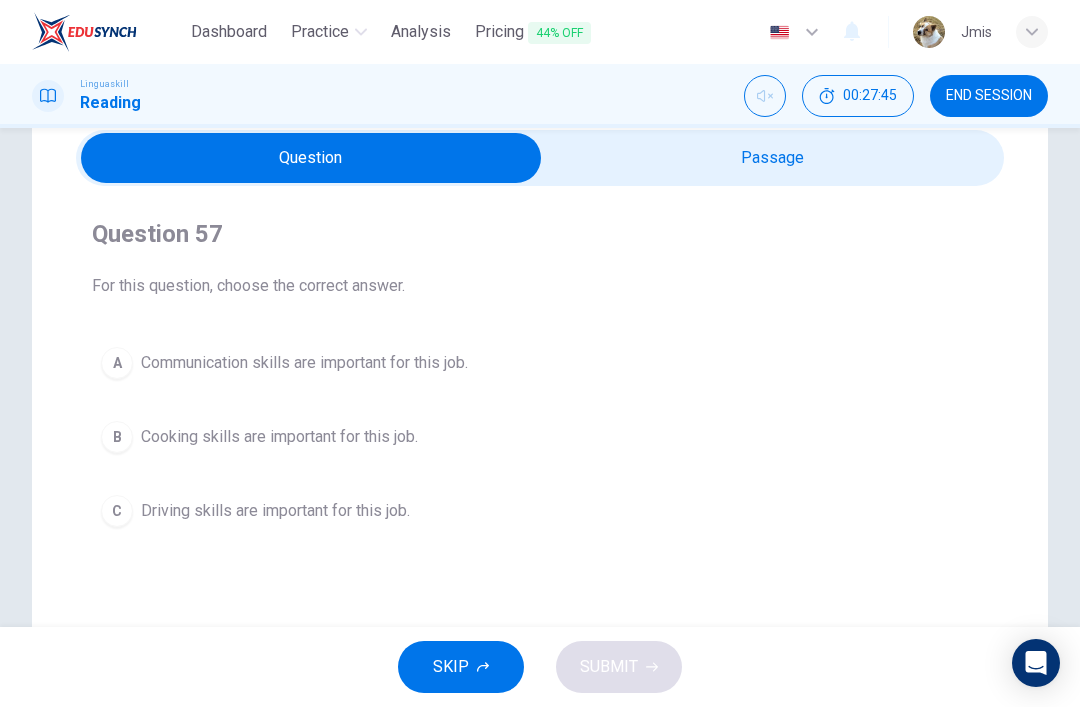click on "Communication skills are important for this job." at bounding box center (304, 363) 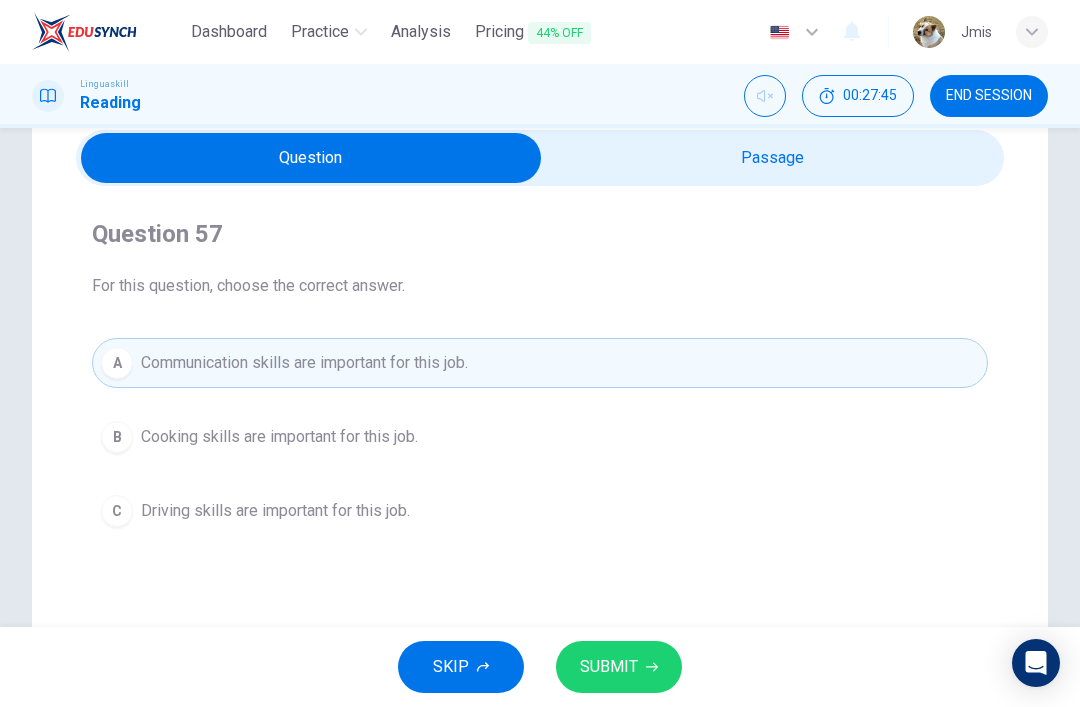 click on "SUBMIT" at bounding box center (609, 667) 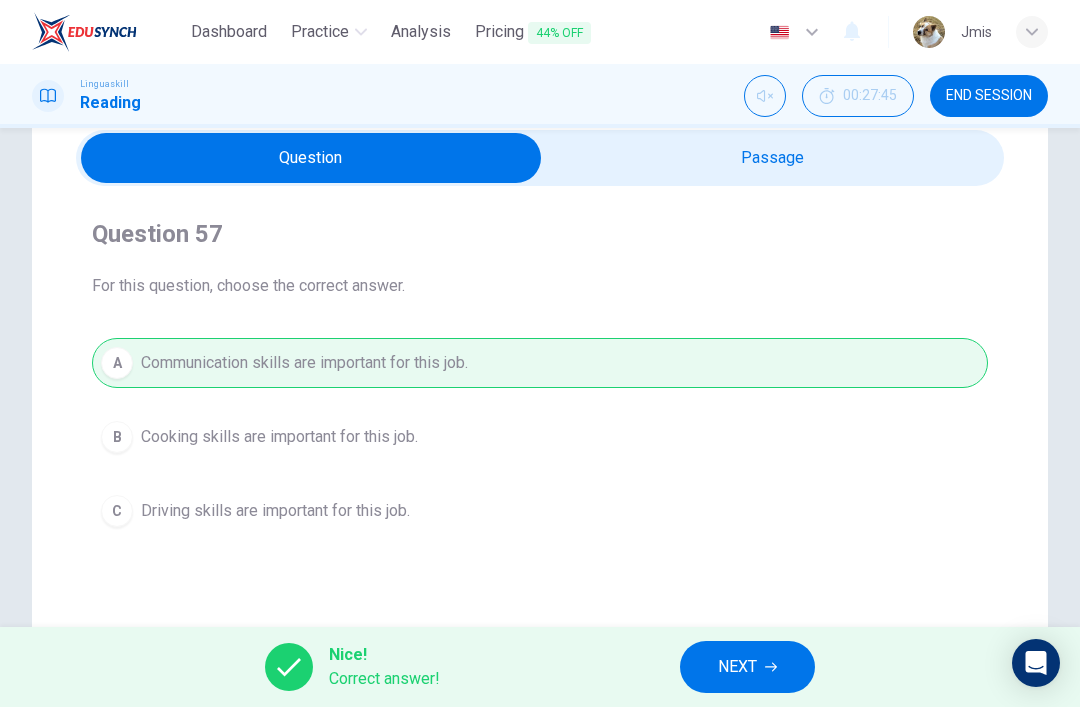 click on "NEXT" at bounding box center (737, 667) 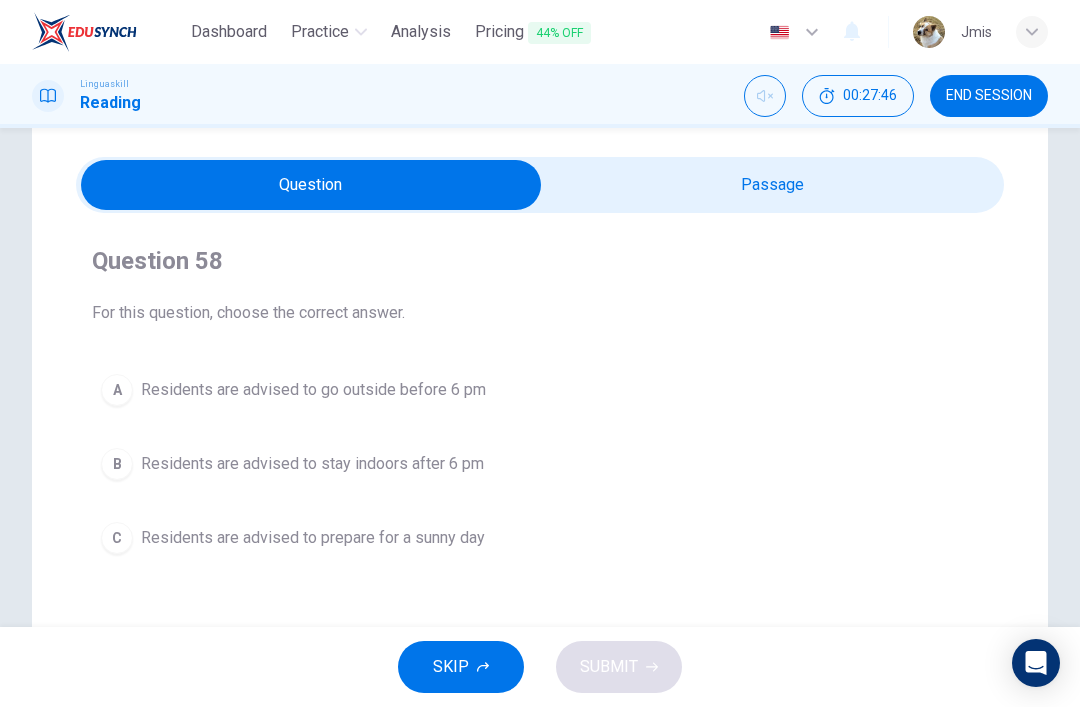 scroll, scrollTop: 56, scrollLeft: 0, axis: vertical 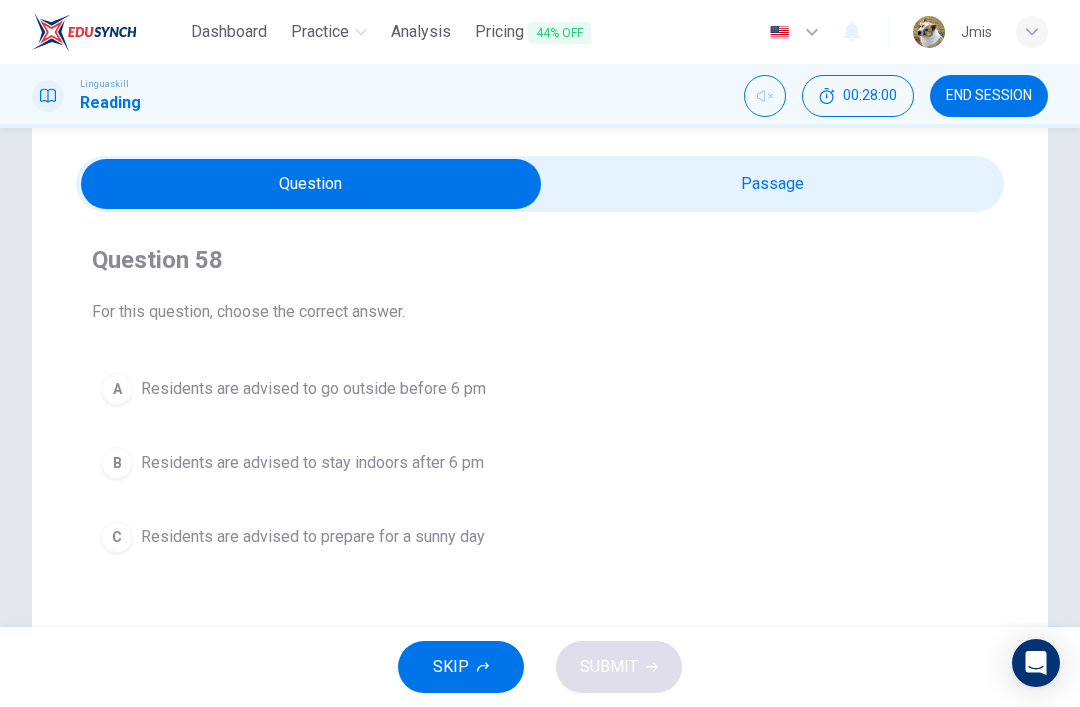 click at bounding box center [311, 184] 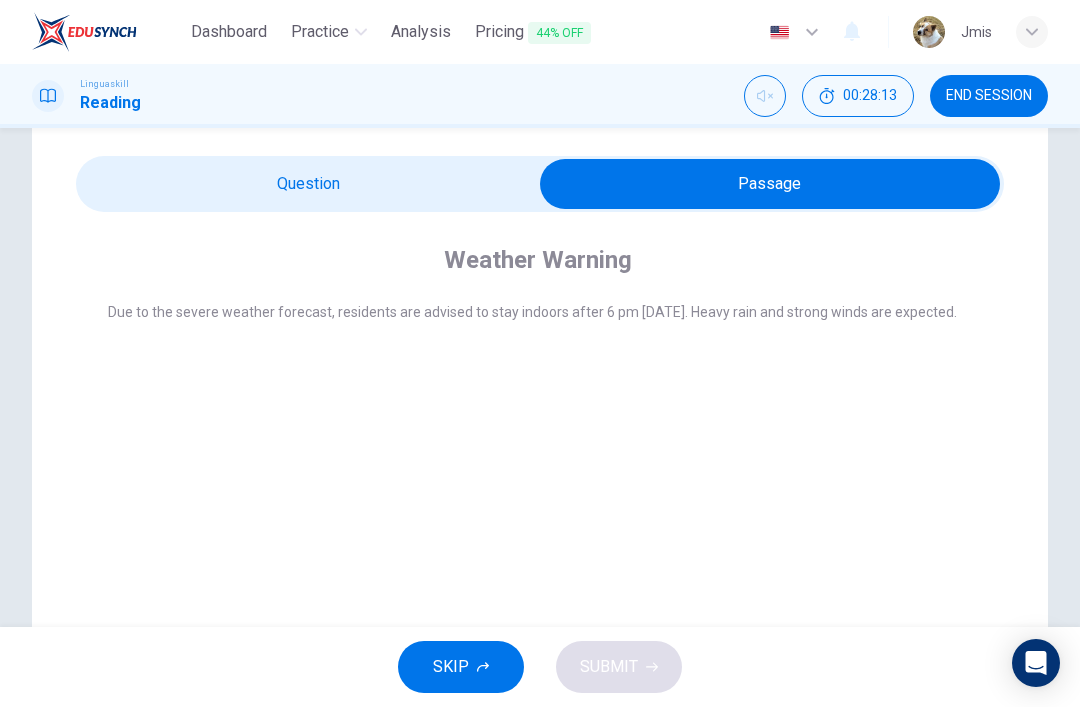 click at bounding box center (770, 184) 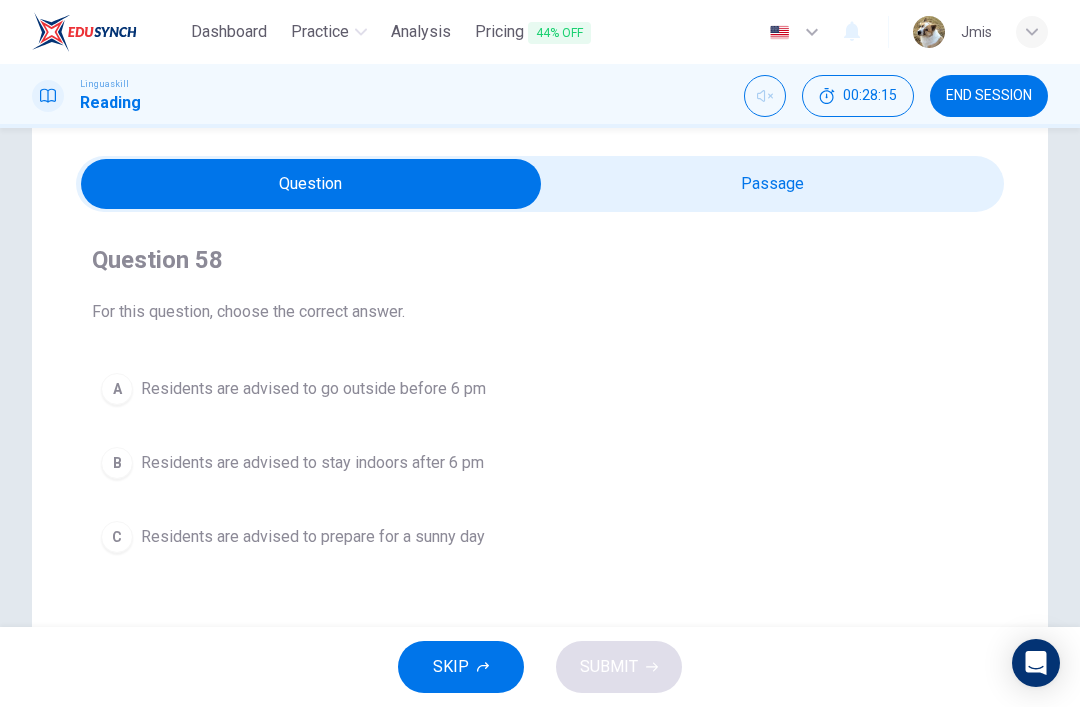 click on "Residents are advised to stay indoors after 6 pm" at bounding box center [312, 463] 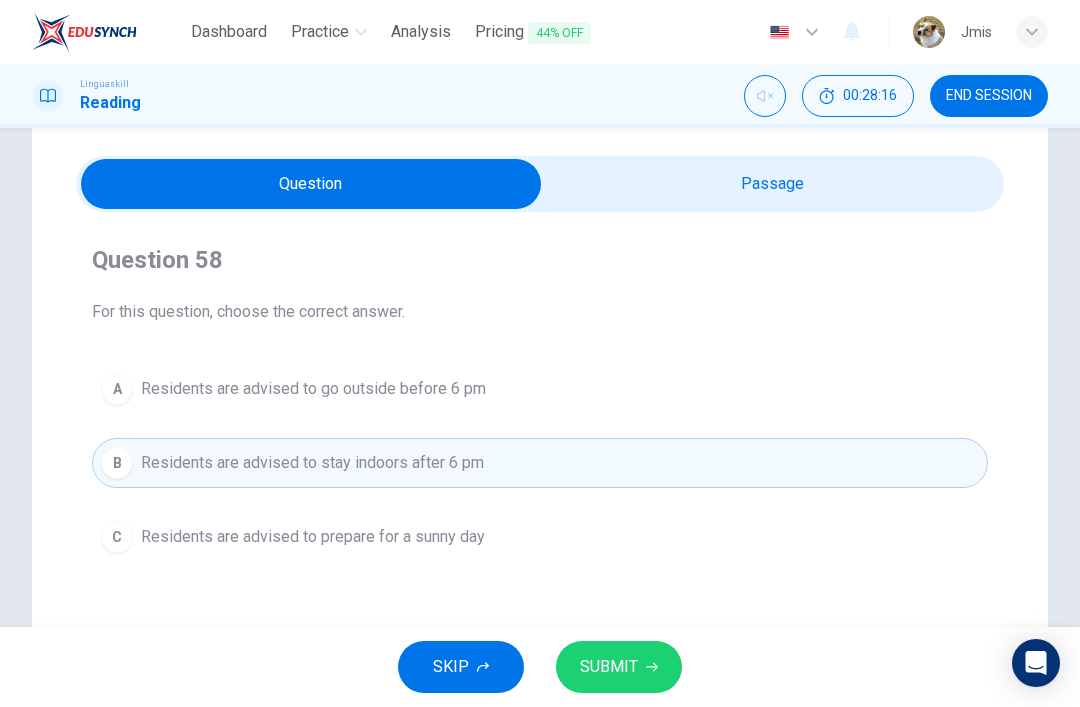 click on "SUBMIT" at bounding box center [619, 667] 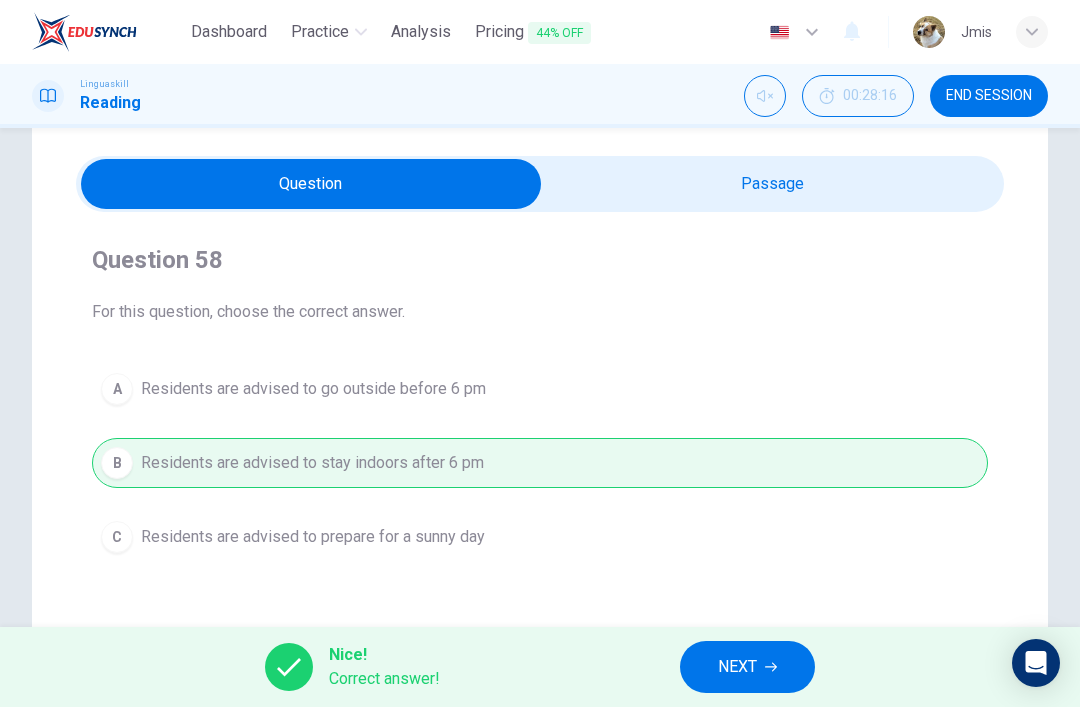 click on "NEXT" at bounding box center [737, 667] 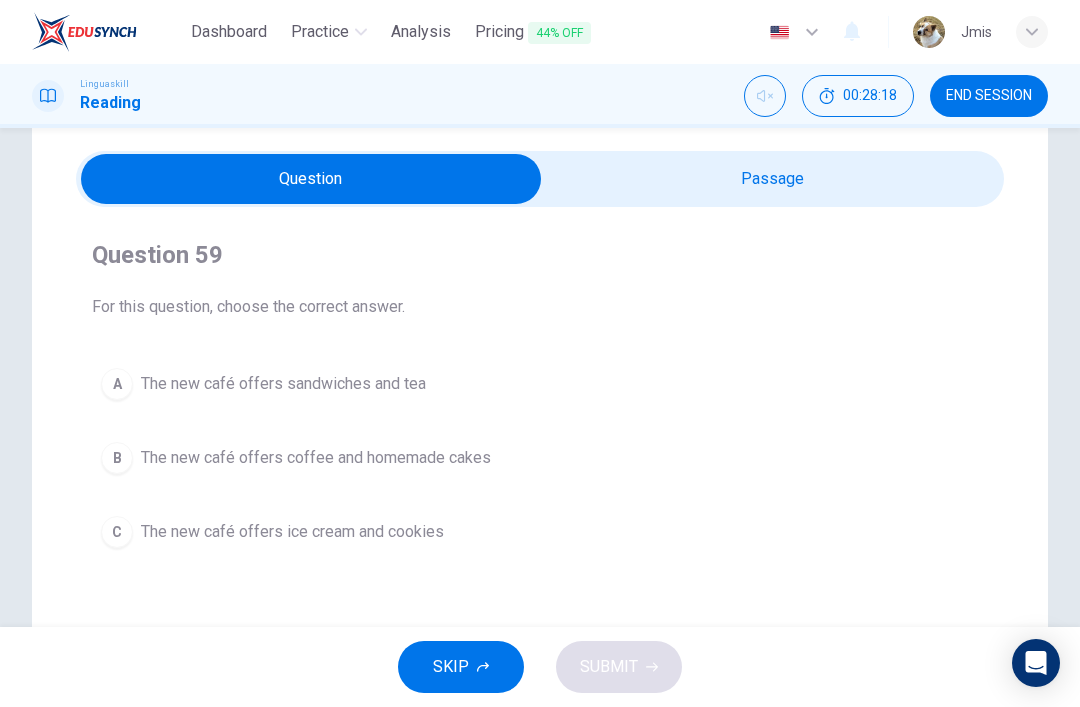 scroll, scrollTop: 60, scrollLeft: 0, axis: vertical 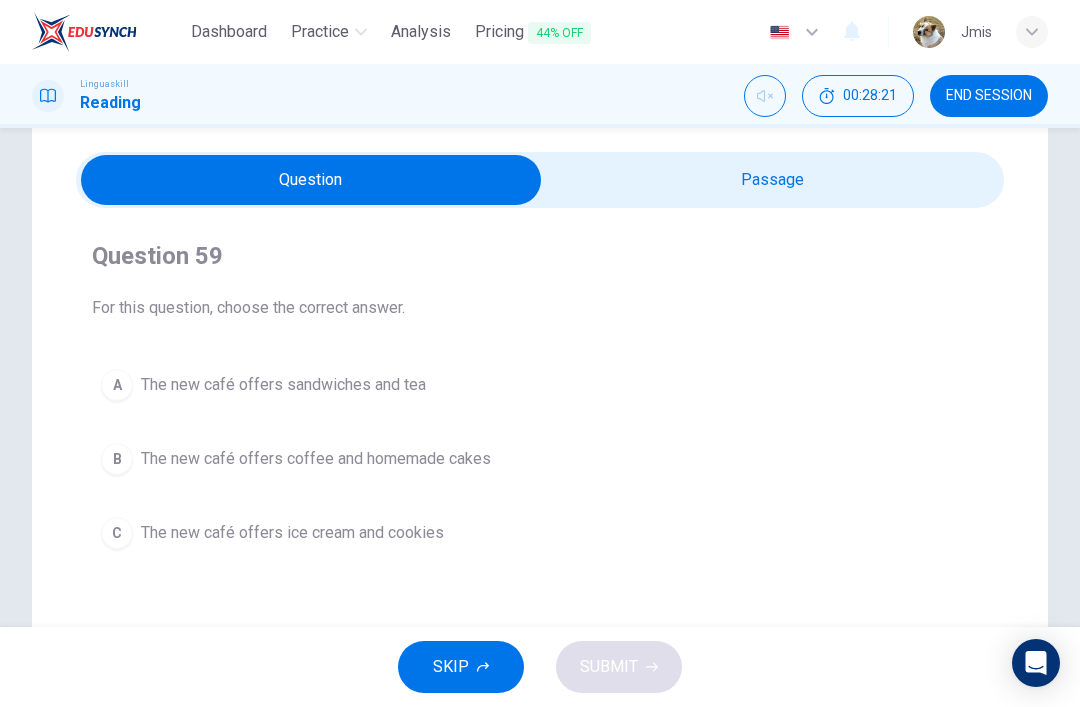 click at bounding box center [311, 180] 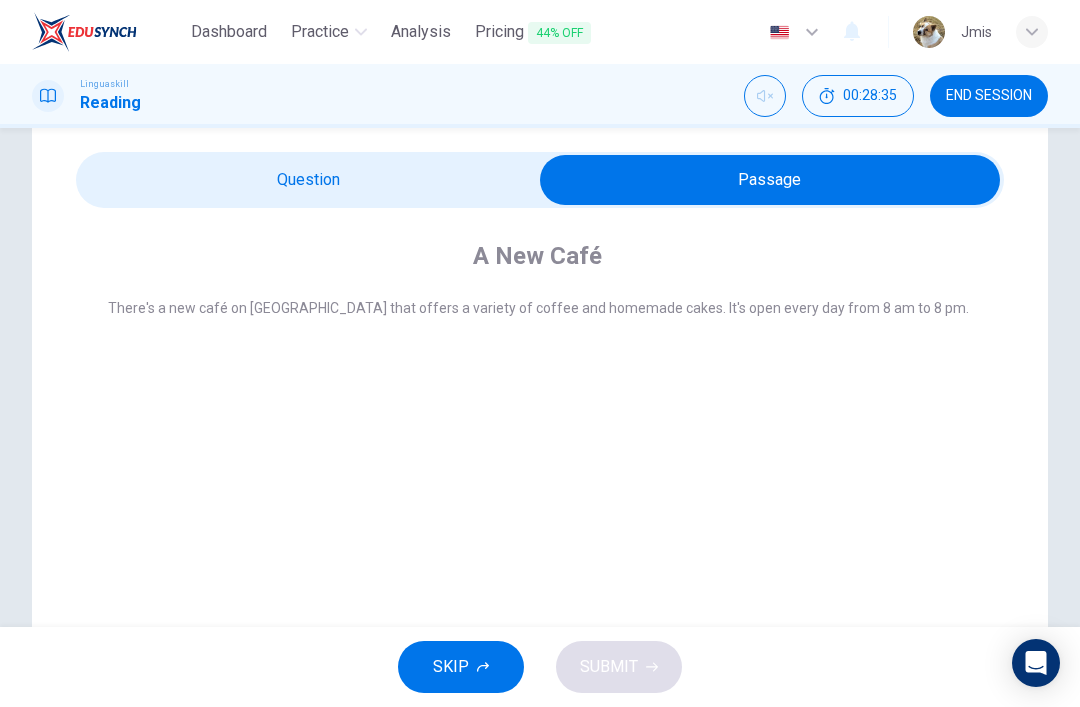 click at bounding box center [770, 180] 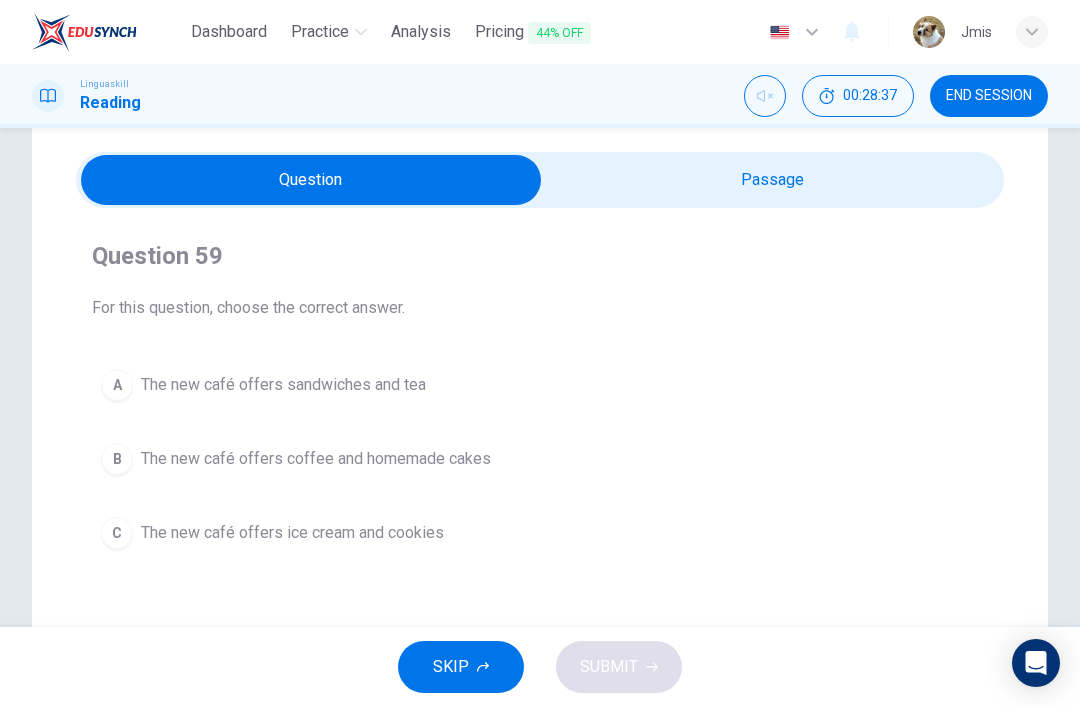 click on "The new café offers coffee and homemade cakes" at bounding box center [316, 459] 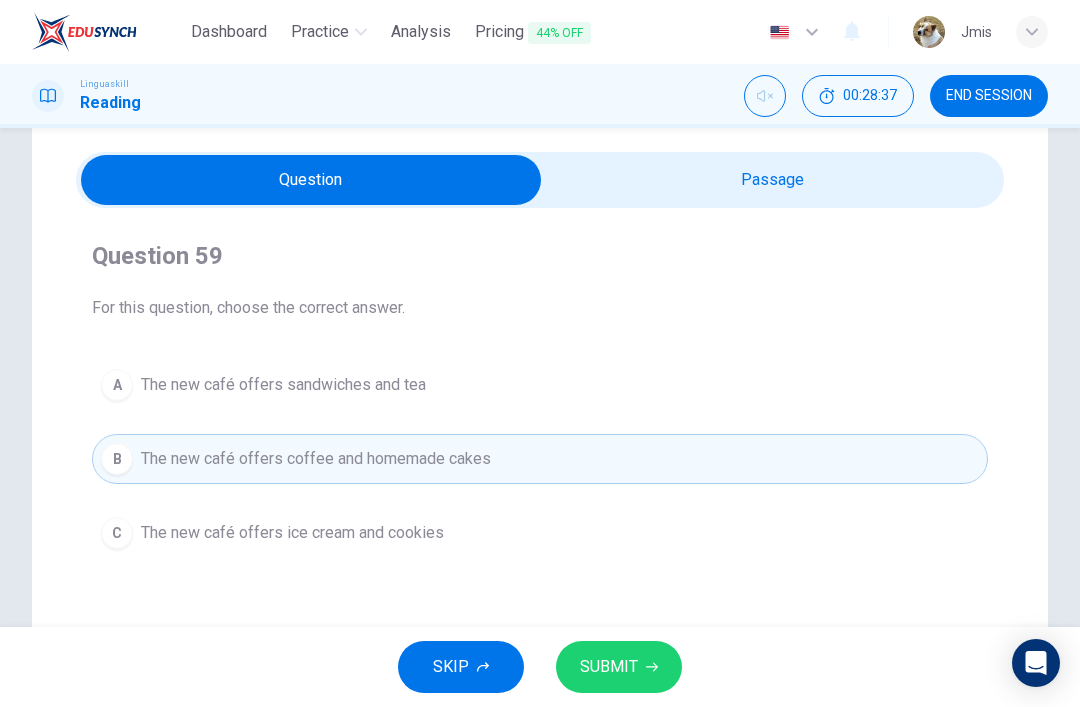click on "SUBMIT" at bounding box center [619, 667] 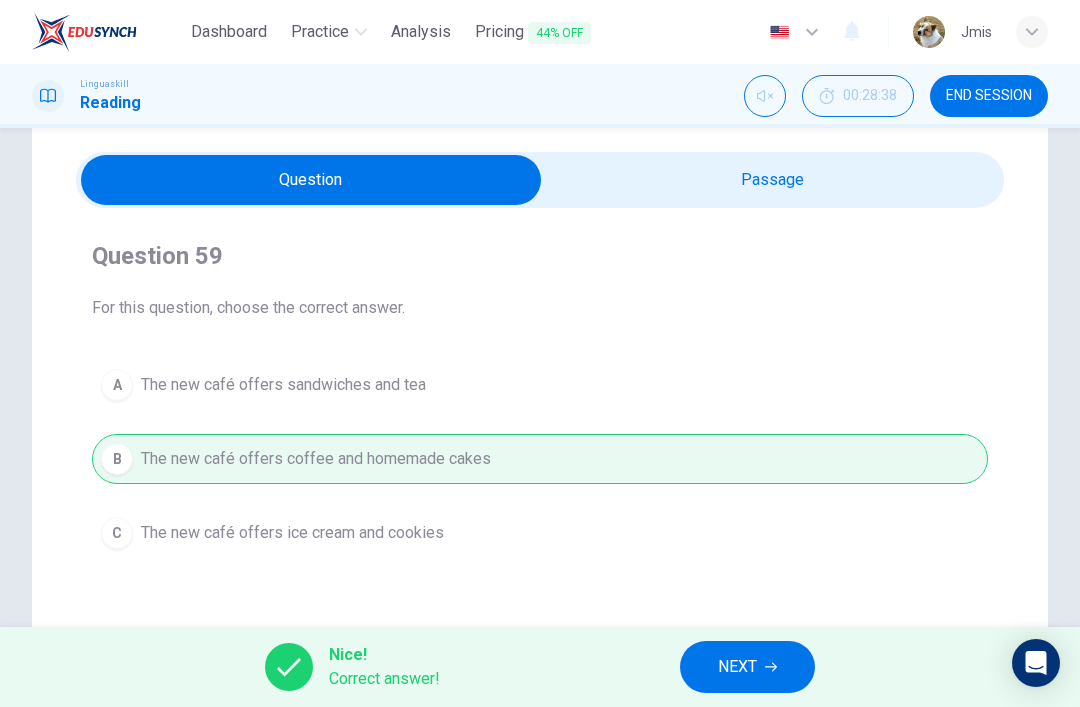 click on "NEXT" at bounding box center (747, 667) 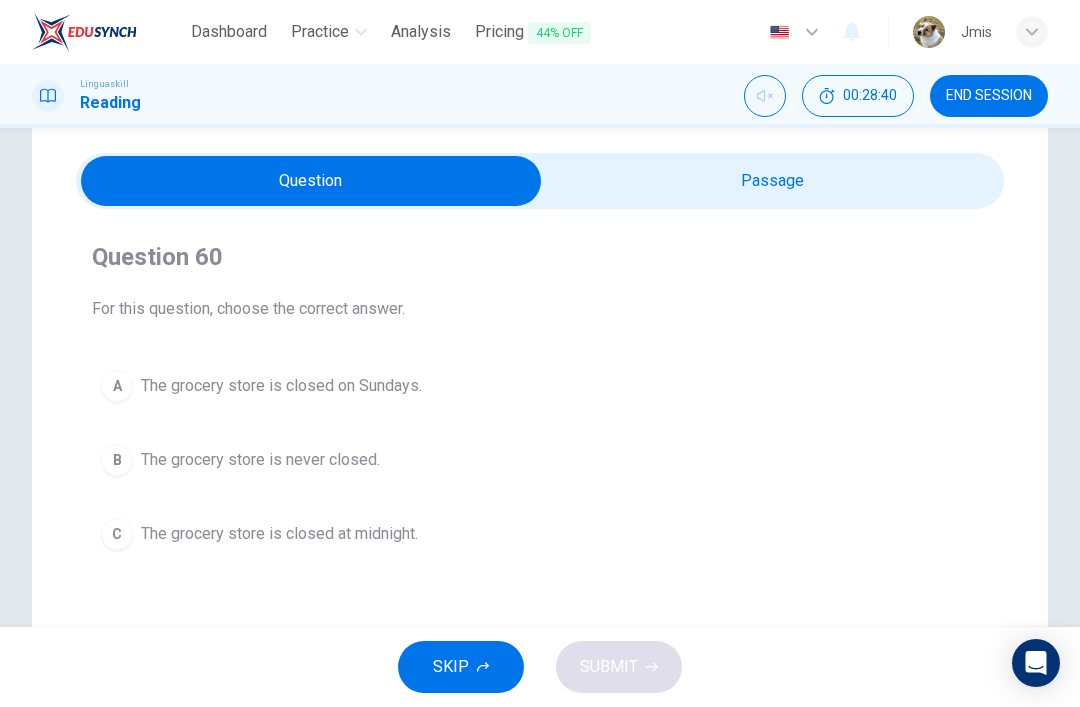 scroll, scrollTop: 60, scrollLeft: 0, axis: vertical 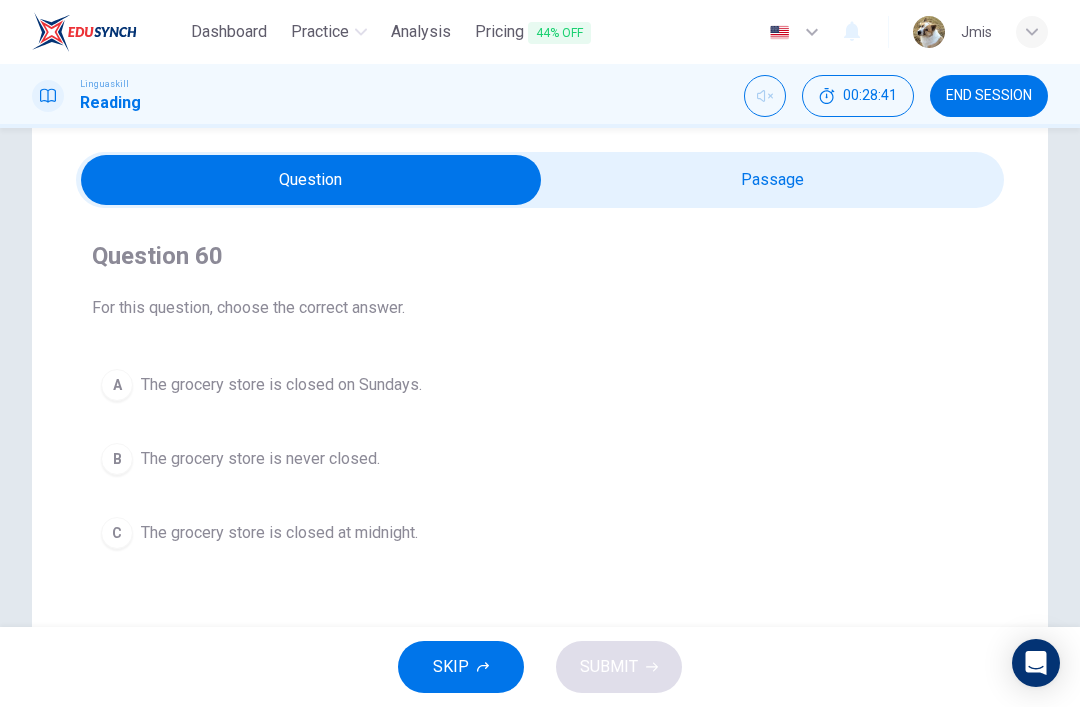 click at bounding box center (311, 180) 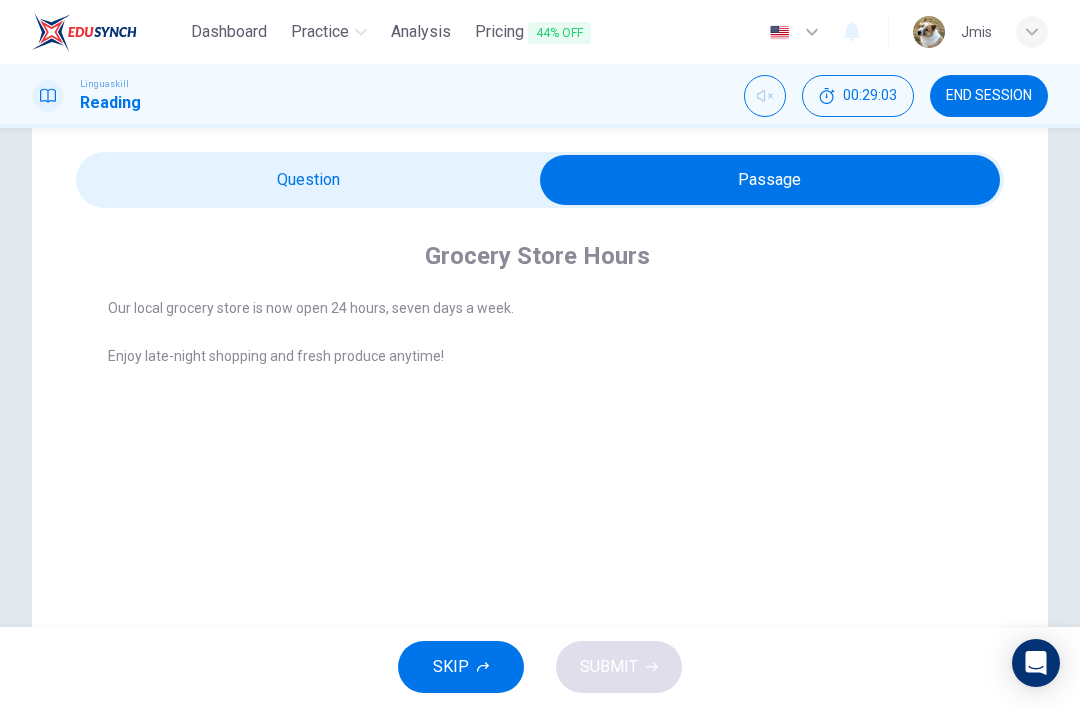 click at bounding box center [770, 180] 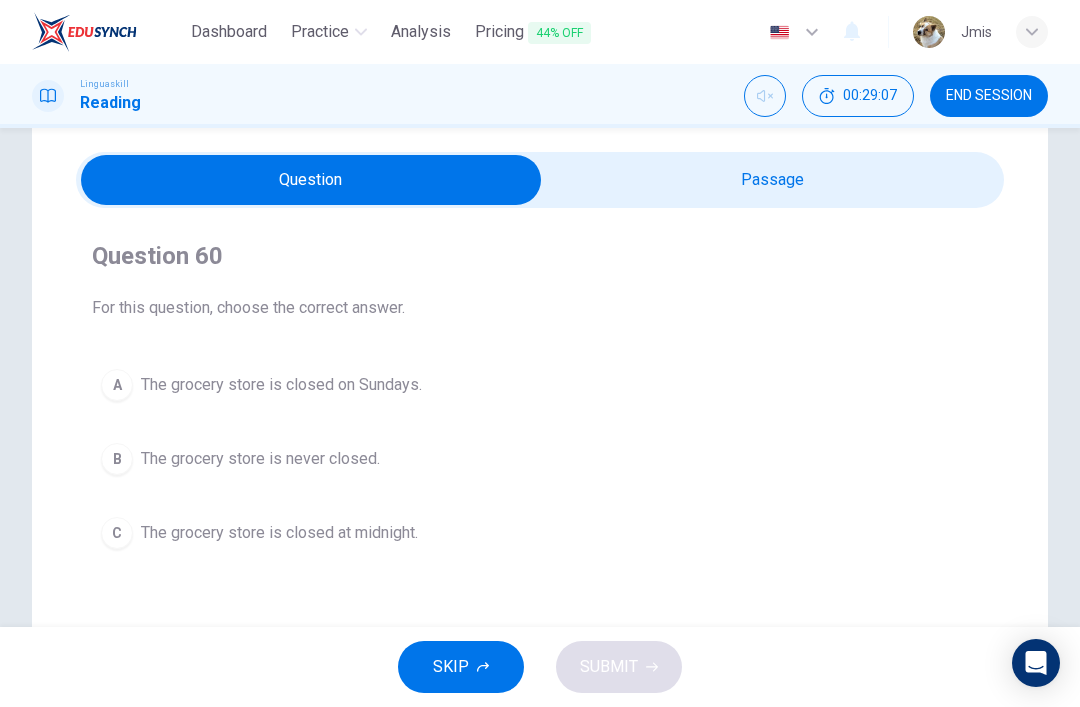 click on "The grocery store is never closed." at bounding box center [260, 459] 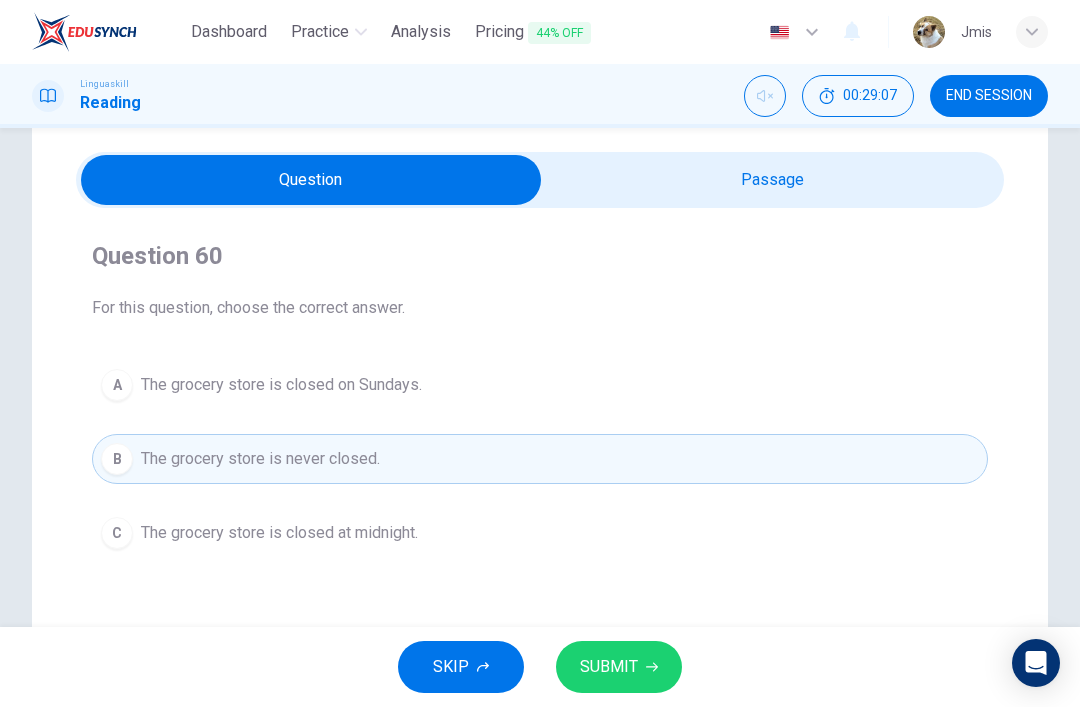 click on "SUBMIT" at bounding box center [609, 667] 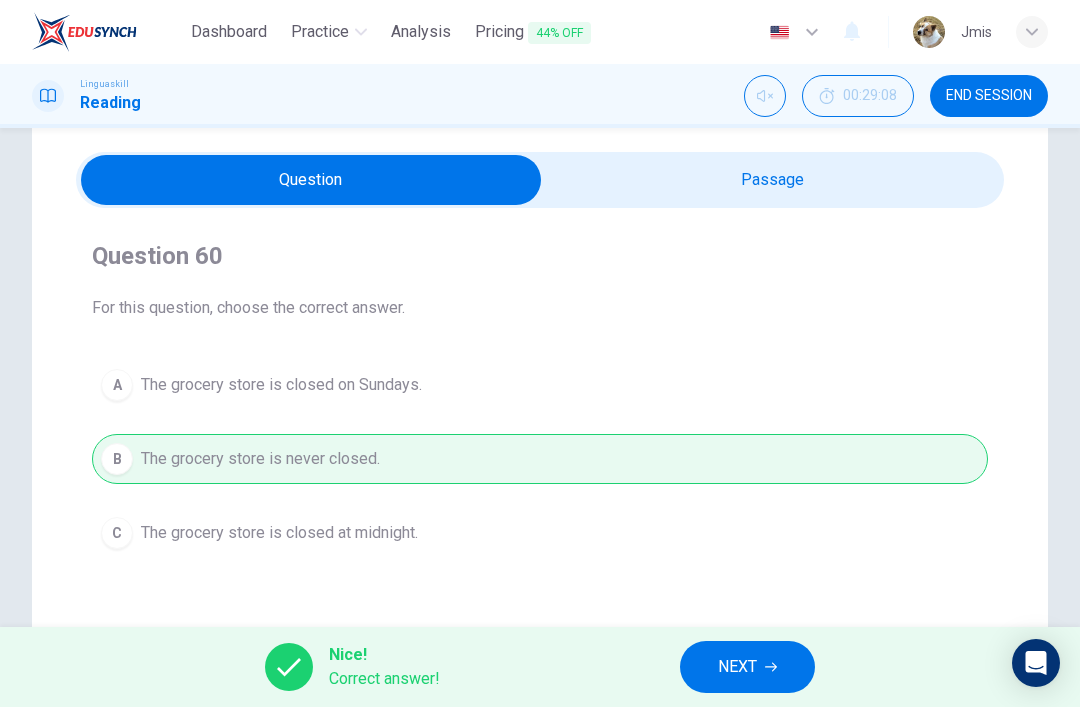 click on "NEXT" at bounding box center (747, 667) 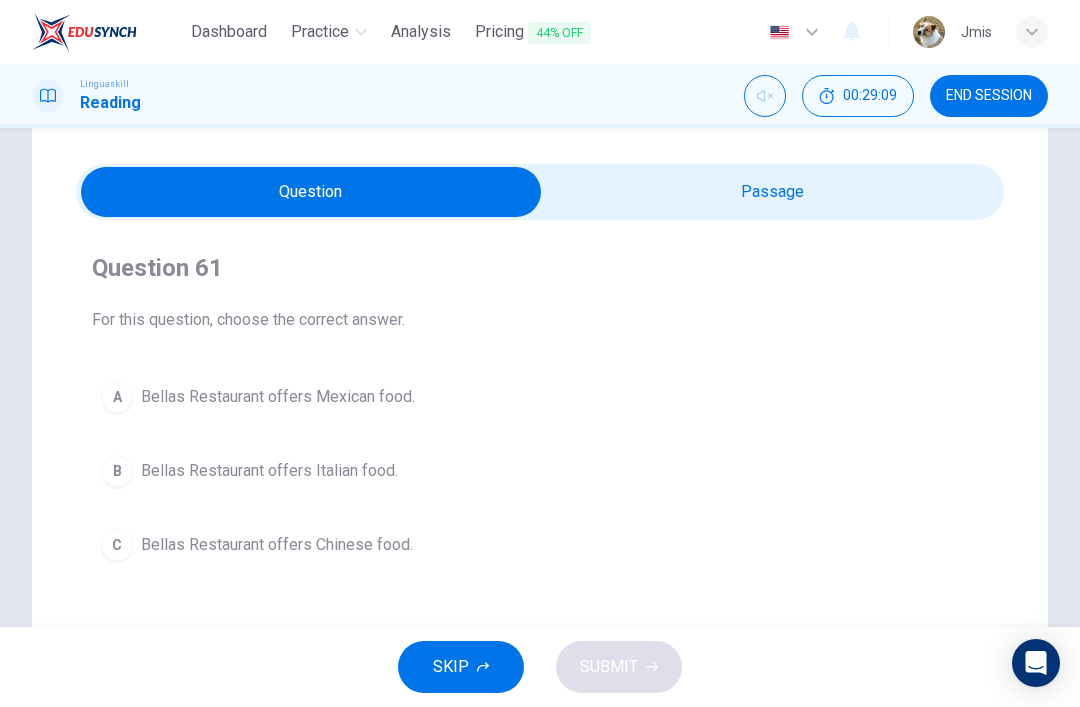 scroll, scrollTop: 49, scrollLeft: 0, axis: vertical 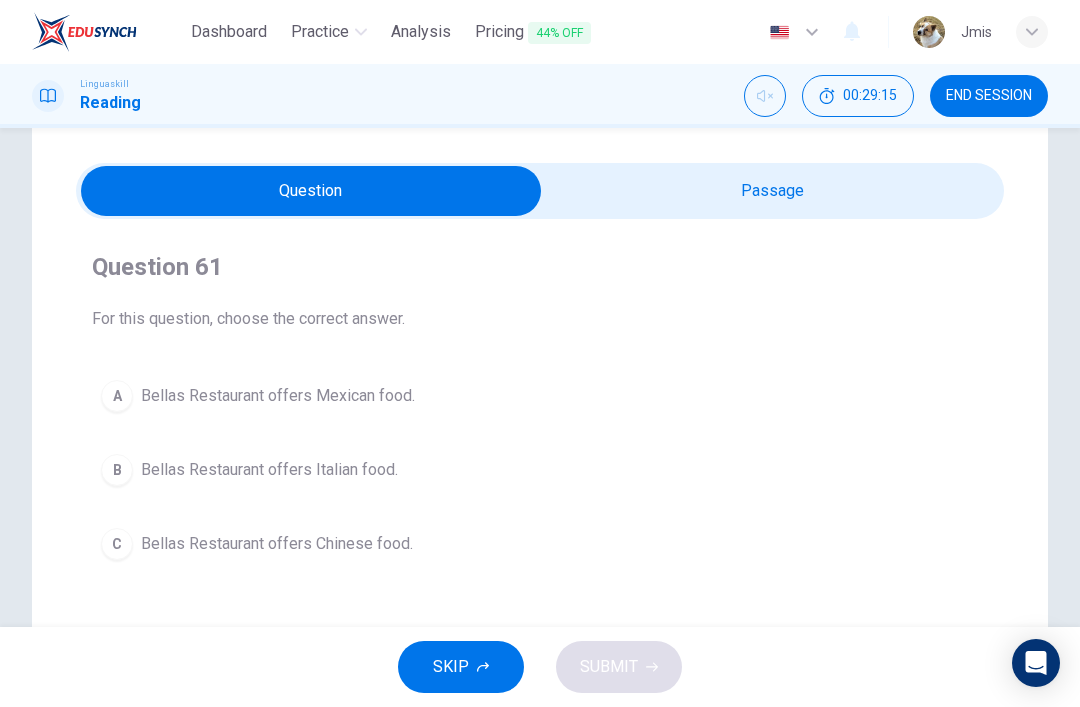 click at bounding box center (311, 191) 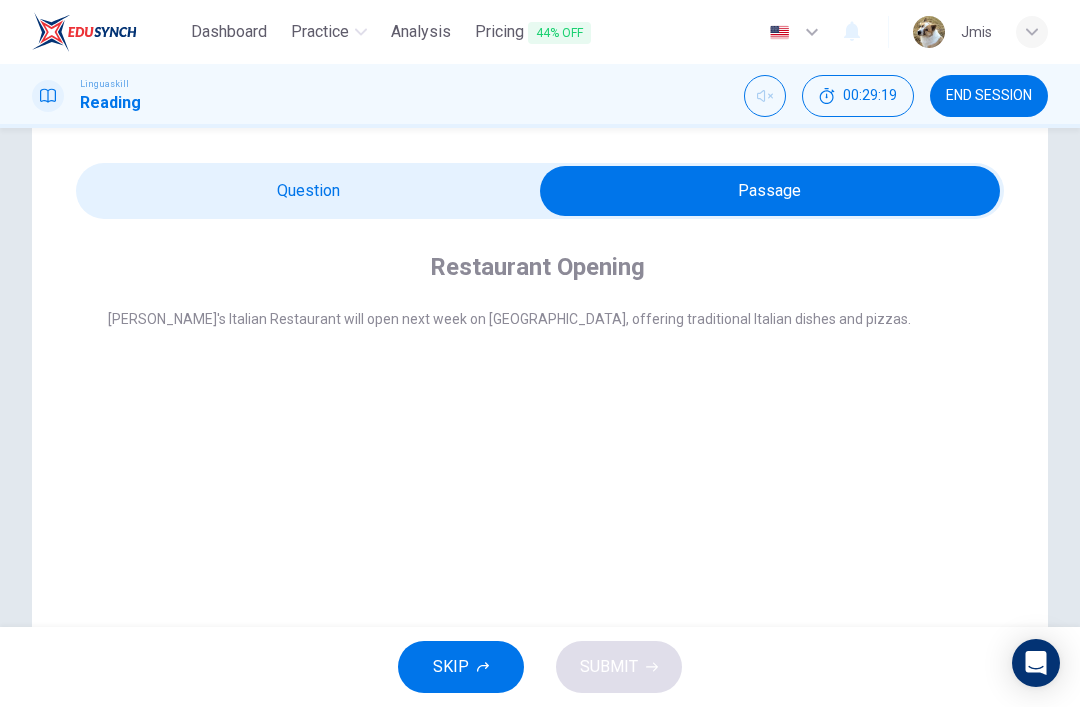 click at bounding box center [770, 191] 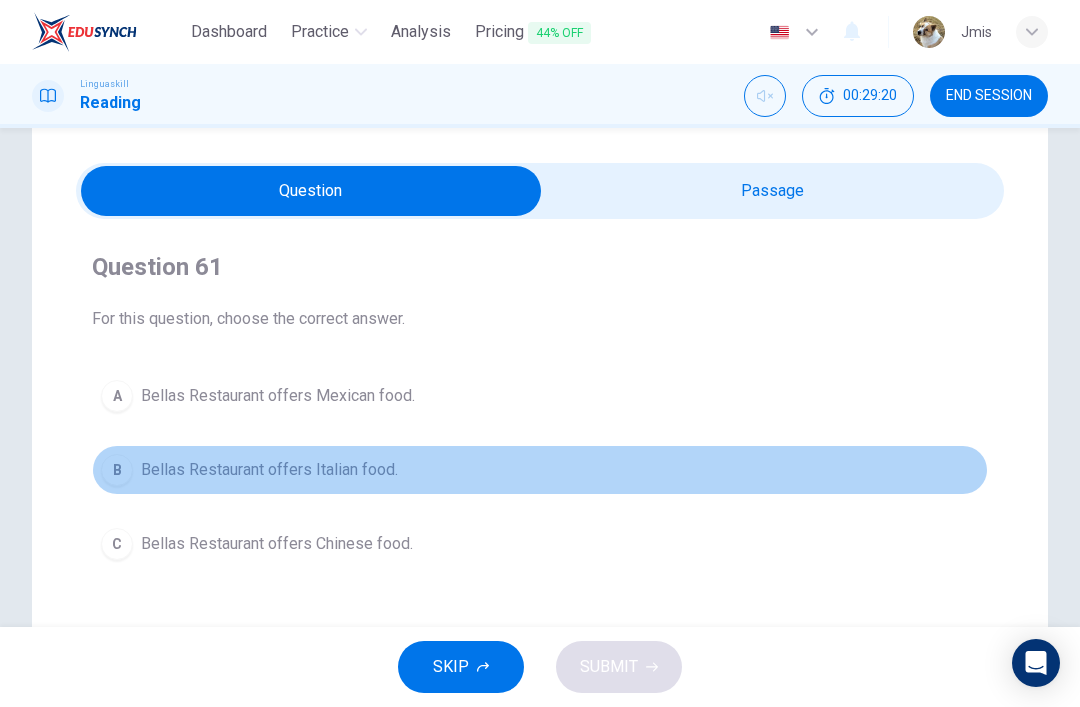 click on "Bellas Restaurant offers Italian food." at bounding box center (269, 470) 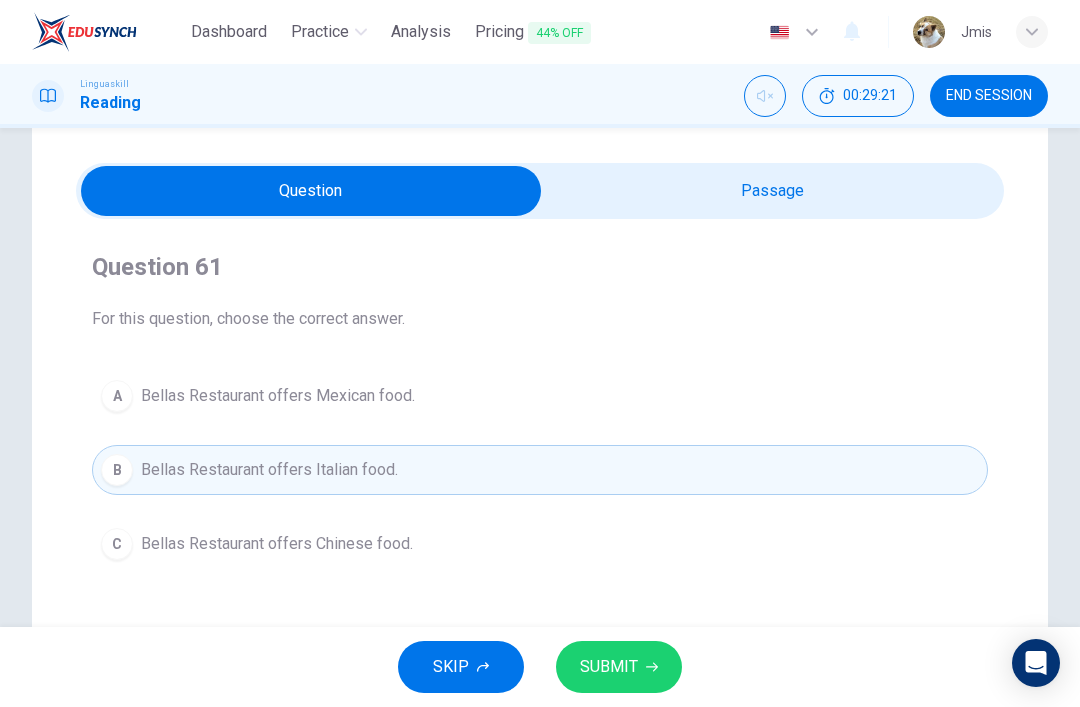 click on "SUBMIT" at bounding box center [619, 667] 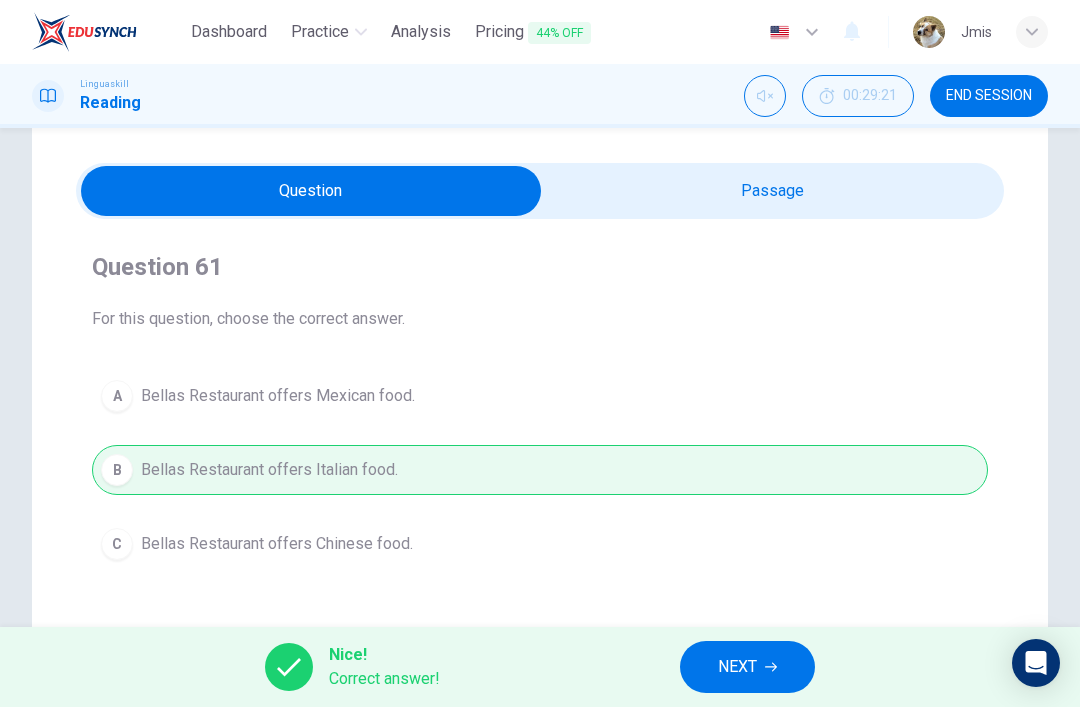 click on "NEXT" at bounding box center (747, 667) 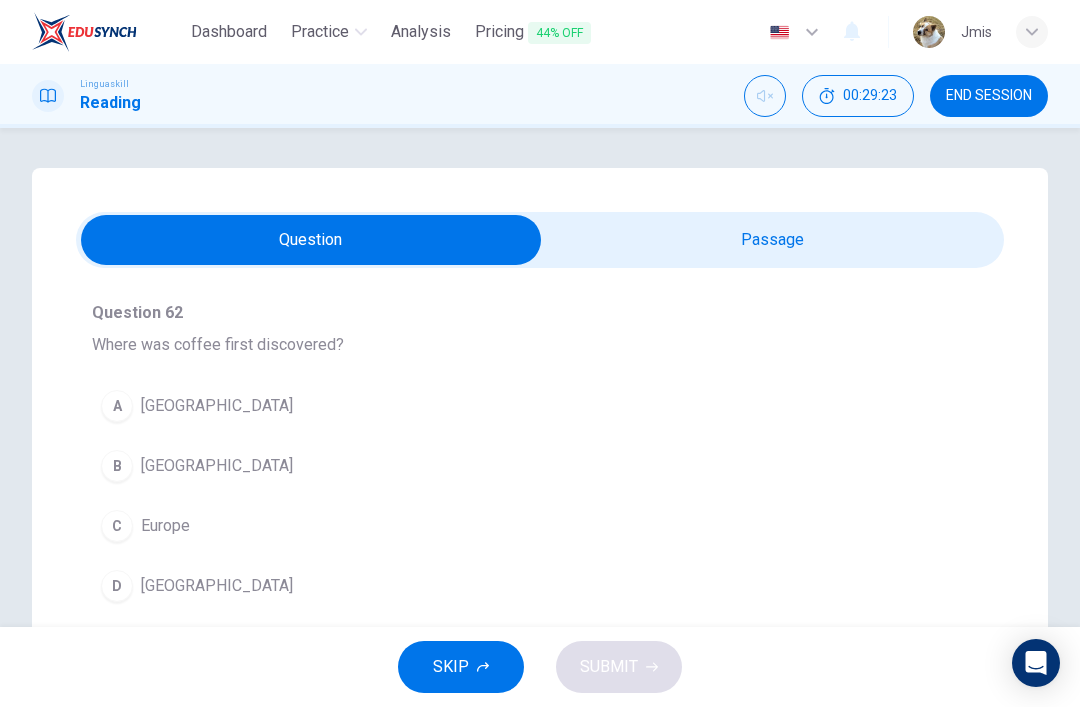 scroll, scrollTop: 120, scrollLeft: 0, axis: vertical 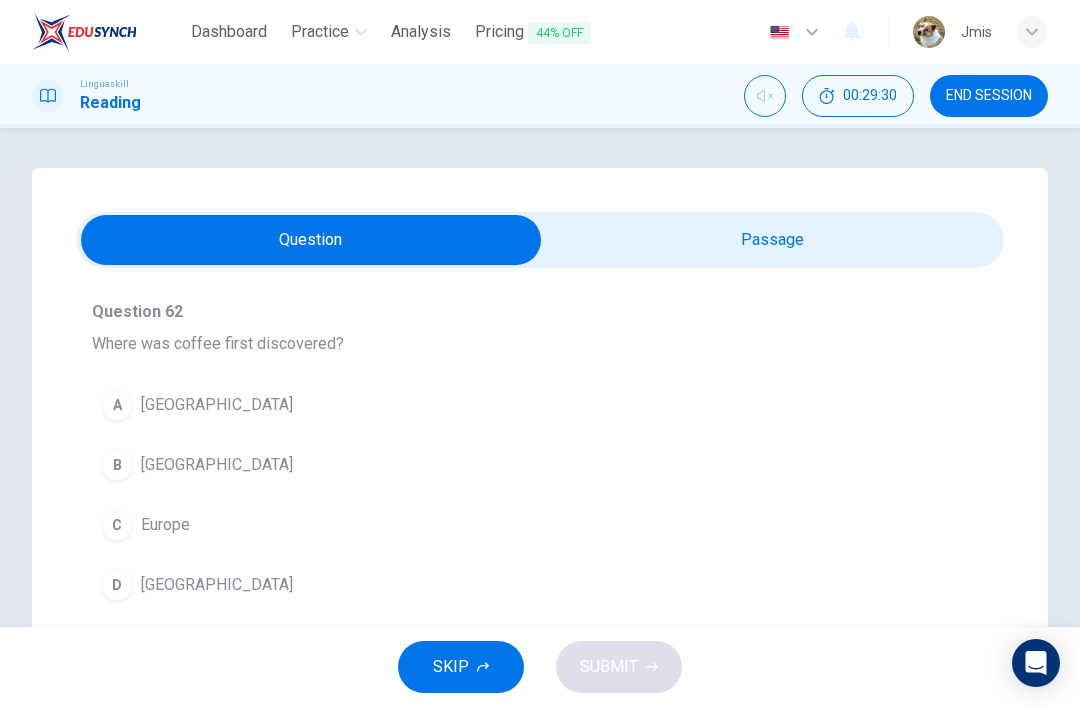 click at bounding box center [311, 240] 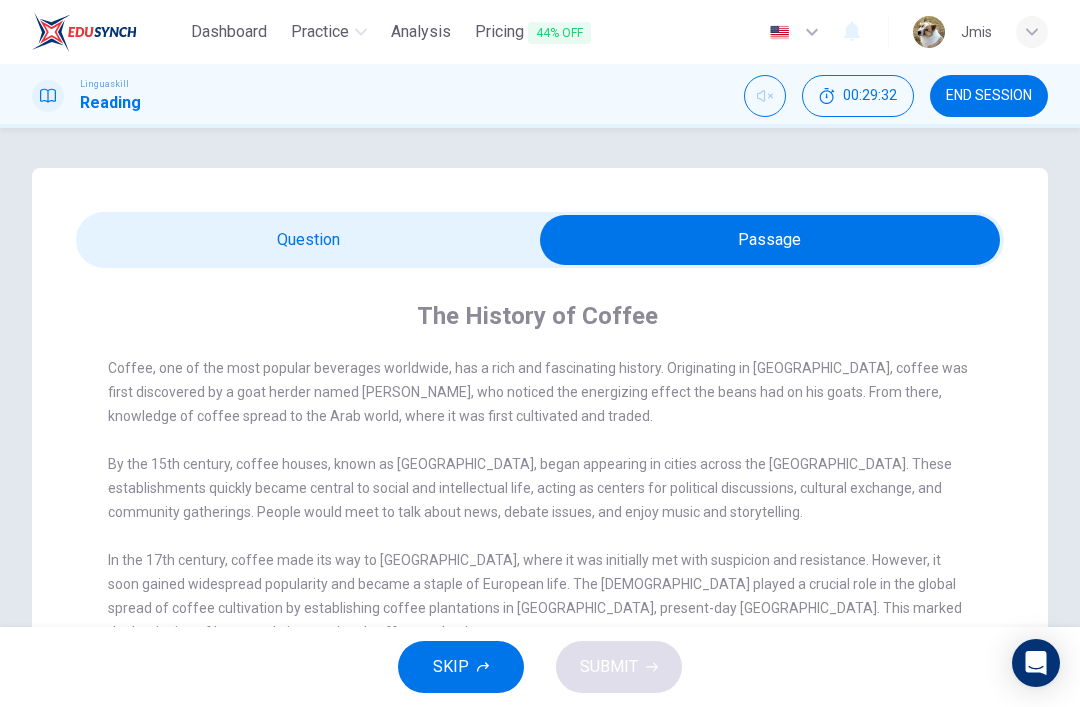 click at bounding box center (770, 240) 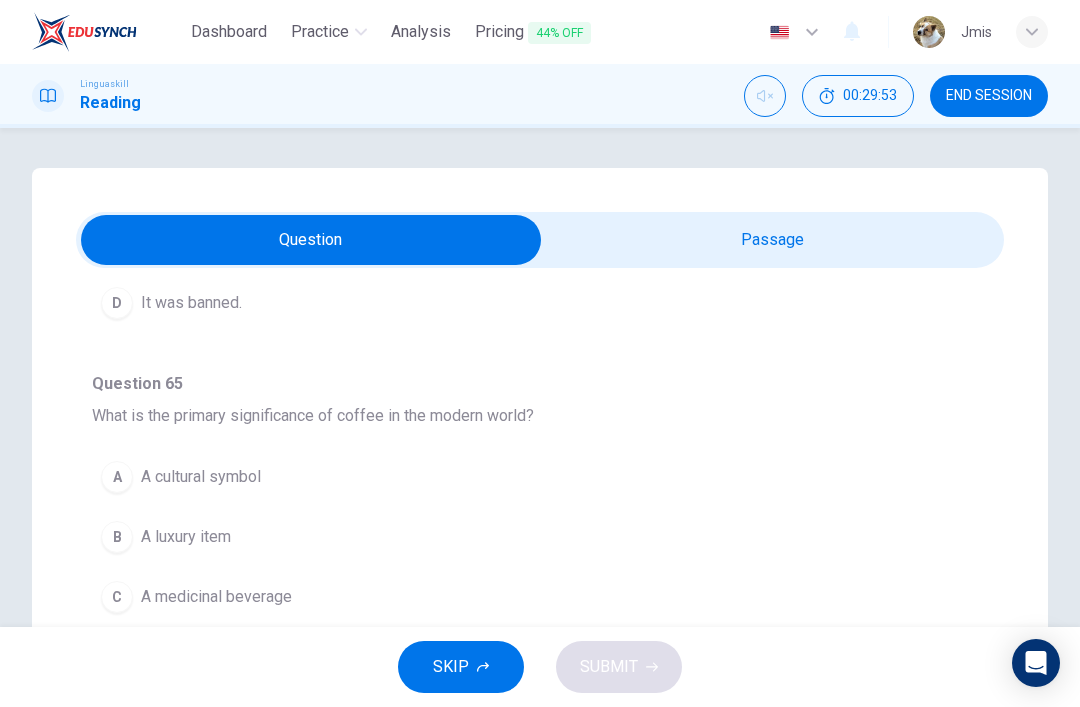 scroll, scrollTop: 1111, scrollLeft: 0, axis: vertical 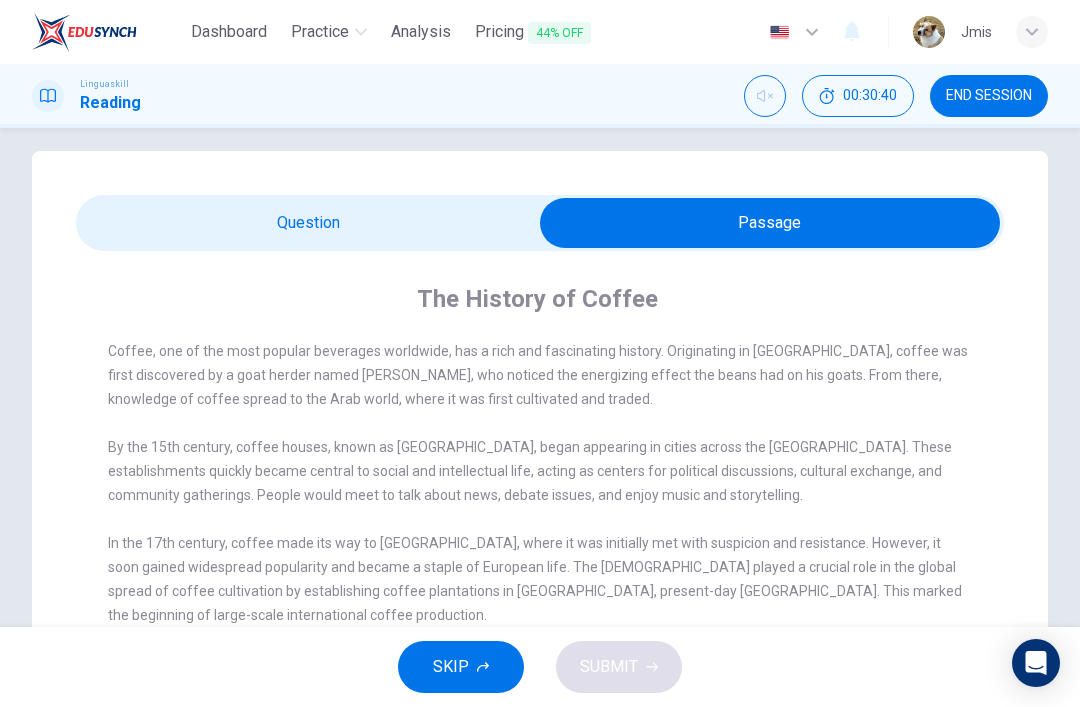 click at bounding box center (770, 223) 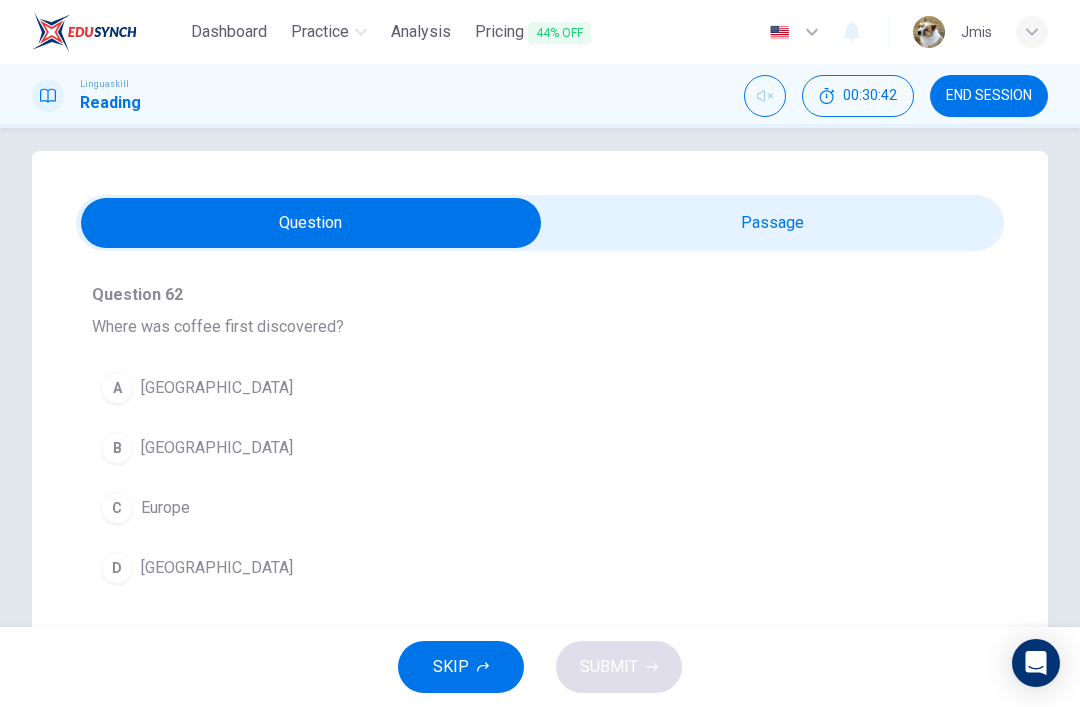 scroll, scrollTop: 124, scrollLeft: 0, axis: vertical 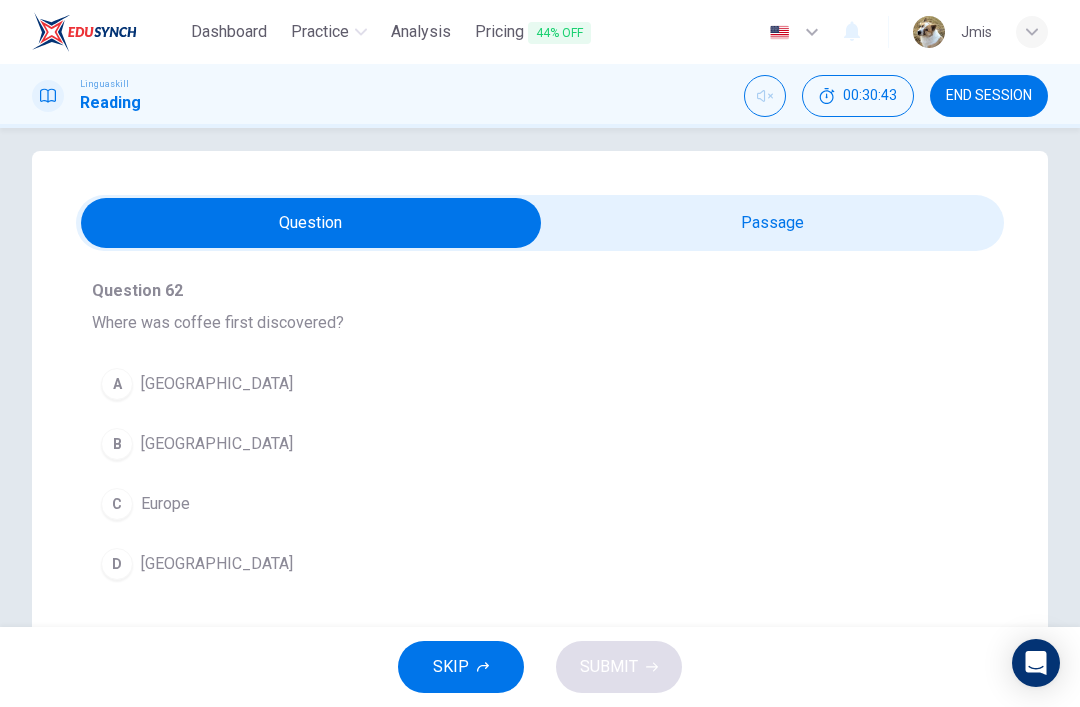 click on "[GEOGRAPHIC_DATA]" at bounding box center (217, 444) 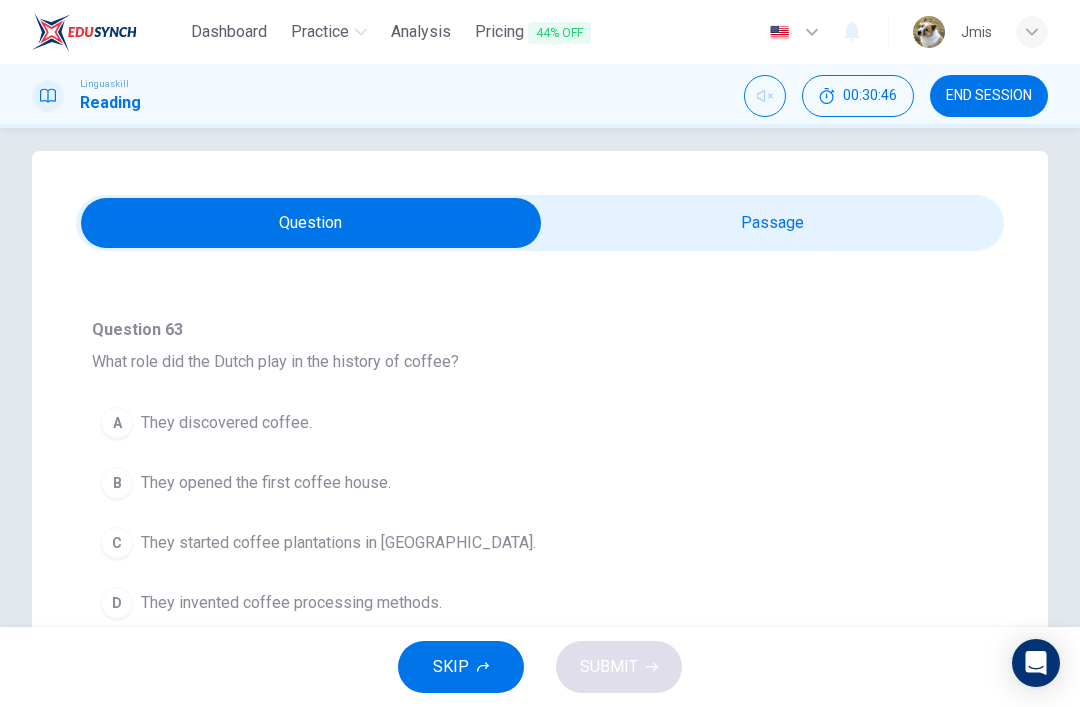 scroll, scrollTop: 452, scrollLeft: 0, axis: vertical 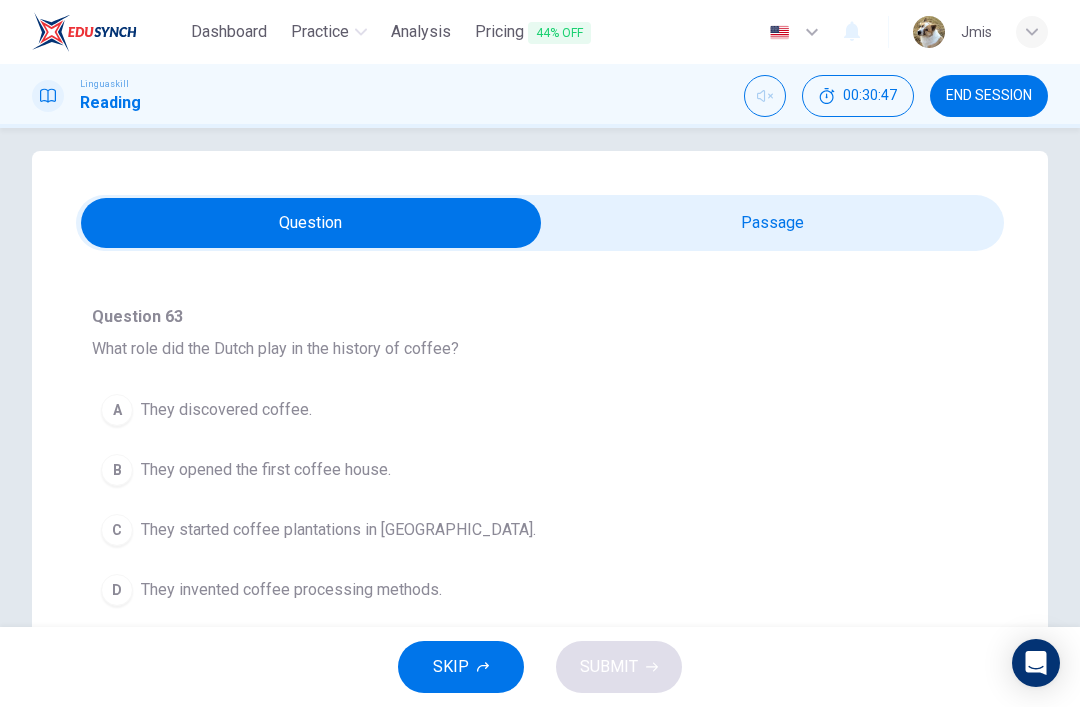 click at bounding box center [311, 223] 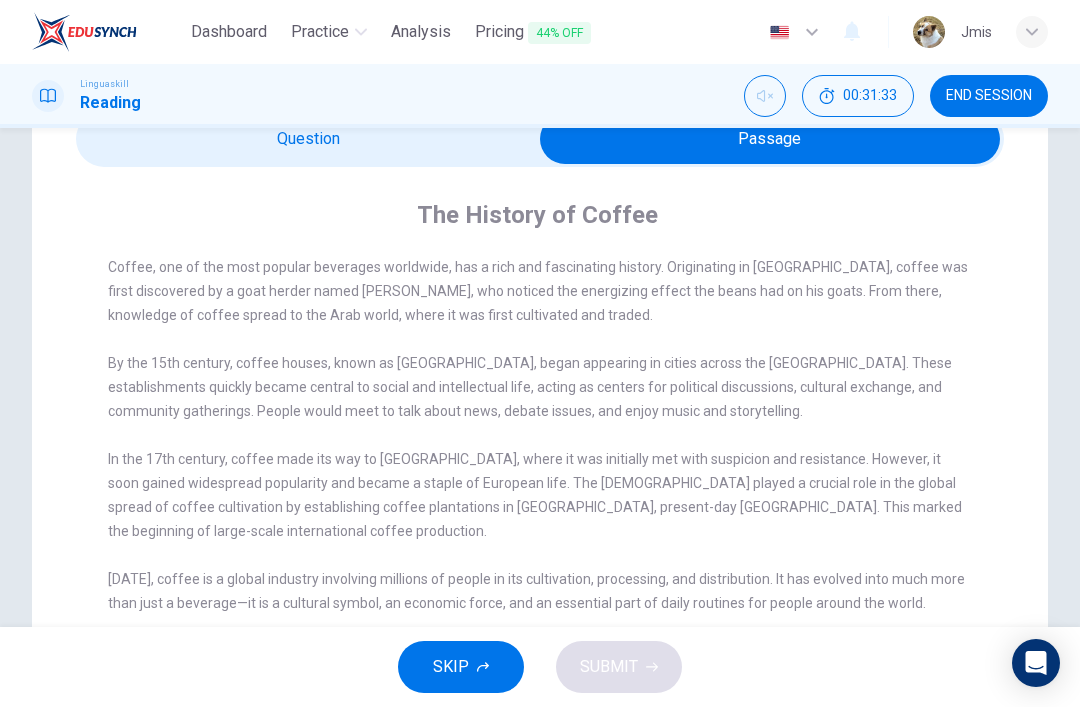 scroll, scrollTop: 100, scrollLeft: 0, axis: vertical 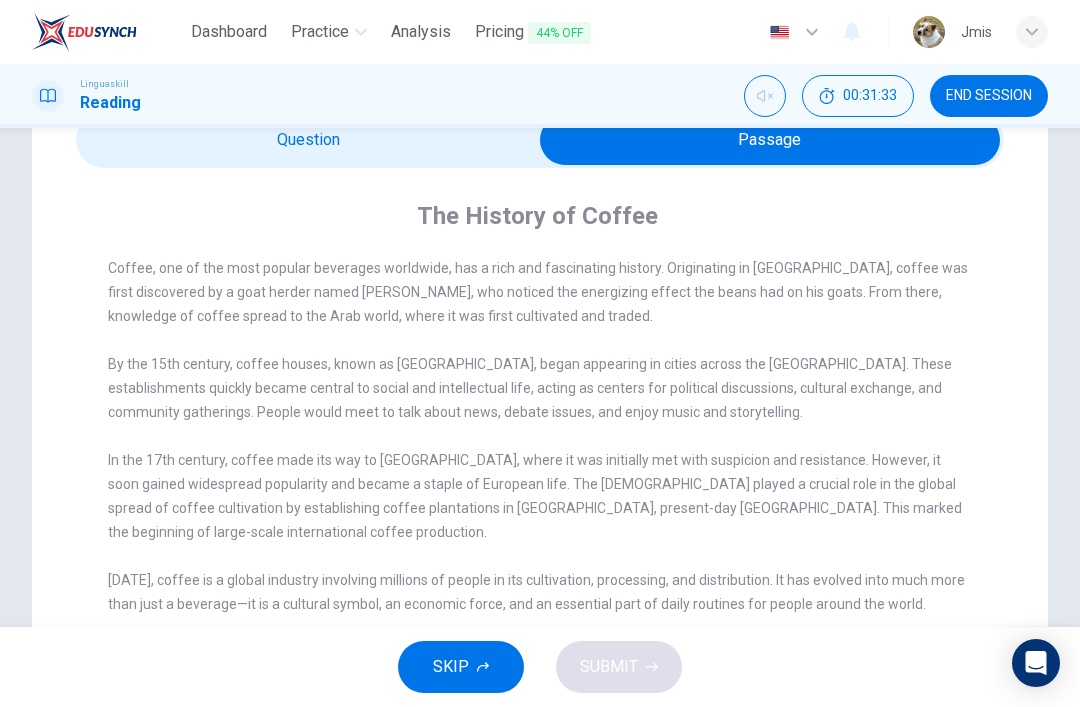 click at bounding box center [770, 140] 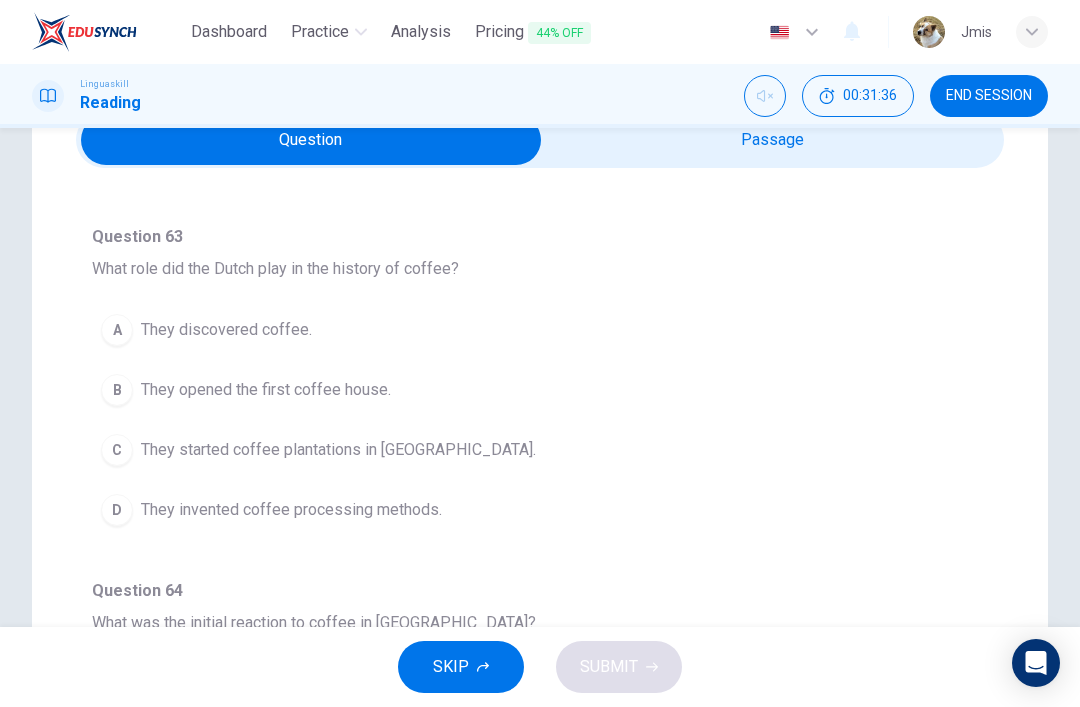 scroll, scrollTop: 450, scrollLeft: 0, axis: vertical 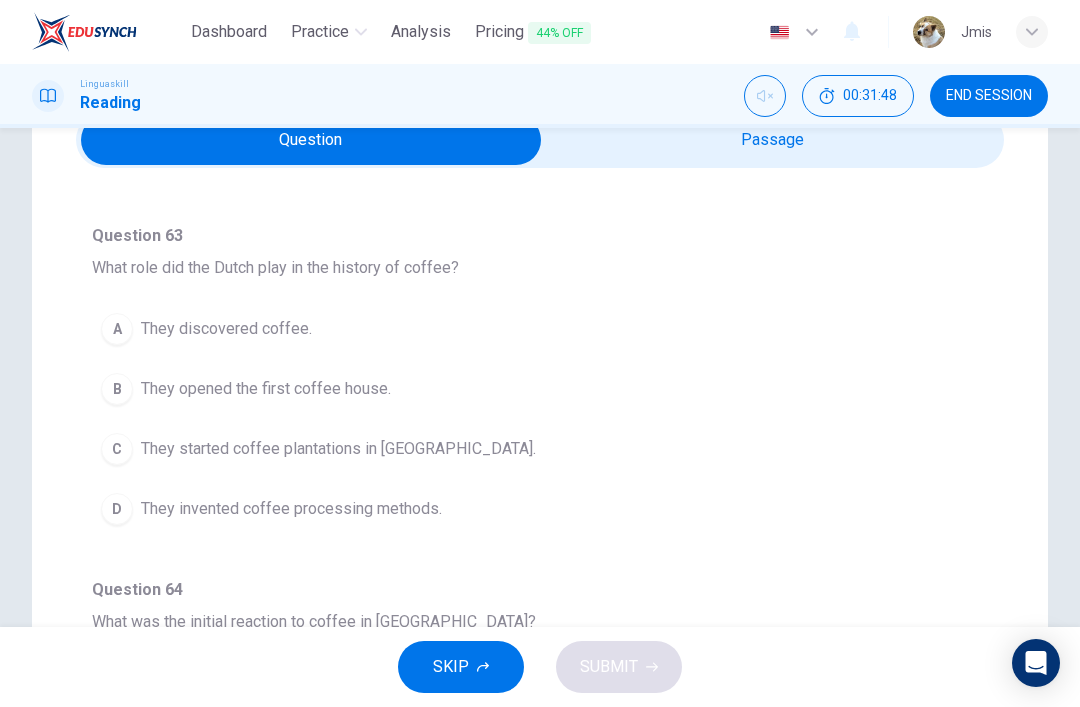 click on "They opened the first coffee house." at bounding box center [266, 389] 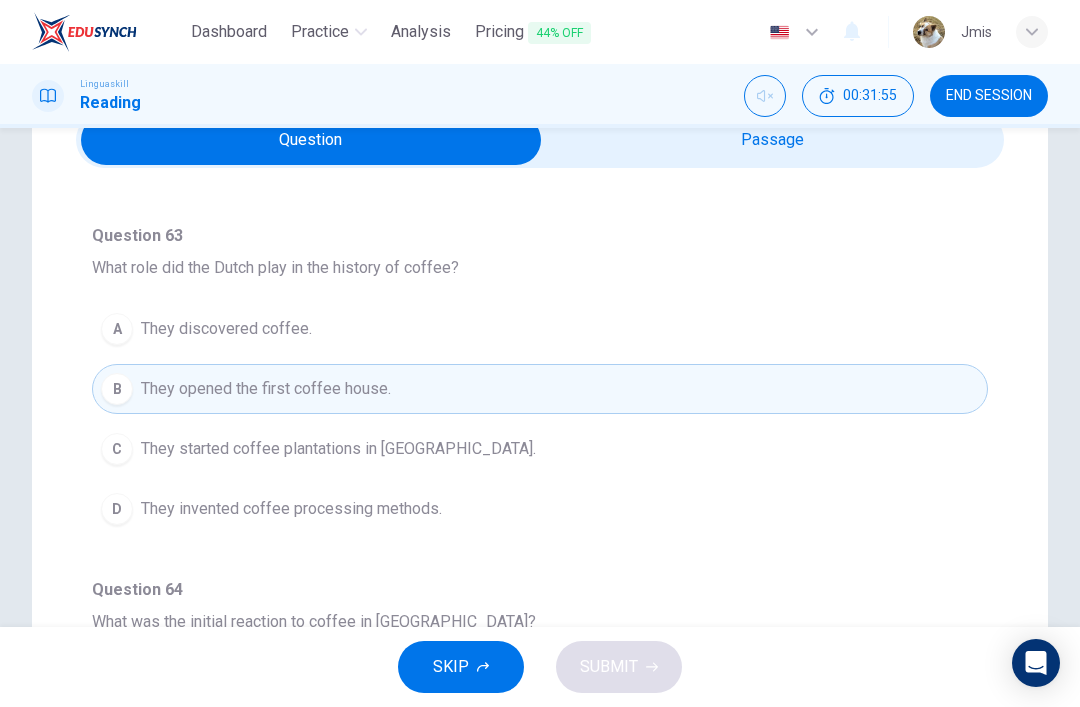 click at bounding box center (311, 140) 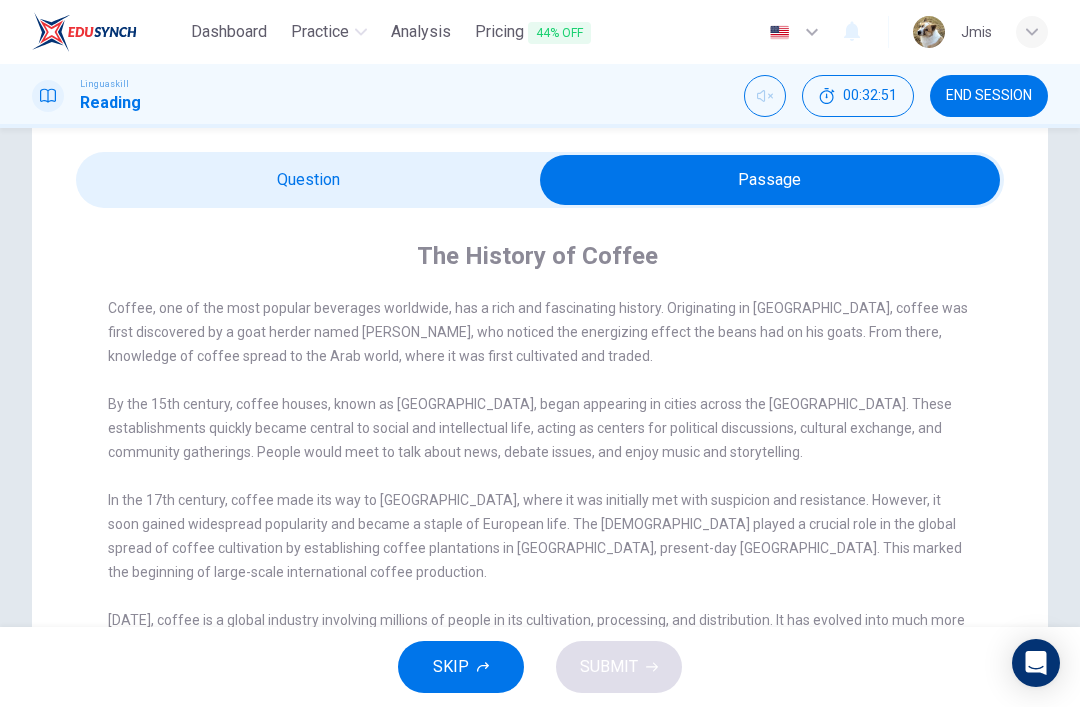 scroll, scrollTop: 22, scrollLeft: 0, axis: vertical 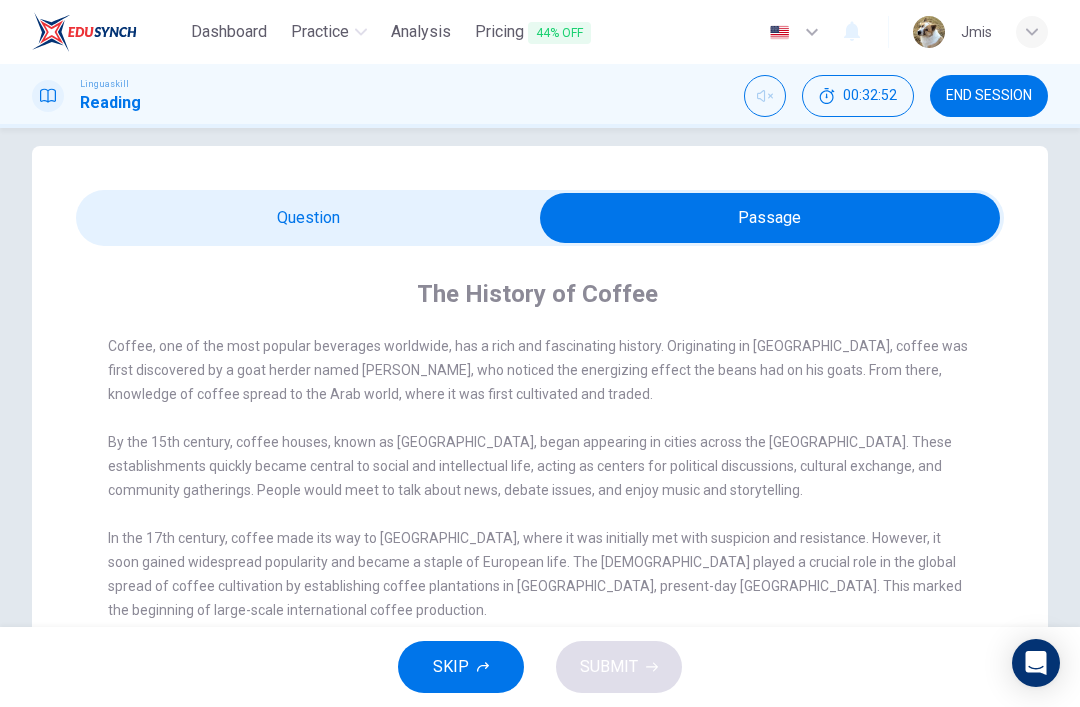 click at bounding box center [770, 218] 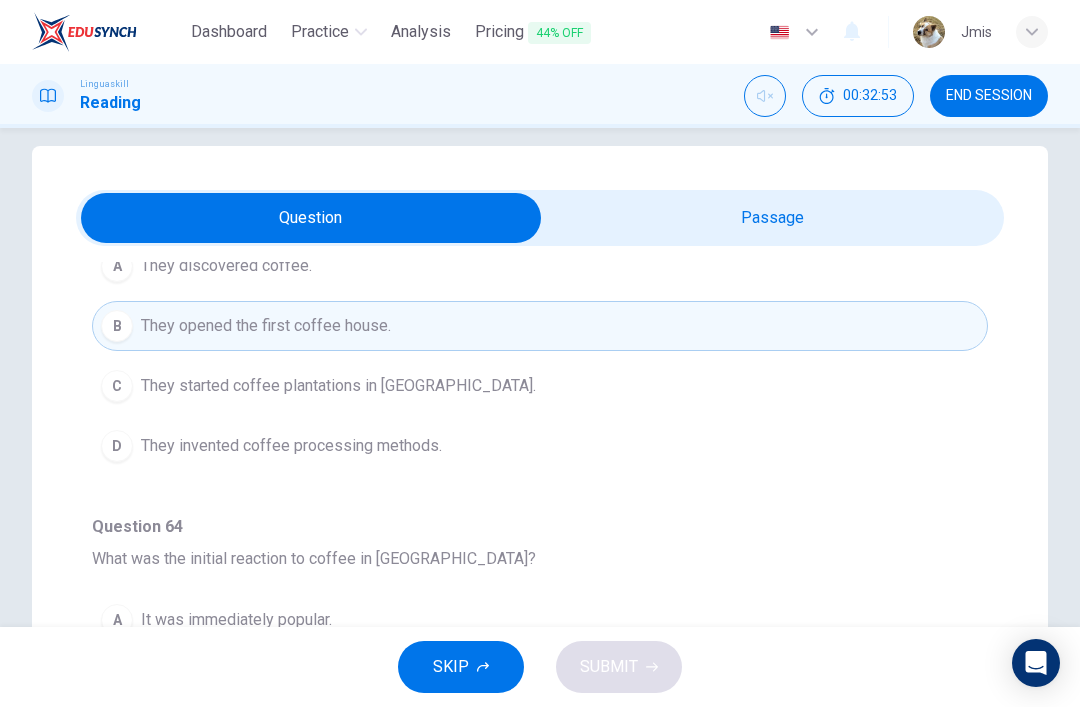 scroll, scrollTop: 592, scrollLeft: 0, axis: vertical 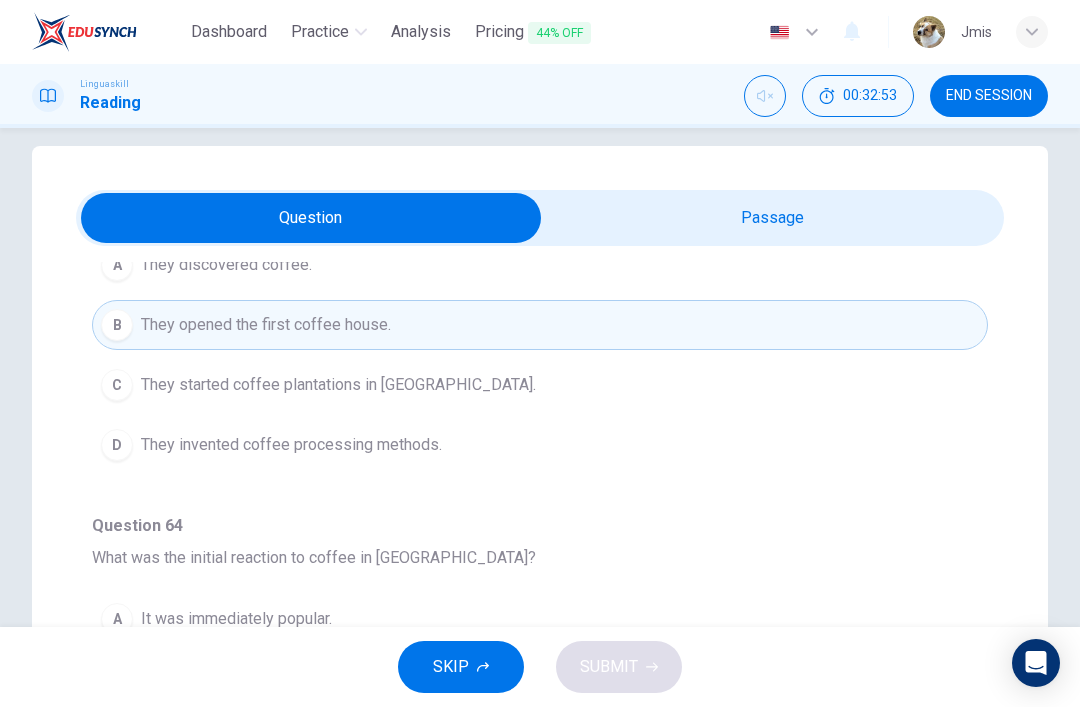 click on "C They started coffee plantations in [GEOGRAPHIC_DATA]." at bounding box center (540, 385) 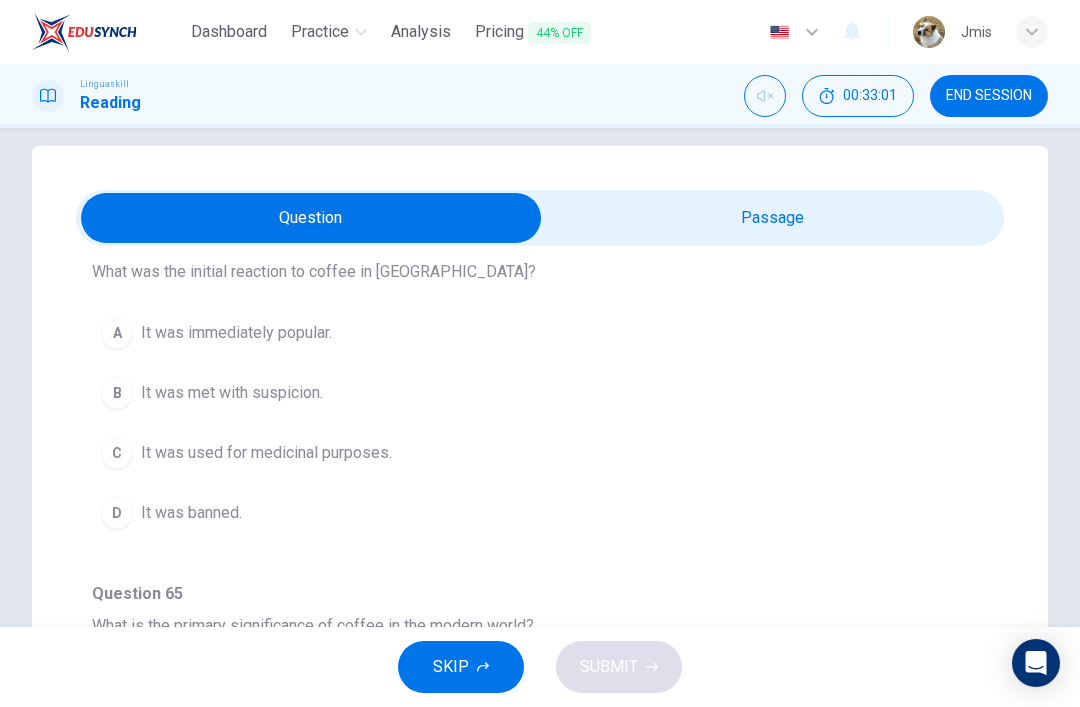 scroll, scrollTop: 879, scrollLeft: 0, axis: vertical 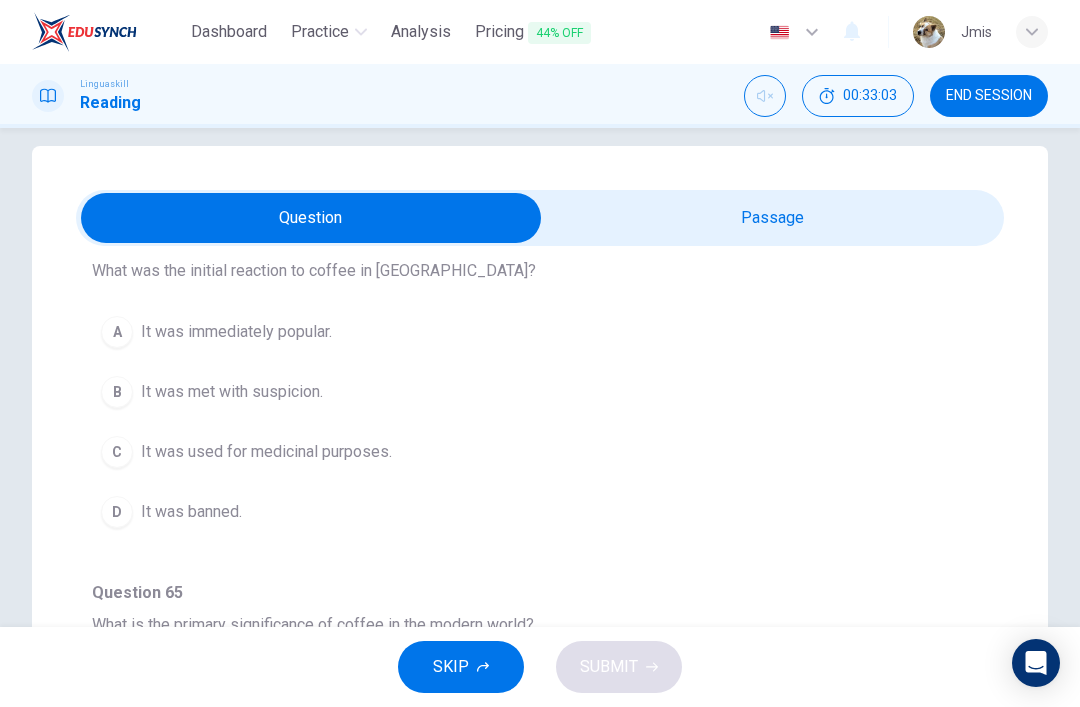 click at bounding box center (311, 218) 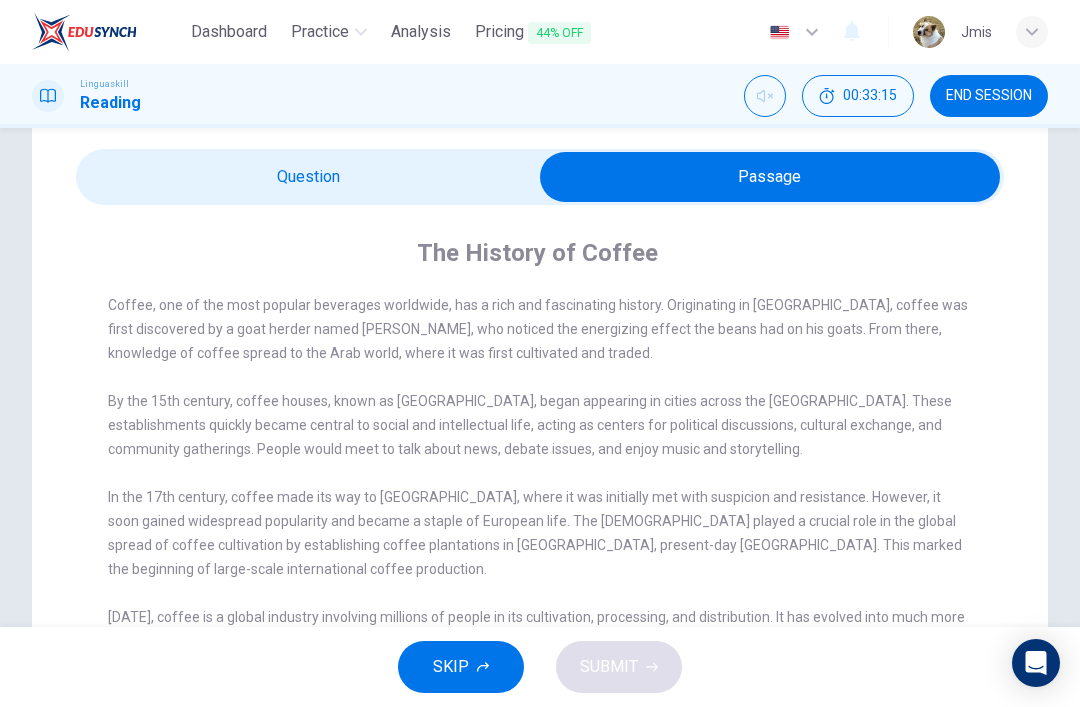 scroll, scrollTop: 53, scrollLeft: 0, axis: vertical 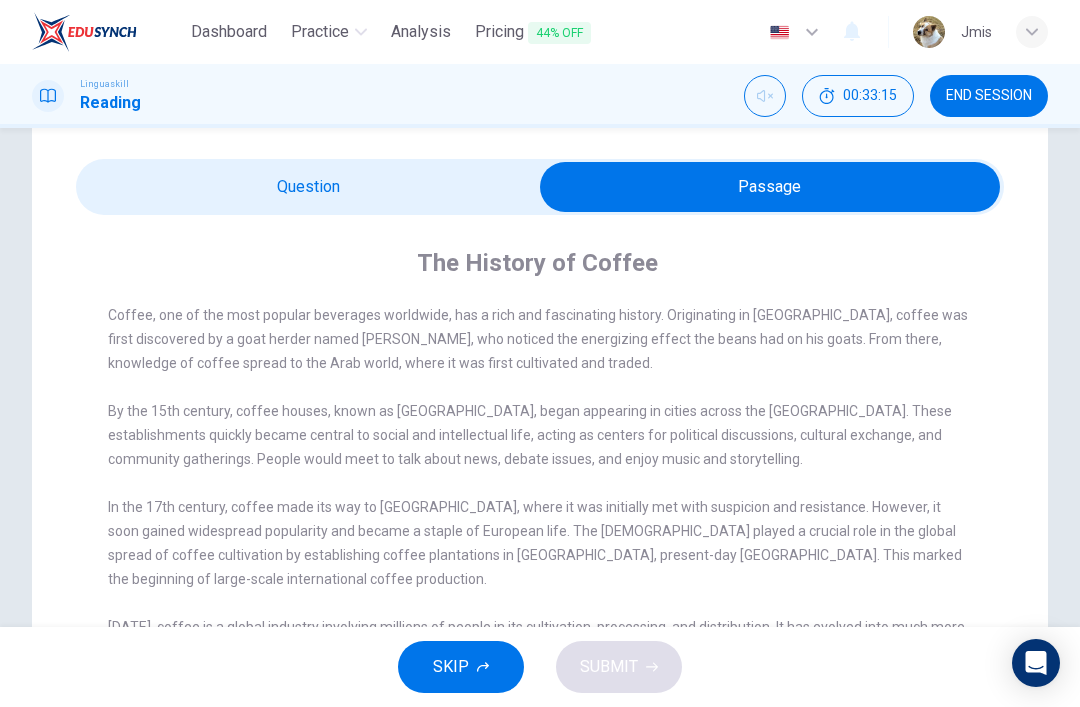 click at bounding box center [770, 187] 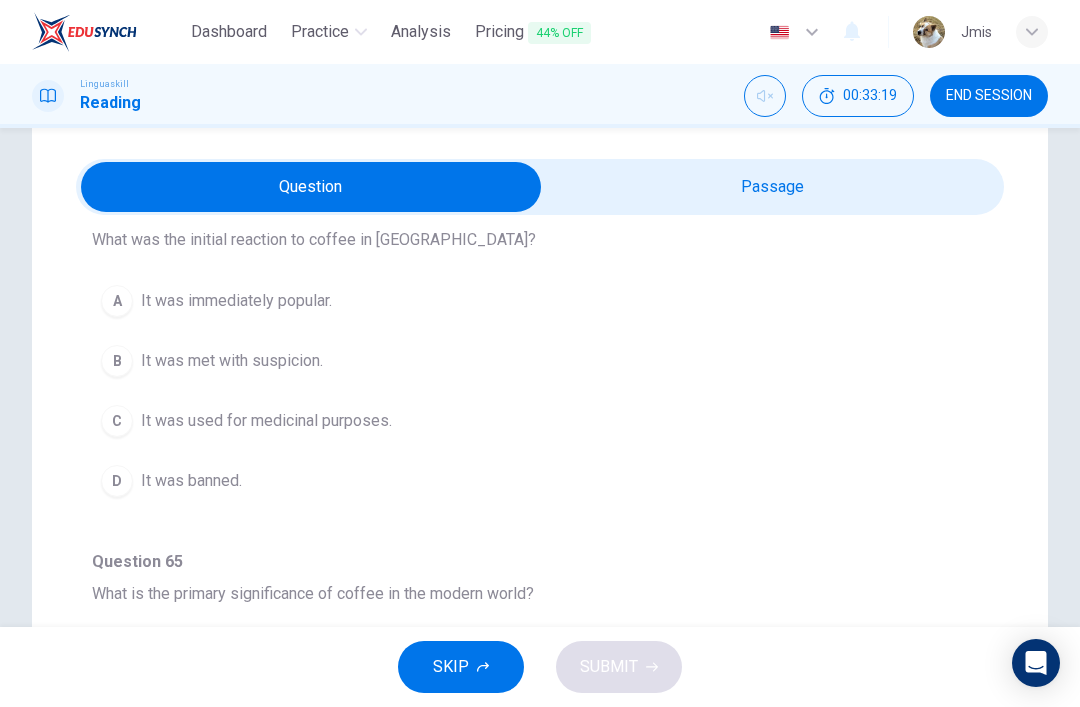 click on "B It was met with suspicion." at bounding box center [540, 361] 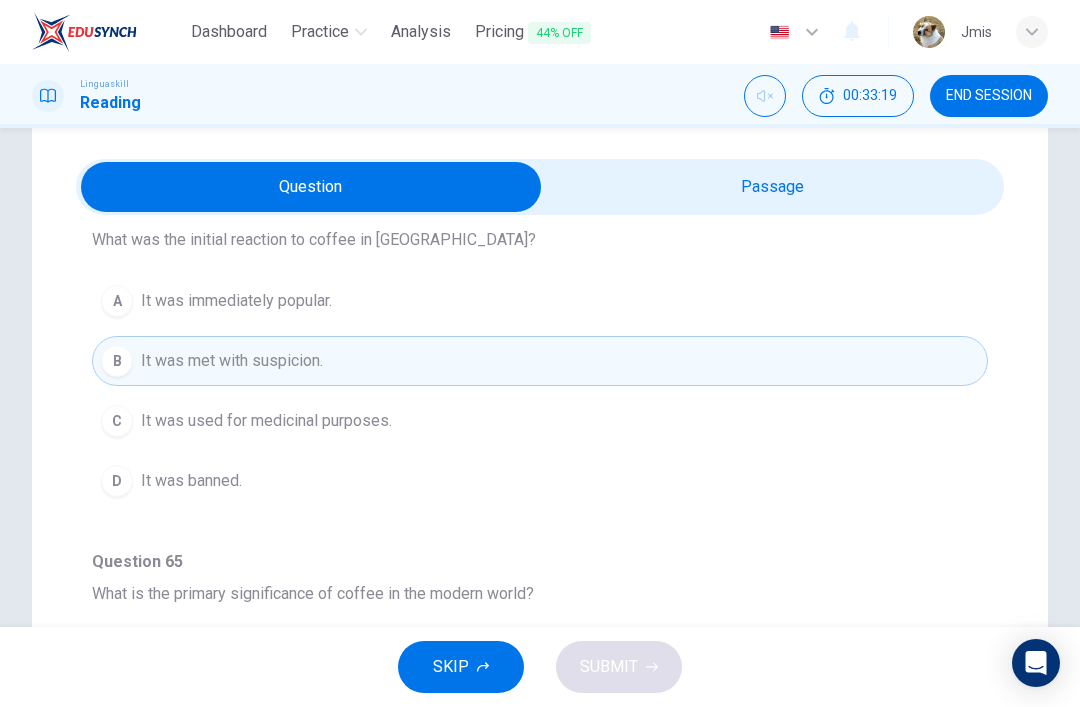 click at bounding box center [311, 187] 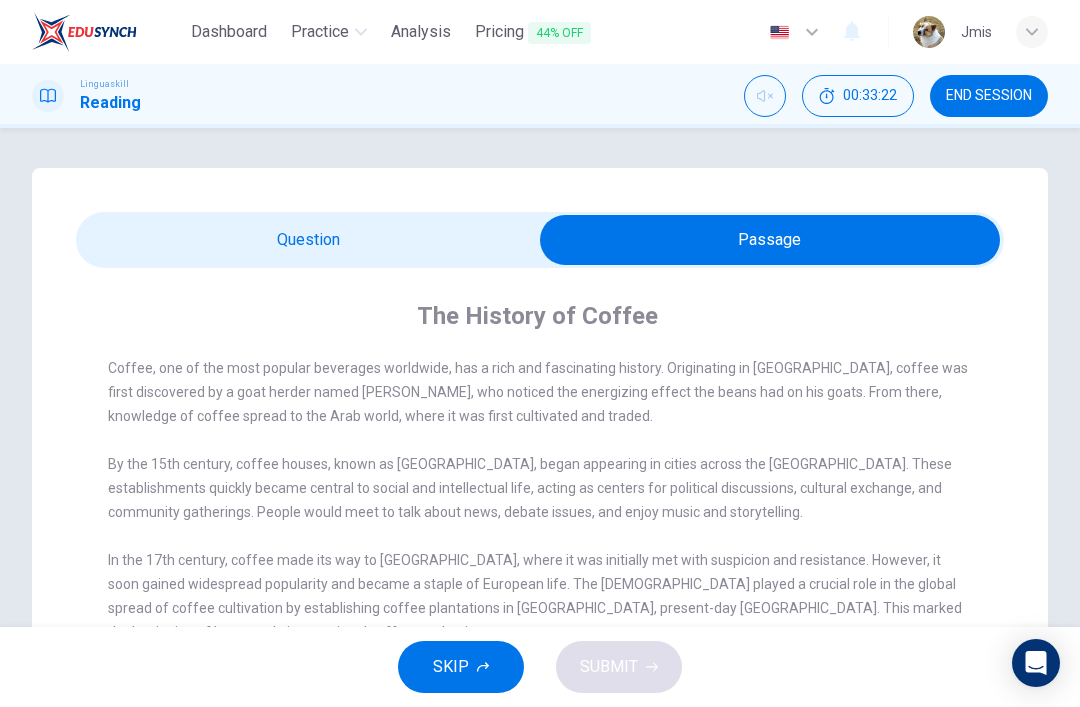scroll, scrollTop: 0, scrollLeft: 0, axis: both 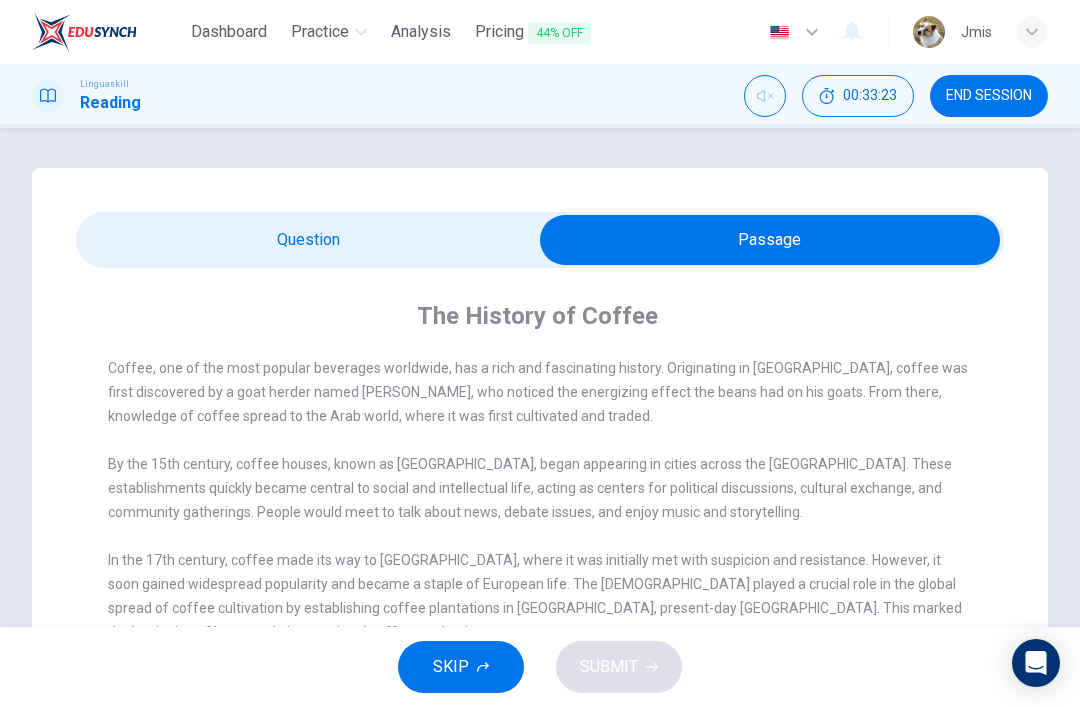 click at bounding box center [770, 240] 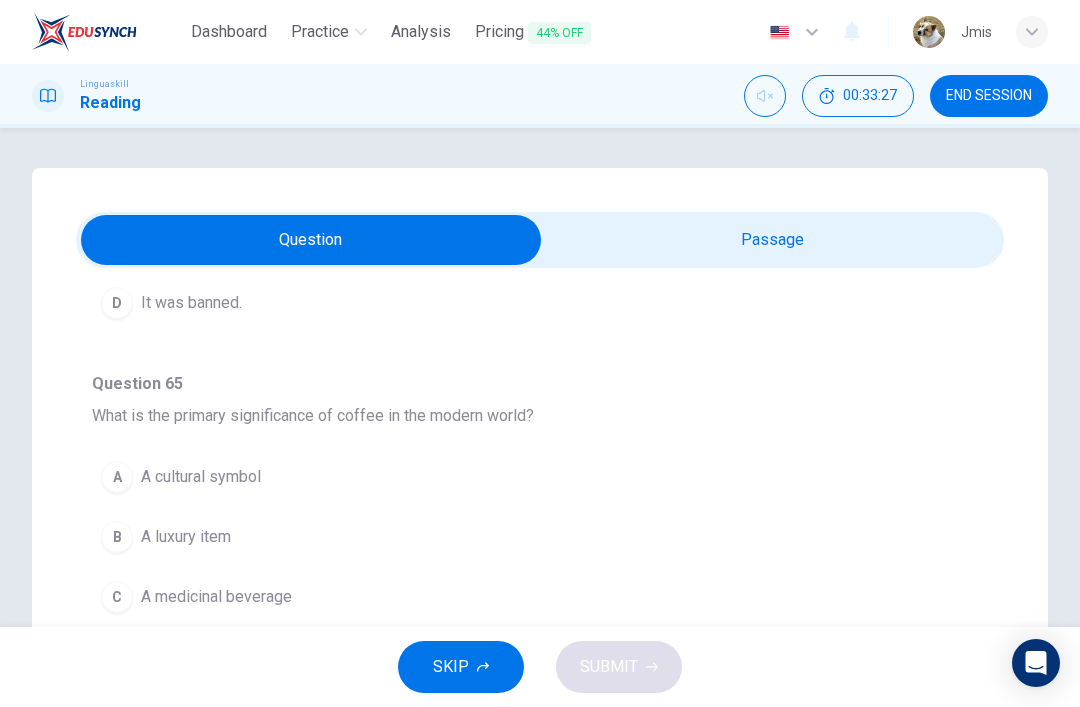 scroll, scrollTop: 1110, scrollLeft: 0, axis: vertical 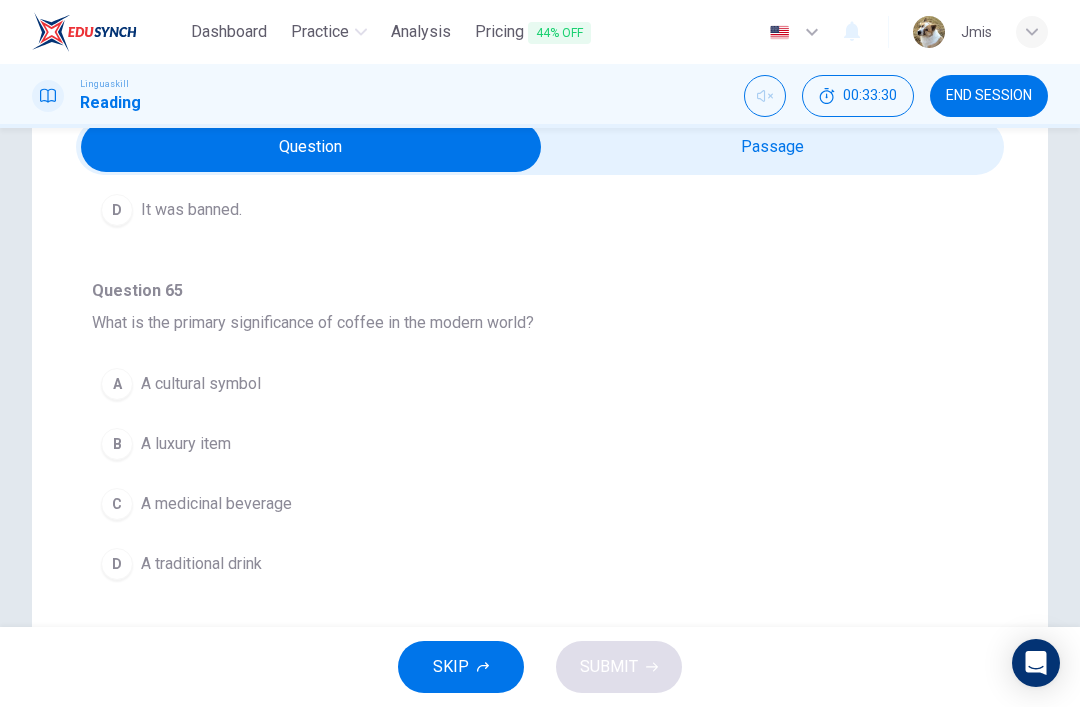 click on "A A cultural symbol" at bounding box center (540, 384) 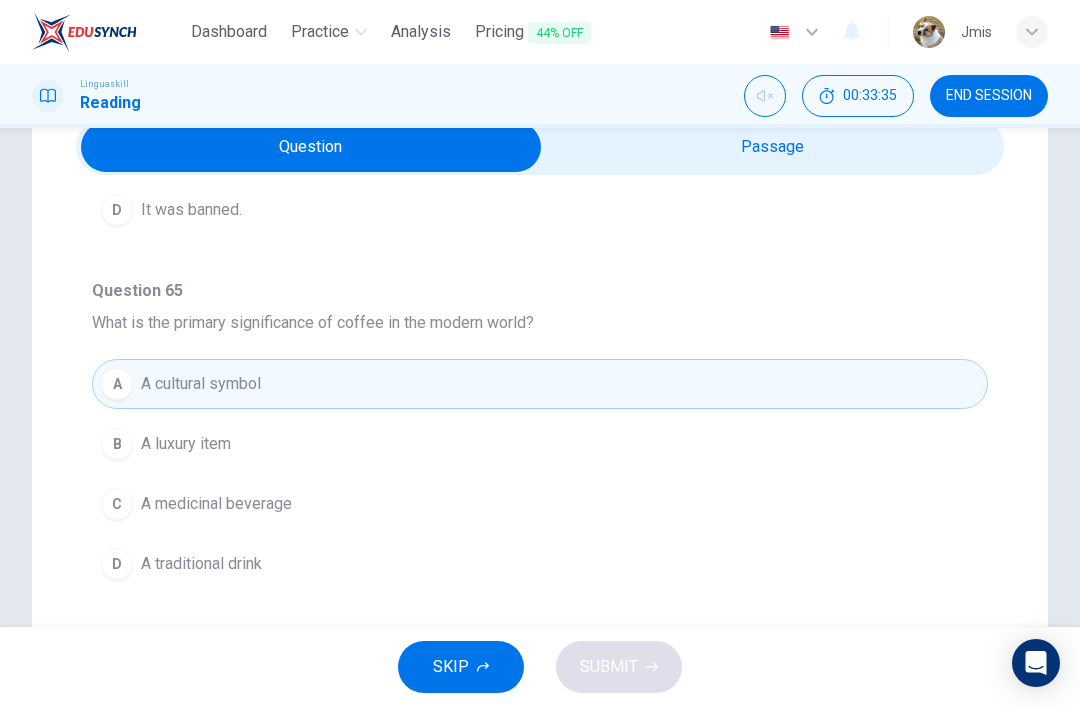 click at bounding box center (311, 147) 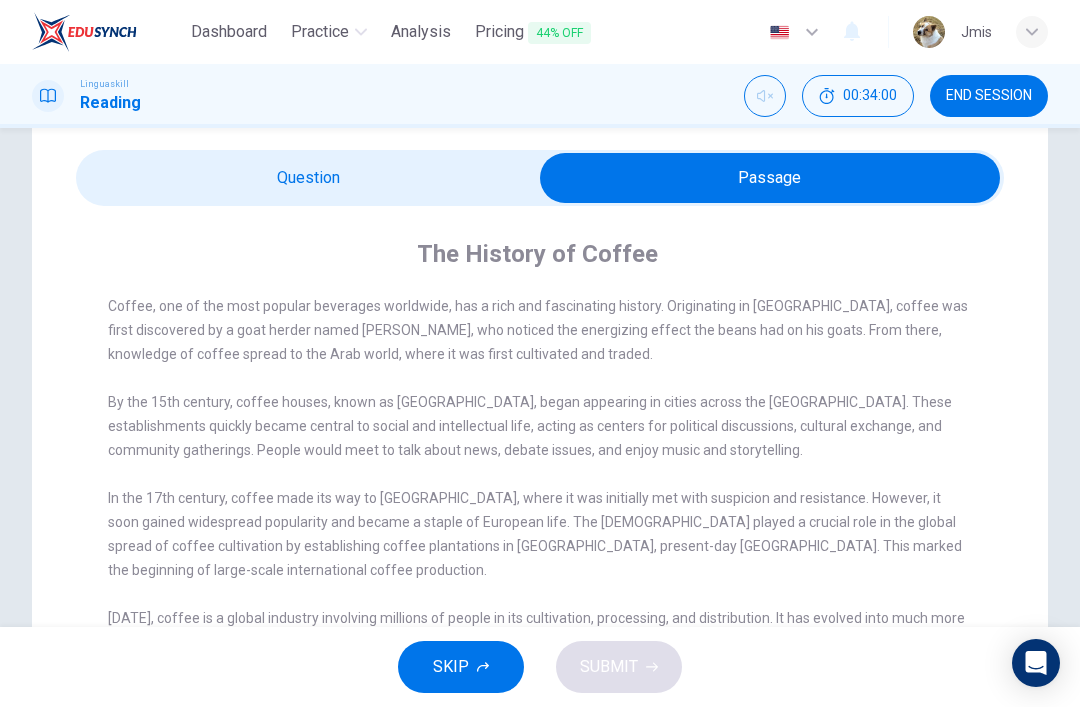 scroll, scrollTop: 22, scrollLeft: 0, axis: vertical 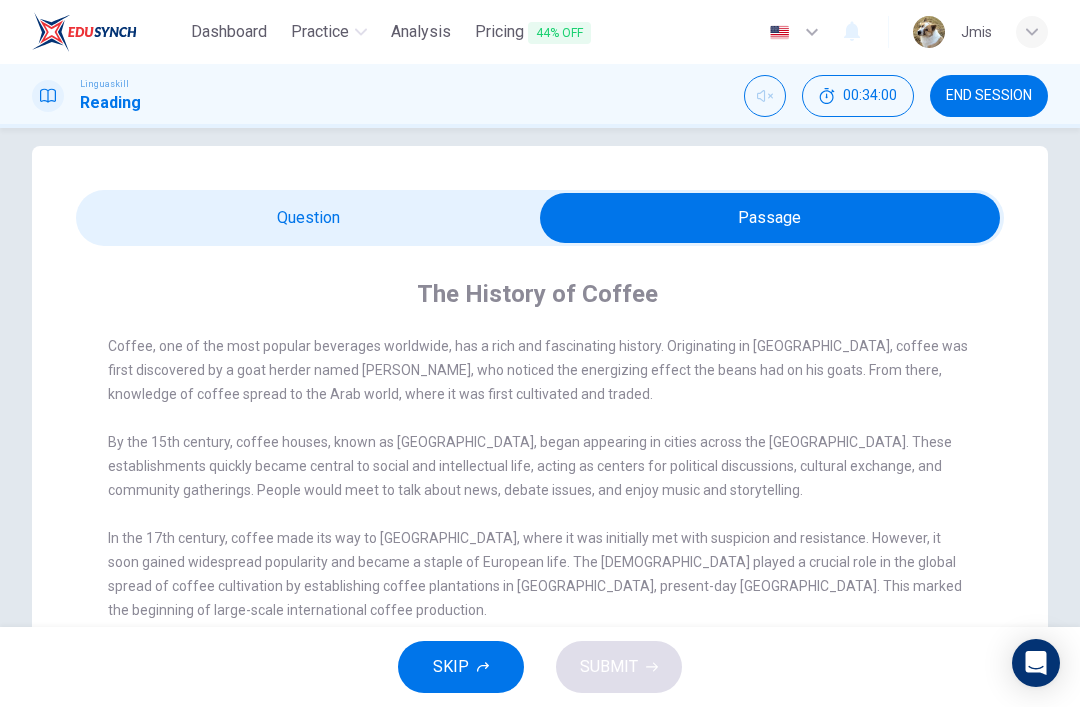 click at bounding box center (770, 218) 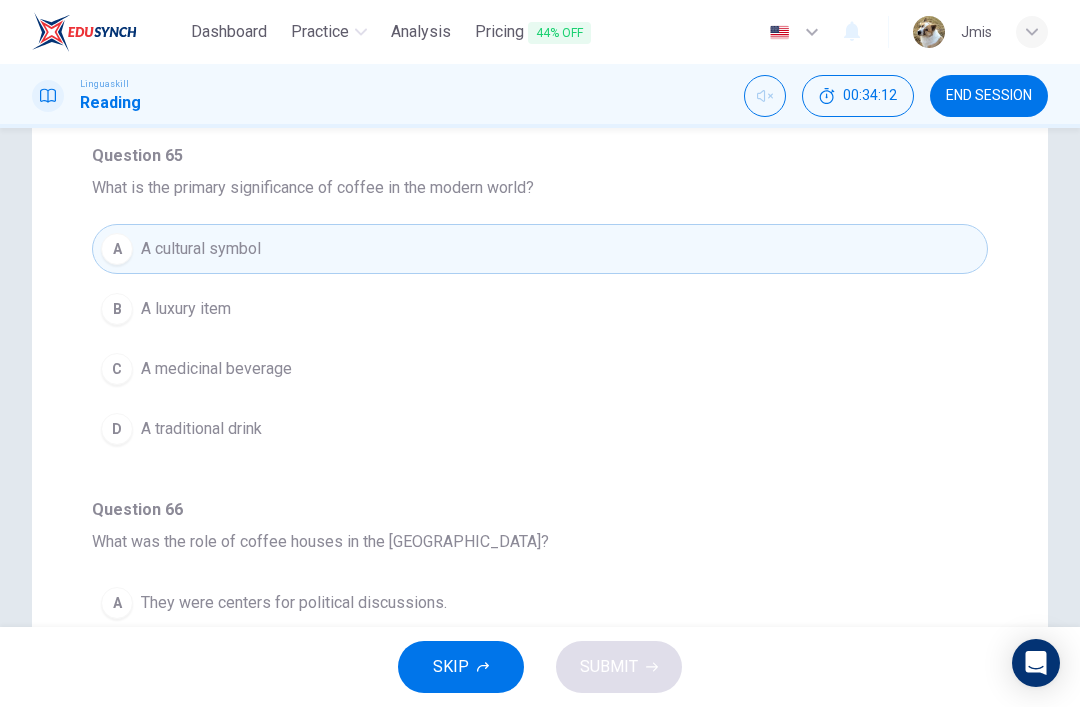 scroll, scrollTop: 237, scrollLeft: 0, axis: vertical 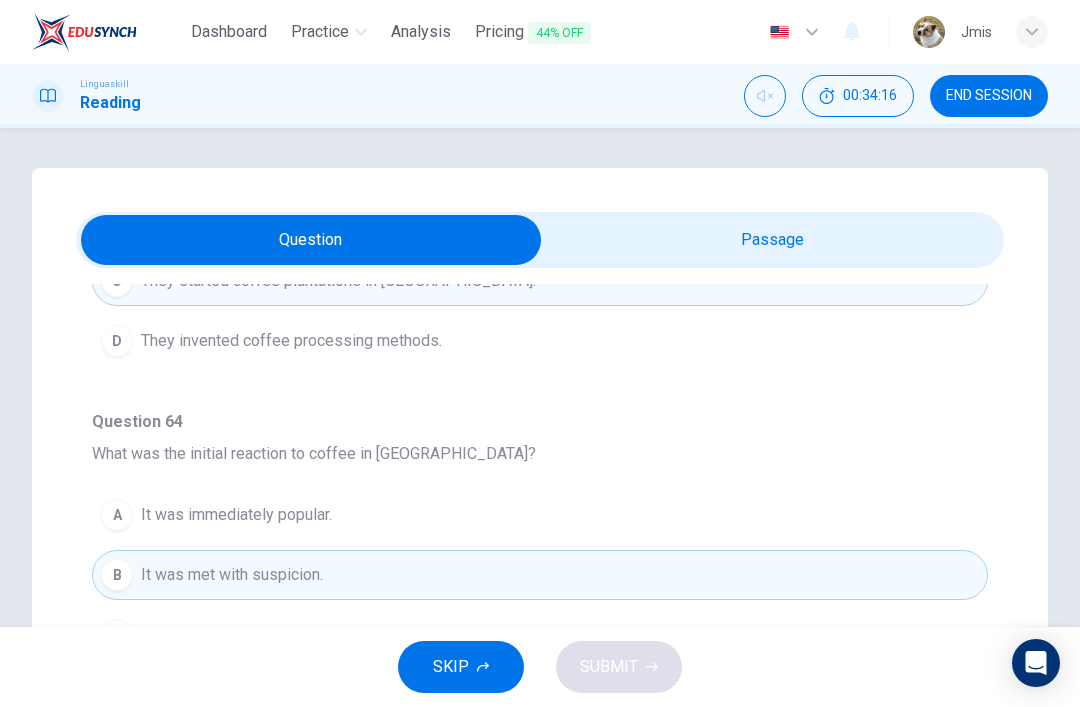 click at bounding box center (311, 240) 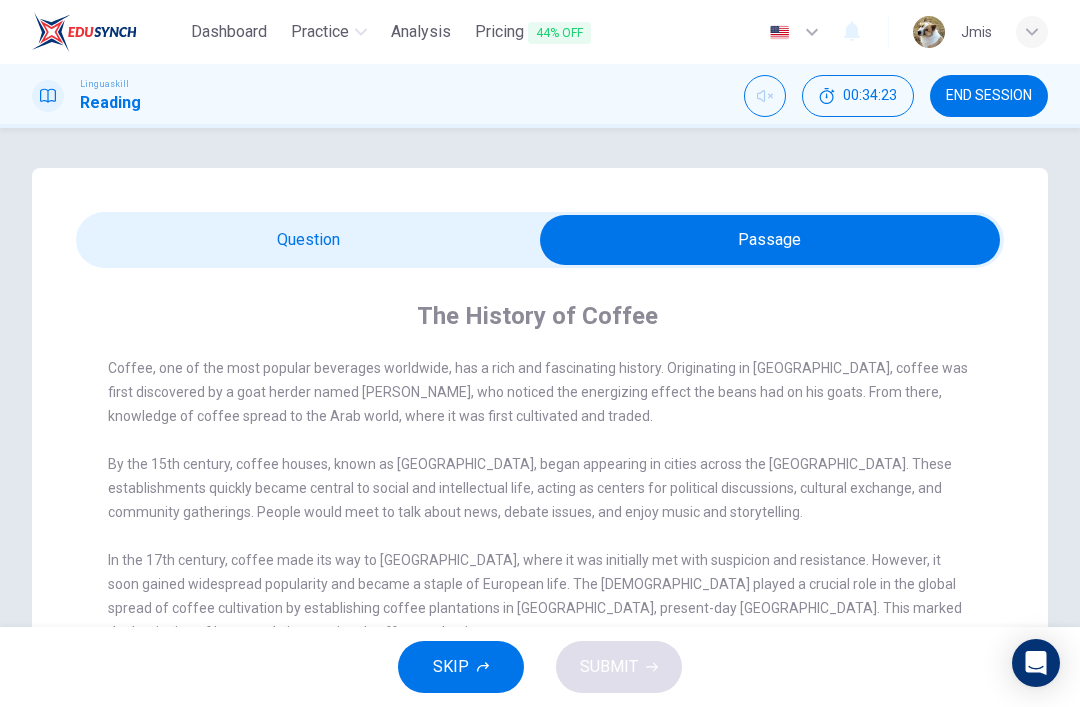 scroll, scrollTop: 0, scrollLeft: 0, axis: both 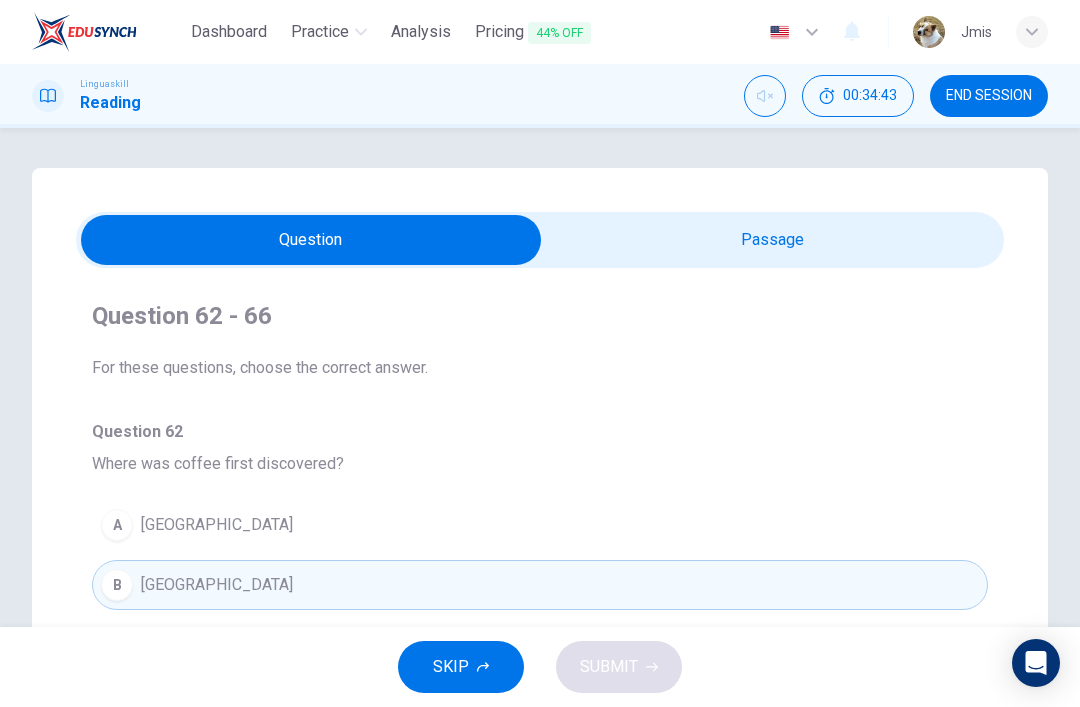 click at bounding box center (311, 240) 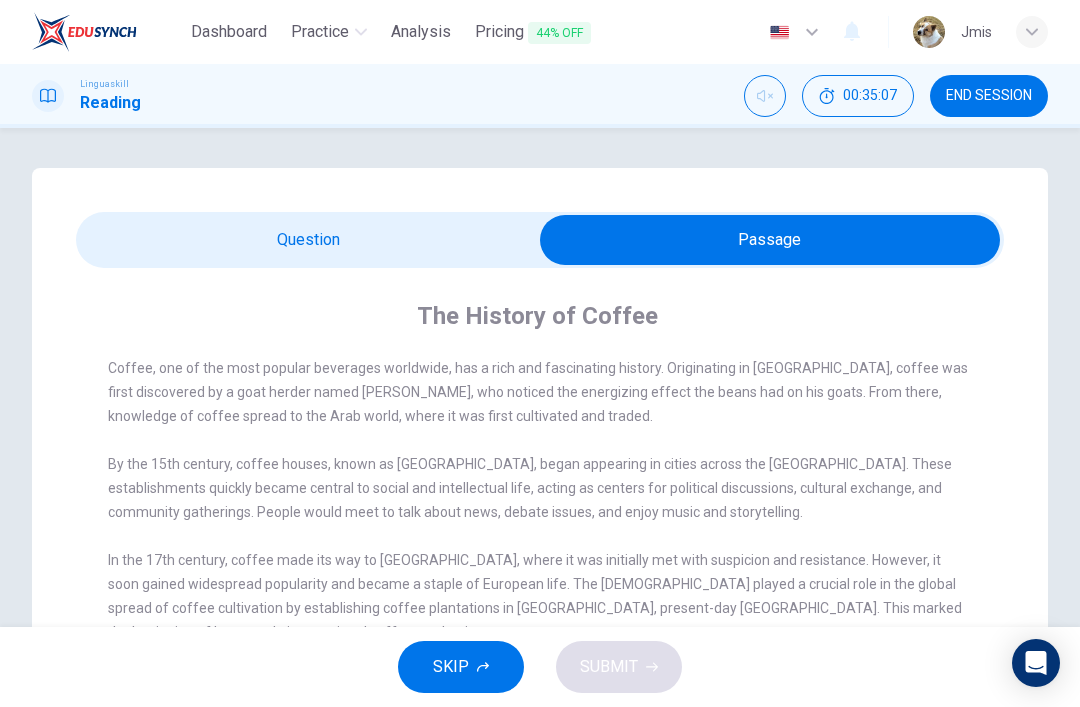 scroll, scrollTop: 0, scrollLeft: 0, axis: both 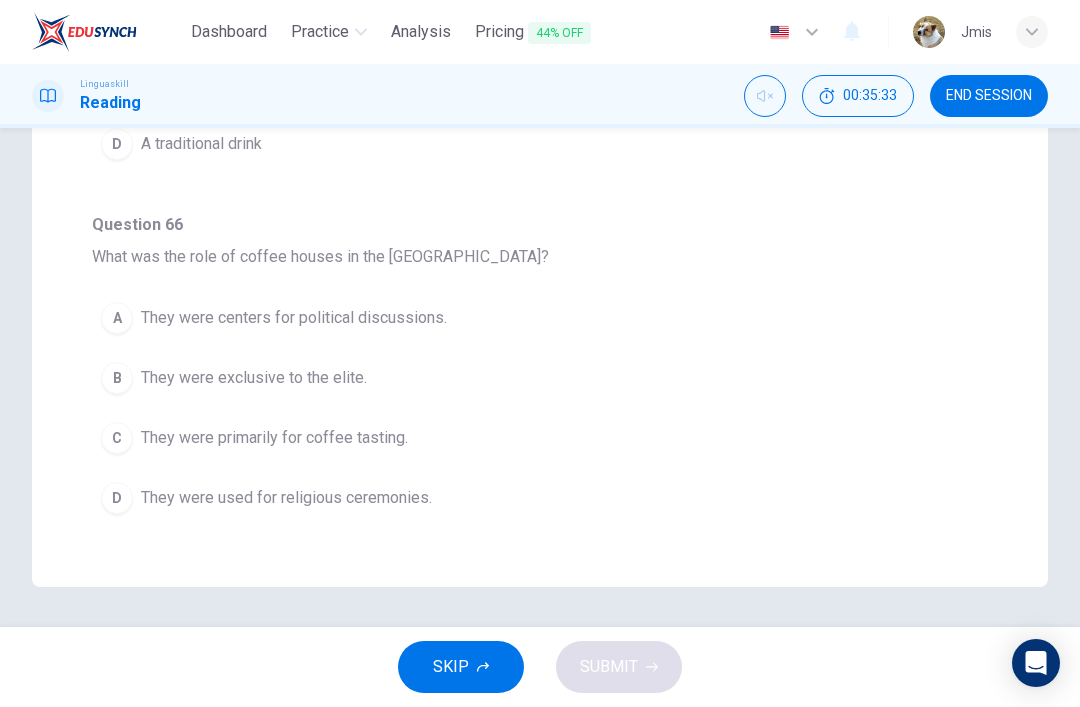 click on "They were centers for political discussions." at bounding box center [294, 318] 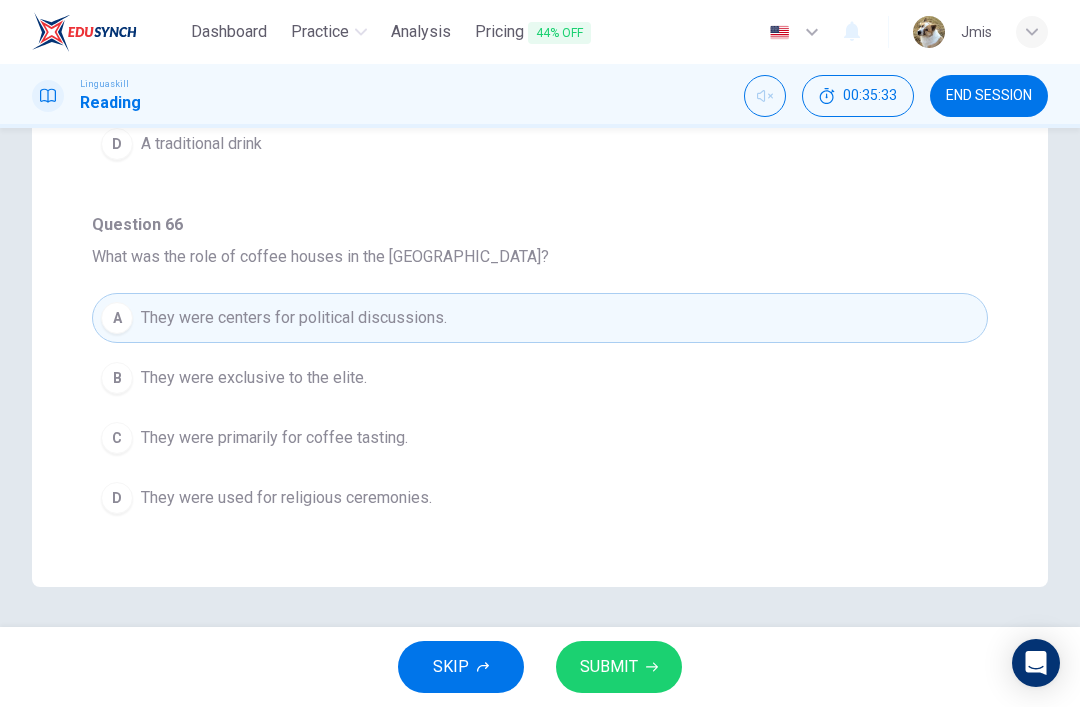 click on "SUBMIT" at bounding box center [609, 667] 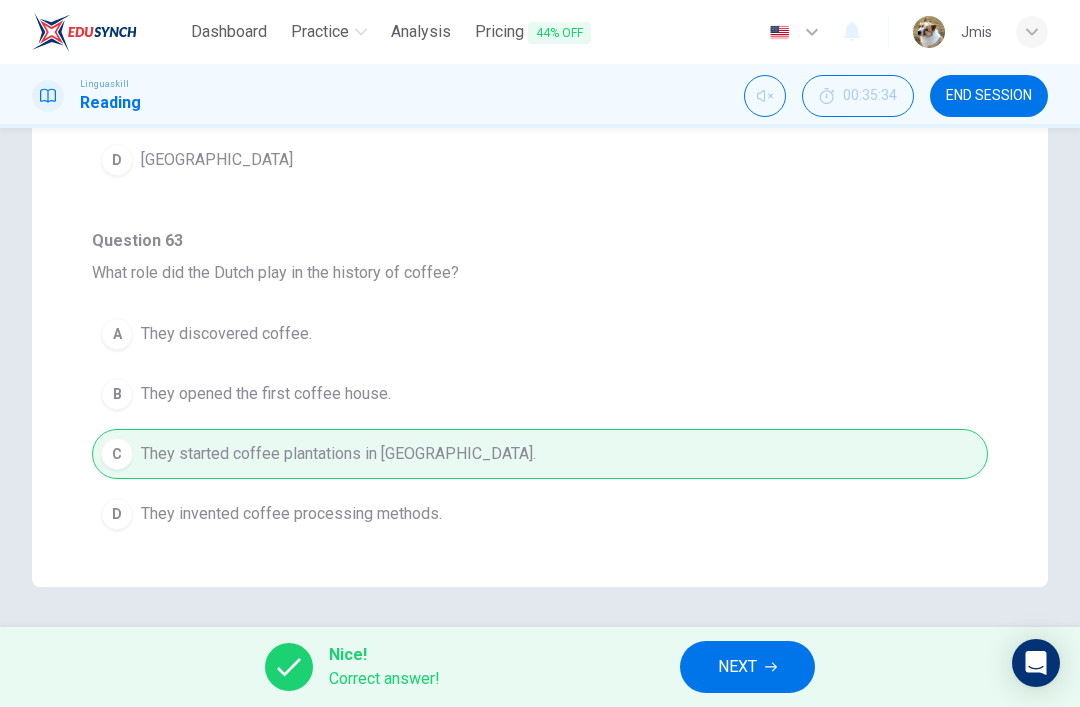 scroll, scrollTop: 0, scrollLeft: 0, axis: both 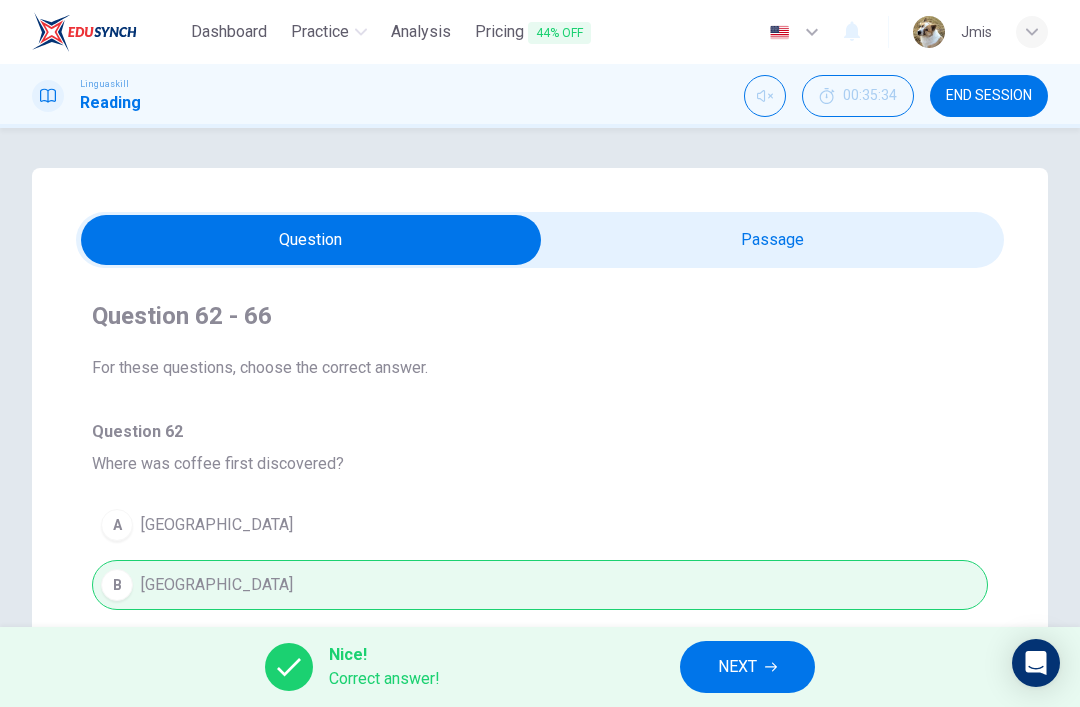 click 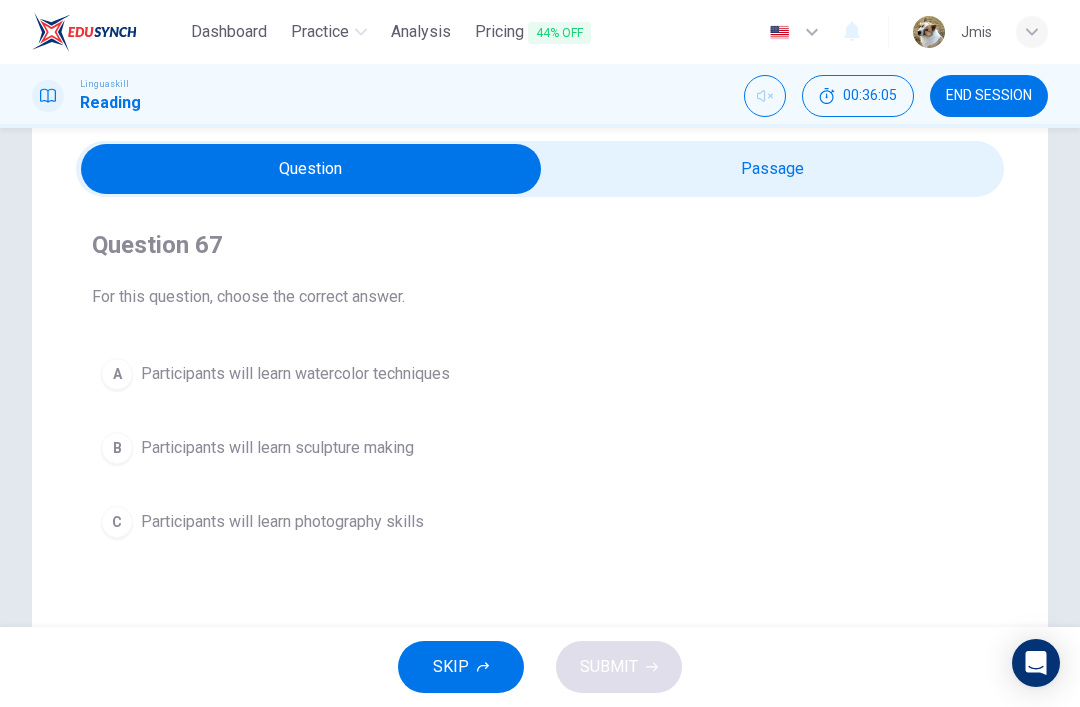 scroll, scrollTop: 72, scrollLeft: 0, axis: vertical 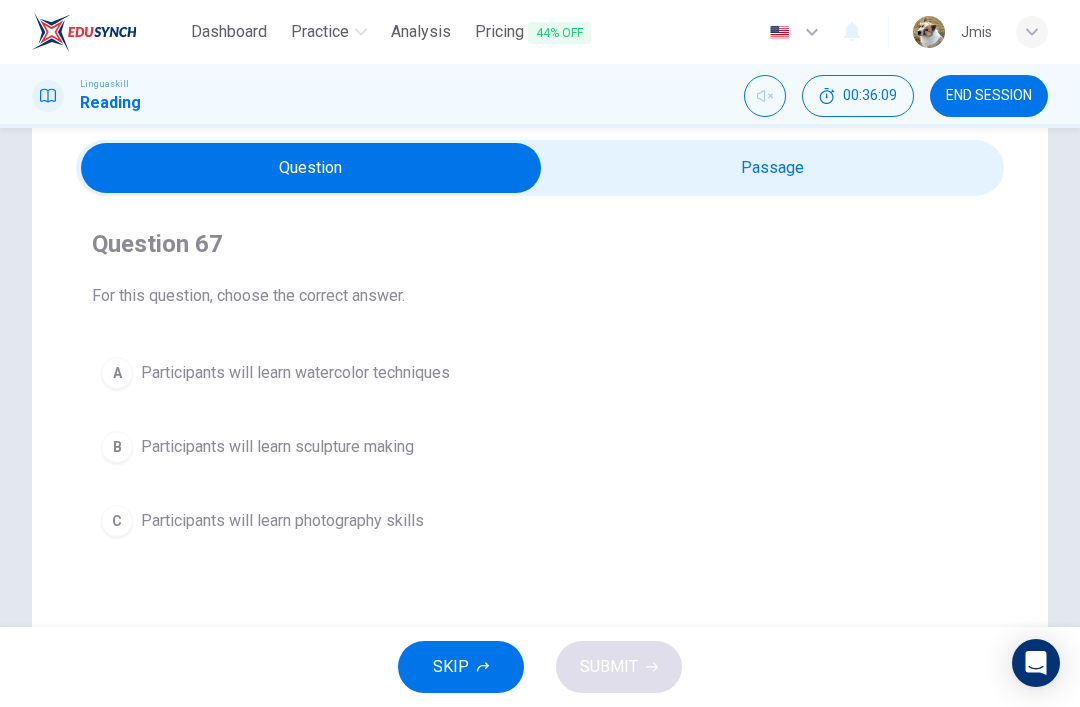 click at bounding box center [311, 168] 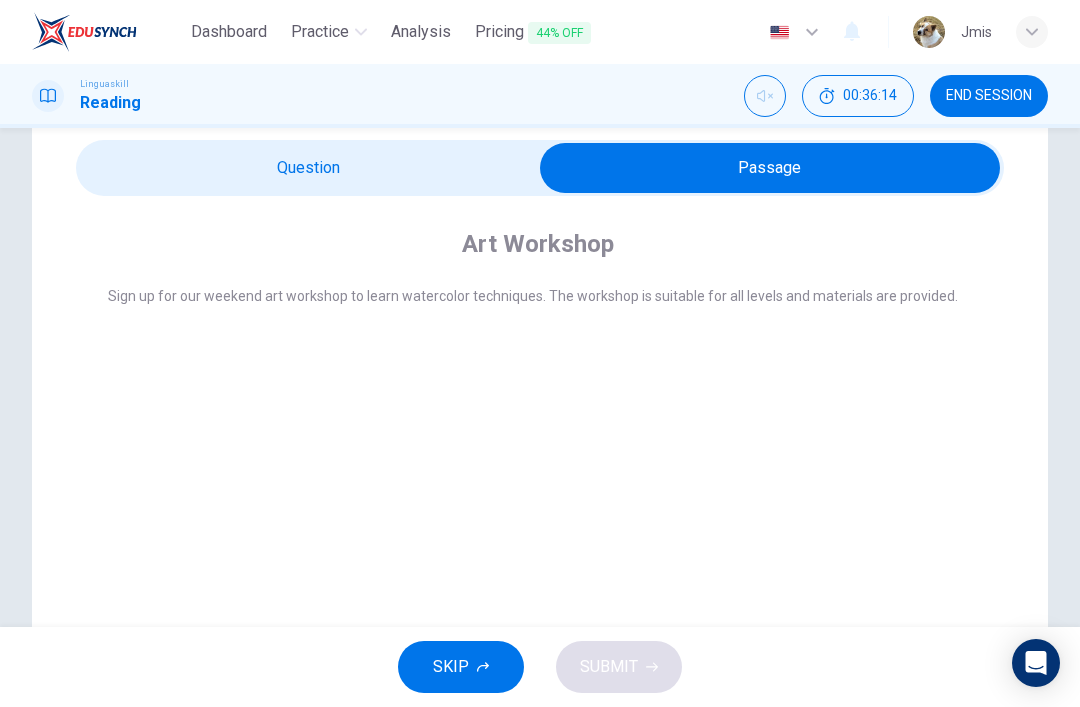 click at bounding box center [770, 168] 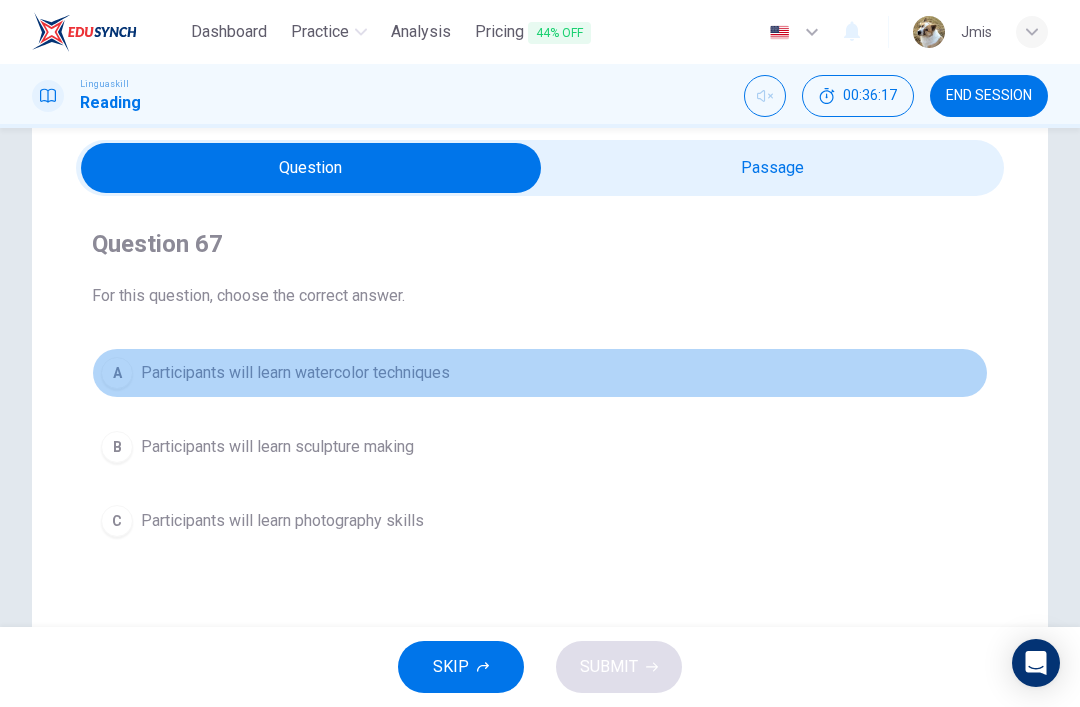 click on "SKIP SUBMIT" at bounding box center (540, 667) 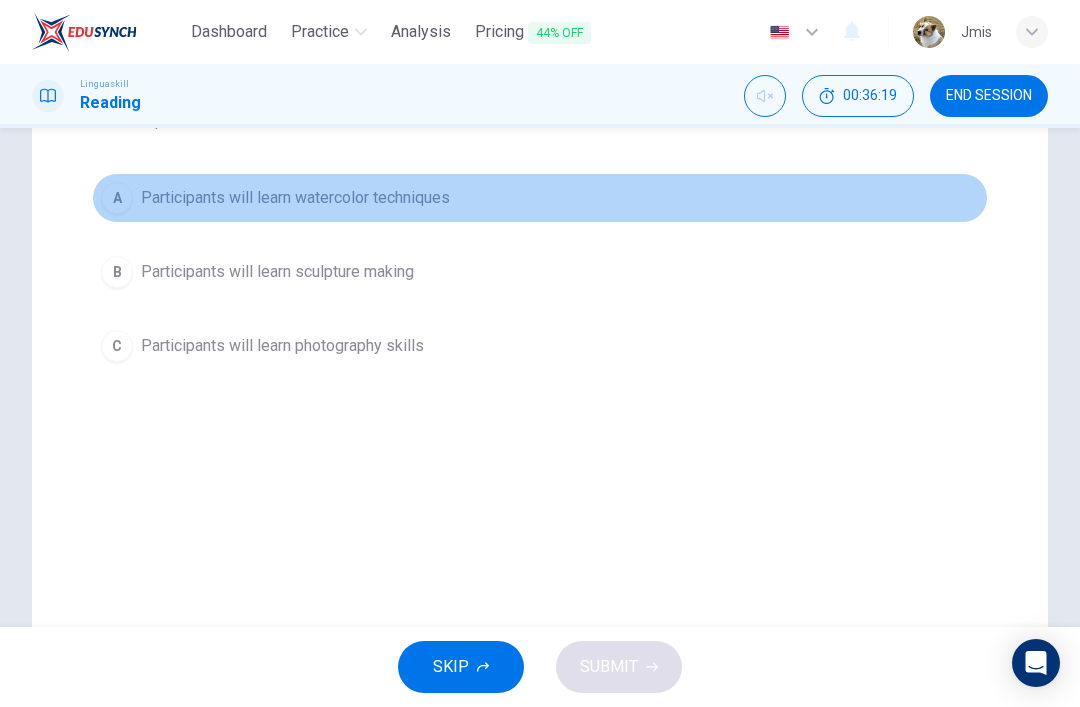 scroll, scrollTop: 198, scrollLeft: 0, axis: vertical 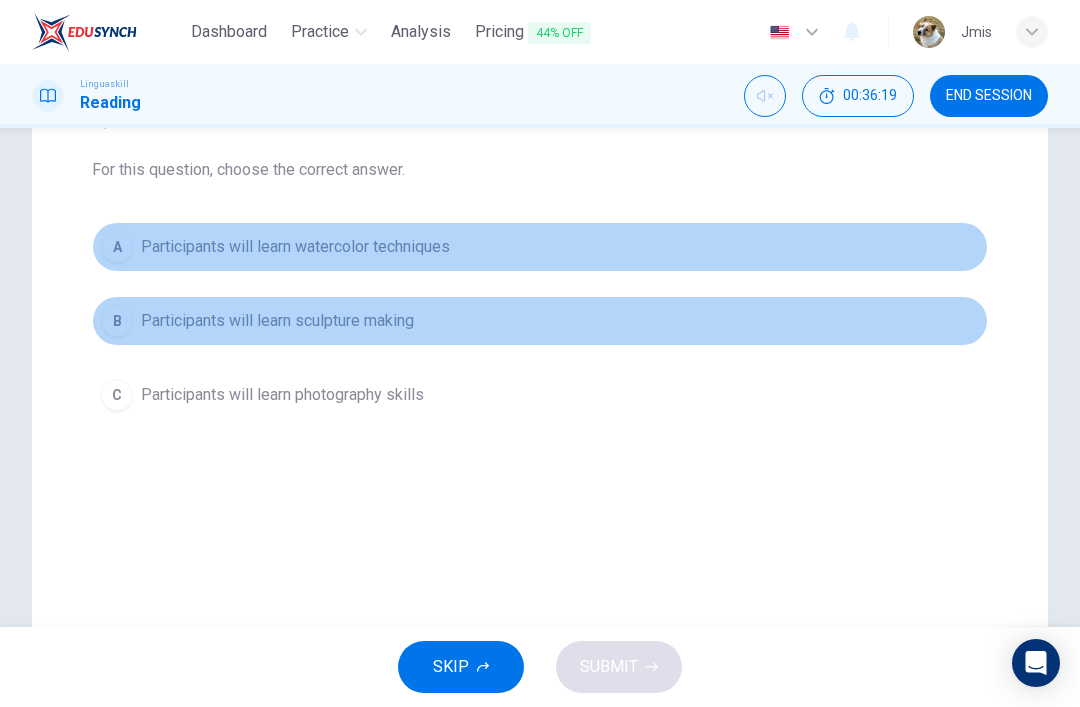 click on "Participants will learn sculpture making" at bounding box center (277, 321) 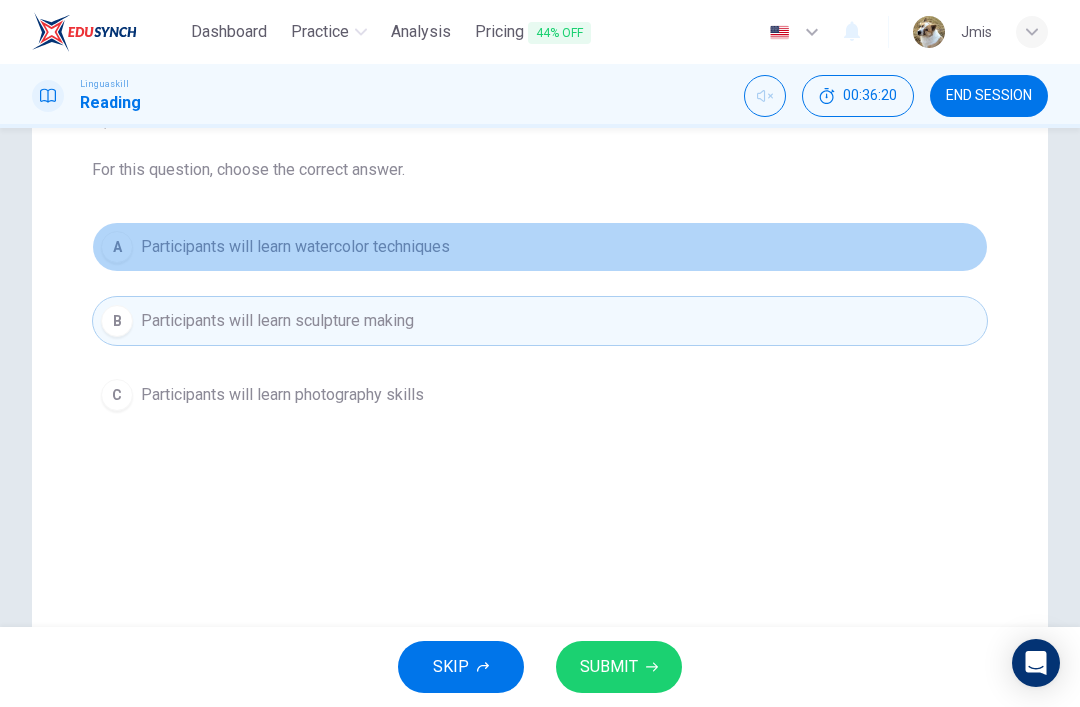 click on "Participants will learn watercolor techniques" at bounding box center (295, 247) 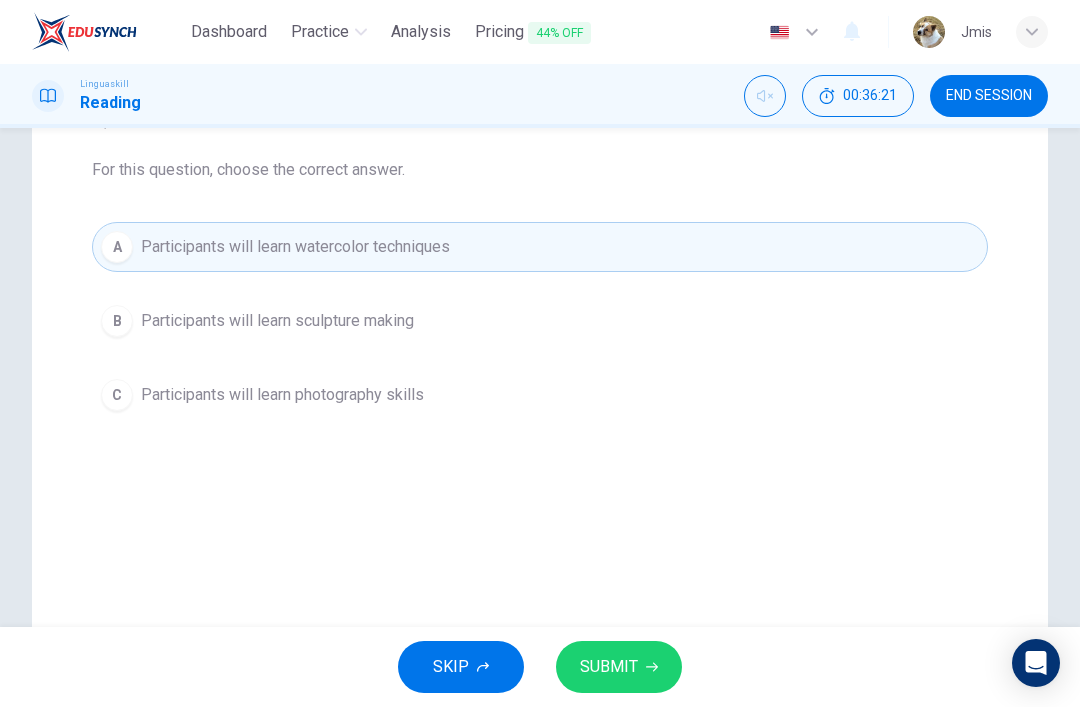 click on "Participants will learn watercolor techniques" at bounding box center (295, 247) 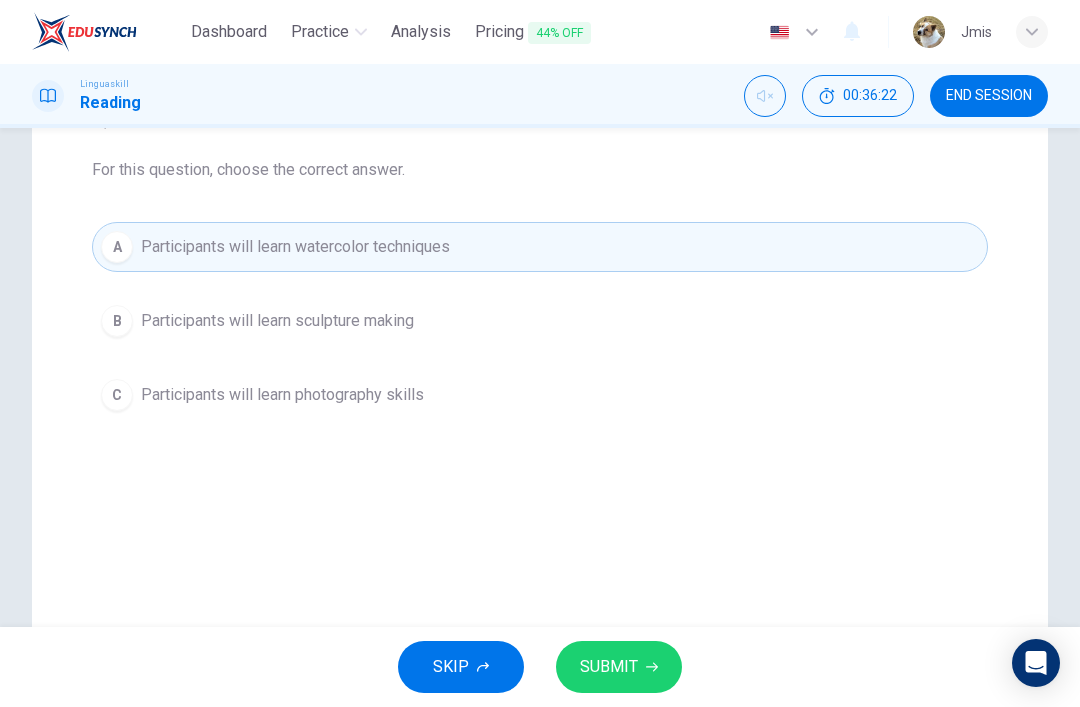 click on "SUBMIT" at bounding box center [619, 667] 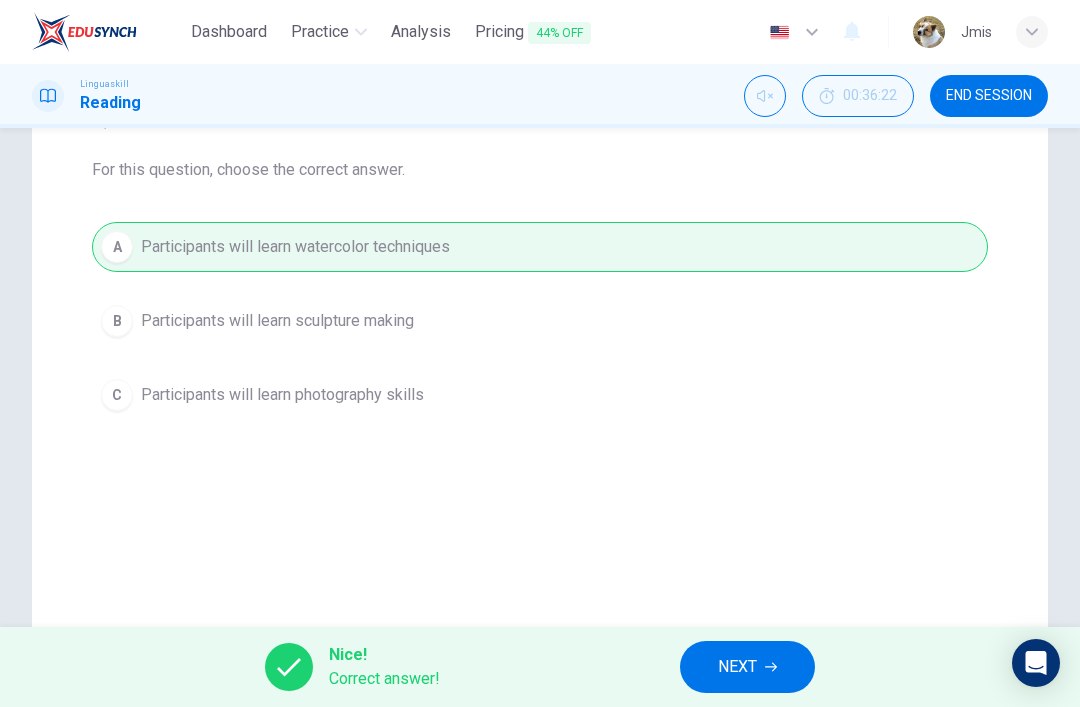 click on "NEXT" at bounding box center [737, 667] 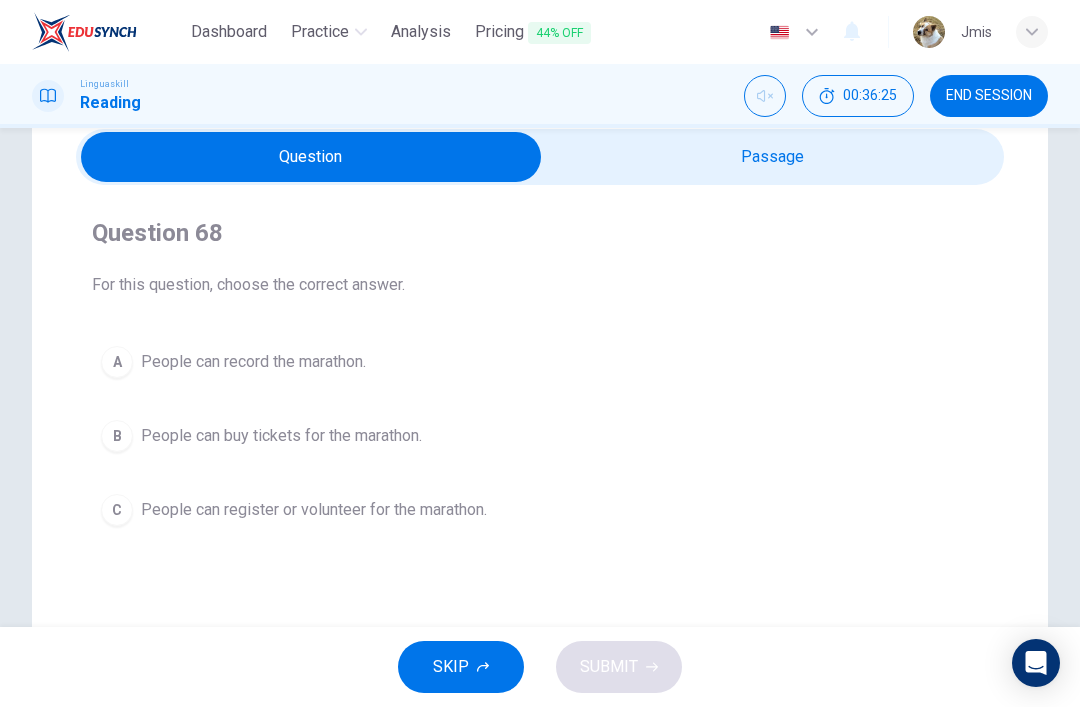 scroll, scrollTop: 85, scrollLeft: 0, axis: vertical 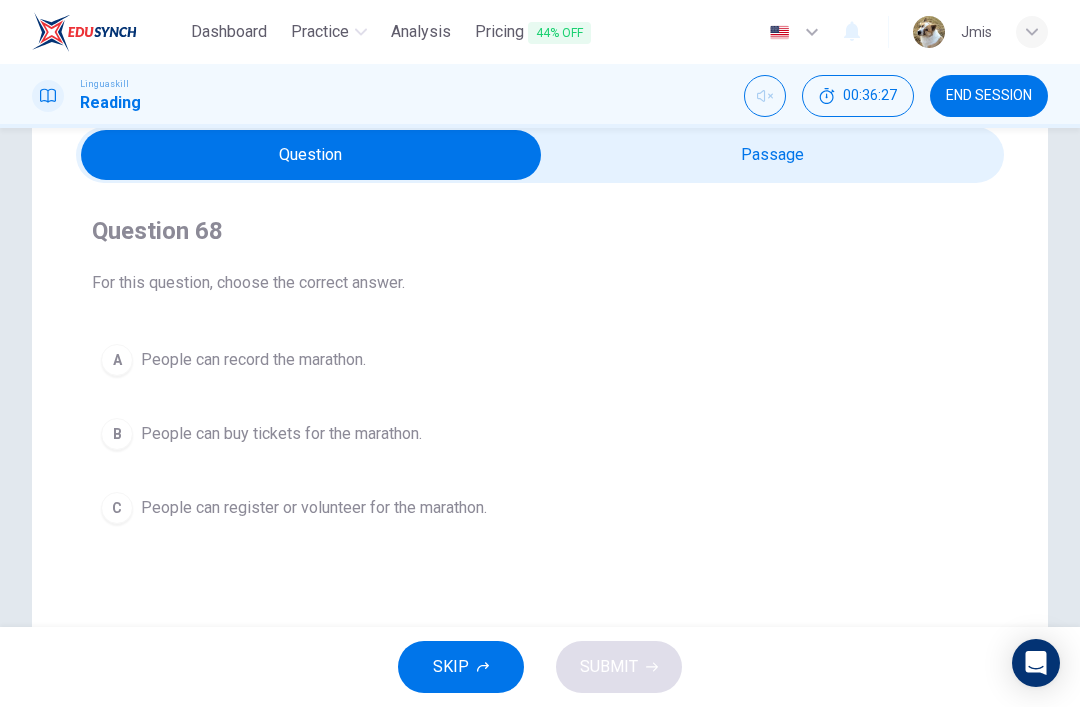 click at bounding box center (311, 155) 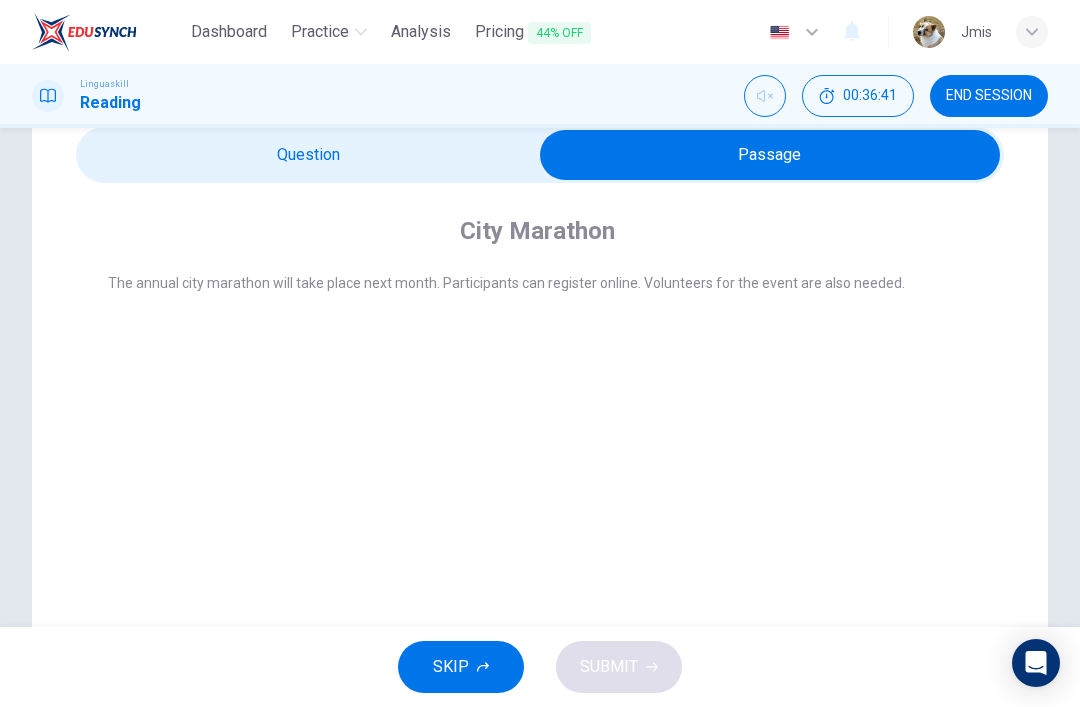 click at bounding box center [770, 155] 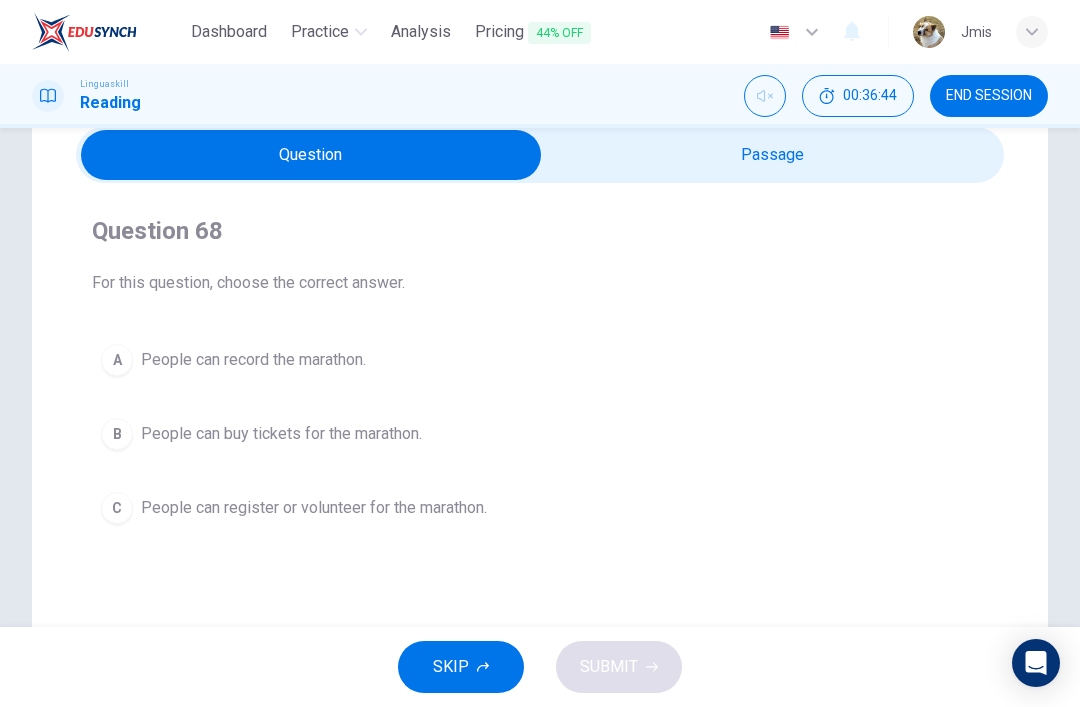 click on "People can buy tickets for the marathon." at bounding box center (281, 434) 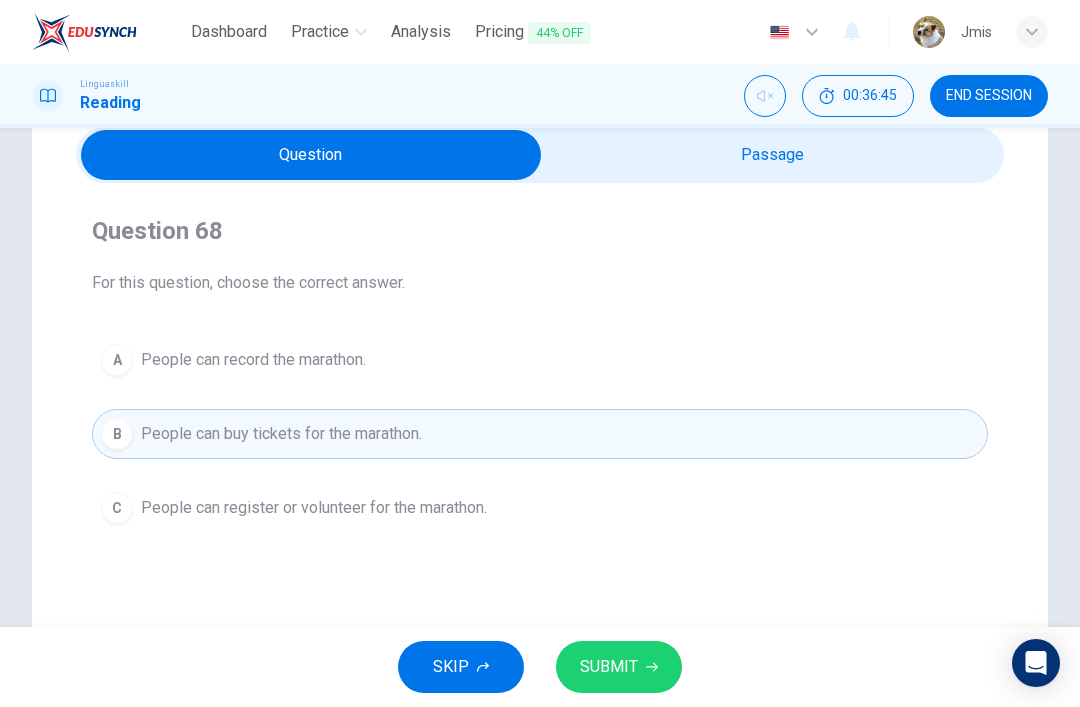 click on "SUBMIT" at bounding box center [609, 667] 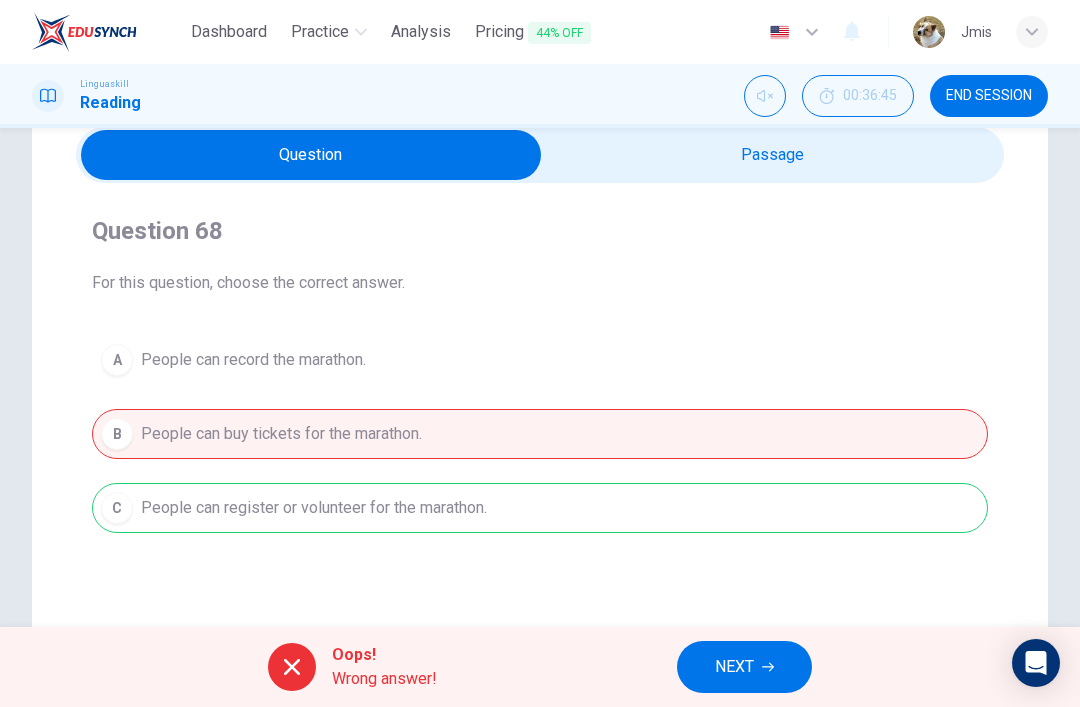 click on "Oops! Wrong answer! NEXT" at bounding box center [540, 667] 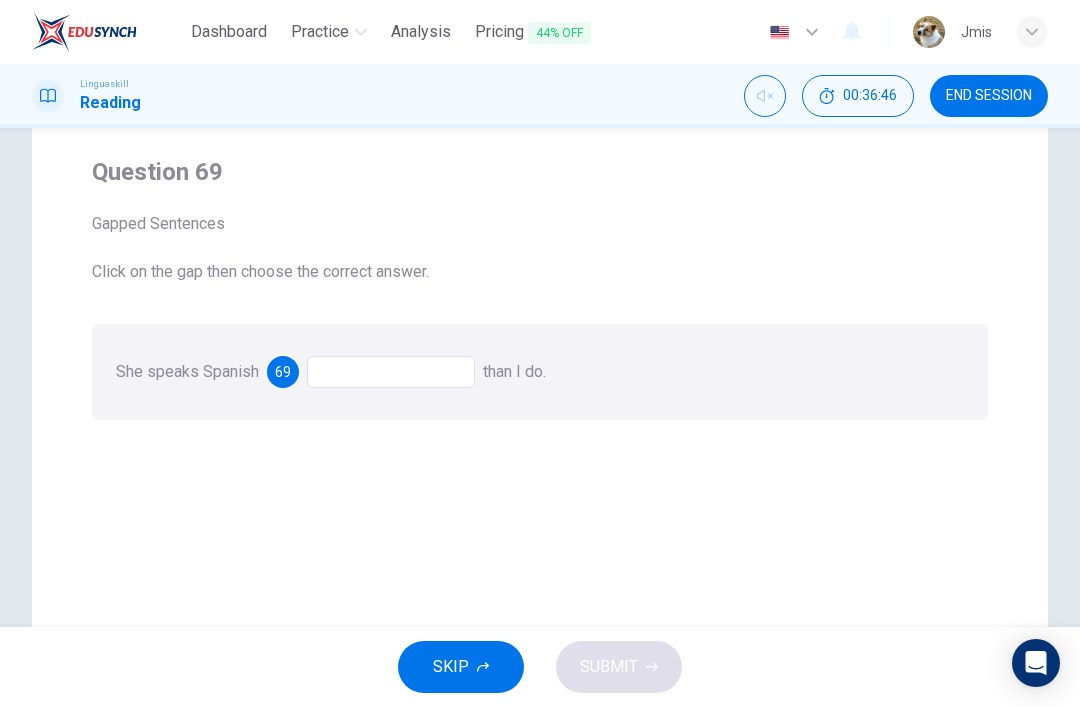 scroll, scrollTop: 91, scrollLeft: 0, axis: vertical 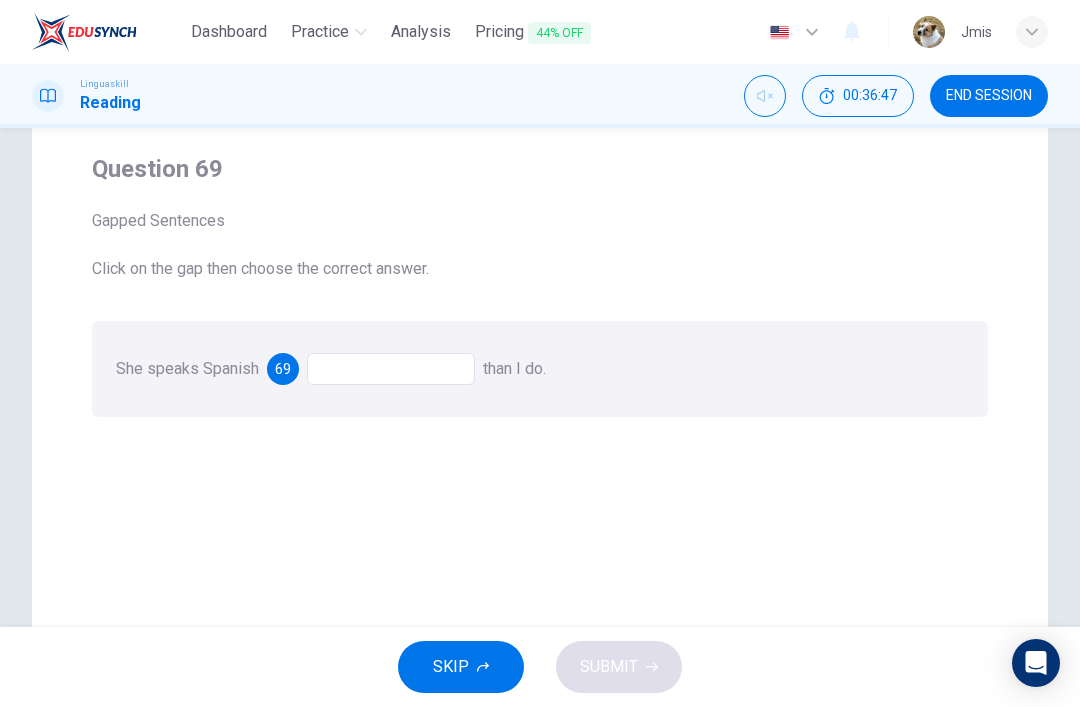 click at bounding box center (391, 369) 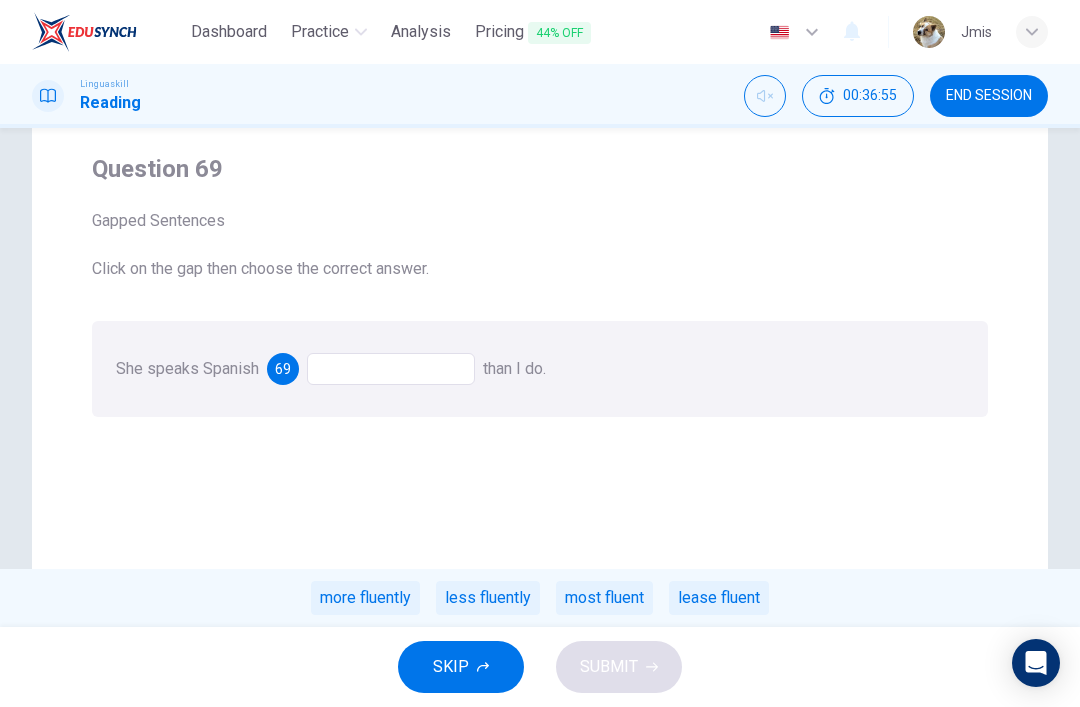 click on "more fluently" at bounding box center [365, 598] 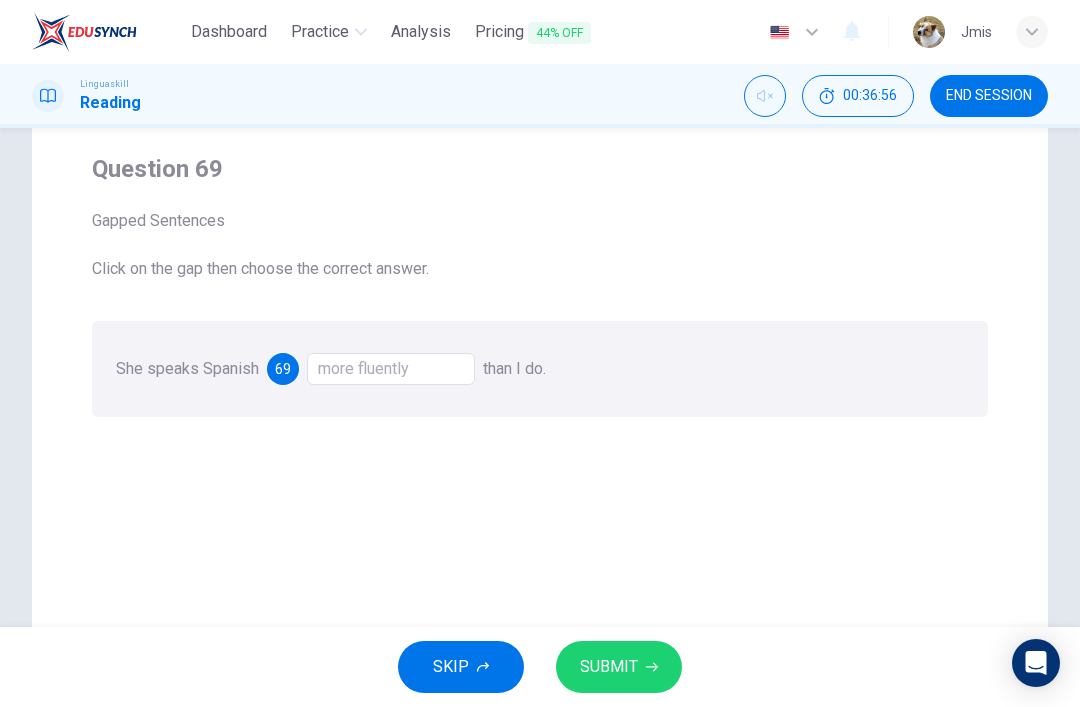 click on "SUBMIT" at bounding box center [609, 667] 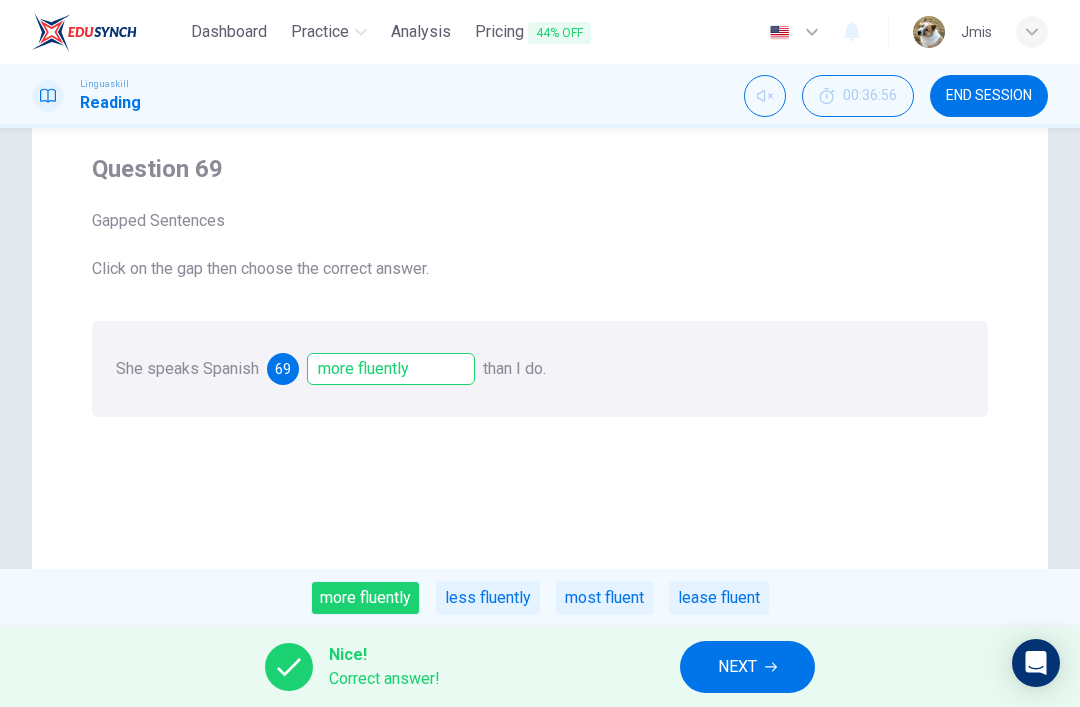 click on "NEXT" at bounding box center [747, 667] 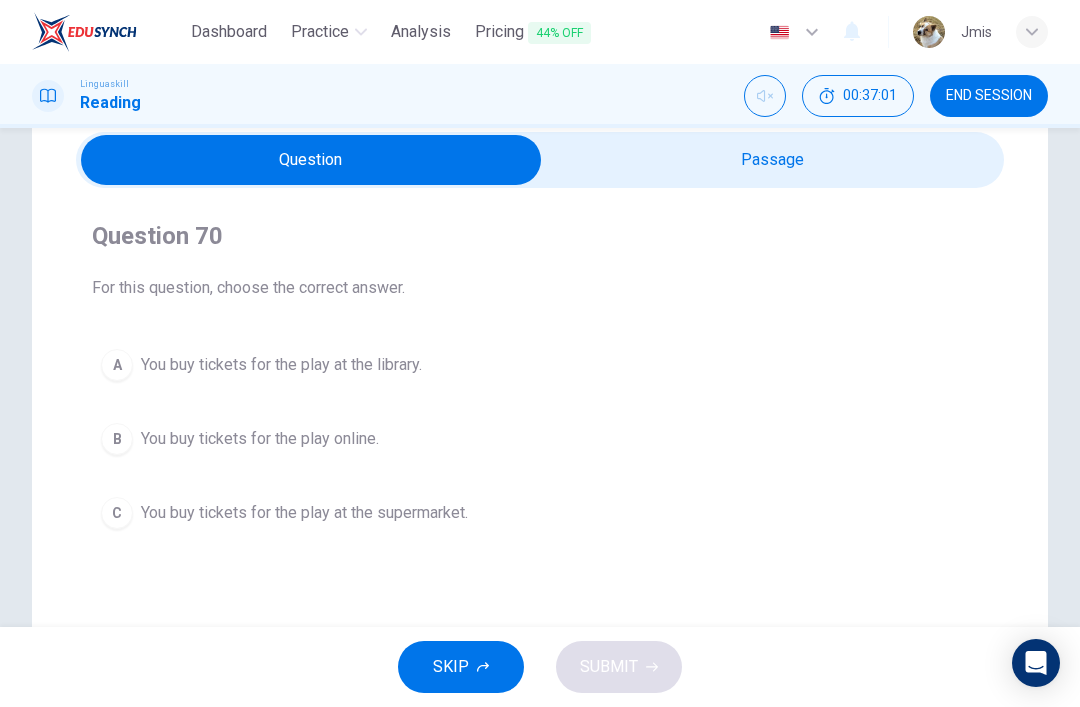 scroll, scrollTop: 81, scrollLeft: 0, axis: vertical 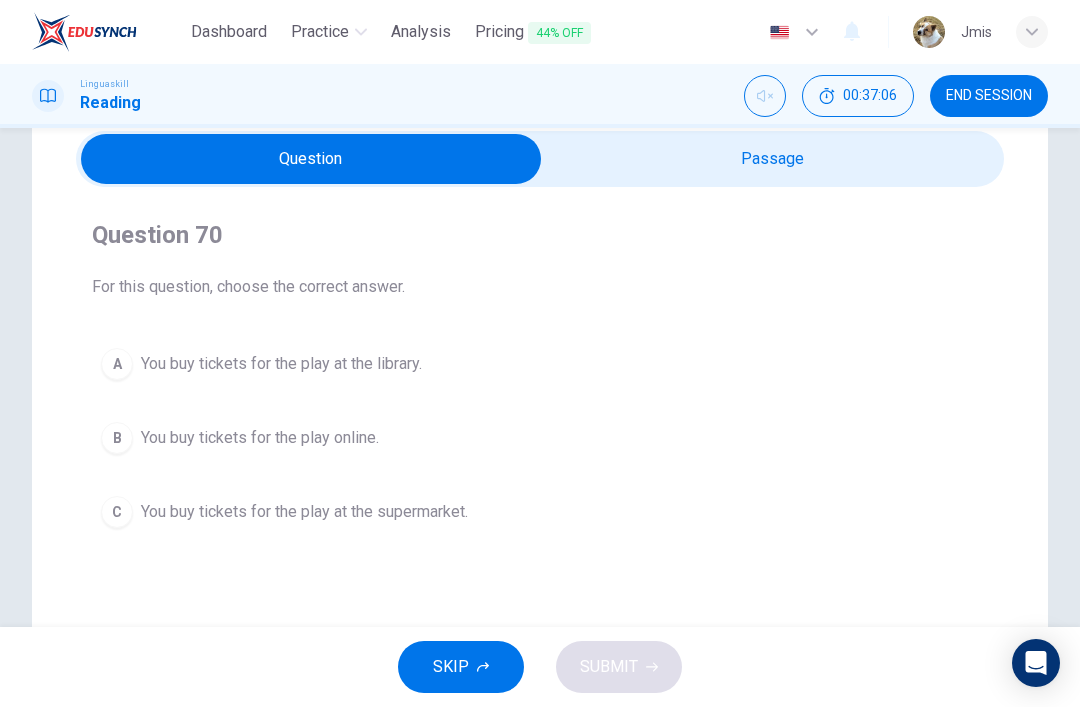 click at bounding box center [311, 159] 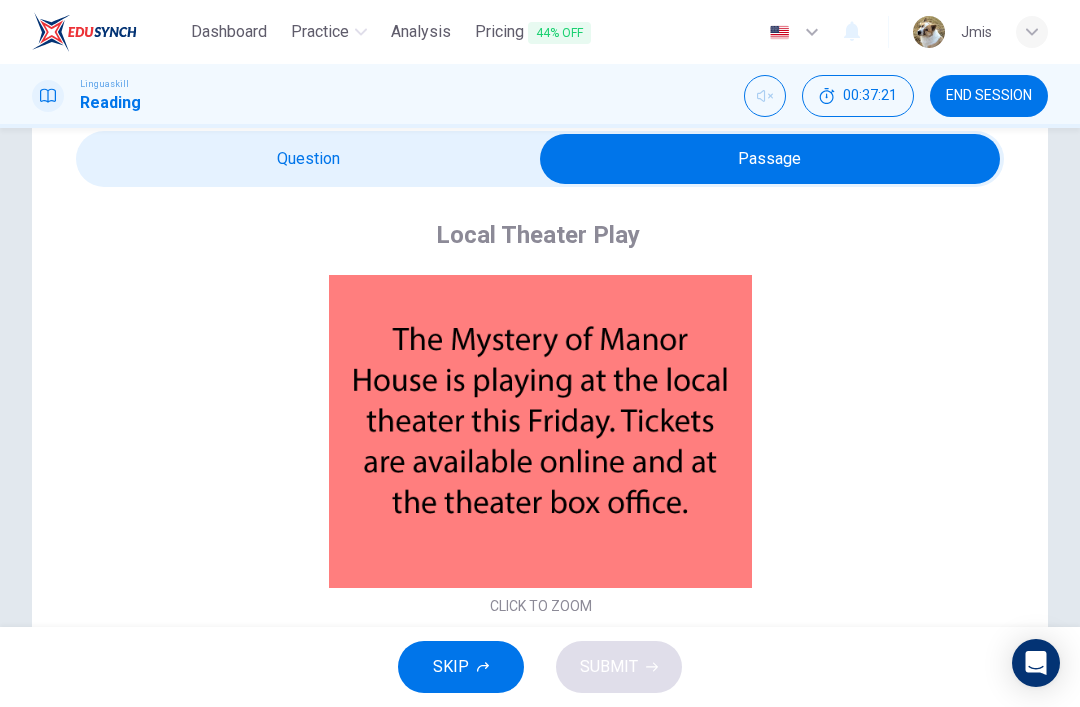 click at bounding box center (770, 159) 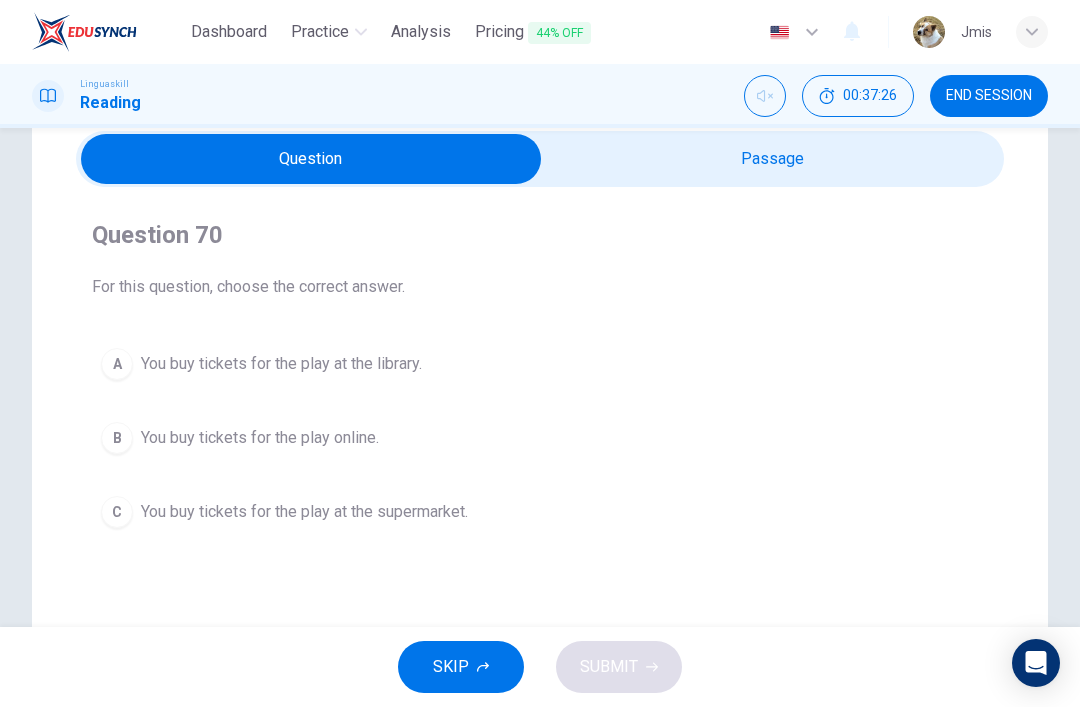 click on "You buy tickets for the play online." at bounding box center [260, 438] 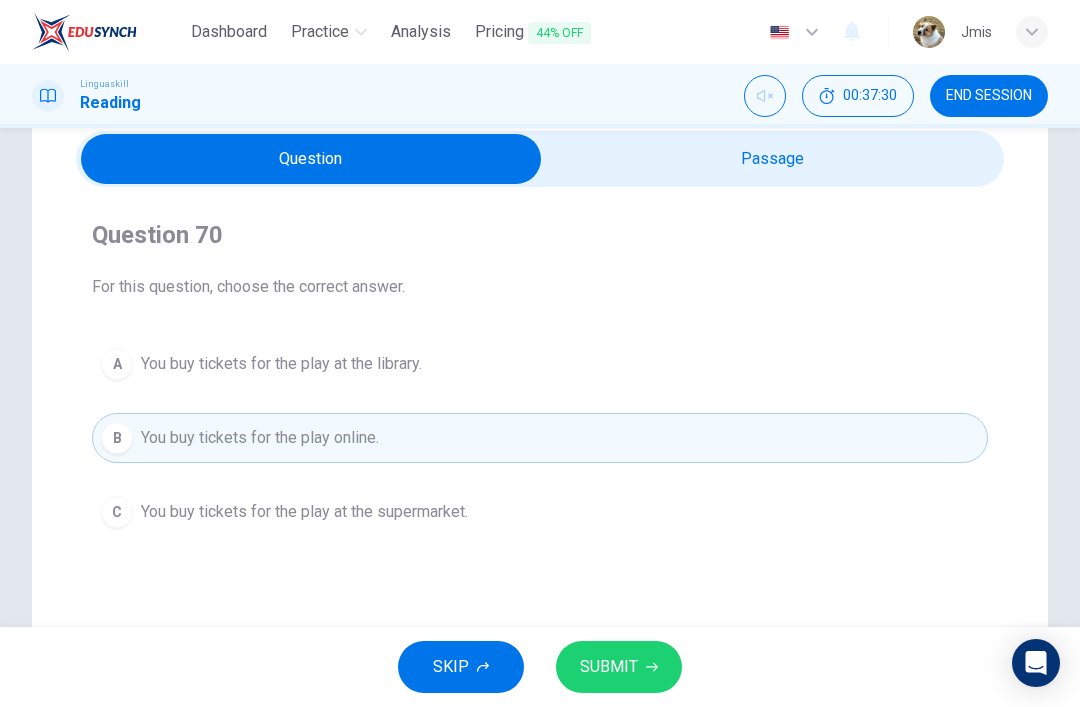 click on "SUBMIT" at bounding box center [609, 667] 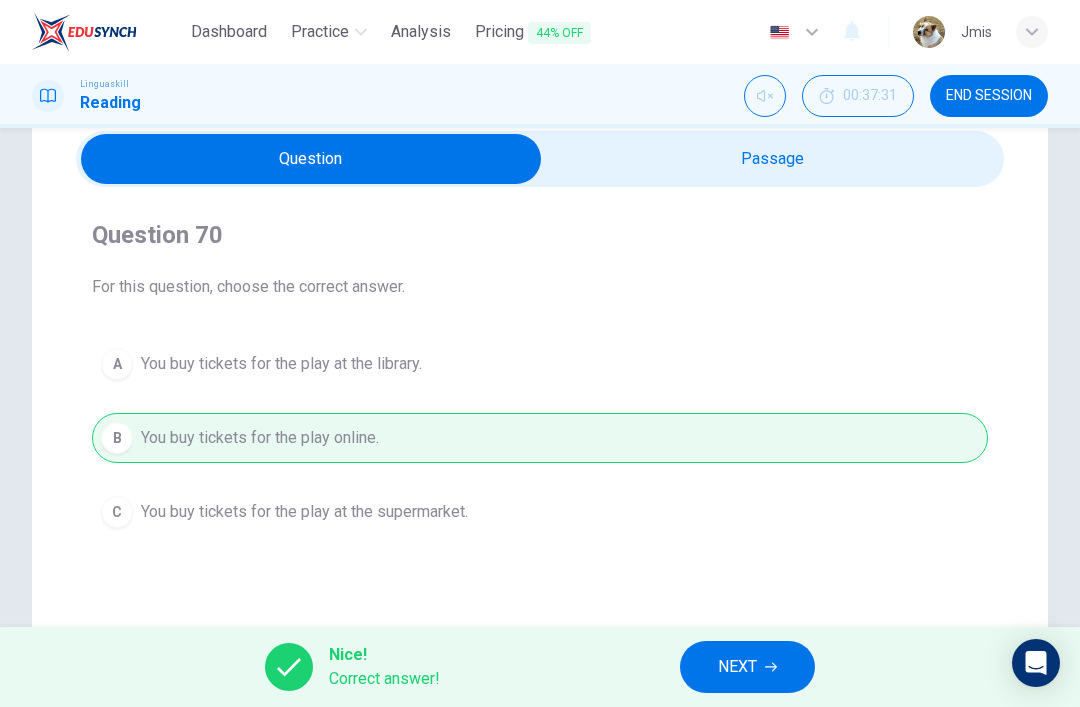 click on "NEXT" at bounding box center [737, 667] 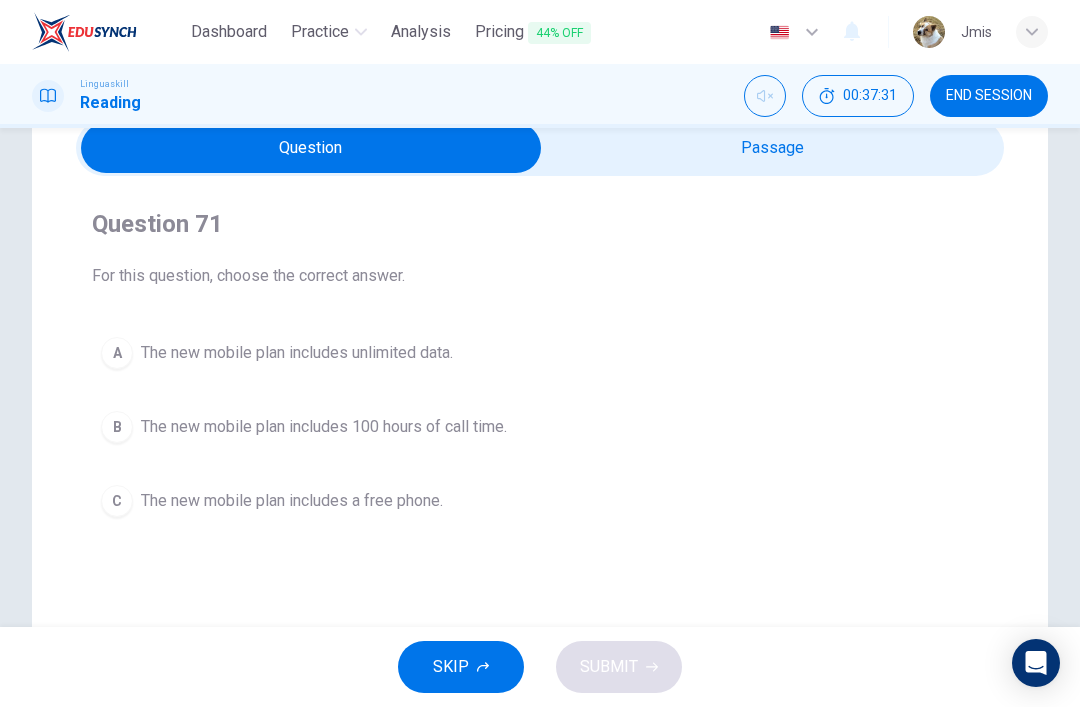 scroll, scrollTop: 95, scrollLeft: 0, axis: vertical 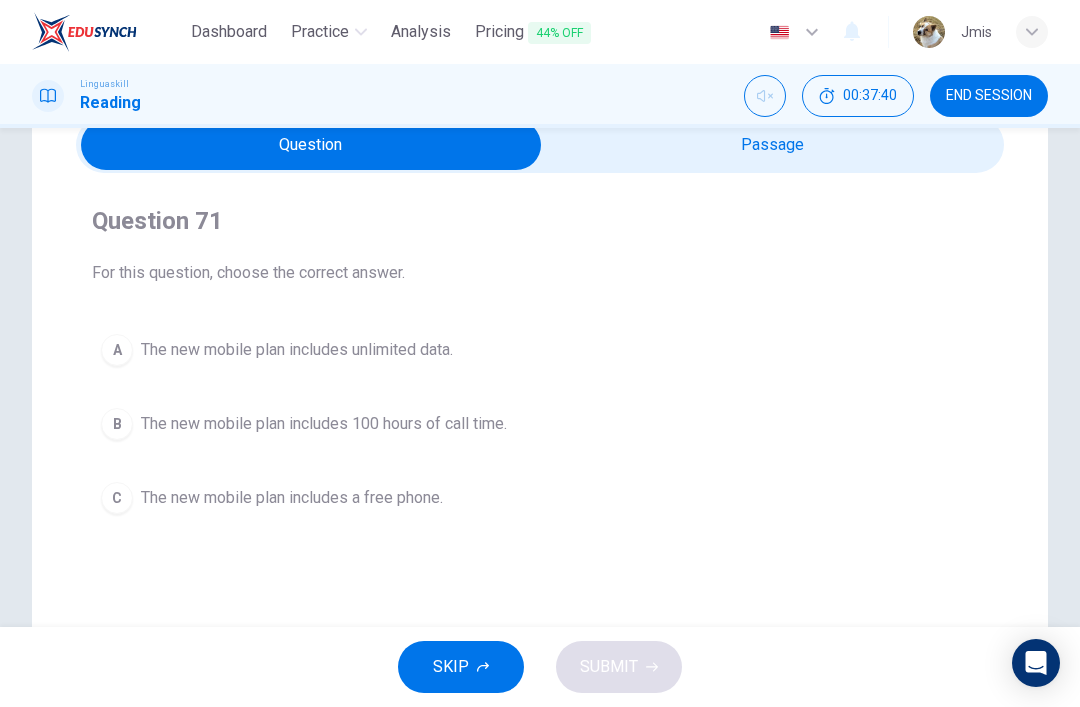 click at bounding box center (311, 145) 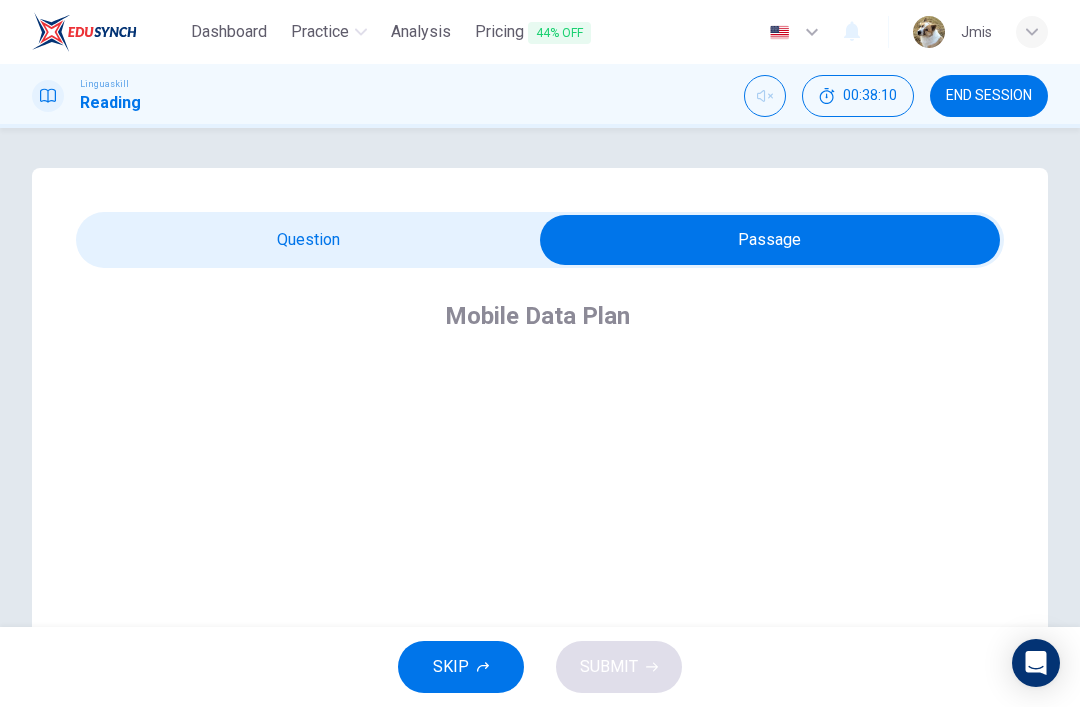 scroll, scrollTop: 0, scrollLeft: 0, axis: both 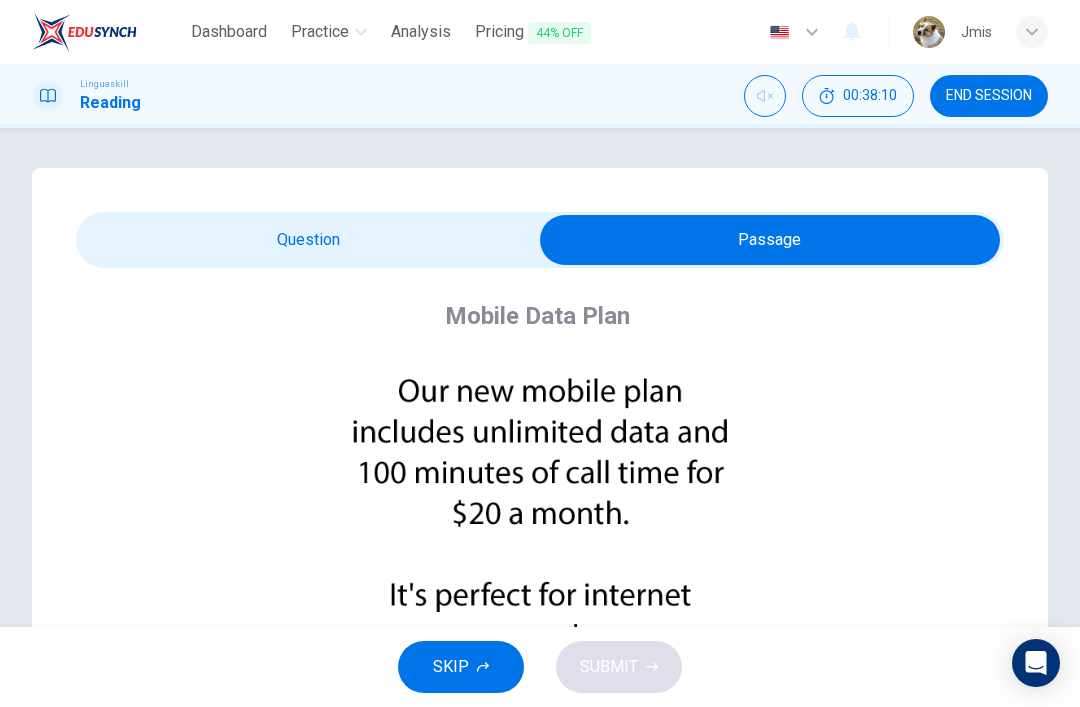 click at bounding box center (770, 240) 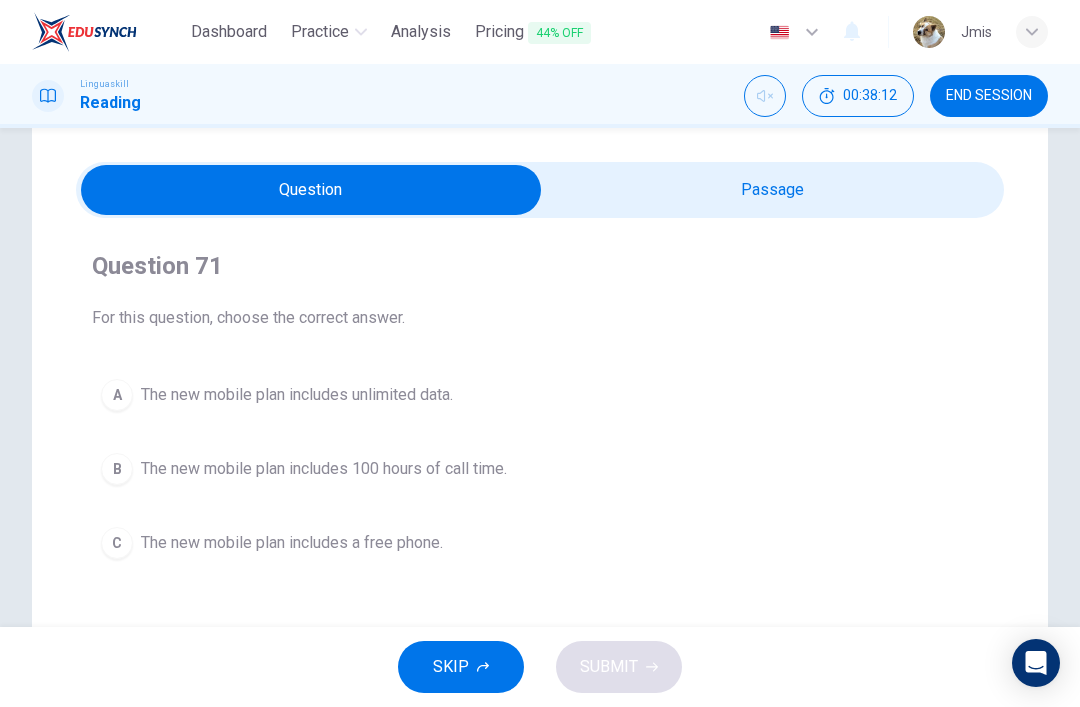 scroll, scrollTop: 121, scrollLeft: 0, axis: vertical 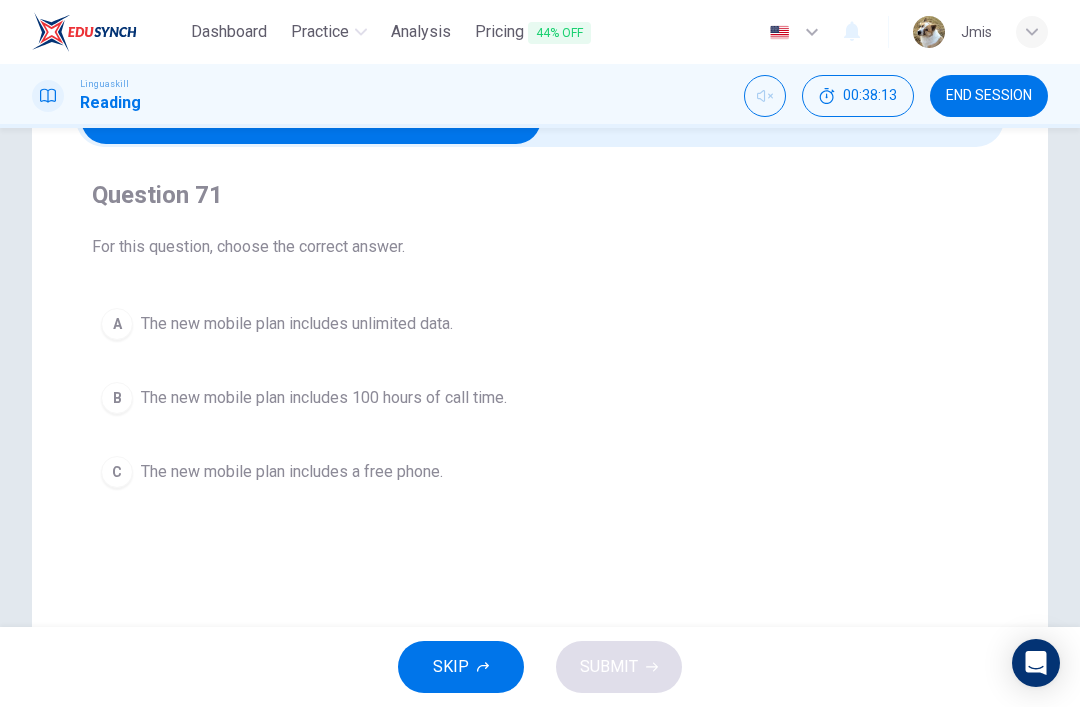 click on "The new mobile plan includes unlimited data." at bounding box center (297, 324) 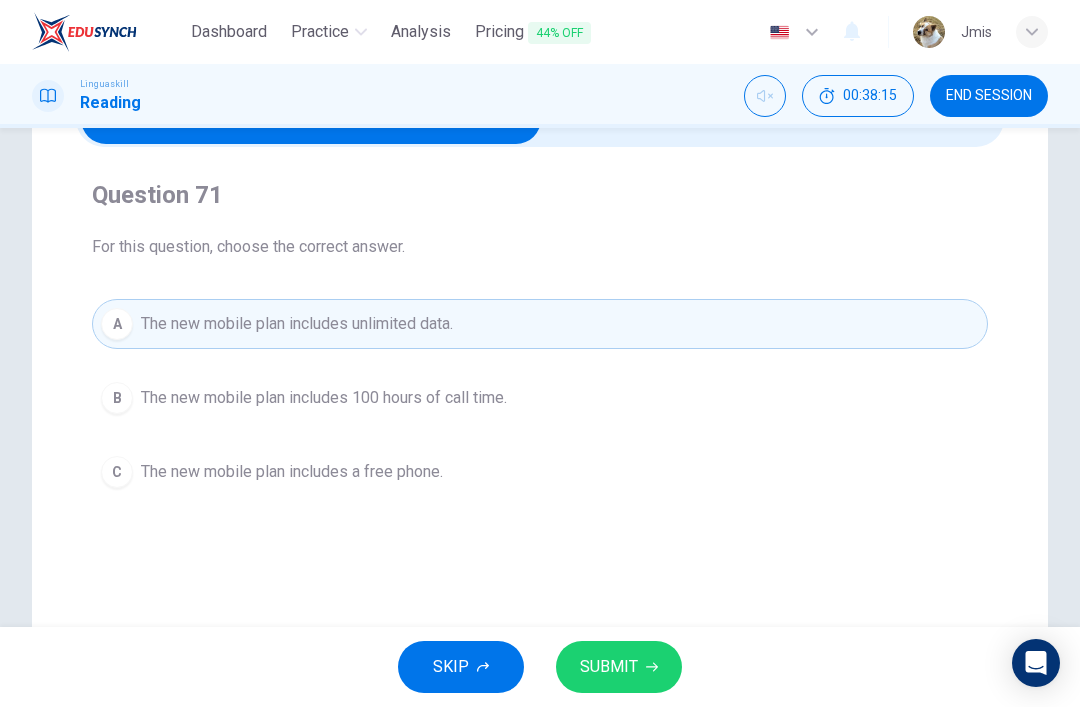 click on "The new mobile plan includes 100 hours of call time." at bounding box center (324, 398) 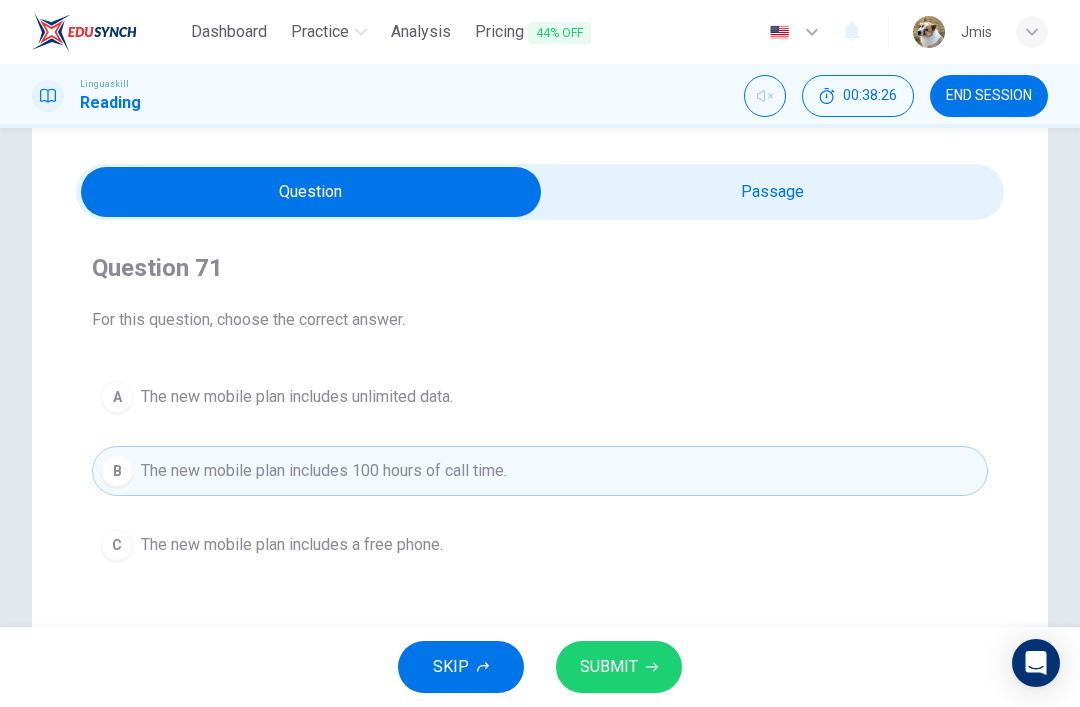 scroll, scrollTop: 51, scrollLeft: 0, axis: vertical 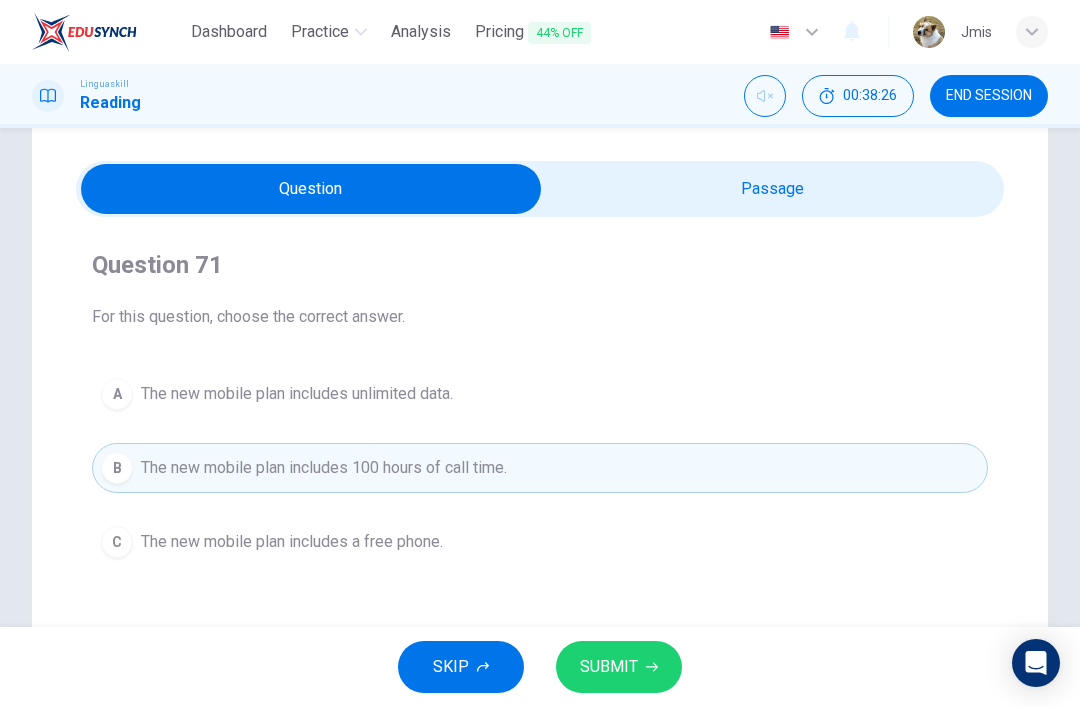 click at bounding box center [311, 189] 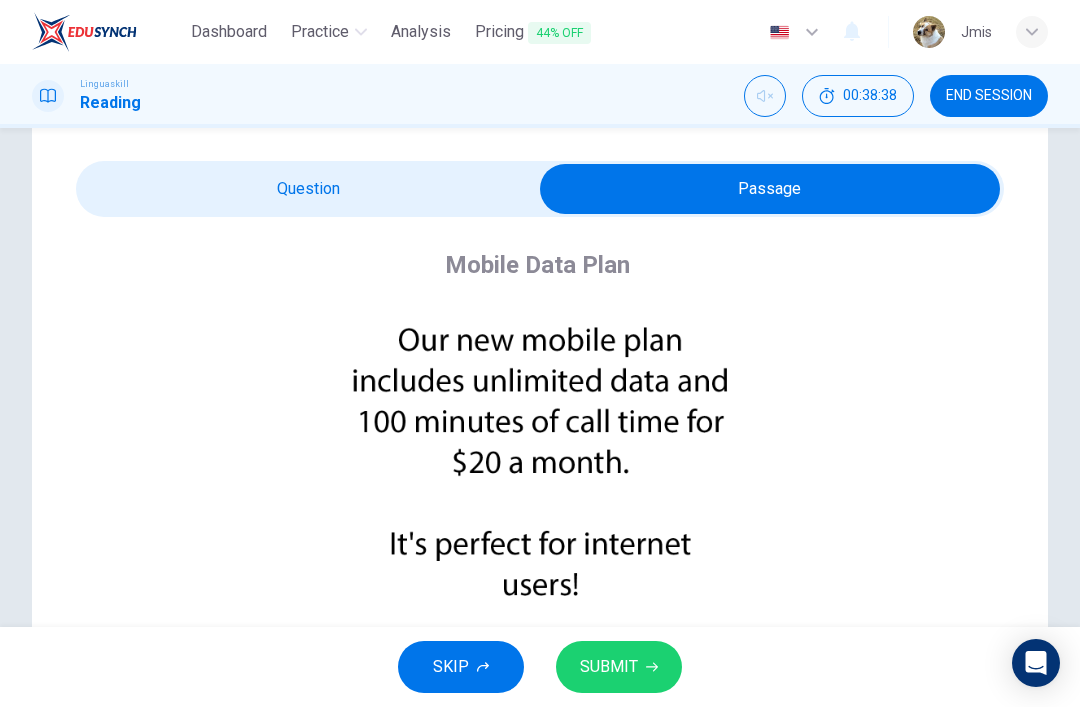 click at bounding box center [770, 189] 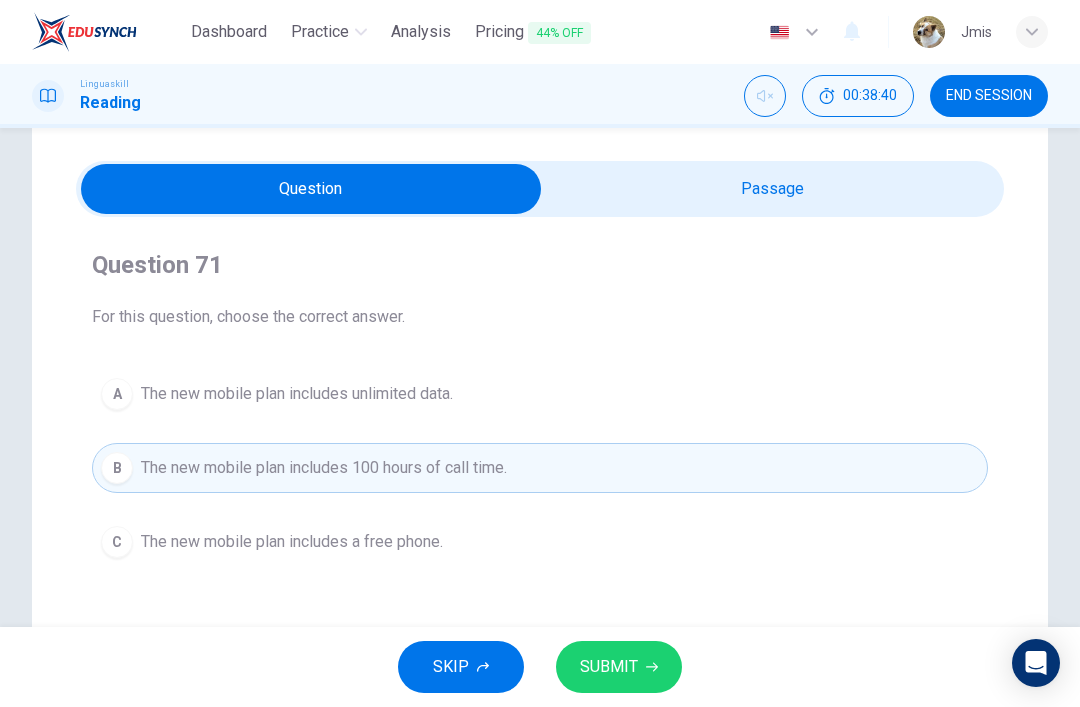 click on "The new mobile plan includes unlimited data." at bounding box center [297, 394] 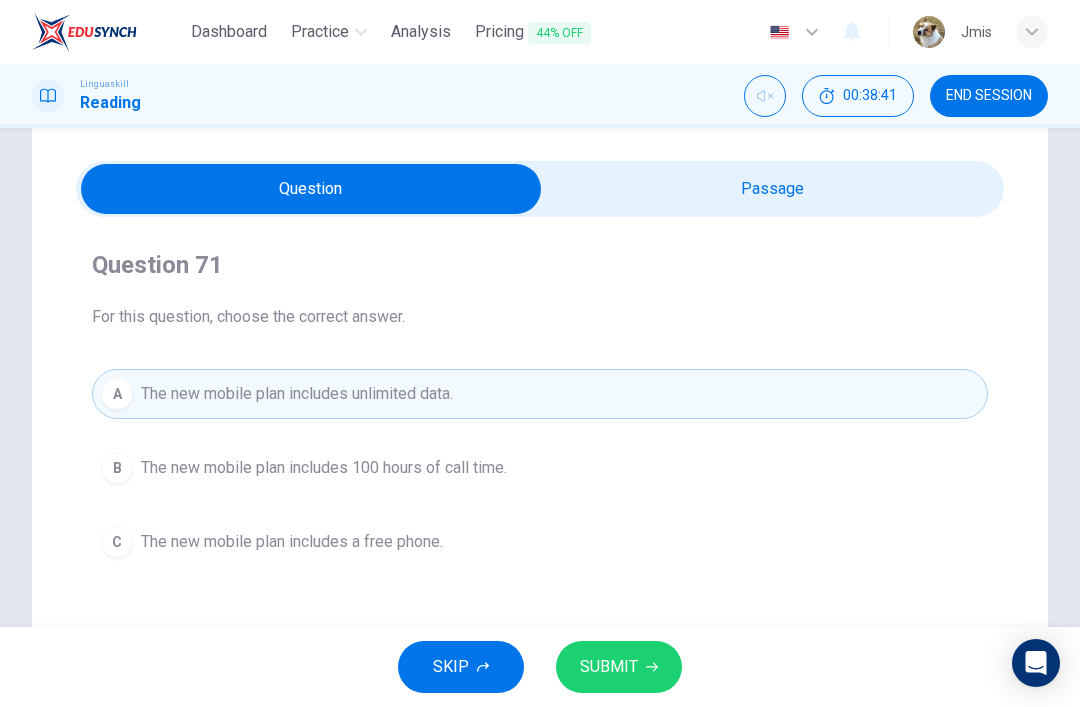 click on "SUBMIT" at bounding box center [619, 667] 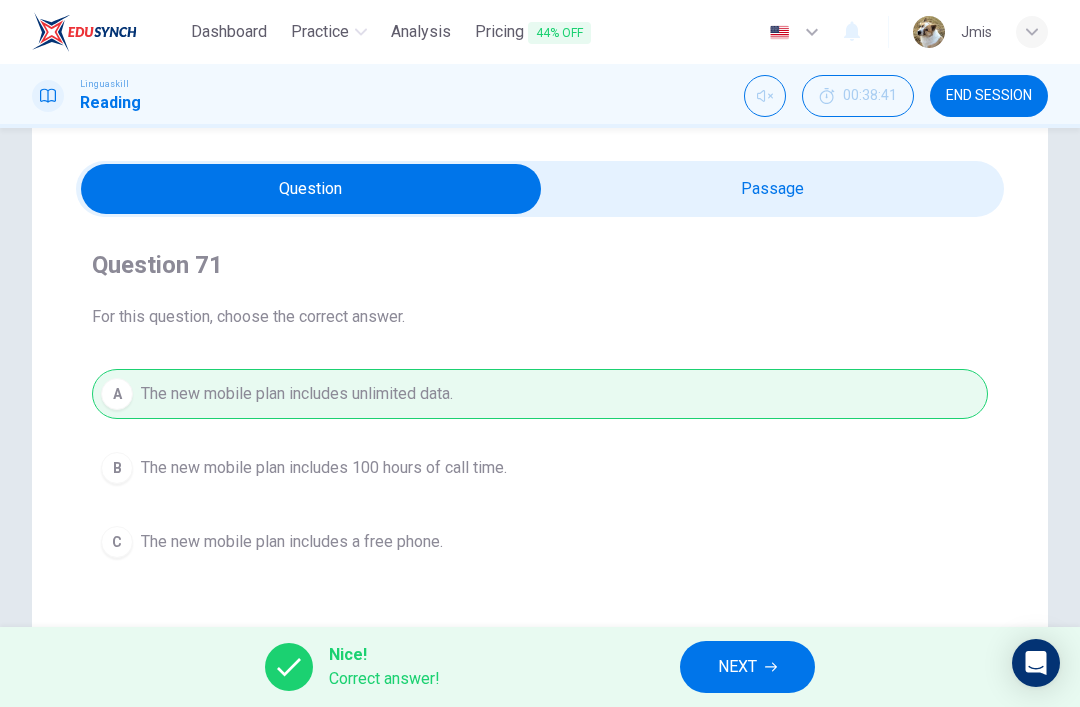 click on "NEXT" at bounding box center (747, 667) 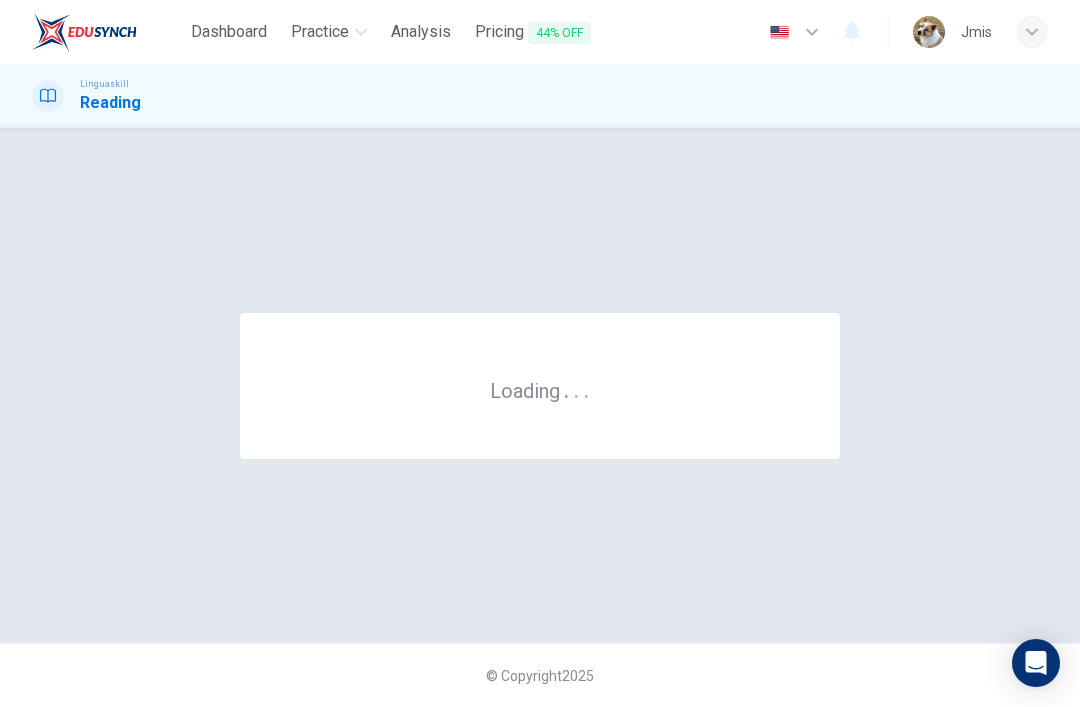scroll, scrollTop: 0, scrollLeft: 0, axis: both 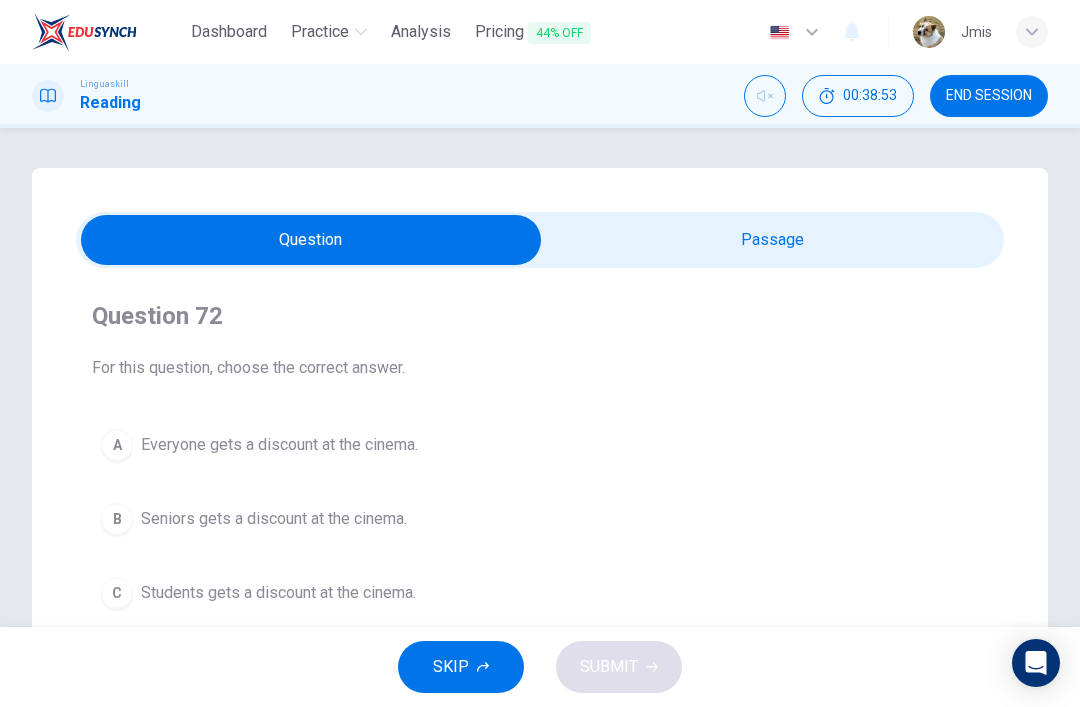click at bounding box center (311, 240) 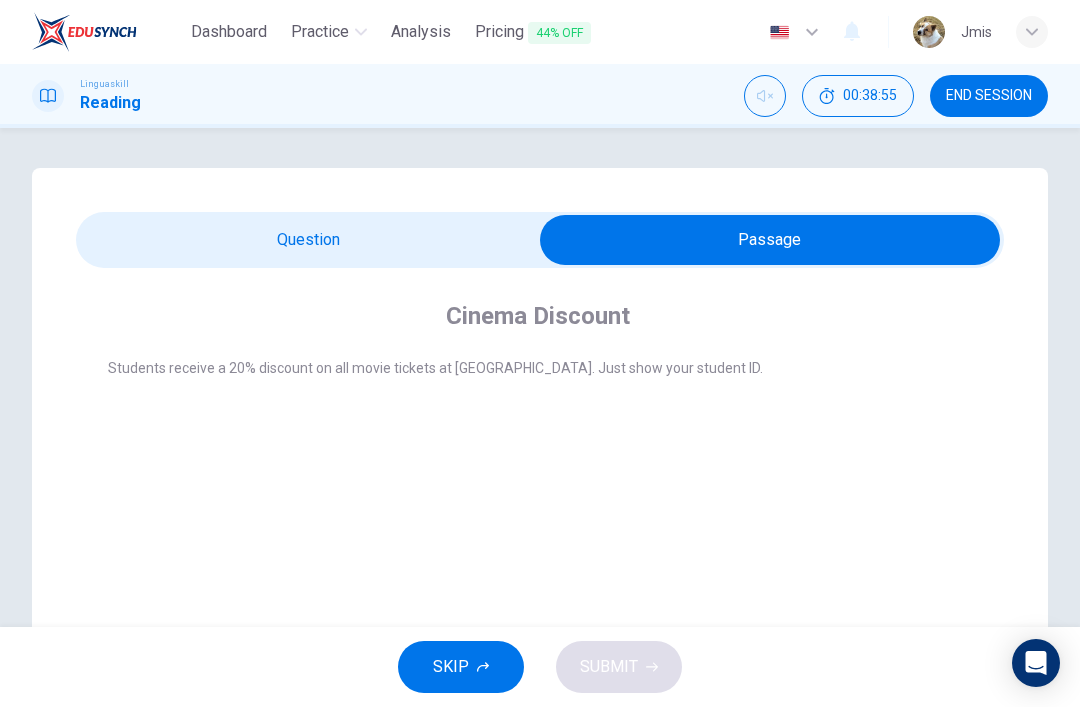 click at bounding box center [770, 240] 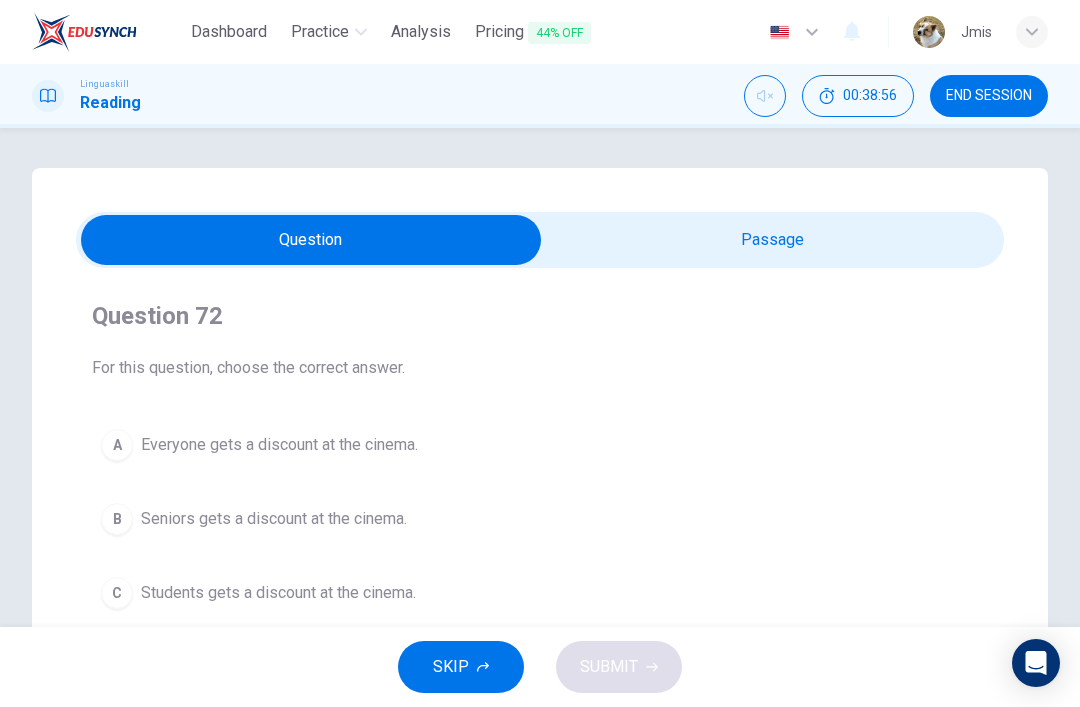 click on "C Students gets a discount at the cinema." at bounding box center [540, 593] 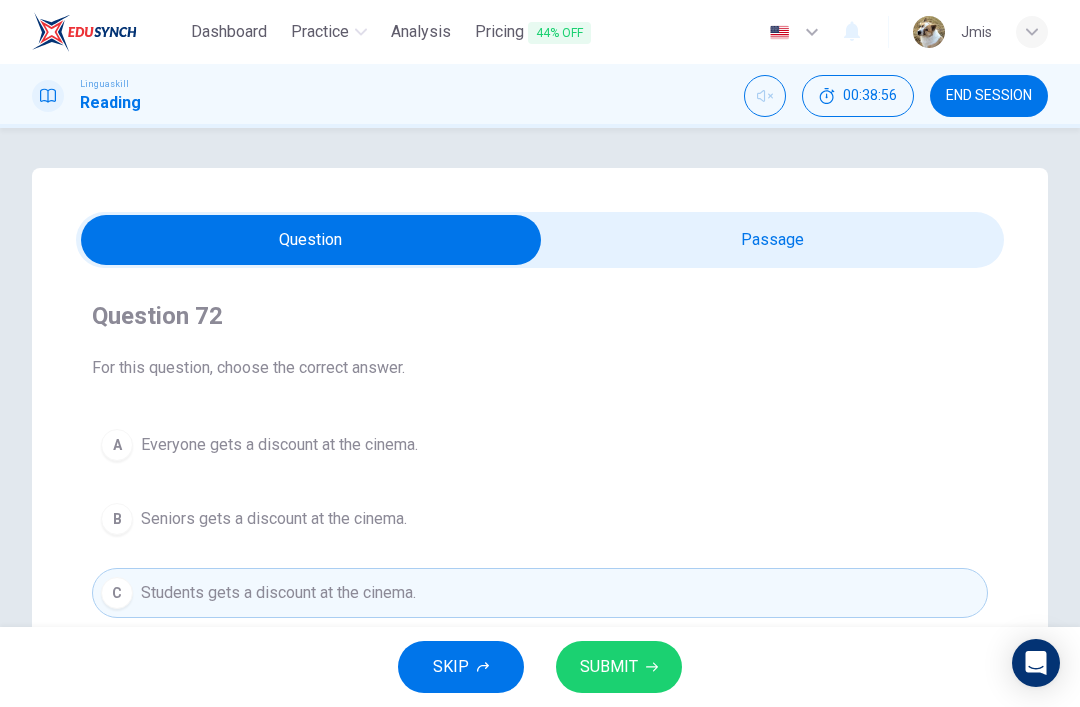 click on "SUBMIT" at bounding box center (619, 667) 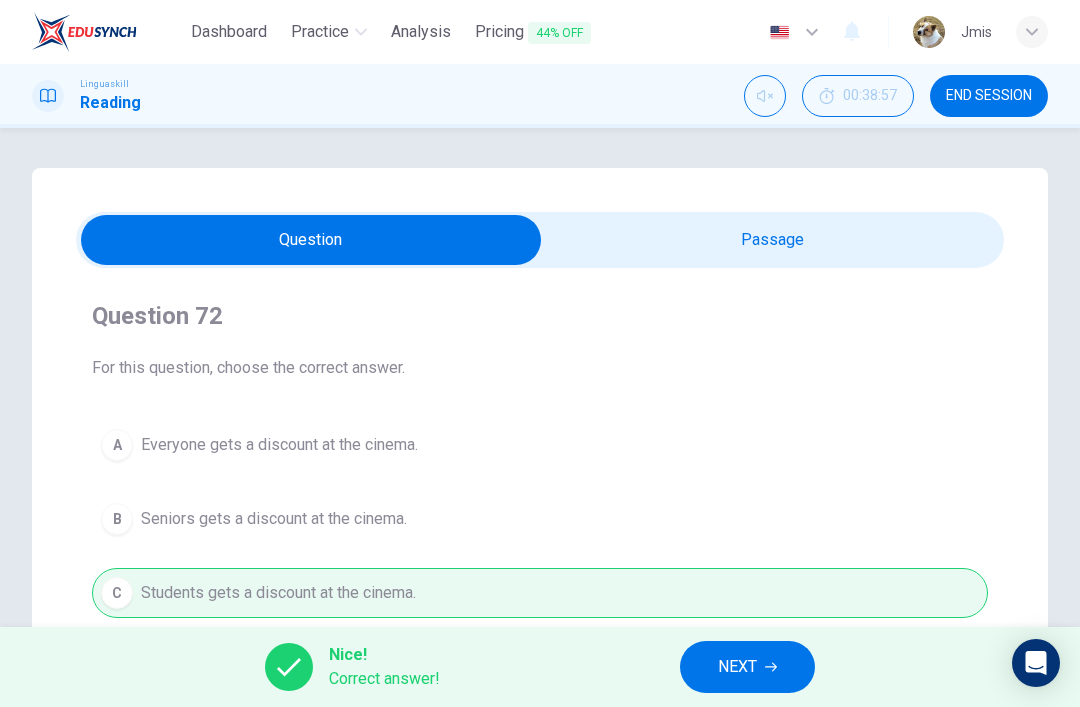 scroll, scrollTop: 110, scrollLeft: 0, axis: vertical 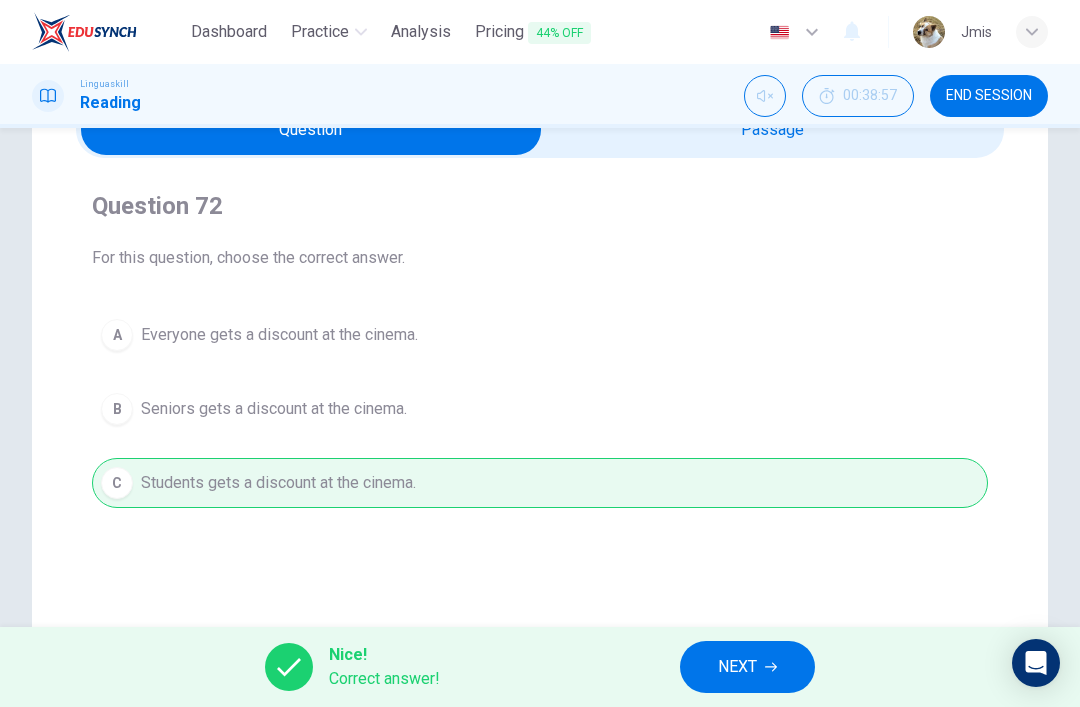 click on "NEXT" at bounding box center (747, 667) 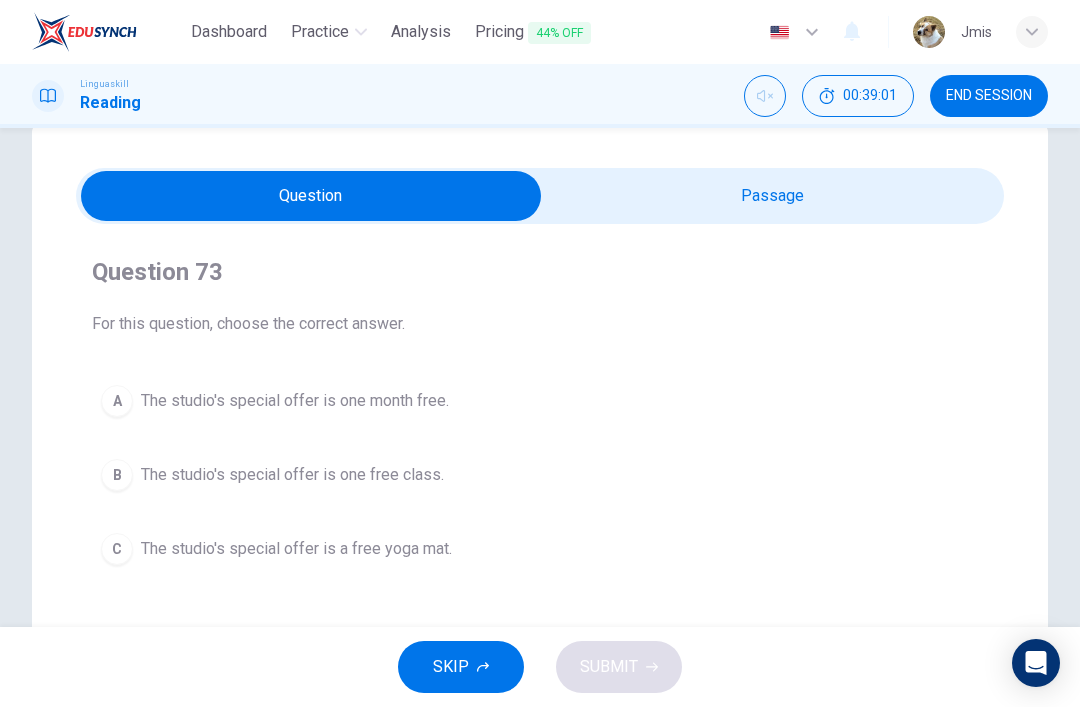 scroll, scrollTop: 45, scrollLeft: 0, axis: vertical 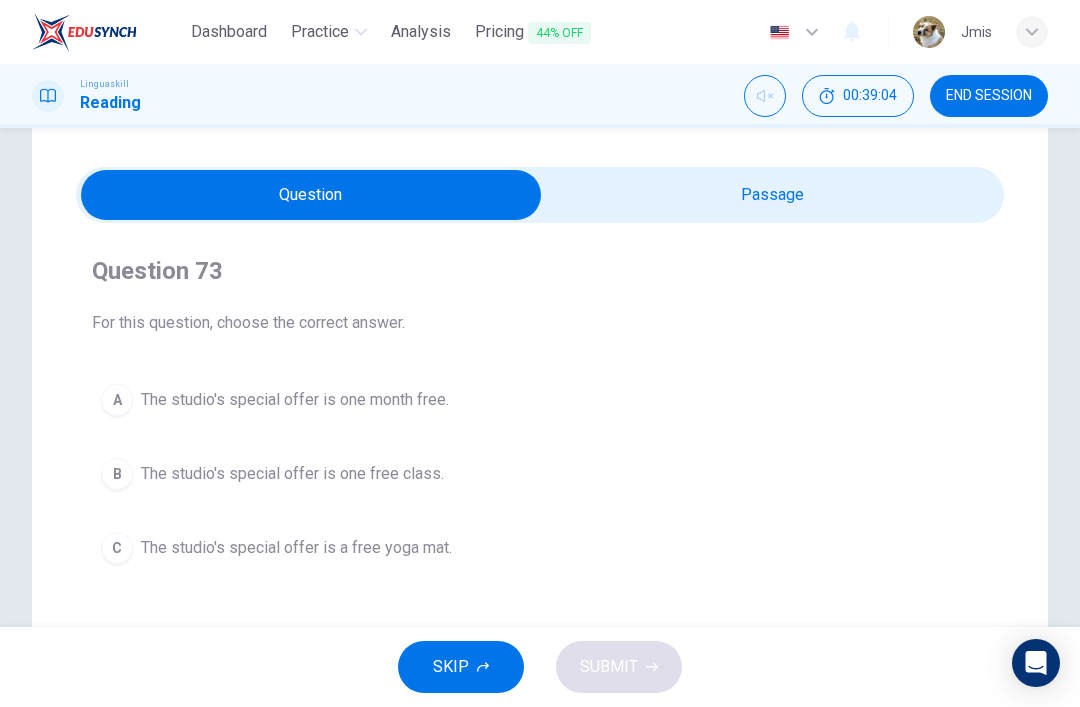 click at bounding box center [311, 195] 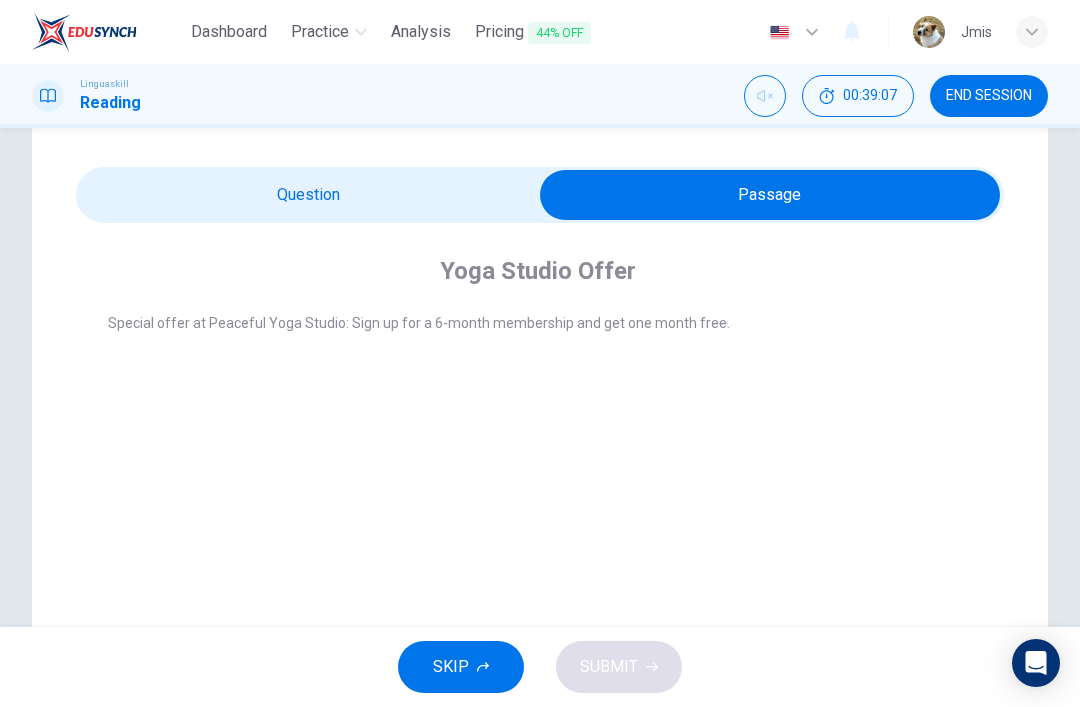 click at bounding box center [770, 195] 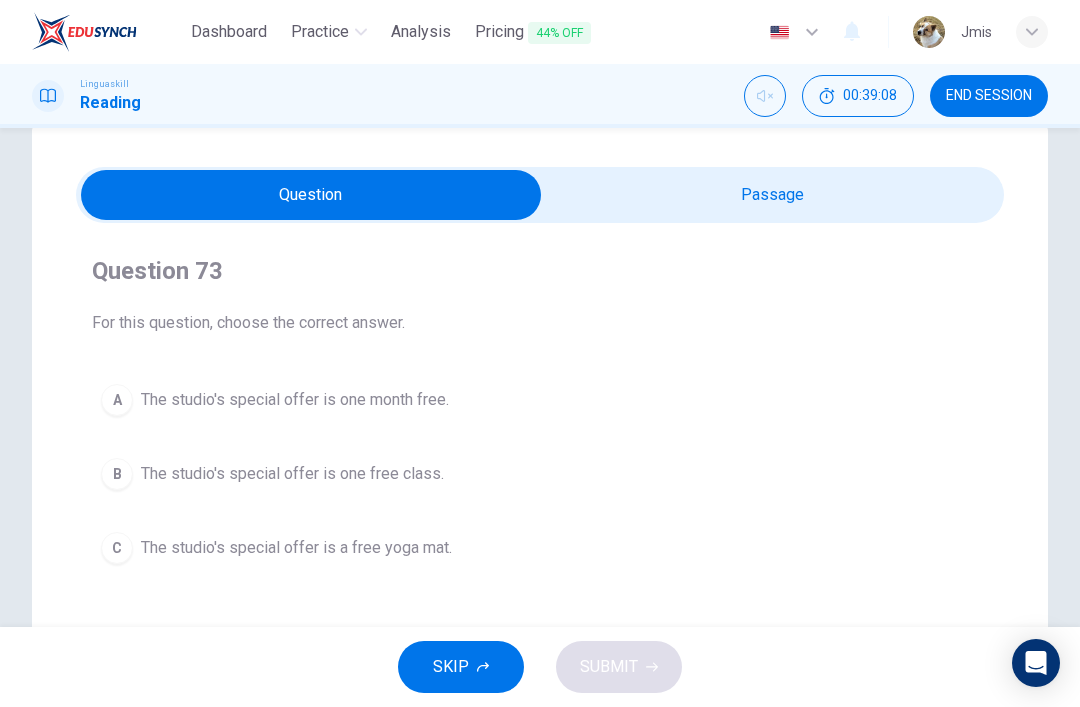click at bounding box center [311, 195] 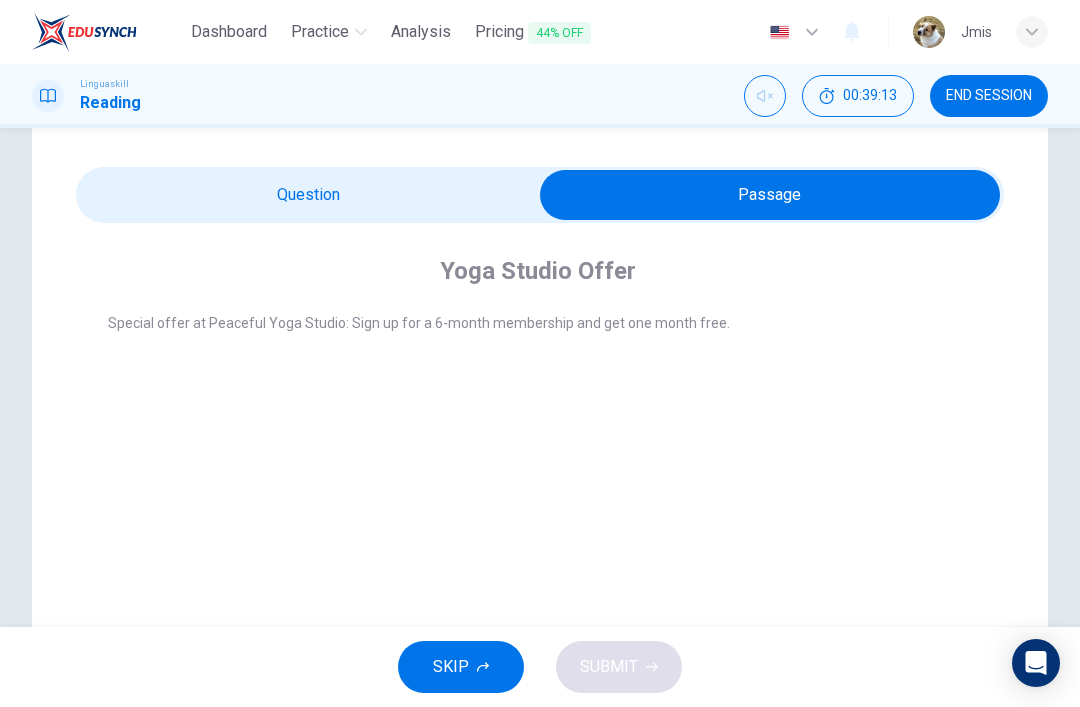 click at bounding box center [770, 195] 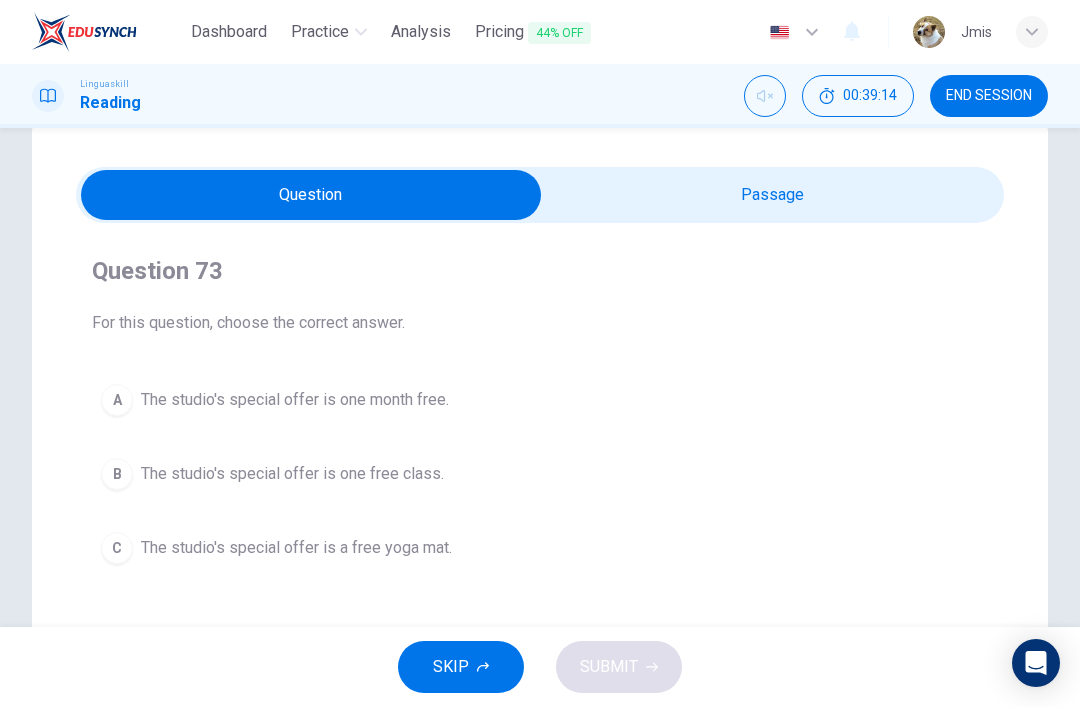 click on "The studio's special offer is a free yoga mat." at bounding box center (296, 548) 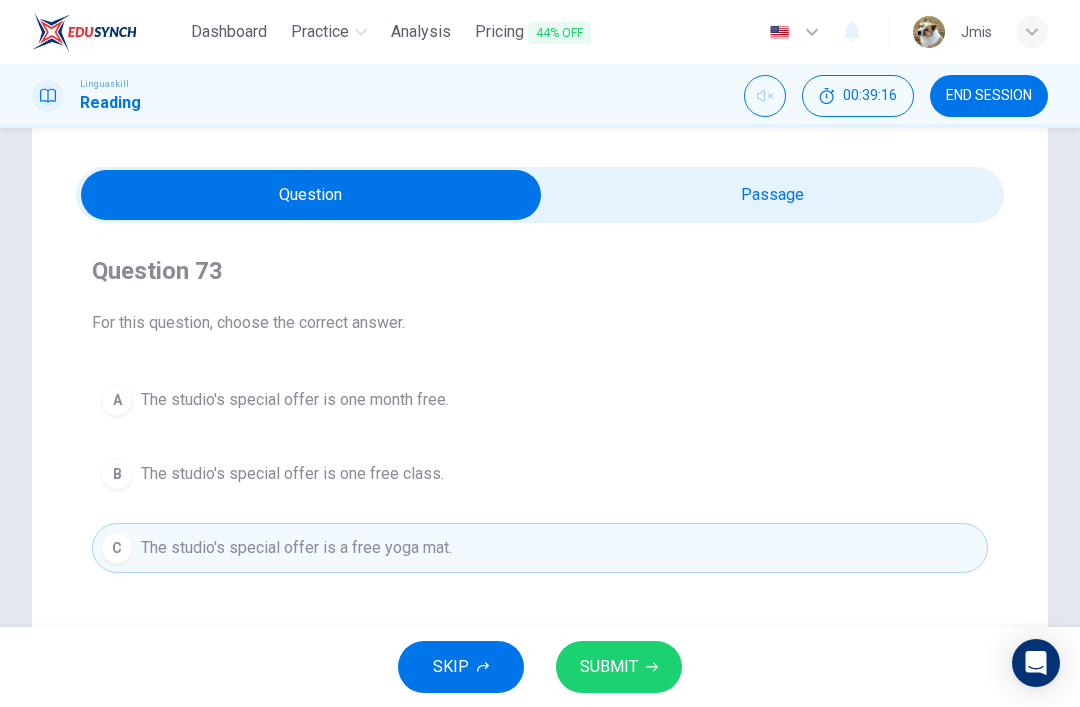 click on "SUBMIT" at bounding box center (619, 667) 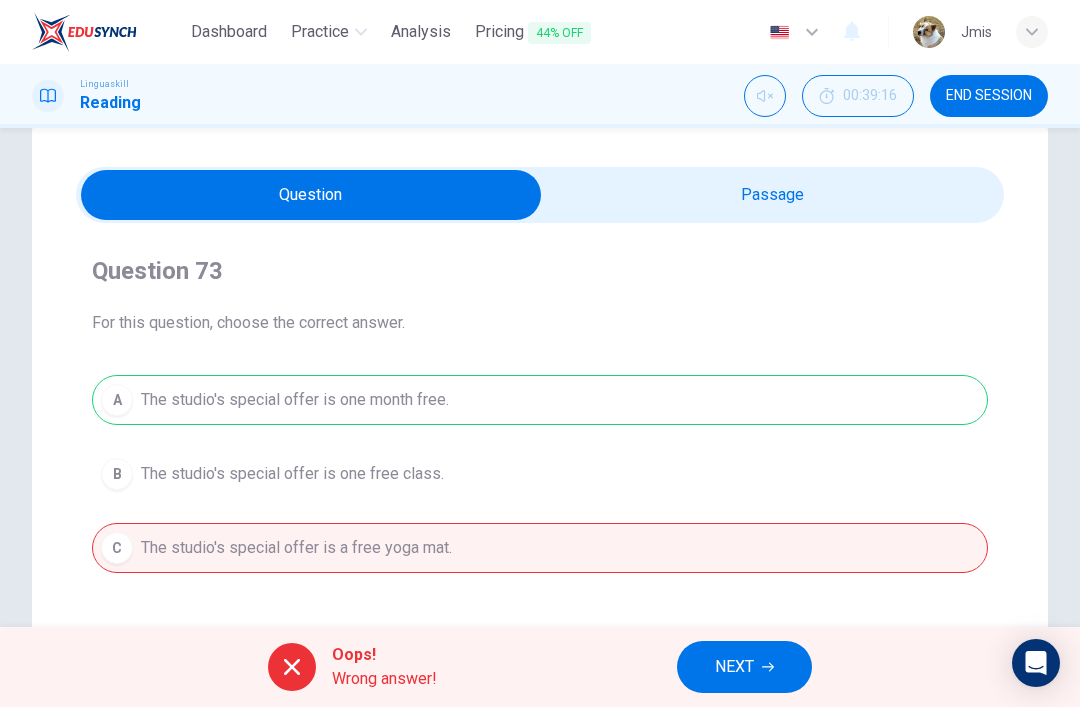 click on "NEXT" at bounding box center [744, 667] 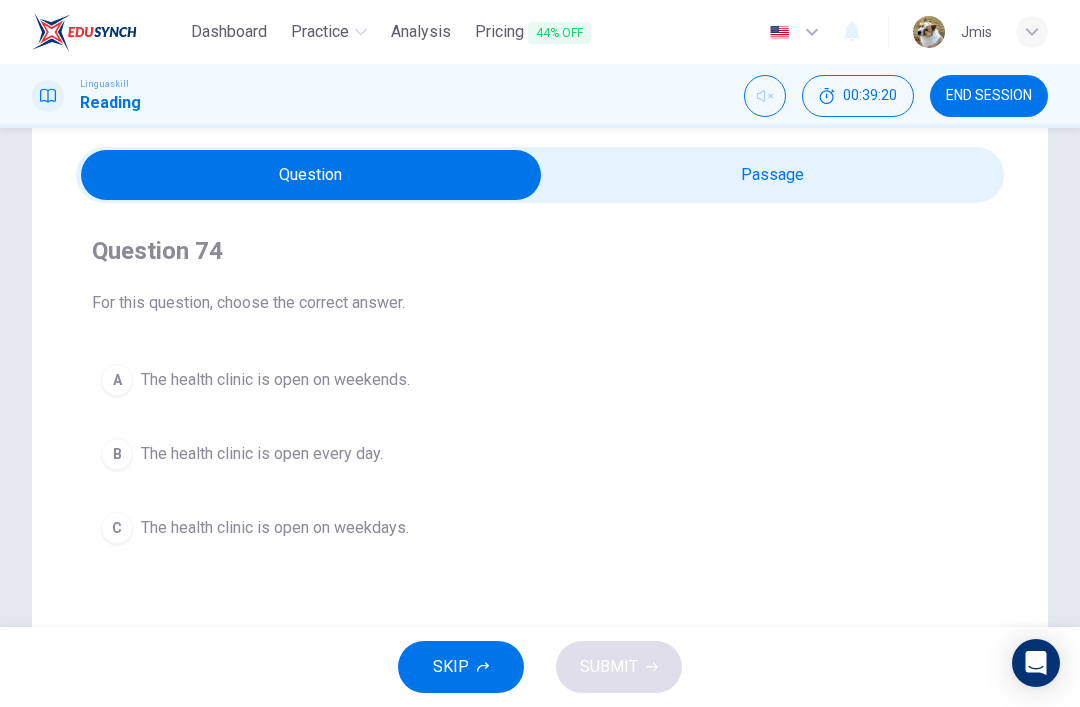 scroll, scrollTop: 67, scrollLeft: 0, axis: vertical 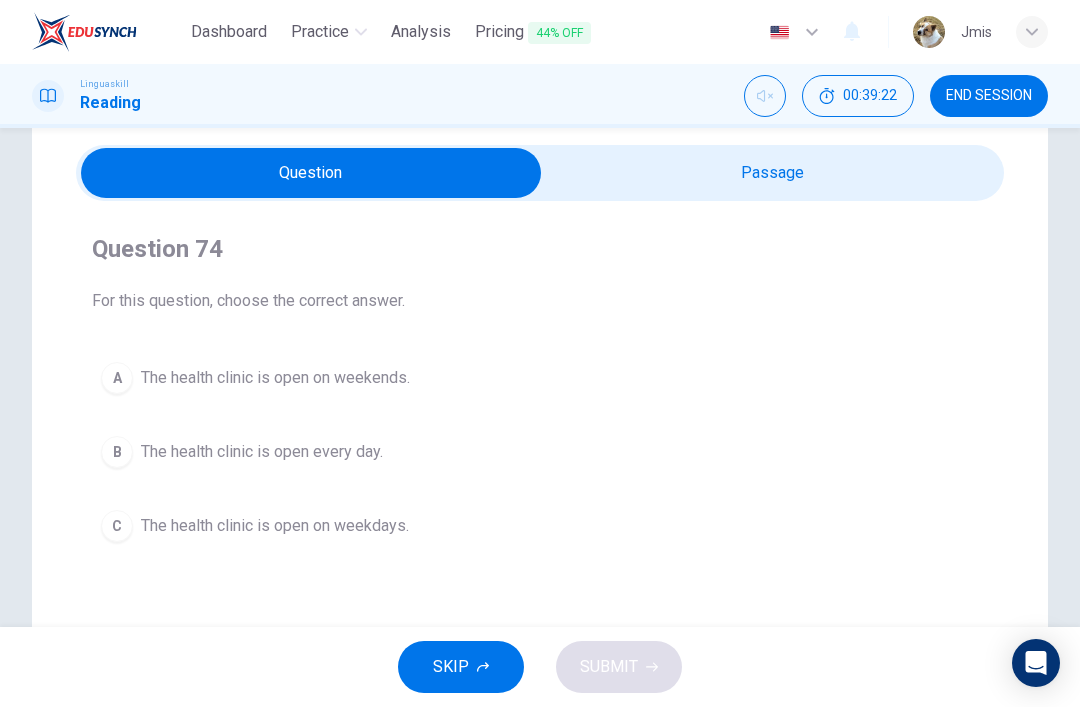 click at bounding box center (311, 173) 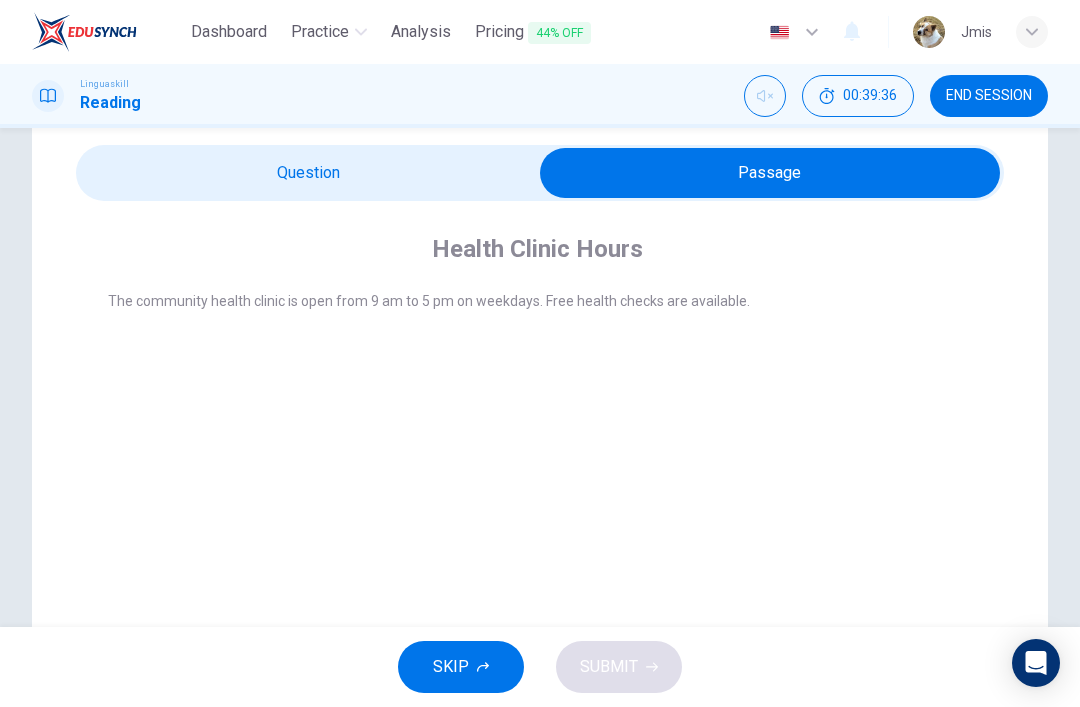 click at bounding box center (770, 173) 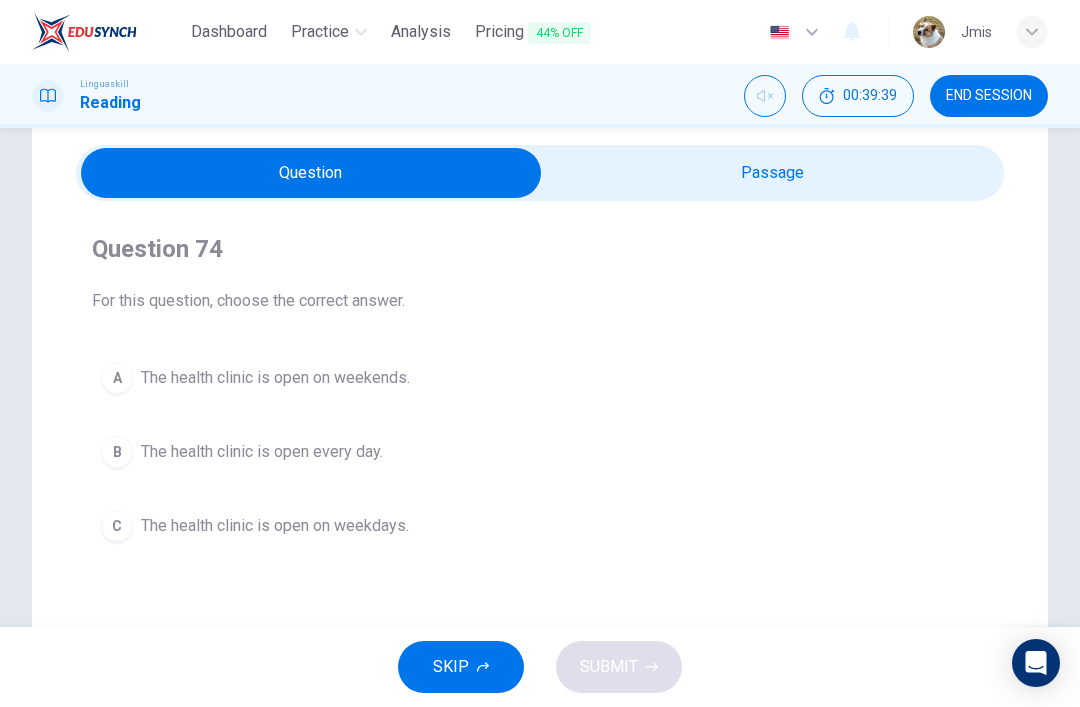 click on "The health clinic is open on weekdays." at bounding box center (275, 526) 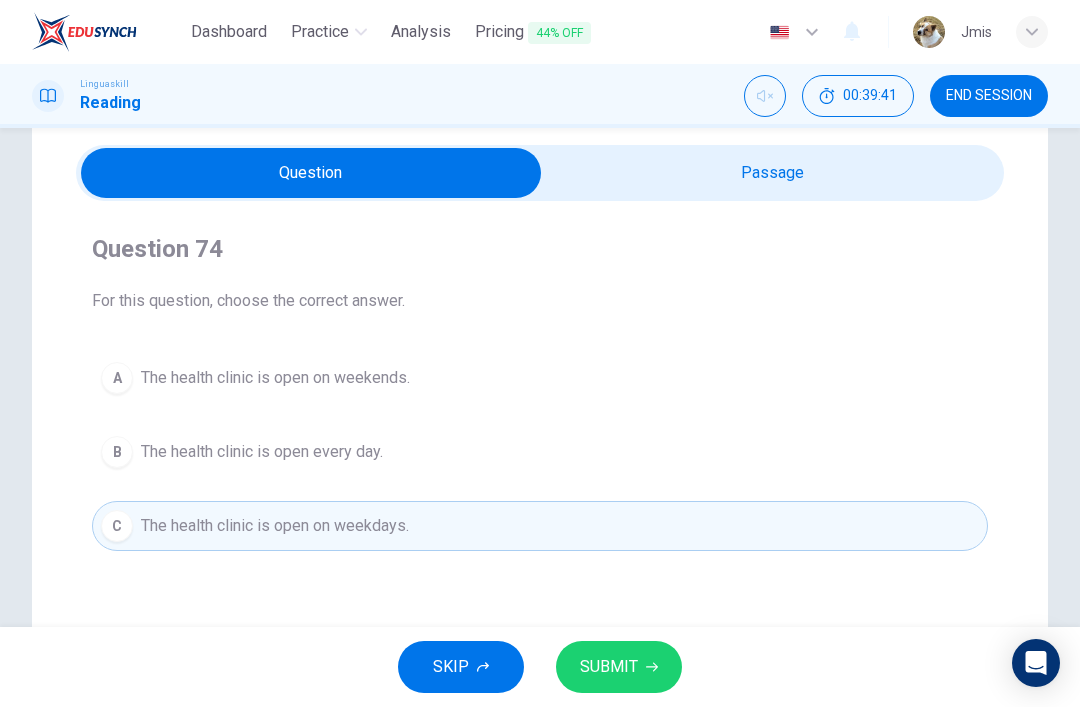 click at bounding box center (311, 173) 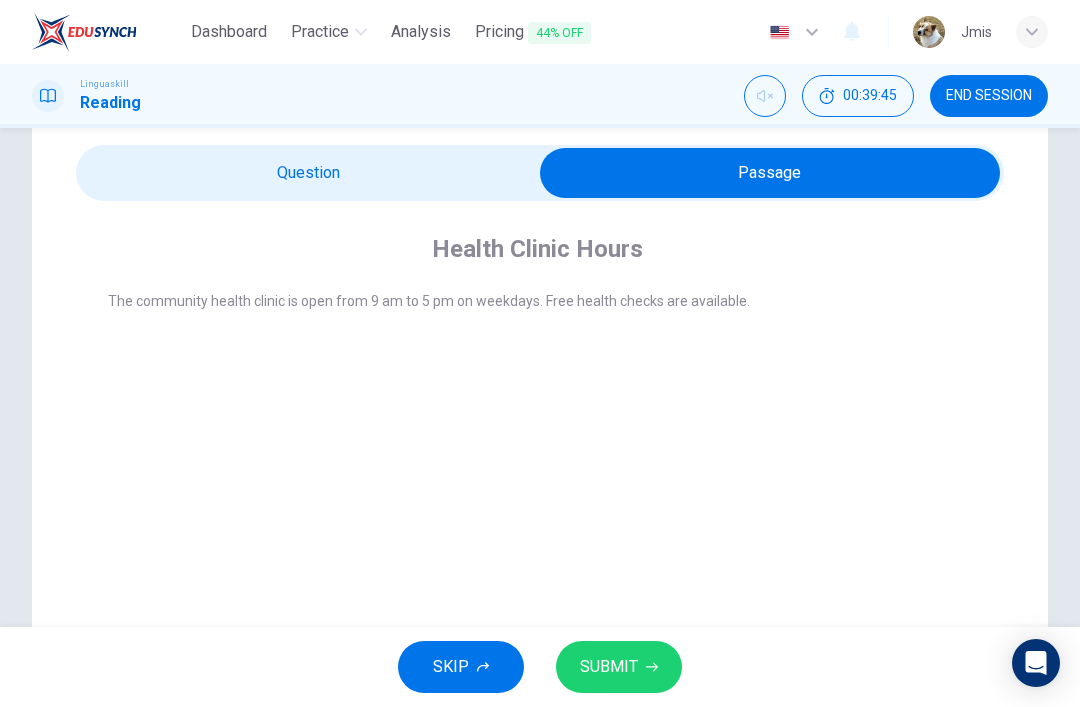 click at bounding box center (770, 173) 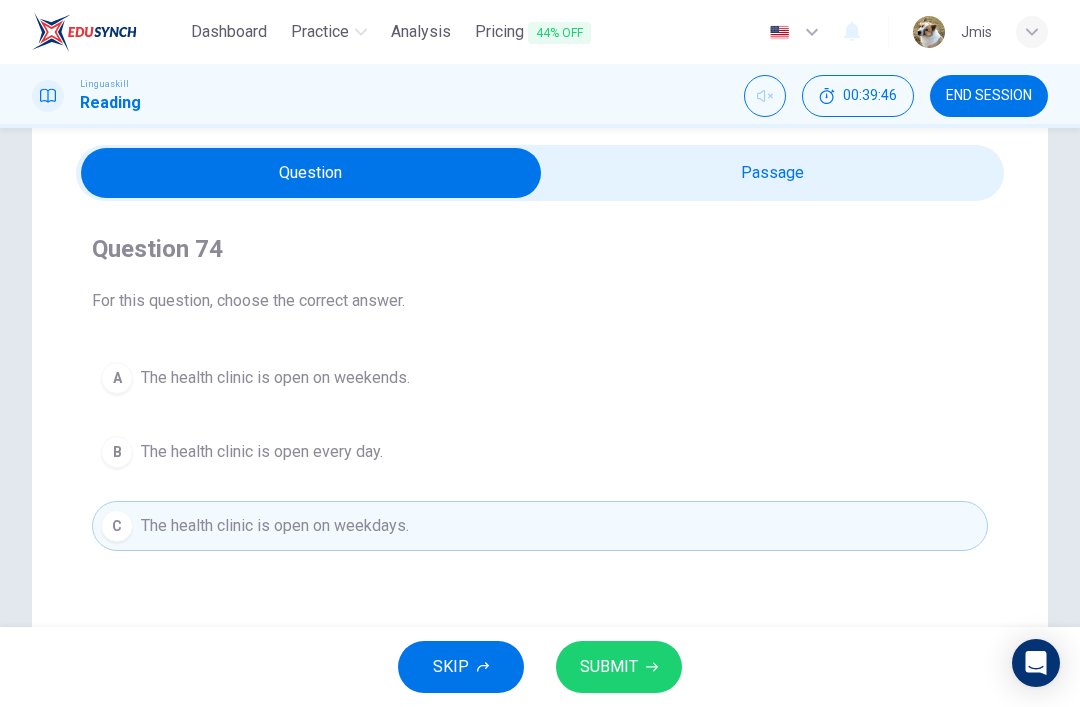 click on "SUBMIT" at bounding box center [619, 667] 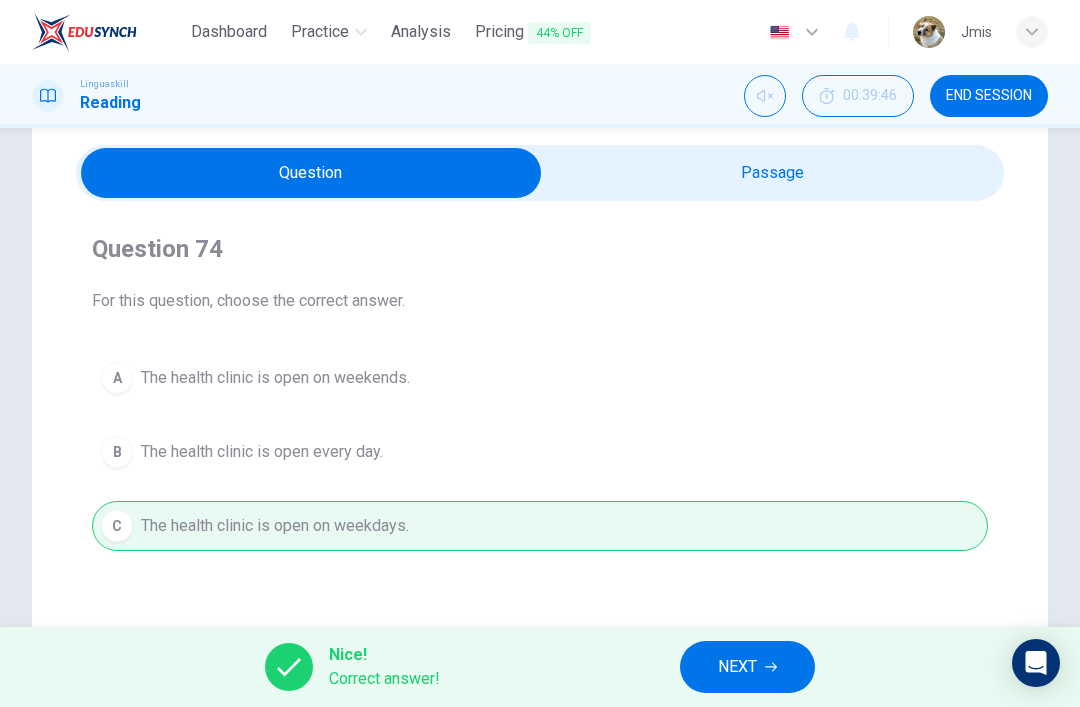 click on "NEXT" at bounding box center (737, 667) 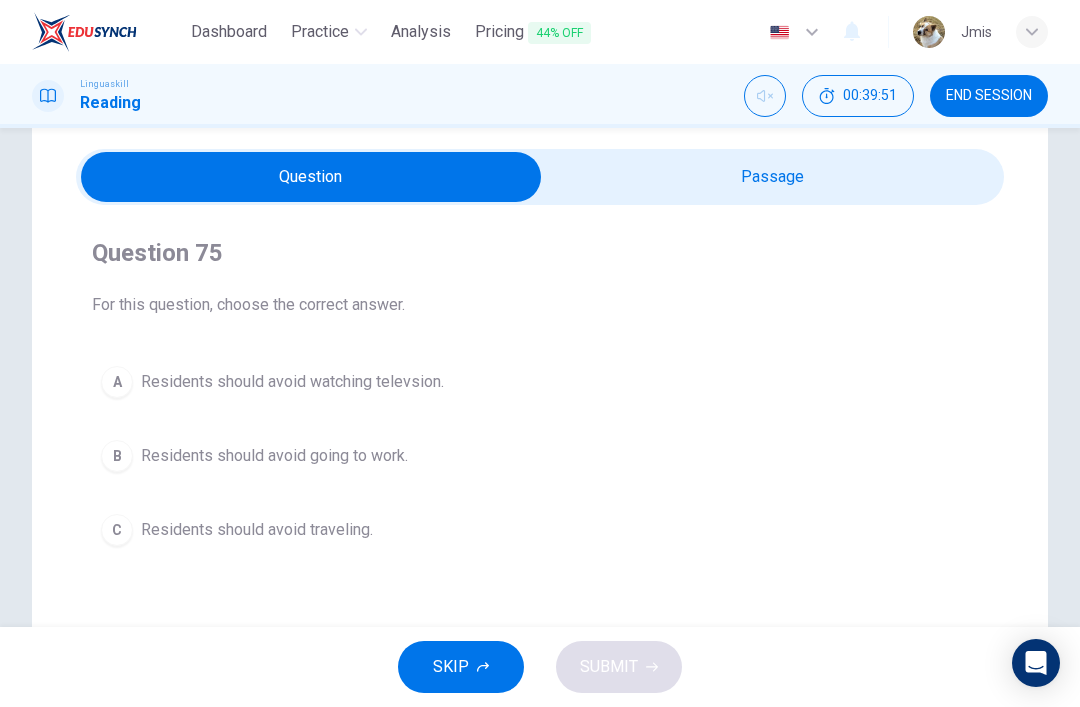 scroll, scrollTop: 64, scrollLeft: 0, axis: vertical 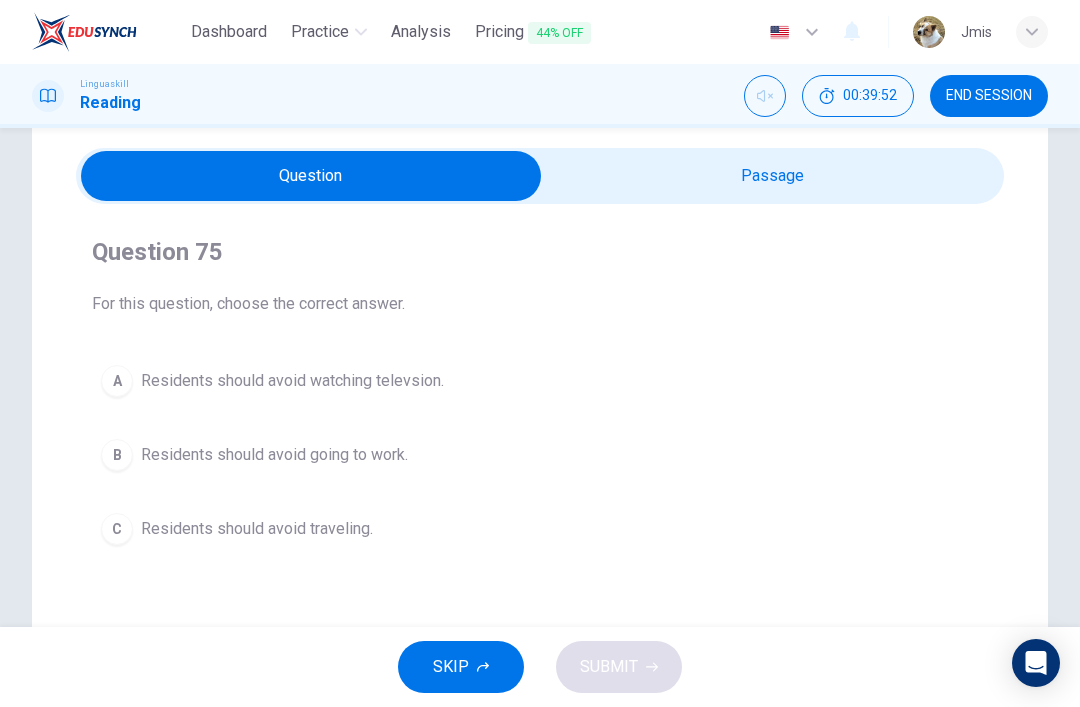 click at bounding box center (311, 176) 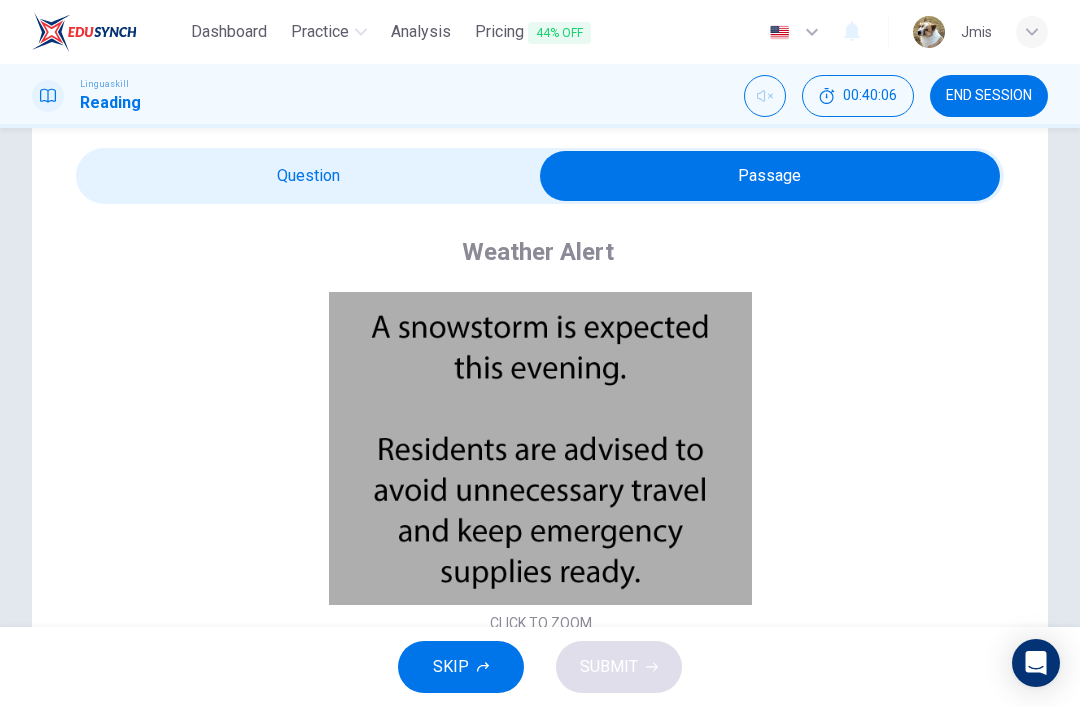 click at bounding box center (770, 176) 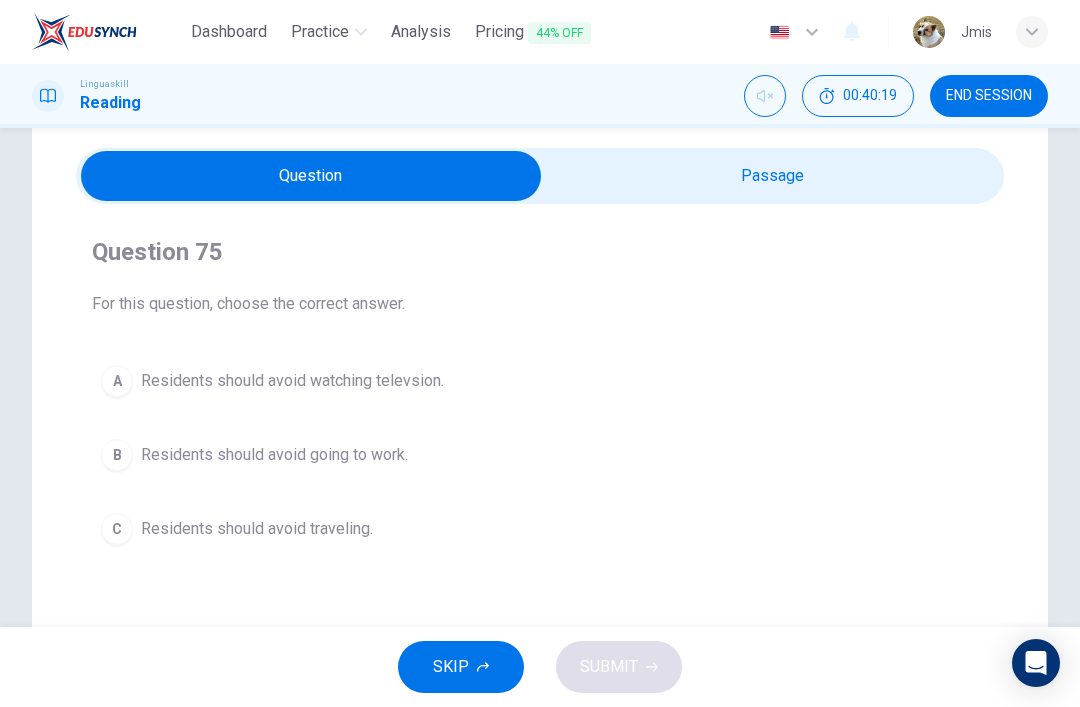 click at bounding box center [311, 176] 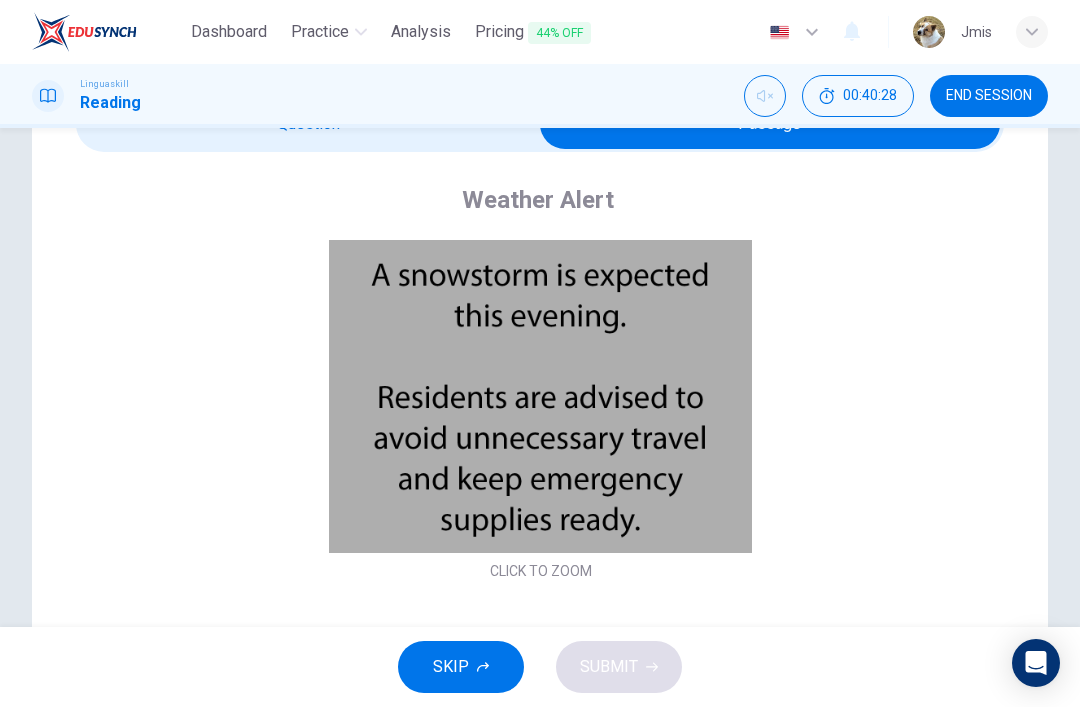 scroll, scrollTop: 115, scrollLeft: 0, axis: vertical 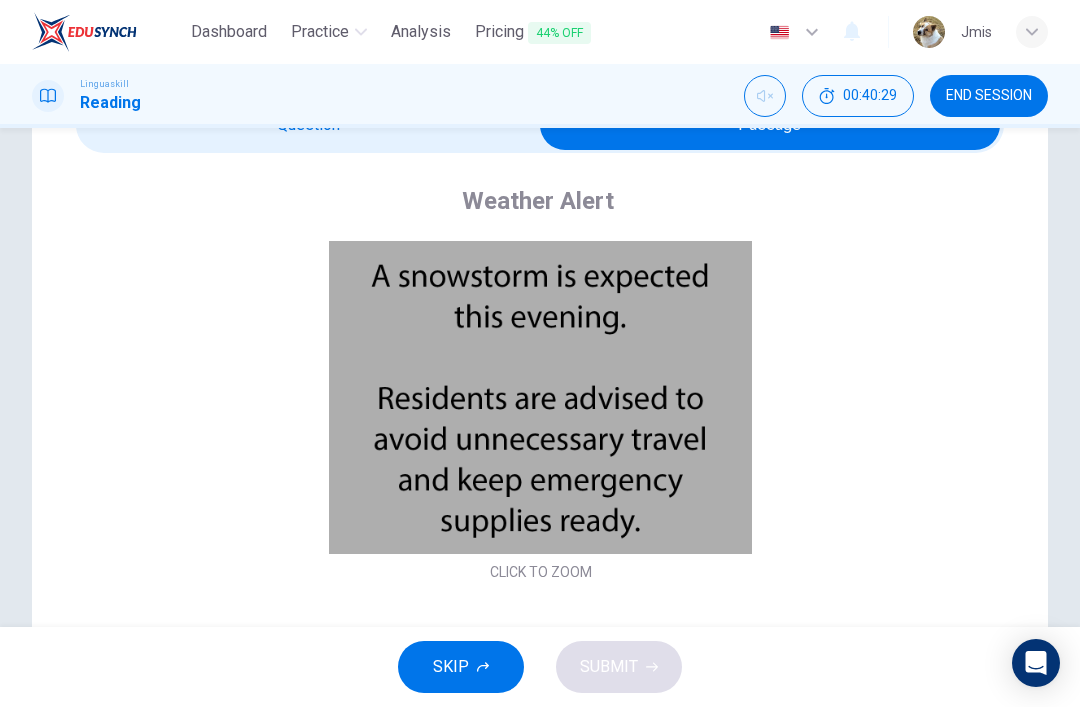click at bounding box center (770, 125) 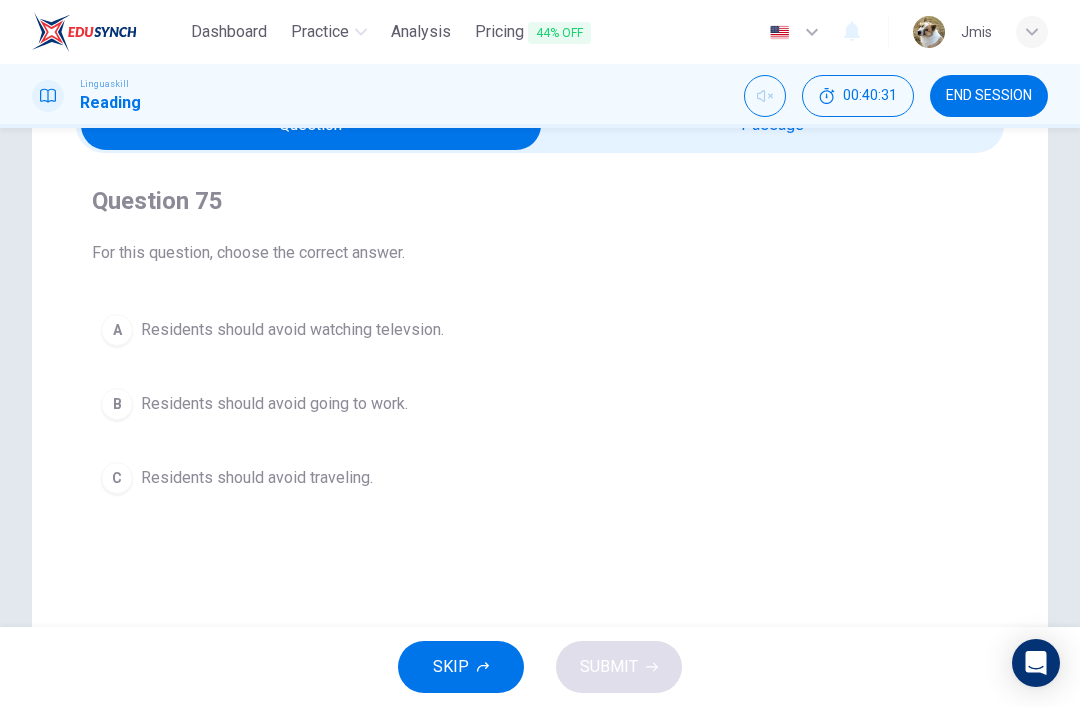 click on "C Residents should avoid traveling." at bounding box center (540, 478) 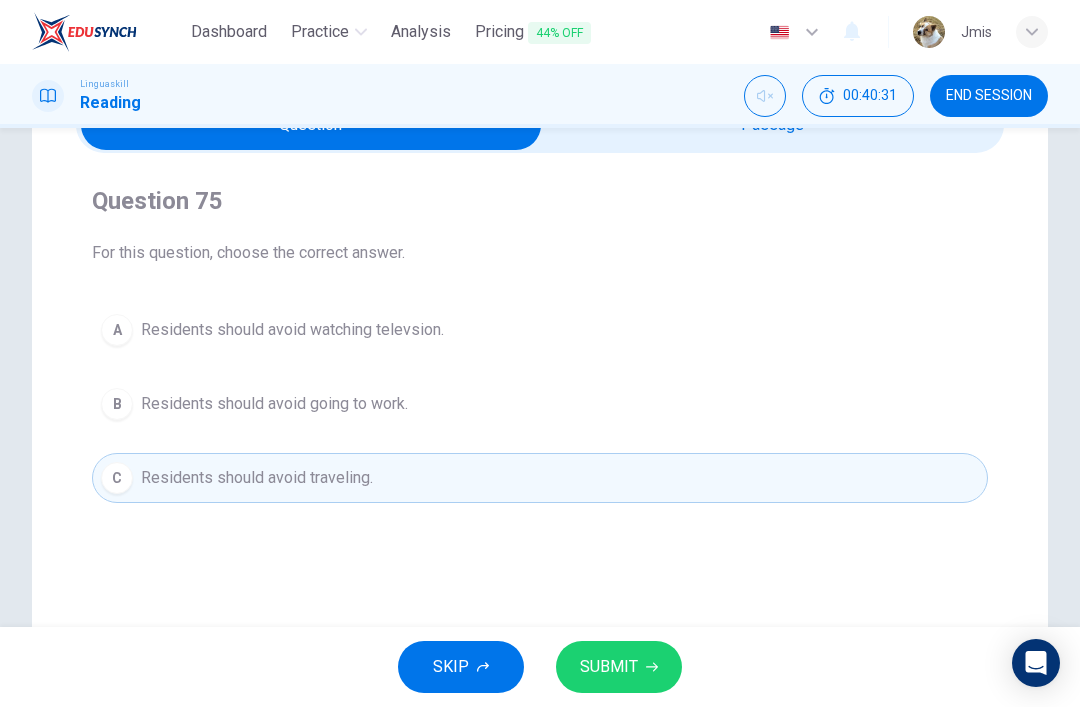 click on "SUBMIT" at bounding box center (619, 667) 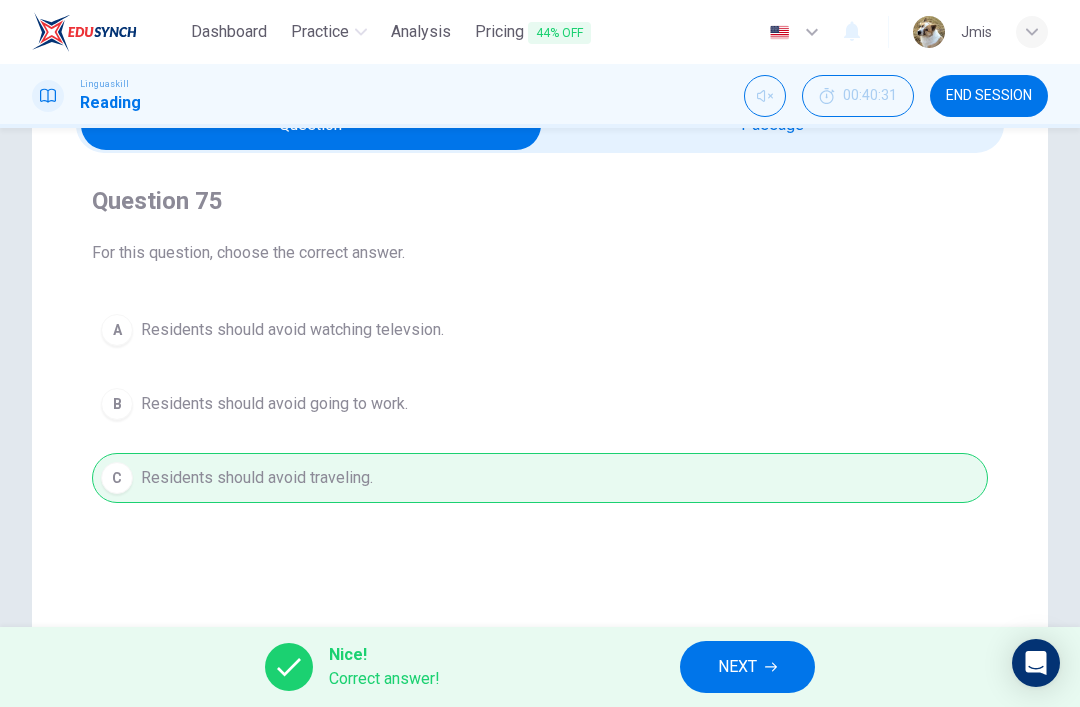click on "NEXT" at bounding box center (737, 667) 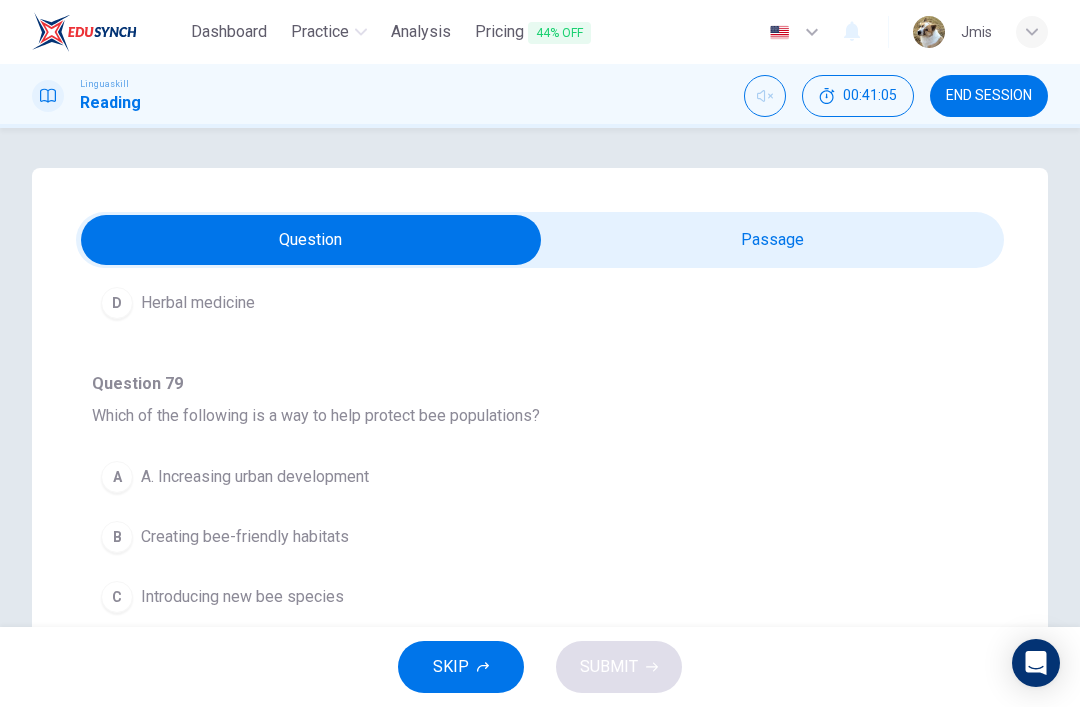 scroll, scrollTop: 1110, scrollLeft: 0, axis: vertical 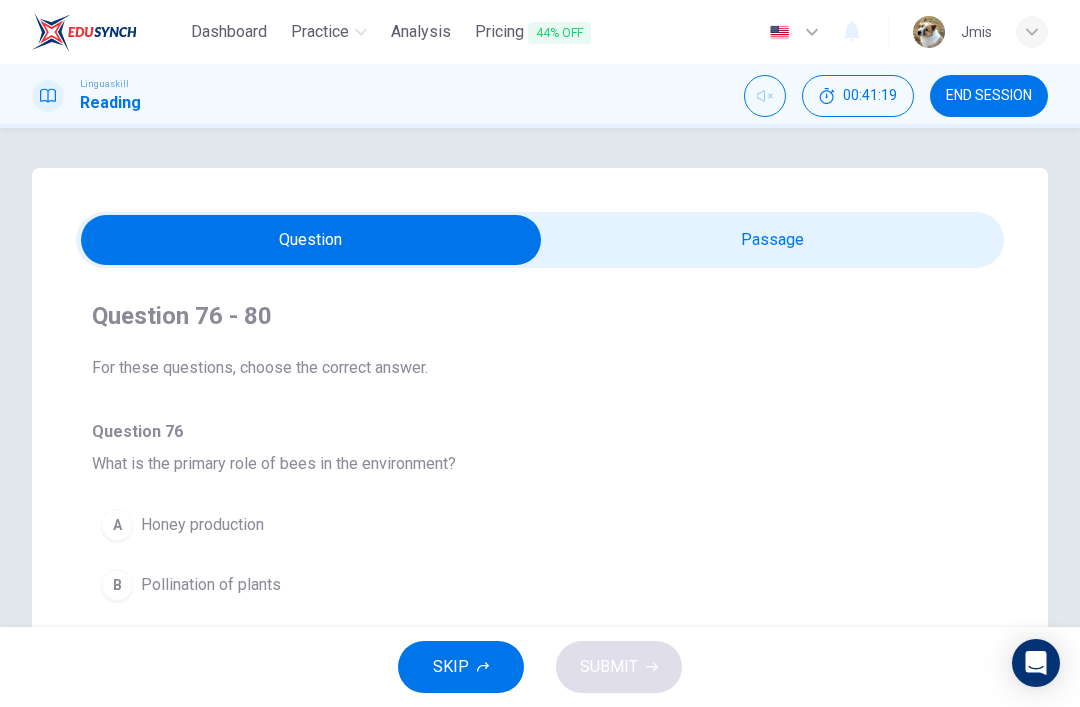 click at bounding box center (311, 240) 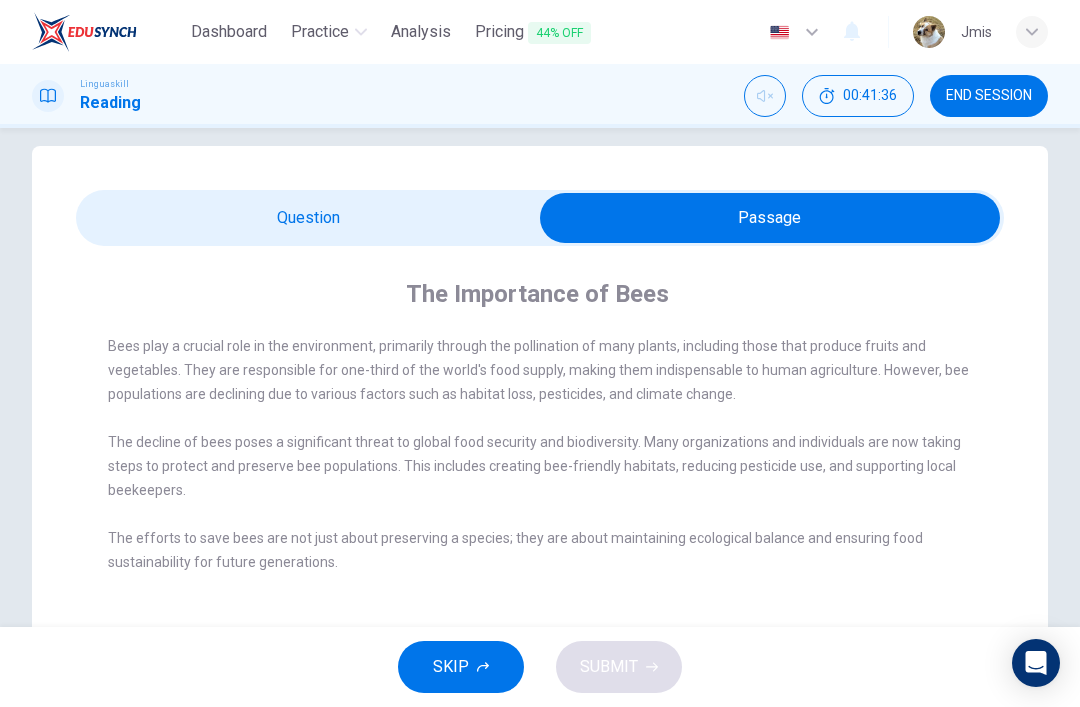 scroll, scrollTop: 19, scrollLeft: 0, axis: vertical 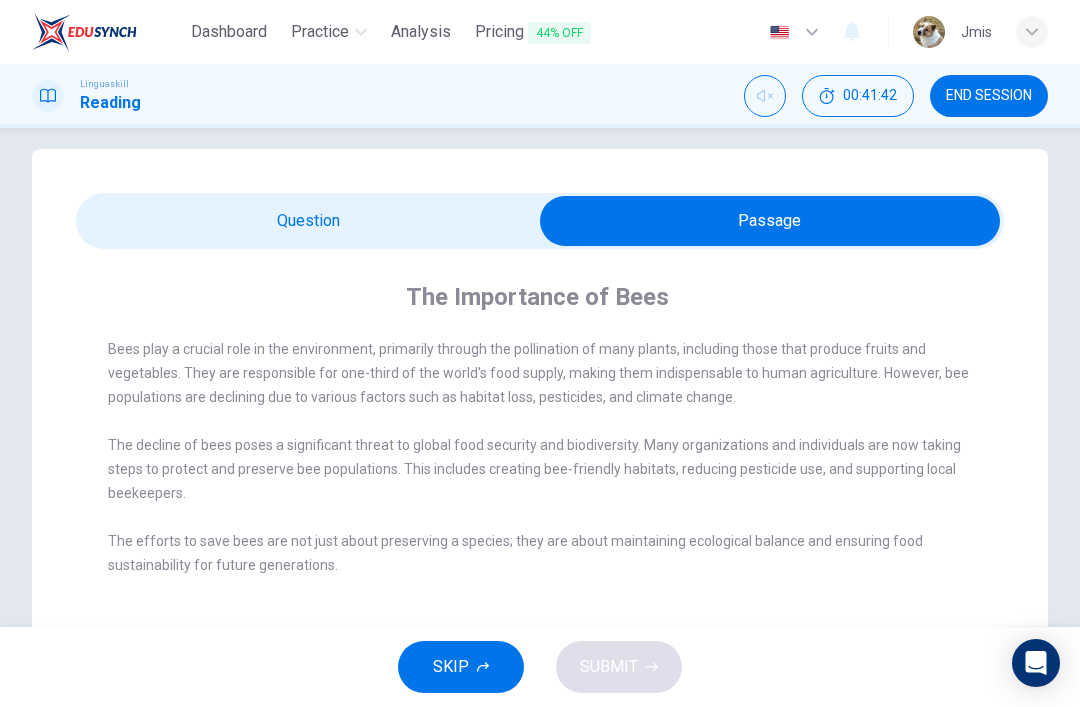 click at bounding box center (770, 221) 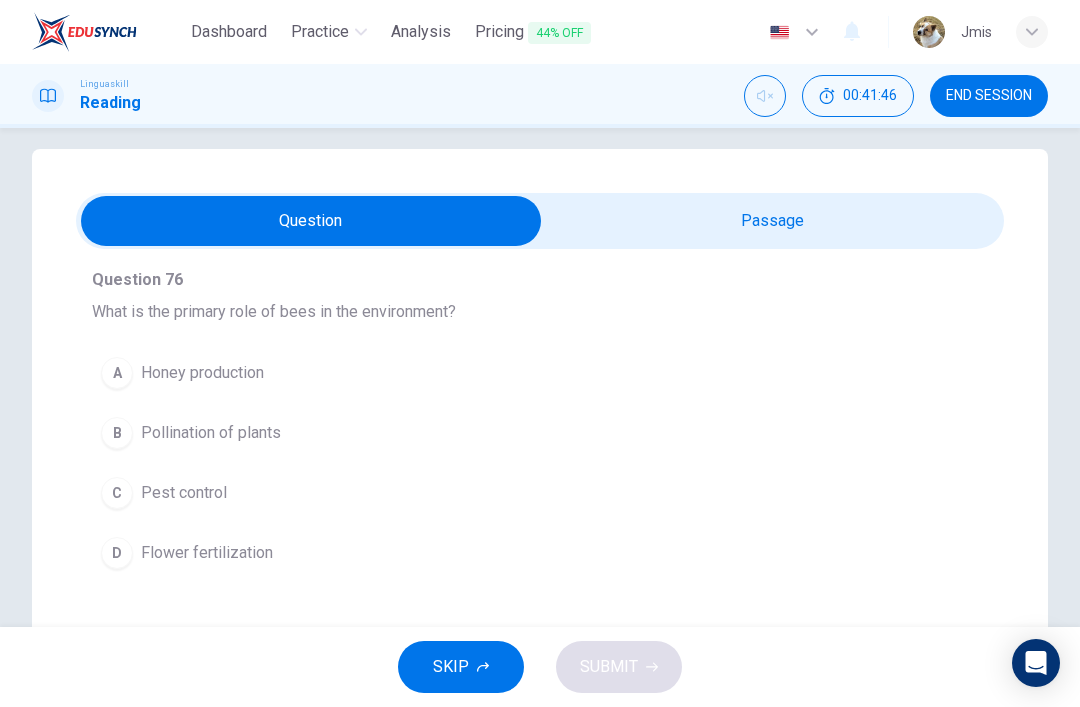 scroll, scrollTop: 133, scrollLeft: 0, axis: vertical 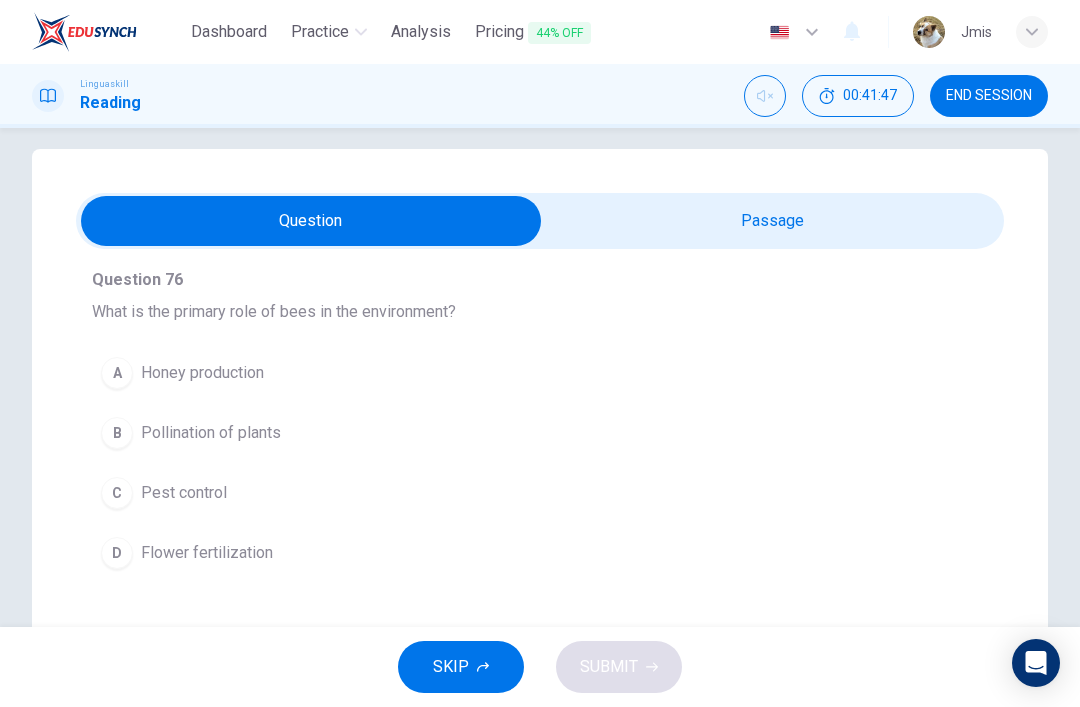 click at bounding box center (311, 221) 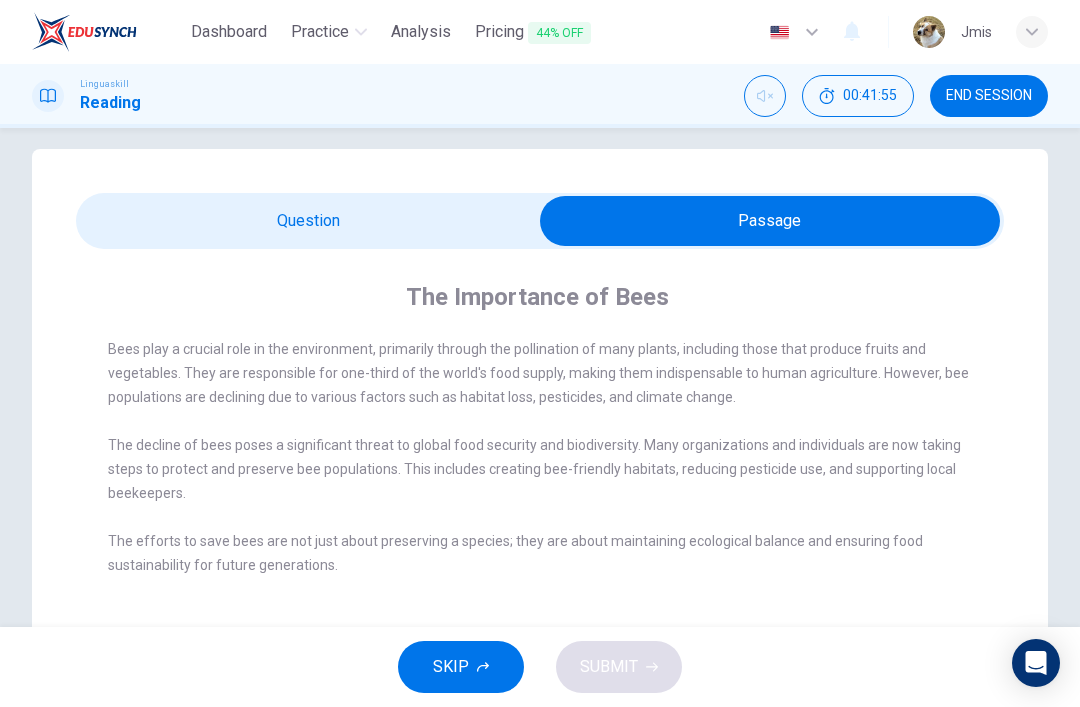 click at bounding box center (770, 221) 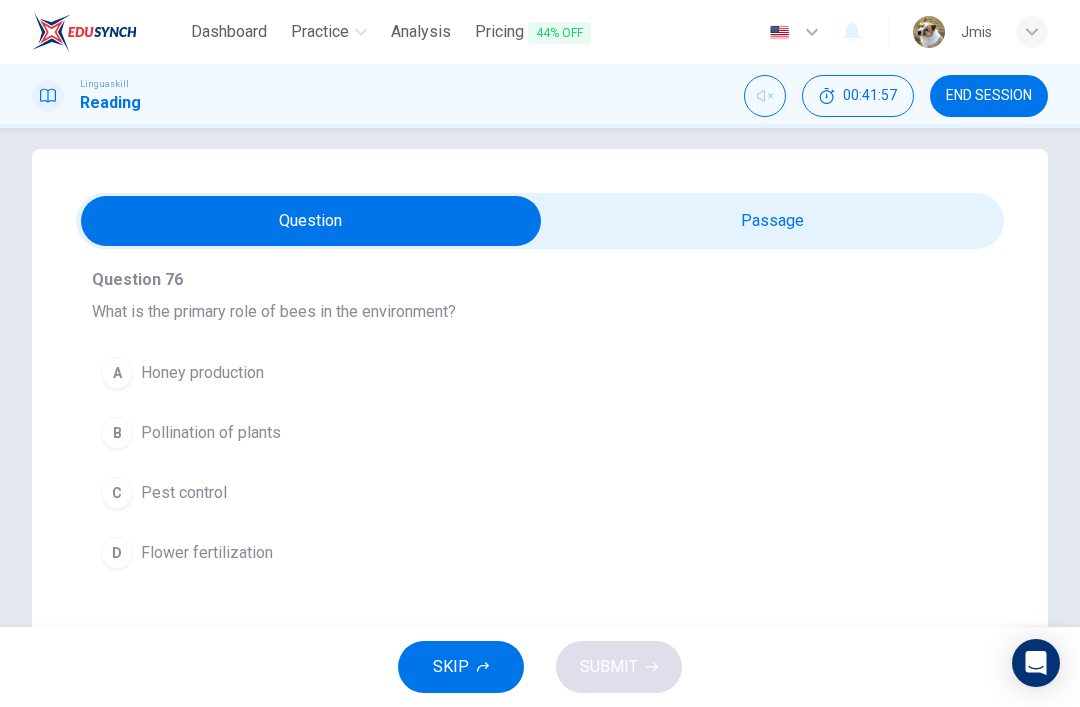 click on "Pollination of plants" at bounding box center (211, 433) 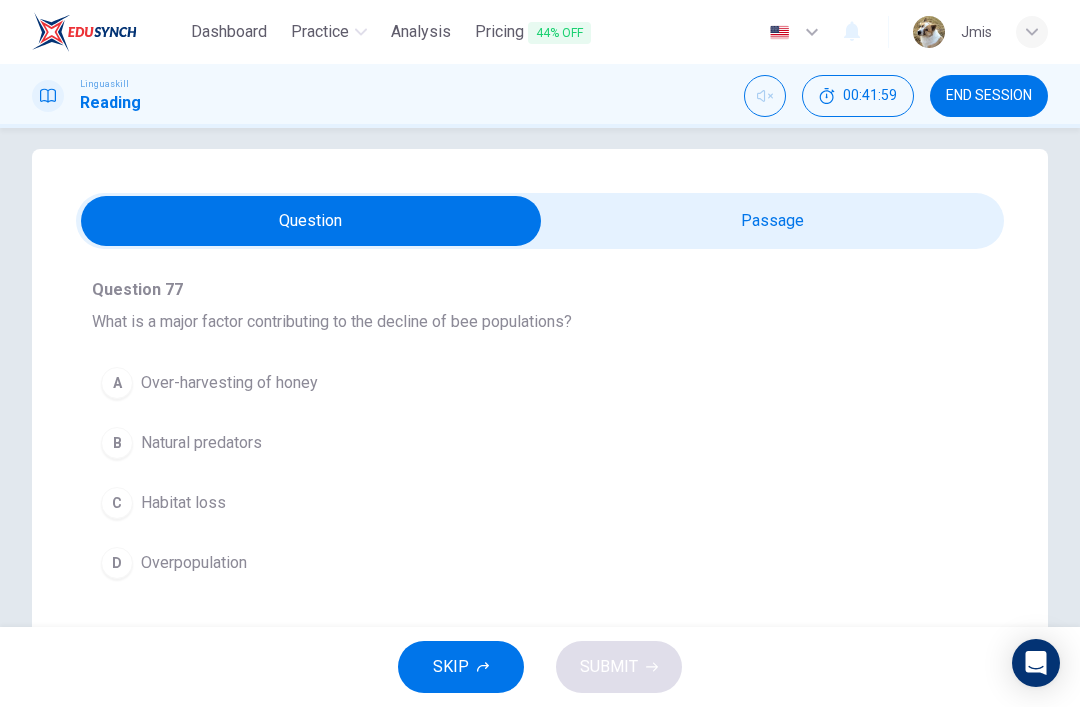 scroll, scrollTop: 481, scrollLeft: 0, axis: vertical 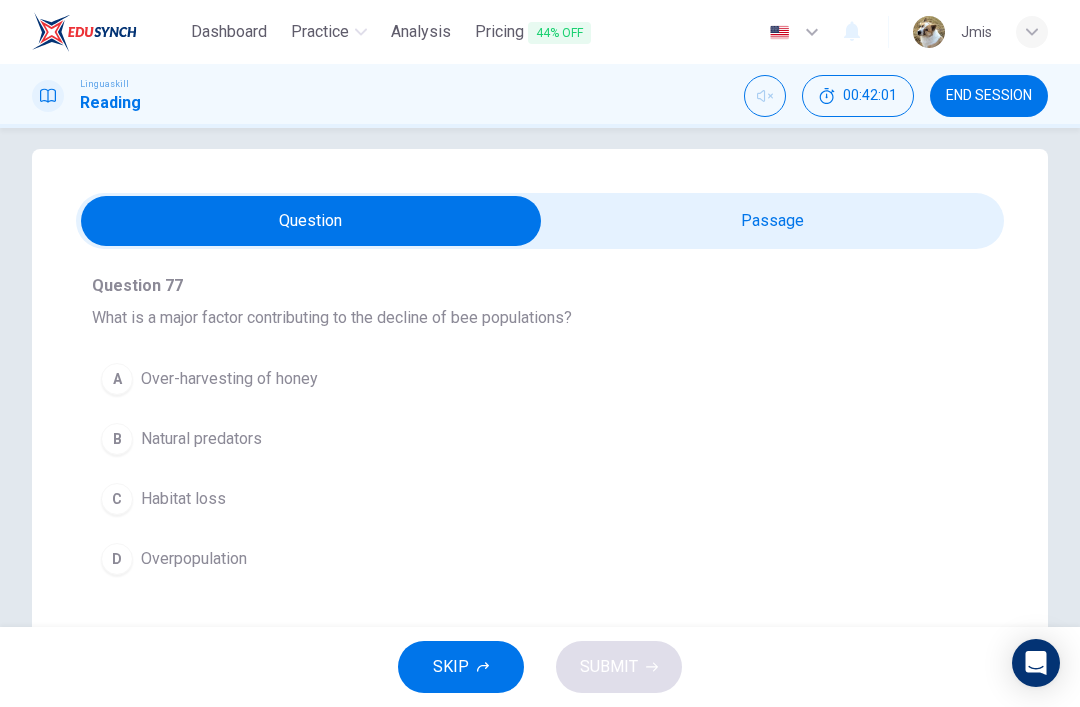 click at bounding box center (311, 221) 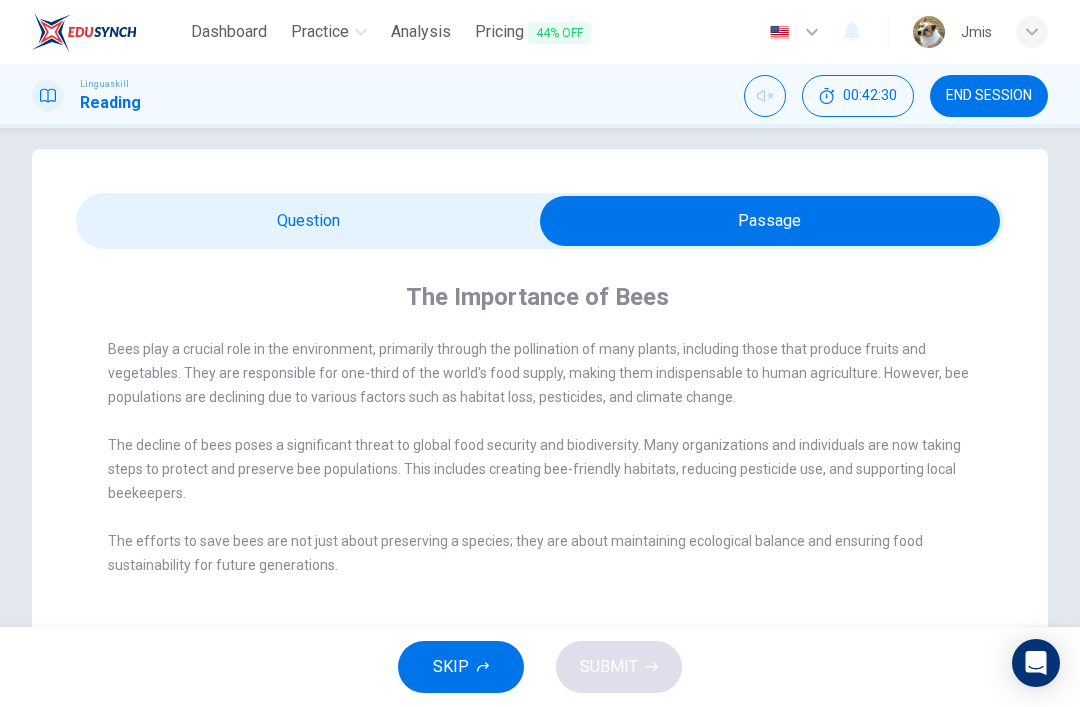 click at bounding box center [770, 221] 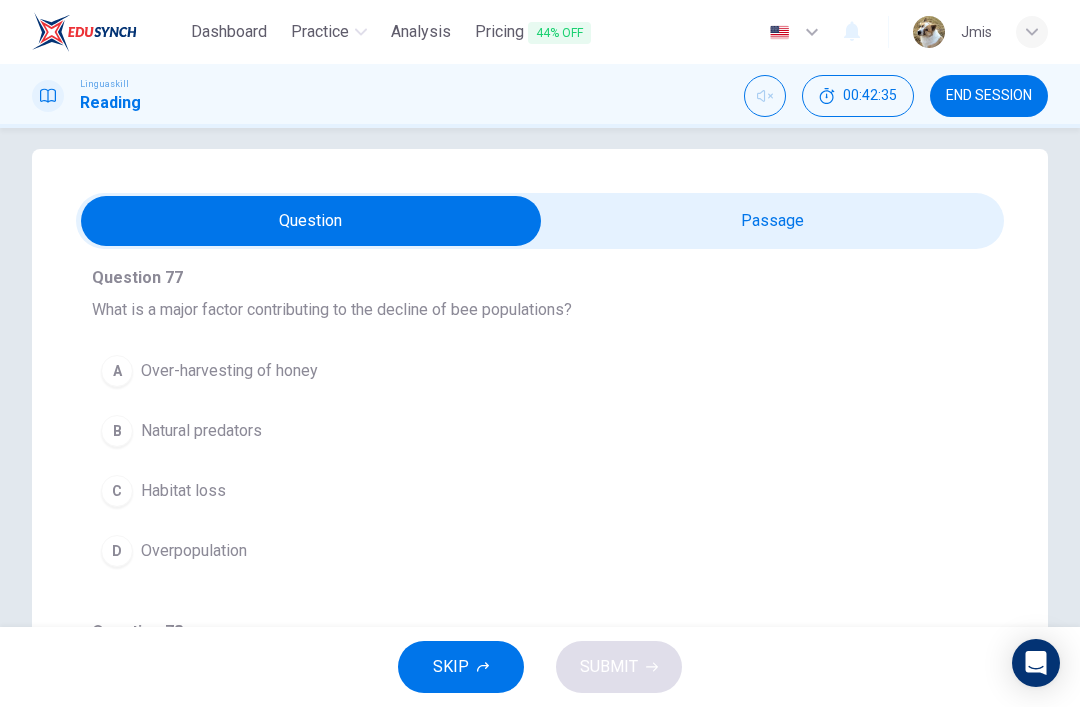 scroll, scrollTop: 490, scrollLeft: 0, axis: vertical 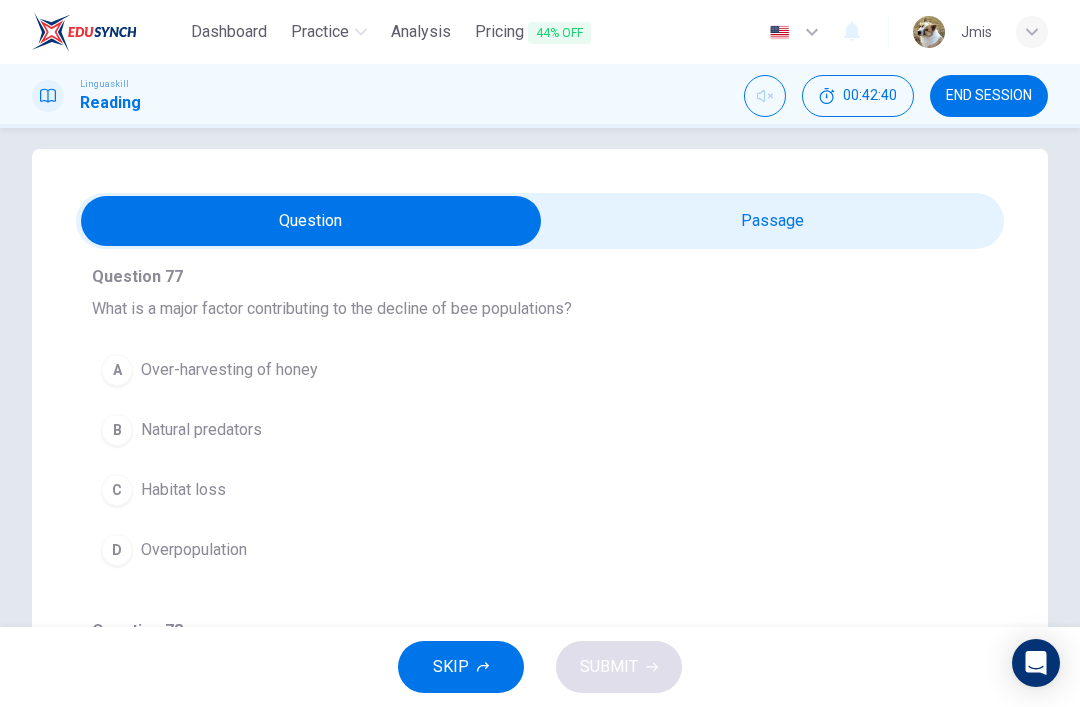 click at bounding box center (311, 221) 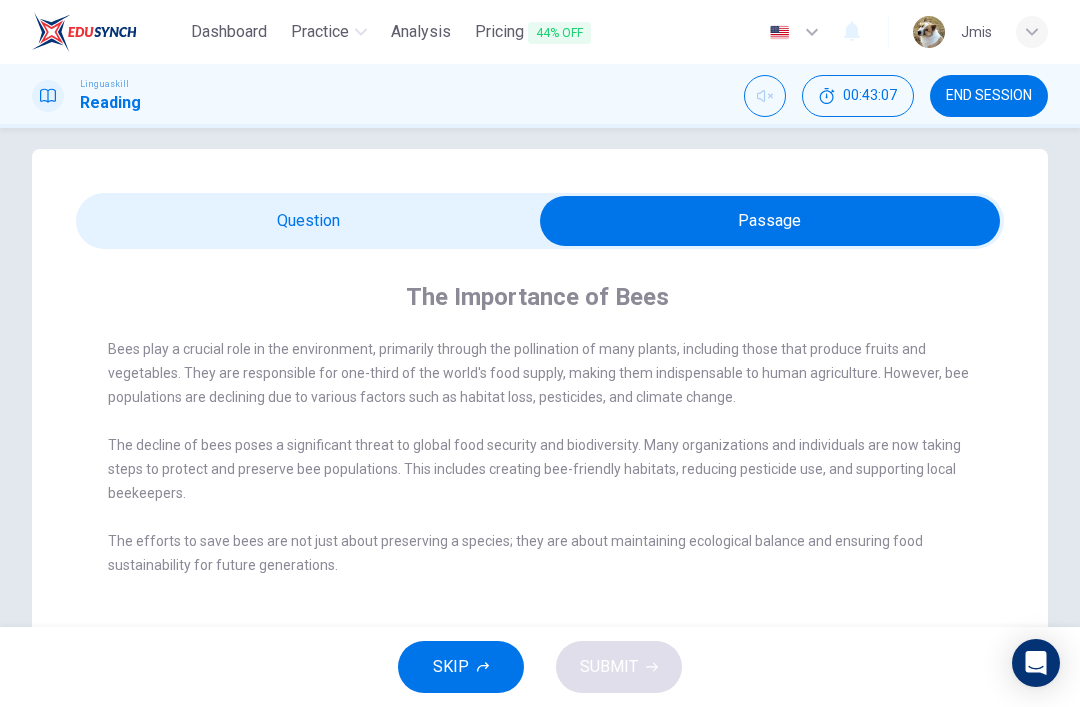 click at bounding box center [770, 221] 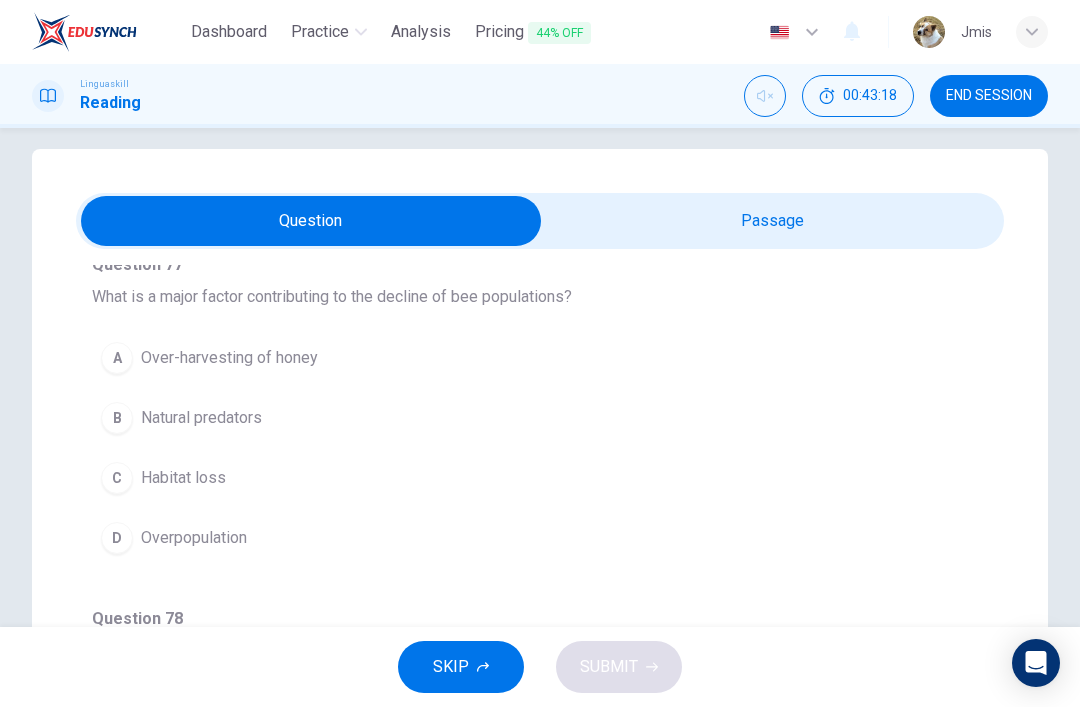 scroll, scrollTop: 499, scrollLeft: 0, axis: vertical 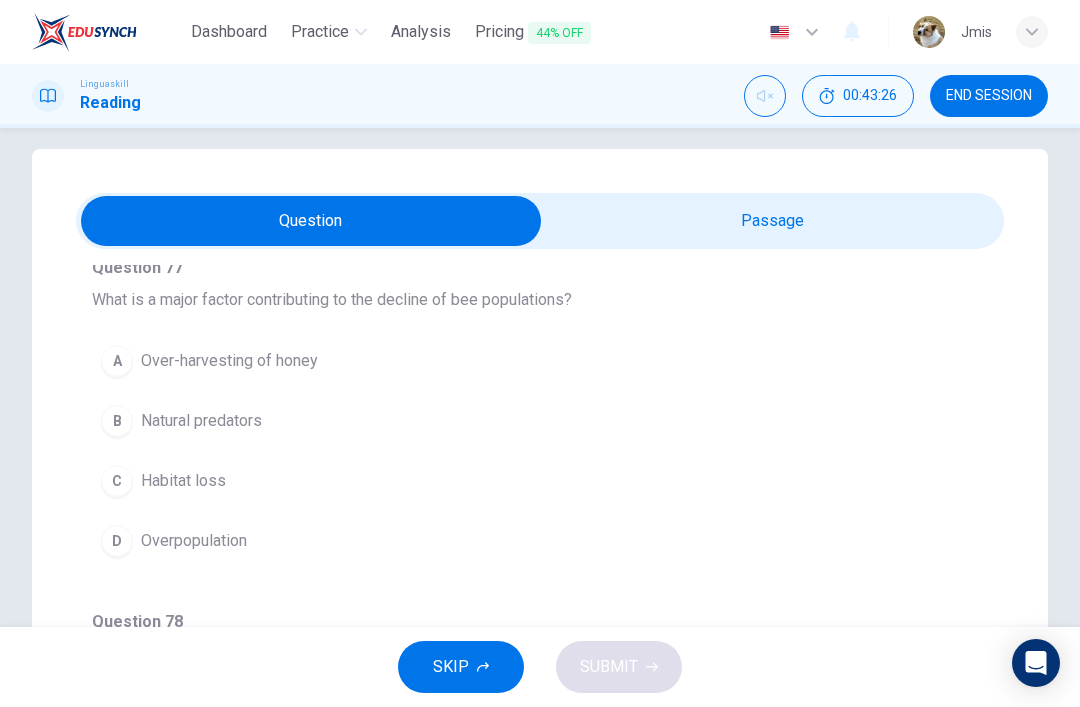 click on "C Habitat loss" at bounding box center [540, 481] 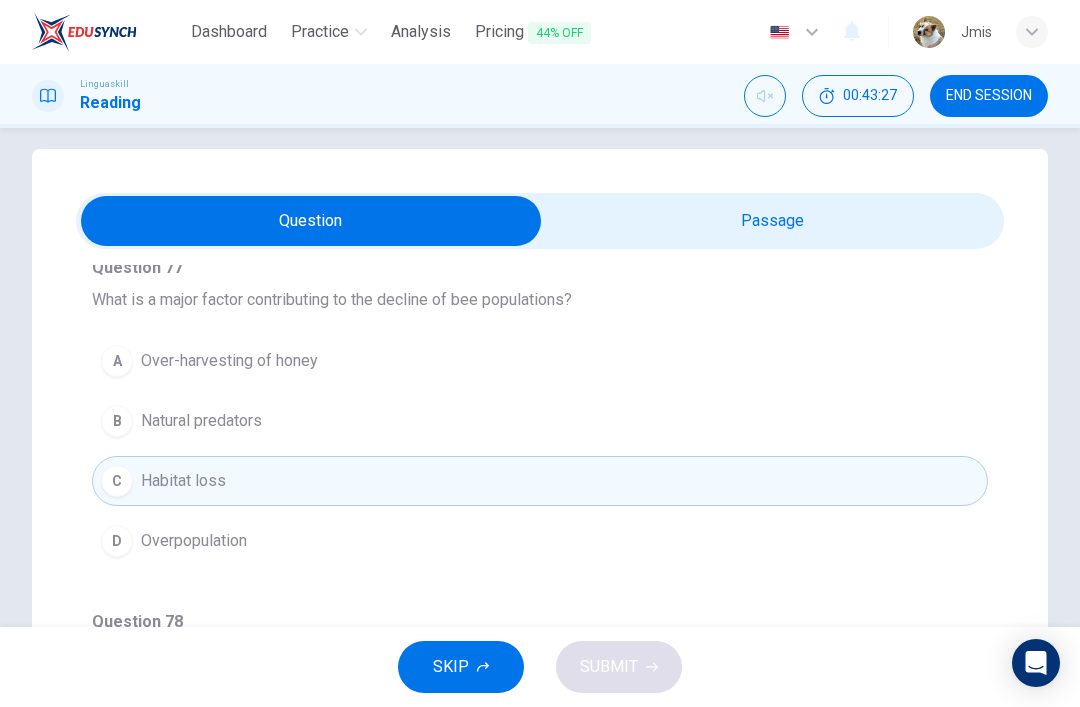 click at bounding box center [311, 221] 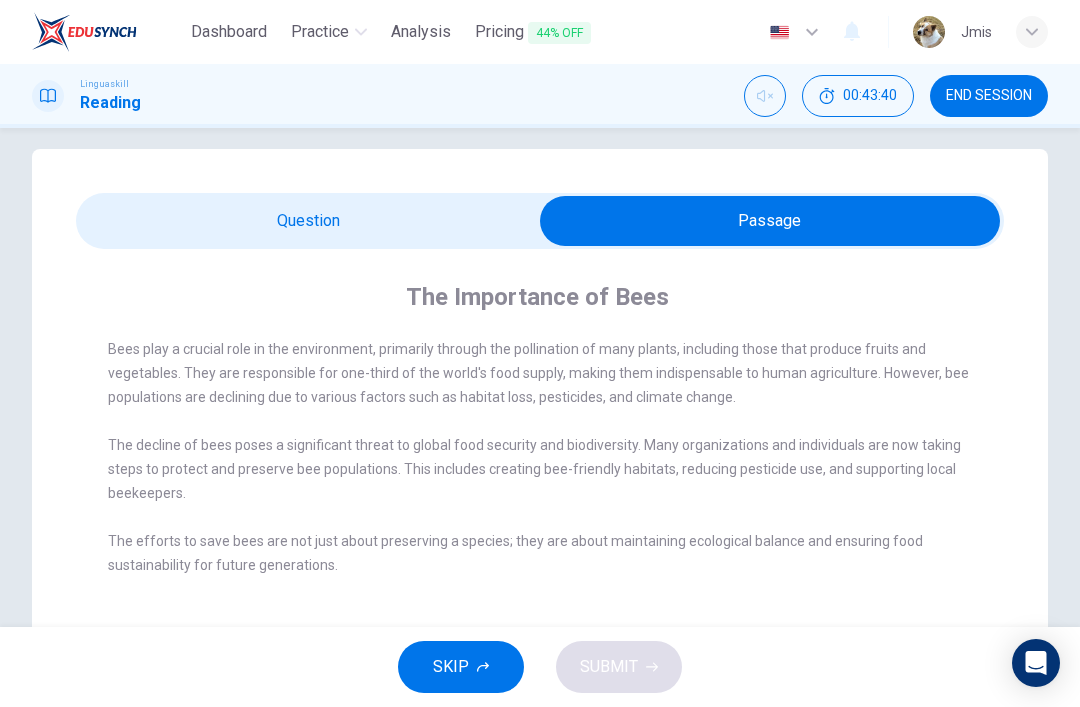click at bounding box center [770, 221] 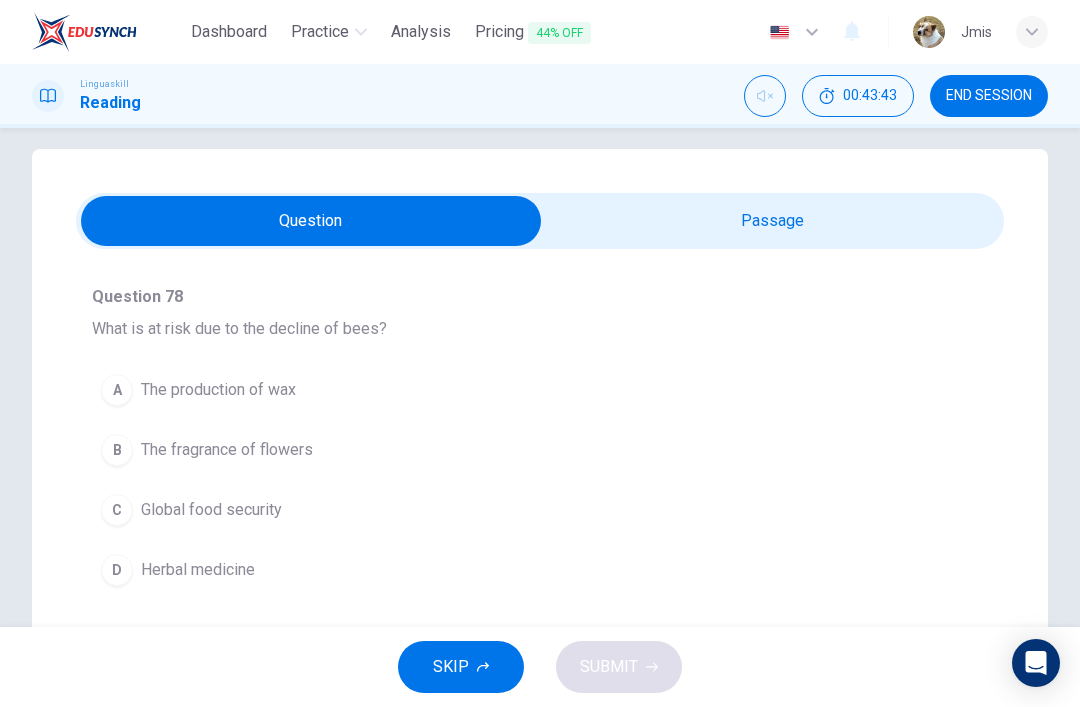 scroll, scrollTop: 823, scrollLeft: 0, axis: vertical 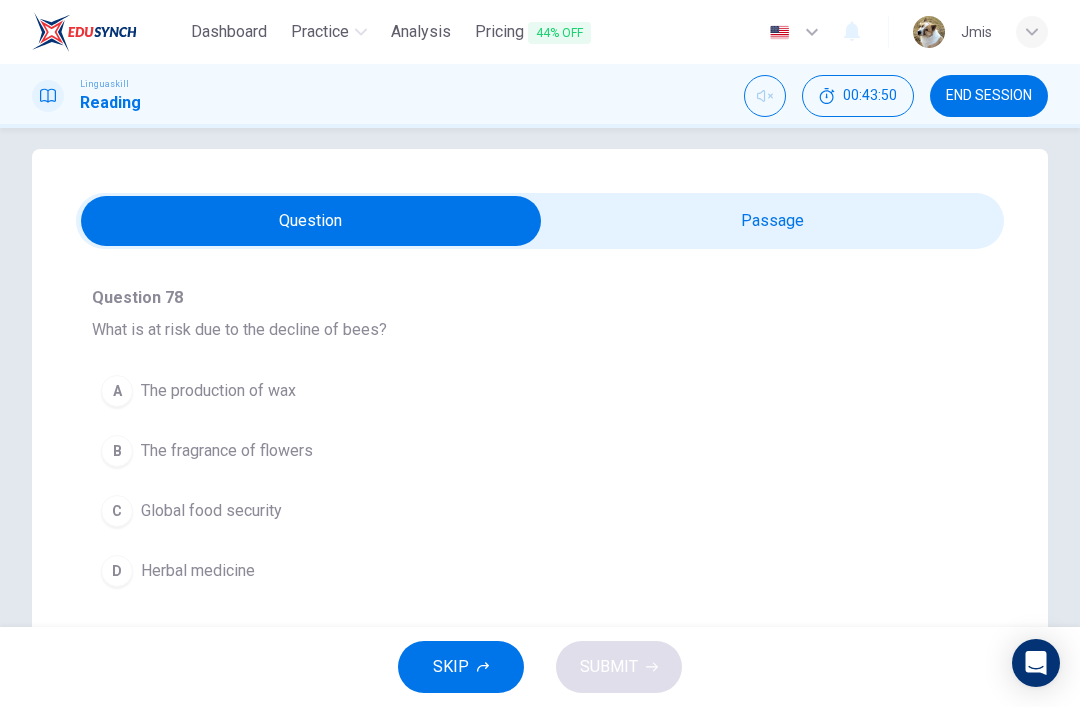 click at bounding box center [311, 221] 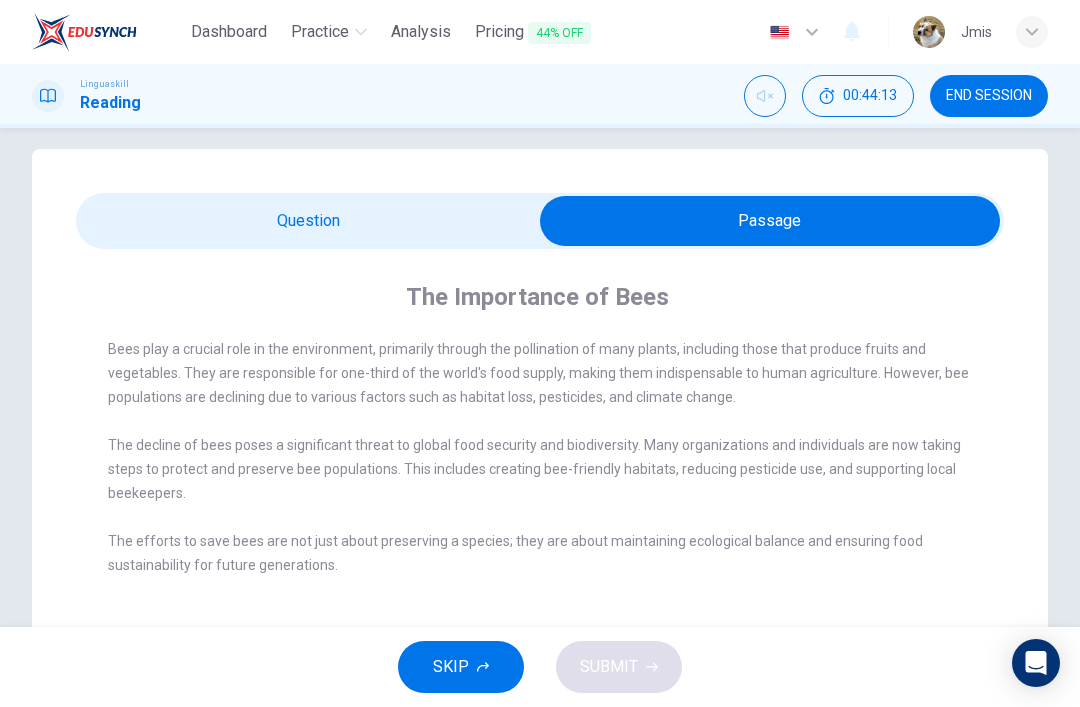 click at bounding box center [770, 221] 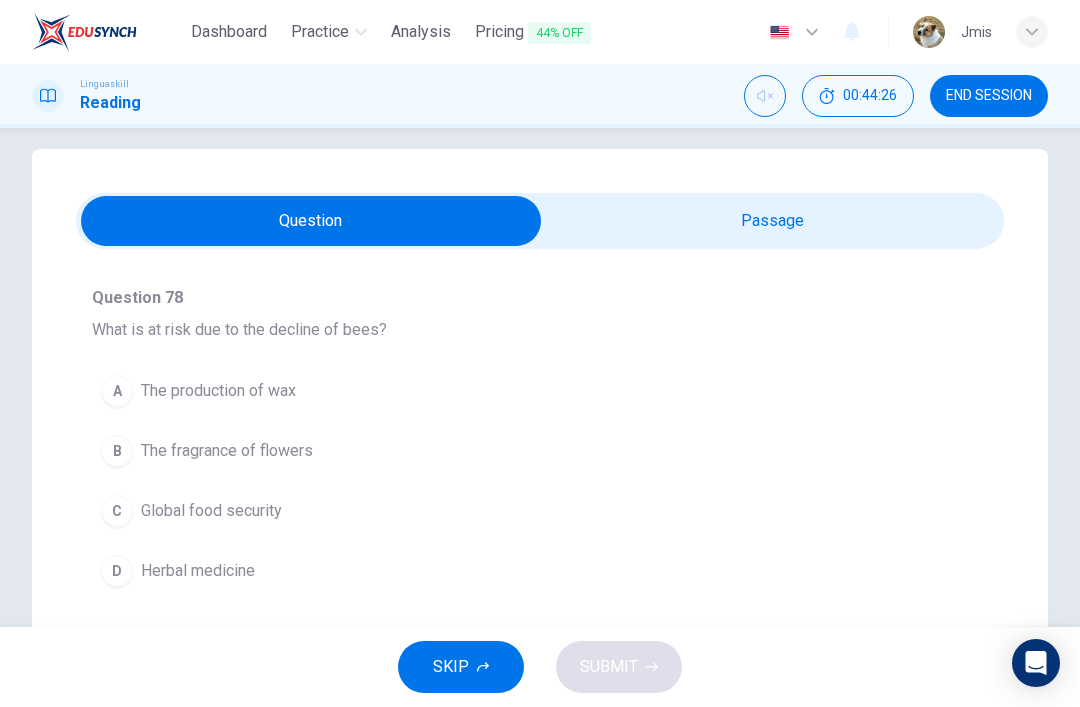 click at bounding box center [311, 221] 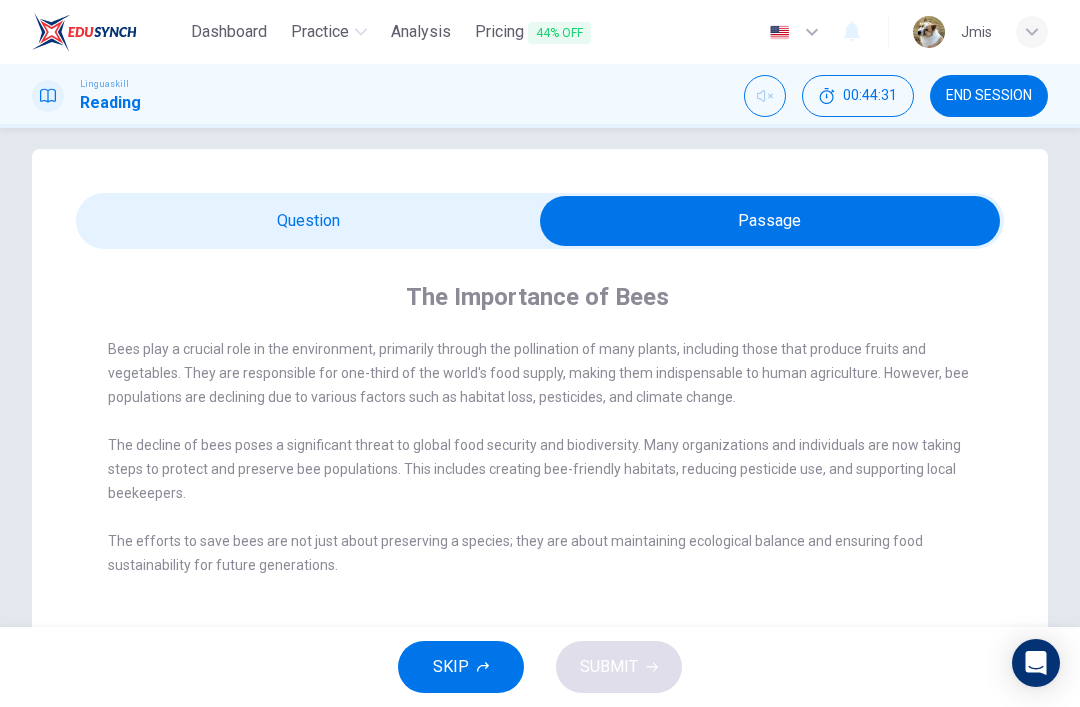 click at bounding box center (770, 221) 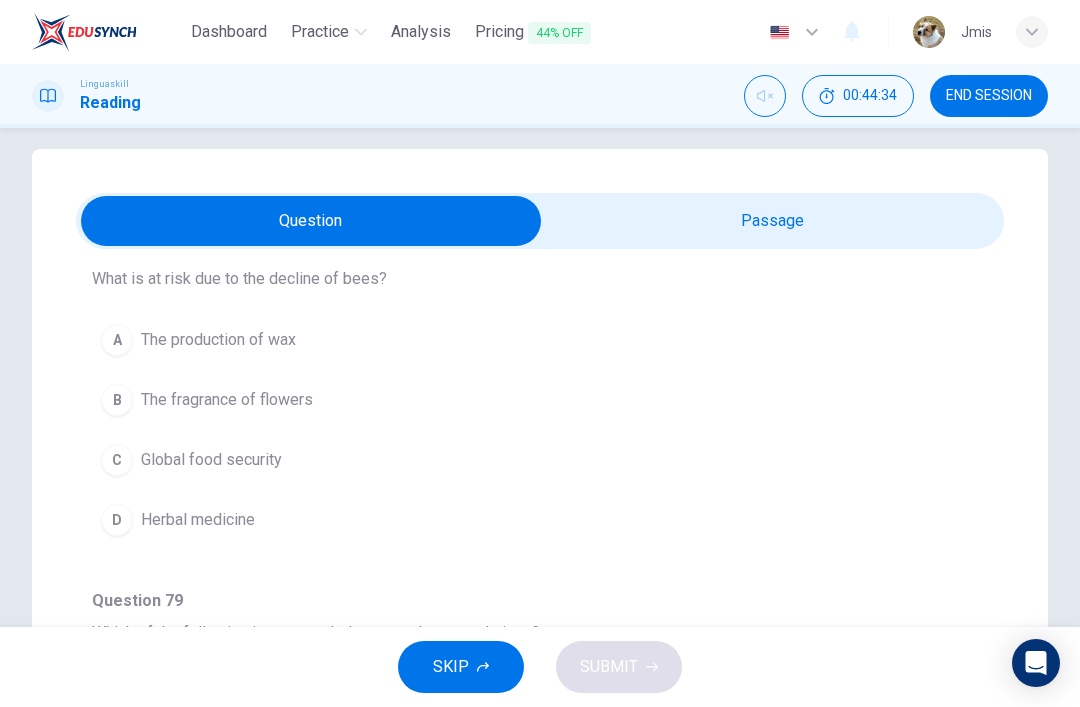 scroll, scrollTop: 876, scrollLeft: 0, axis: vertical 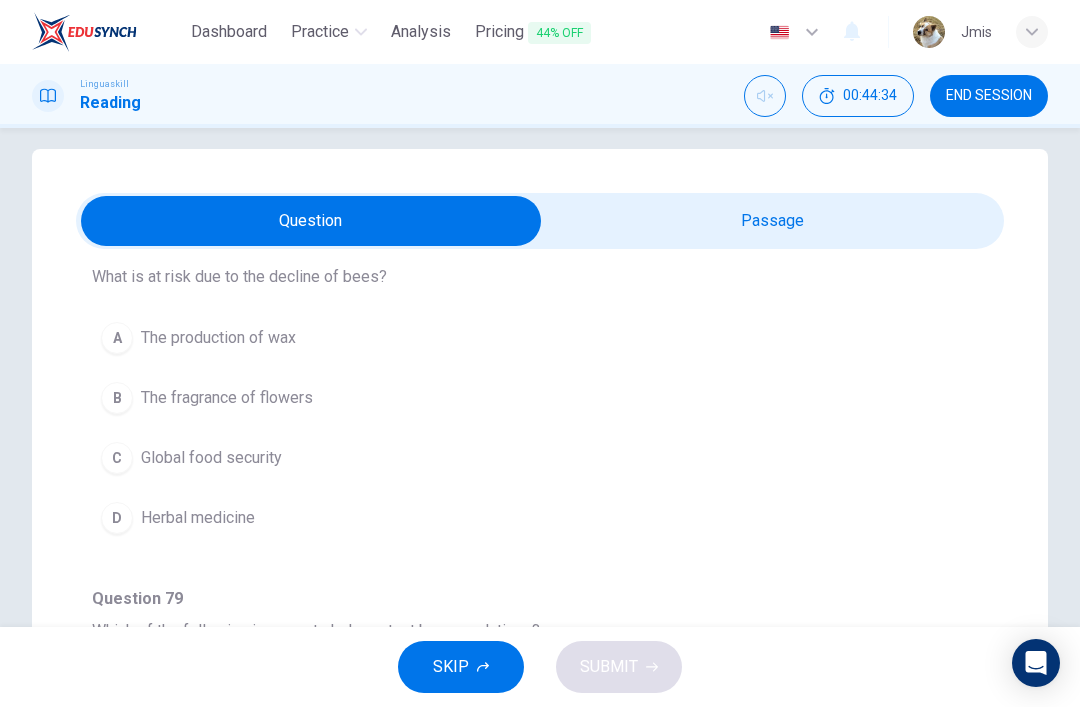 click on "C Global food security" at bounding box center [540, 458] 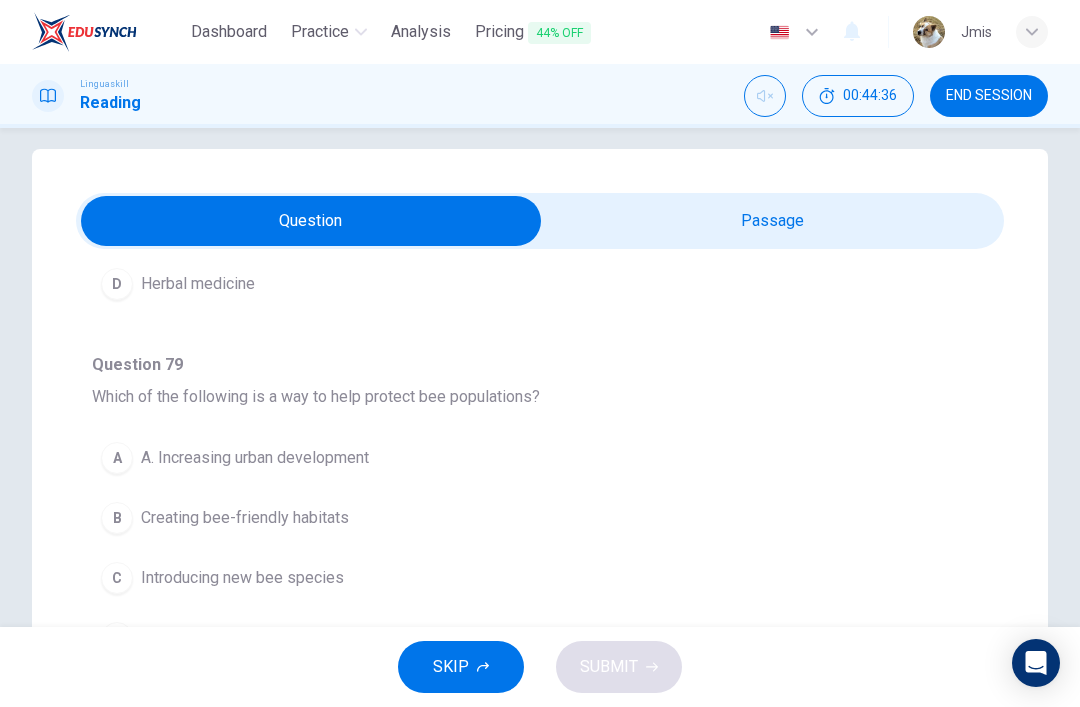 scroll, scrollTop: 1110, scrollLeft: 0, axis: vertical 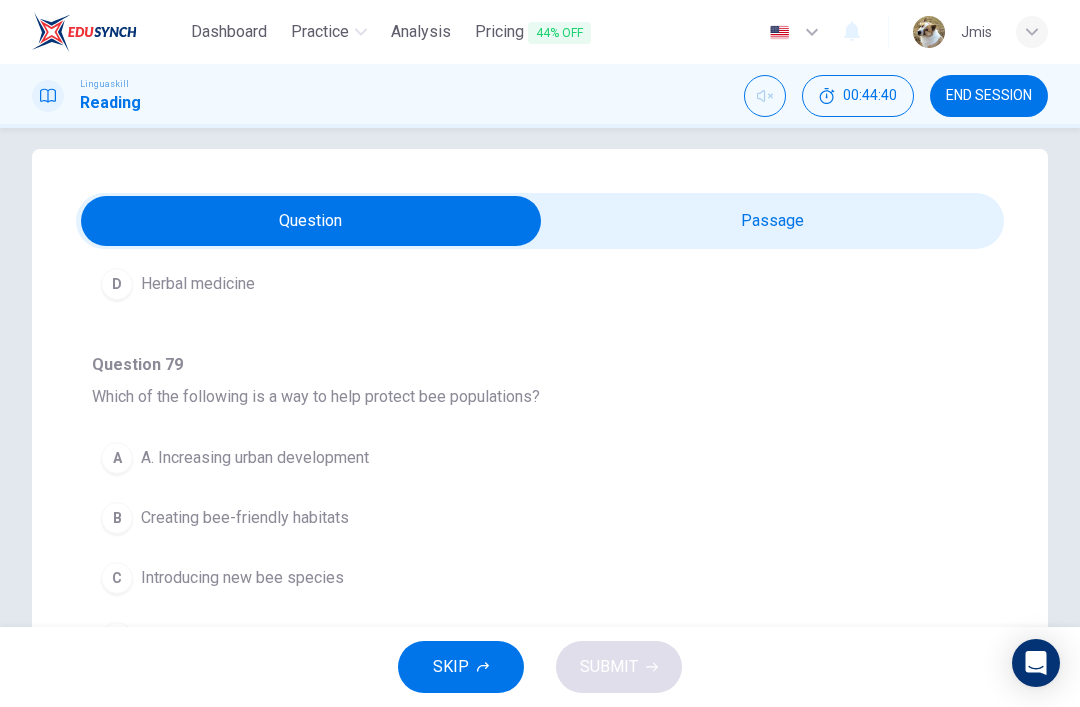 click at bounding box center [311, 221] 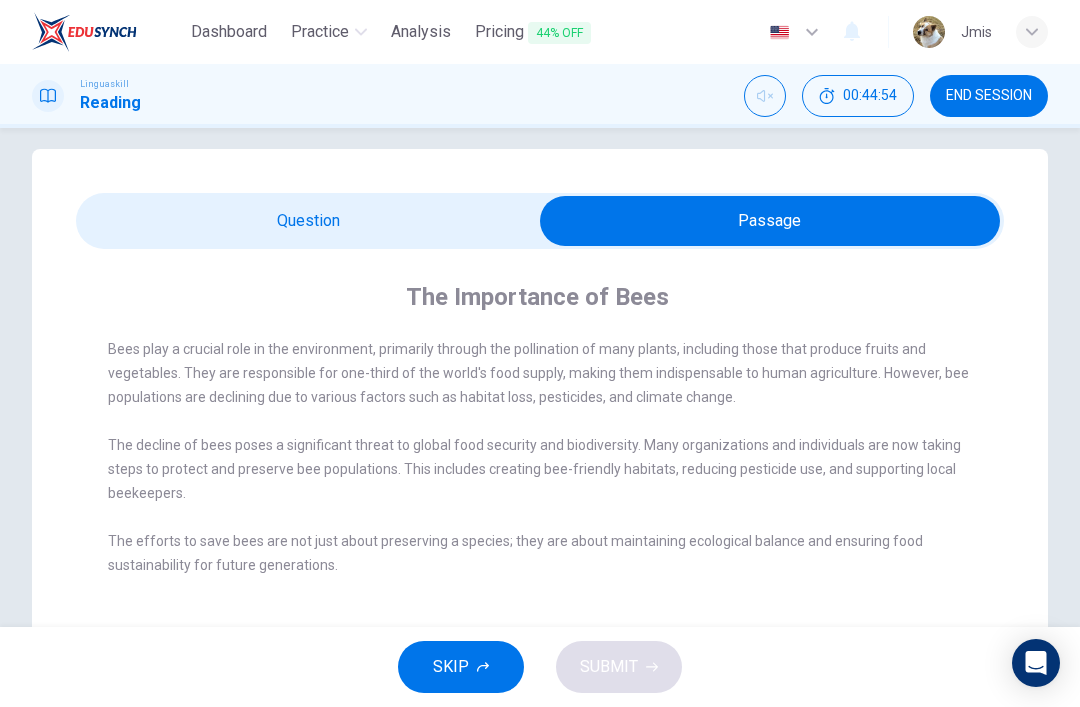 click at bounding box center [770, 221] 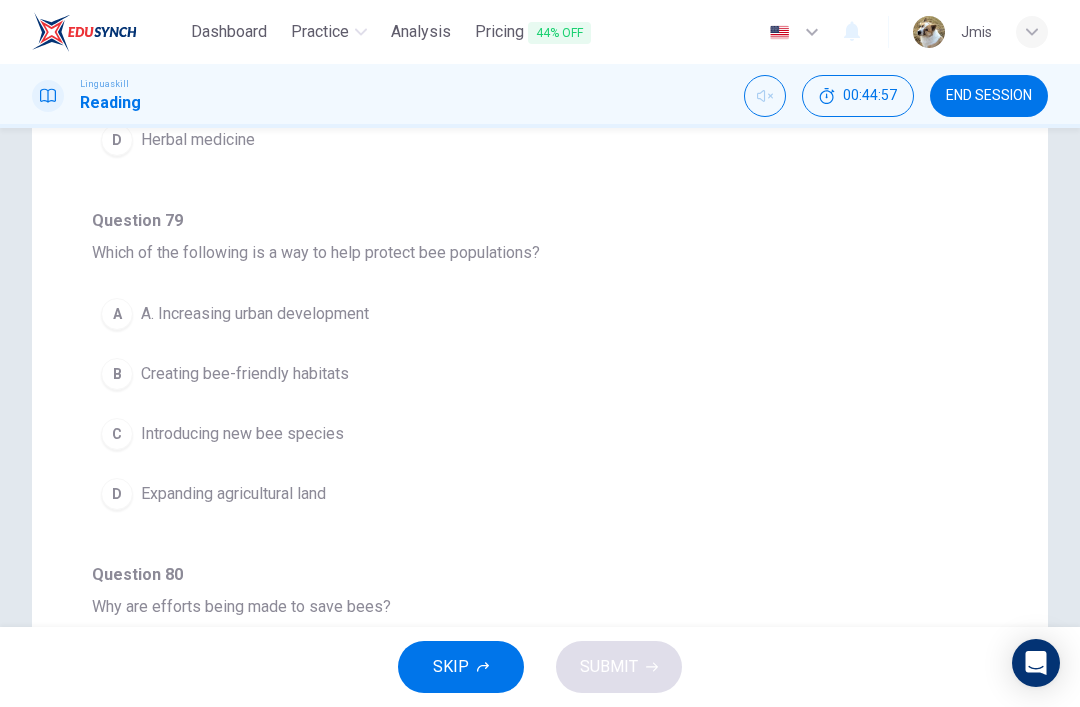 scroll, scrollTop: 162, scrollLeft: 0, axis: vertical 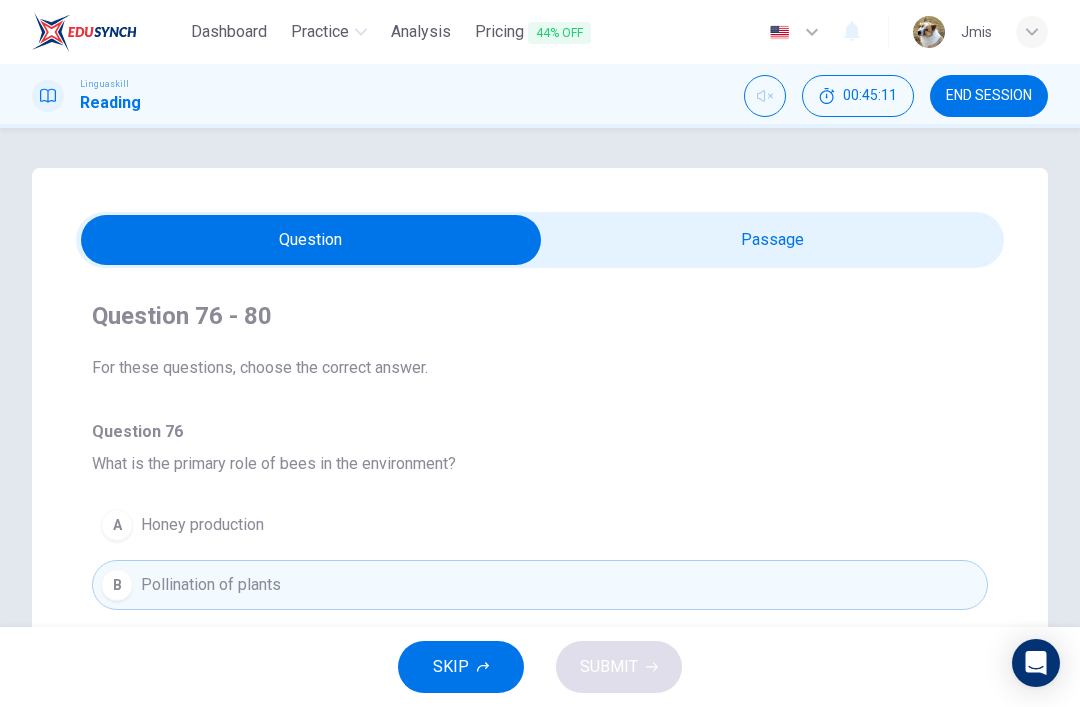 click at bounding box center [311, 240] 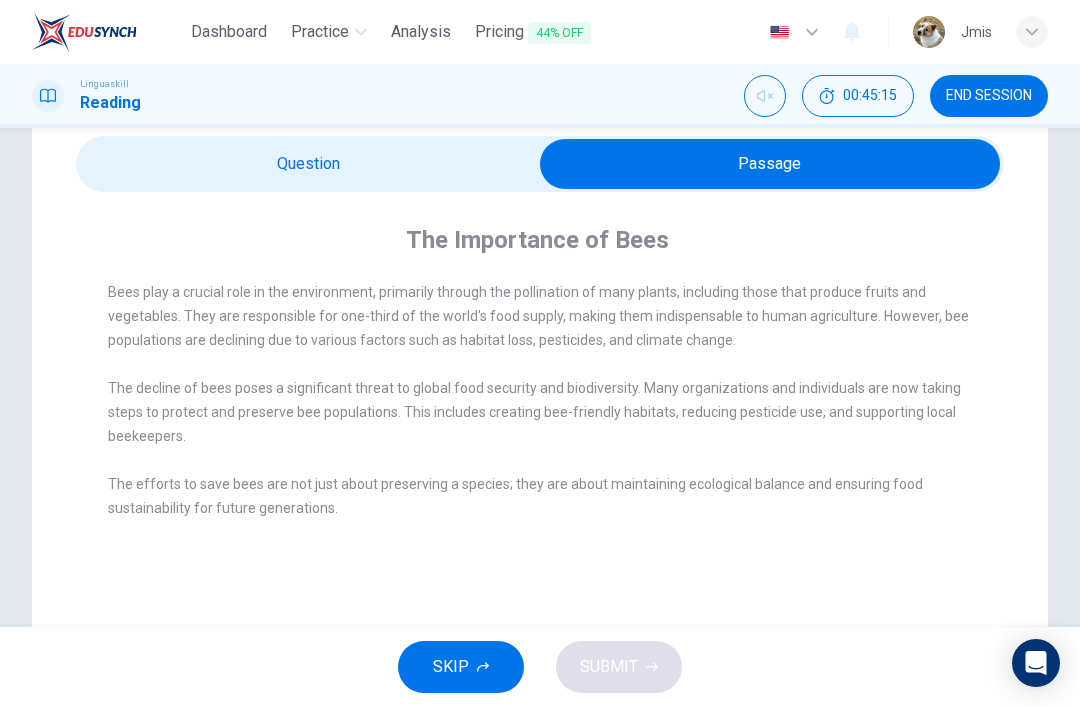 scroll, scrollTop: 79, scrollLeft: 0, axis: vertical 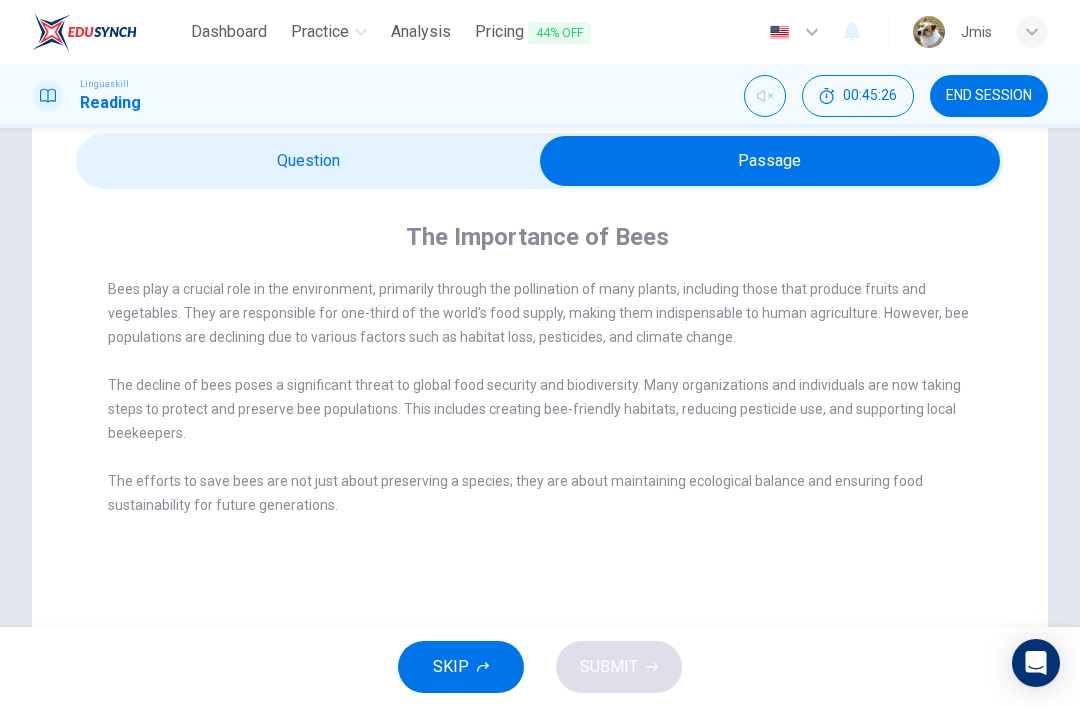 click at bounding box center [770, 161] 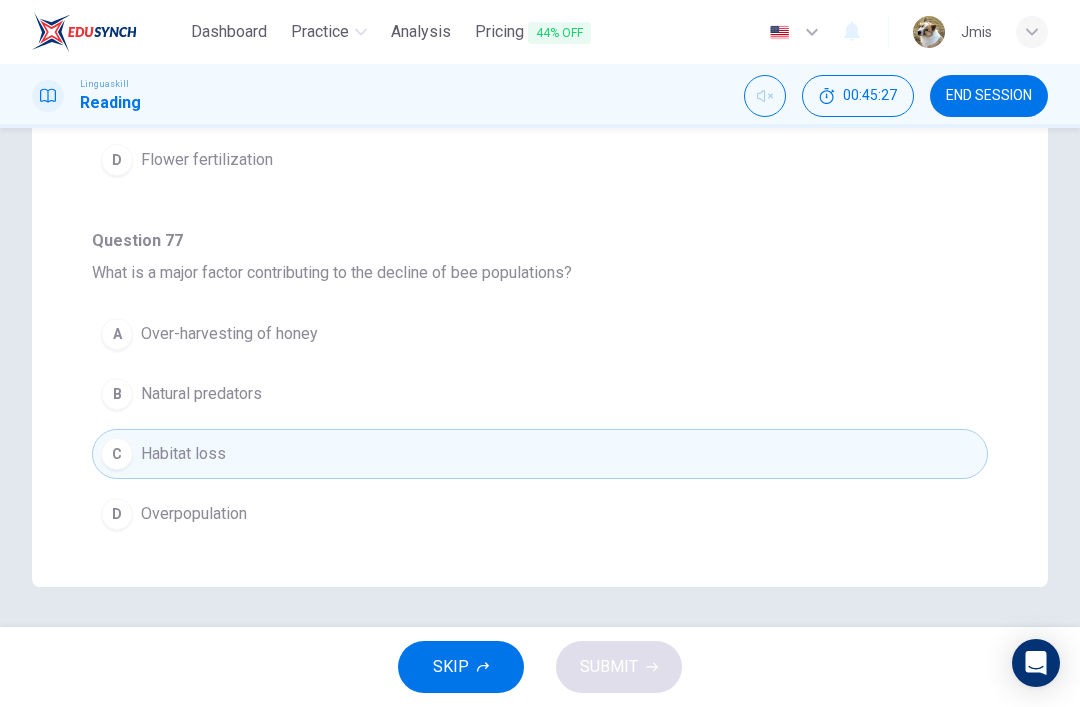 scroll, scrollTop: 545, scrollLeft: 0, axis: vertical 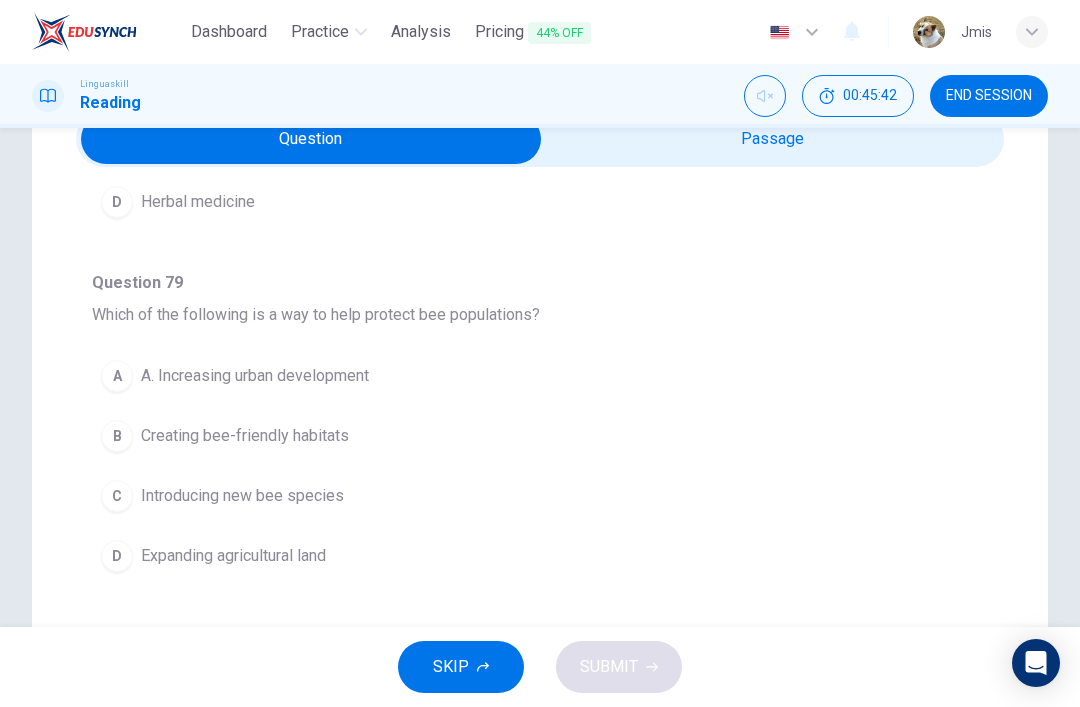 click on "Creating bee-friendly habitats" at bounding box center (245, 436) 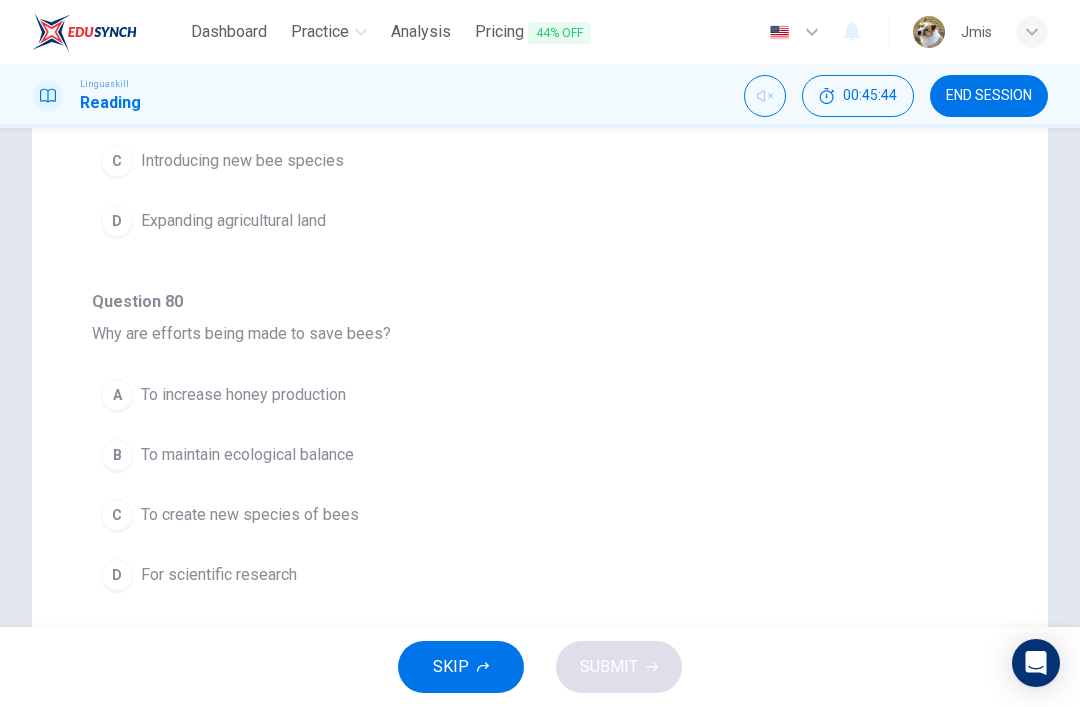 scroll, scrollTop: 440, scrollLeft: 0, axis: vertical 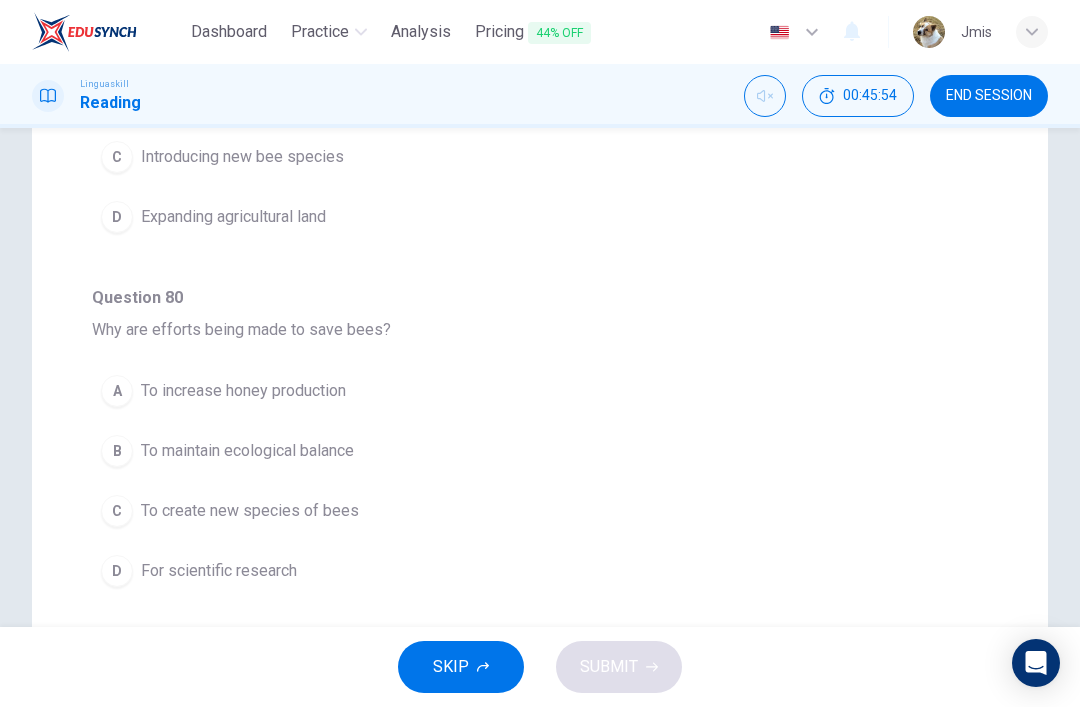 click on "To maintain ecological balance" at bounding box center (247, 451) 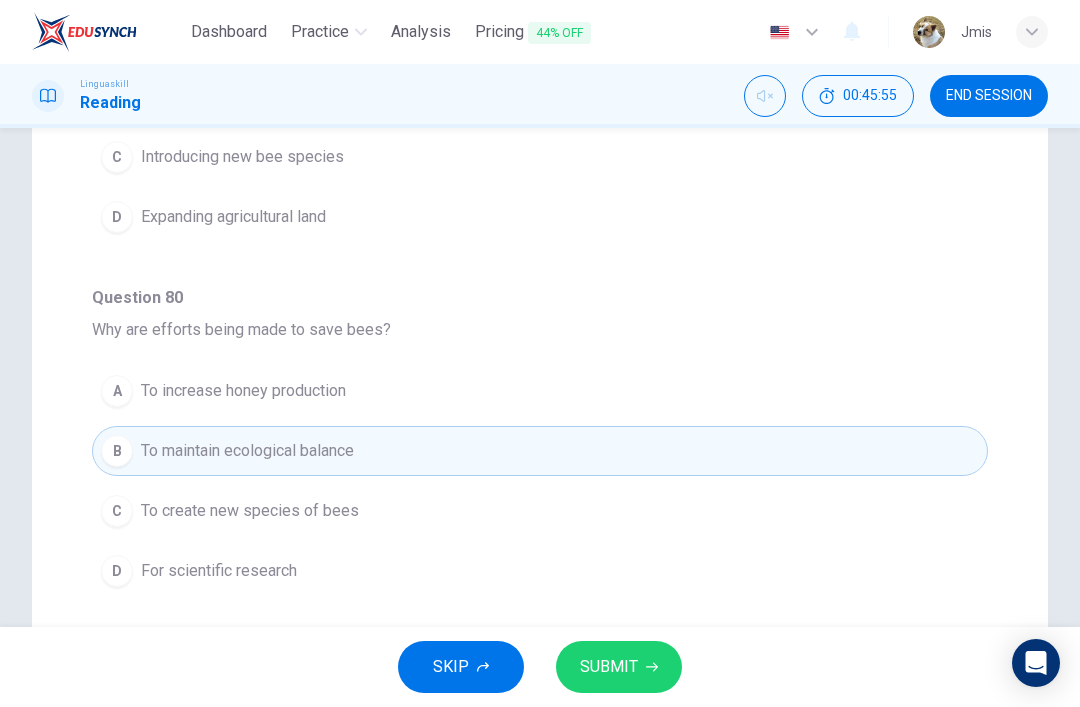 click on "SUBMIT" at bounding box center (609, 667) 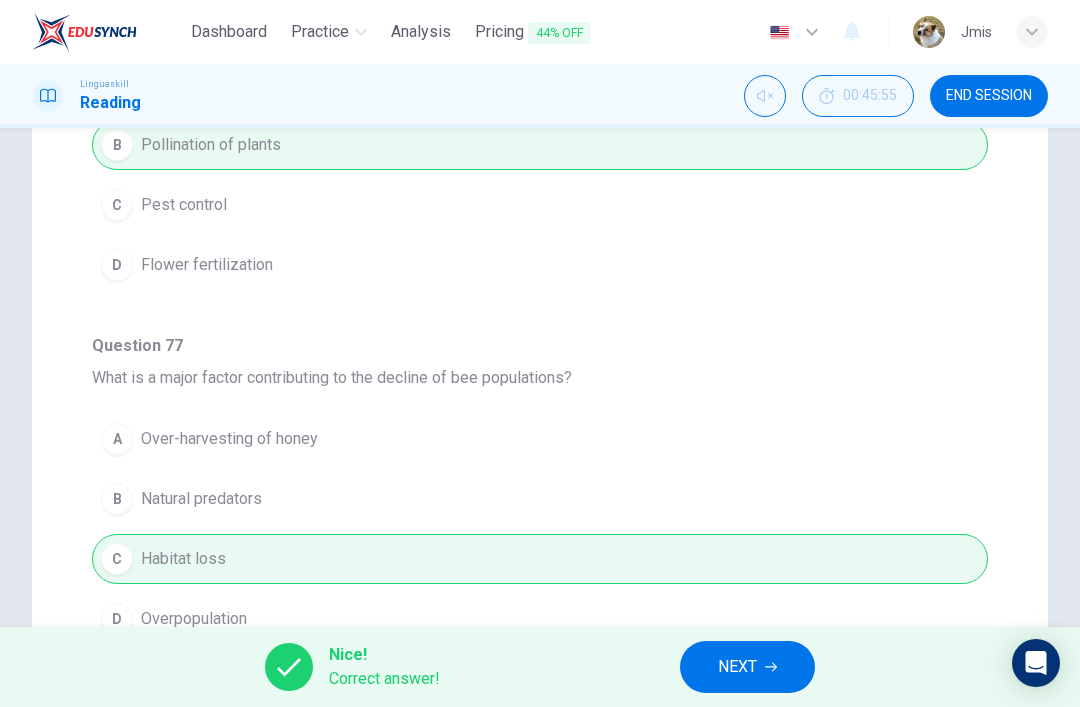 scroll, scrollTop: -1, scrollLeft: 0, axis: vertical 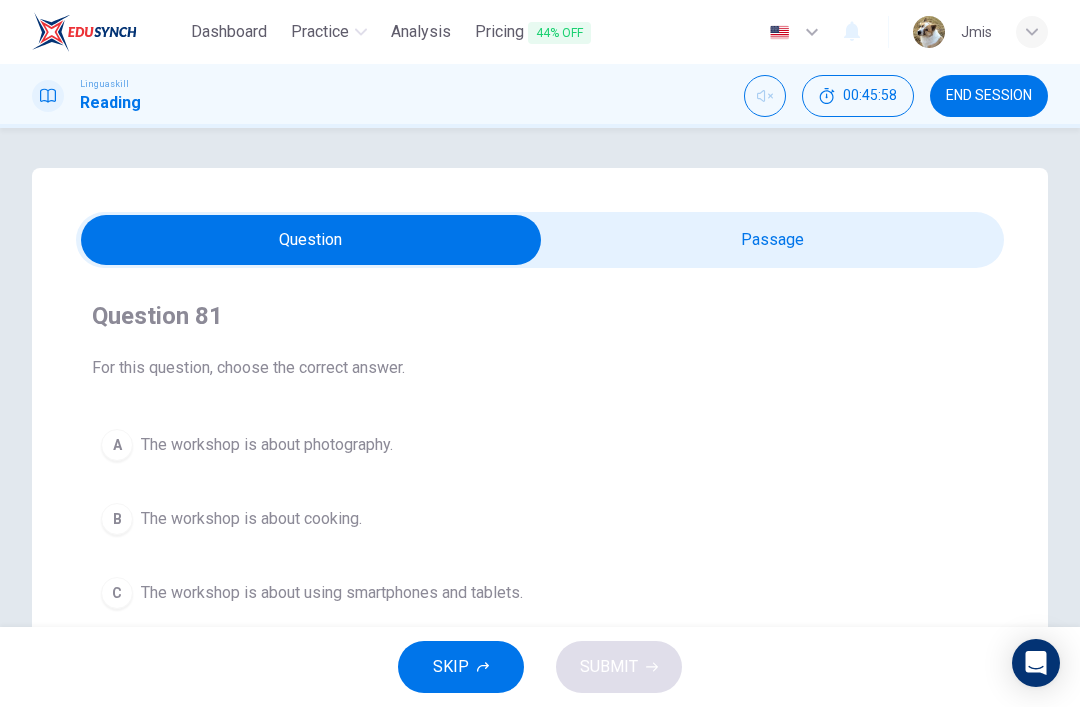 click at bounding box center [311, 240] 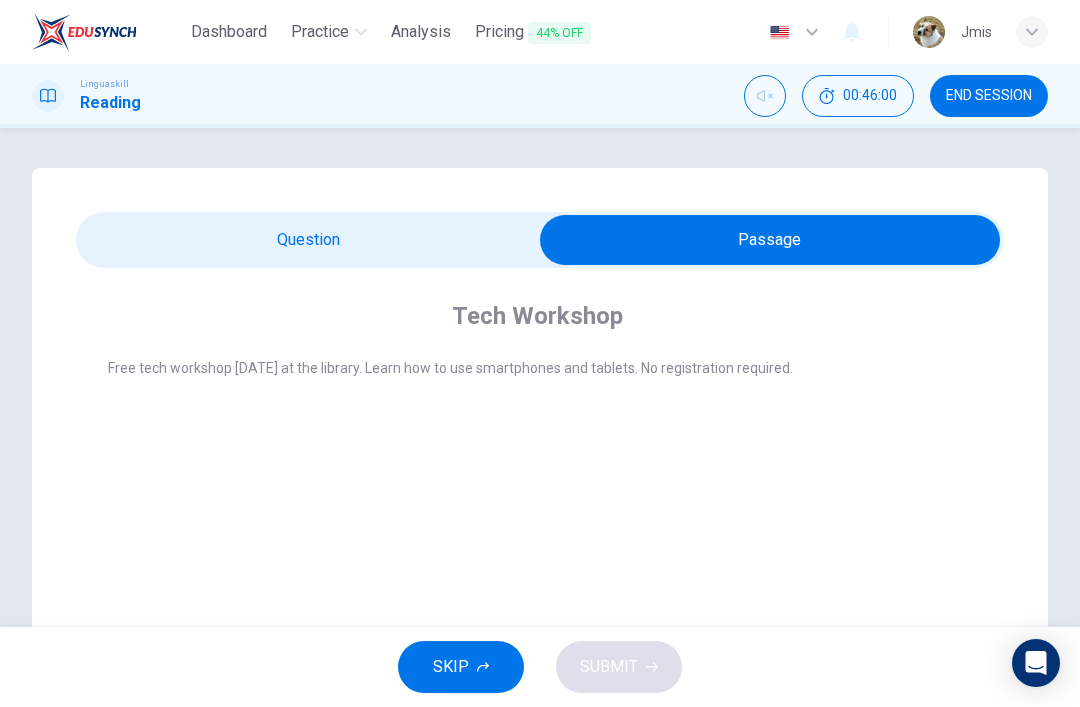 click at bounding box center (770, 240) 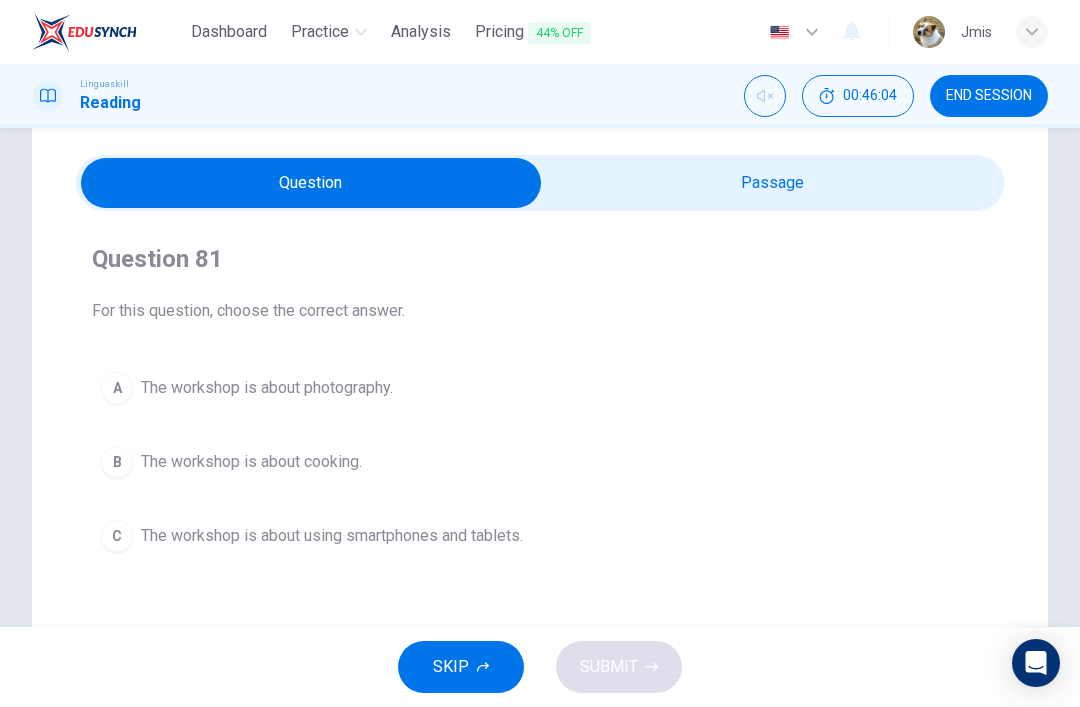 scroll, scrollTop: 56, scrollLeft: 0, axis: vertical 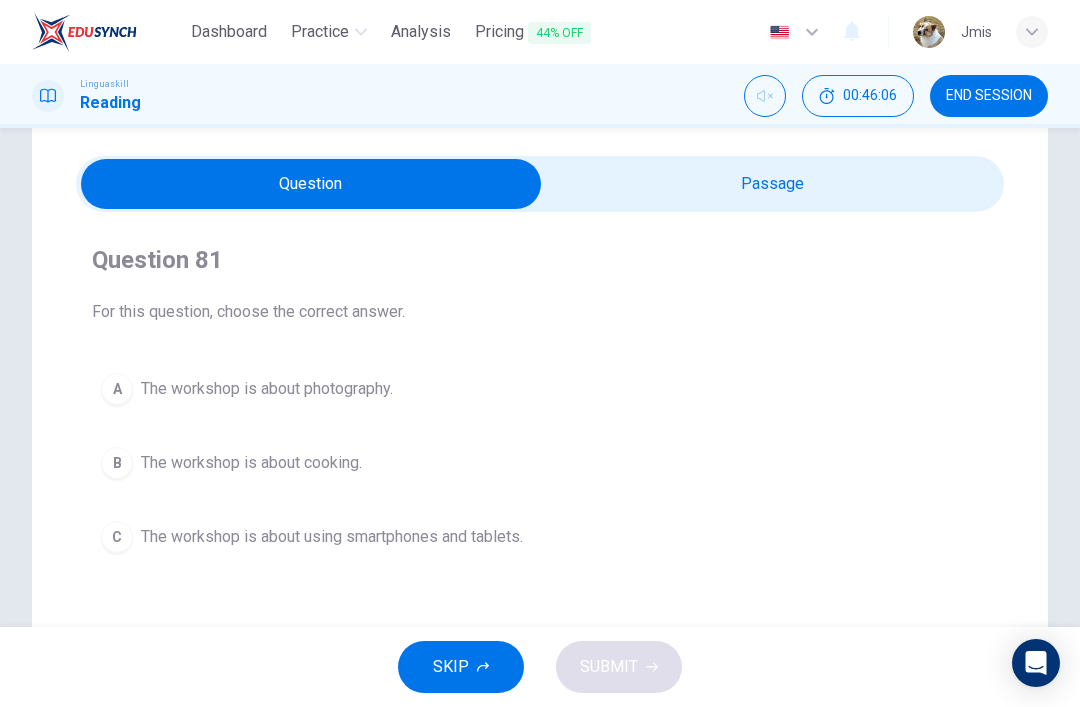 click at bounding box center (311, 184) 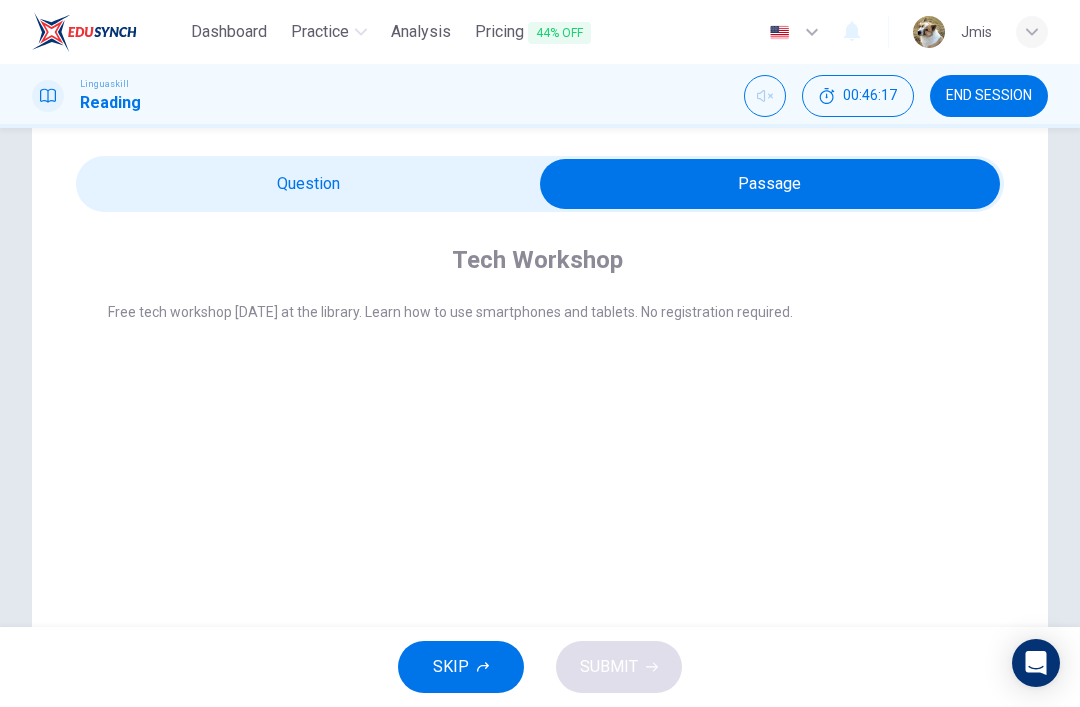 click at bounding box center (770, 184) 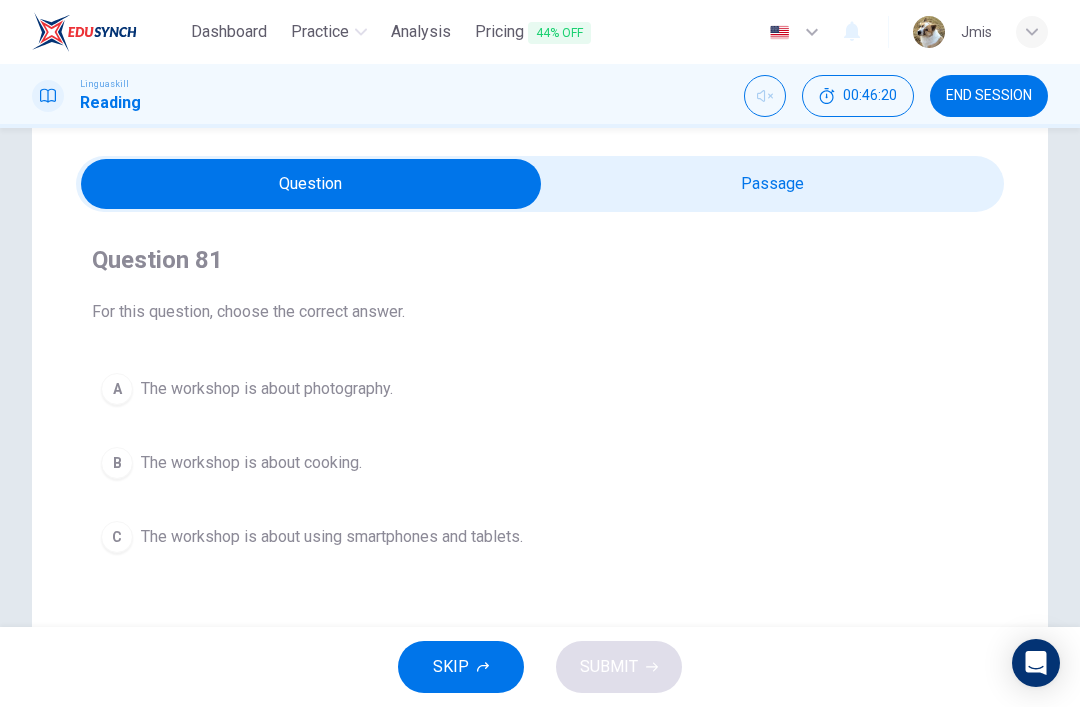 click on "The workshop is about using smartphones and tablets." at bounding box center (332, 537) 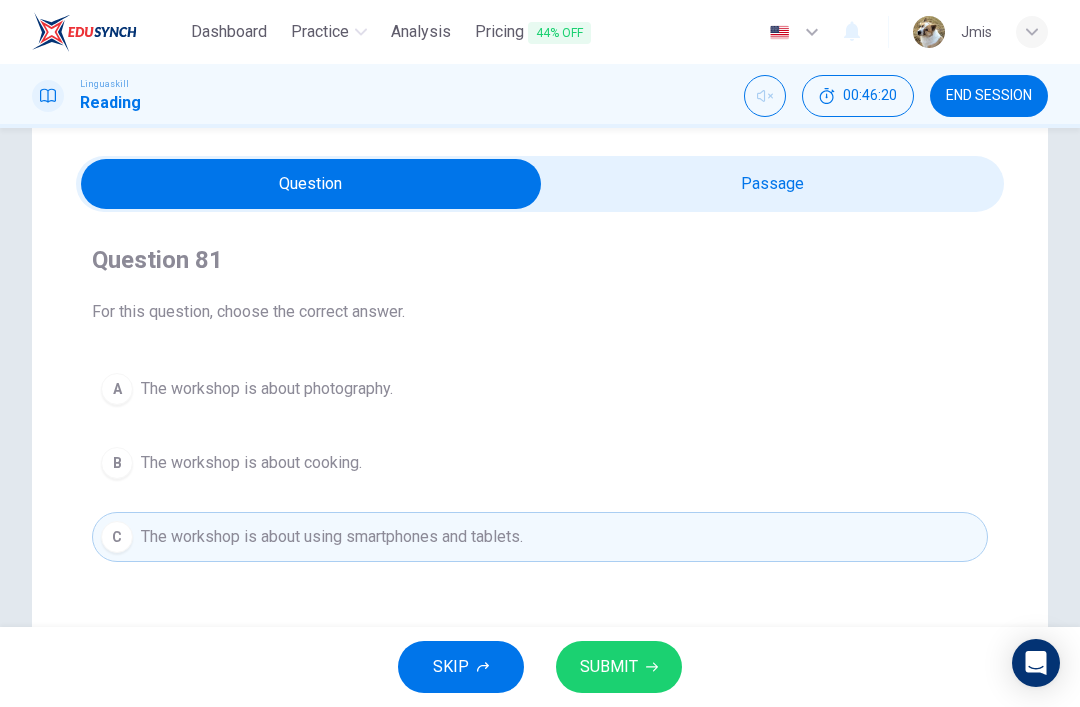 click on "SUBMIT" at bounding box center (619, 667) 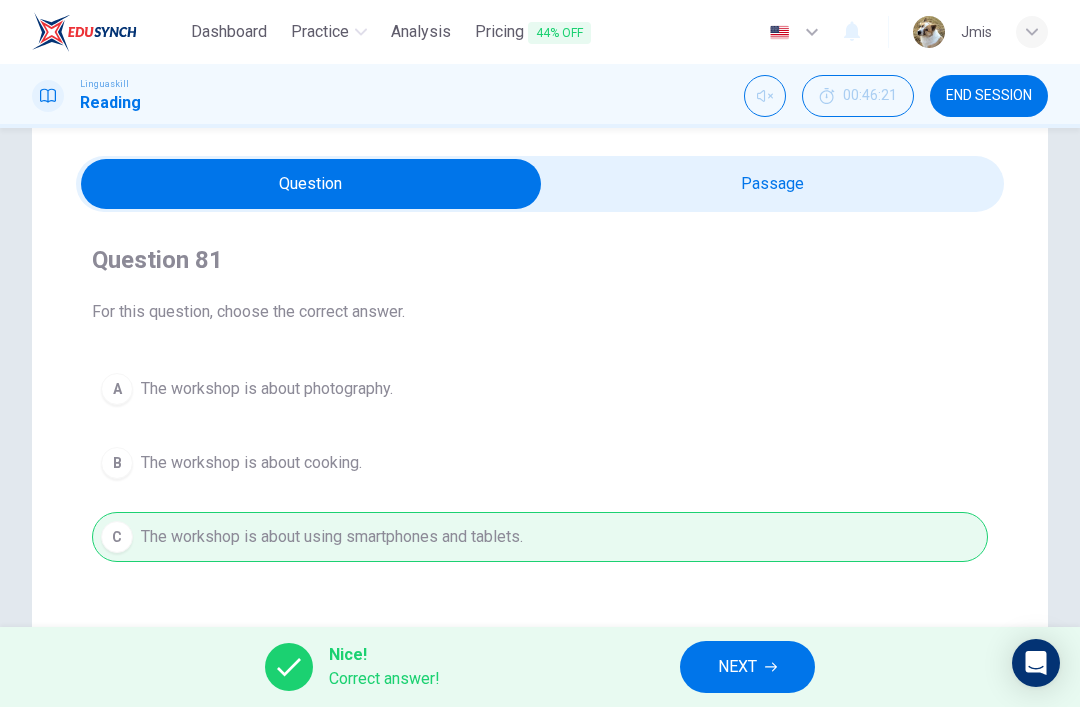 click on "Nice! Correct answer! NEXT" at bounding box center (540, 667) 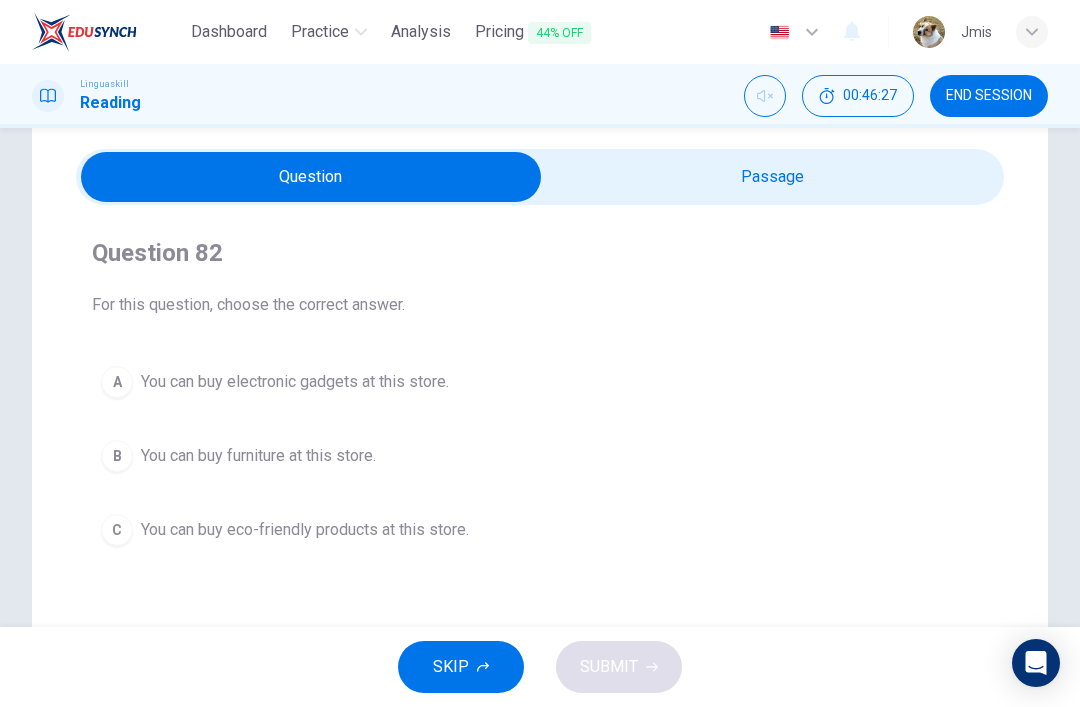 scroll, scrollTop: 61, scrollLeft: 0, axis: vertical 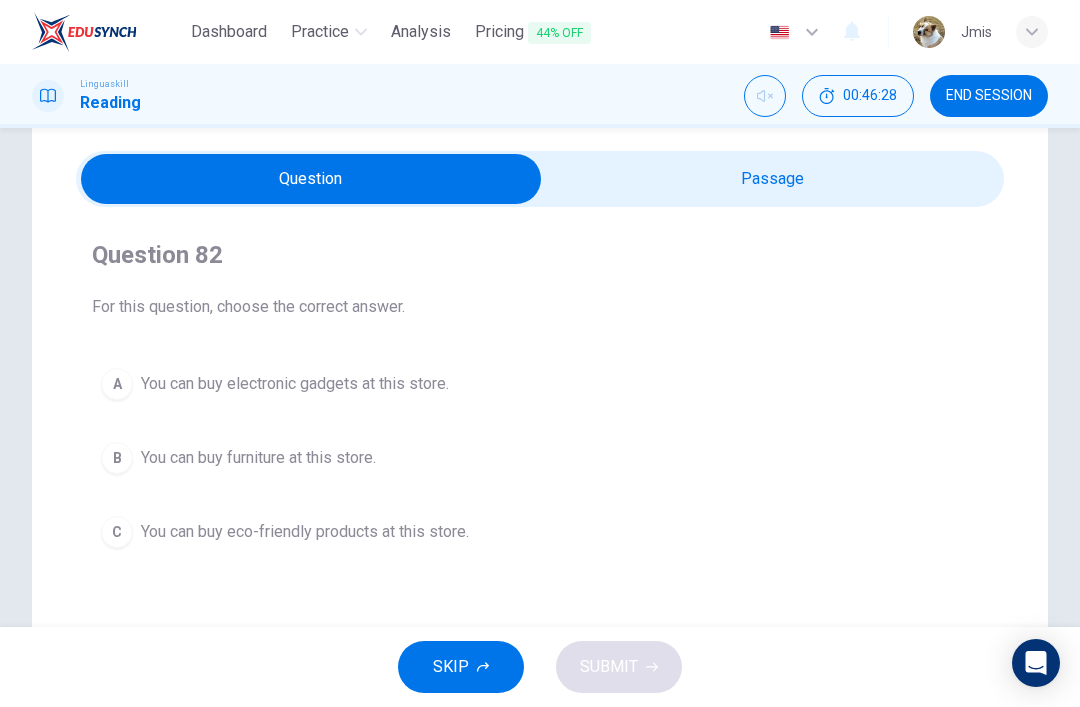 click at bounding box center (311, 179) 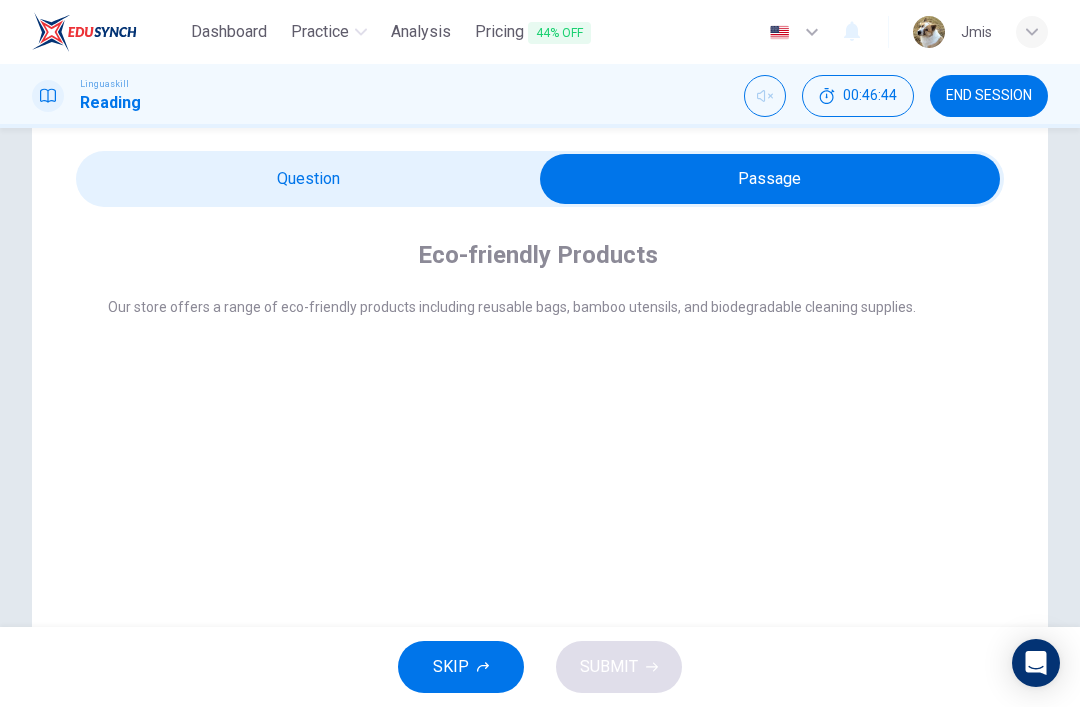 click at bounding box center (770, 179) 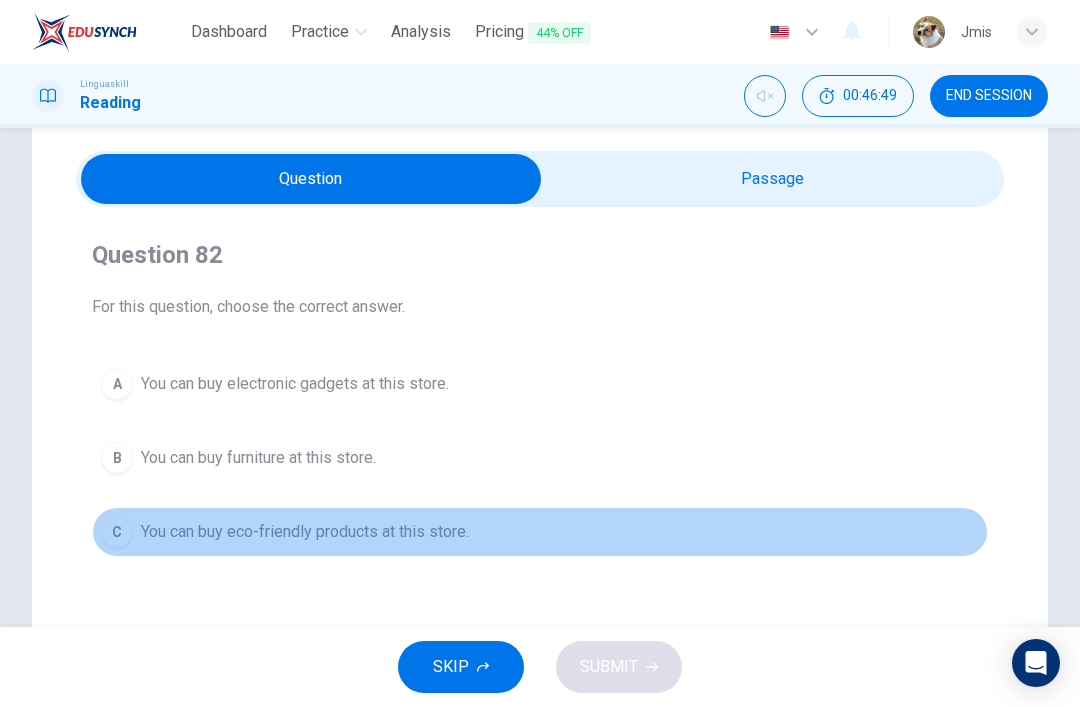 click on "You can buy eco-friendly products at this store." at bounding box center [305, 532] 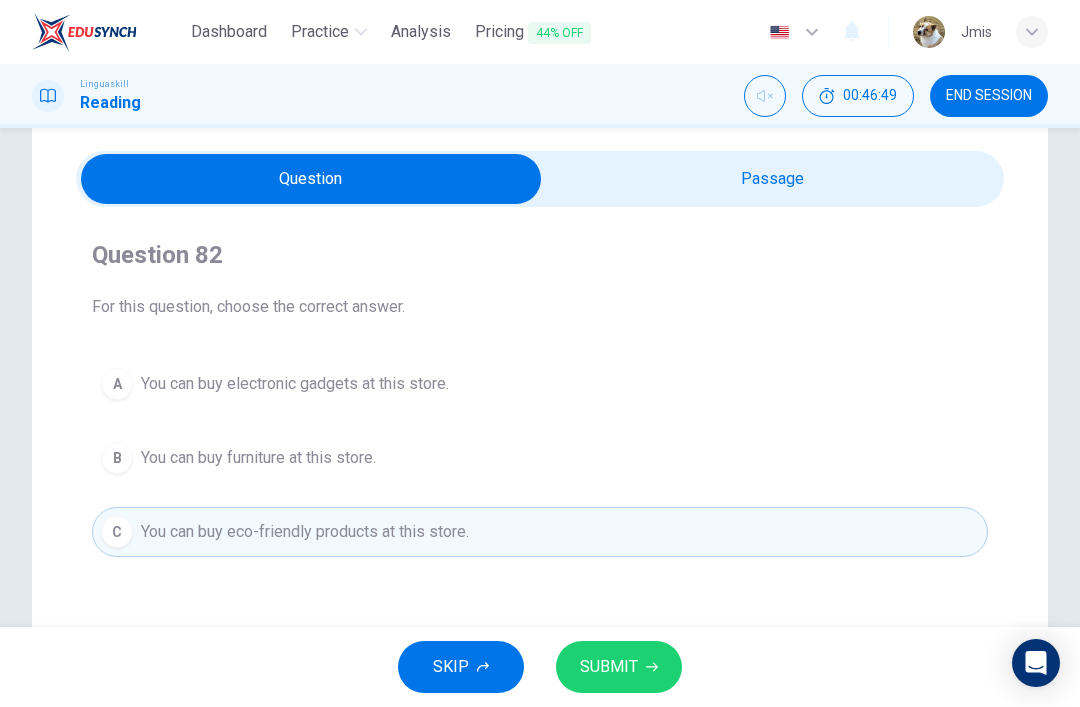 click on "SUBMIT" at bounding box center (619, 667) 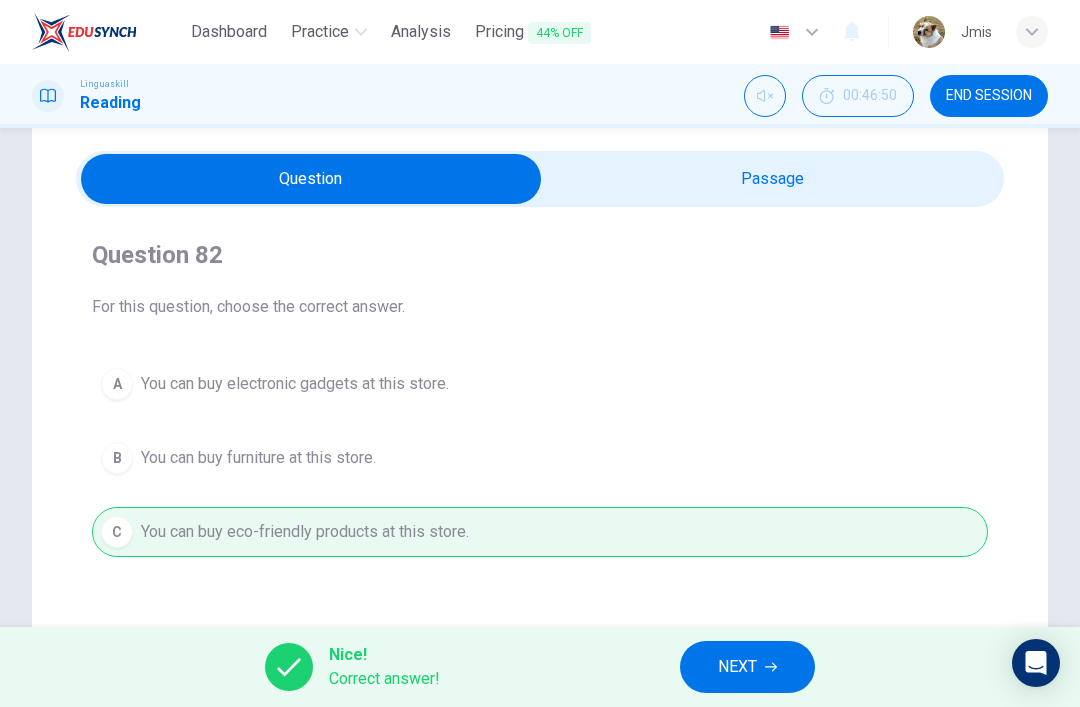 click on "NEXT" at bounding box center (747, 667) 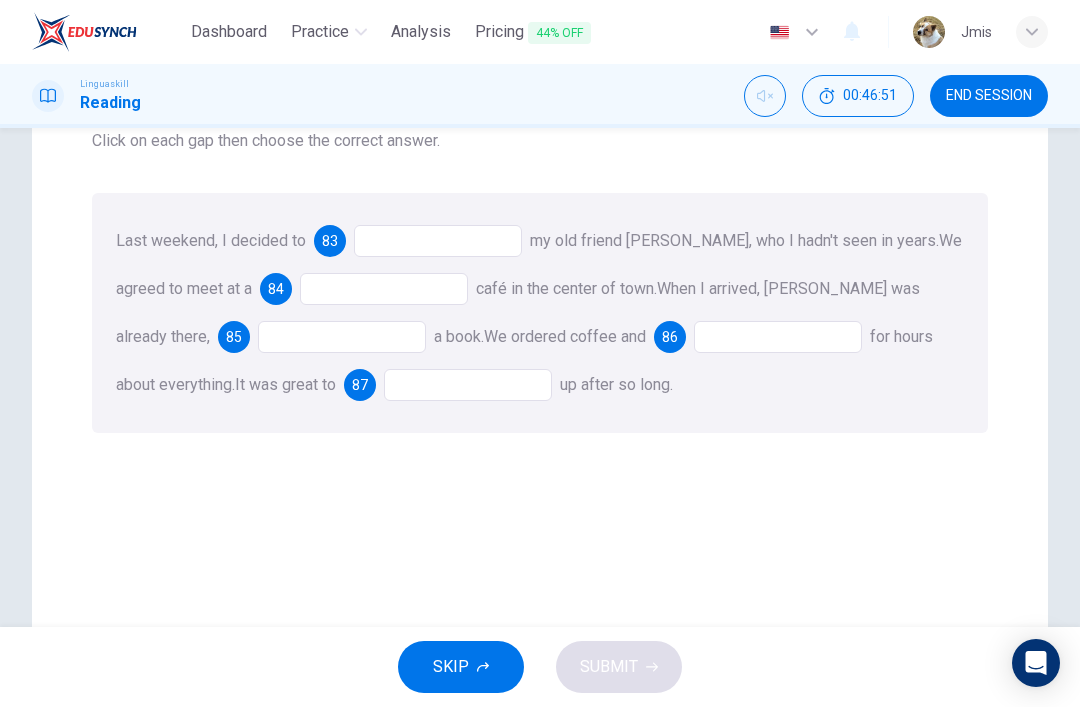 scroll, scrollTop: 118, scrollLeft: 0, axis: vertical 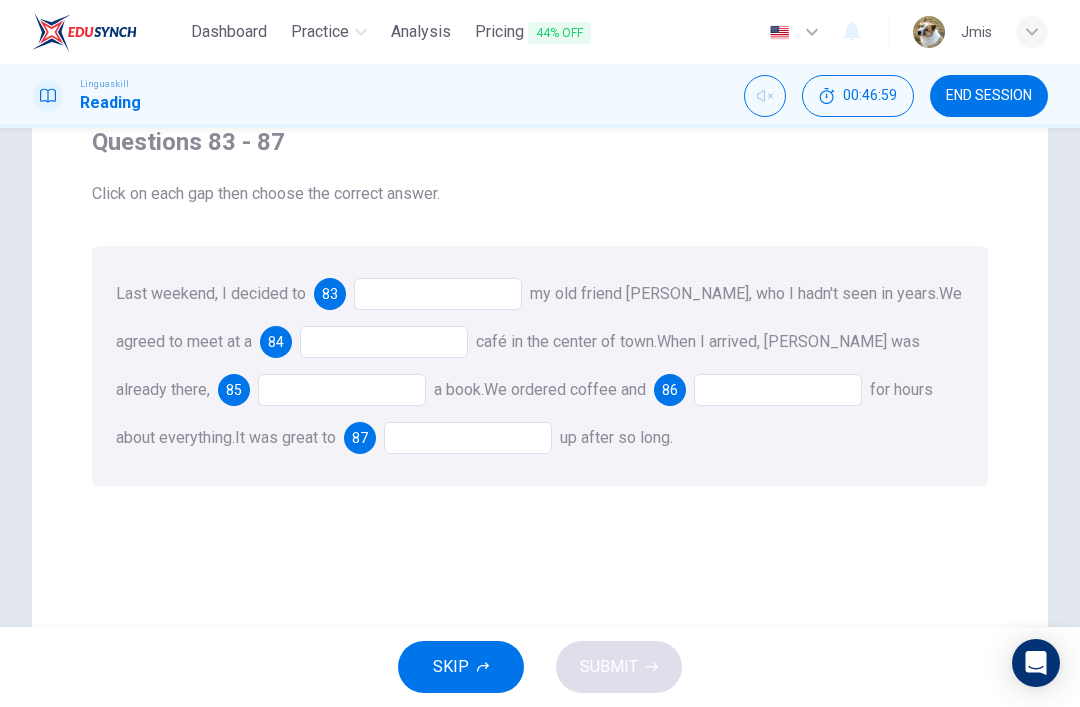 click at bounding box center (438, 294) 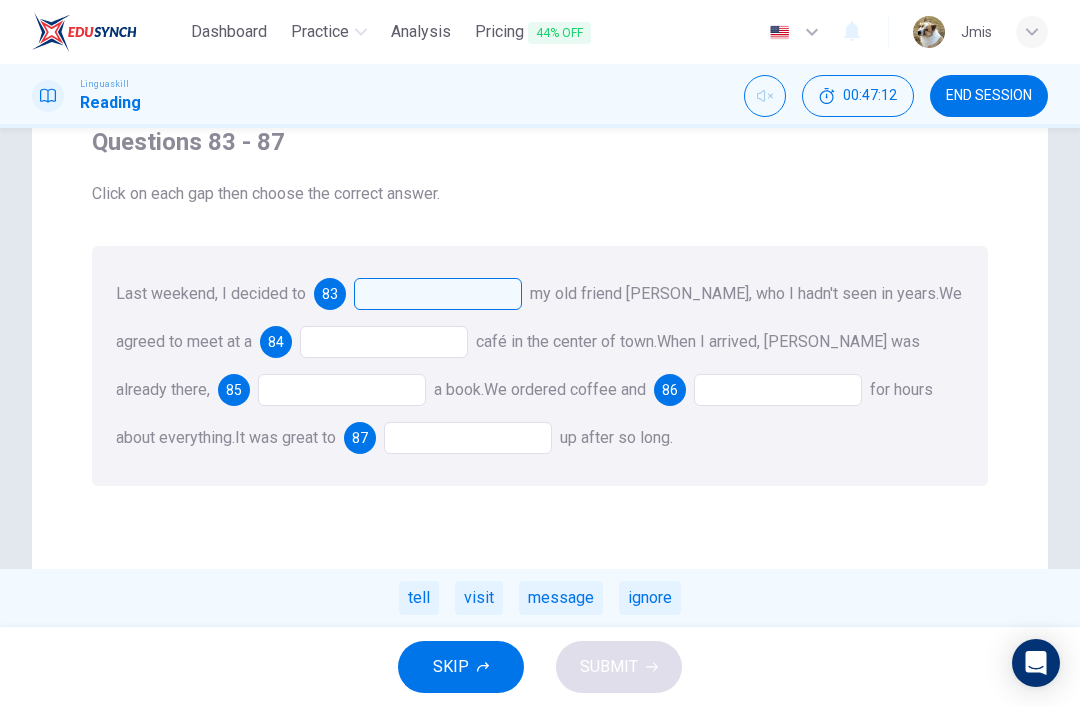 click on "tell" at bounding box center [419, 598] 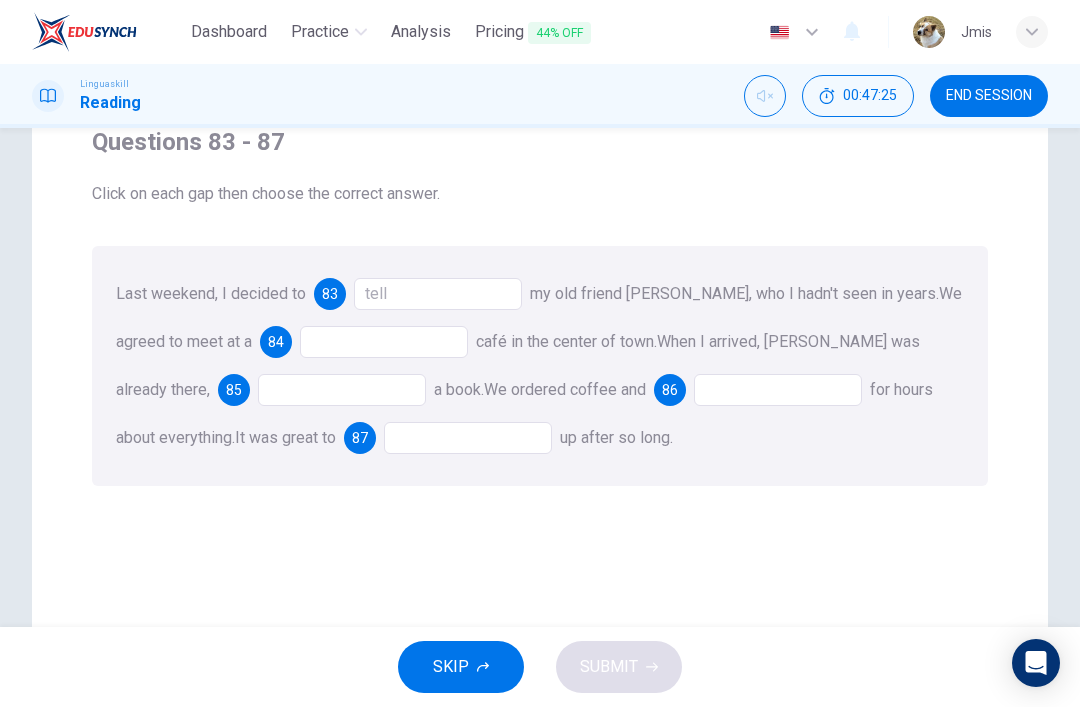 click at bounding box center (384, 342) 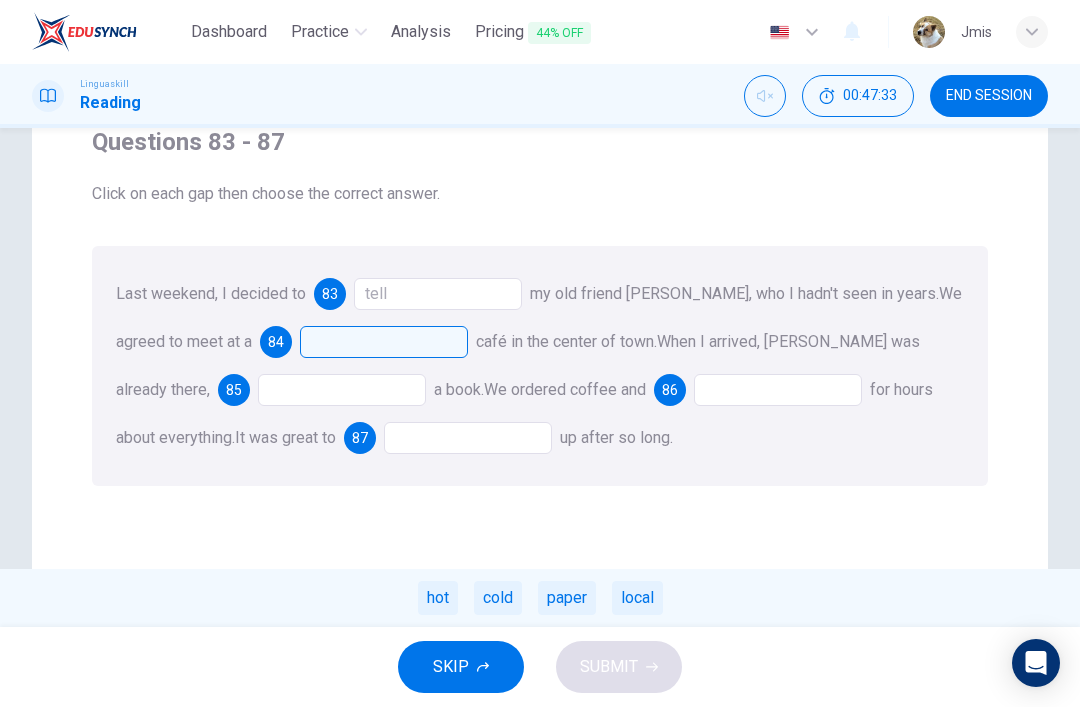 click on "local" at bounding box center [637, 598] 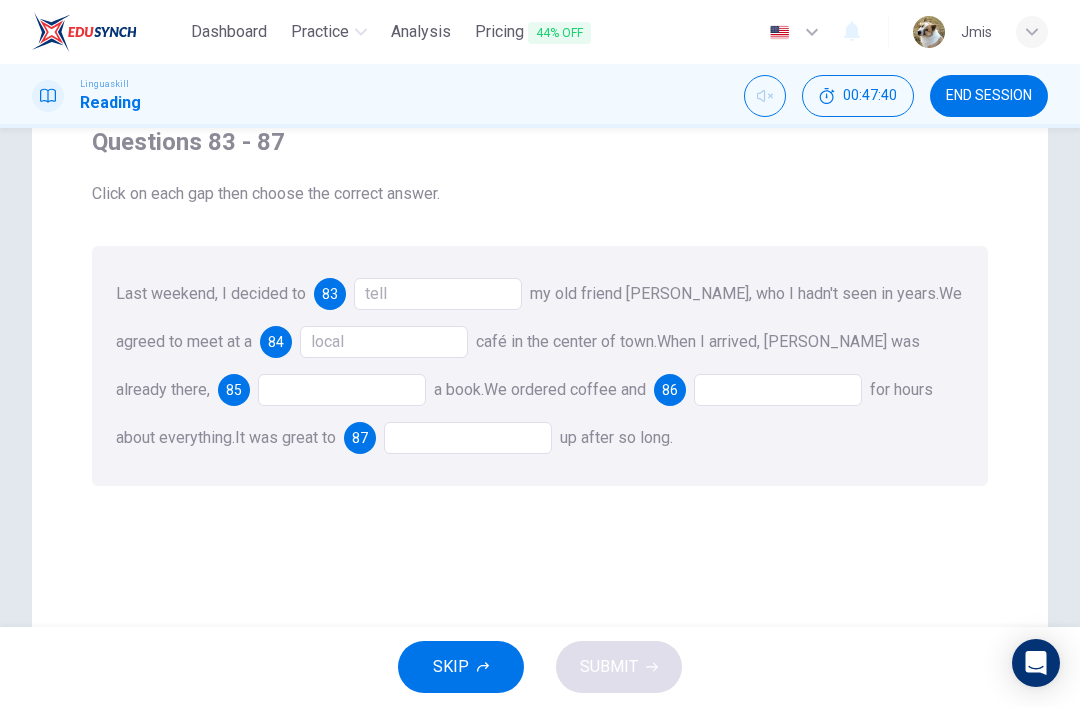 click on "tell" at bounding box center (438, 294) 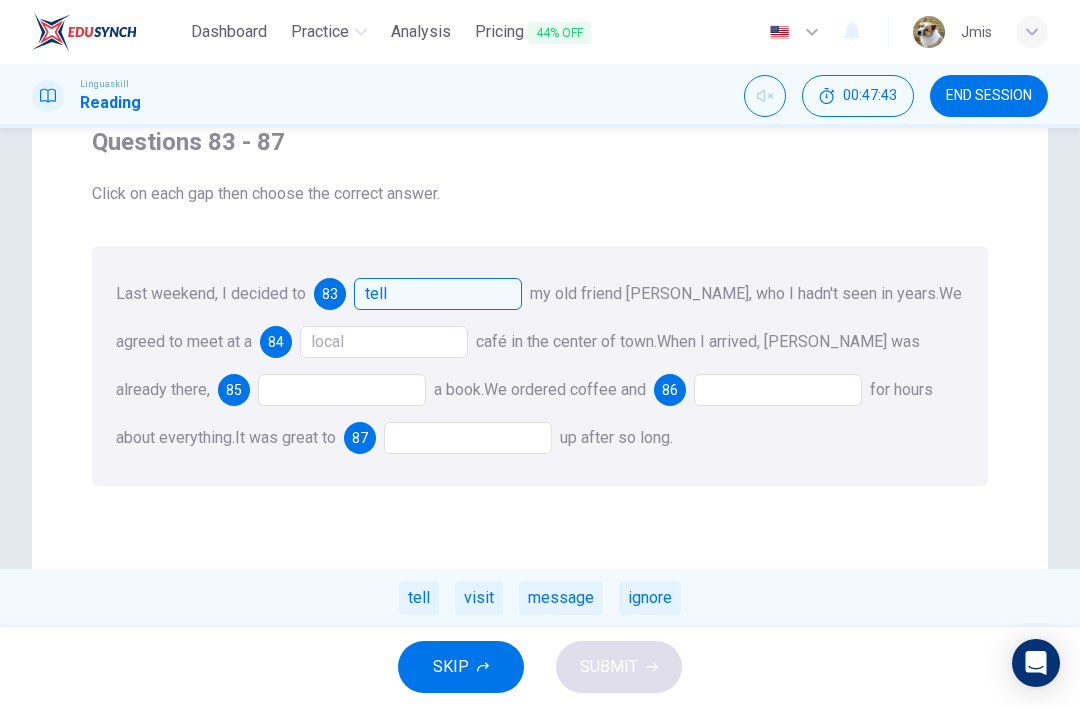 click on "visit" at bounding box center (479, 598) 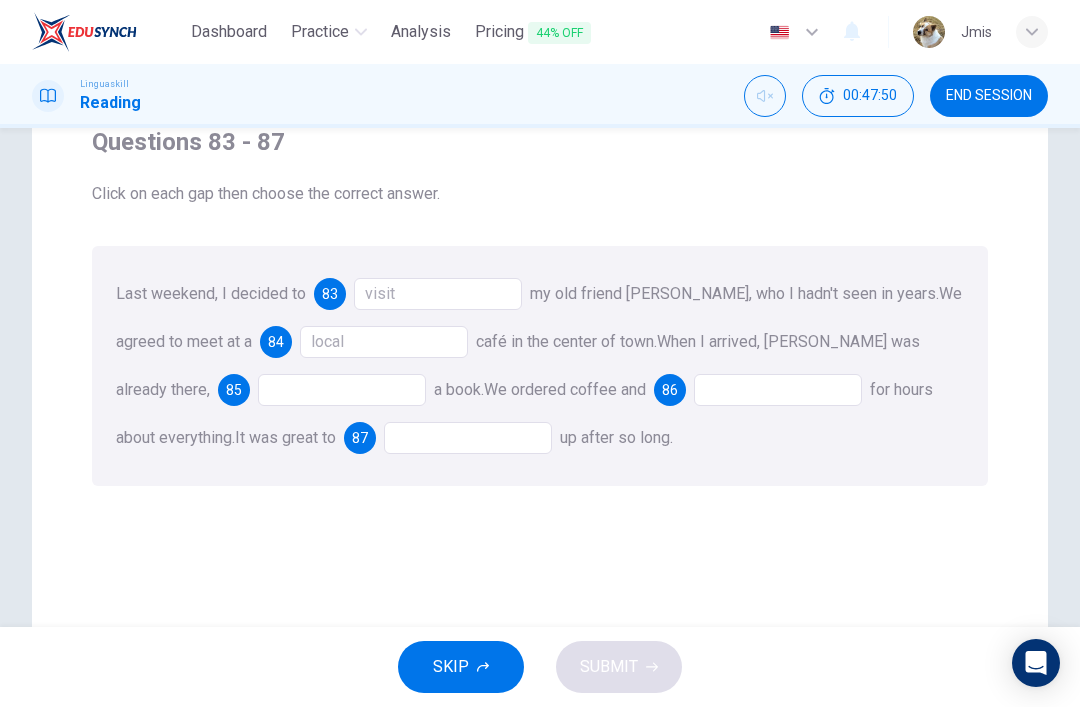 click at bounding box center (342, 390) 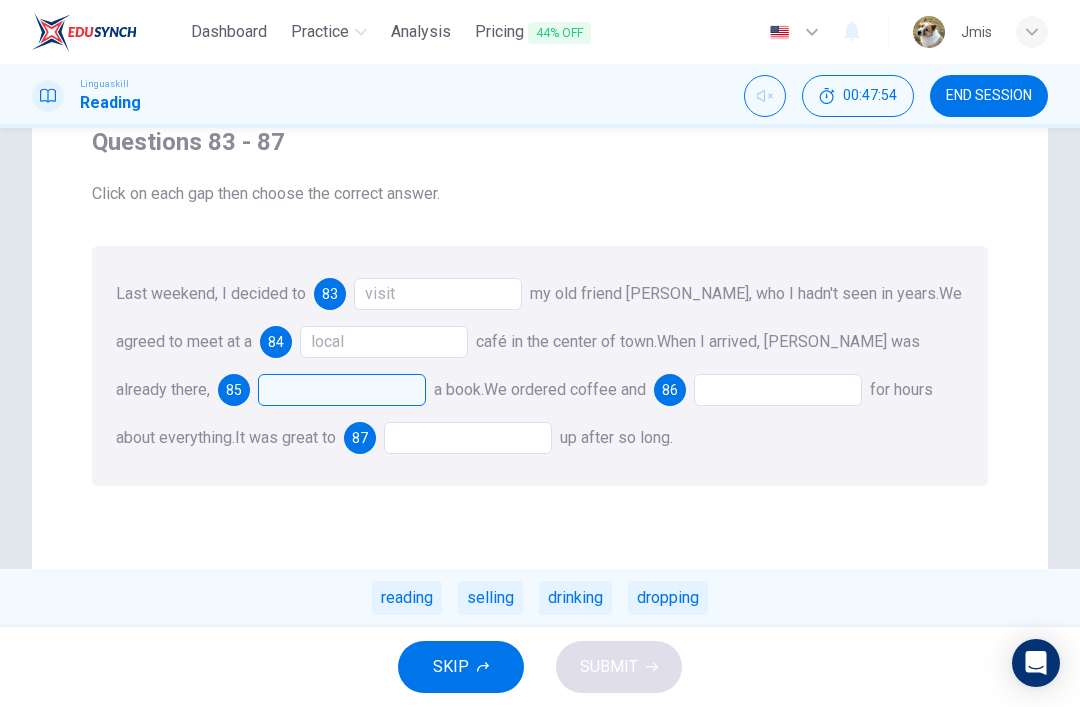 click on "reading" at bounding box center (407, 598) 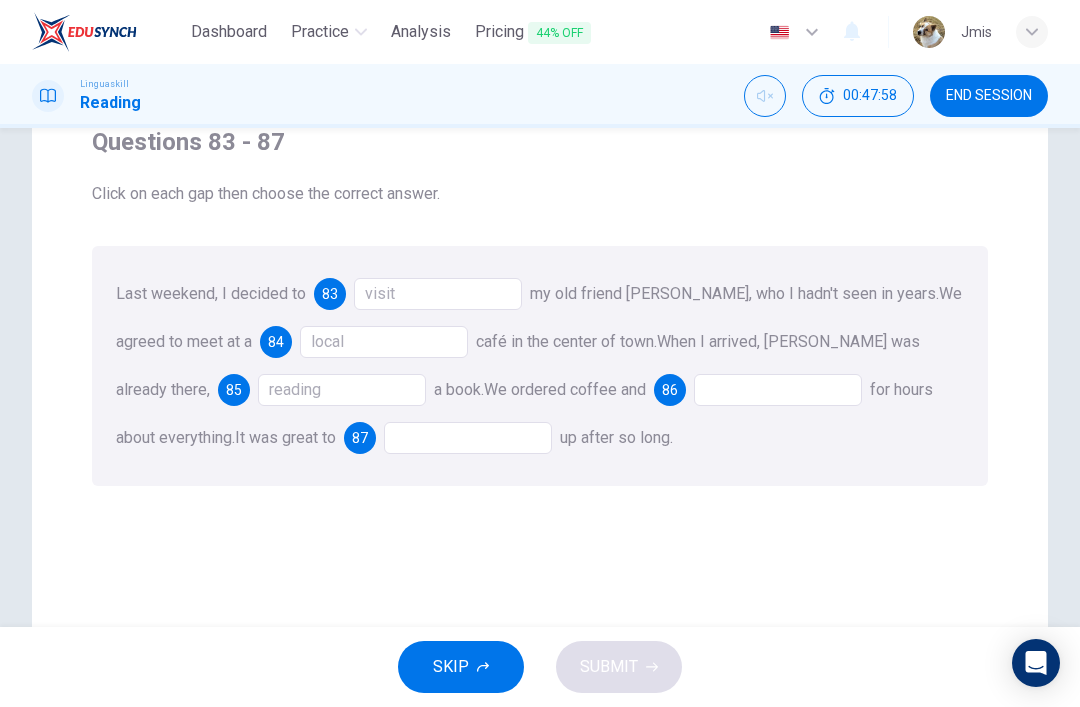 click at bounding box center [778, 390] 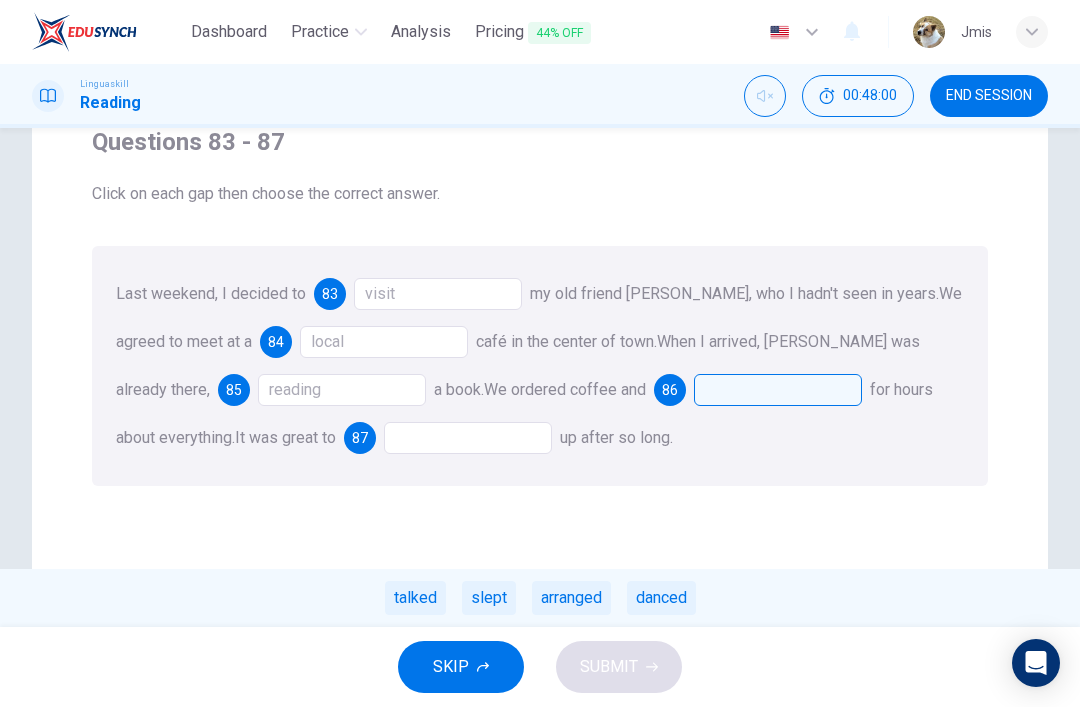 click on "talked" at bounding box center [415, 598] 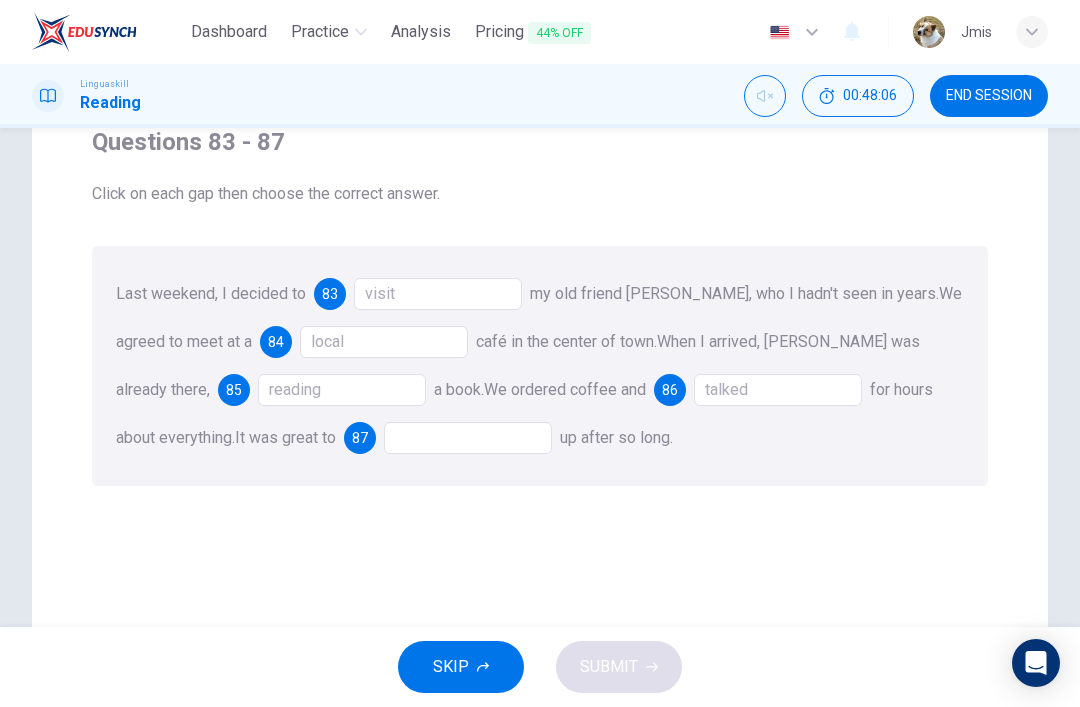 click at bounding box center [468, 438] 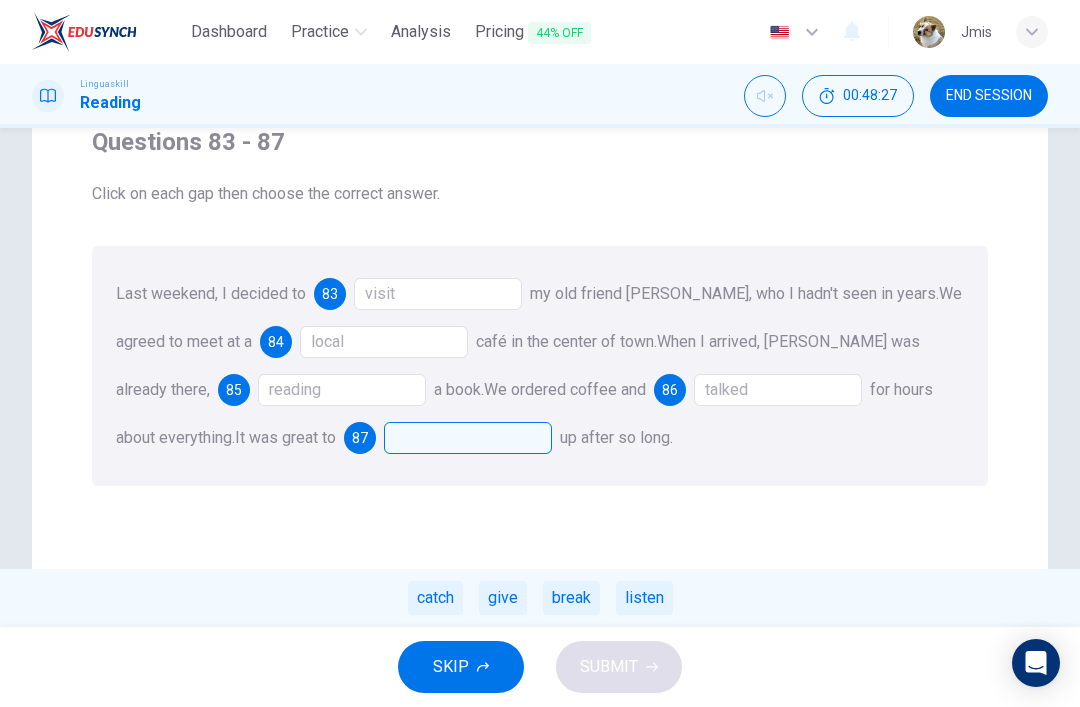 click on "break" at bounding box center (571, 598) 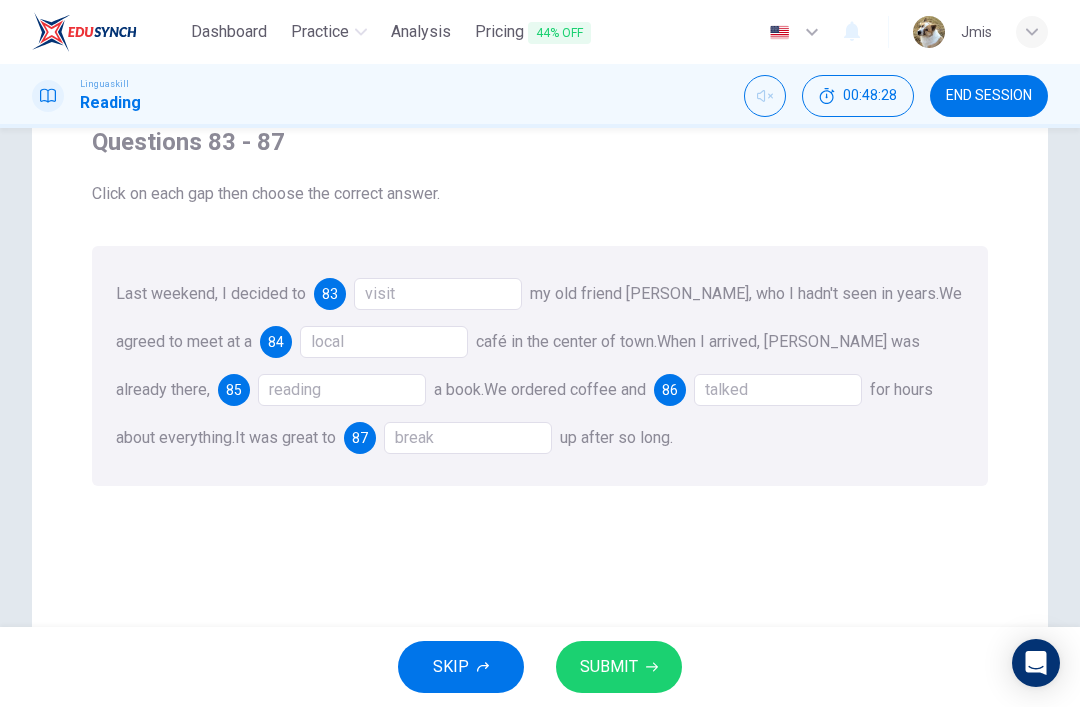 click on "SUBMIT" at bounding box center [619, 667] 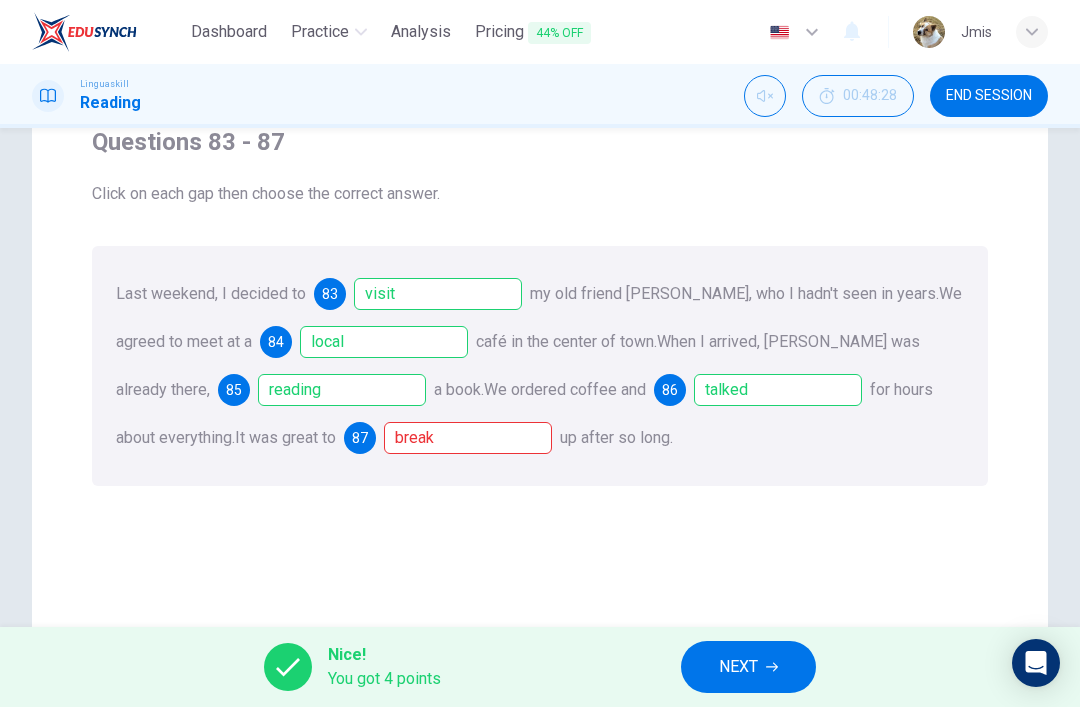 click on "break" at bounding box center [468, 438] 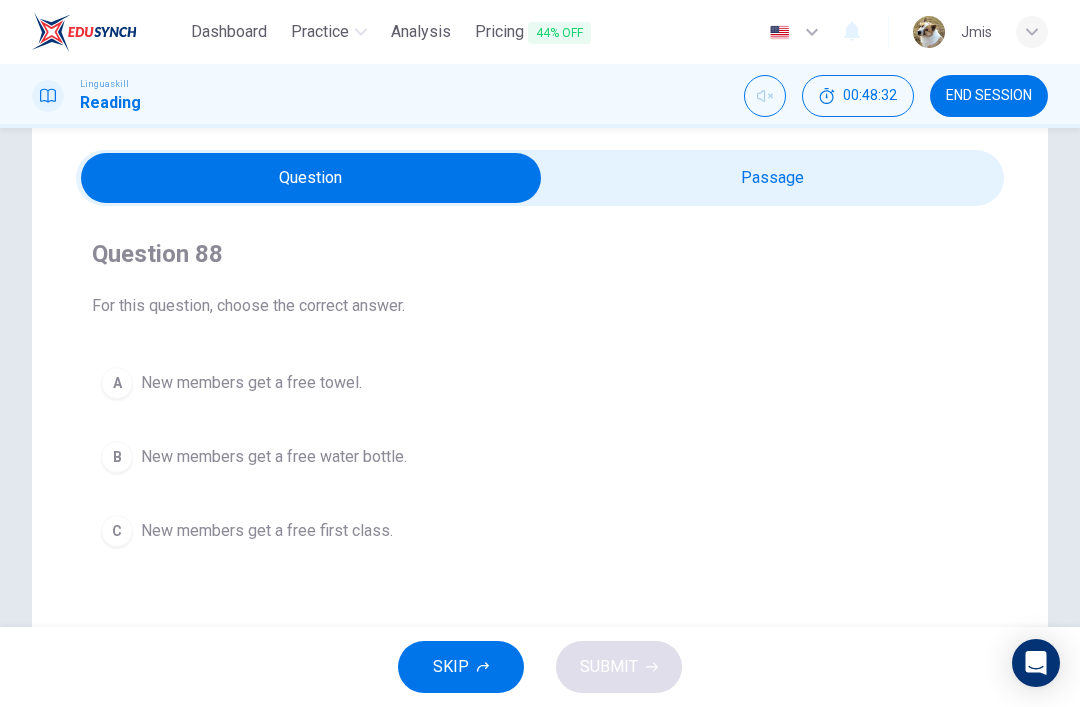 scroll, scrollTop: 61, scrollLeft: 0, axis: vertical 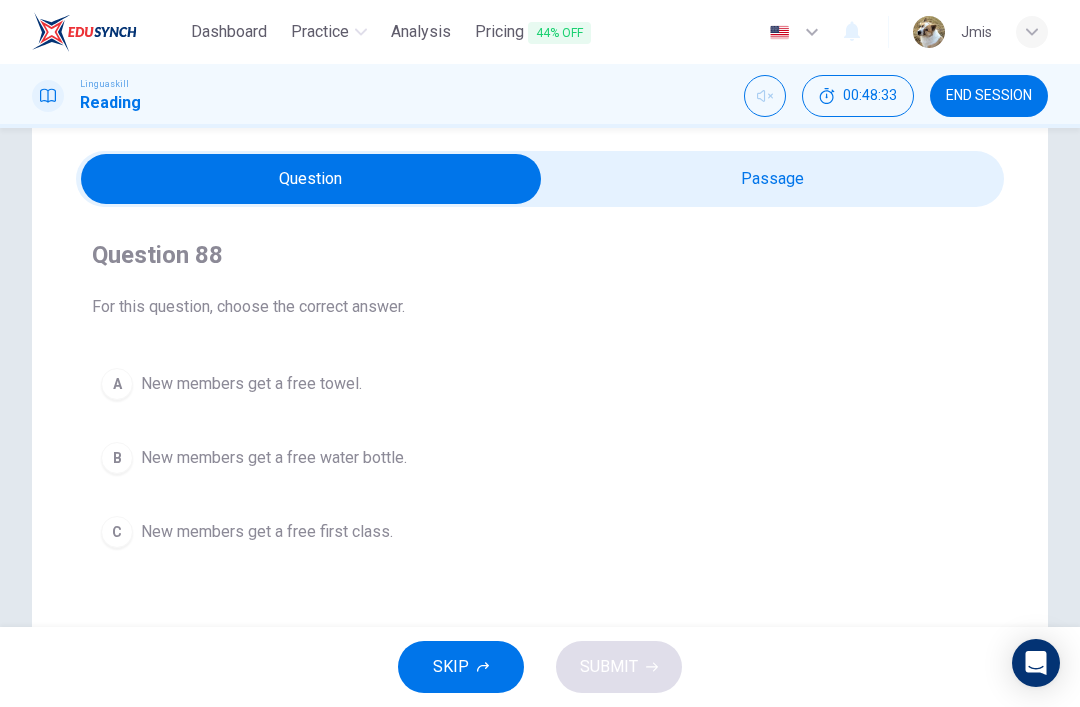 click at bounding box center (311, 179) 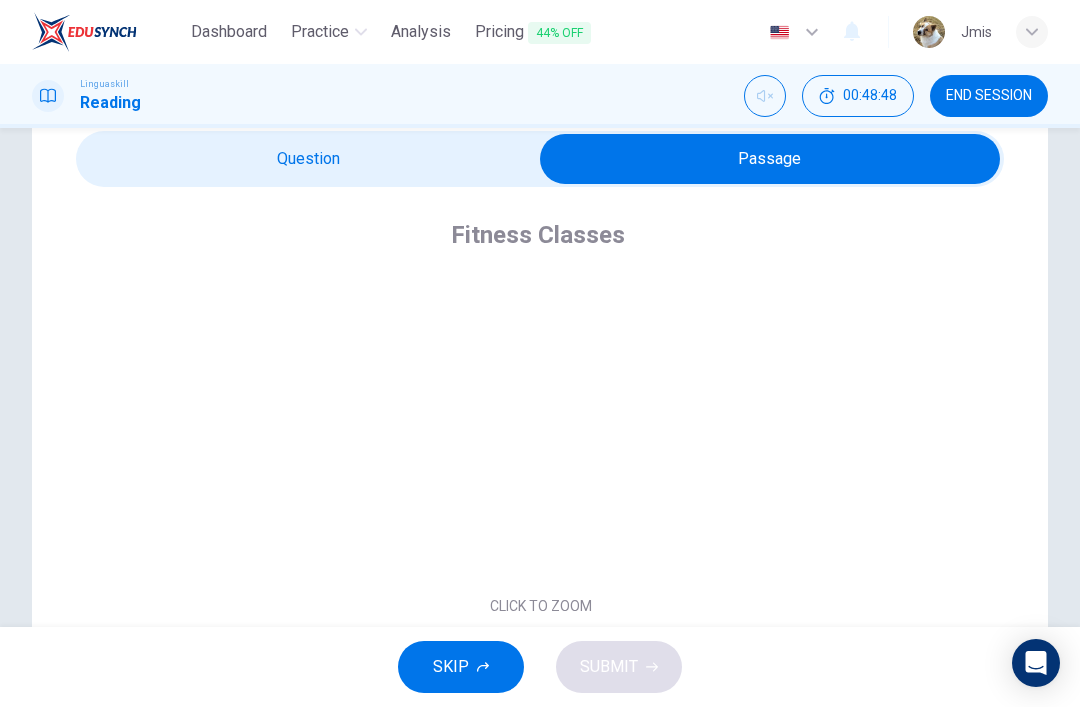 scroll, scrollTop: 79, scrollLeft: 0, axis: vertical 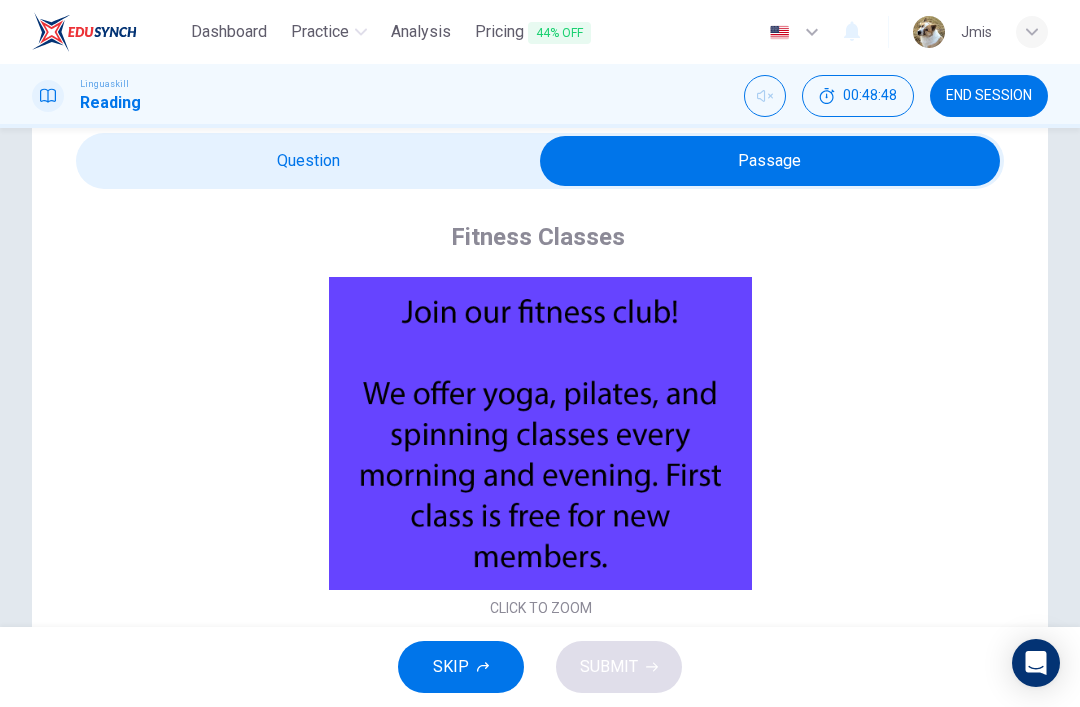 click at bounding box center (770, 161) 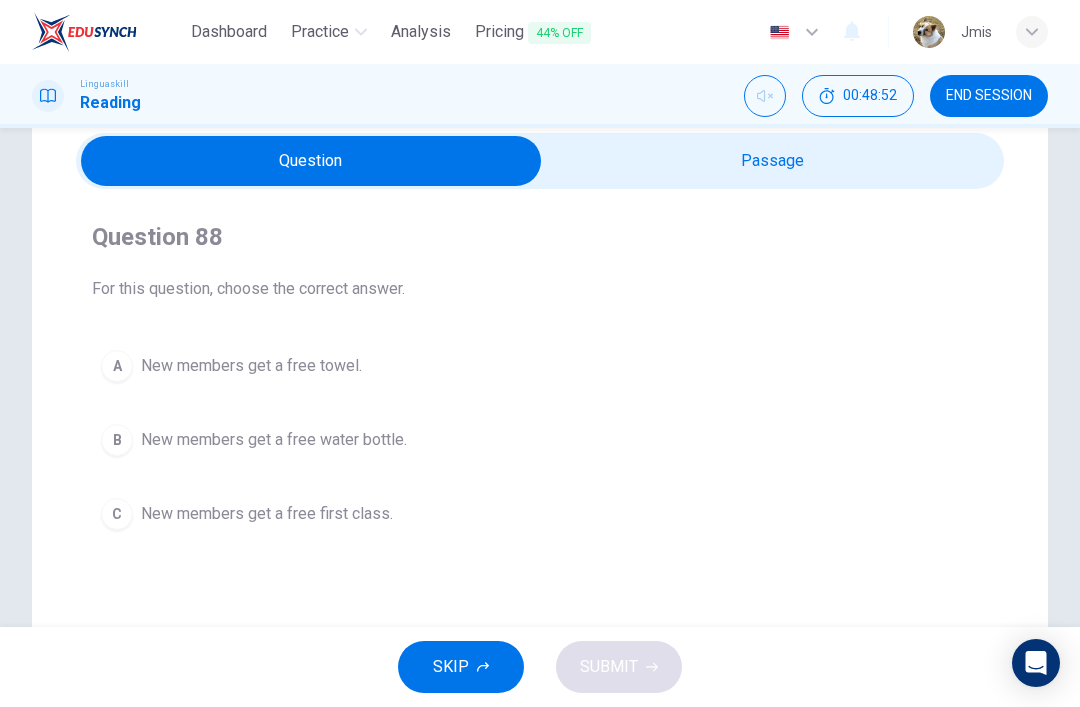 click on "C New members get a free first class." at bounding box center [540, 514] 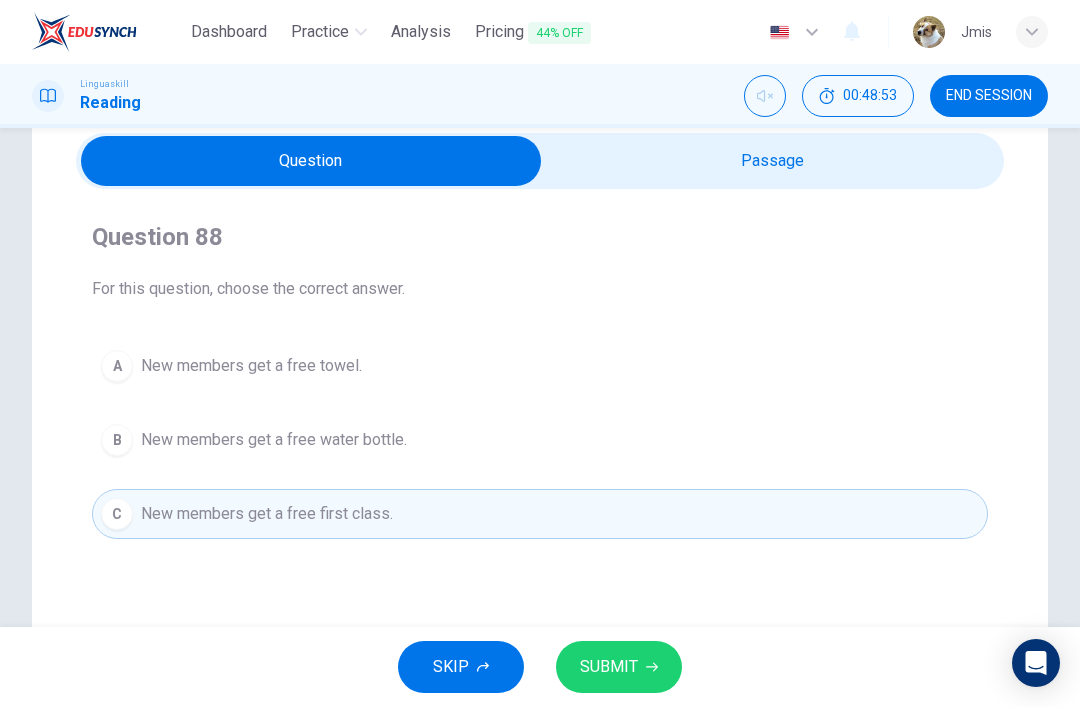 click on "SUBMIT" at bounding box center (609, 667) 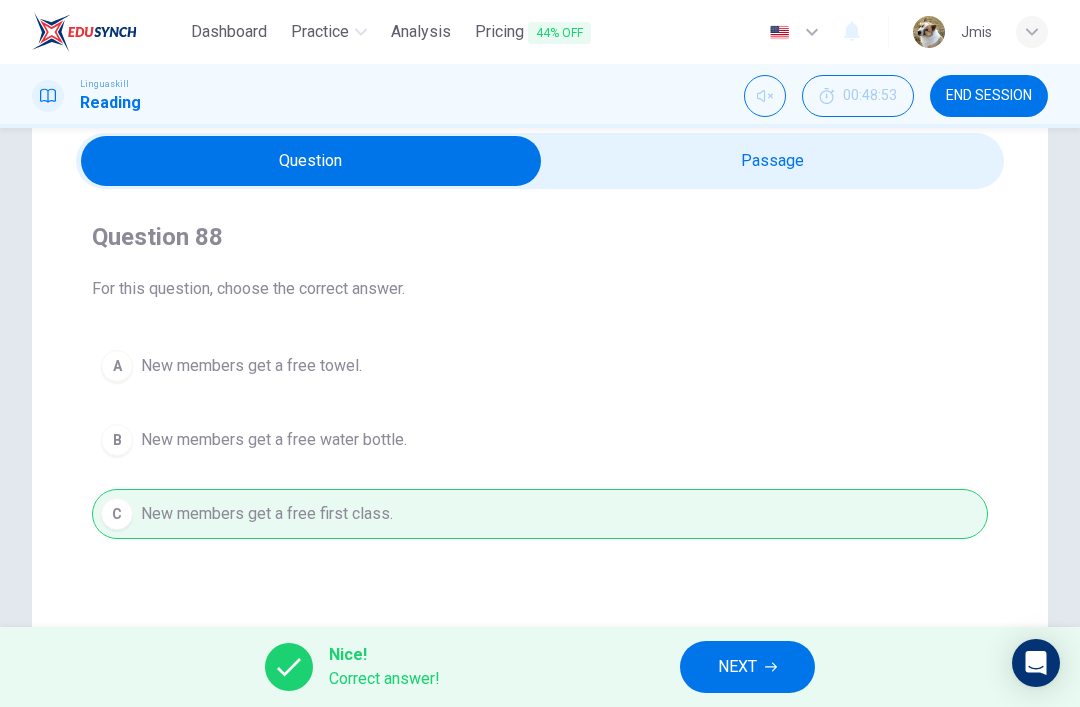 click on "NEXT" at bounding box center [747, 667] 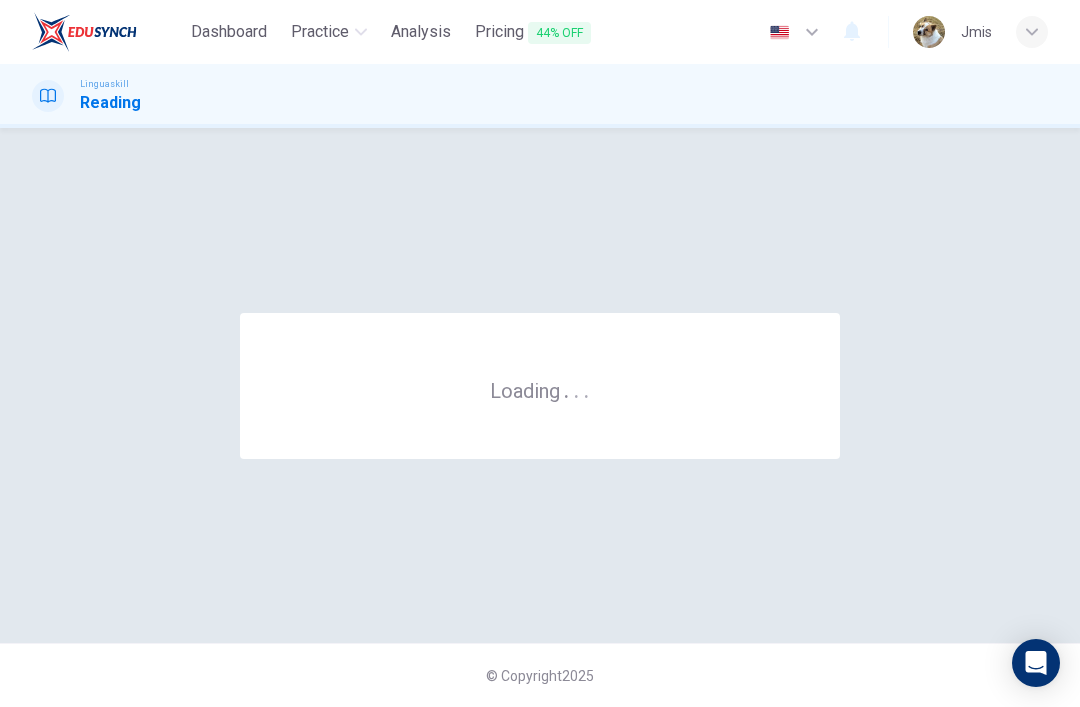 scroll, scrollTop: 0, scrollLeft: 0, axis: both 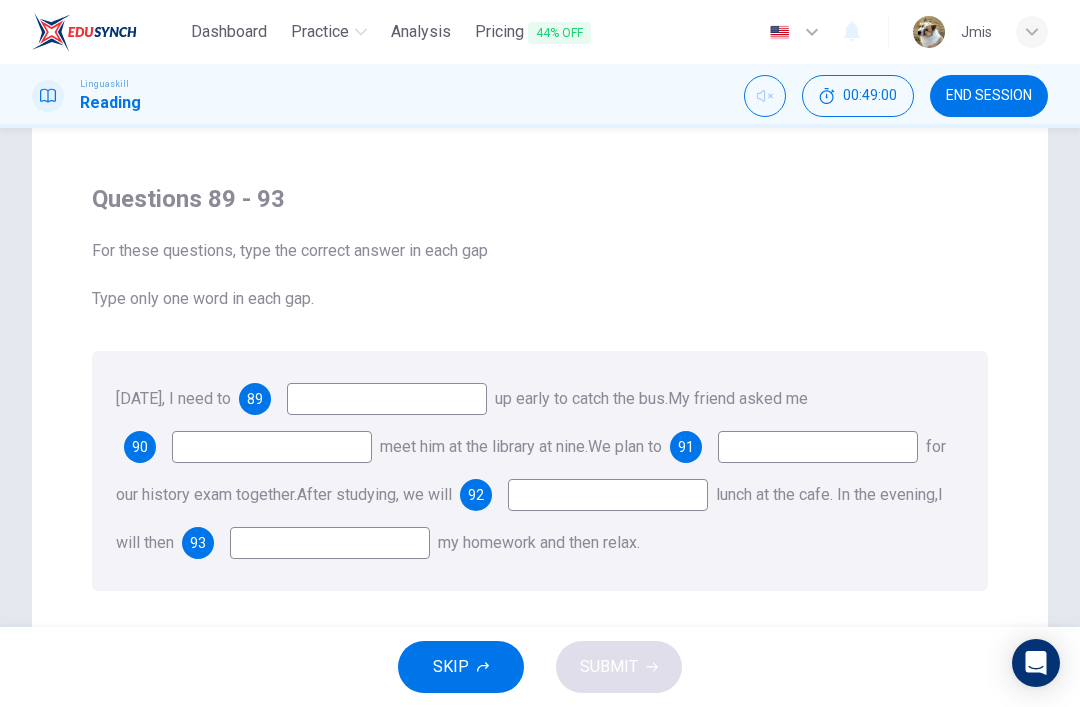 click at bounding box center [387, 399] 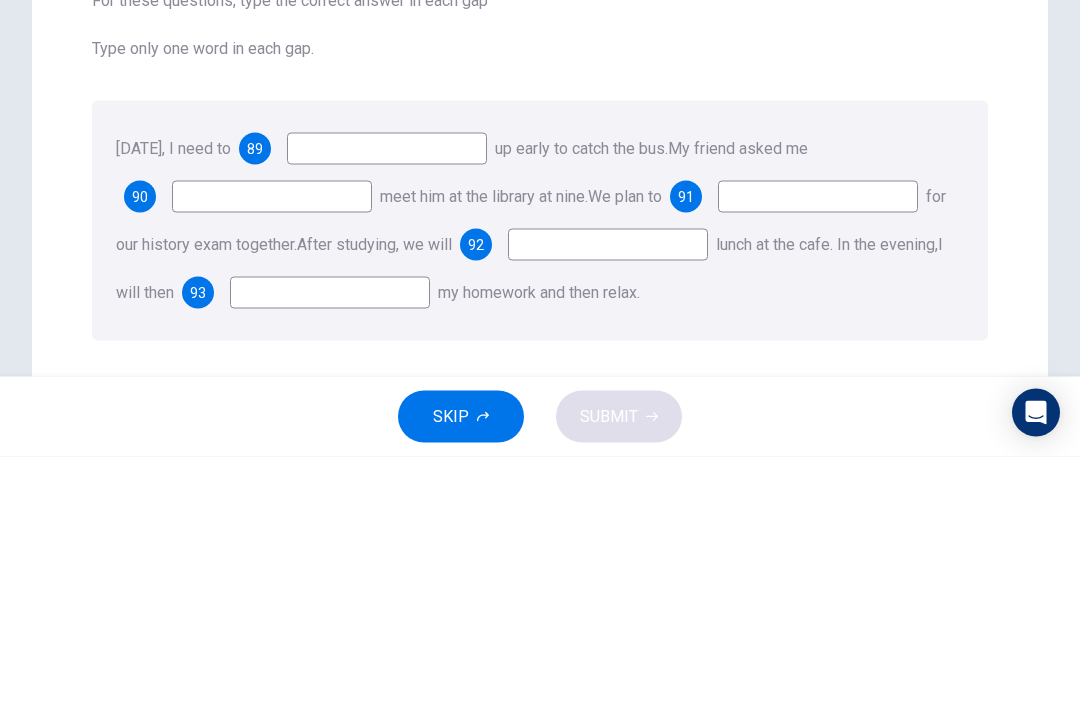 click on "[DATE], I need to  89  up early to catch the bus.  My friend asked me  90  meet him at the library at nine.  We plan to  91  for our history exam together.  After studying, we will  92  lunch at the cafe. In the evening,  I will then  93  my homework and then relax." at bounding box center (540, 471) 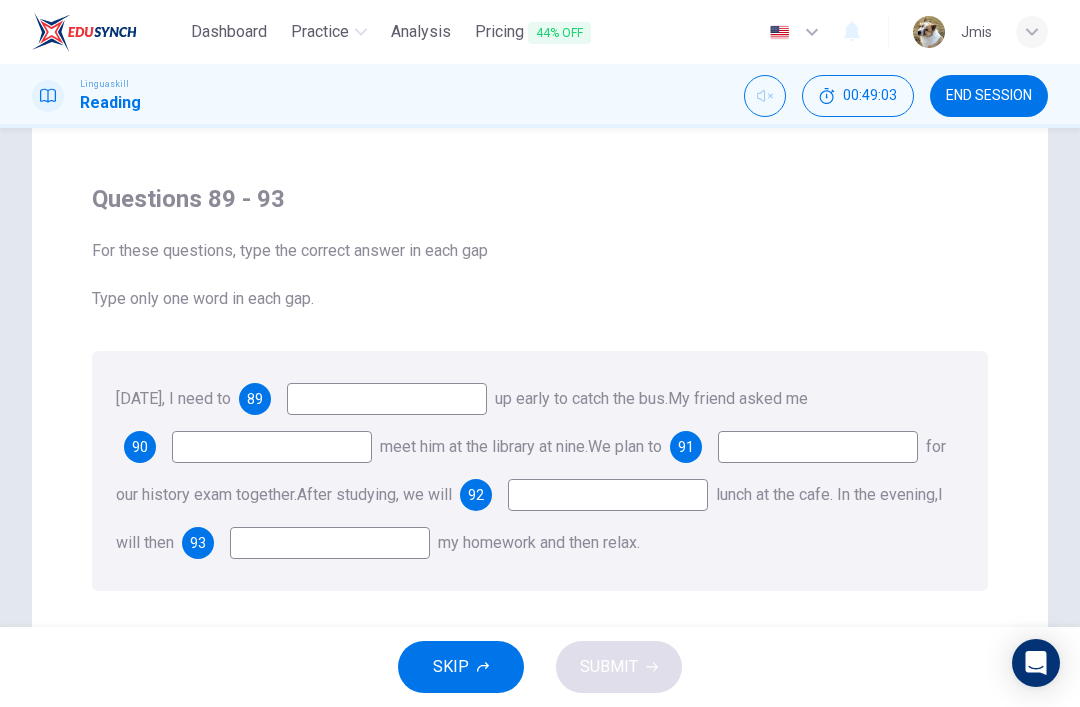 click on "89" at bounding box center [363, 399] 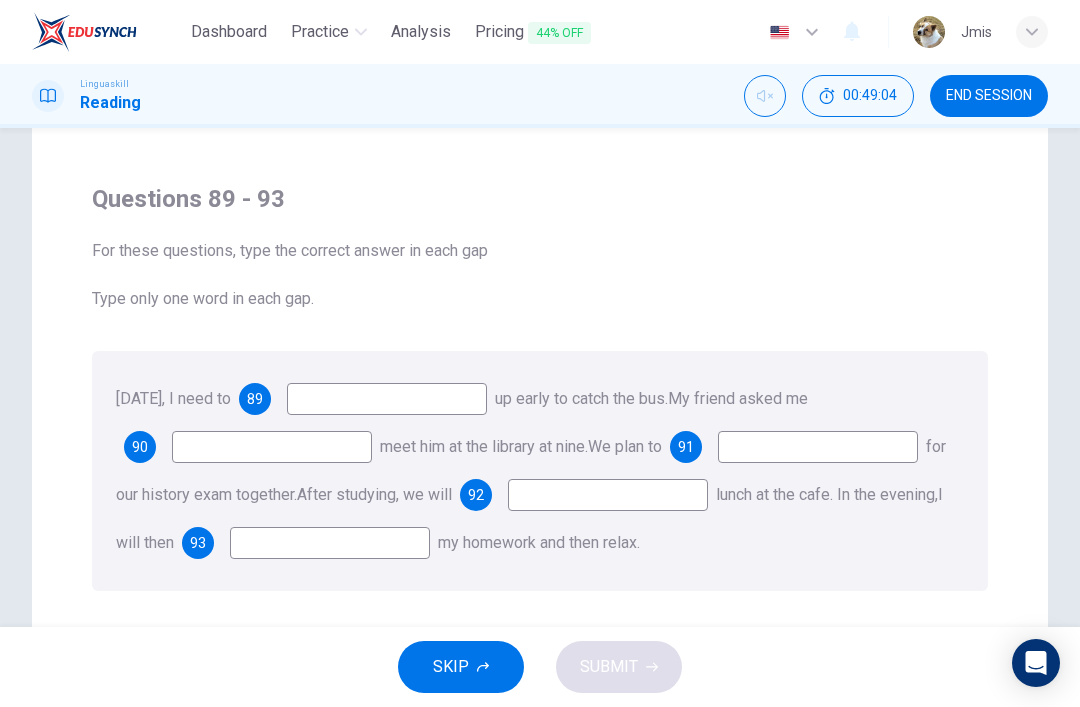 click at bounding box center (387, 399) 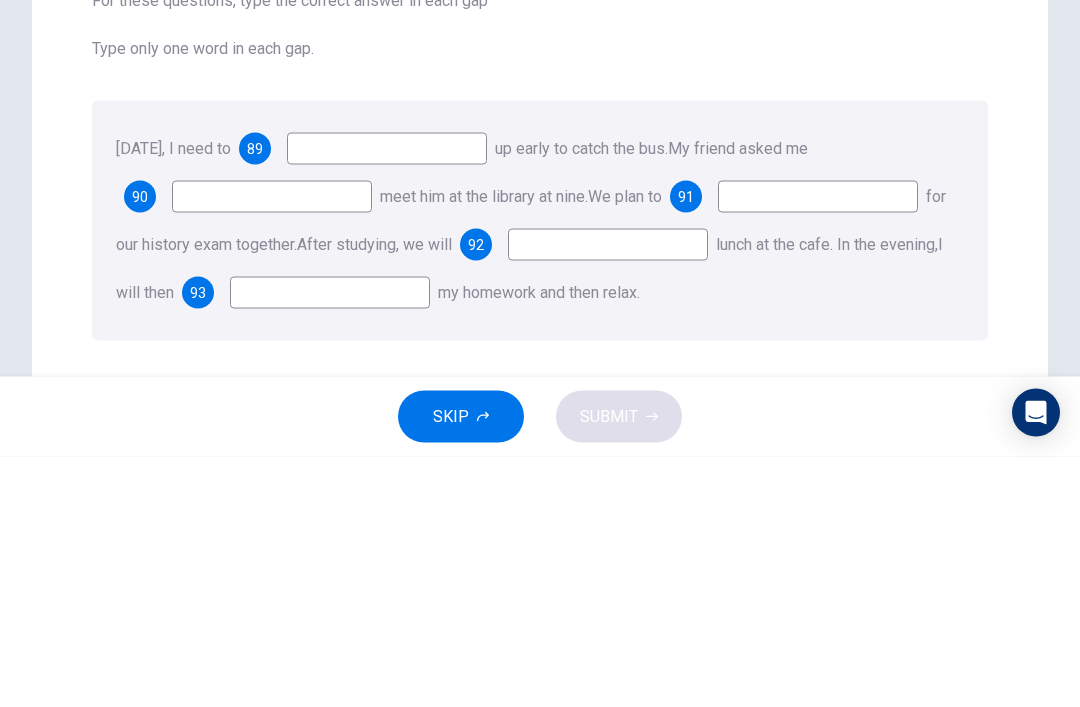 click at bounding box center [608, 495] 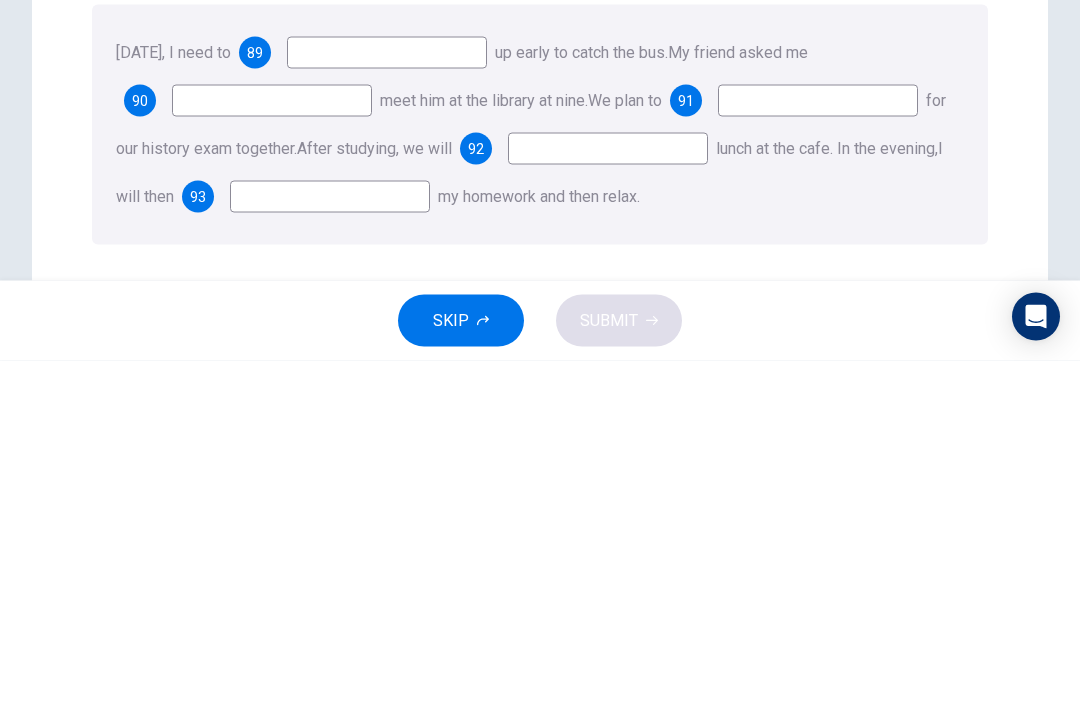 click on "lunch at the cafe. In the evening," at bounding box center (827, 494) 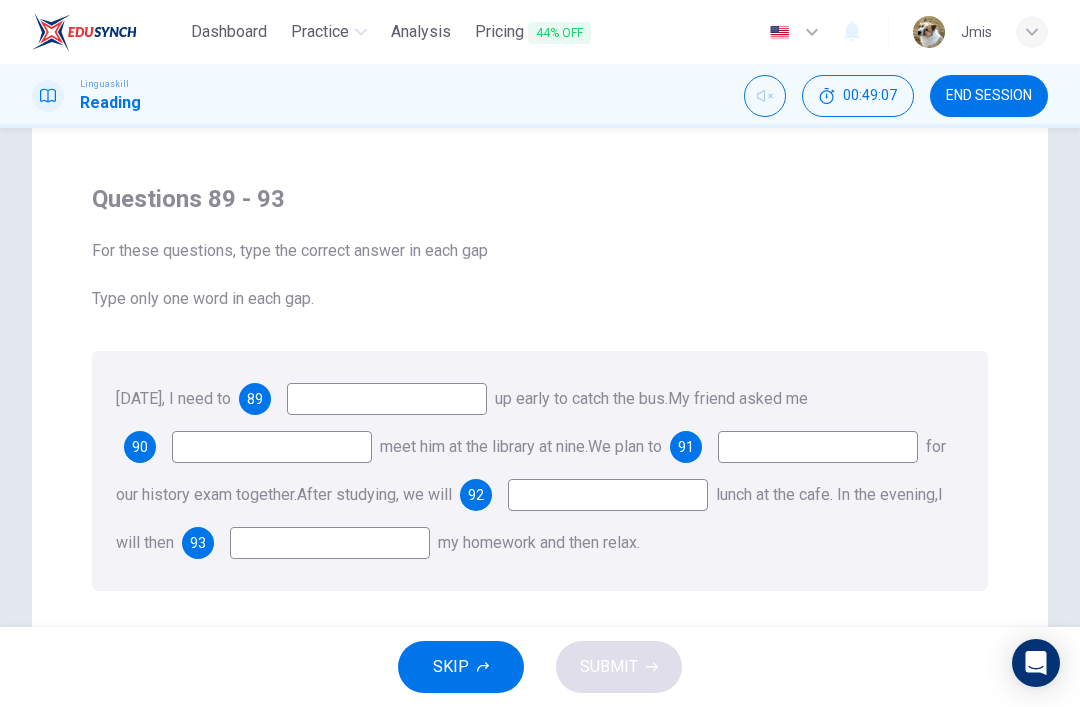 click at bounding box center (818, 447) 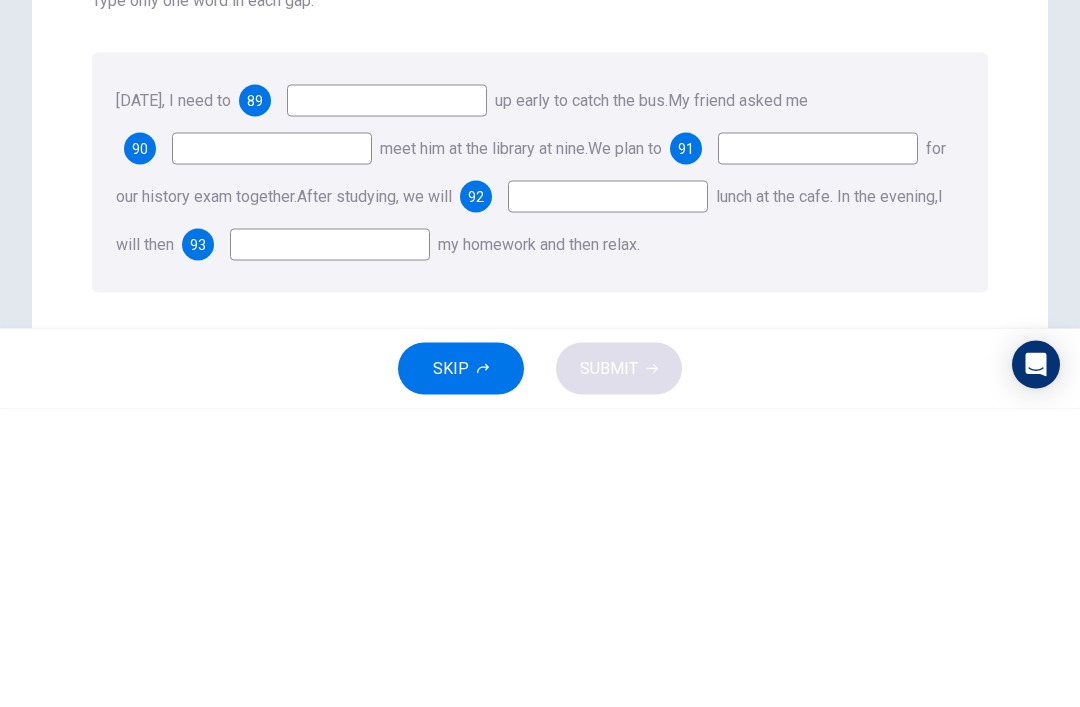 click on "Questions 89 - 93 For these questions, type the correct answer in each gap Type only one word in each gap. [DATE], I need to  89  up early to catch the bus.  My friend asked me  90  meet him at the library at nine.  We plan to  91  for our history exam together.  After studying, we will  92  lunch at the cafe. In the evening,  I will then  93  my homework and then relax." at bounding box center (540, 387) 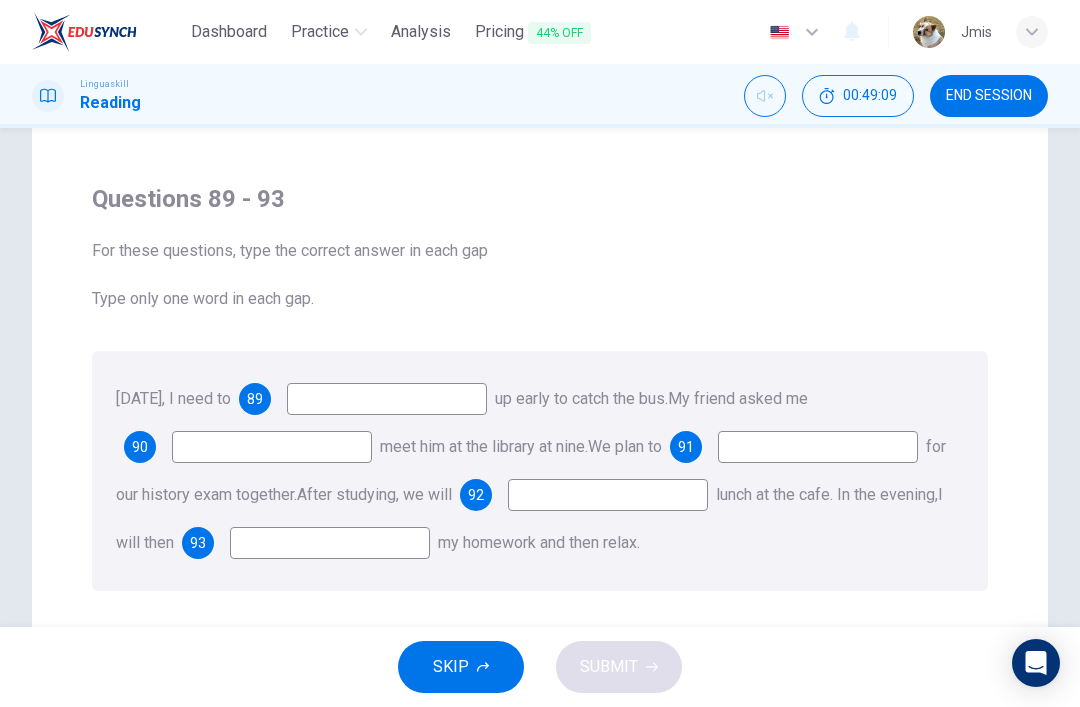 click on "SKIP" at bounding box center [461, 667] 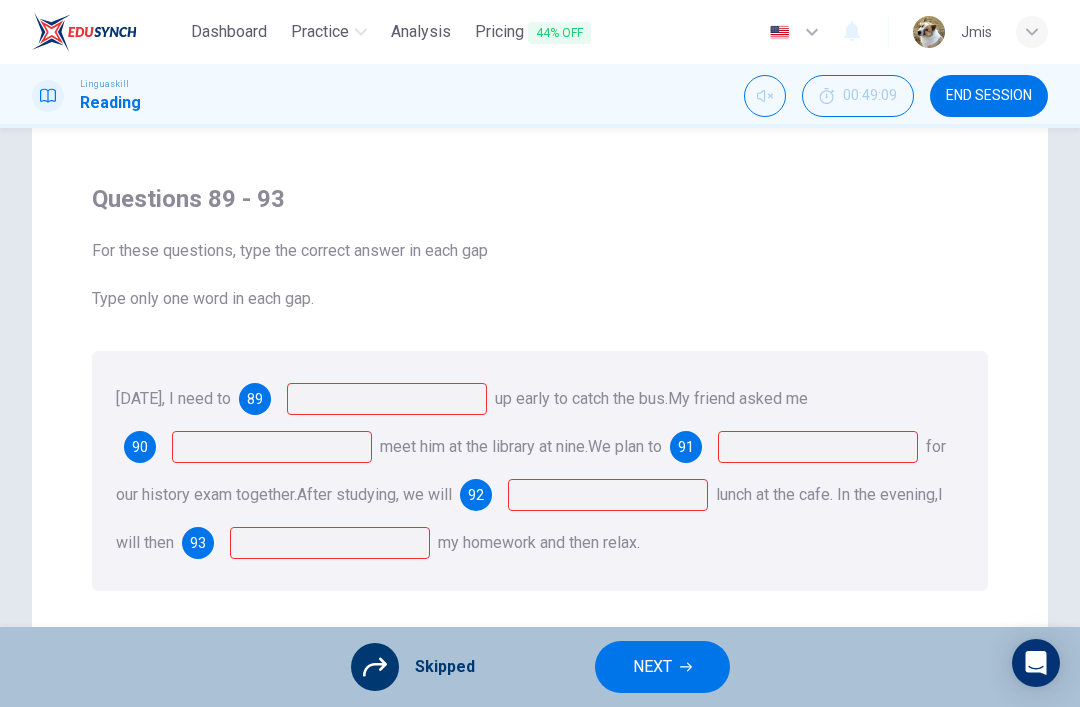 click on "NEXT" at bounding box center [662, 667] 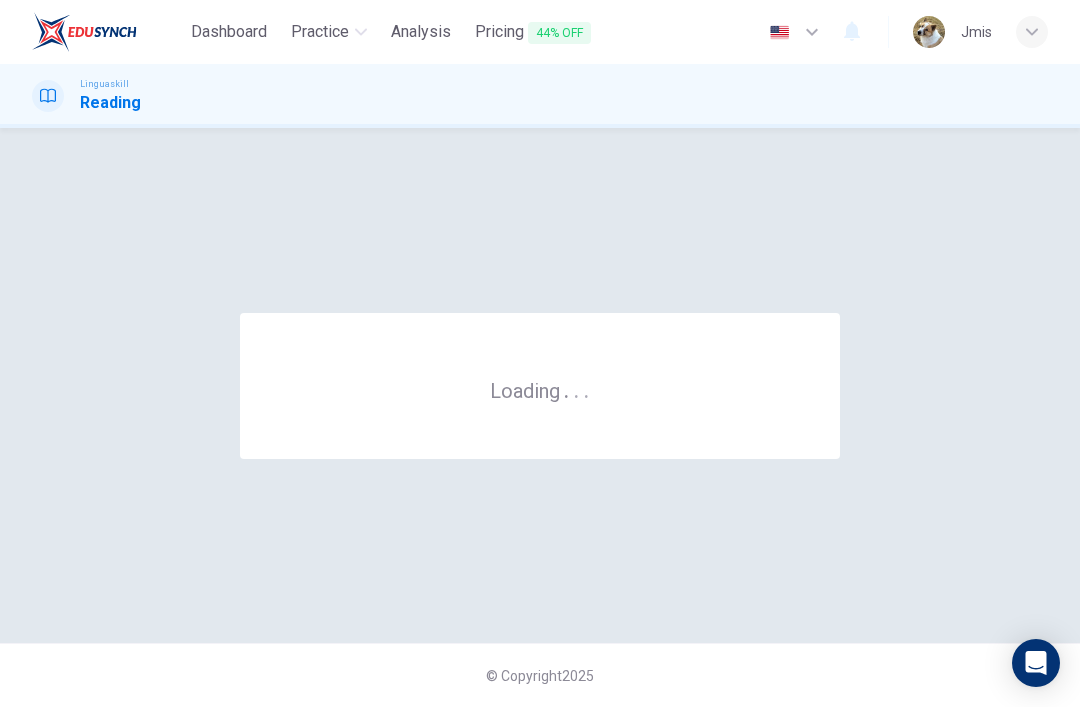 scroll, scrollTop: 0, scrollLeft: 0, axis: both 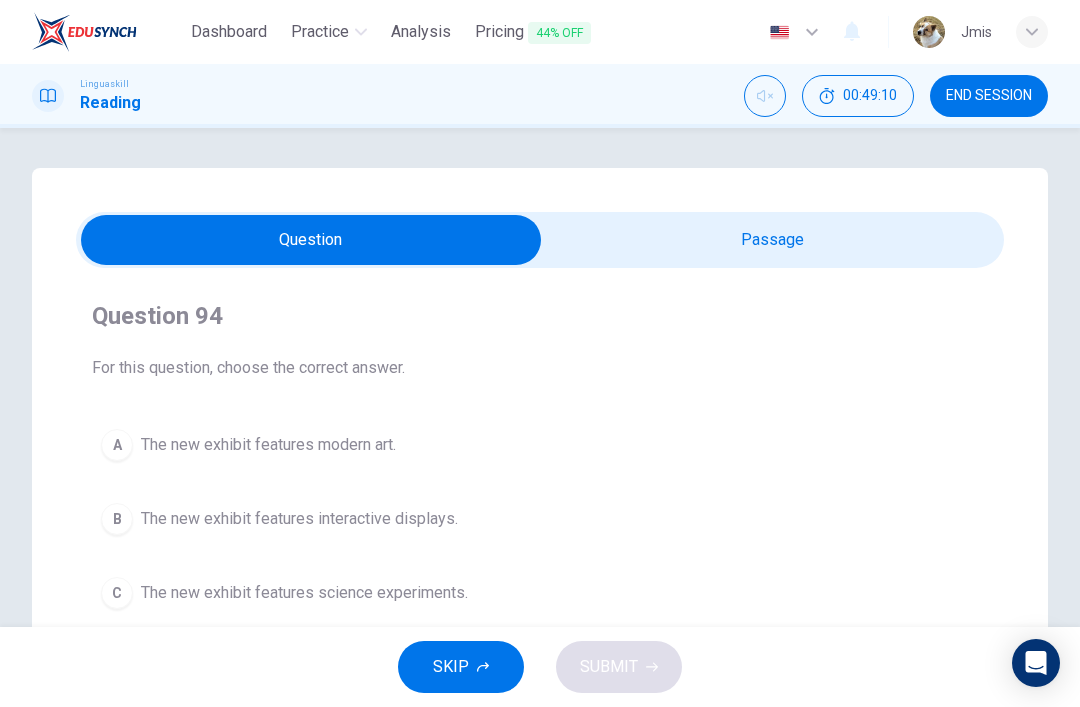 click on "END SESSION" at bounding box center (989, 96) 